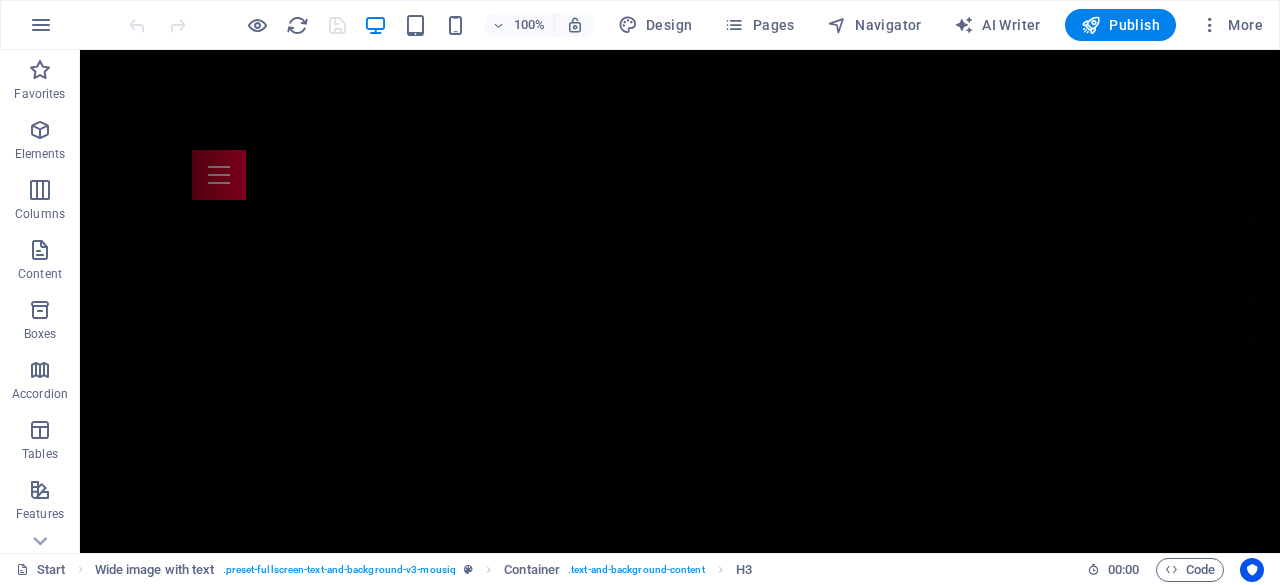scroll, scrollTop: 347, scrollLeft: 0, axis: vertical 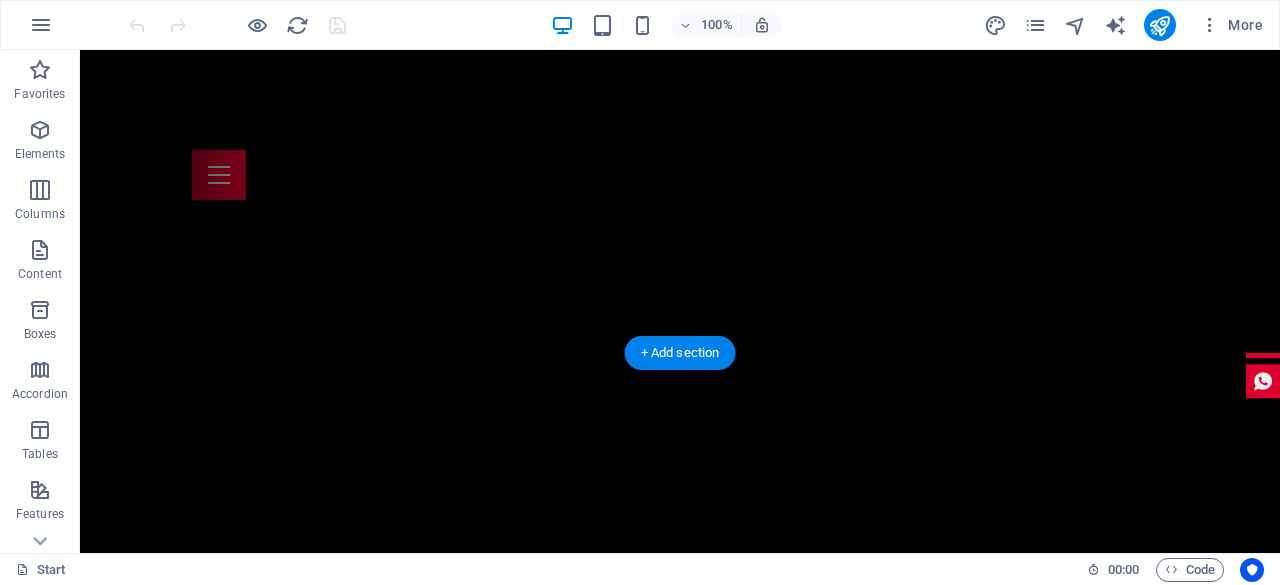 click at bounding box center (680, 720) 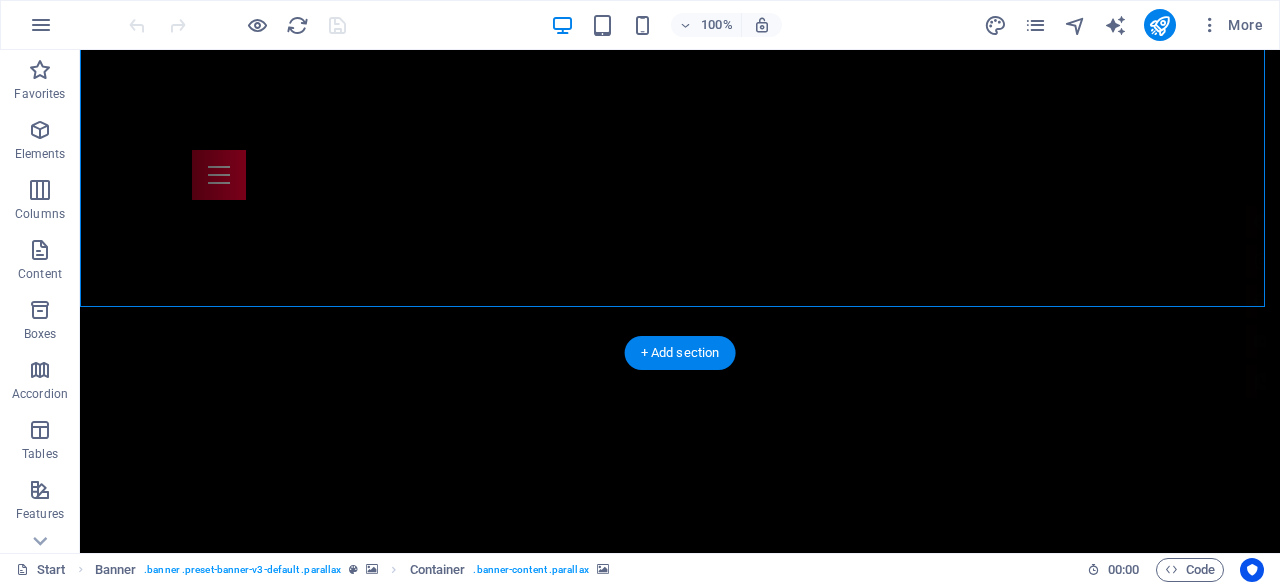 scroll, scrollTop: 0, scrollLeft: 0, axis: both 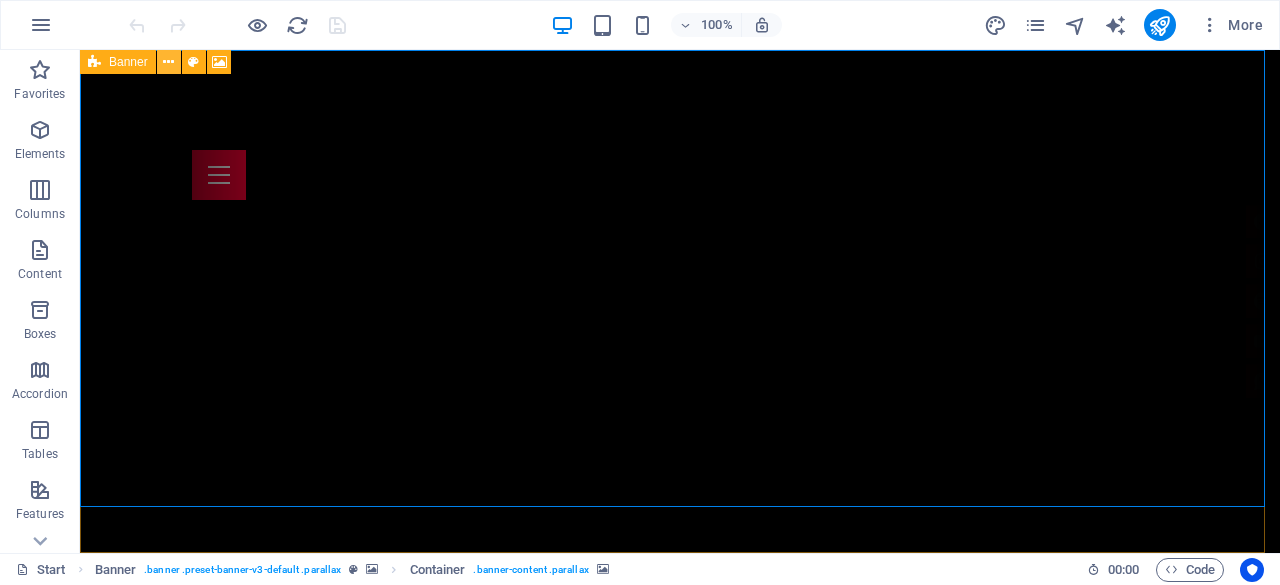 click at bounding box center (168, 62) 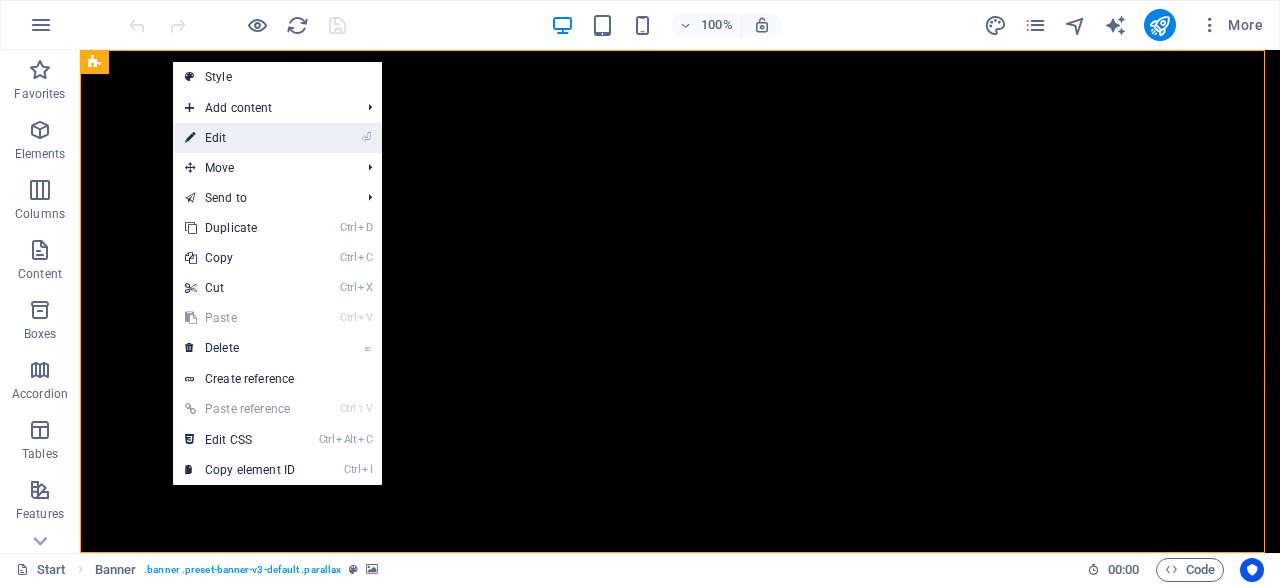 click on "⏎  Edit" at bounding box center (240, 138) 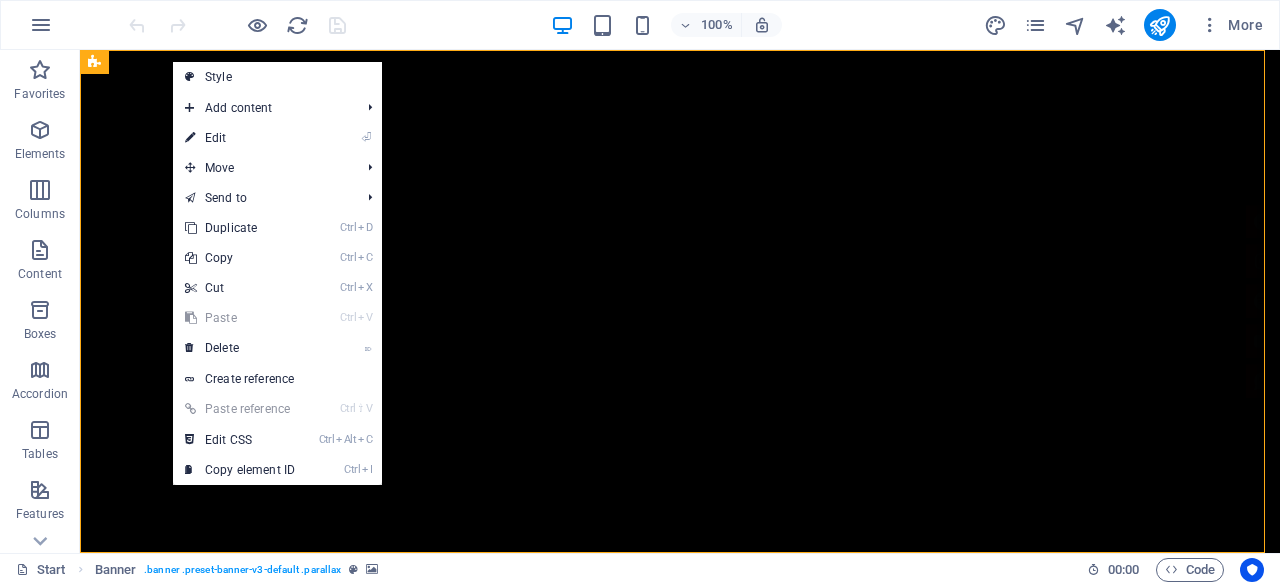 select on "vh" 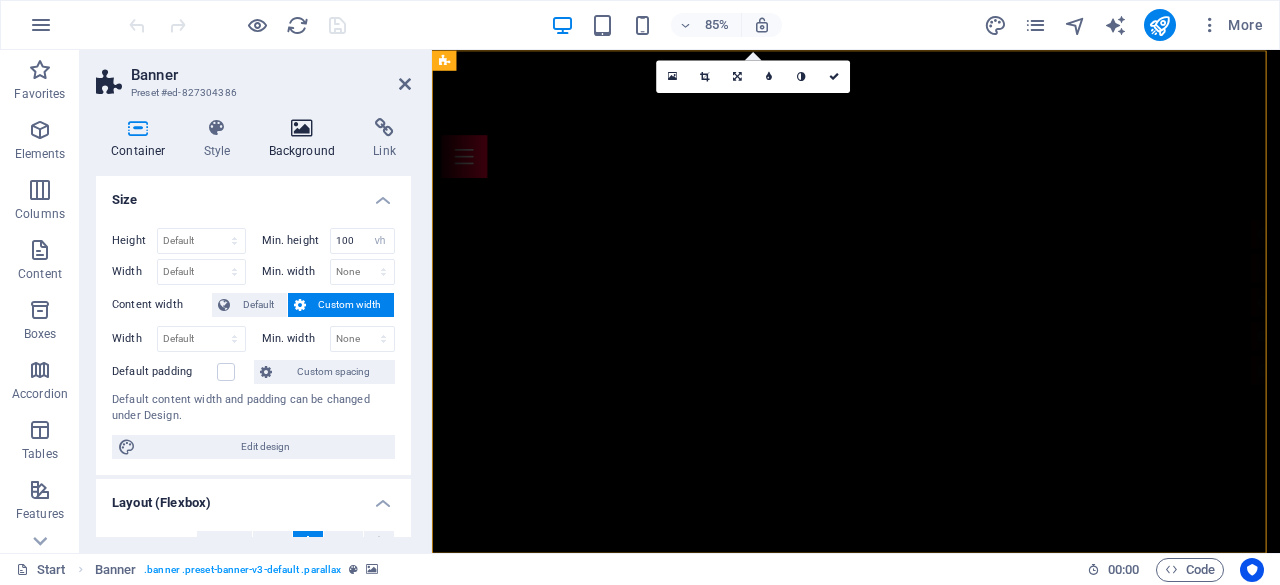 click at bounding box center [302, 128] 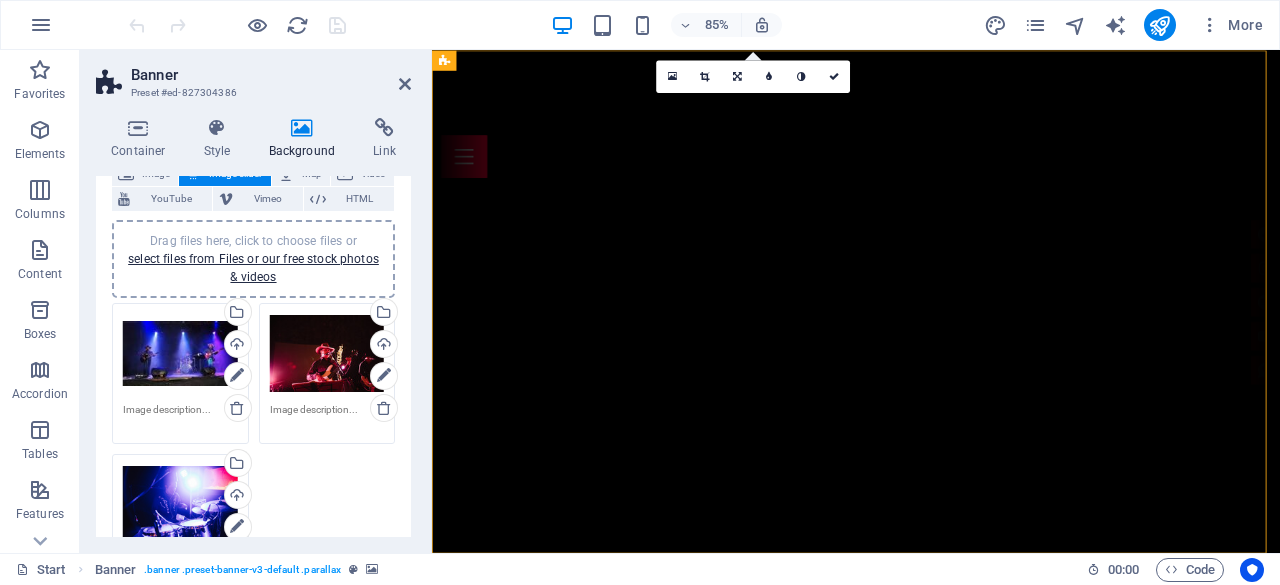 scroll, scrollTop: 200, scrollLeft: 0, axis: vertical 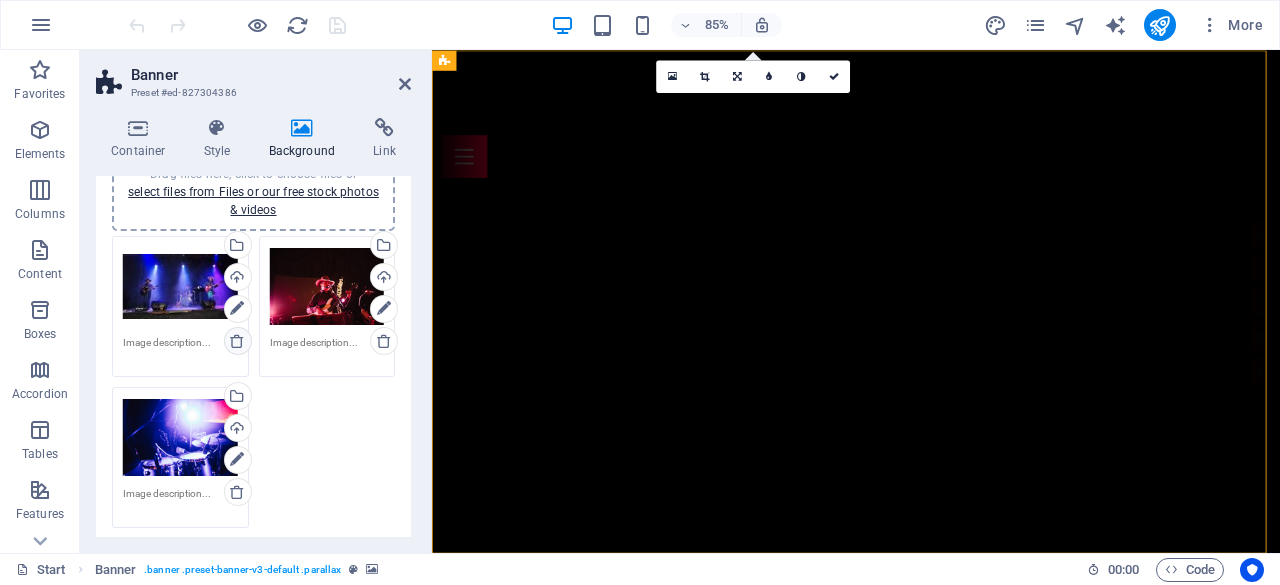 click at bounding box center (237, 341) 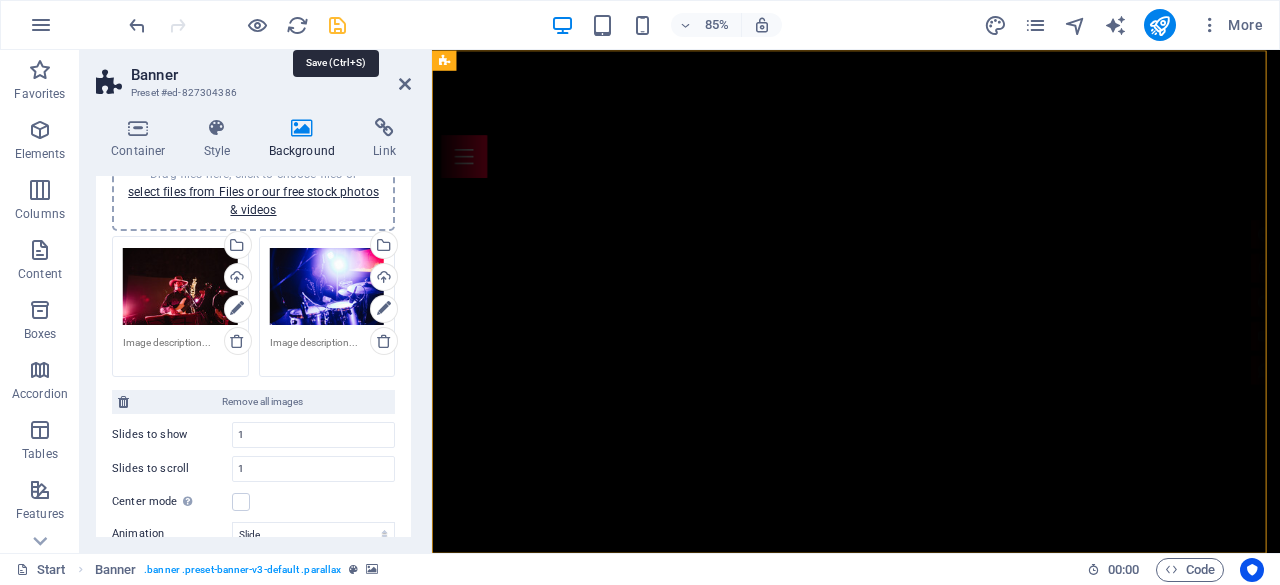 click at bounding box center [337, 25] 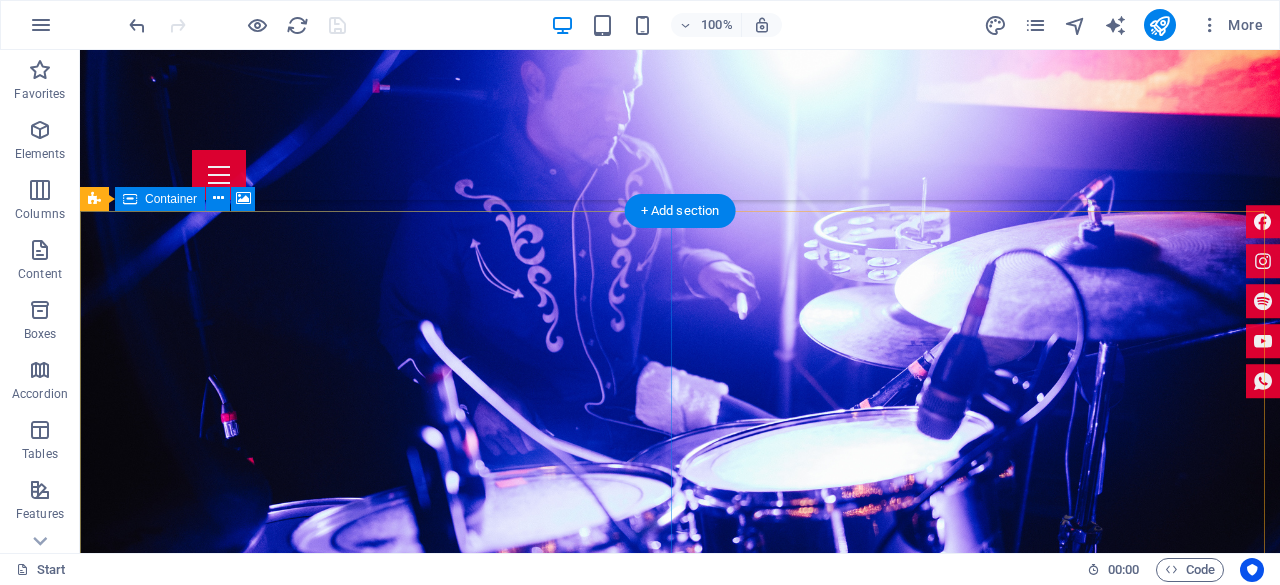 scroll, scrollTop: 2600, scrollLeft: 0, axis: vertical 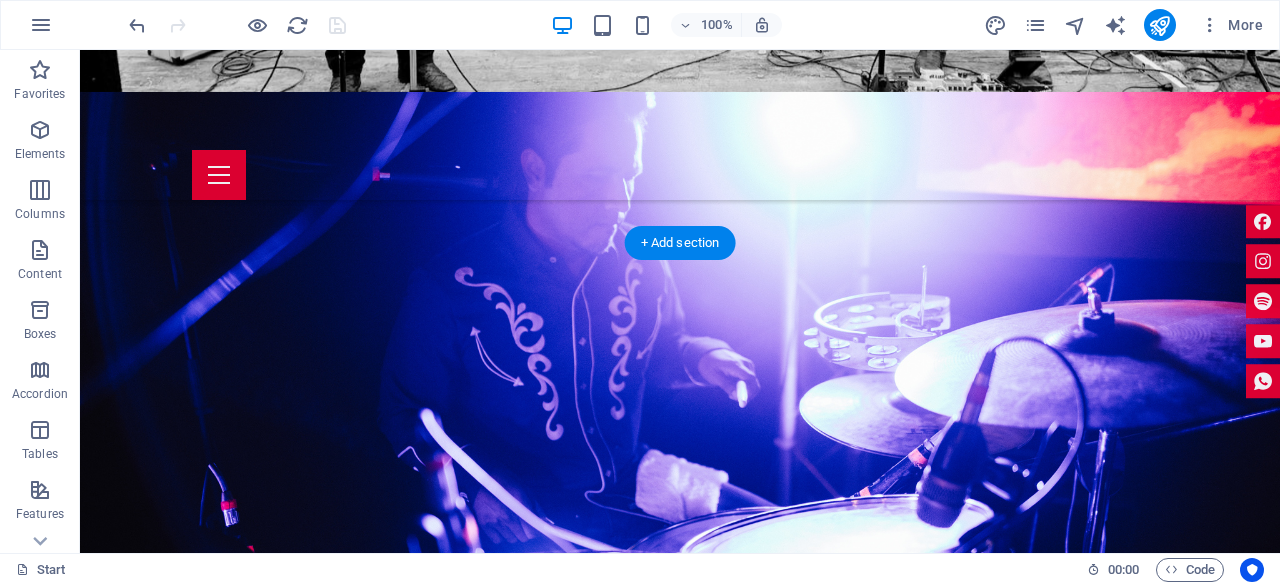 click at bounding box center (680, 3142) 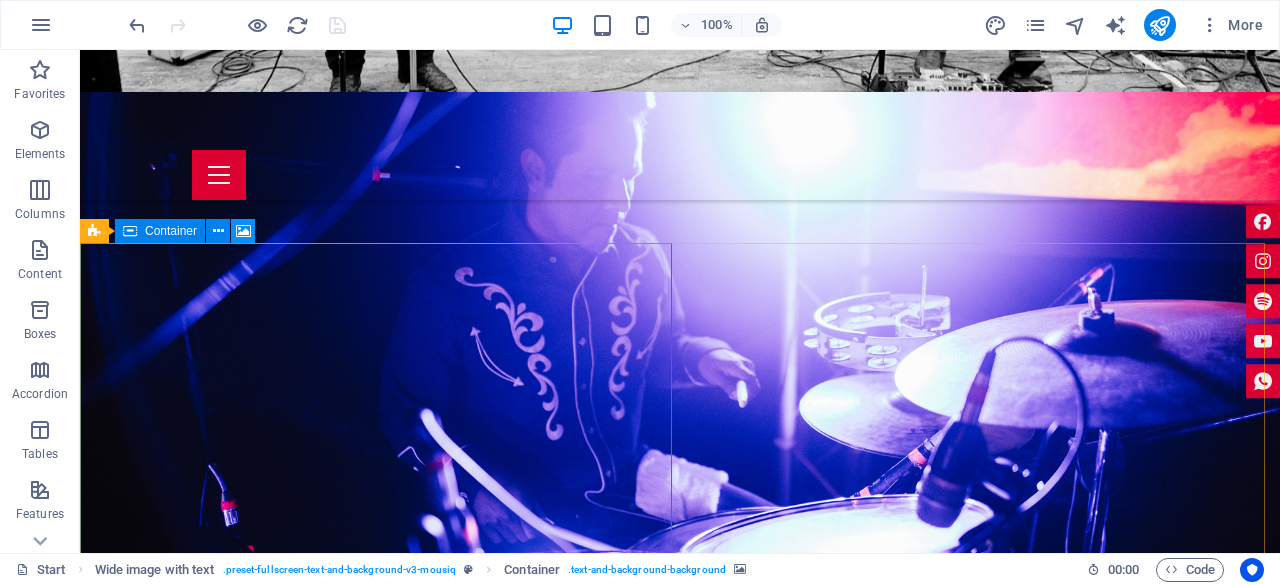 click at bounding box center [243, 231] 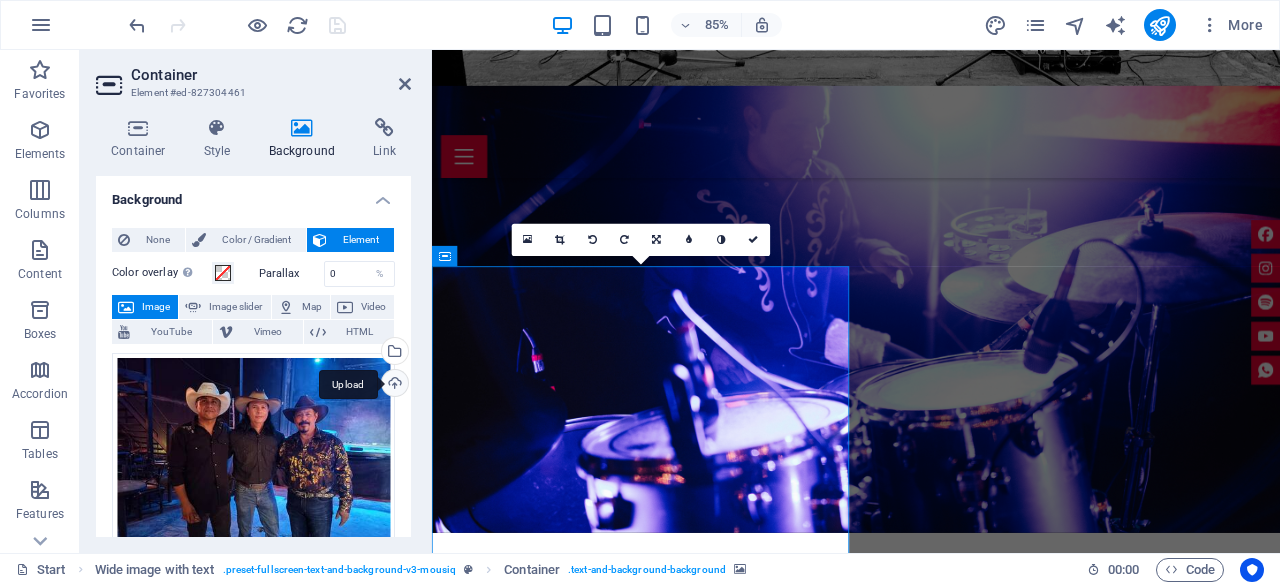 click on "Upload" at bounding box center [393, 385] 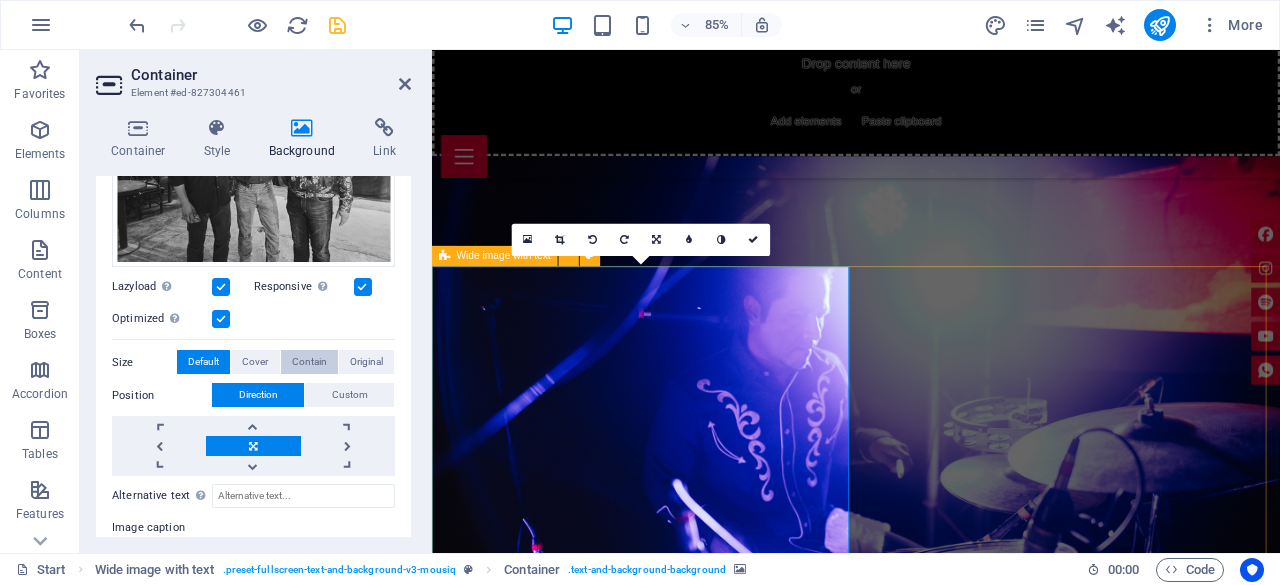 scroll, scrollTop: 100, scrollLeft: 0, axis: vertical 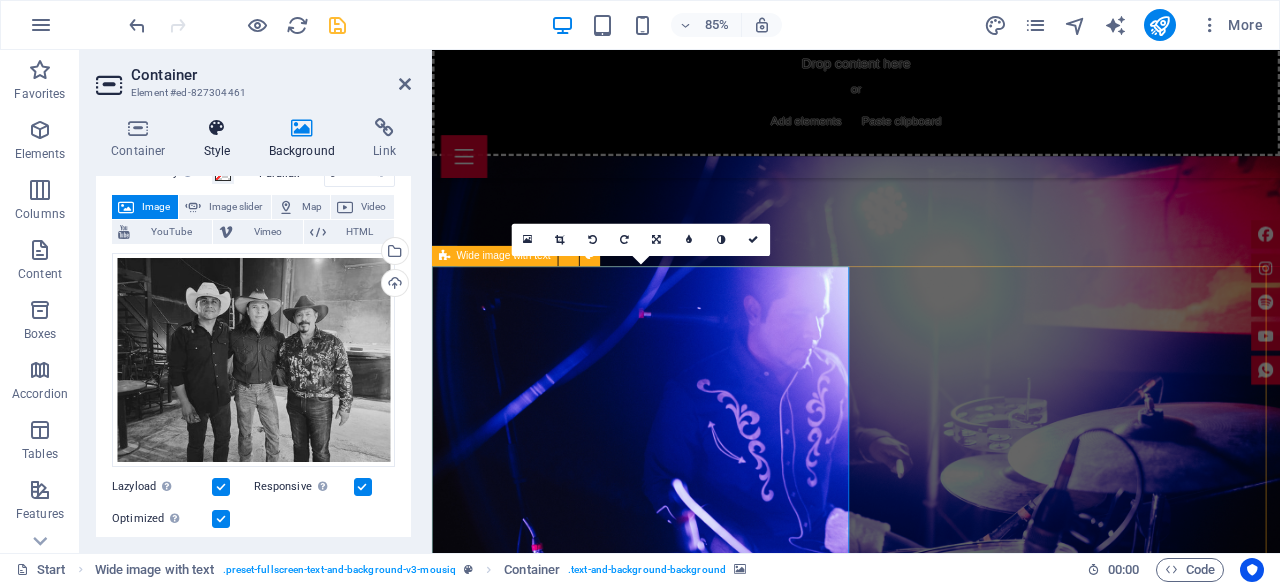 click at bounding box center (217, 128) 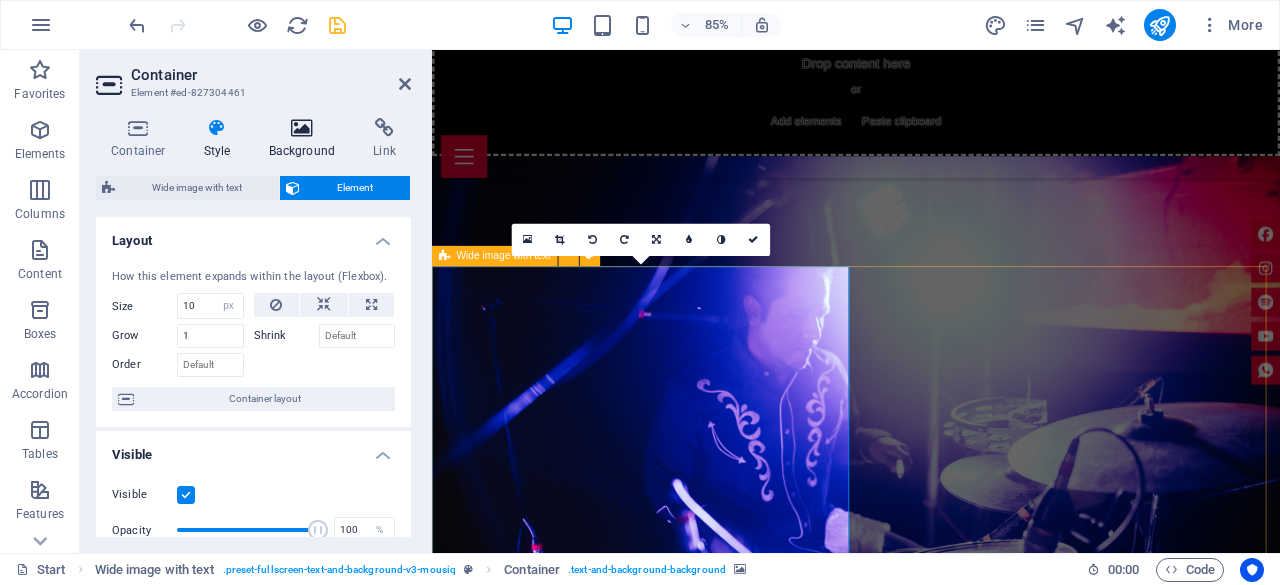 click at bounding box center (302, 128) 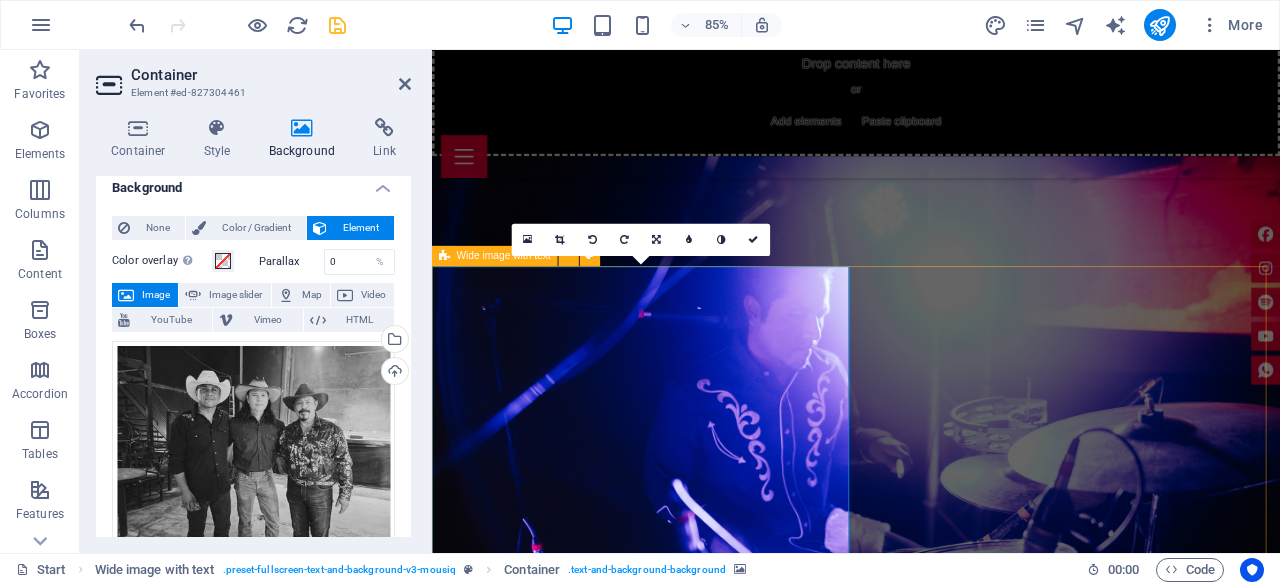 scroll, scrollTop: 0, scrollLeft: 0, axis: both 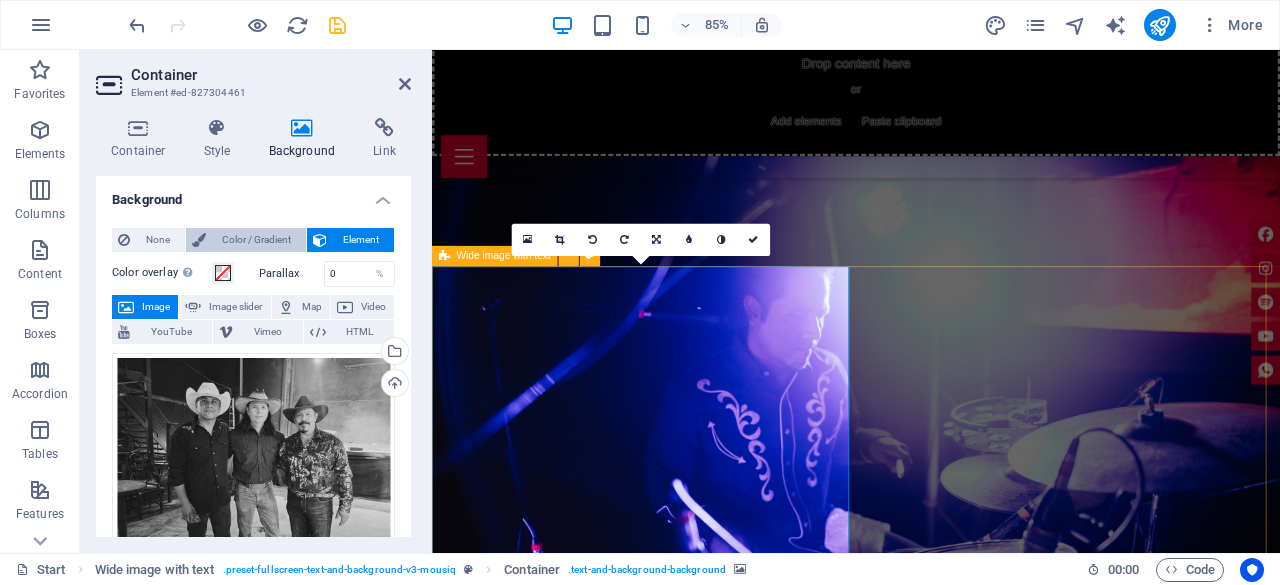 click on "Color / Gradient" at bounding box center (256, 240) 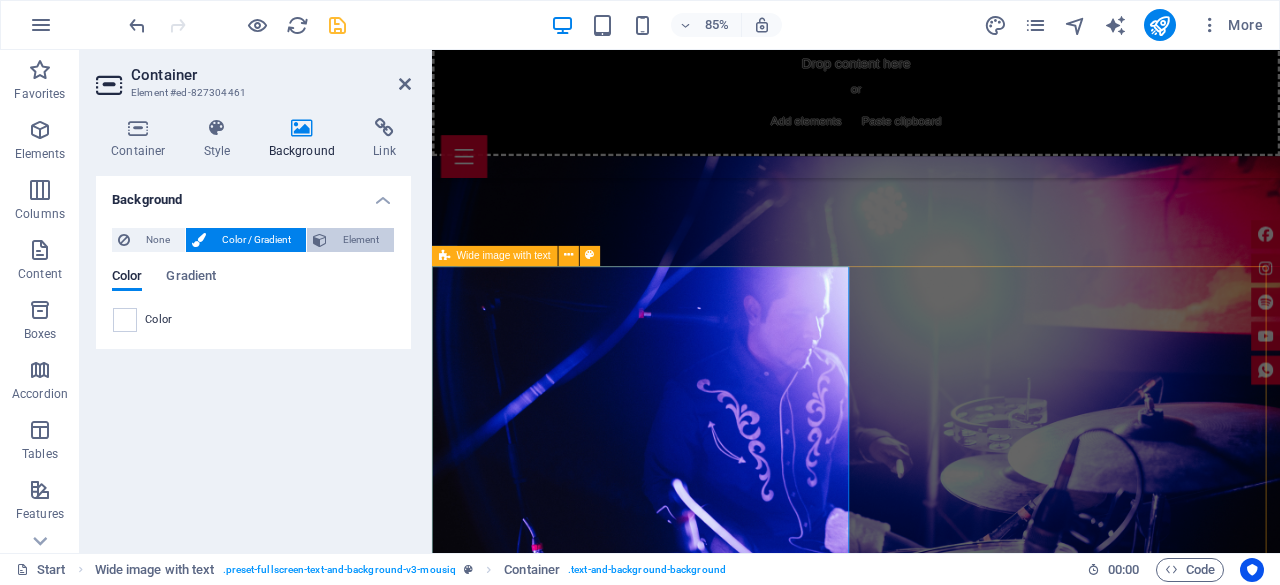 click at bounding box center (320, 240) 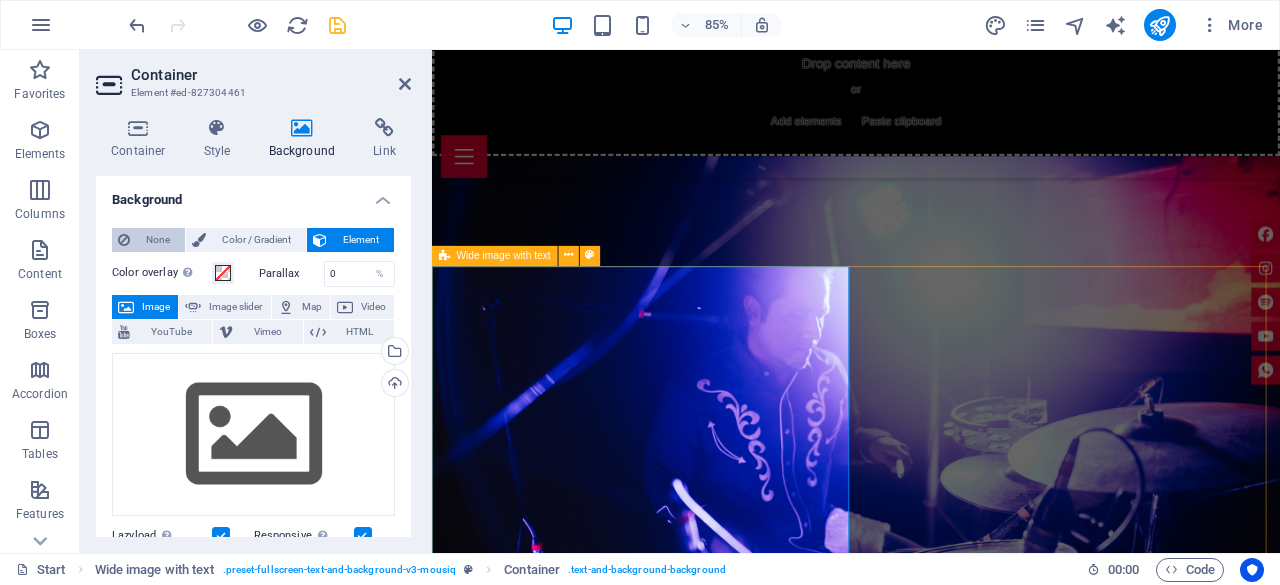 click on "None" at bounding box center (157, 240) 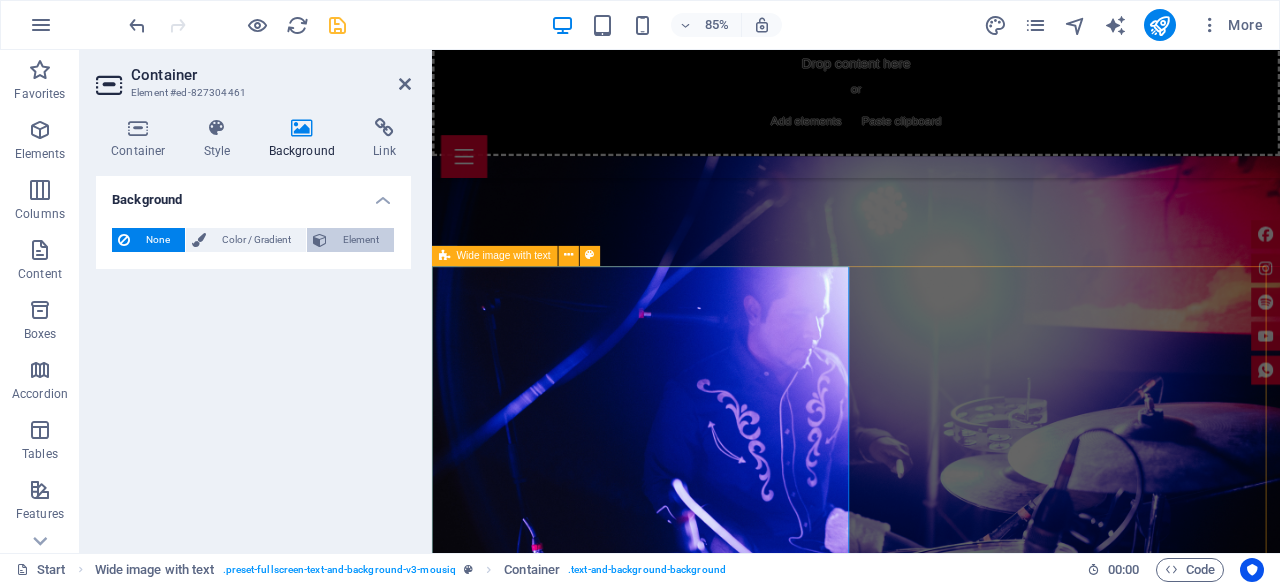 click on "Element" at bounding box center (360, 240) 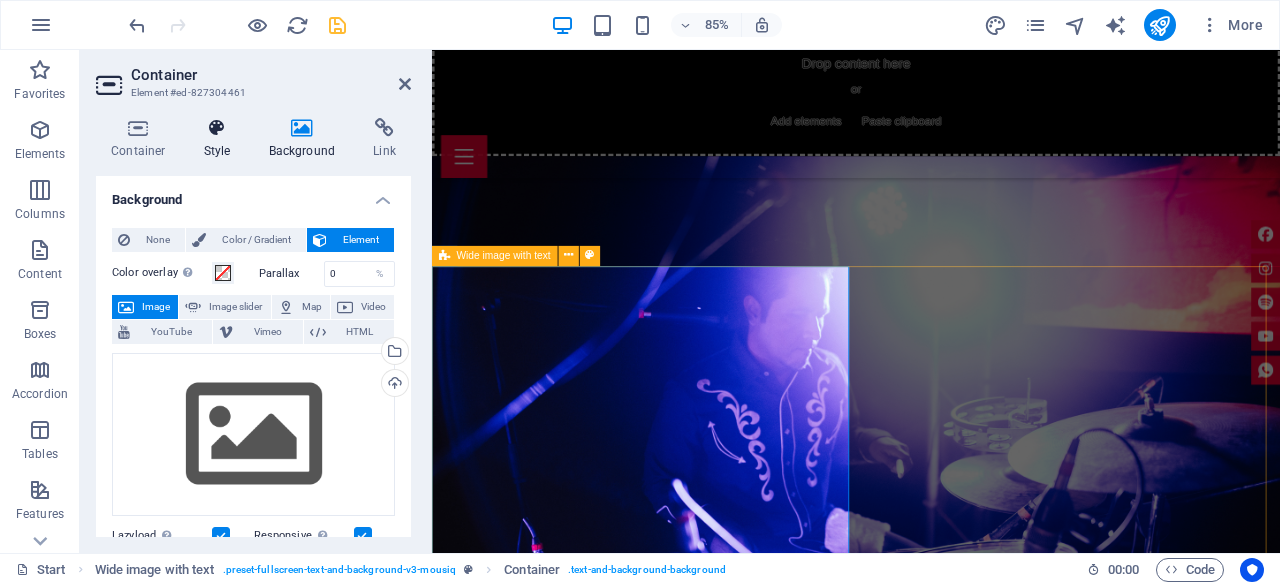 click at bounding box center (217, 128) 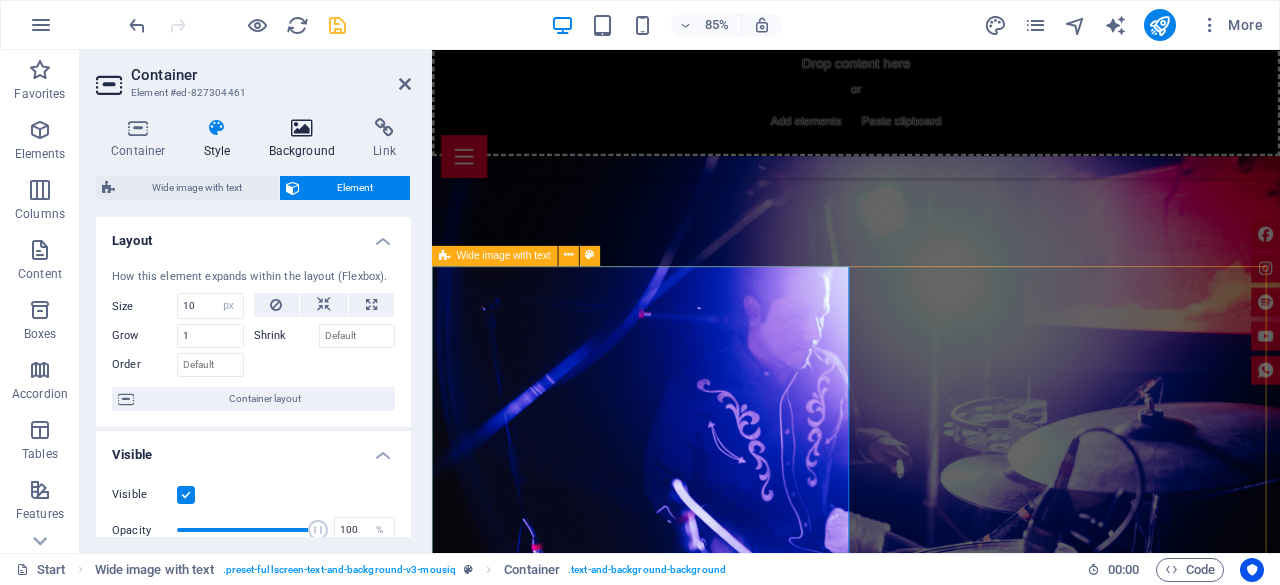 click at bounding box center (302, 128) 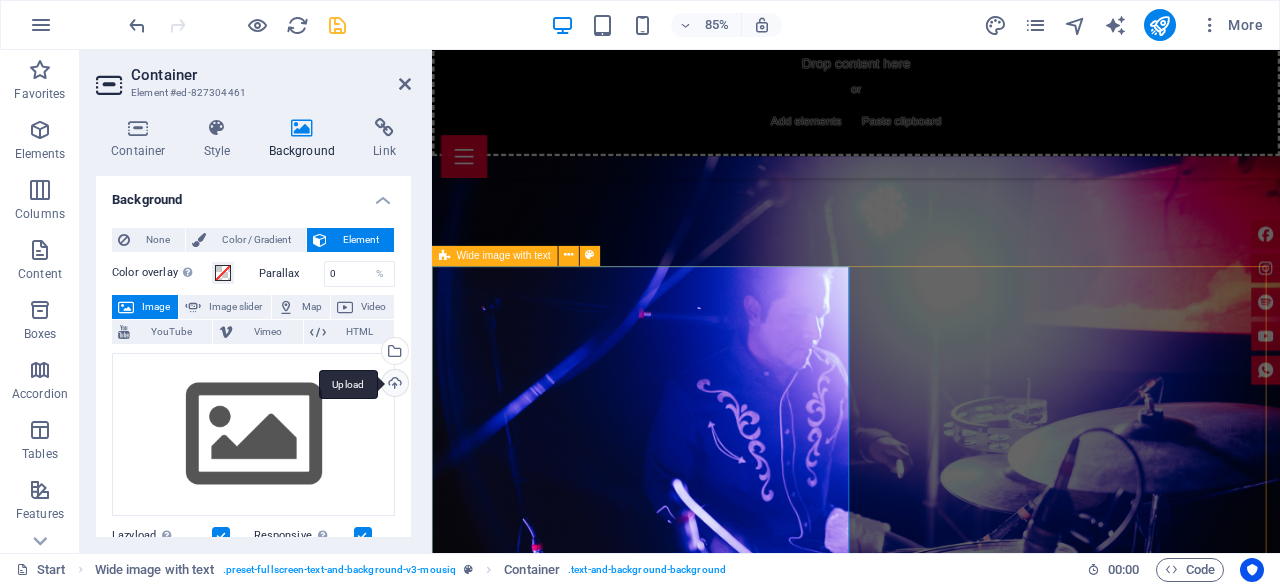 click on "Upload" at bounding box center [393, 385] 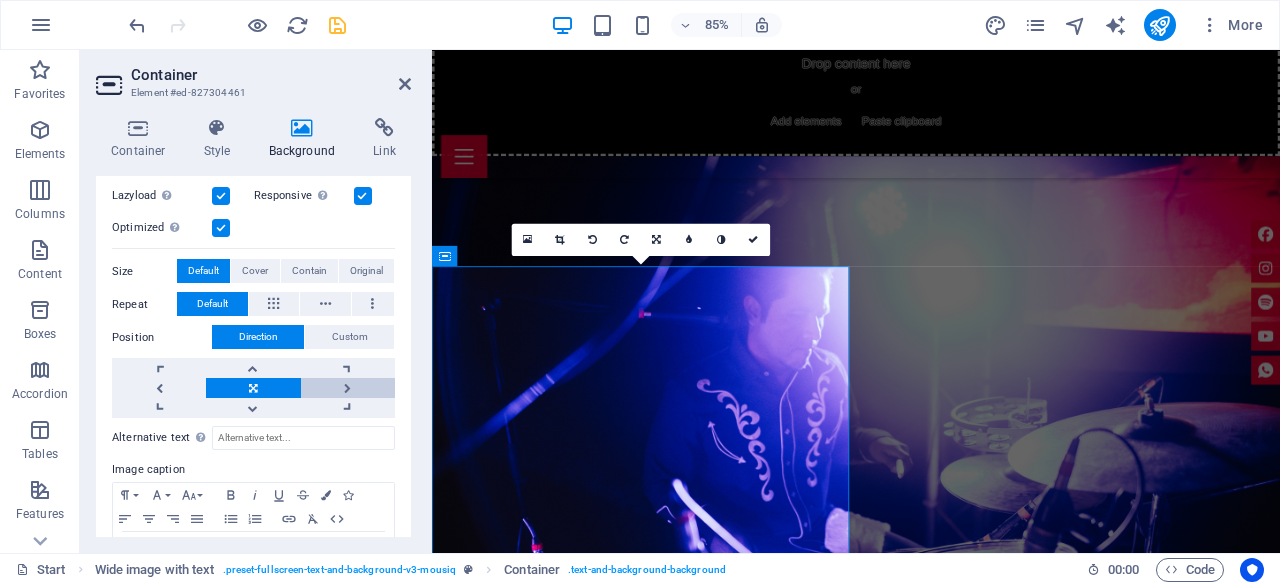 scroll, scrollTop: 360, scrollLeft: 0, axis: vertical 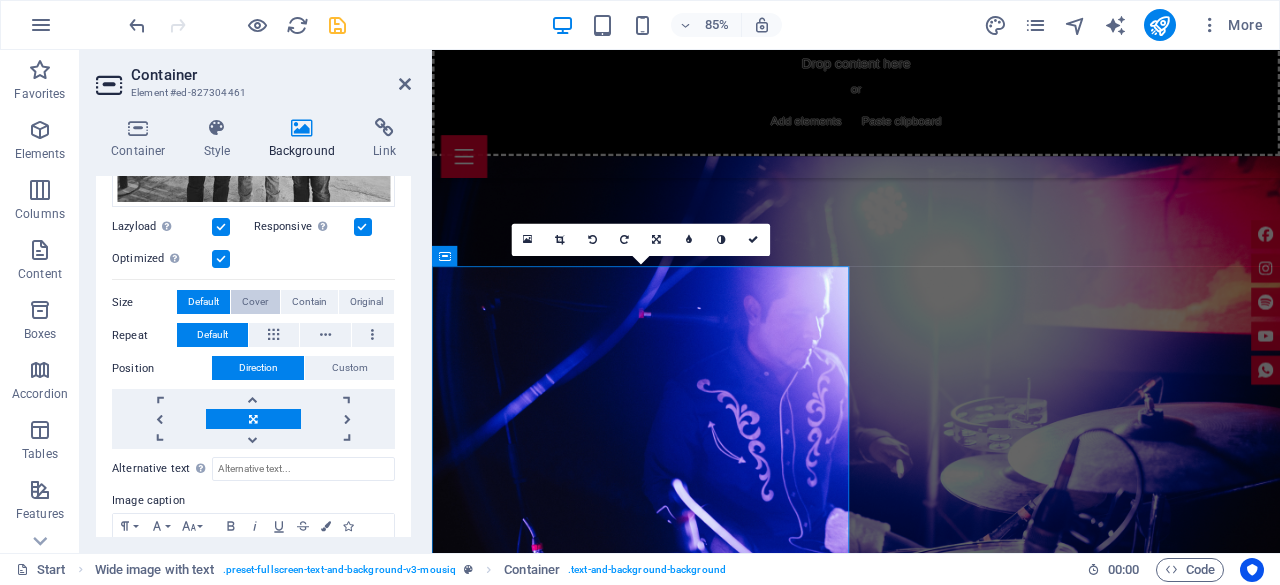 click on "Cover" at bounding box center [255, 302] 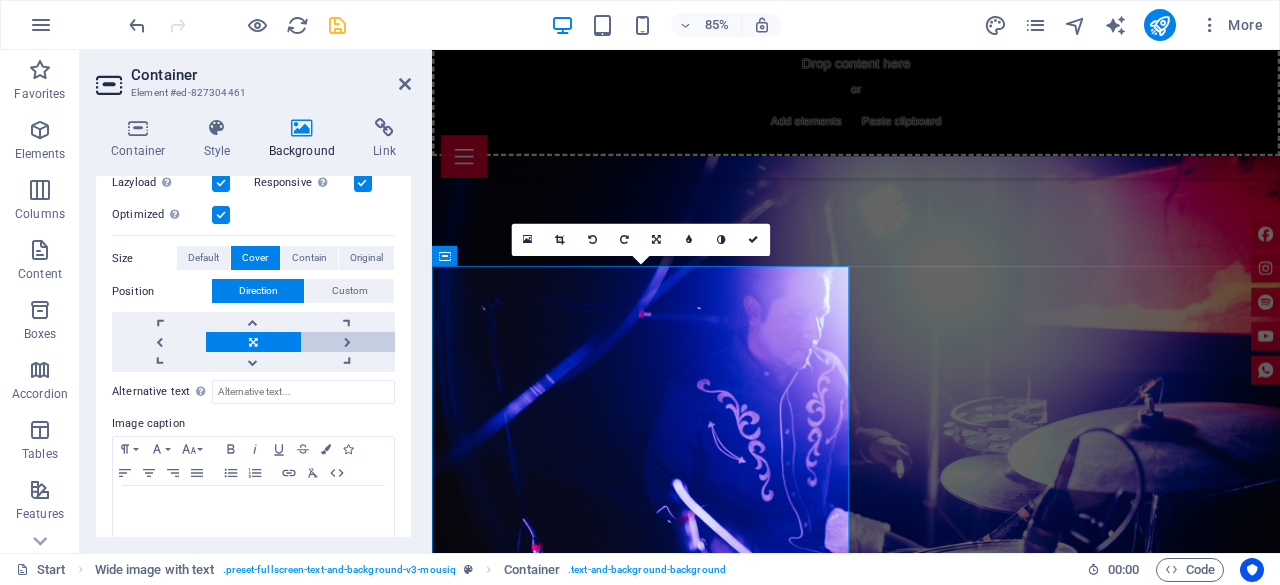 scroll, scrollTop: 426, scrollLeft: 0, axis: vertical 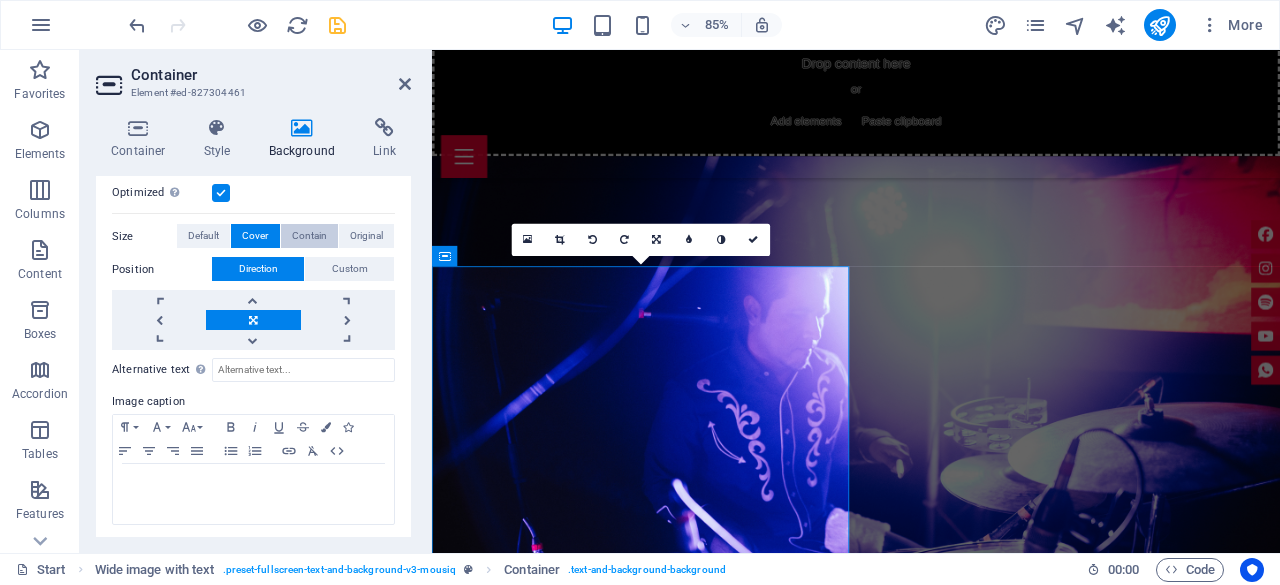 click on "Contain" at bounding box center (309, 236) 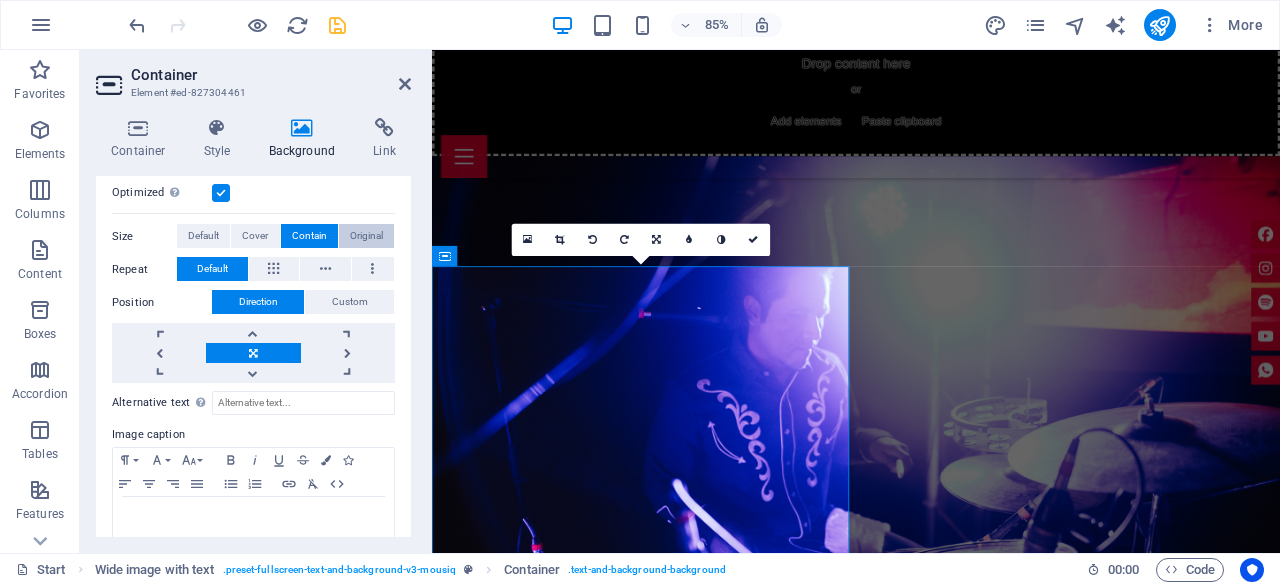 click on "Original" at bounding box center (366, 236) 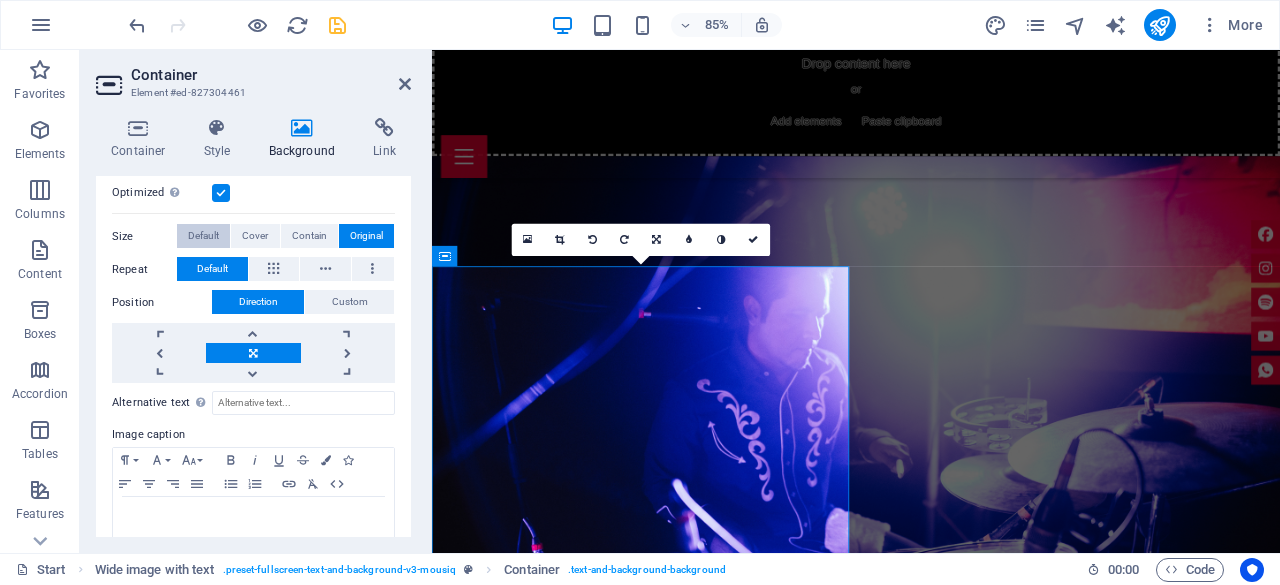 click on "Default" at bounding box center [203, 236] 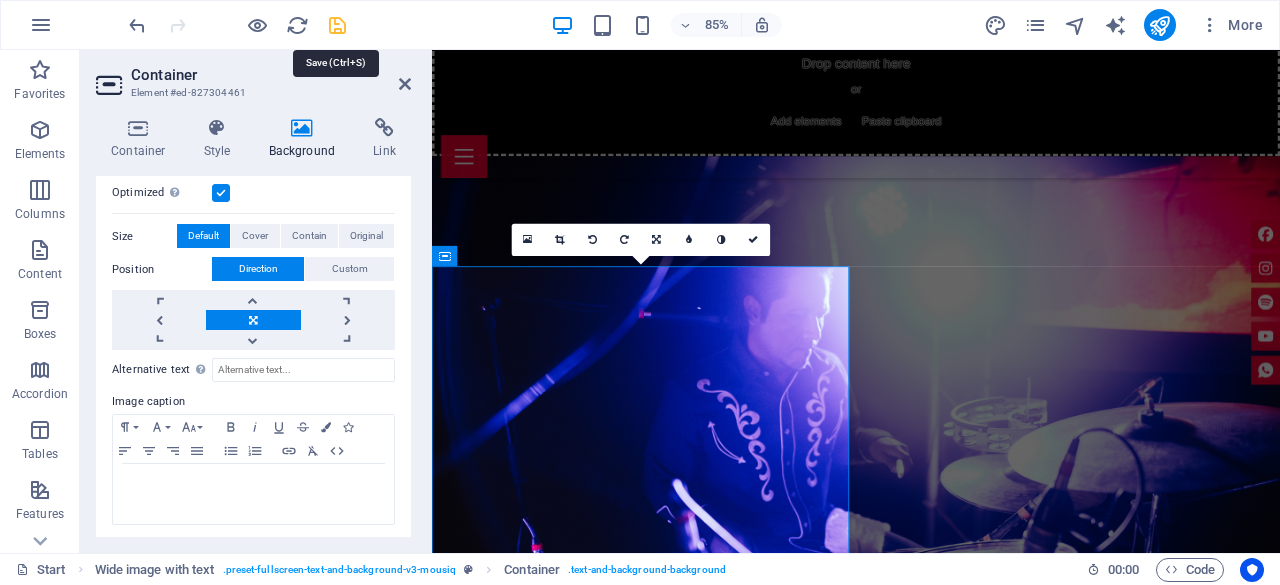 click at bounding box center (337, 25) 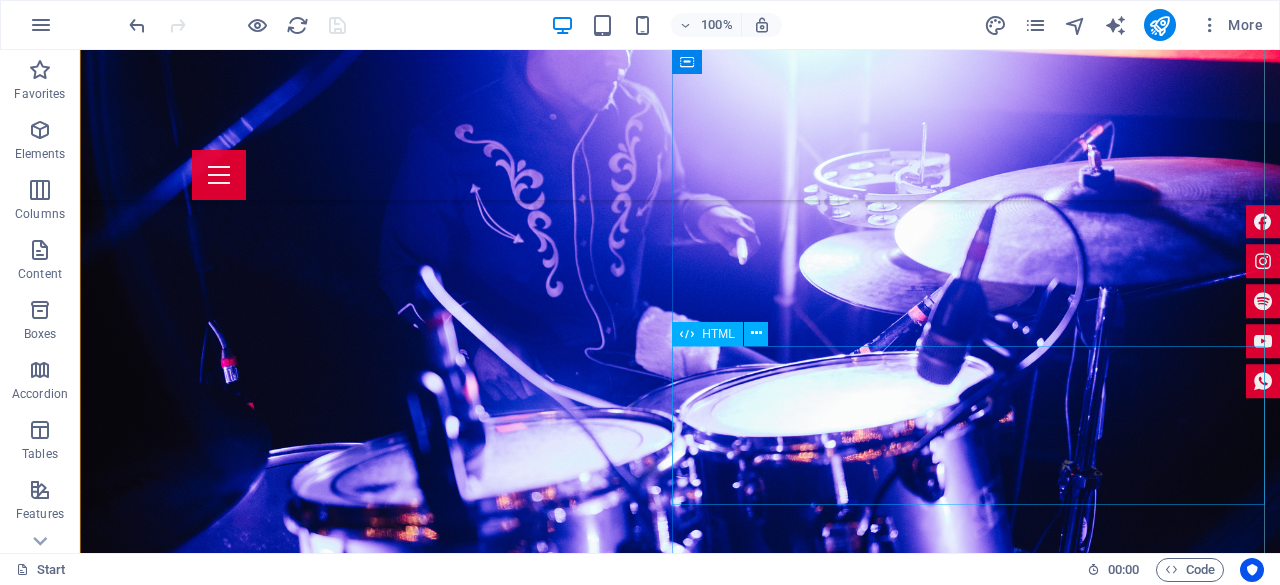 scroll, scrollTop: 2700, scrollLeft: 0, axis: vertical 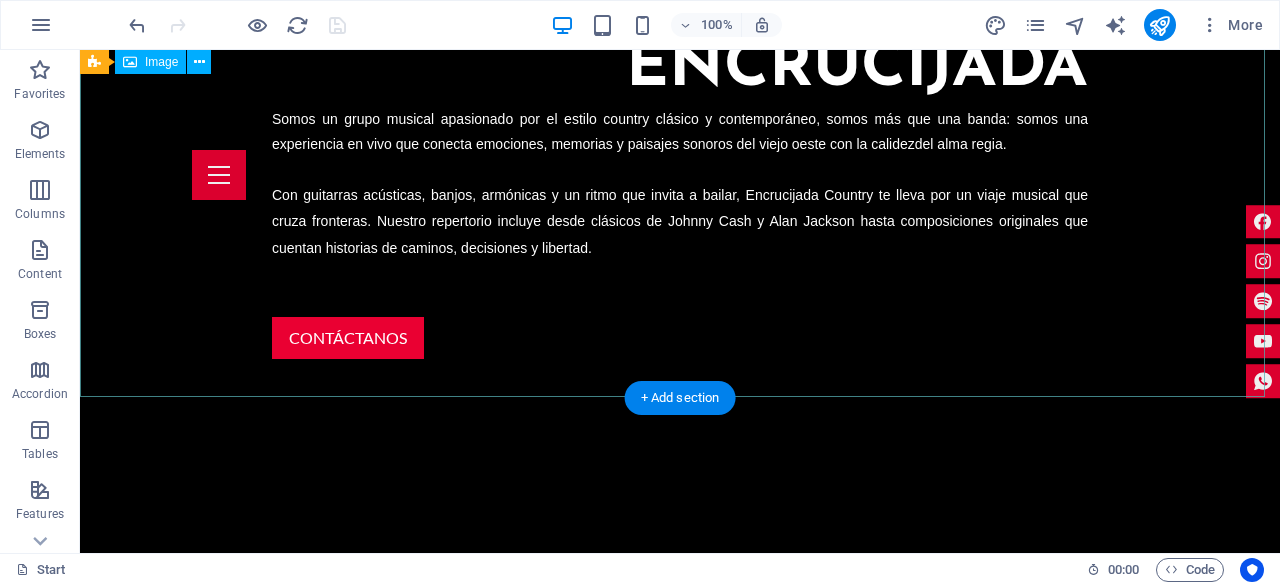 click at bounding box center [680, 1526] 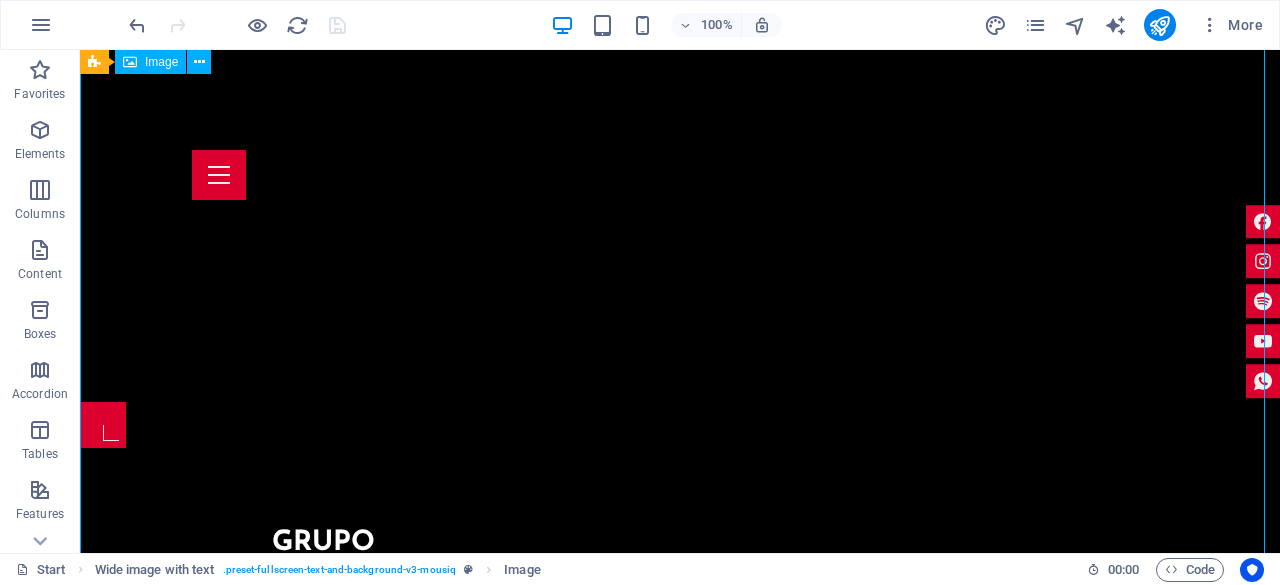 scroll, scrollTop: 826, scrollLeft: 0, axis: vertical 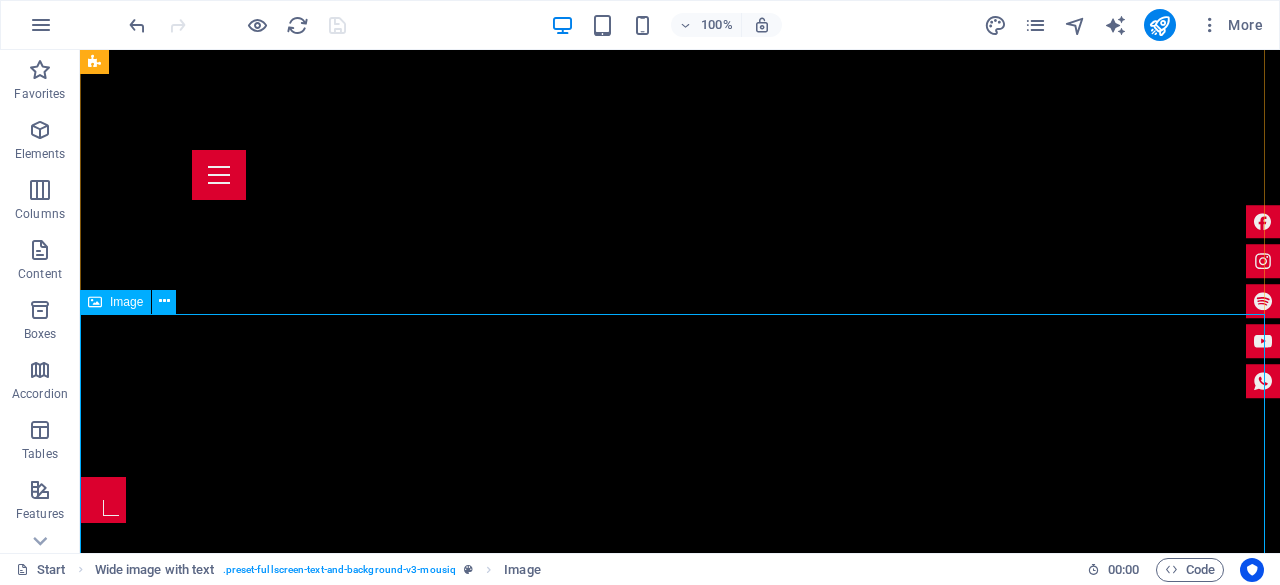 click on "Image" at bounding box center (115, 302) 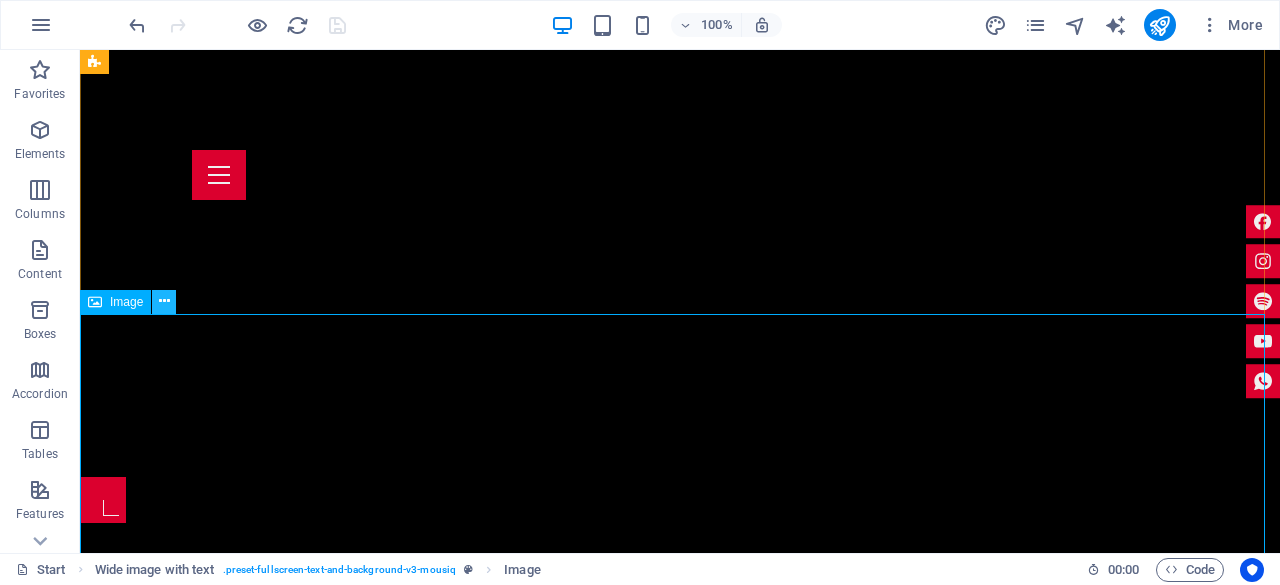 click at bounding box center [164, 301] 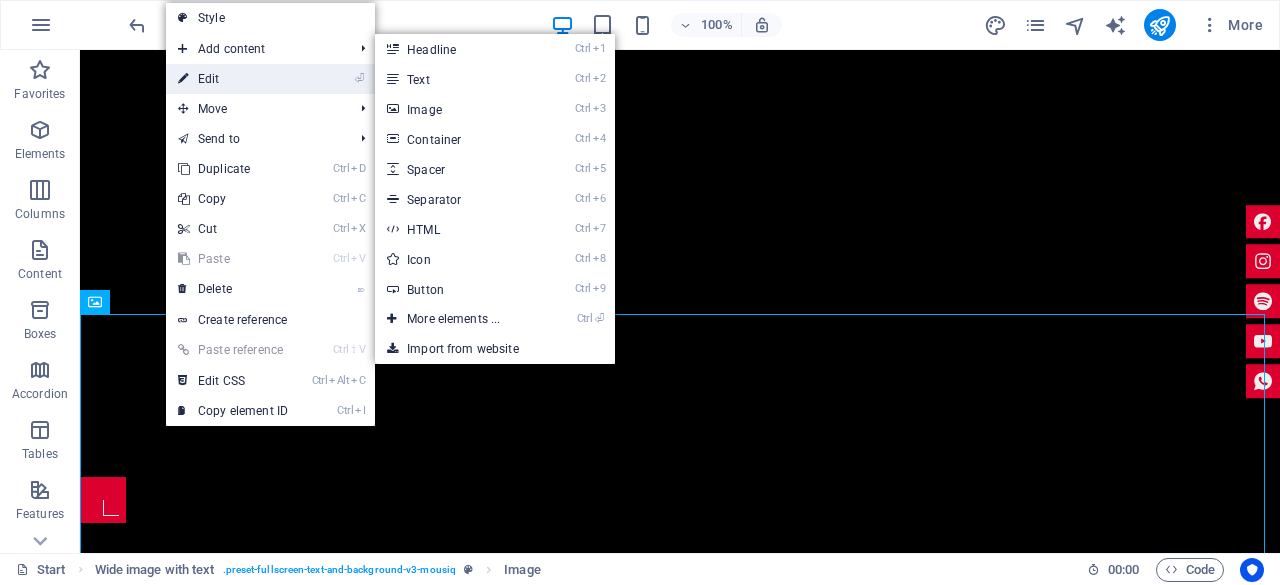 click on "⏎  Edit" at bounding box center (233, 79) 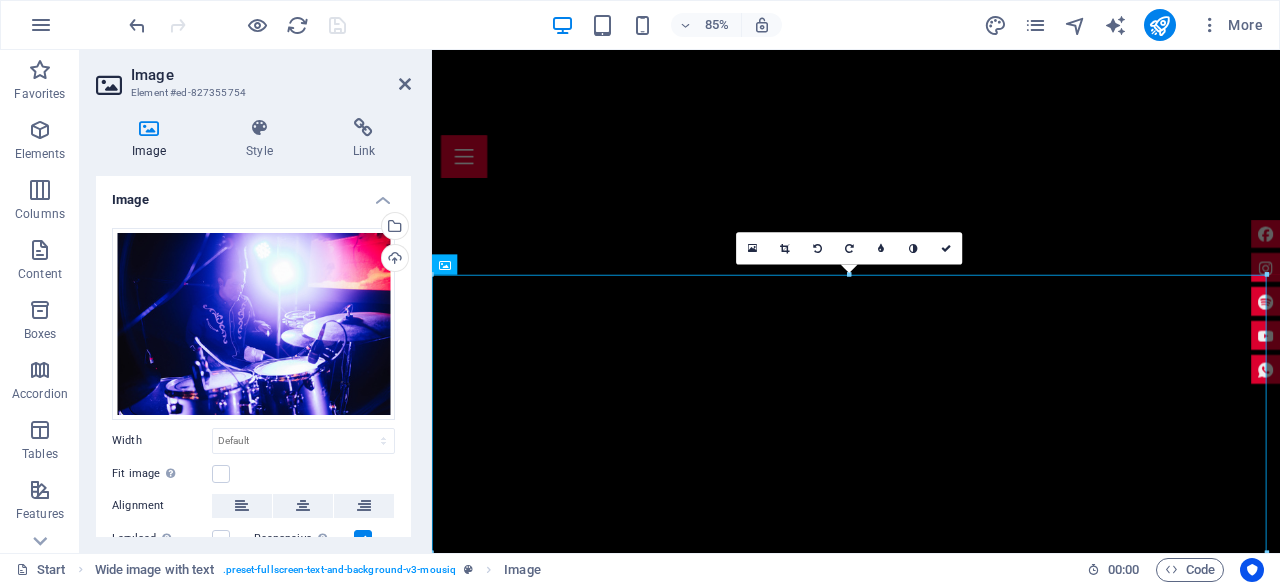 scroll, scrollTop: 915, scrollLeft: 0, axis: vertical 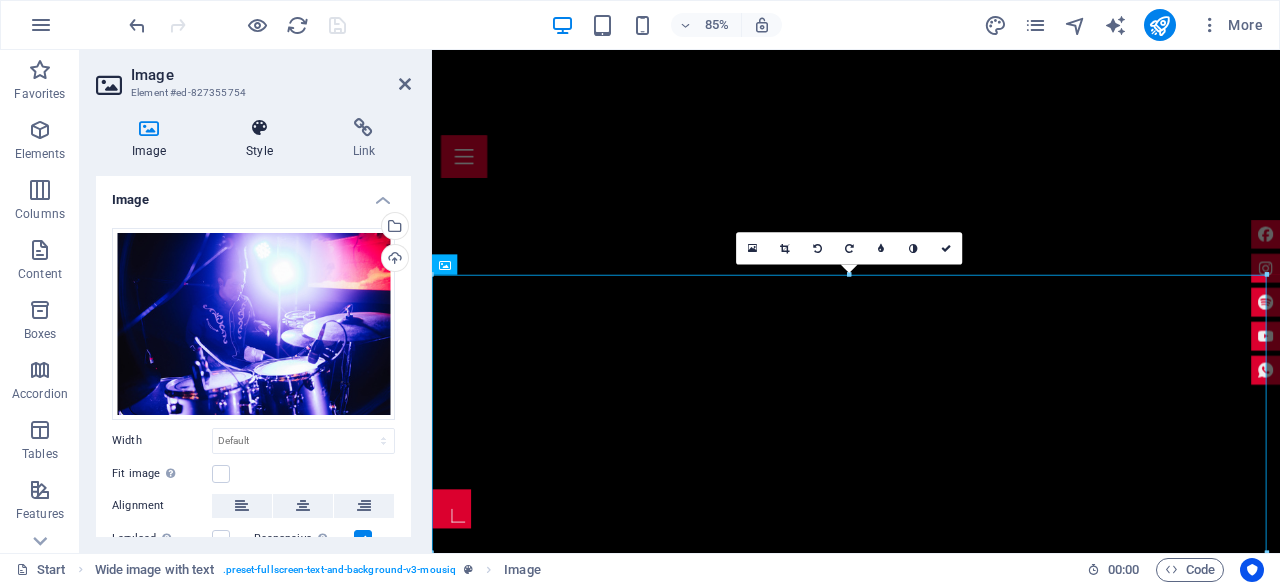 click on "Style" at bounding box center [263, 139] 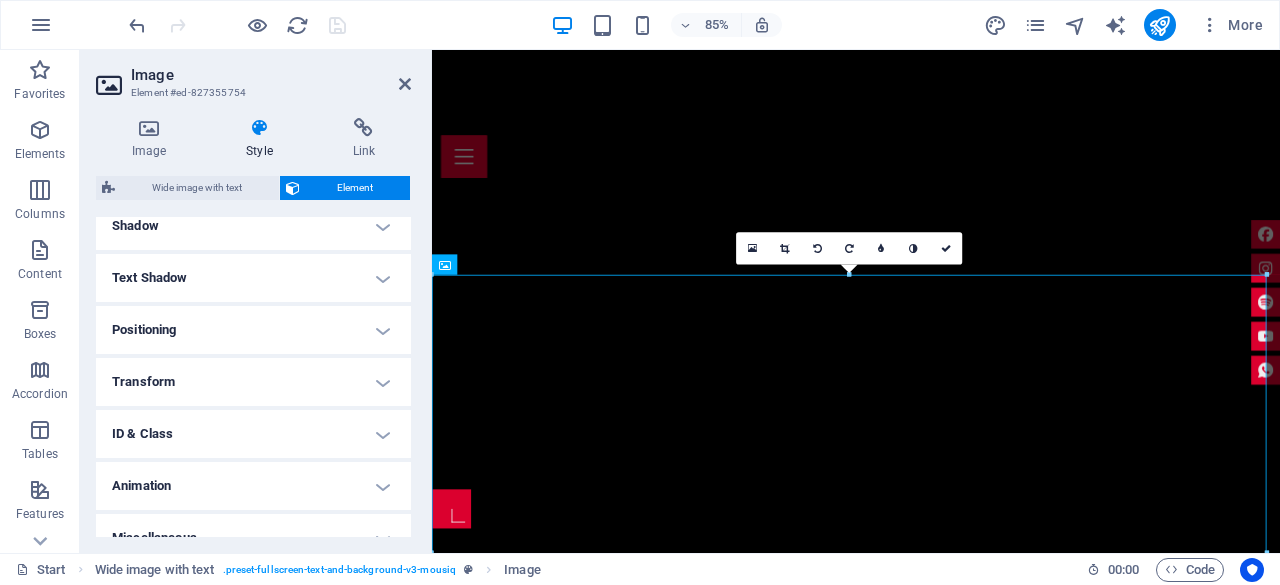 scroll, scrollTop: 524, scrollLeft: 0, axis: vertical 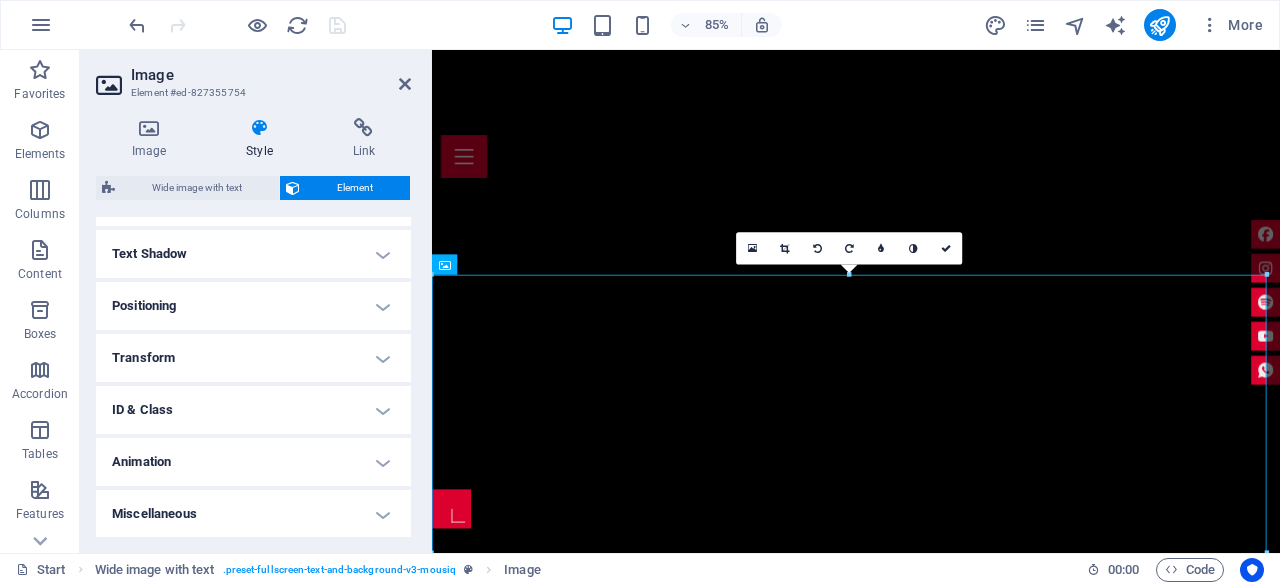click on "Animation" at bounding box center (253, 462) 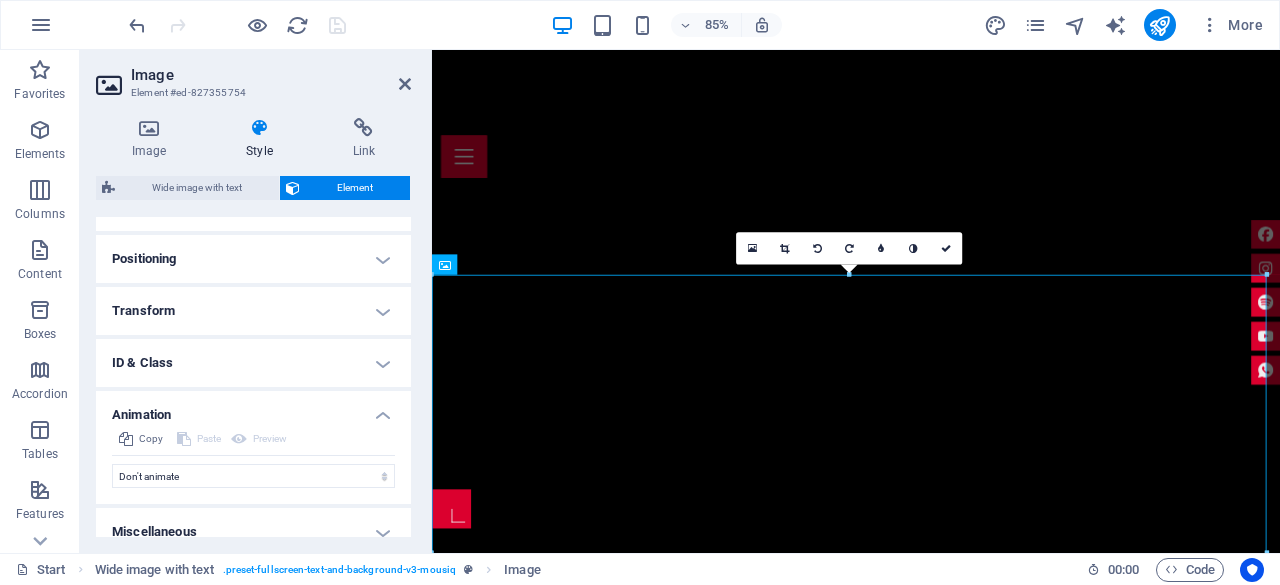 scroll, scrollTop: 588, scrollLeft: 0, axis: vertical 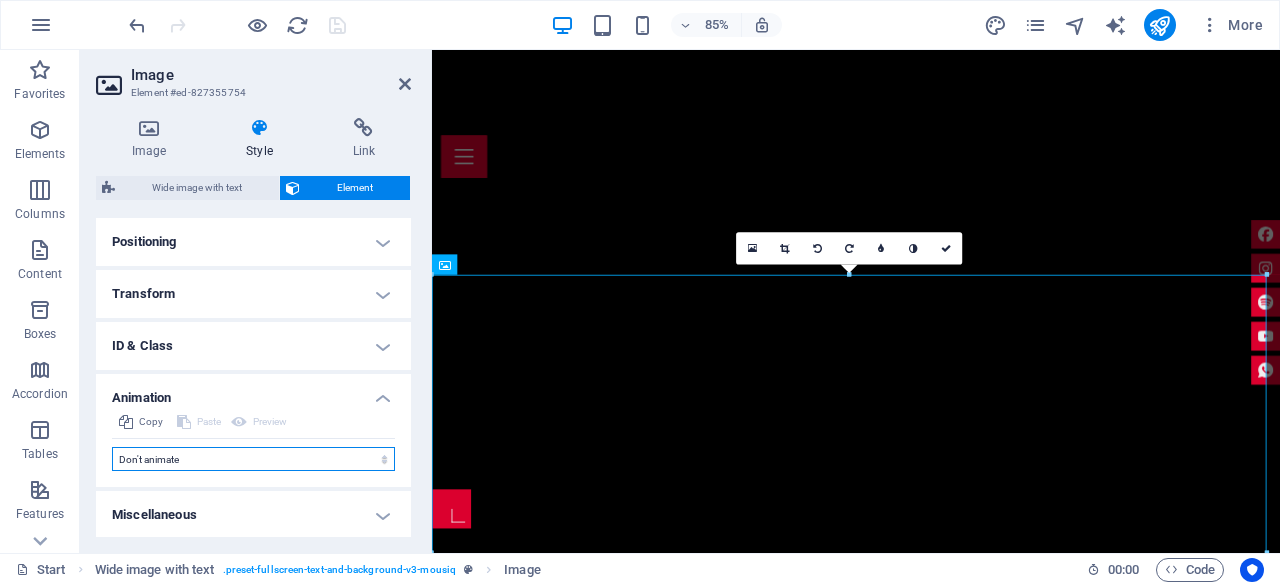 click on "Don't animate Show / Hide Slide up/down Zoom in/out Slide left to right Slide right to left Slide top to bottom Slide bottom to top Pulse Blink Open as overlay" at bounding box center (253, 459) 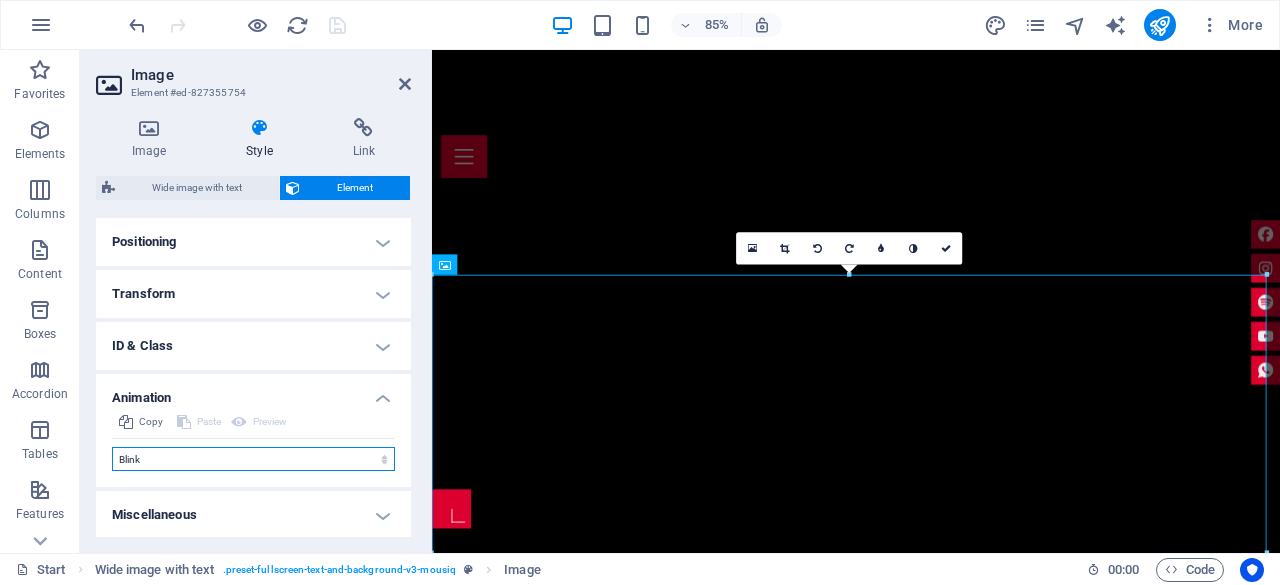 click on "Don't animate Show / Hide Slide up/down Zoom in/out Slide left to right Slide right to left Slide top to bottom Slide bottom to top Pulse Blink Open as overlay" at bounding box center [253, 459] 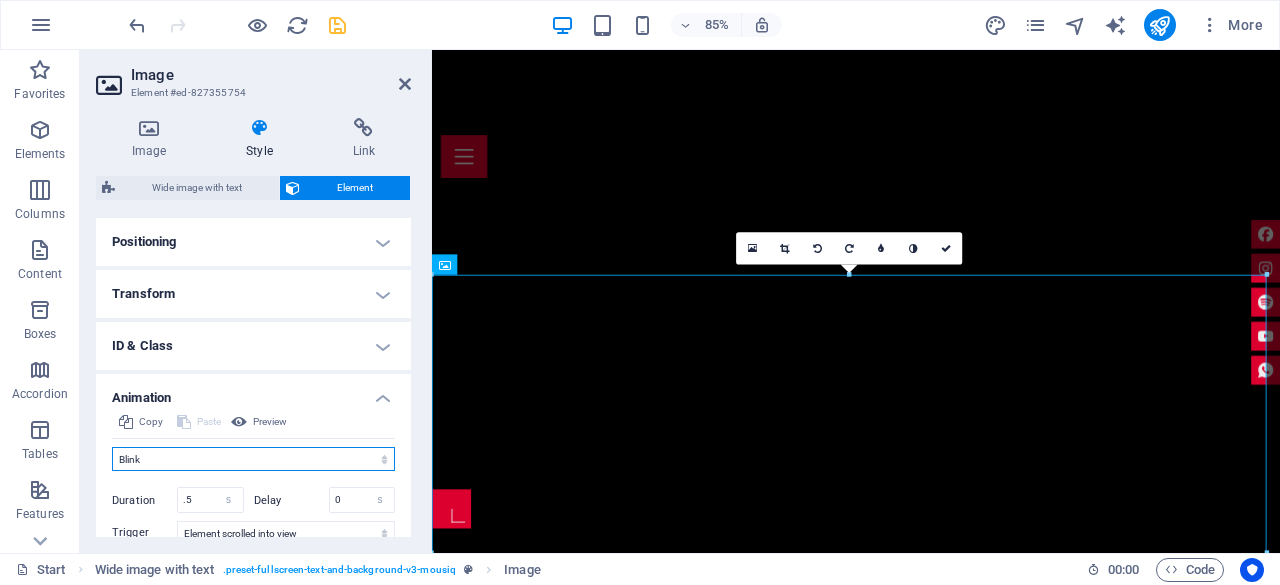 click on "Don't animate Show / Hide Slide up/down Zoom in/out Slide left to right Slide right to left Slide top to bottom Slide bottom to top Pulse Blink Open as overlay" at bounding box center [253, 459] 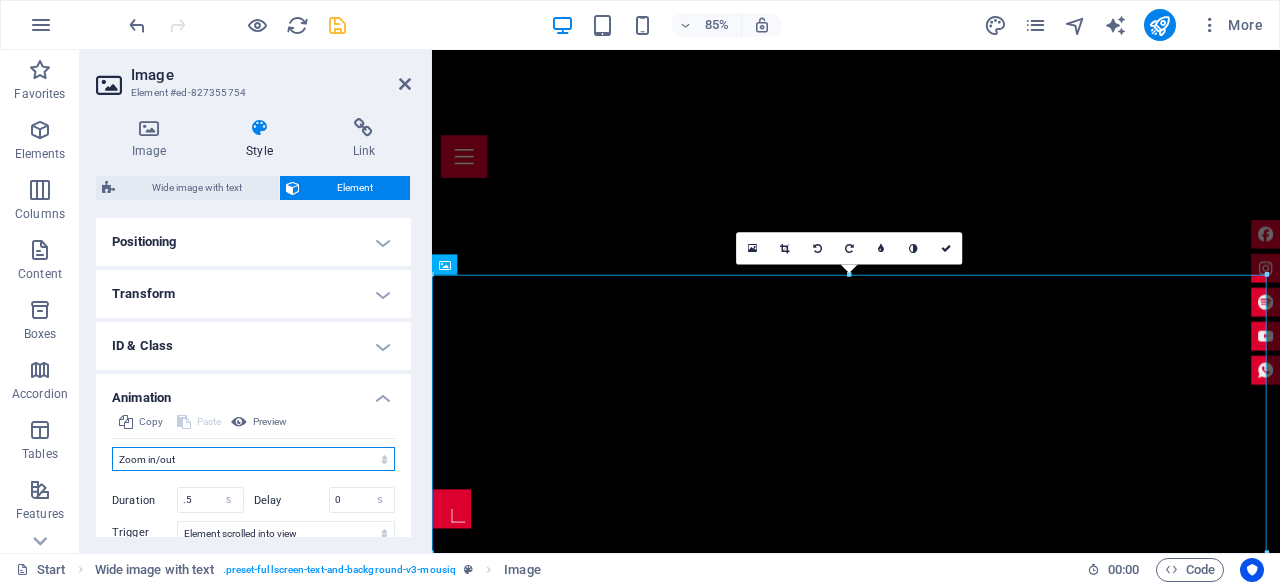click on "Don't animate Show / Hide Slide up/down Zoom in/out Slide left to right Slide right to left Slide top to bottom Slide bottom to top Pulse Blink Open as overlay" at bounding box center [253, 459] 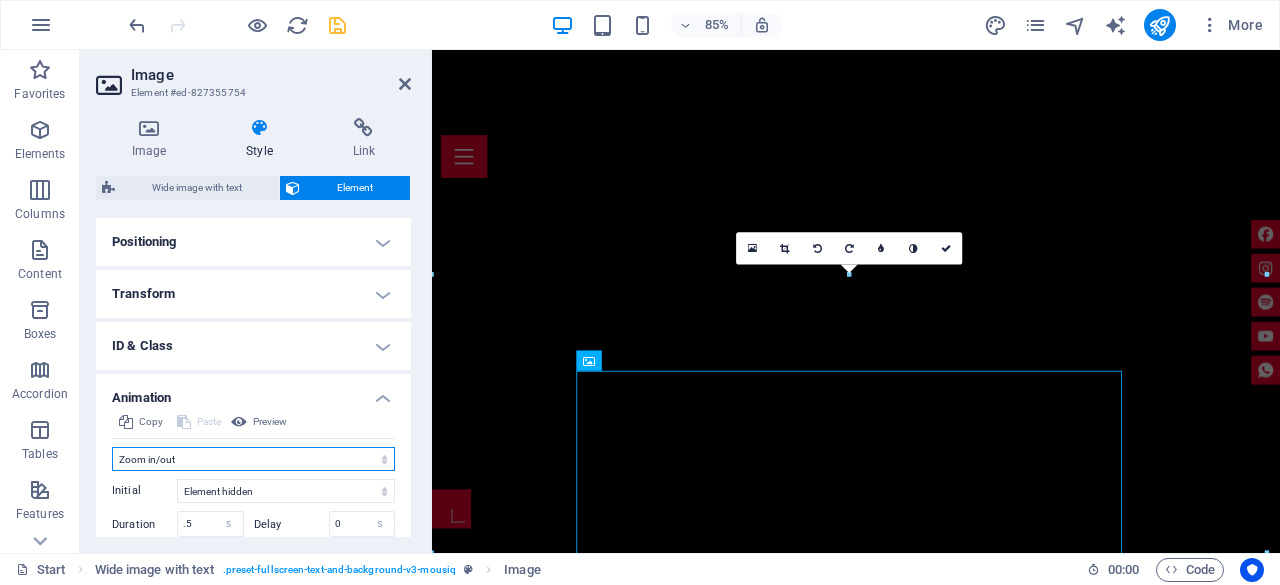 click on "Don't animate Show / Hide Slide up/down Zoom in/out Slide left to right Slide right to left Slide top to bottom Slide bottom to top Pulse Blink Open as overlay" at bounding box center (253, 459) 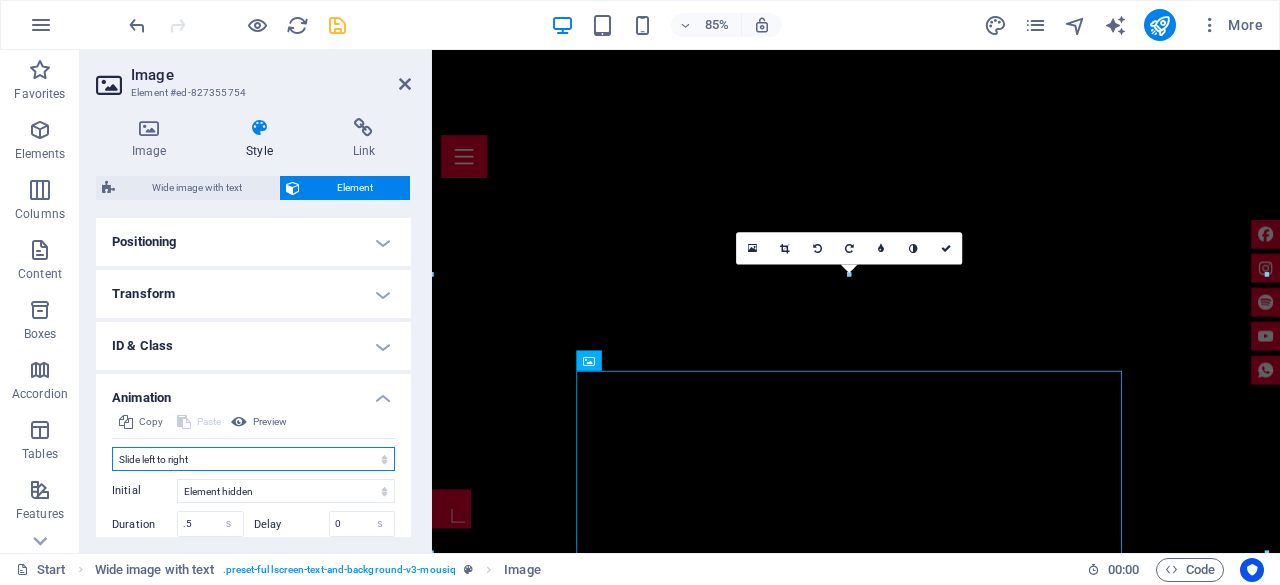 click on "Don't animate Show / Hide Slide up/down Zoom in/out Slide left to right Slide right to left Slide top to bottom Slide bottom to top Pulse Blink Open as overlay" at bounding box center [253, 459] 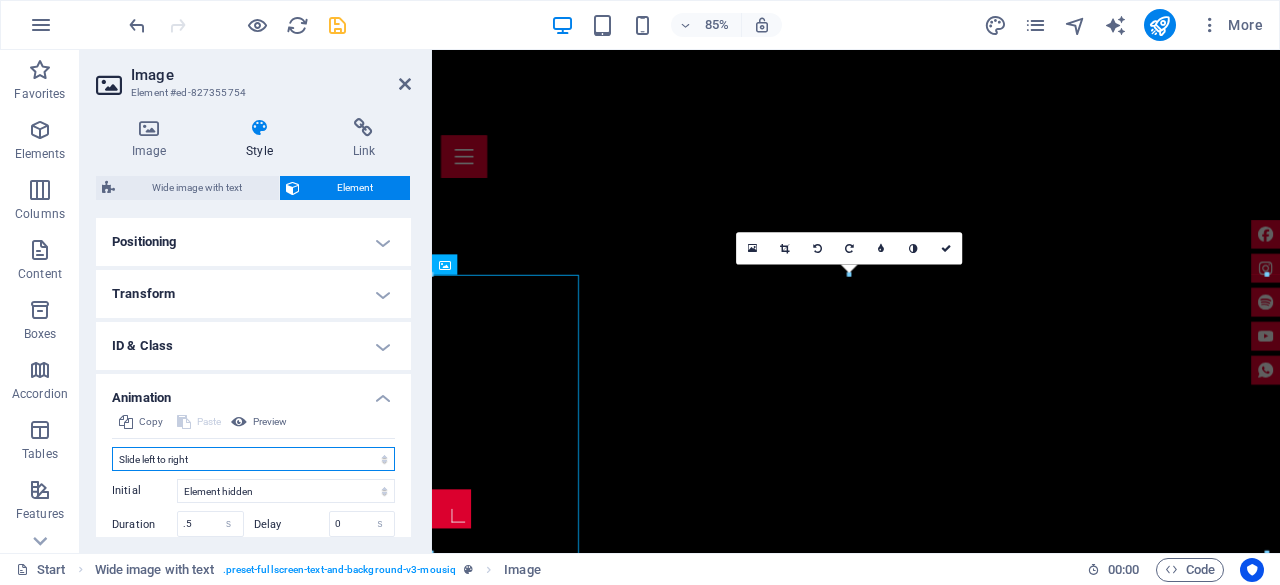 click on "Don't animate Show / Hide Slide up/down Zoom in/out Slide left to right Slide right to left Slide top to bottom Slide bottom to top Pulse Blink Open as overlay" at bounding box center (253, 459) 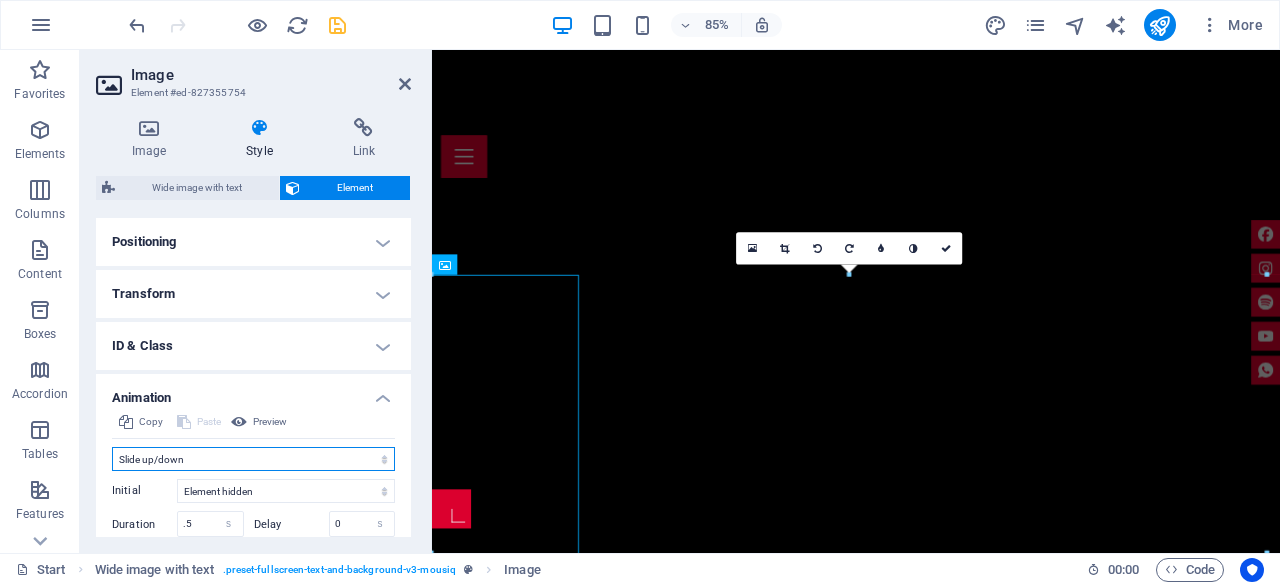 click on "Don't animate Show / Hide Slide up/down Zoom in/out Slide left to right Slide right to left Slide top to bottom Slide bottom to top Pulse Blink Open as overlay" at bounding box center [253, 459] 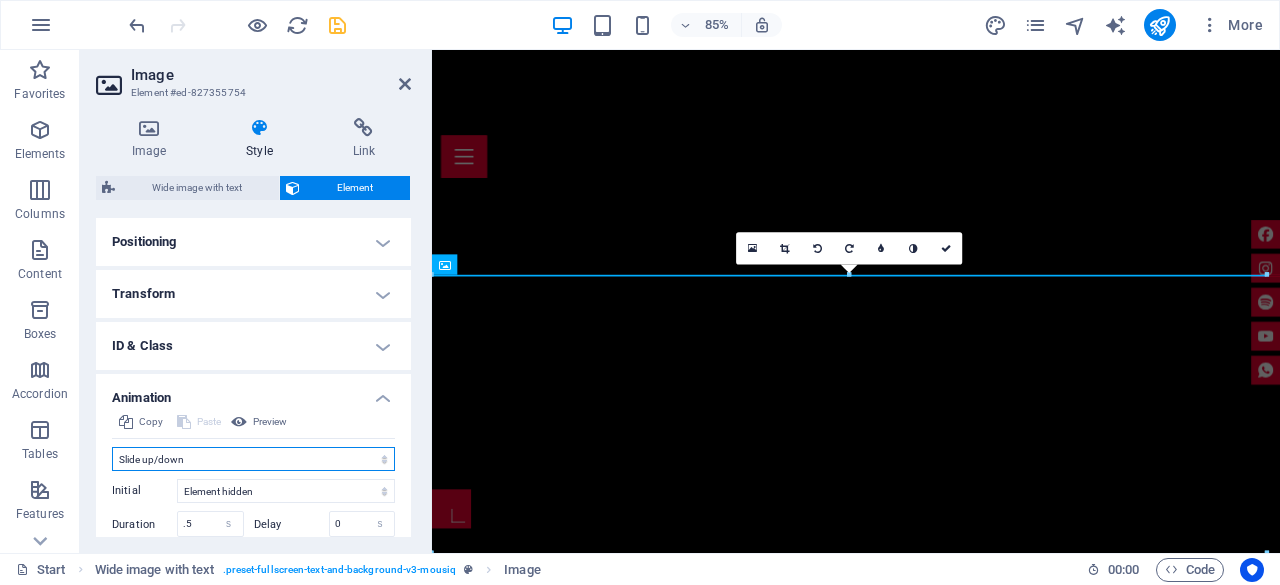 click on "Don't animate Show / Hide Slide up/down Zoom in/out Slide left to right Slide right to left Slide top to bottom Slide bottom to top Pulse Blink Open as overlay" at bounding box center (253, 459) 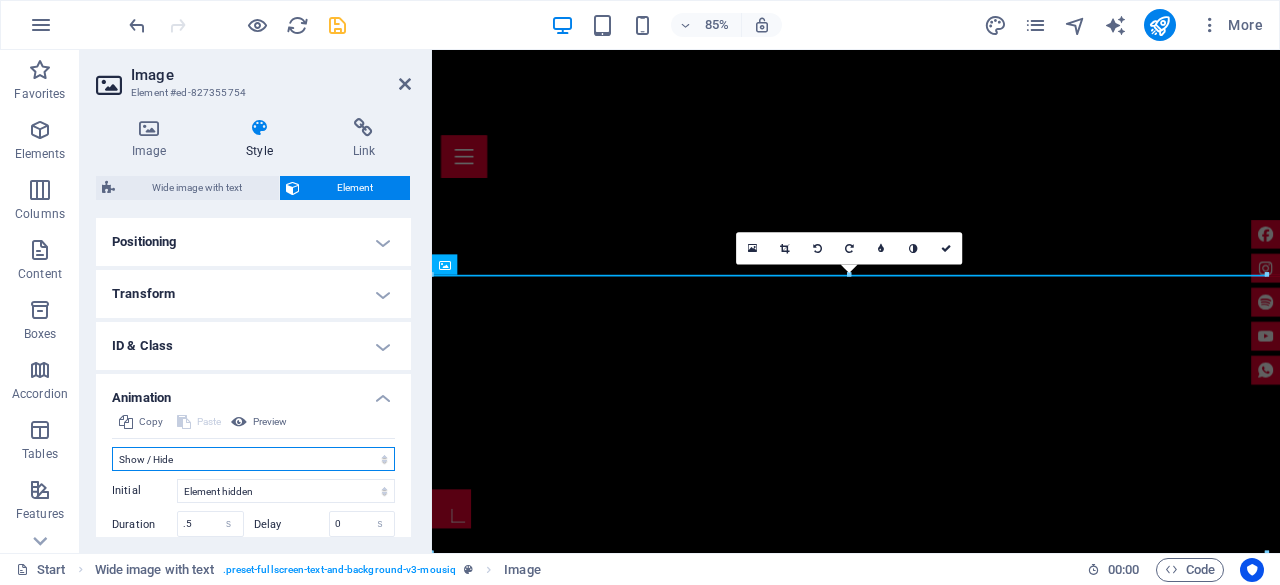 click on "Don't animate Show / Hide Slide up/down Zoom in/out Slide left to right Slide right to left Slide top to bottom Slide bottom to top Pulse Blink Open as overlay" at bounding box center (253, 459) 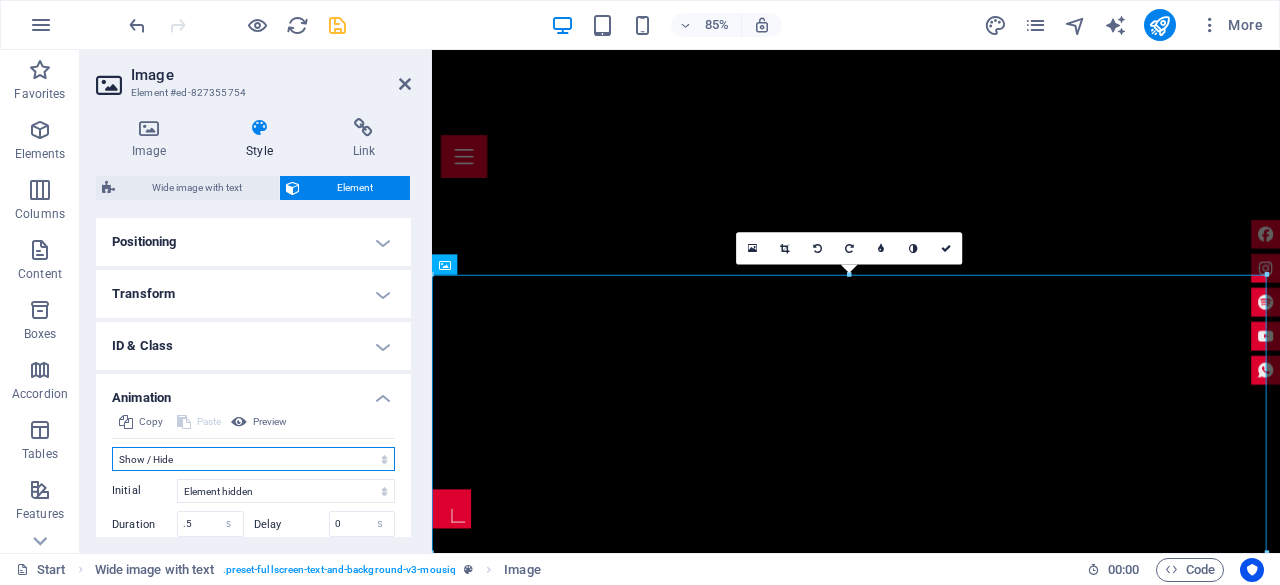 click on "Don't animate Show / Hide Slide up/down Zoom in/out Slide left to right Slide right to left Slide top to bottom Slide bottom to top Pulse Blink Open as overlay" at bounding box center (253, 459) 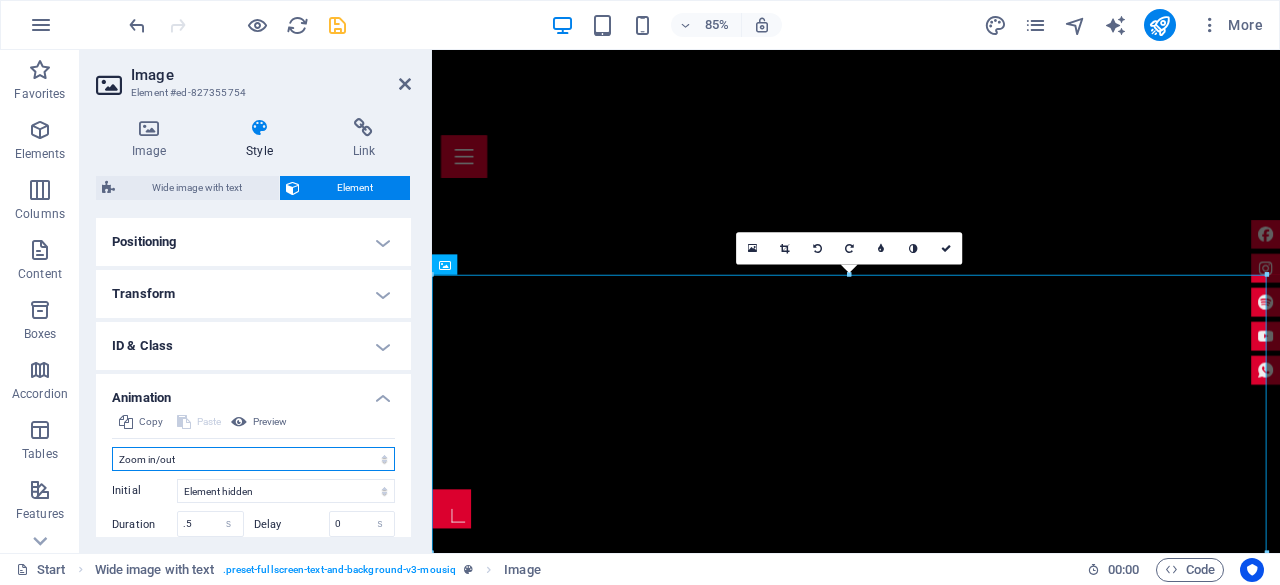 click on "Don't animate Show / Hide Slide up/down Zoom in/out Slide left to right Slide right to left Slide top to bottom Slide bottom to top Pulse Blink Open as overlay" at bounding box center (253, 459) 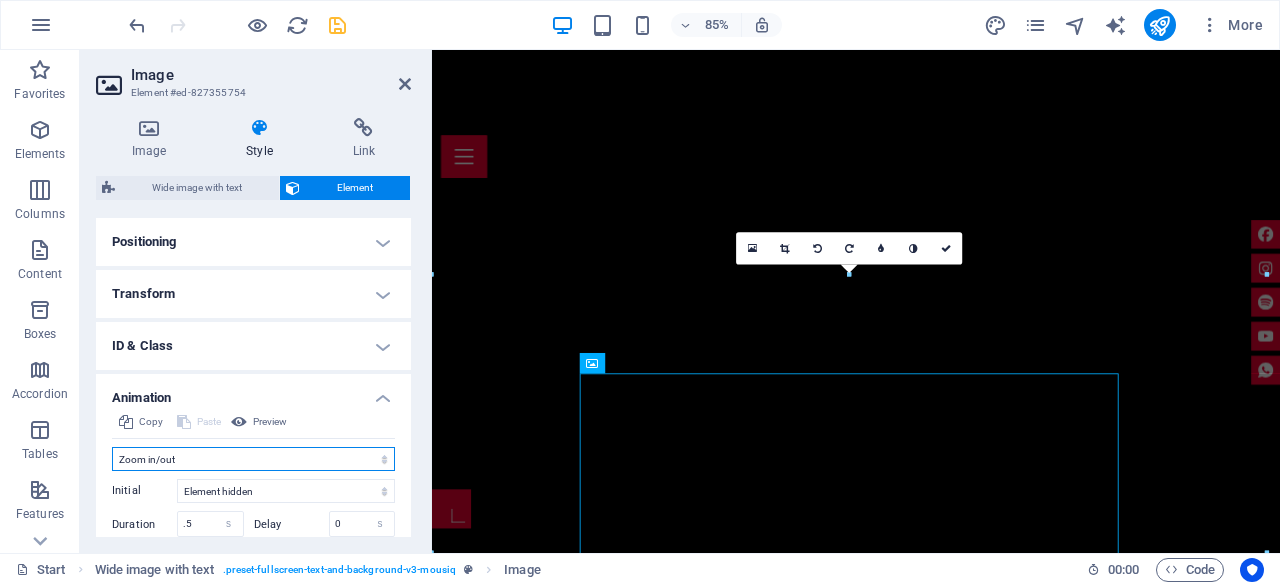 click on "Don't animate Show / Hide Slide up/down Zoom in/out Slide left to right Slide right to left Slide top to bottom Slide bottom to top Pulse Blink Open as overlay" at bounding box center (253, 459) 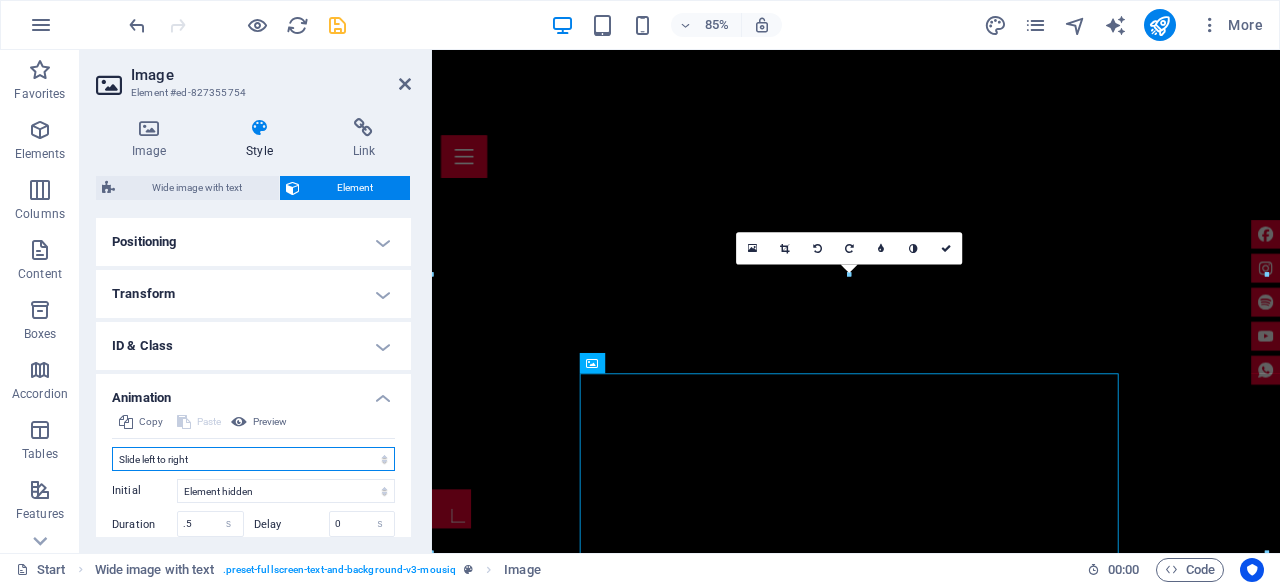 click on "Don't animate Show / Hide Slide up/down Zoom in/out Slide left to right Slide right to left Slide top to bottom Slide bottom to top Pulse Blink Open as overlay" at bounding box center [253, 459] 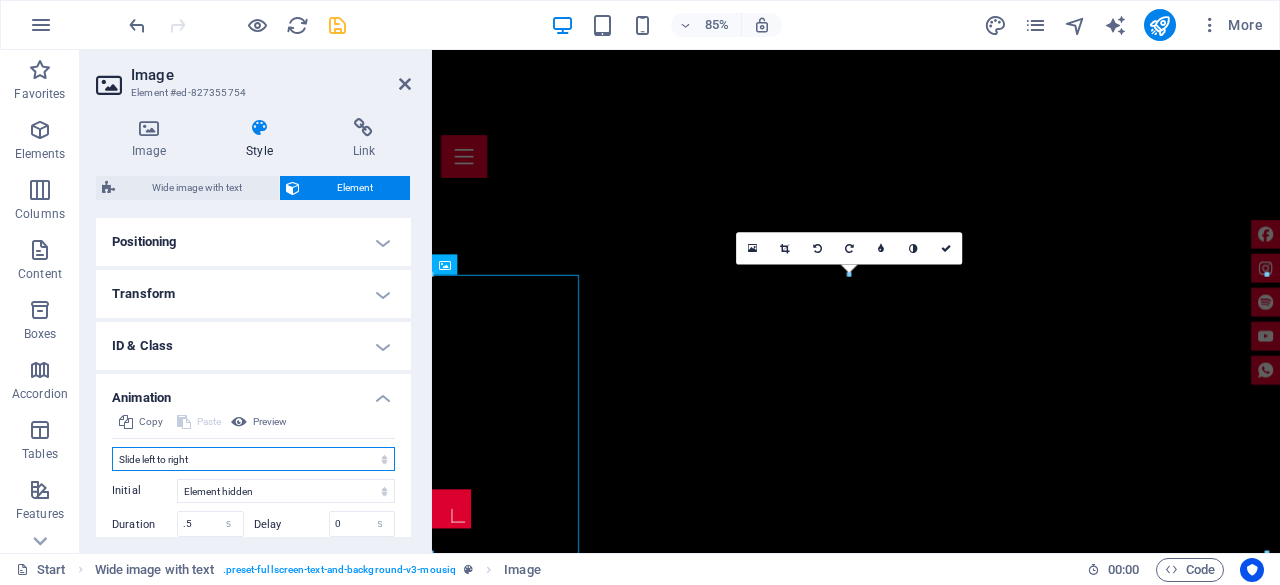click on "Don't animate Show / Hide Slide up/down Zoom in/out Slide left to right Slide right to left Slide top to bottom Slide bottom to top Pulse Blink Open as overlay" at bounding box center [253, 459] 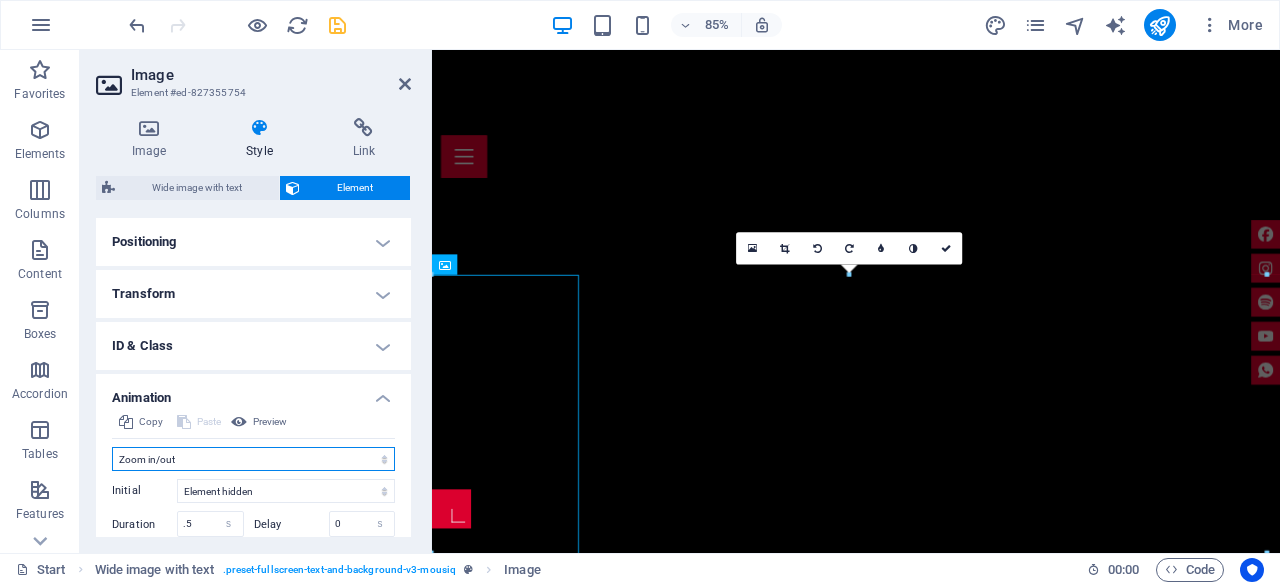 click on "Don't animate Show / Hide Slide up/down Zoom in/out Slide left to right Slide right to left Slide top to bottom Slide bottom to top Pulse Blink Open as overlay" at bounding box center (253, 459) 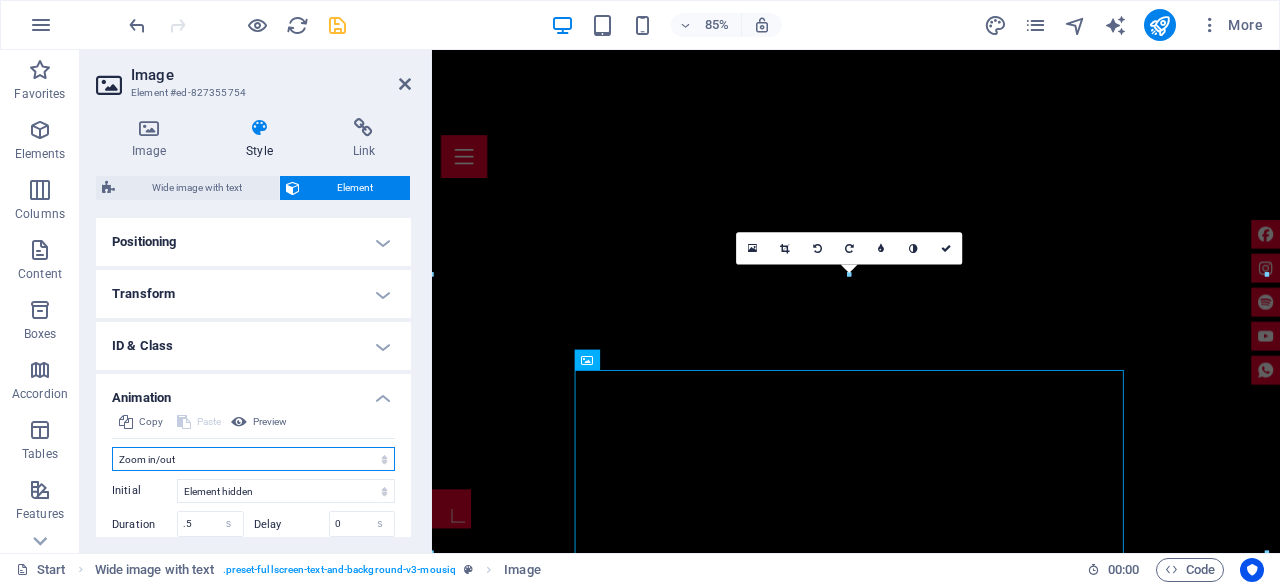 click on "Don't animate Show / Hide Slide up/down Zoom in/out Slide left to right Slide right to left Slide top to bottom Slide bottom to top Pulse Blink Open as overlay" at bounding box center (253, 459) 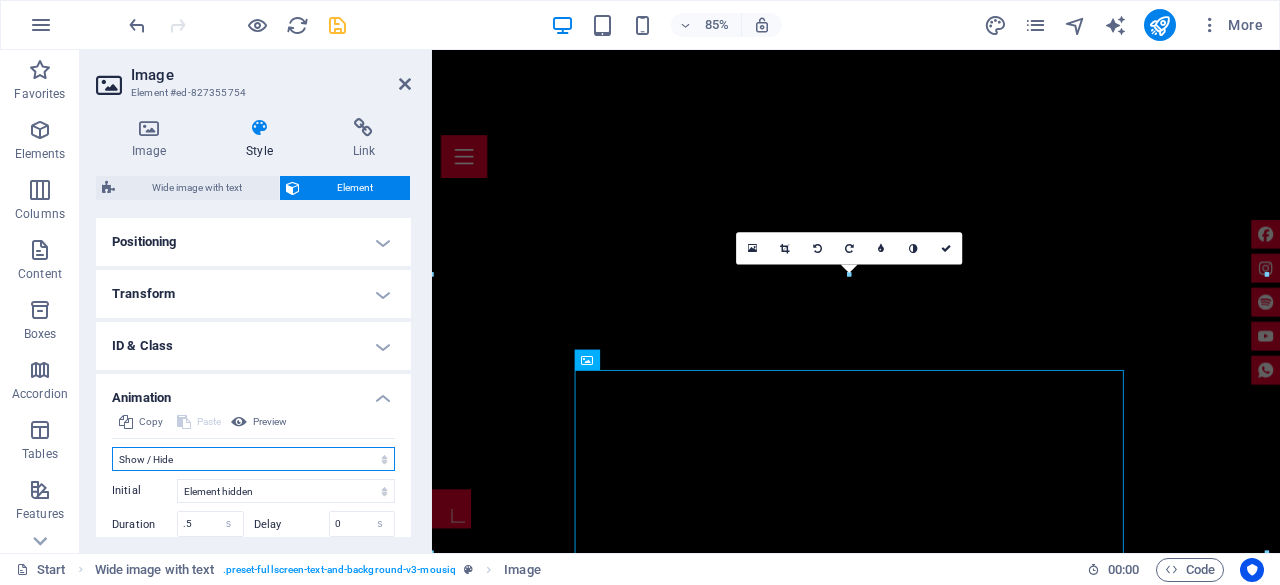 click on "Don't animate Show / Hide Slide up/down Zoom in/out Slide left to right Slide right to left Slide top to bottom Slide bottom to top Pulse Blink Open as overlay" at bounding box center [253, 459] 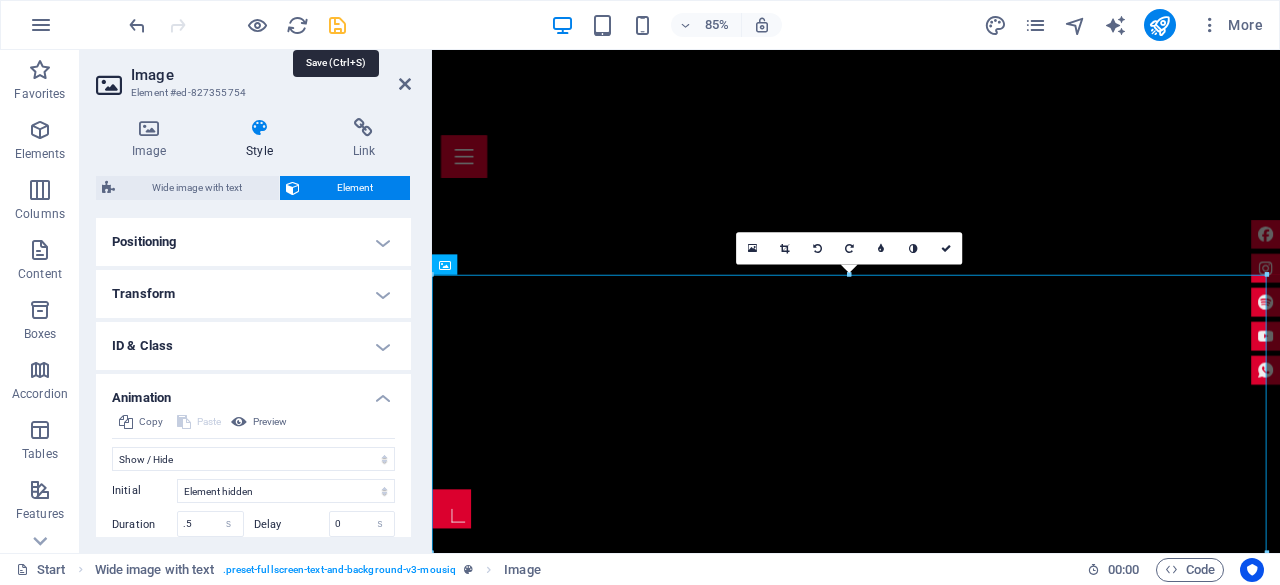 click at bounding box center (337, 25) 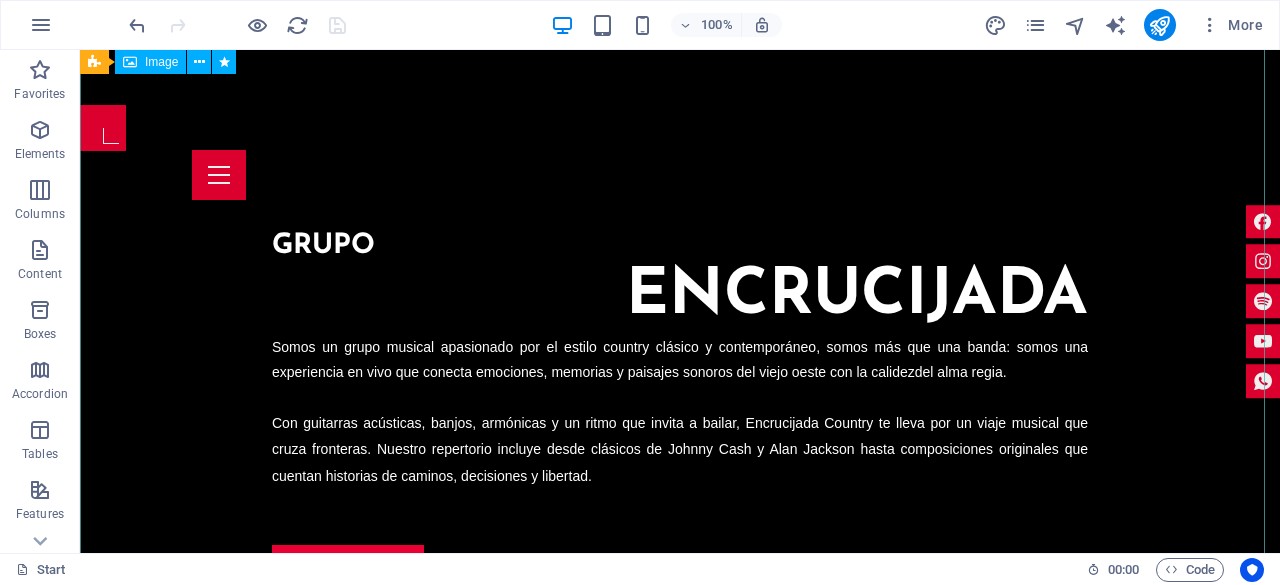 scroll, scrollTop: 1026, scrollLeft: 0, axis: vertical 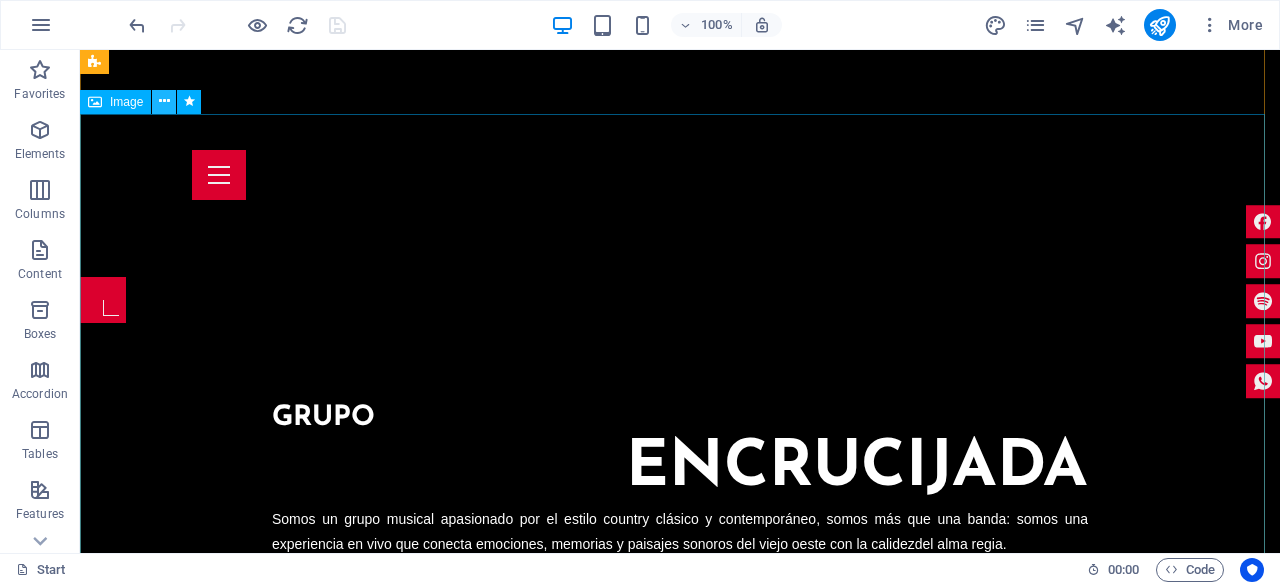 click at bounding box center [164, 101] 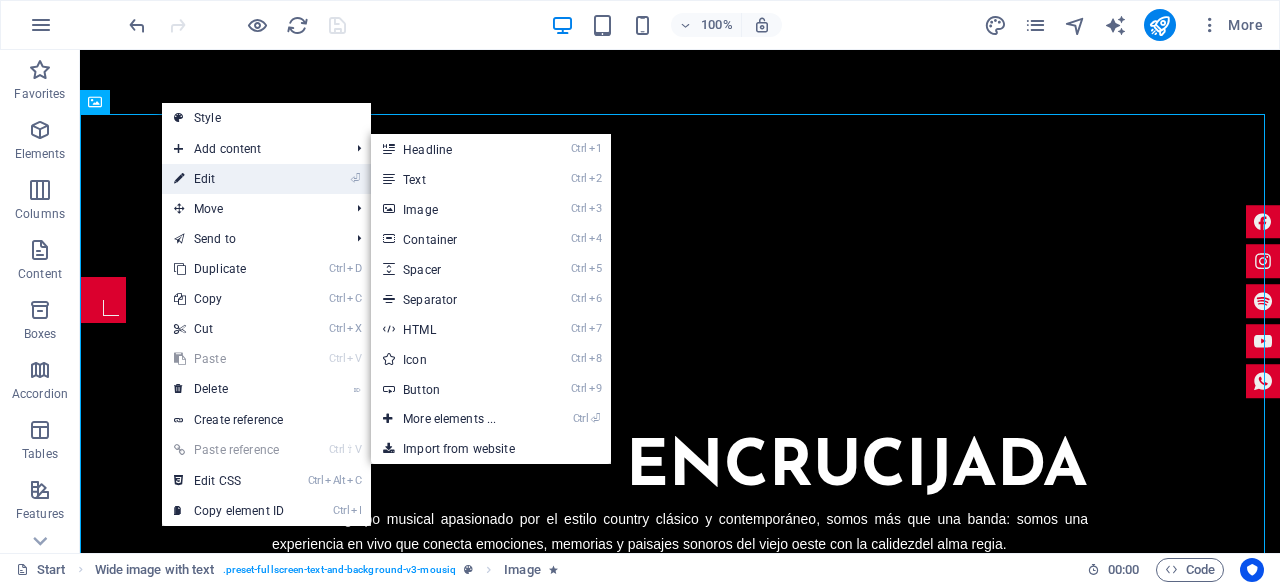 click on "⏎  Edit" at bounding box center (229, 179) 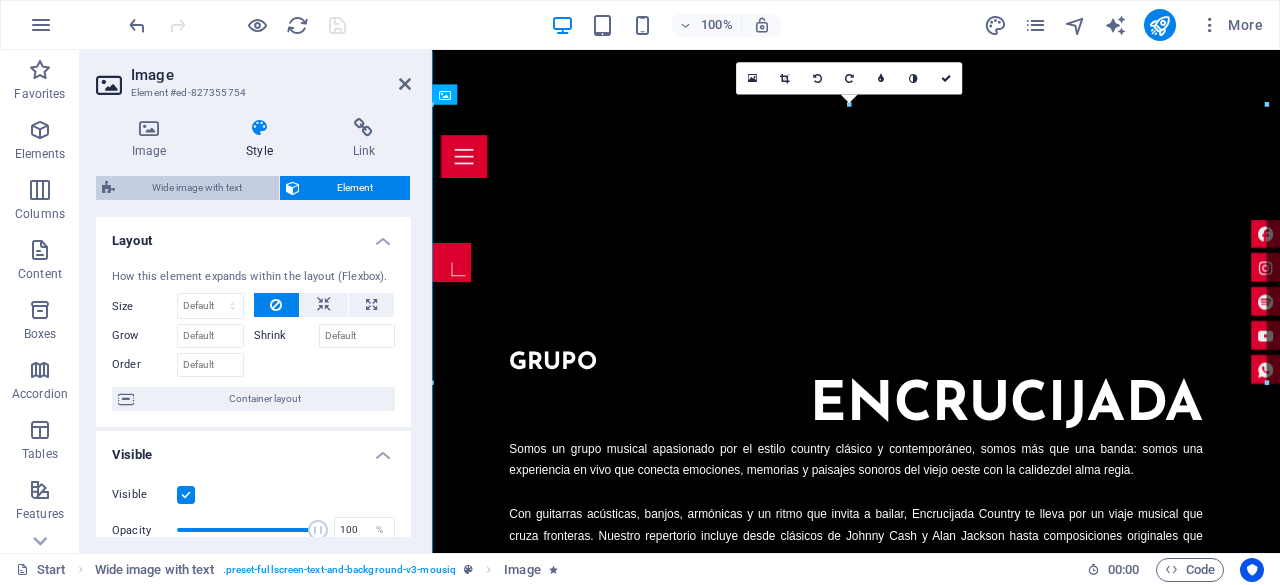 scroll, scrollTop: 1115, scrollLeft: 0, axis: vertical 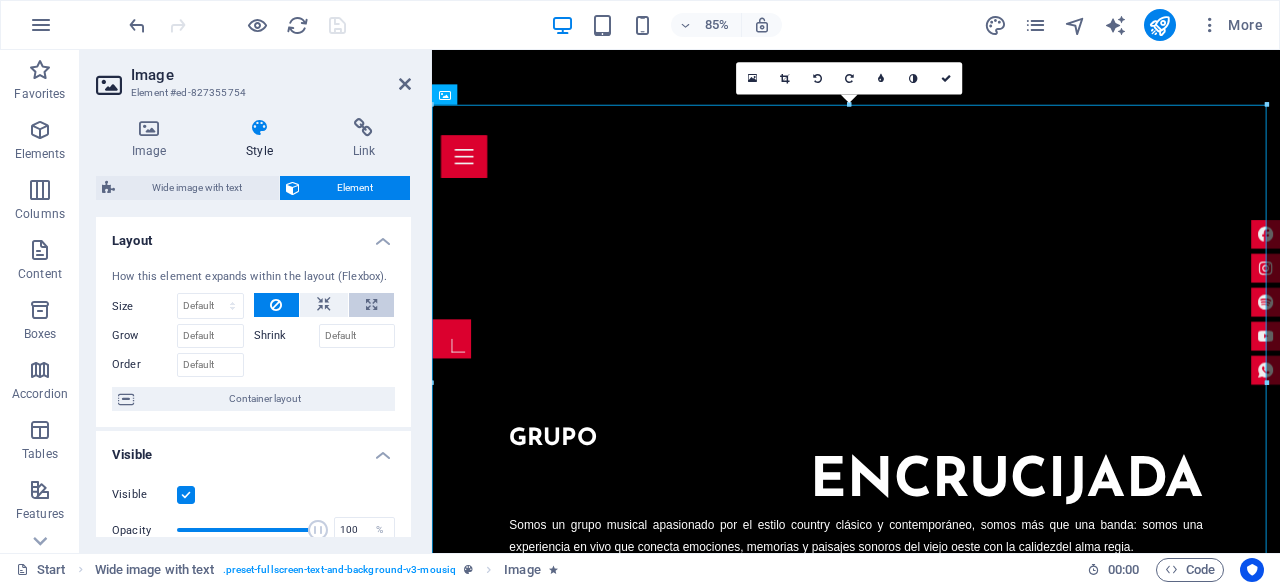click at bounding box center [371, 305] 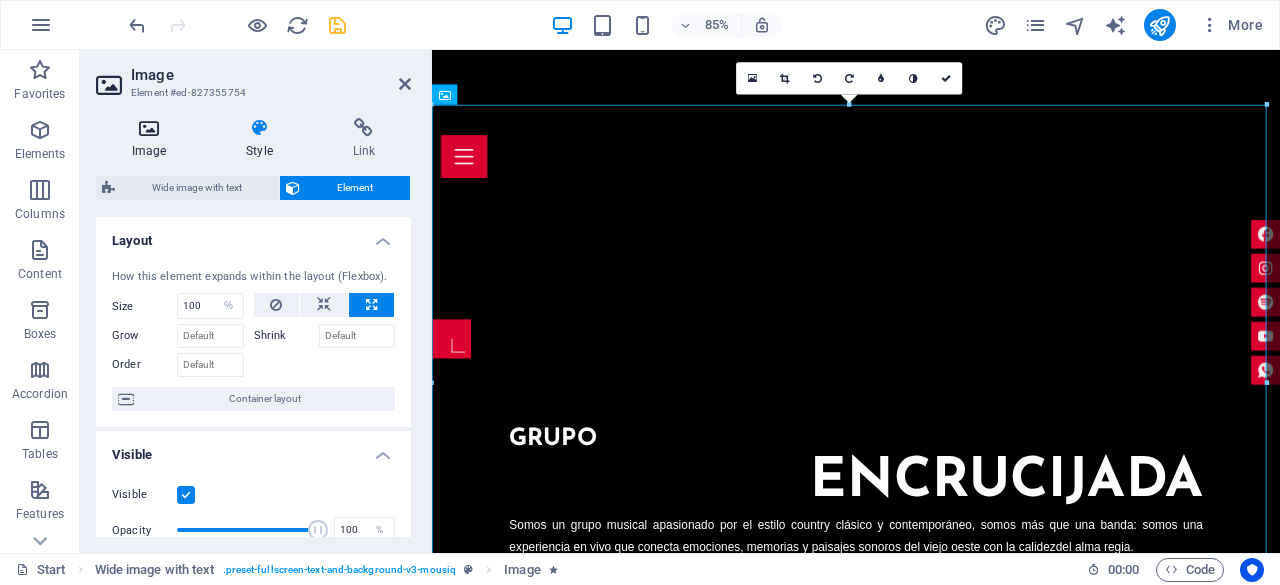 click at bounding box center (149, 128) 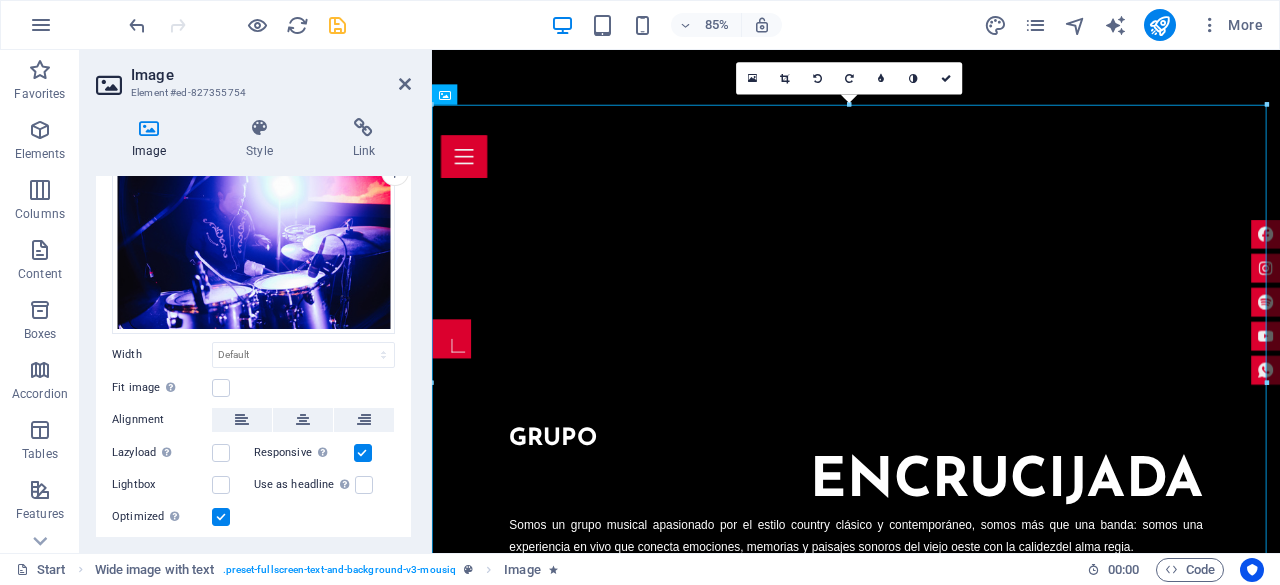 scroll, scrollTop: 138, scrollLeft: 0, axis: vertical 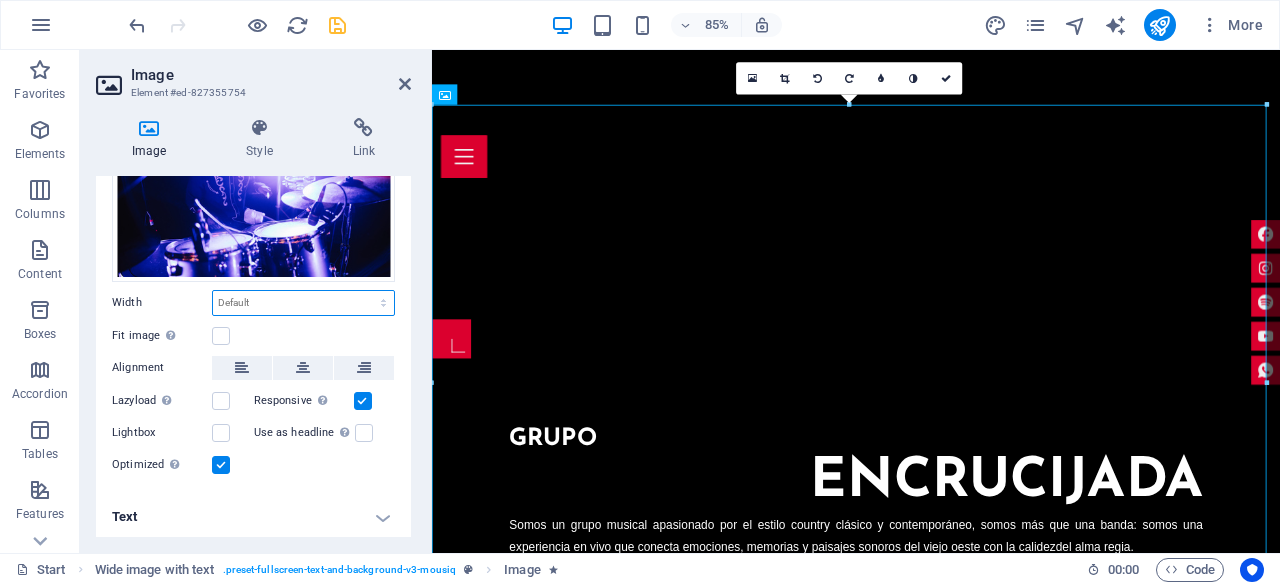 click on "Default auto px rem % em vh vw" at bounding box center [303, 303] 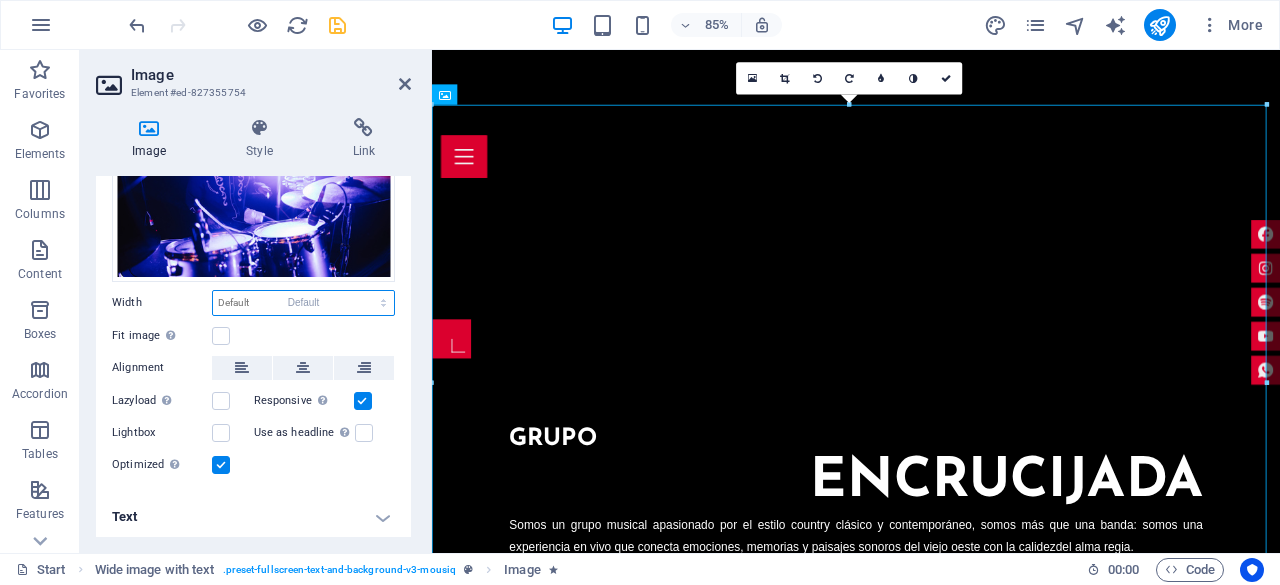 click on "Default auto px rem % em vh vw" at bounding box center [303, 303] 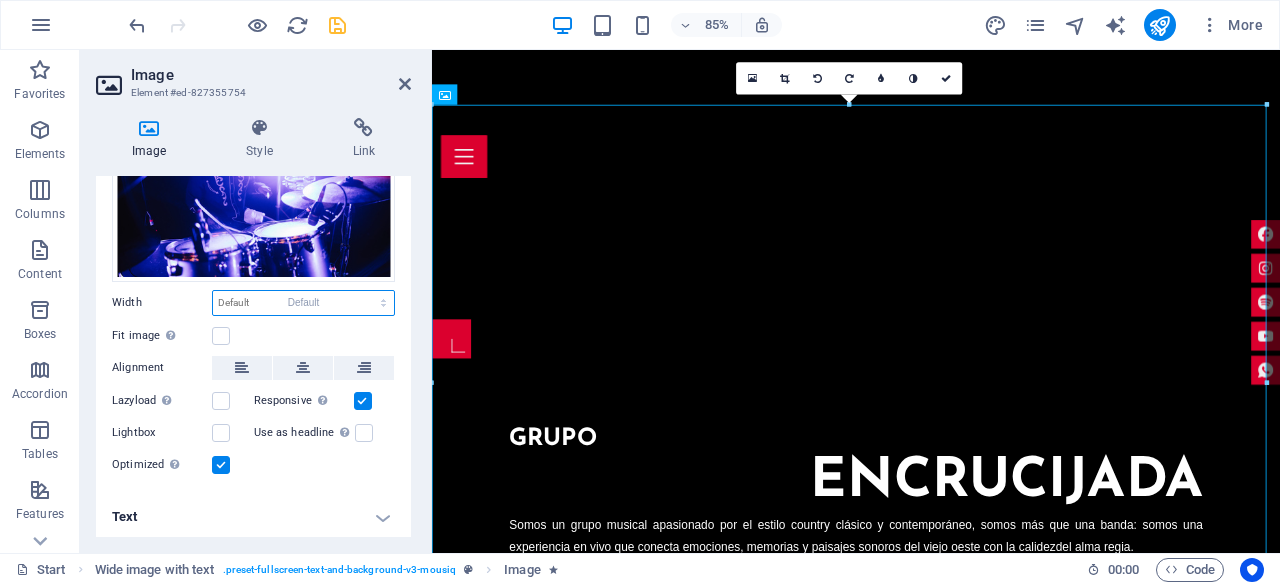 select on "DISABLED_OPTION_VALUE" 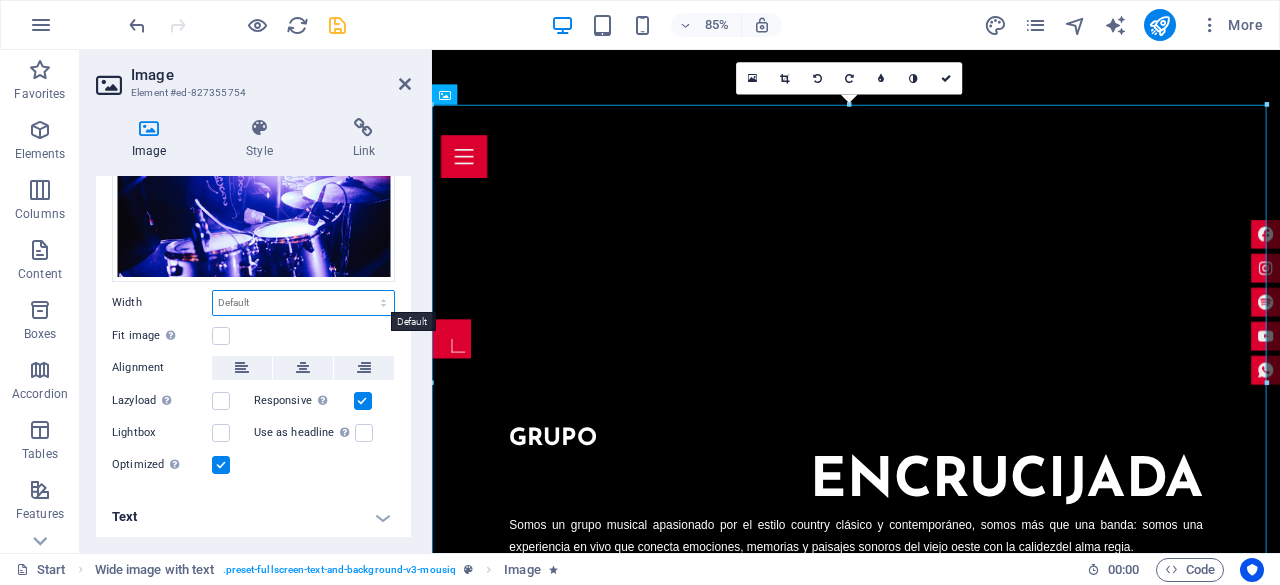 click on "Default auto px rem % em vh vw" at bounding box center (303, 303) 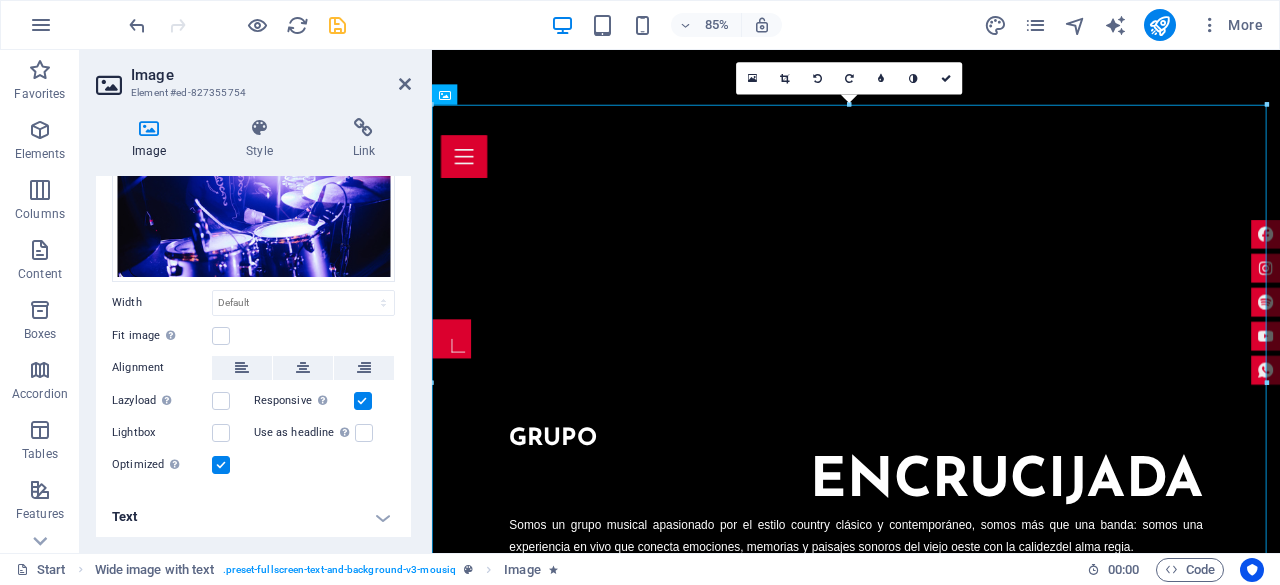 click on "Fit image Automatically fit image to a fixed width and height" at bounding box center [162, 336] 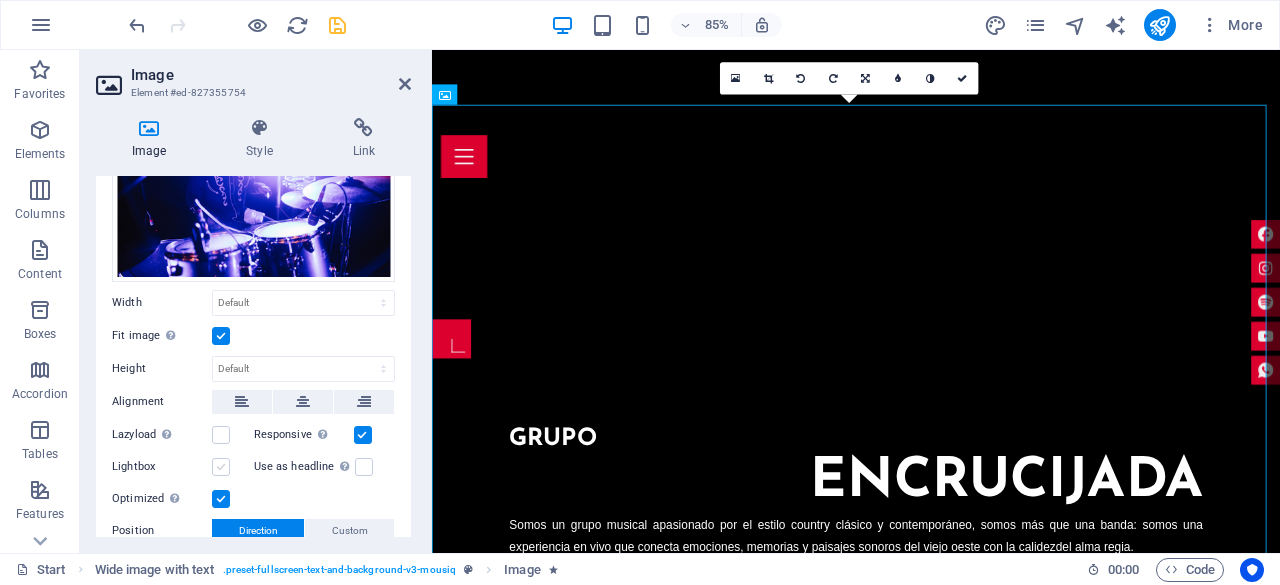 click at bounding box center (221, 467) 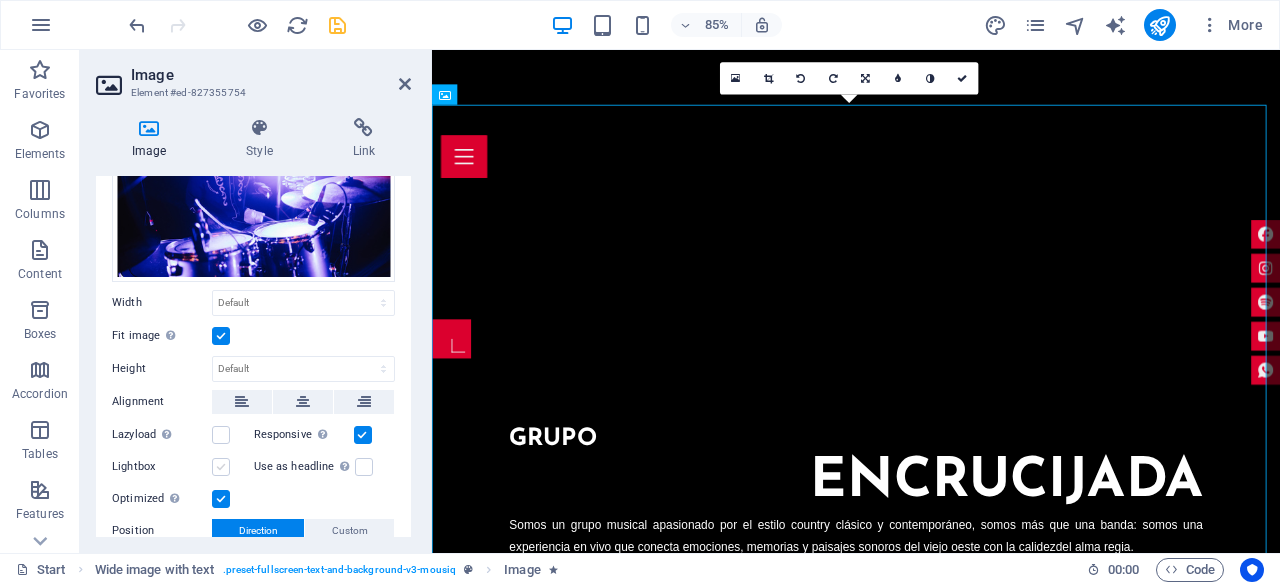 click on "Lightbox" at bounding box center (0, 0) 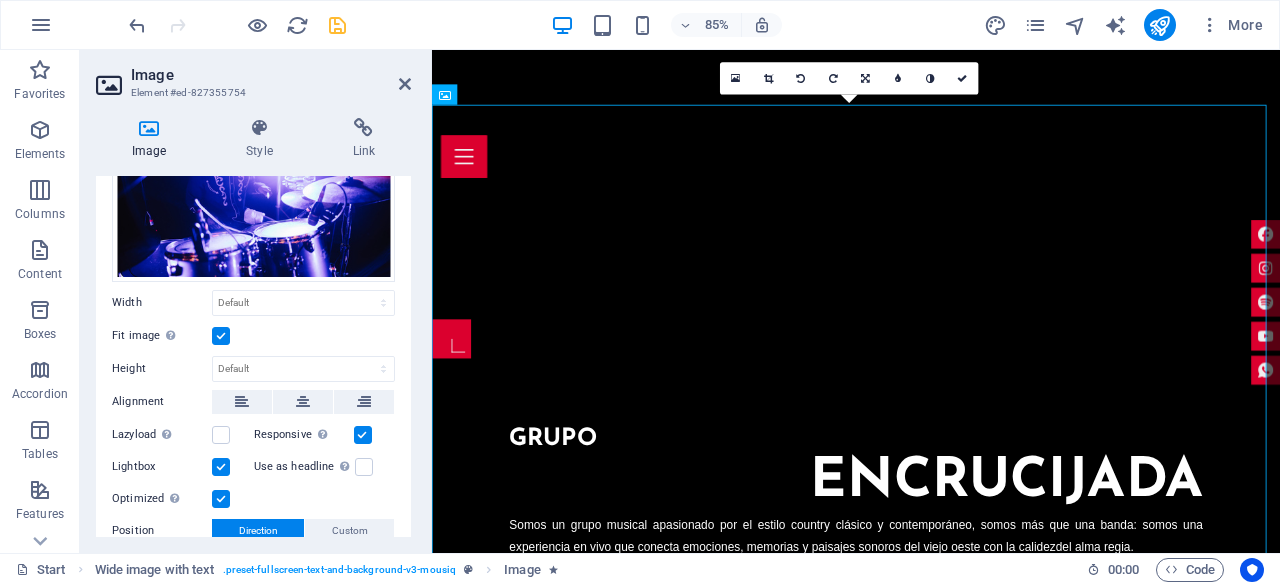 click at bounding box center [221, 467] 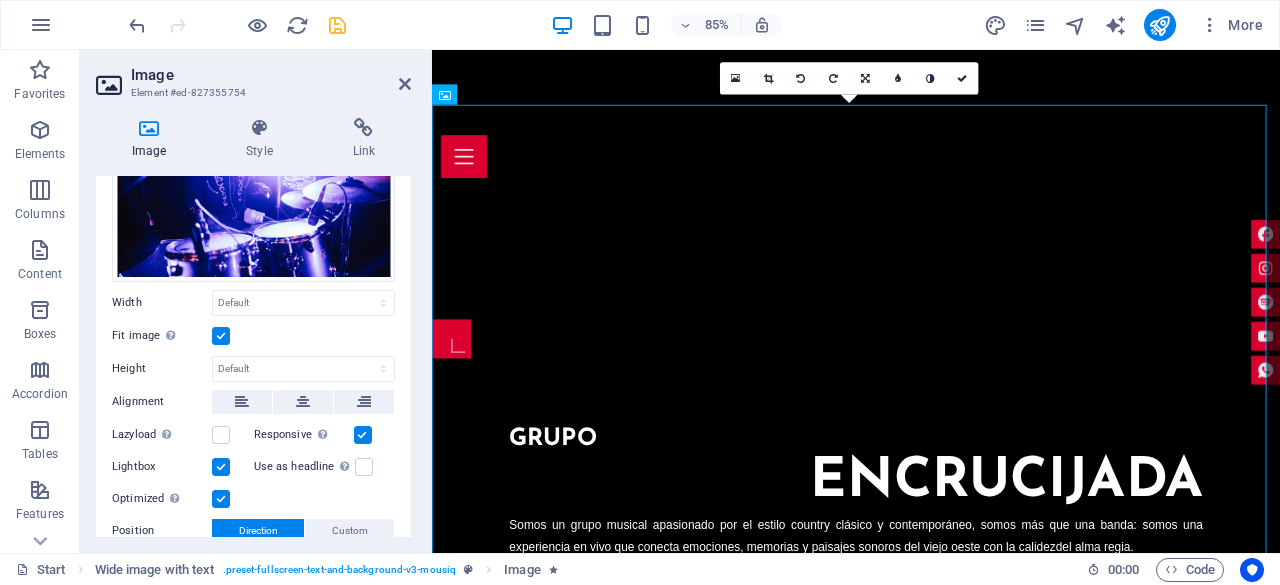 click on "Lightbox" at bounding box center (0, 0) 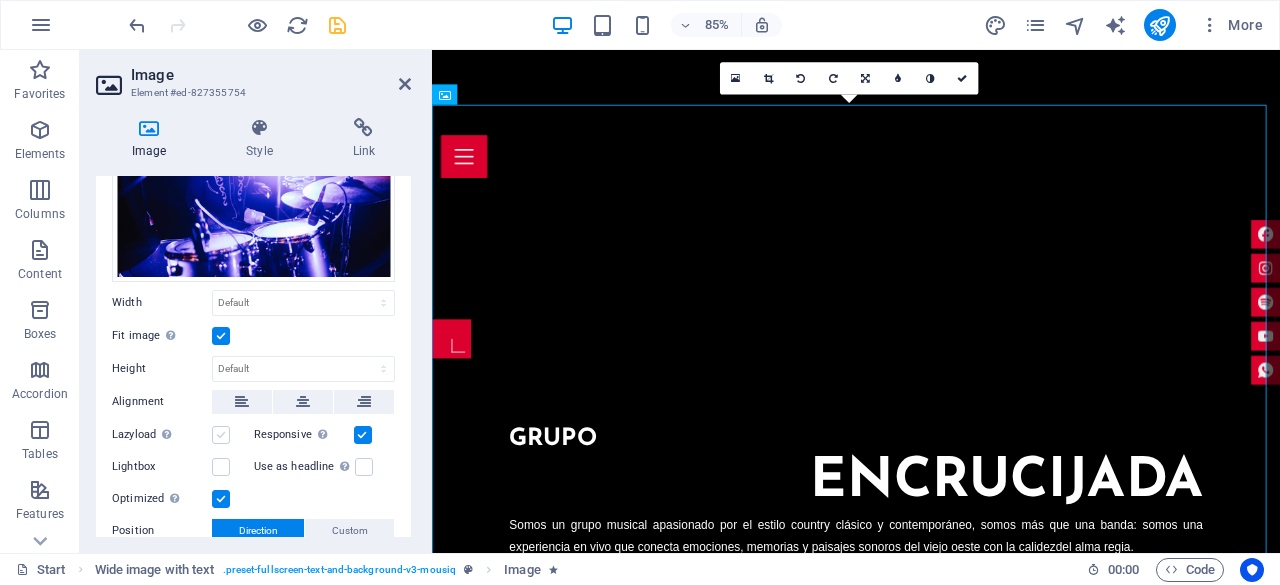 click at bounding box center (221, 435) 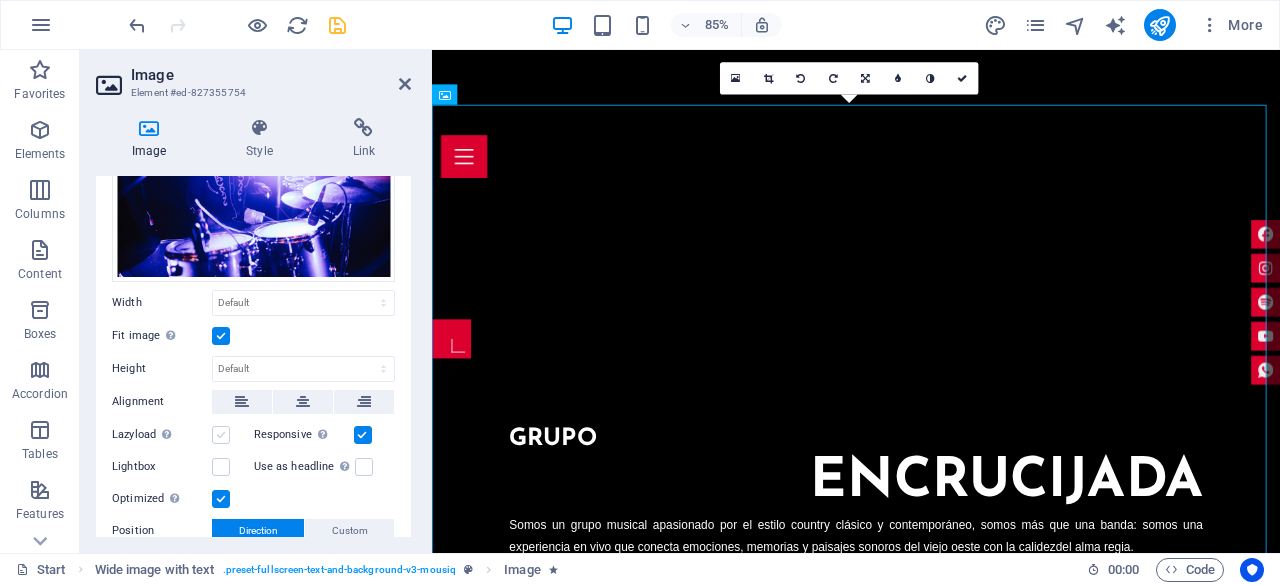 click on "Lazyload Loading images after the page loads improves page speed." at bounding box center (0, 0) 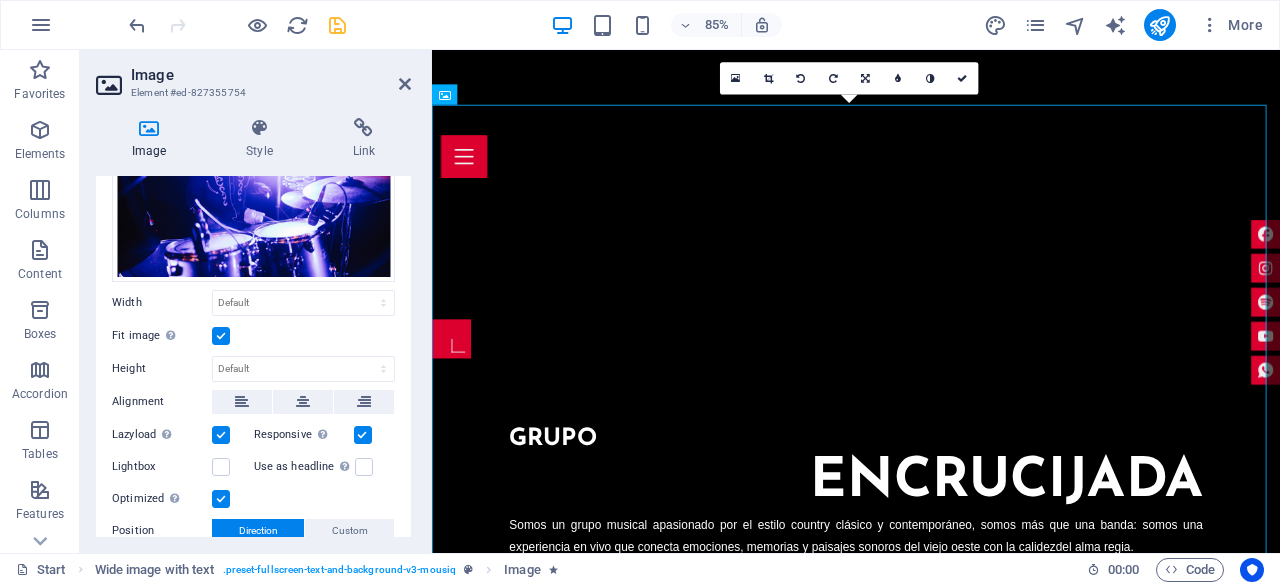click at bounding box center [221, 435] 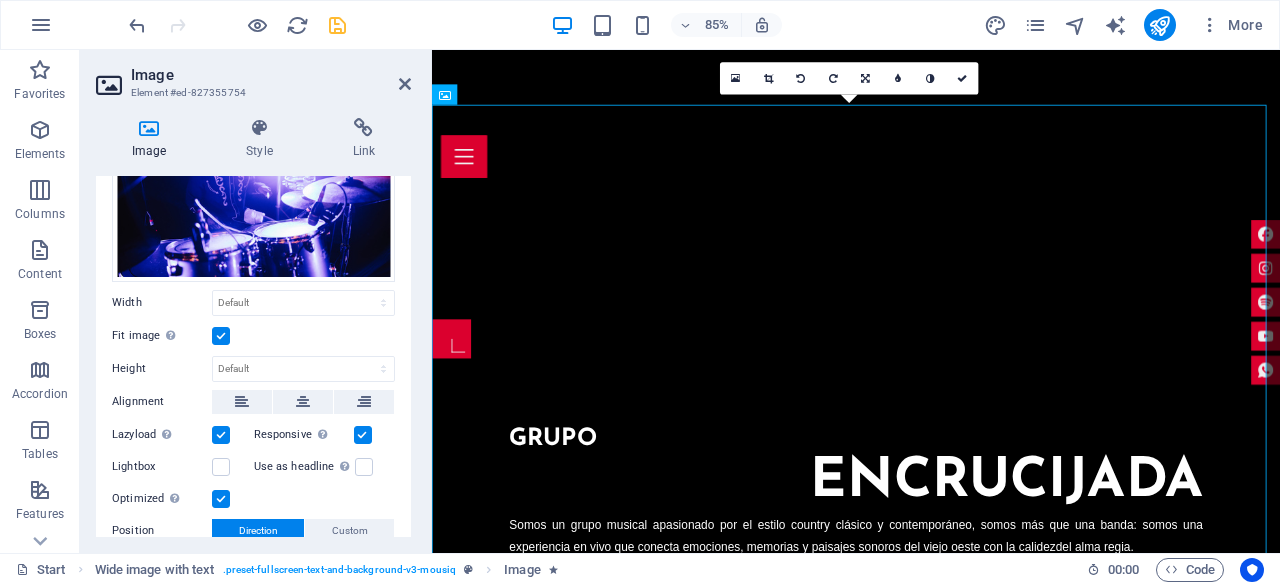 click on "Lazyload Loading images after the page loads improves page speed." at bounding box center (0, 0) 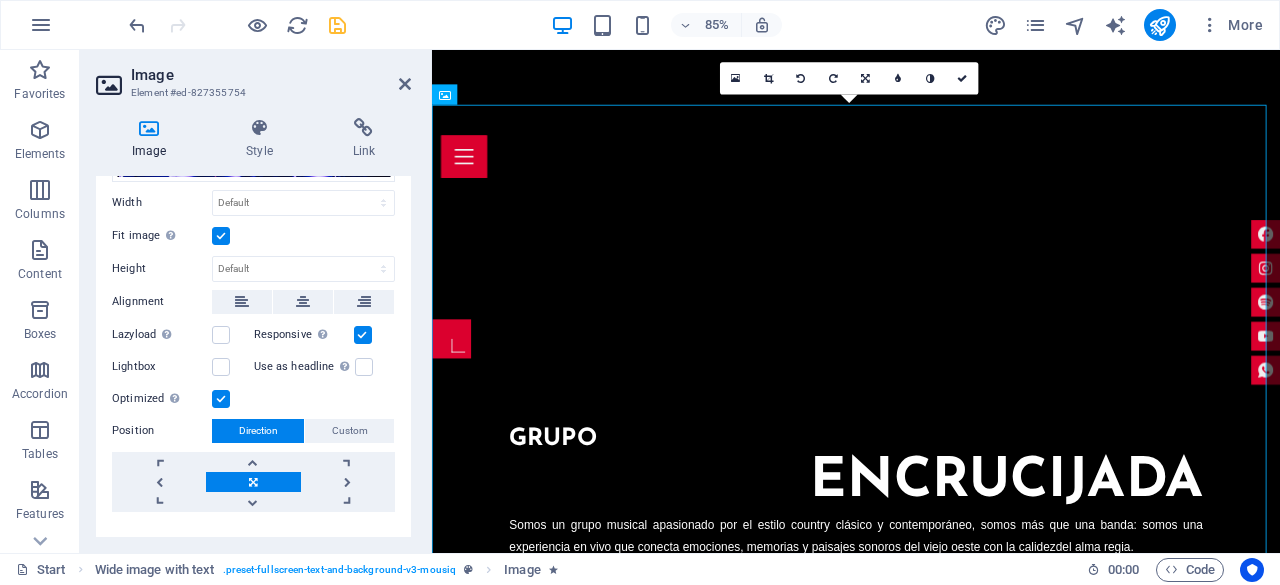 scroll, scrollTop: 272, scrollLeft: 0, axis: vertical 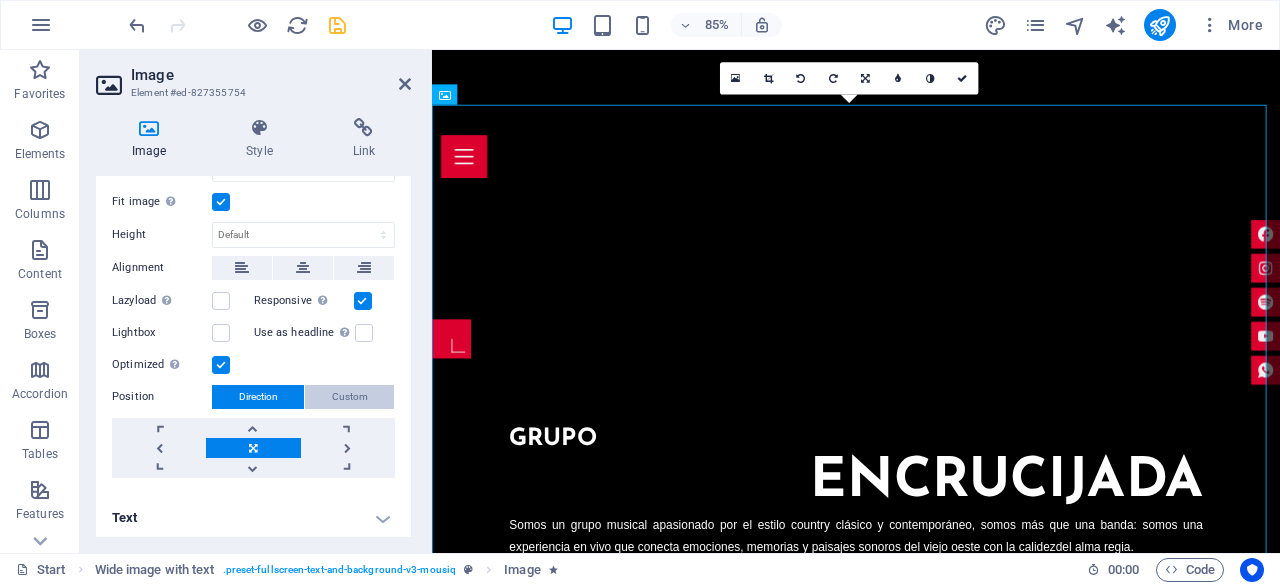 click on "Custom" at bounding box center [350, 397] 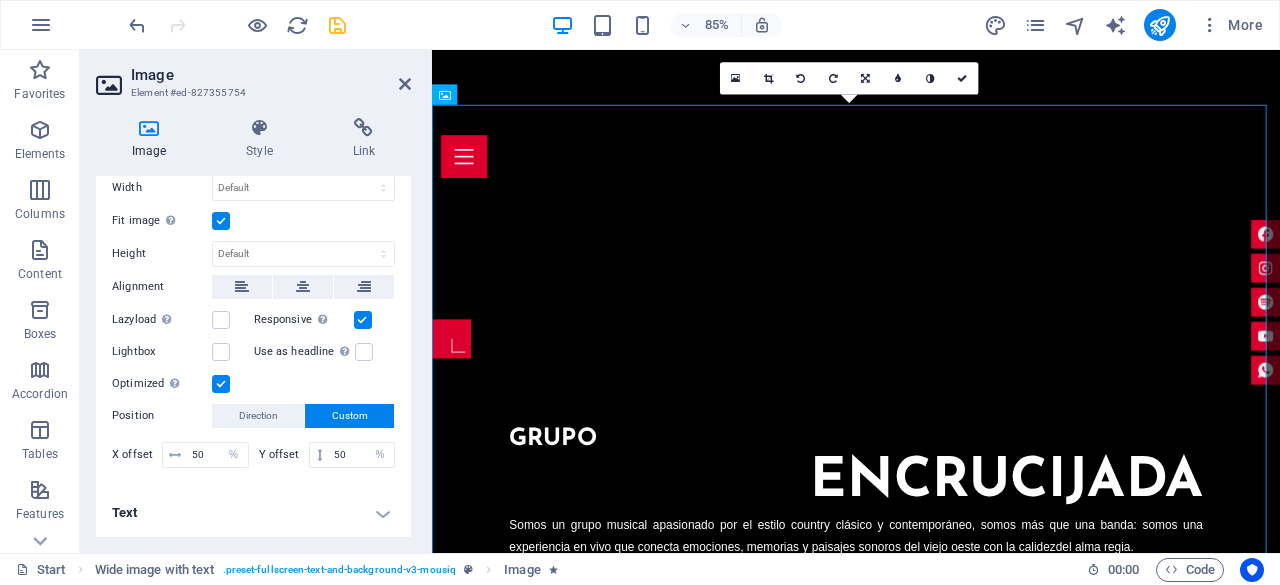 scroll, scrollTop: 248, scrollLeft: 0, axis: vertical 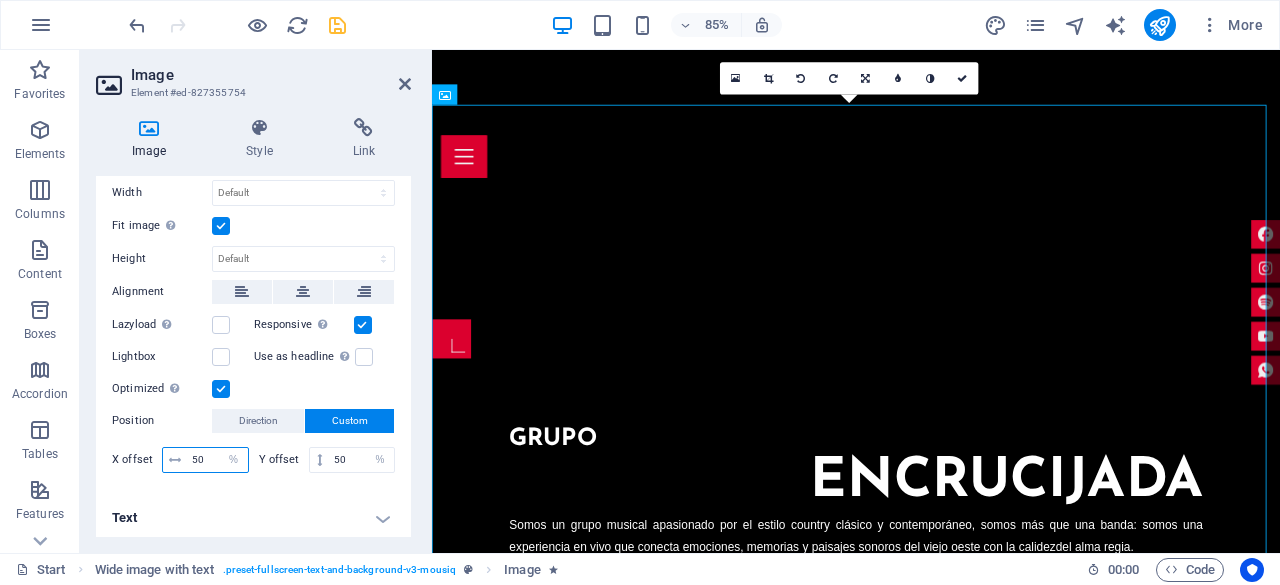 click on "50" at bounding box center (217, 460) 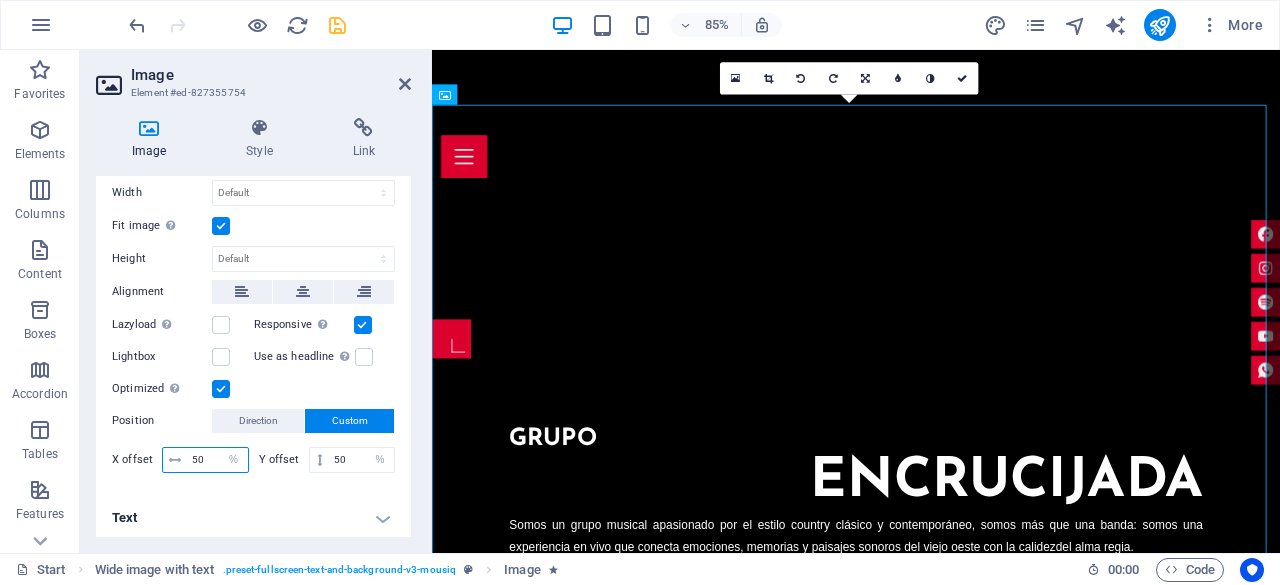 drag, startPoint x: 214, startPoint y: 455, endPoint x: 175, endPoint y: 459, distance: 39.20459 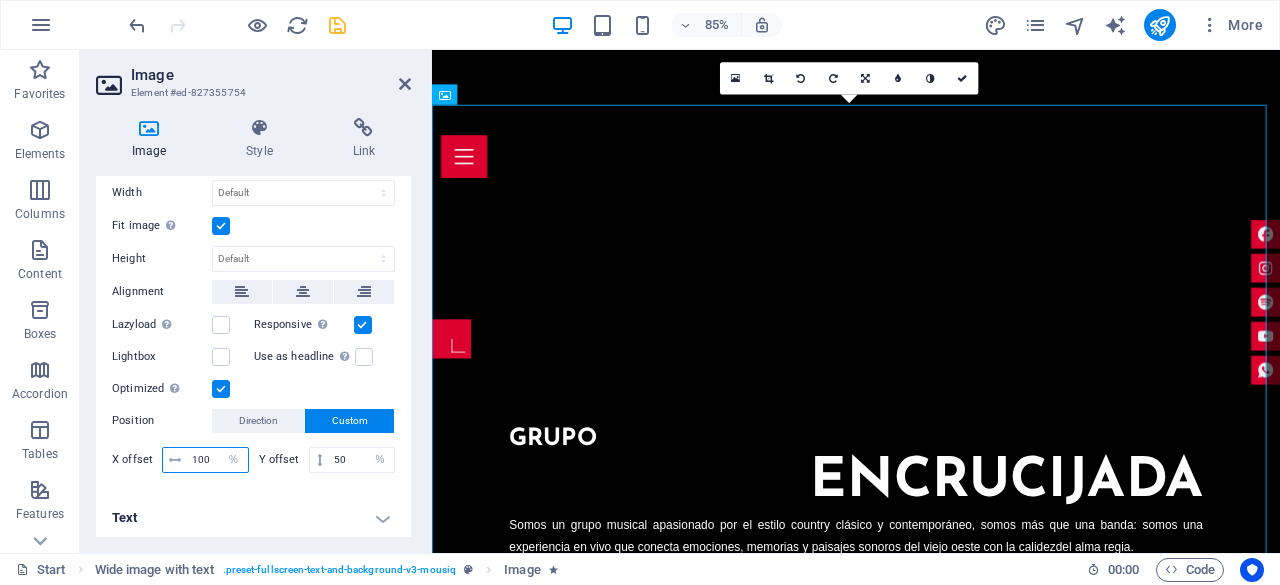 type on "100" 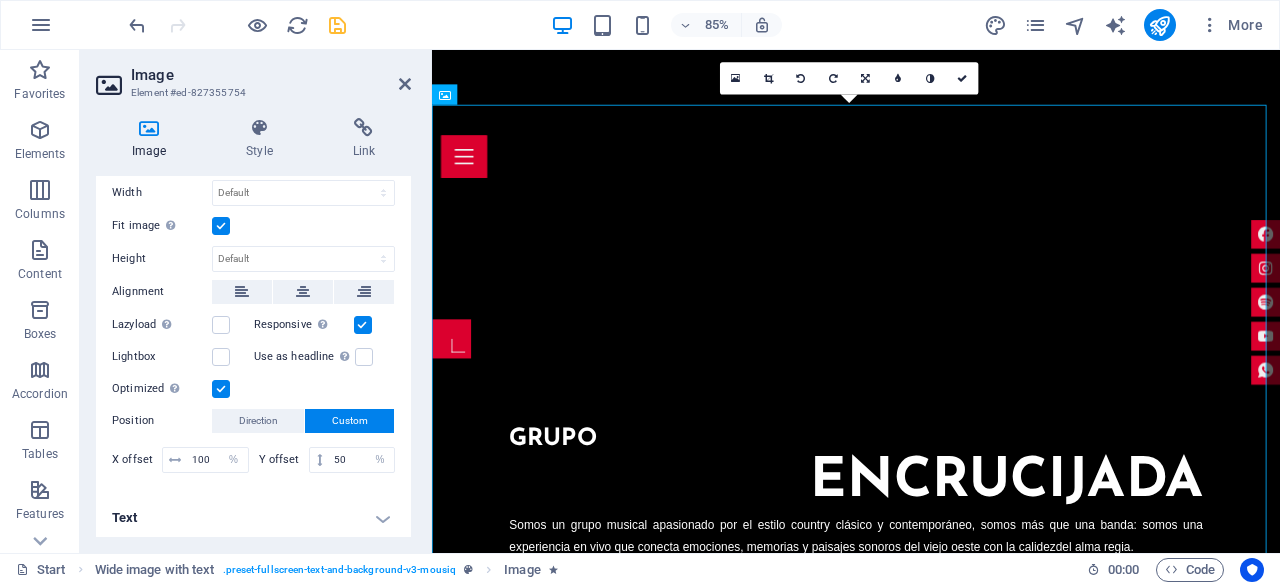 click on "Text" at bounding box center [253, 518] 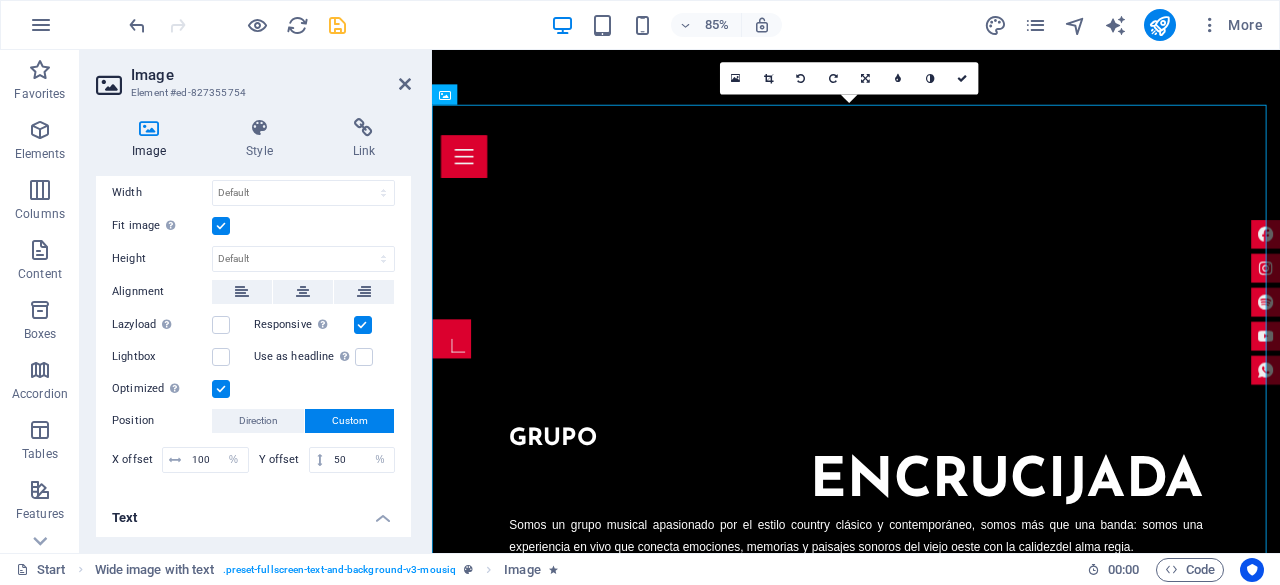 click at bounding box center (337, 25) 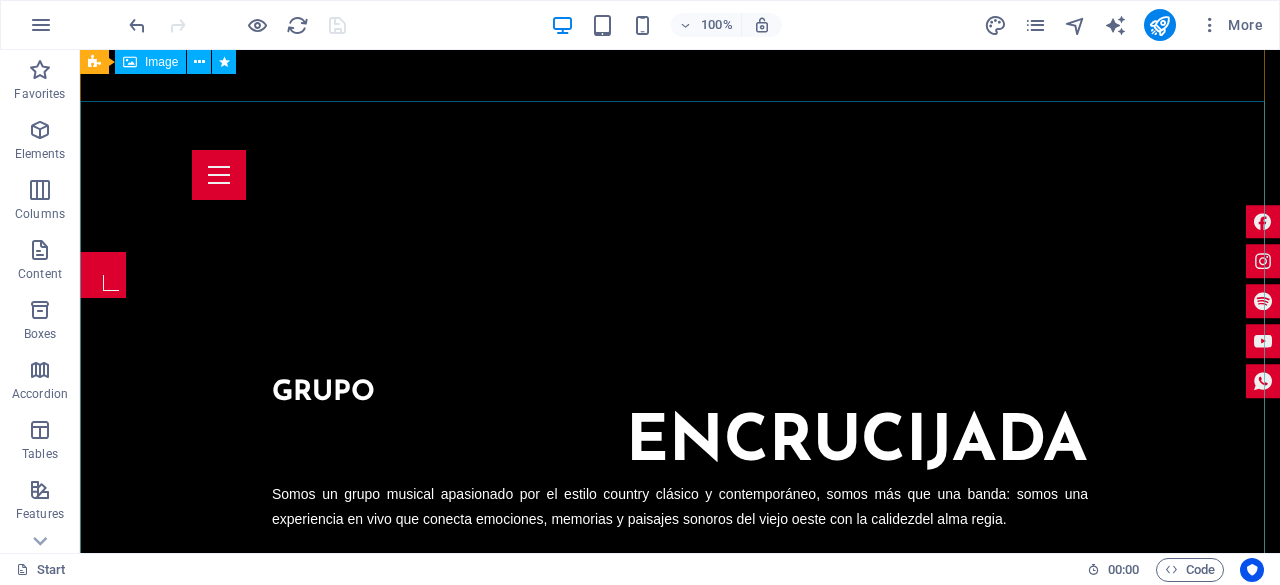 scroll, scrollTop: 1026, scrollLeft: 0, axis: vertical 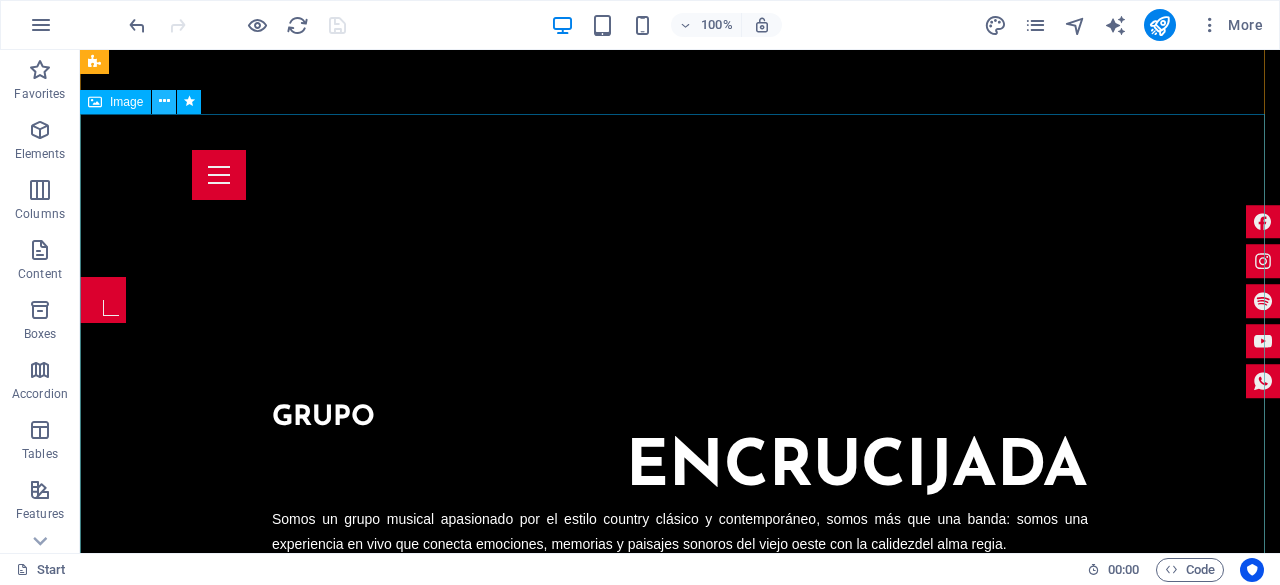 click at bounding box center (164, 101) 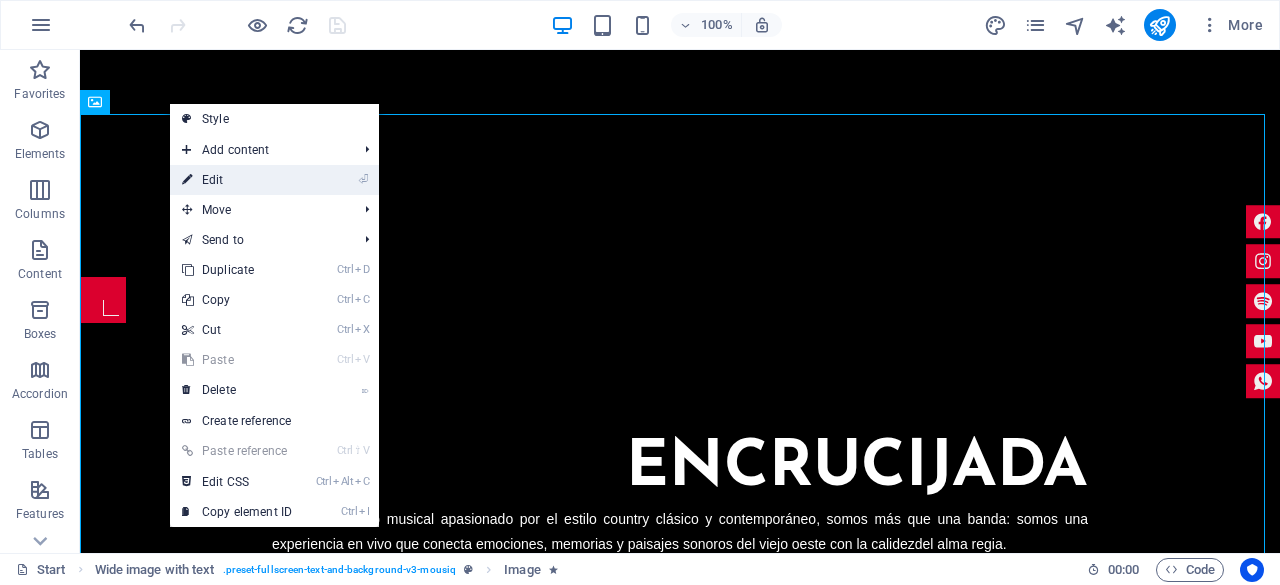 click on "⏎  Edit" at bounding box center (237, 180) 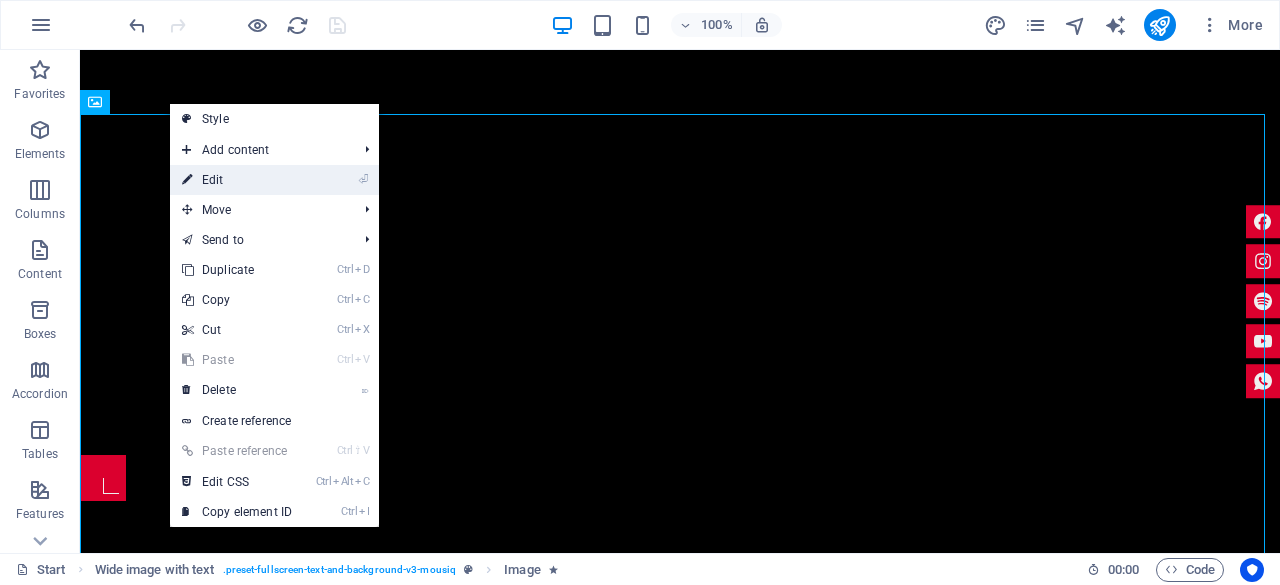 scroll, scrollTop: 1115, scrollLeft: 0, axis: vertical 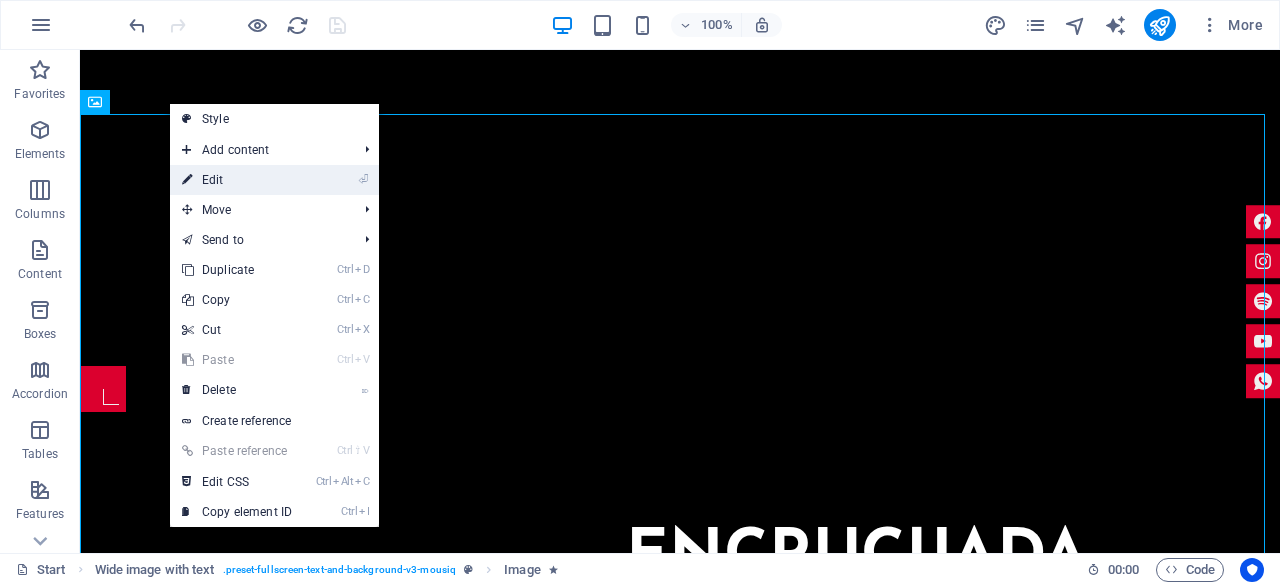 select on "%" 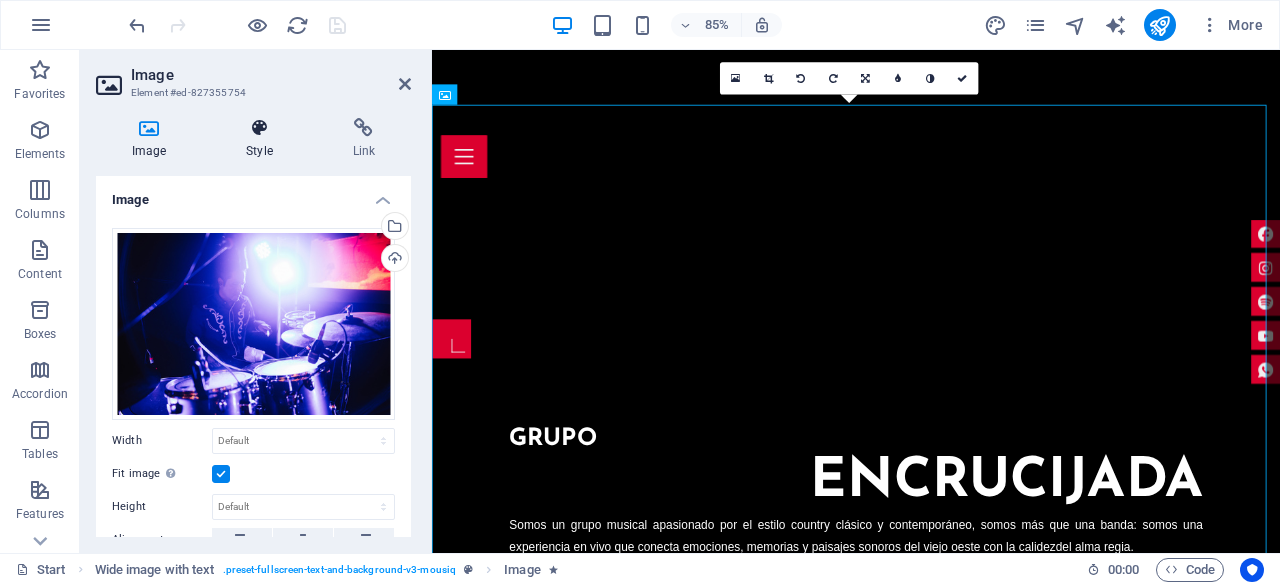 click at bounding box center (259, 128) 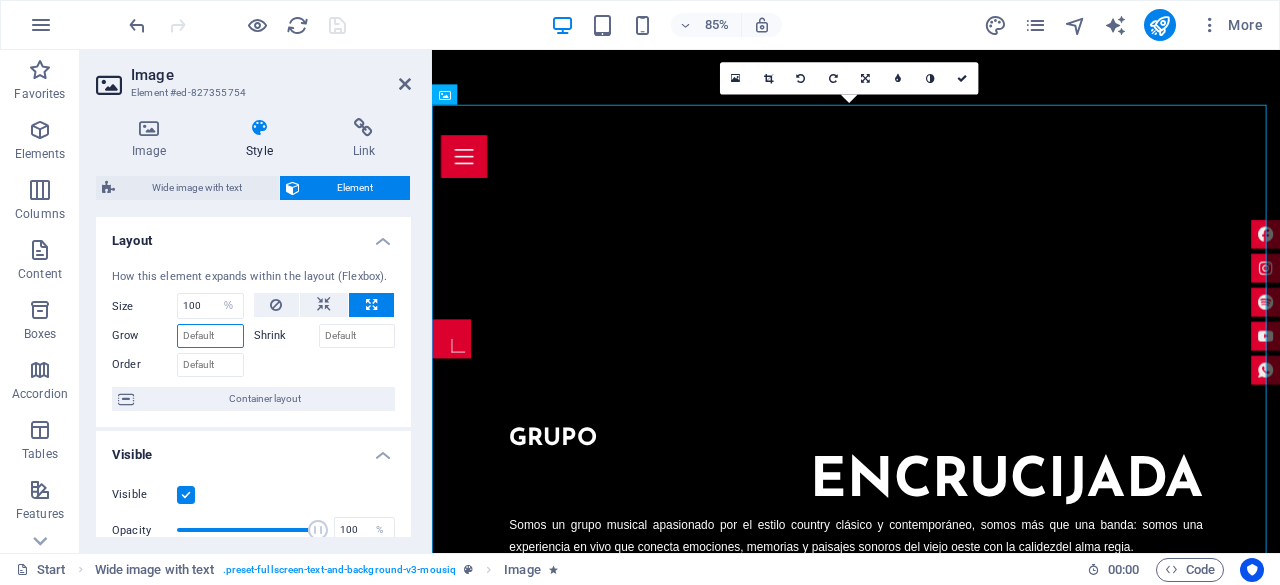 click on "Grow" at bounding box center [210, 336] 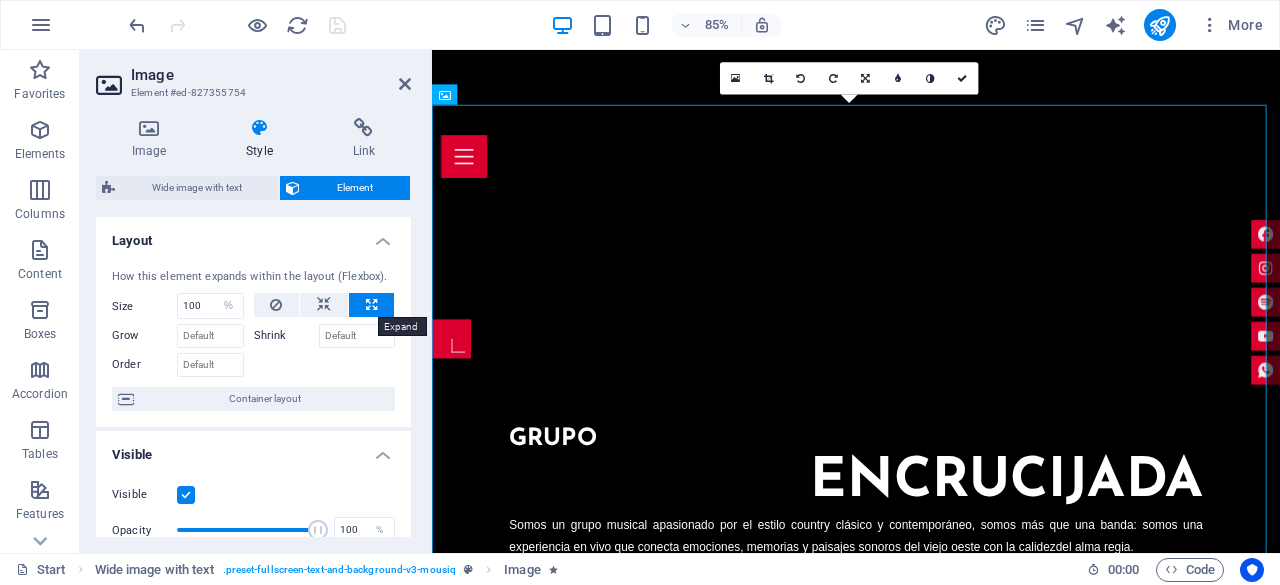 click at bounding box center (371, 305) 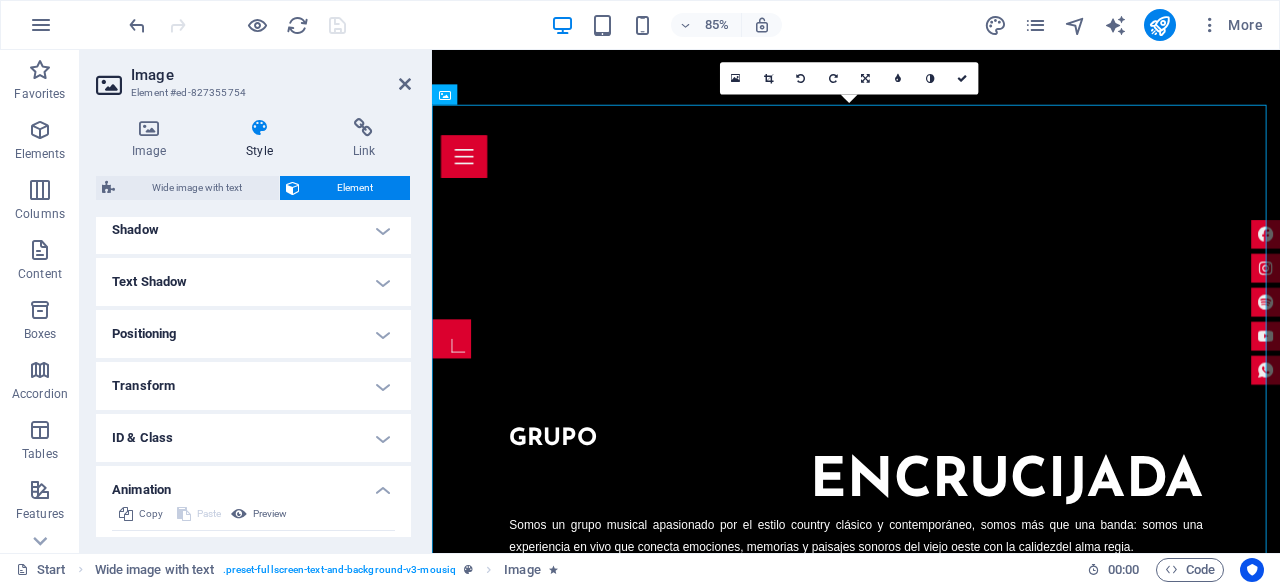 scroll, scrollTop: 300, scrollLeft: 0, axis: vertical 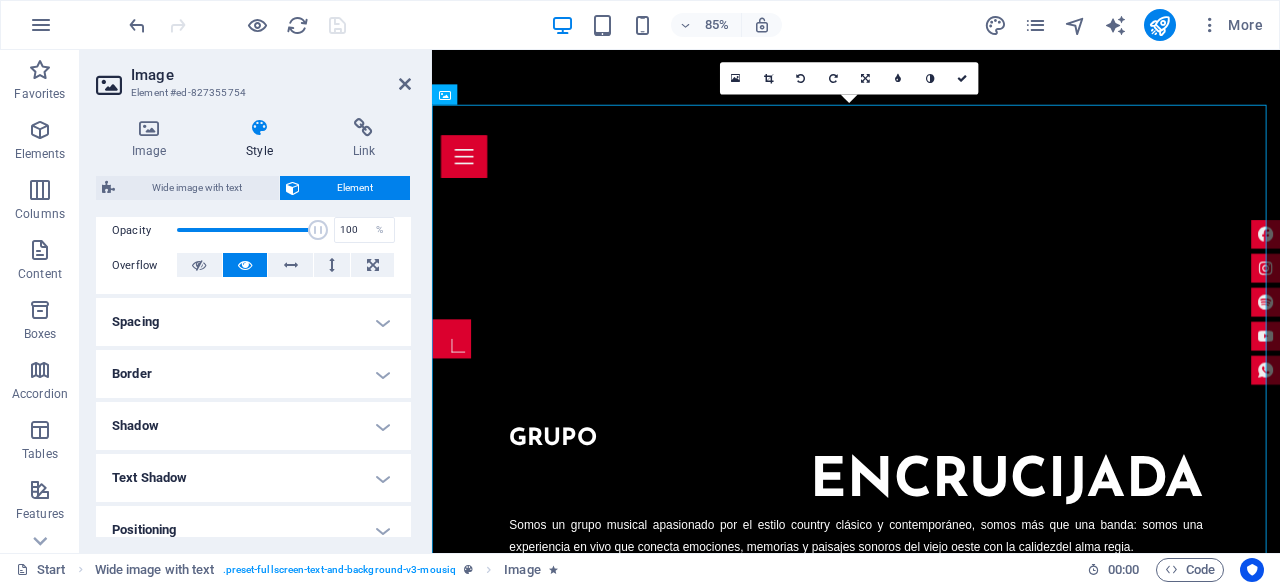 click on "Spacing" at bounding box center (253, 322) 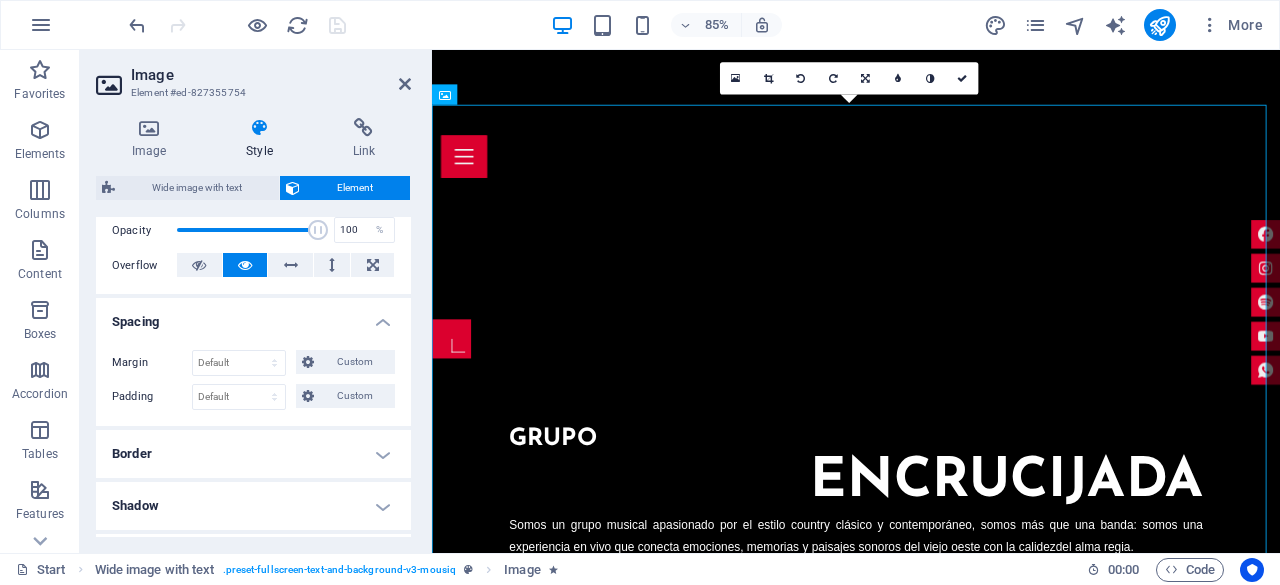 click on "Spacing" at bounding box center [253, 316] 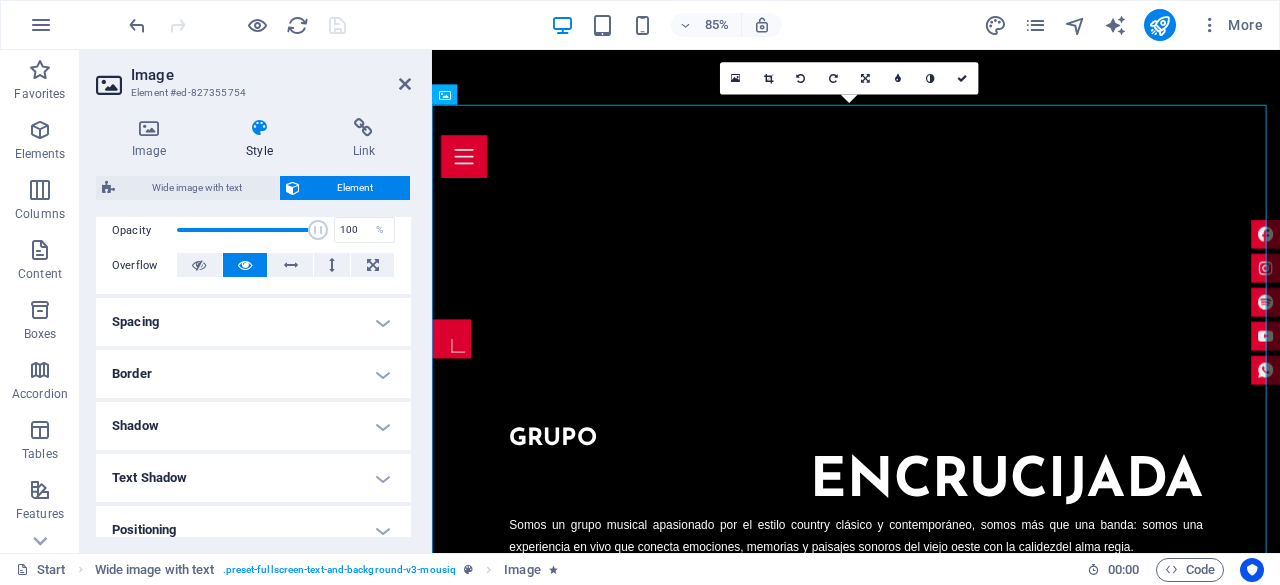 click on "Shadow" at bounding box center (253, 426) 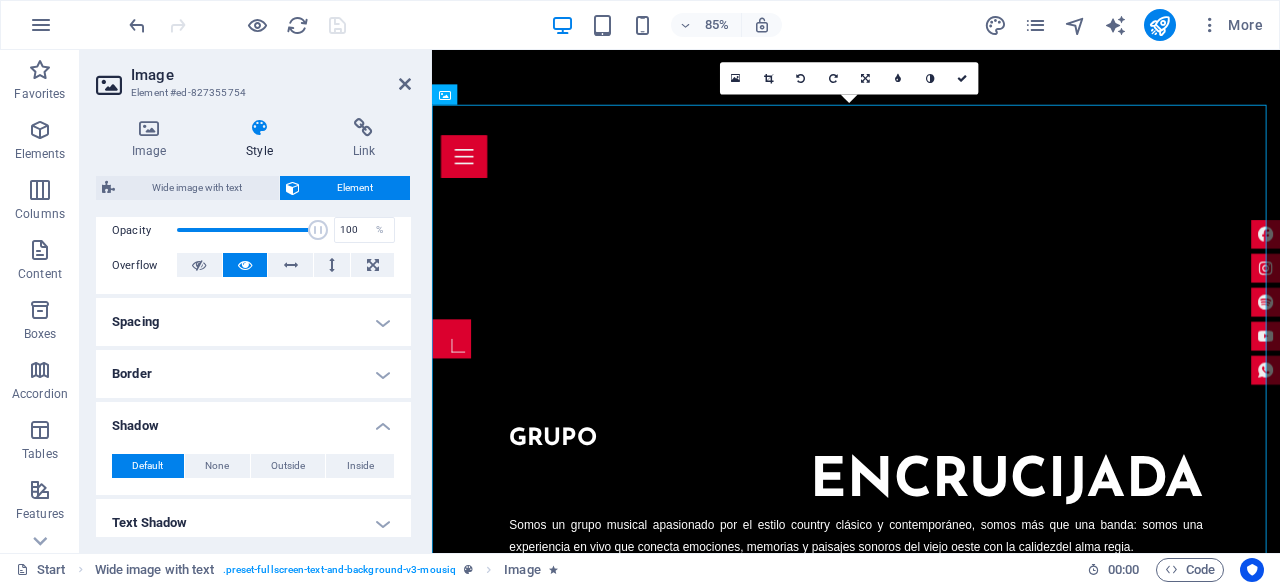 click on "Shadow" at bounding box center [253, 420] 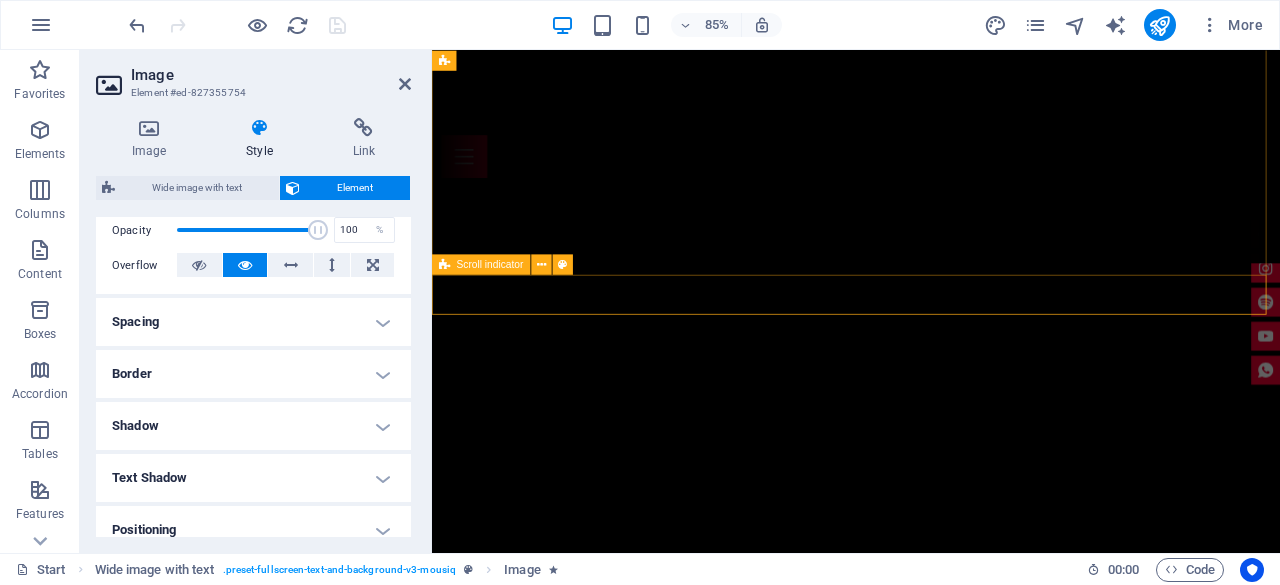 scroll, scrollTop: 215, scrollLeft: 0, axis: vertical 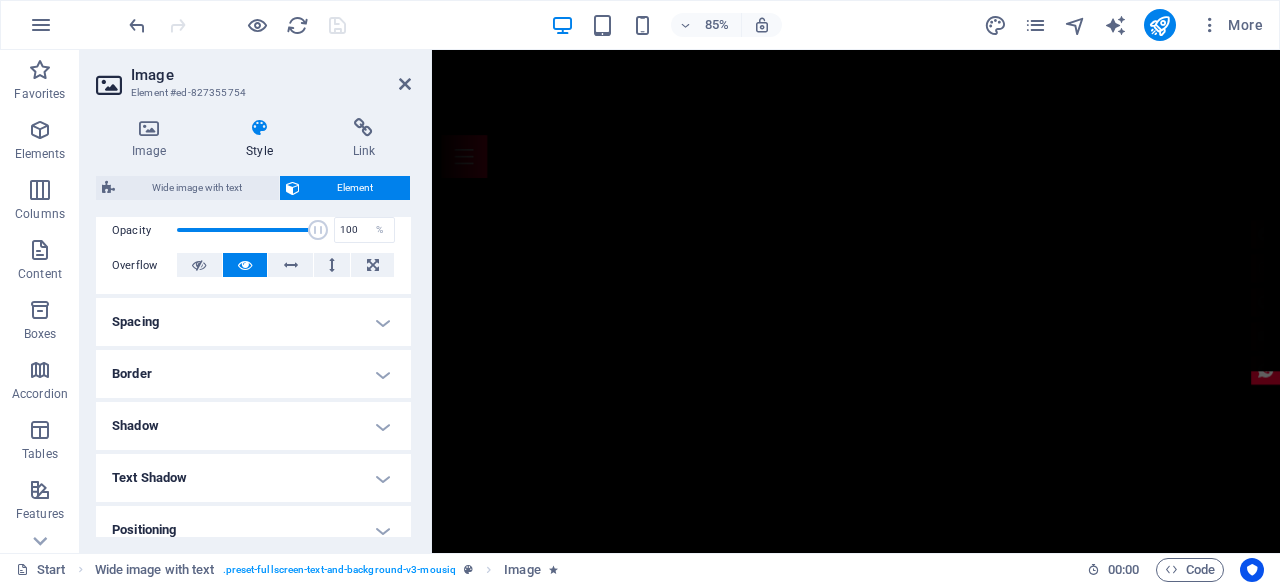 click on "Image" at bounding box center [271, 75] 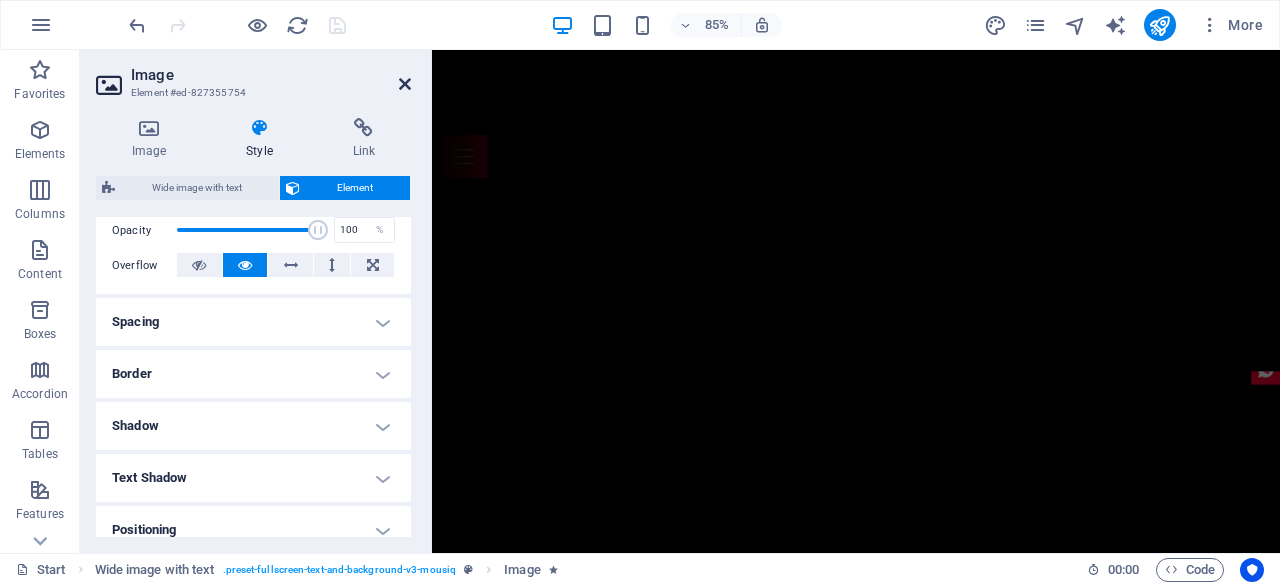 click at bounding box center (405, 84) 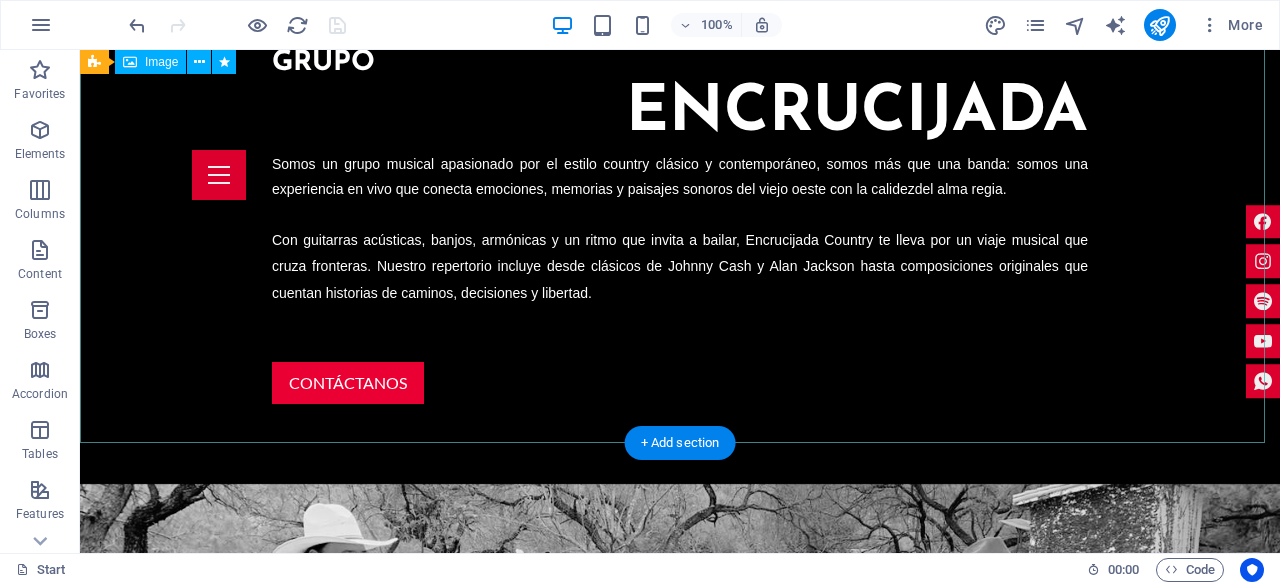 scroll, scrollTop: 1881, scrollLeft: 0, axis: vertical 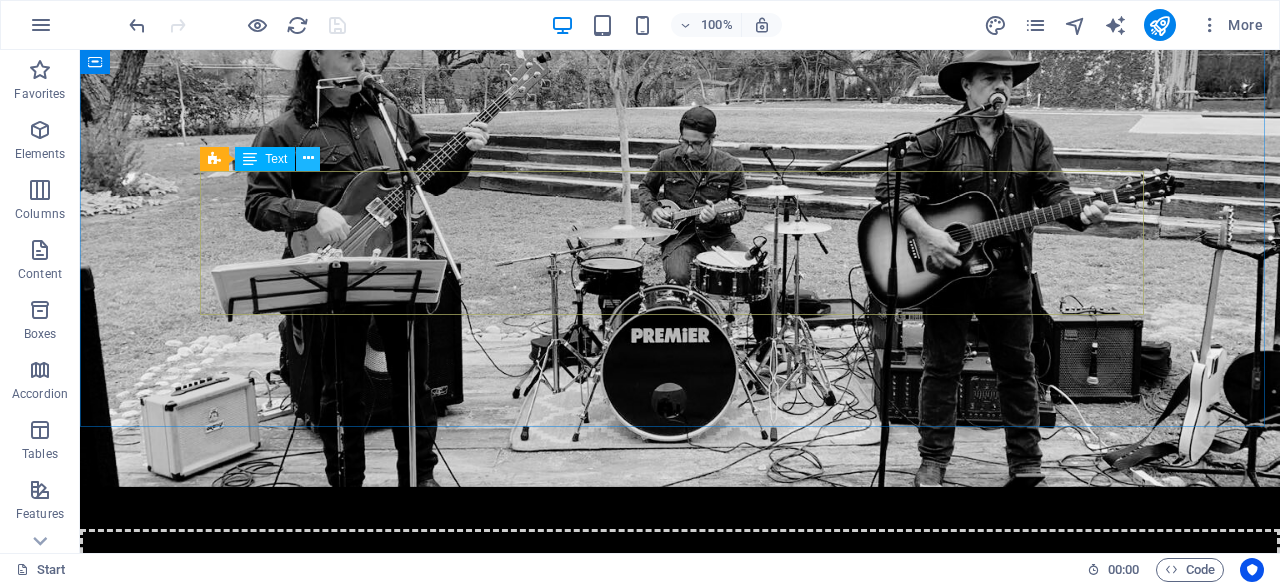 click at bounding box center (308, 158) 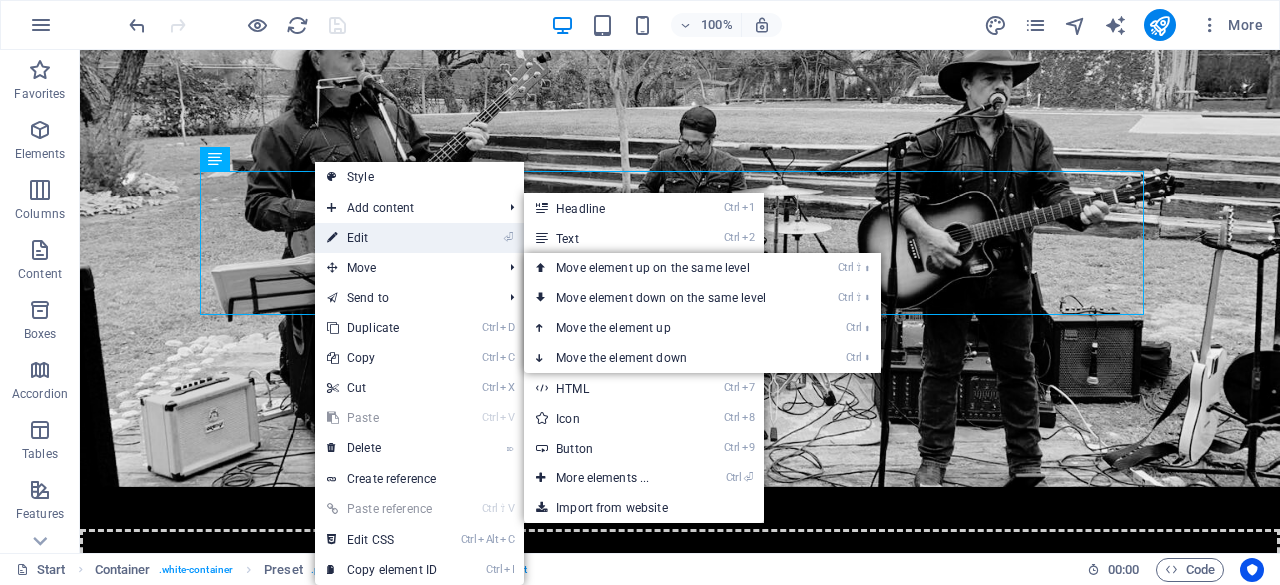click on "⏎  Edit" at bounding box center (382, 238) 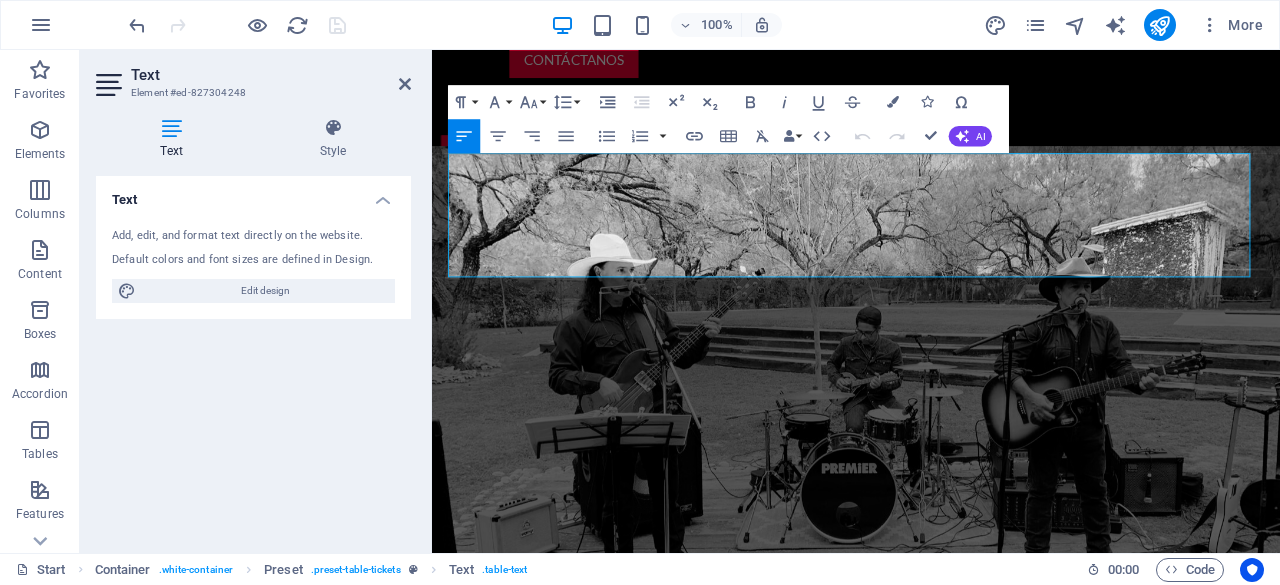 scroll, scrollTop: 1942, scrollLeft: 0, axis: vertical 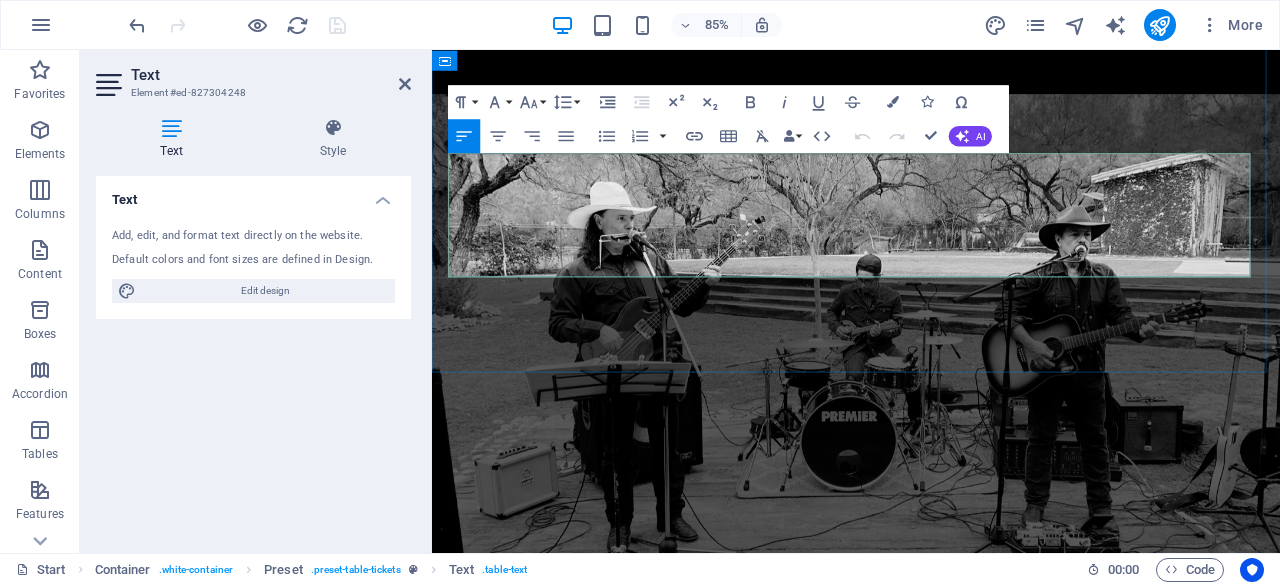 click on "New West" at bounding box center [797, 1764] 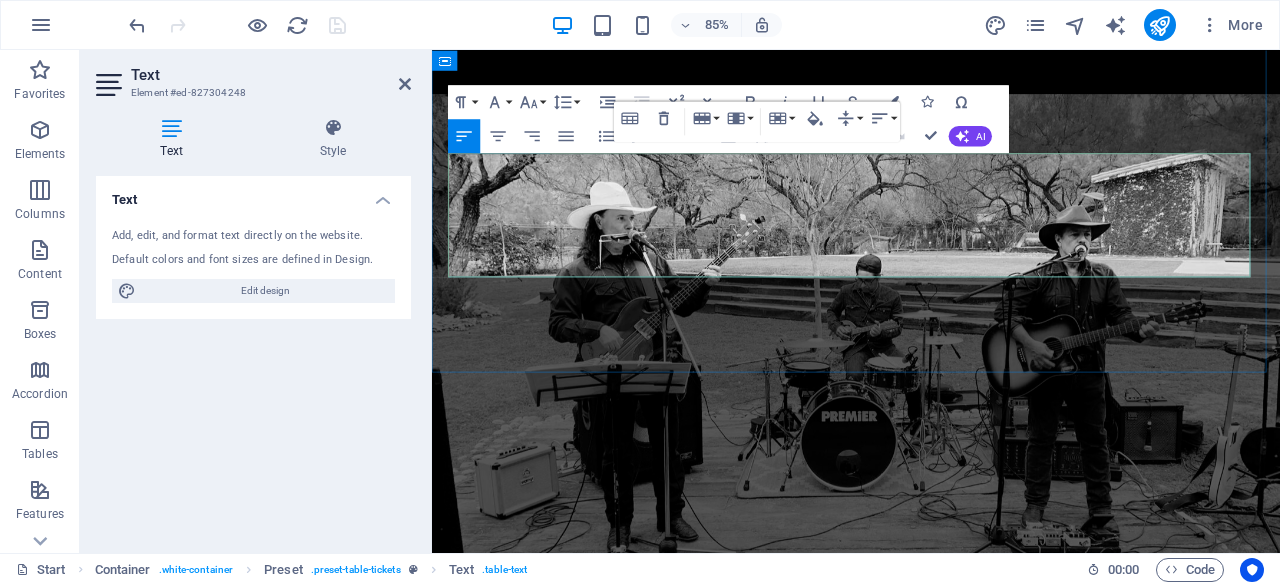 type 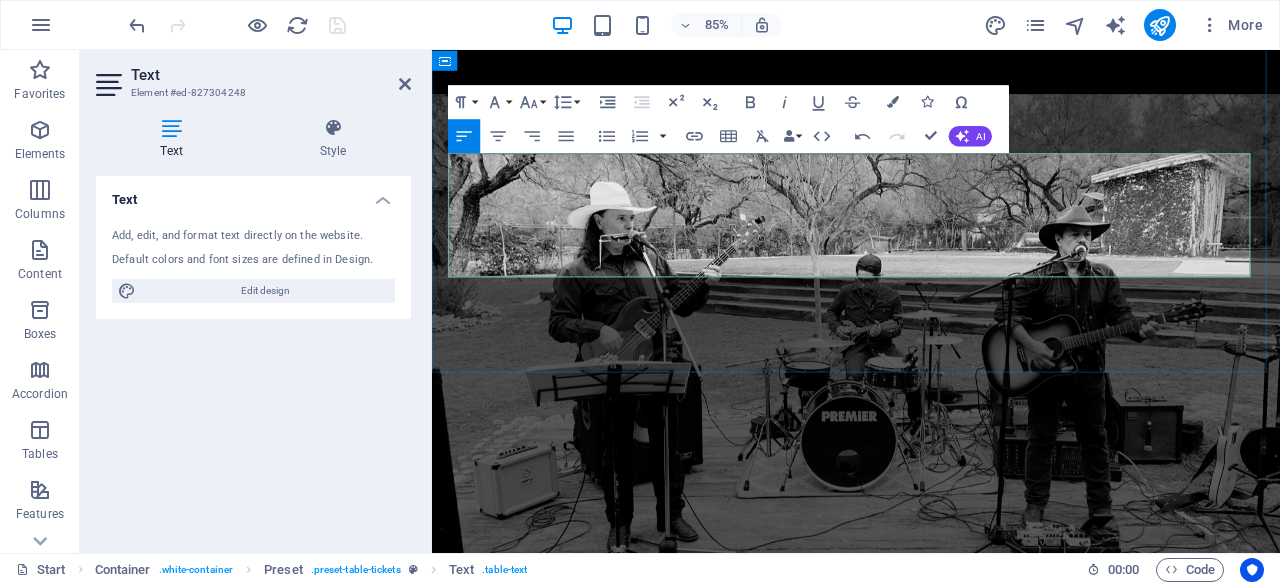 click on "Grill Master HEB" at bounding box center [797, 1837] 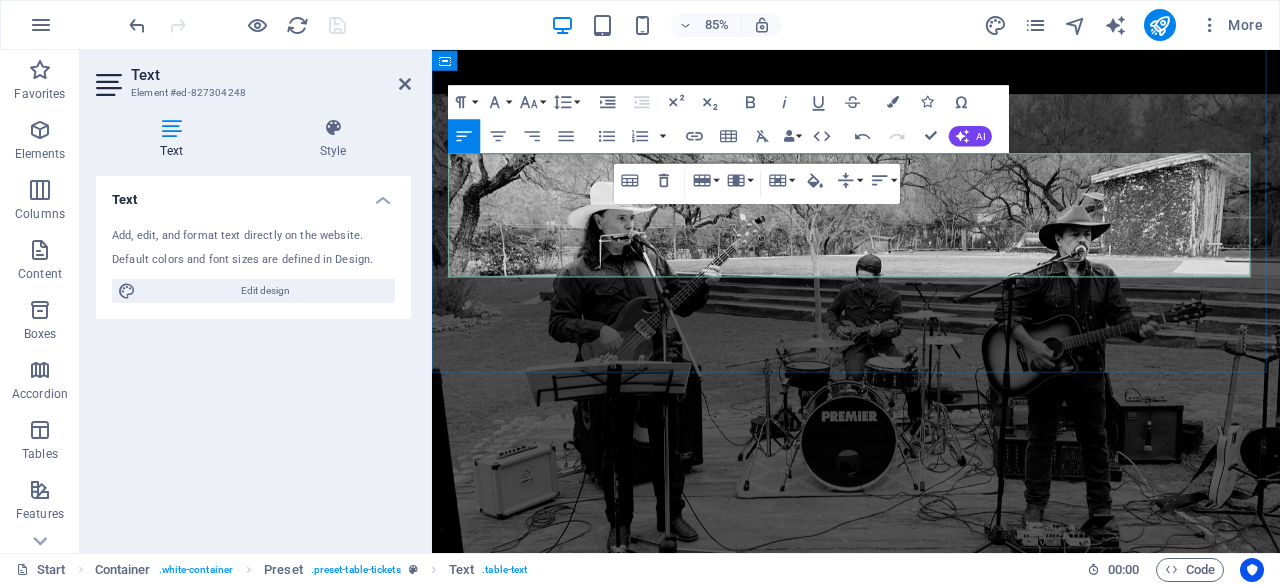 click on "Grill Master HEB" at bounding box center (797, 1837) 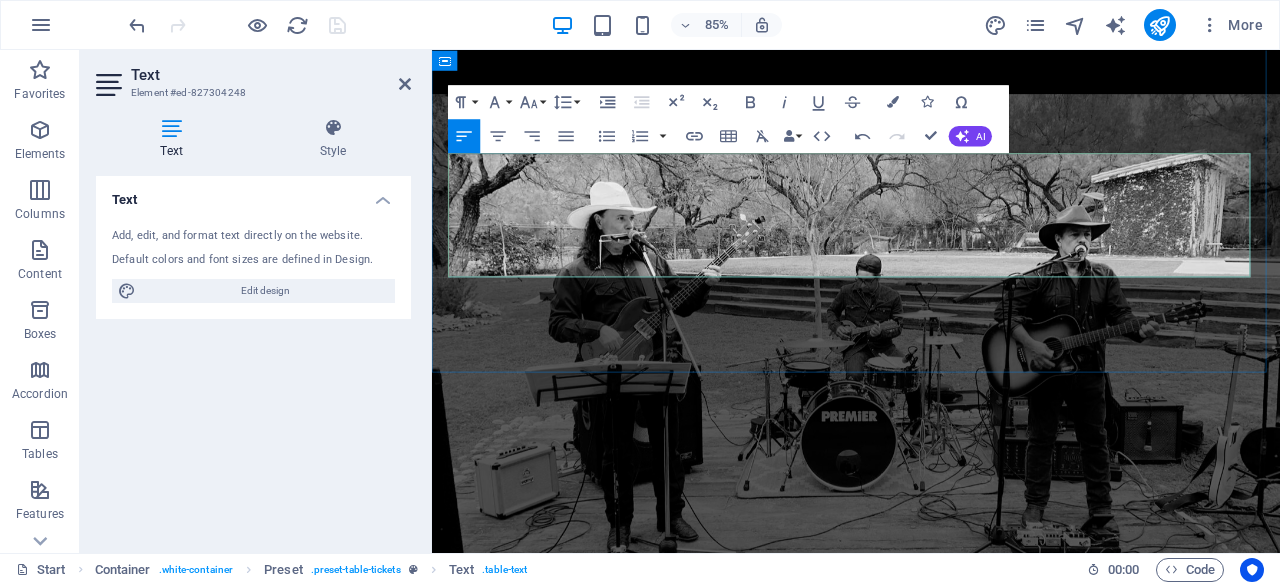 drag, startPoint x: 770, startPoint y: 272, endPoint x: 701, endPoint y: 272, distance: 69 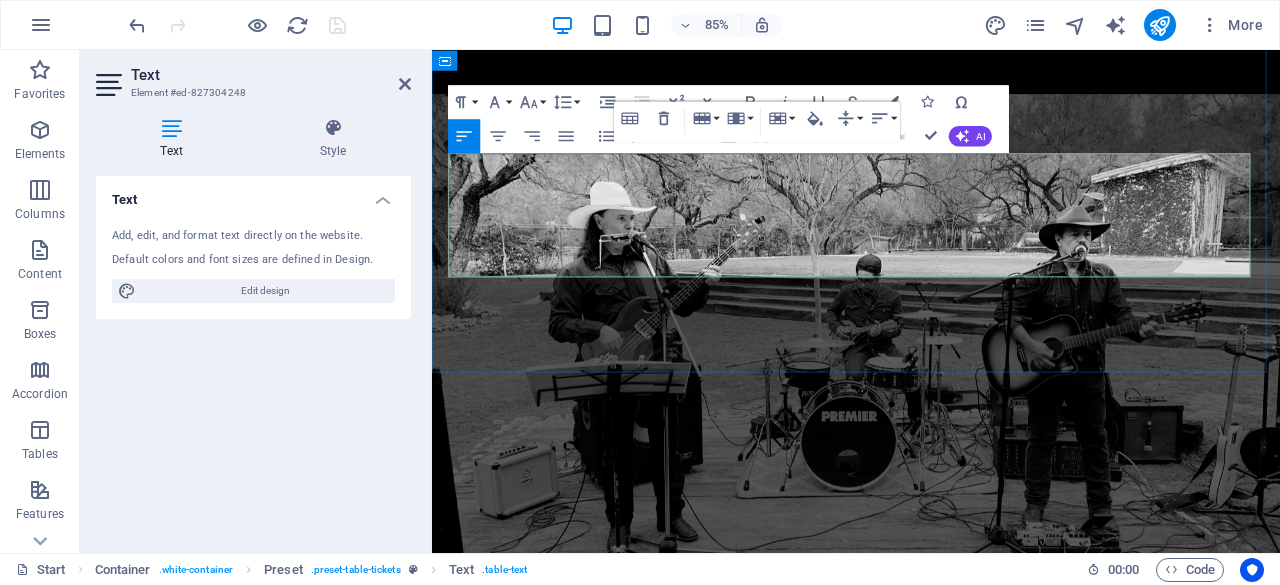 drag, startPoint x: 773, startPoint y: 204, endPoint x: 699, endPoint y: 207, distance: 74.06078 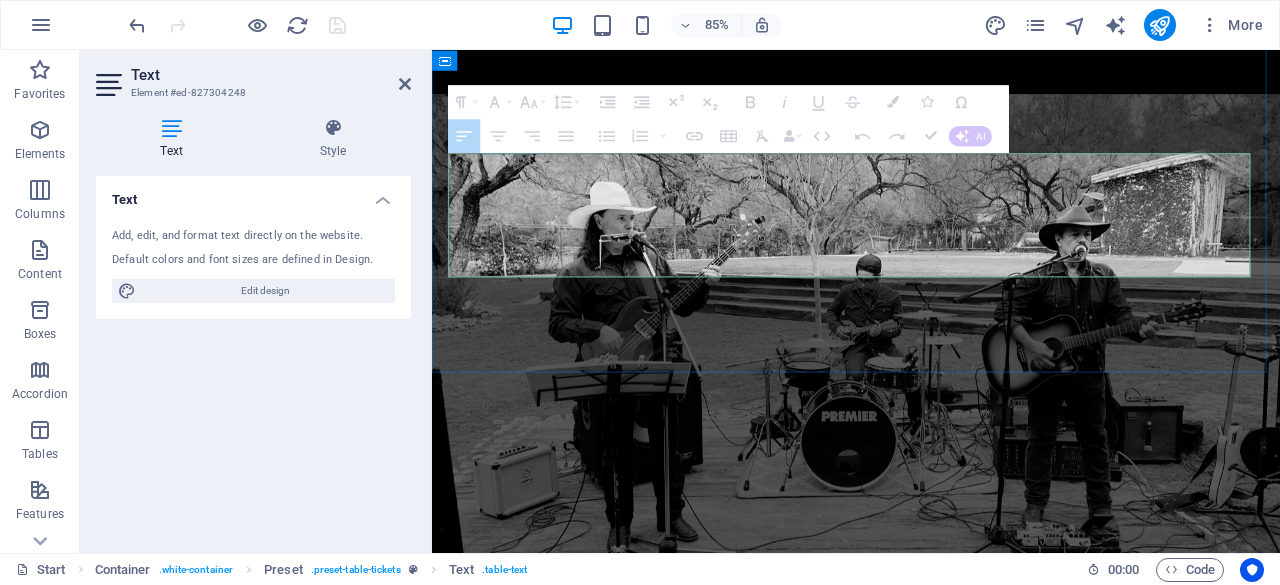 click on "New West" at bounding box center (797, 1764) 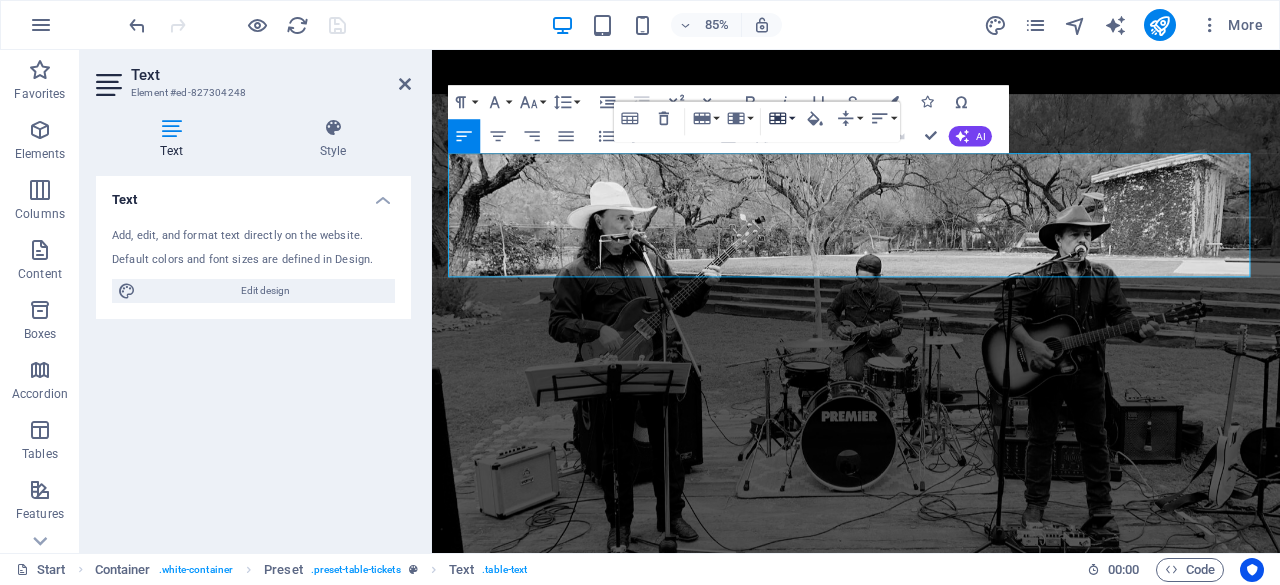 click on "Cell" at bounding box center (781, 118) 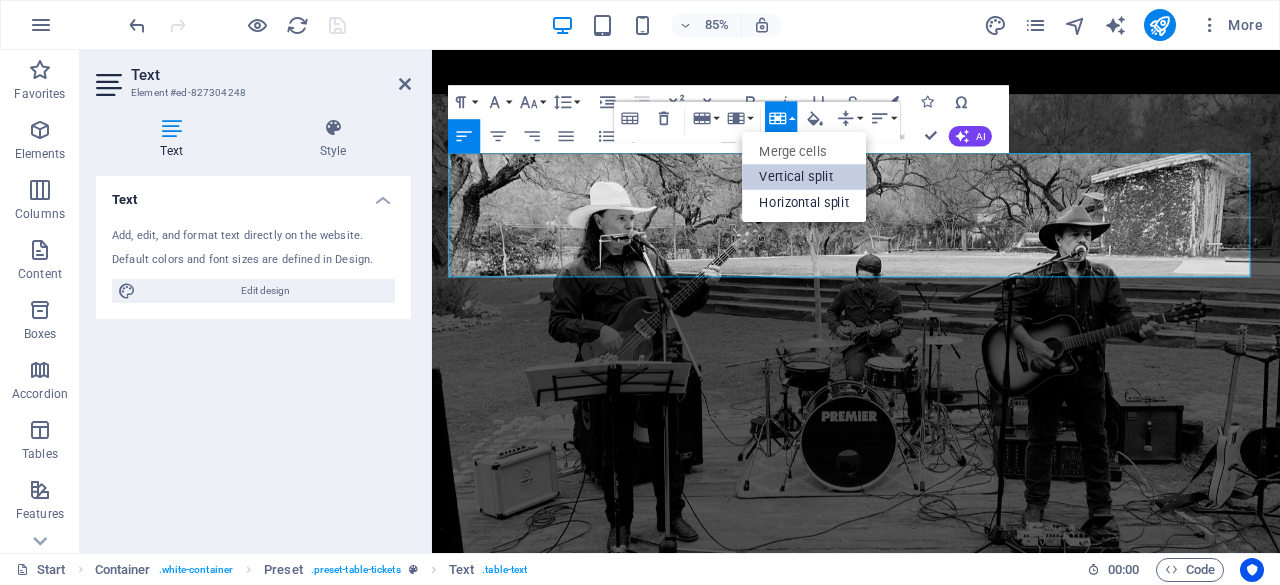 click on "Vertical split" at bounding box center (804, 177) 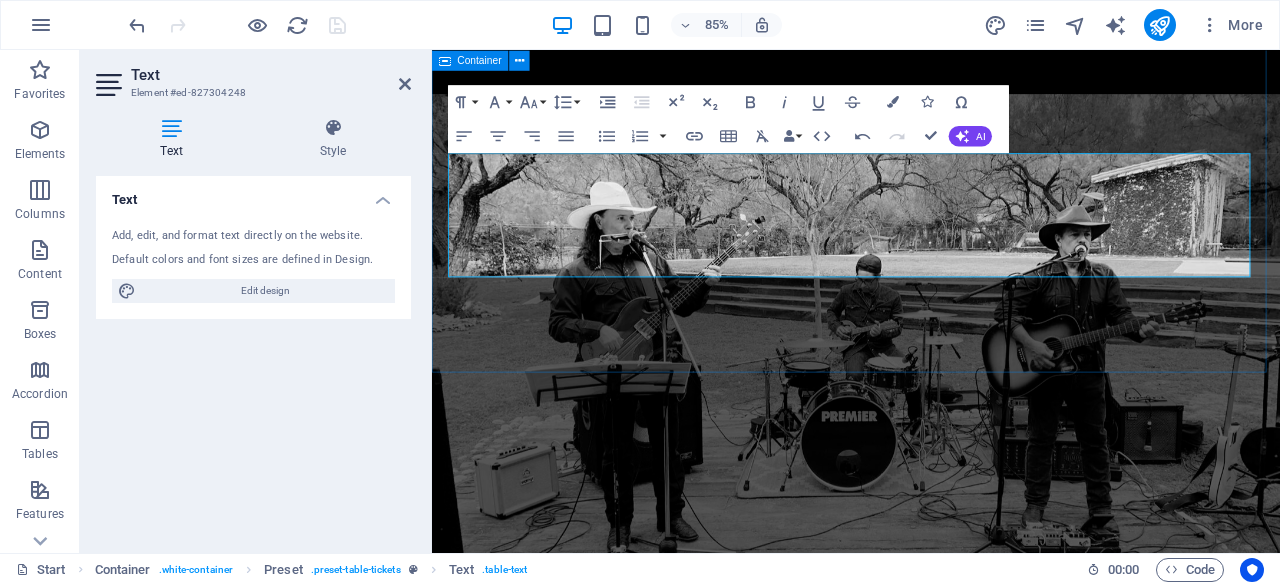 click on "próximos eventos 15.Ago  New West Carretera Nacional Km. 242 VER UBICACIÓN 16.Ago Grill Master HEB Parque SMP, Santiago, N.L. VER UBICACIÓN" at bounding box center (931, 1742) 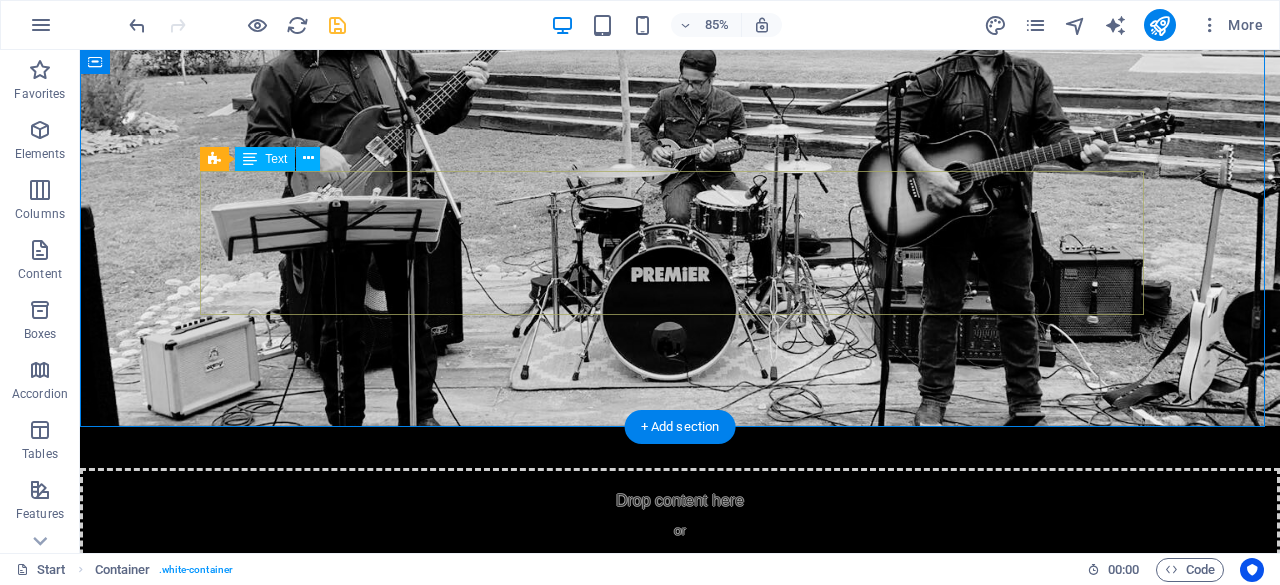 scroll, scrollTop: 1881, scrollLeft: 0, axis: vertical 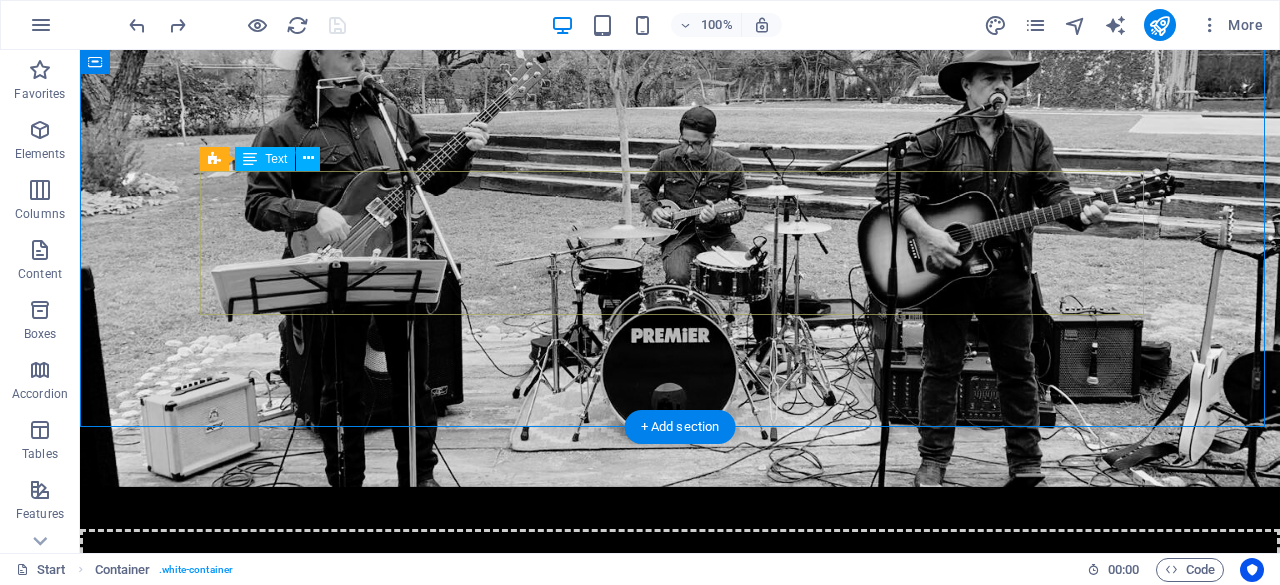 click on "15.Ago New West Carretera Nacional Km. 242 VER UBICACIÓN 16.Ago Grill Master HEB Parque SMP, Santiago, N.L. VER UBICACIÓN" at bounding box center (680, 1772) 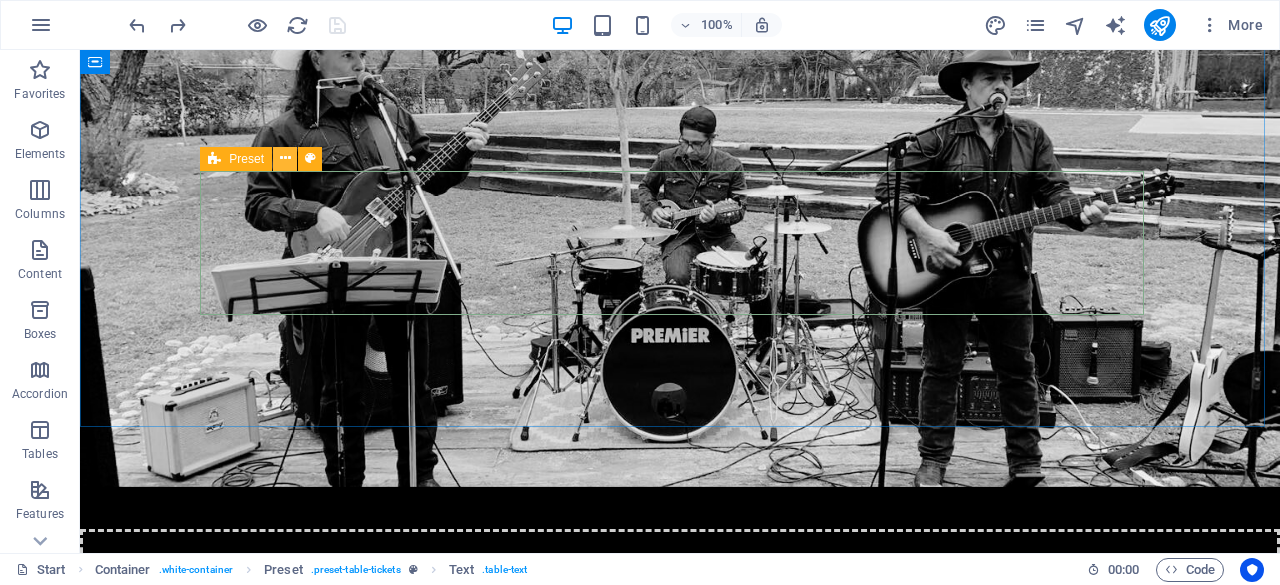click at bounding box center (285, 158) 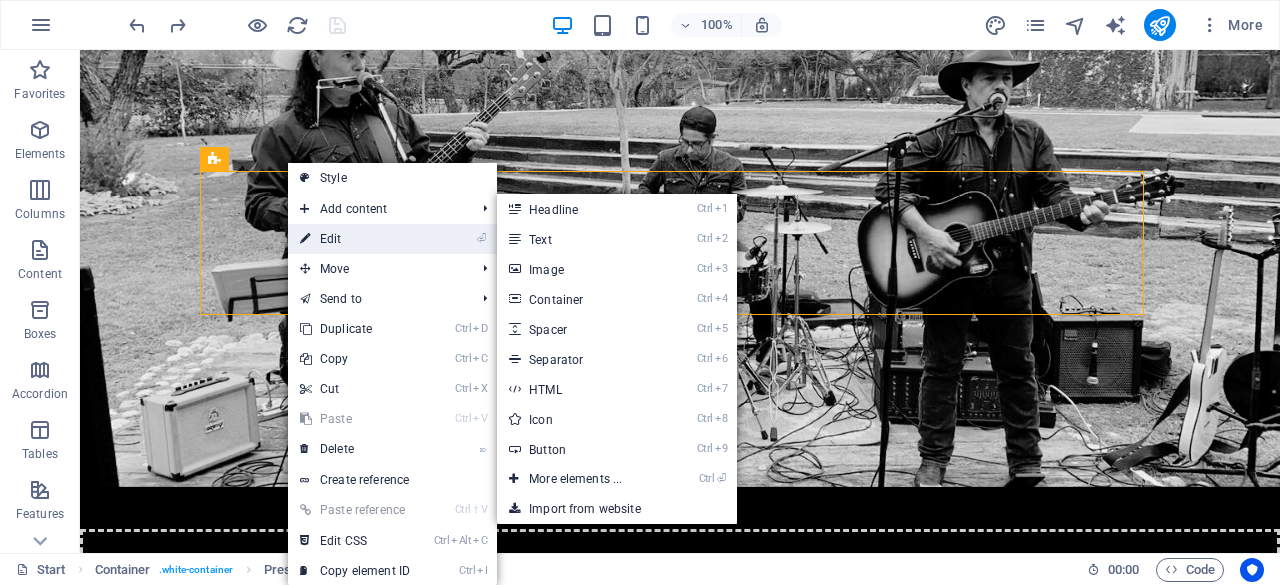 click on "⏎  Edit" at bounding box center [355, 239] 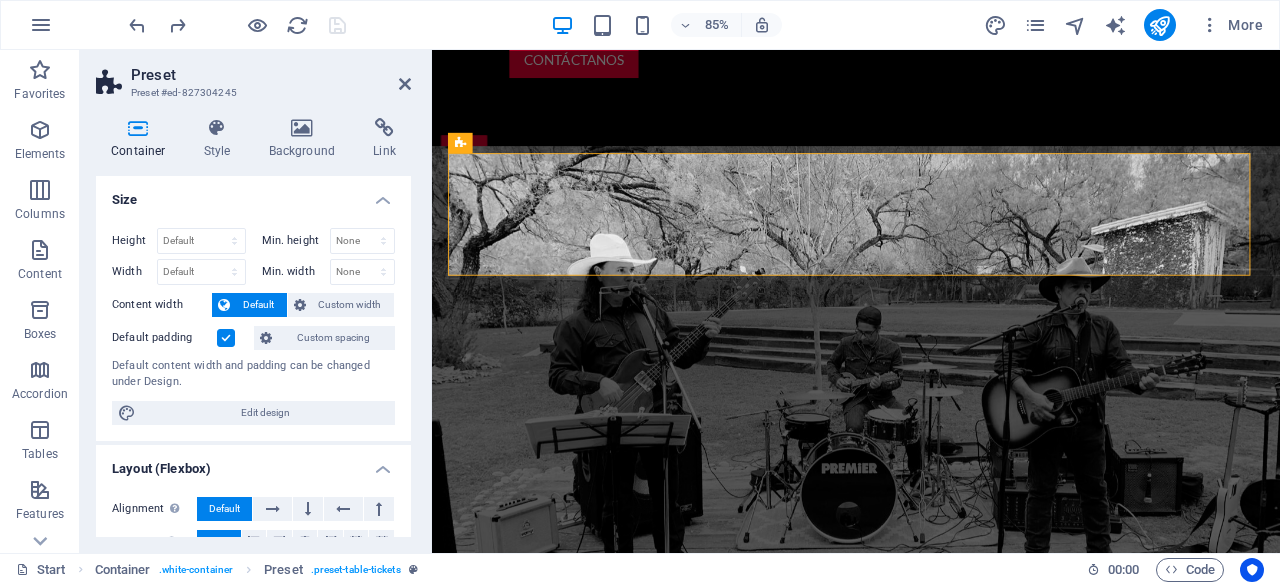 scroll, scrollTop: 1942, scrollLeft: 0, axis: vertical 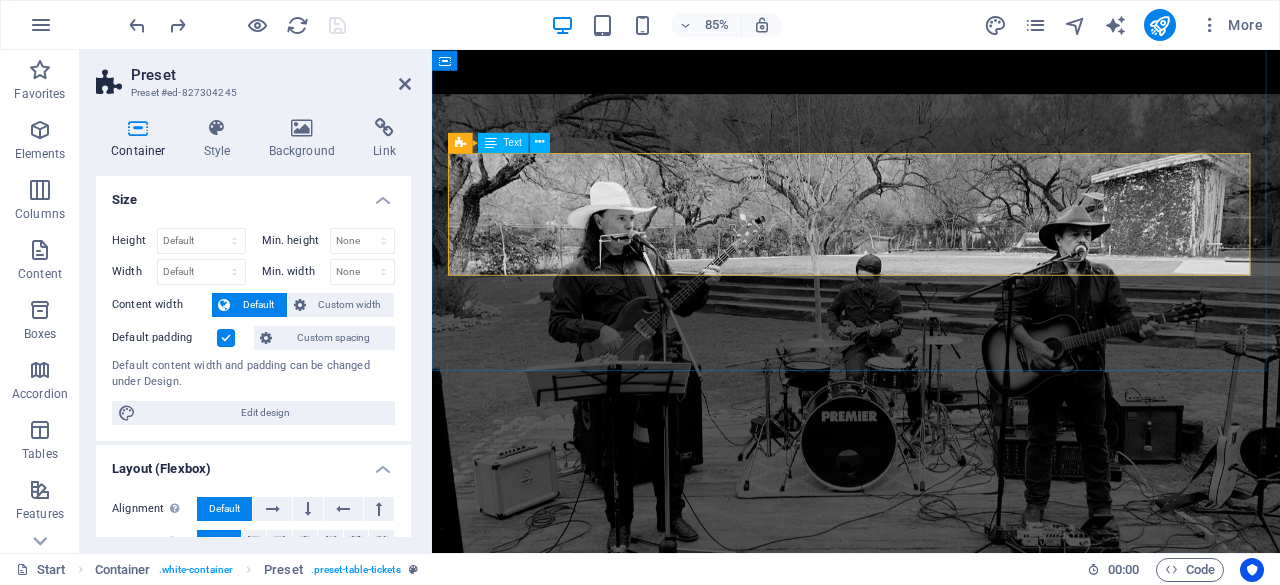 click on "15.Ago New West Carretera Nacional Km. 242 VER UBICACIÓN 16.Ago Grill Master HEB Parque SMP, Santiago, N.L. VER UBICACIÓN" at bounding box center (931, 1800) 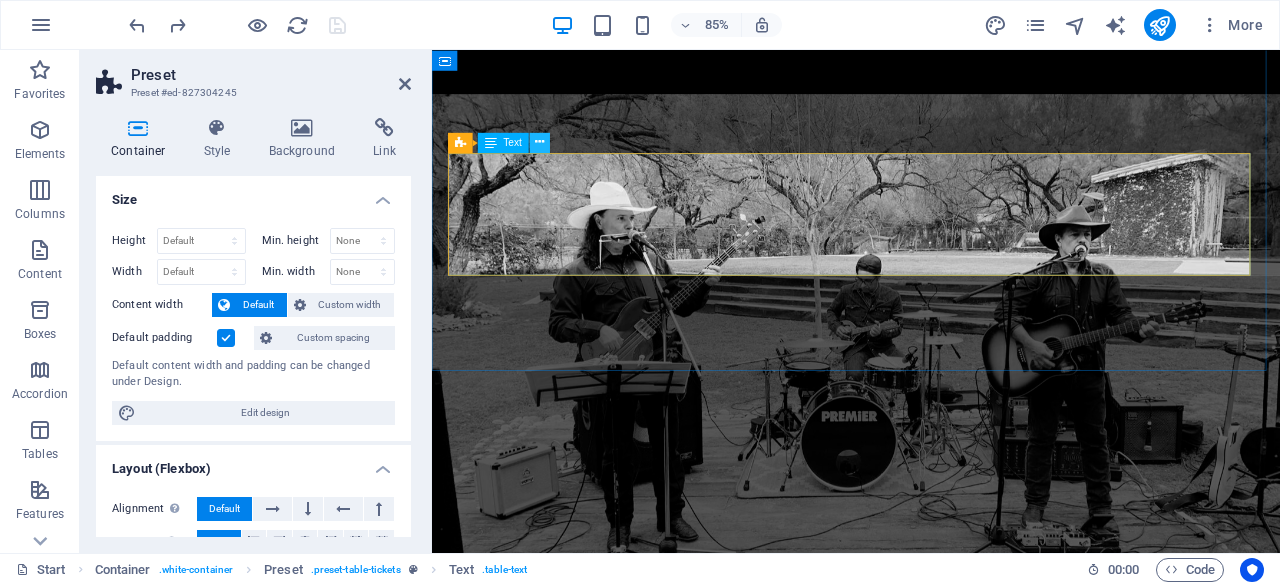 click at bounding box center (539, 143) 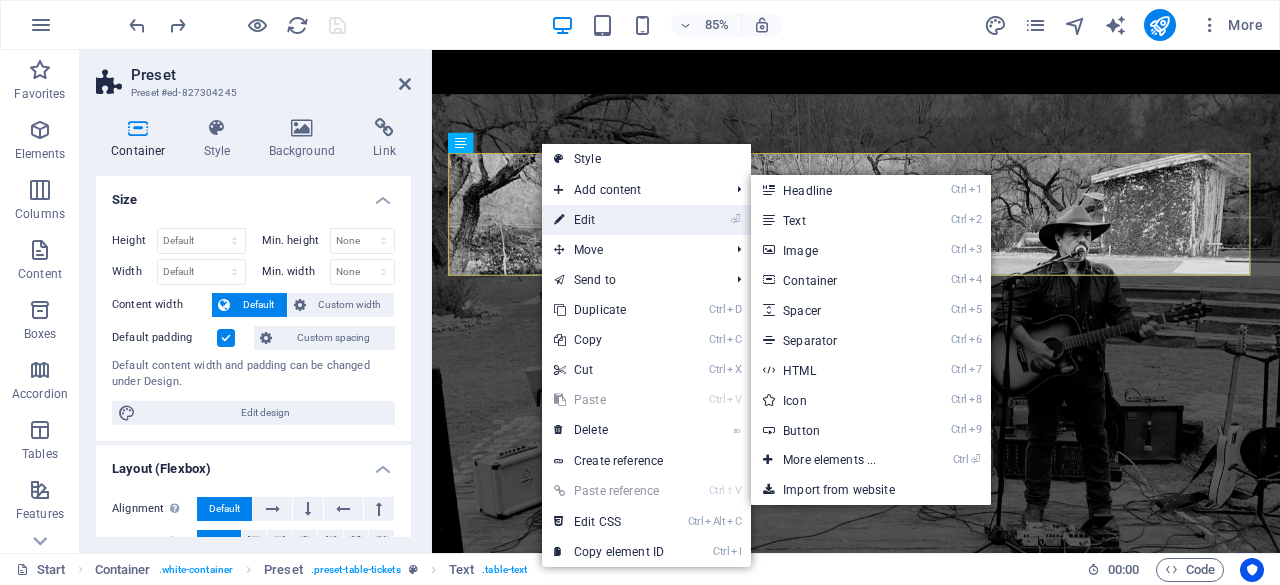 click on "⏎  Edit" at bounding box center [609, 220] 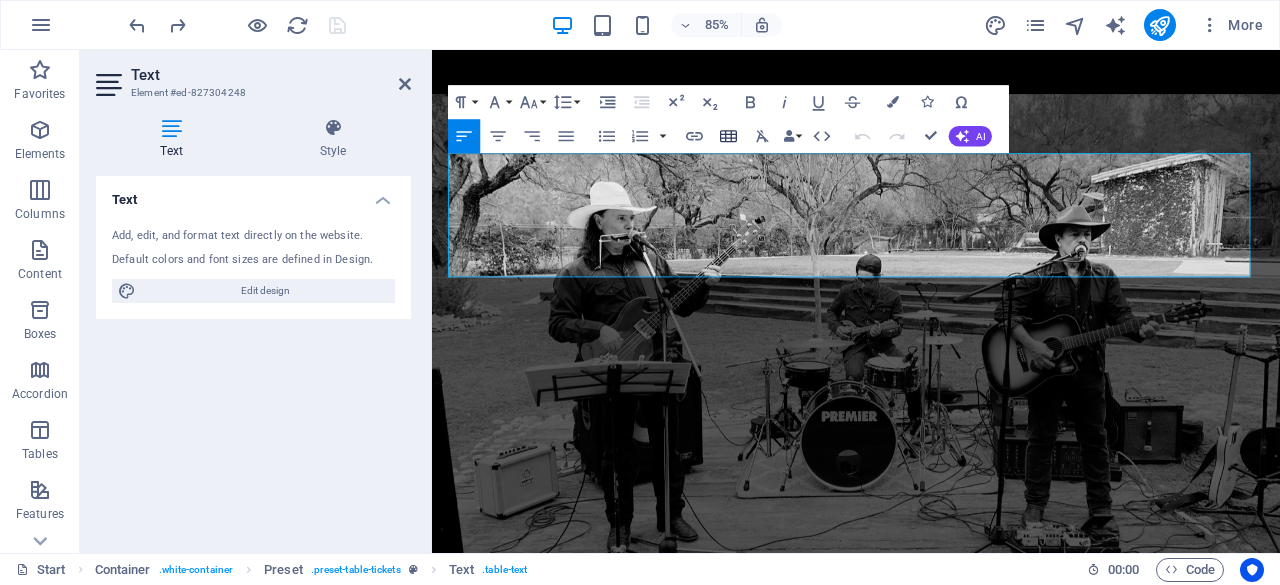 click 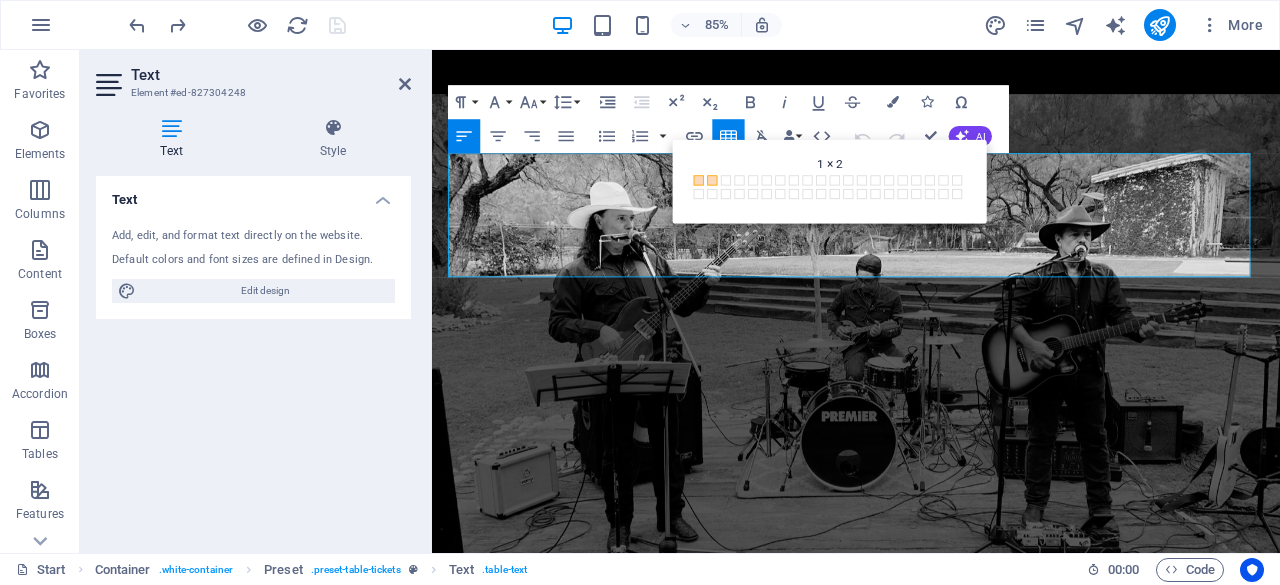 click on "Paragraph Format Normal Heading 1 Heading 2 Heading 3 Heading 4 Heading 5 Heading 6 Code Font Family Arial Georgia Impact Tahoma Times New Roman Verdana Josefin Sans Lato Font Size 8 9 10 11 12 14 18 24 30 36 48 60 72 96 Line Height Default Single 1.15 1.5 Double Increase Indent Decrease Indent Superscript Subscript Bold Italic Underline Strikethrough Colors Icons Special Characters Align Left Align Center Align Right Align Justify Unordered List   Default Circle Disc Square    Ordered List   Default Lower Alpha Lower Greek Lower Roman Upper Alpha Upper Roman    Insert Link Insert Table Clear Formatting Data Bindings Company First name Last name Street ZIP code City Email Phone Mobile Fax Custom field 1 Custom field 2 Custom field 3 Custom field 4 Custom field 5 Custom field 6 HTML Undo Redo Confirm (Ctrl+⏎) AI Improve Make shorter Make longer Fix spelling & grammar Translate to English Generate text Back 1 × 2 1 × 1    1 × 2    1 × 3    1 × 4    1 × 5    1 × 6    1 × 7" at bounding box center [728, 119] 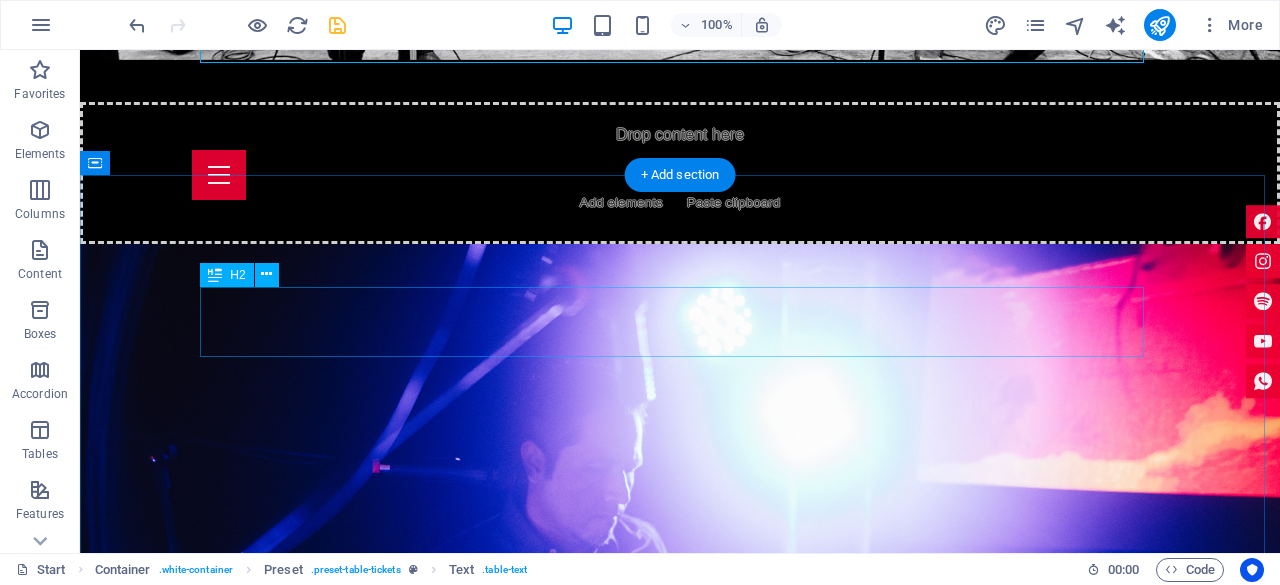 scroll, scrollTop: 2381, scrollLeft: 0, axis: vertical 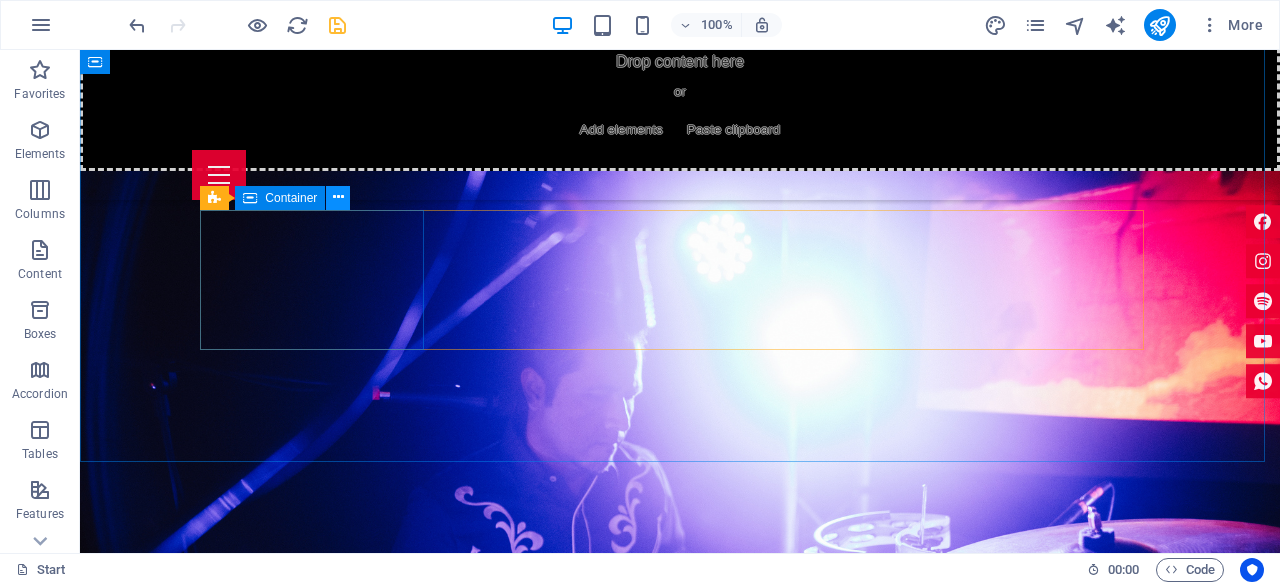 click at bounding box center [338, 197] 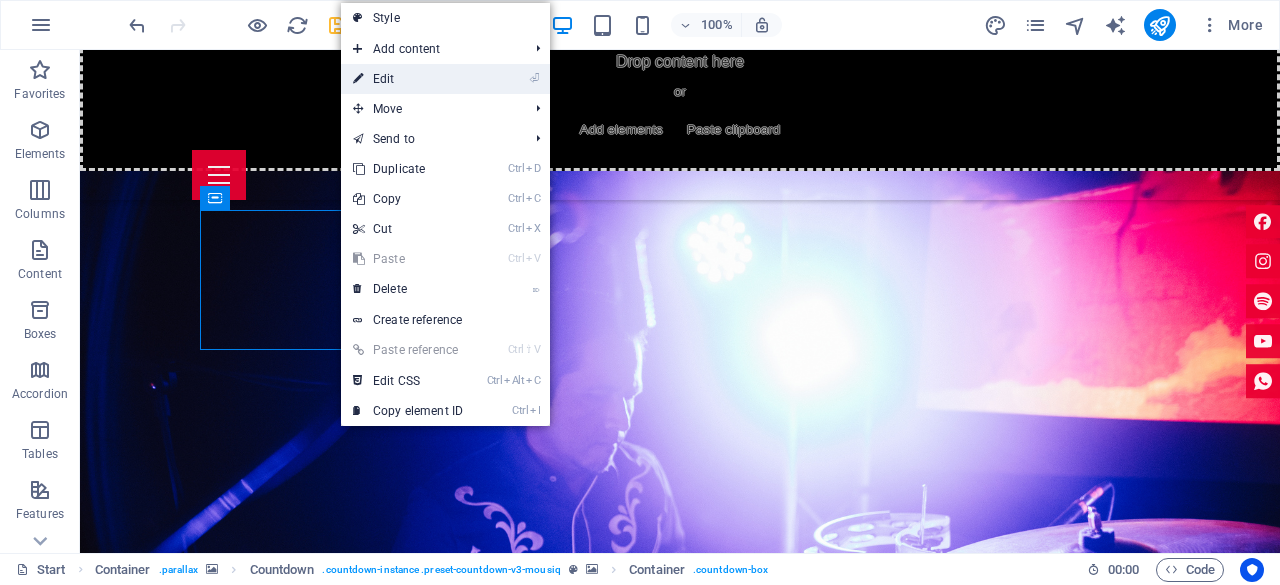 click on "⏎  Edit" at bounding box center (408, 79) 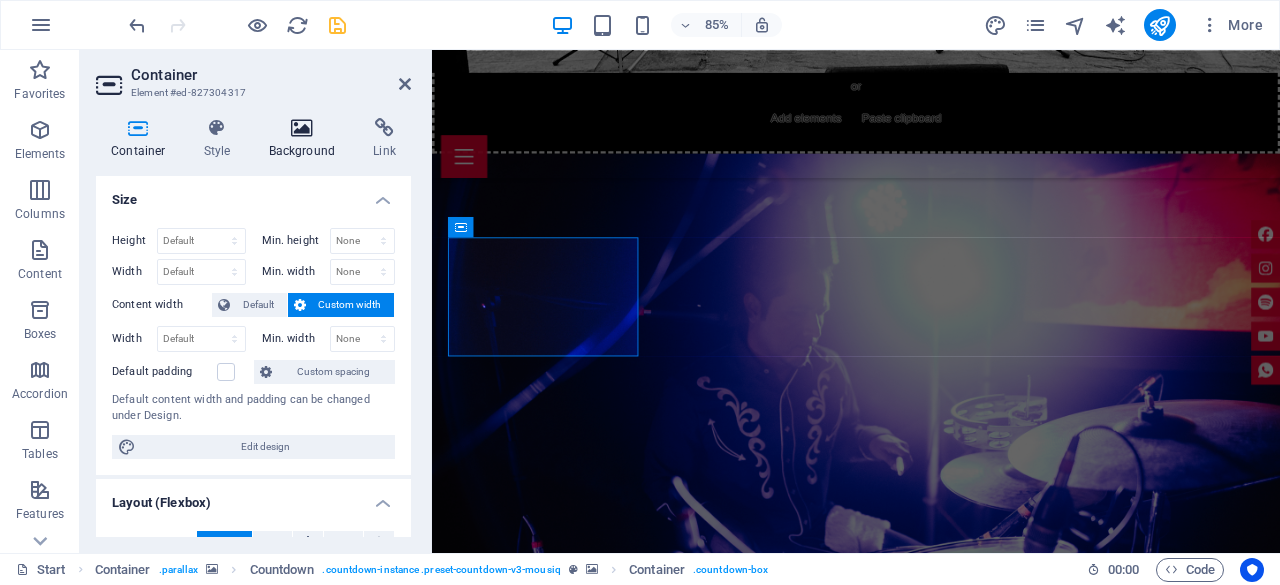 click at bounding box center [302, 128] 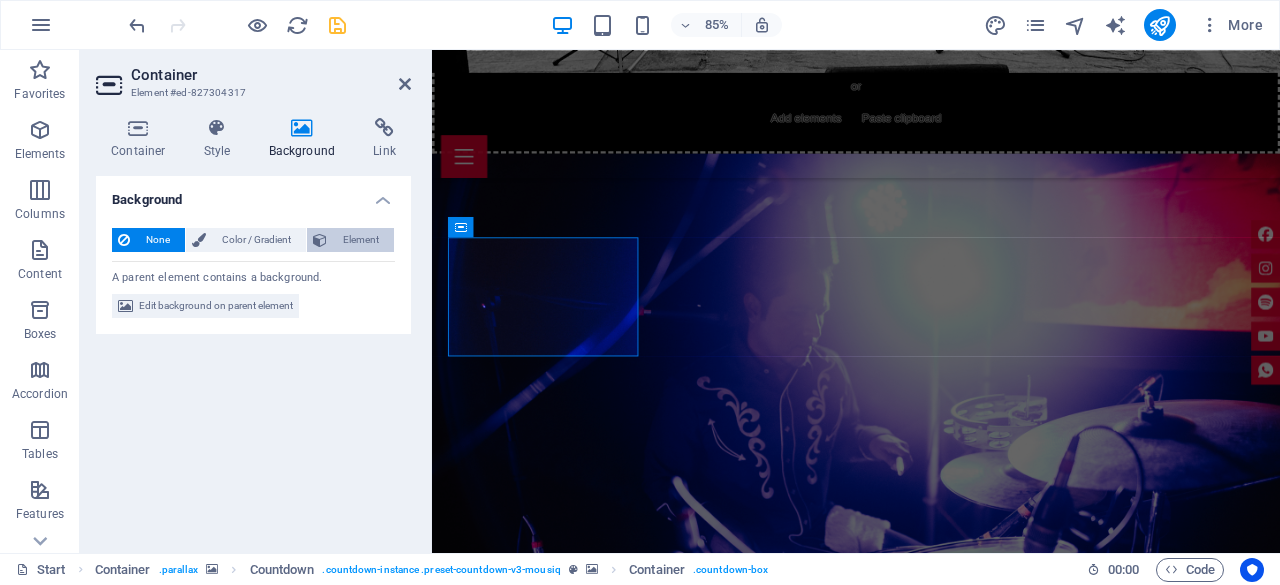 click on "Element" at bounding box center (360, 240) 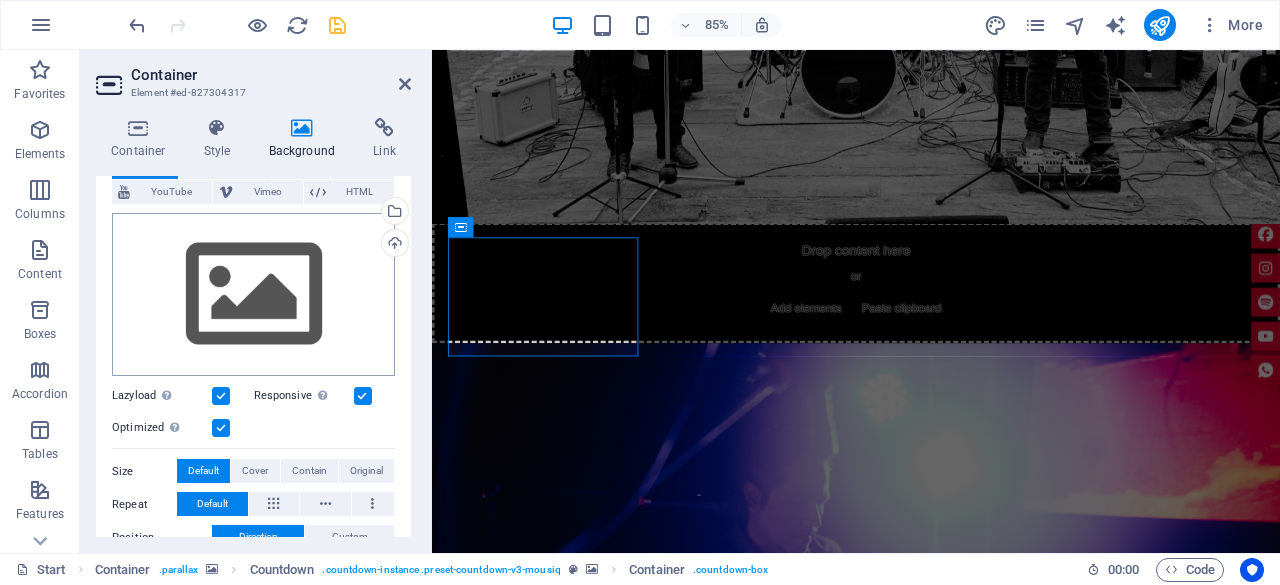 scroll, scrollTop: 100, scrollLeft: 0, axis: vertical 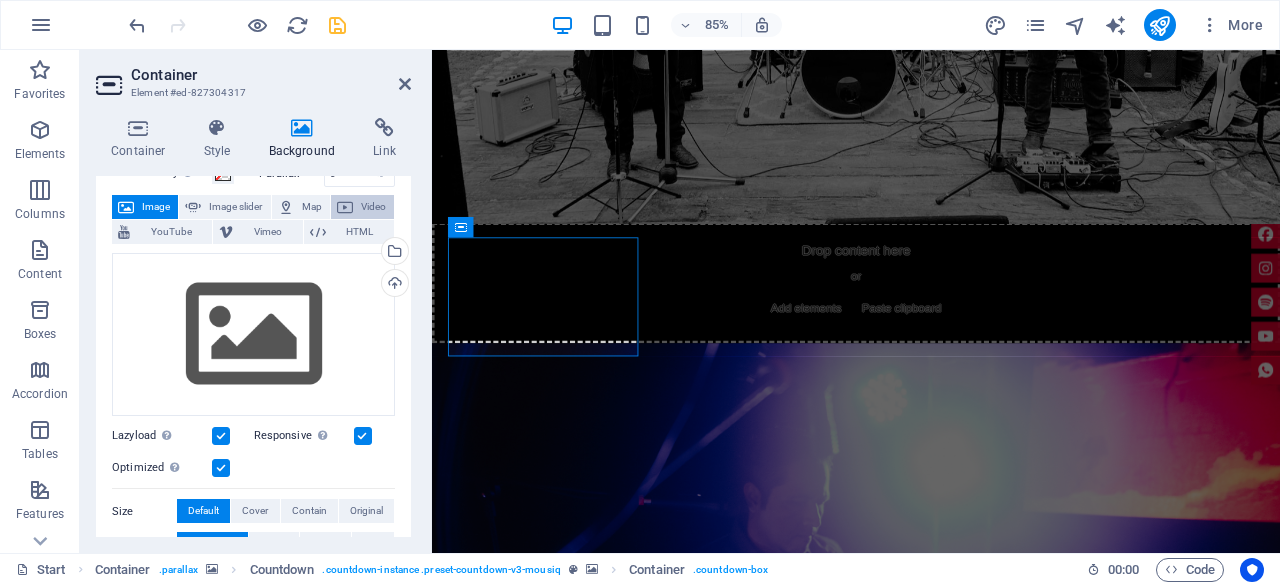 click on "Video" at bounding box center (373, 207) 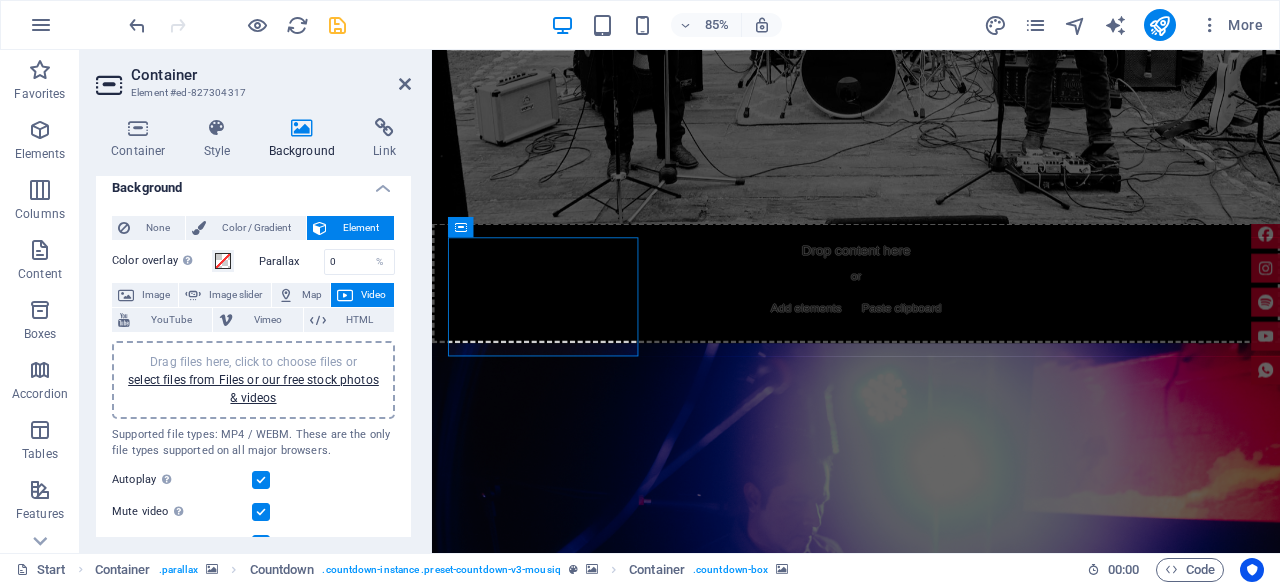 scroll, scrollTop: 0, scrollLeft: 0, axis: both 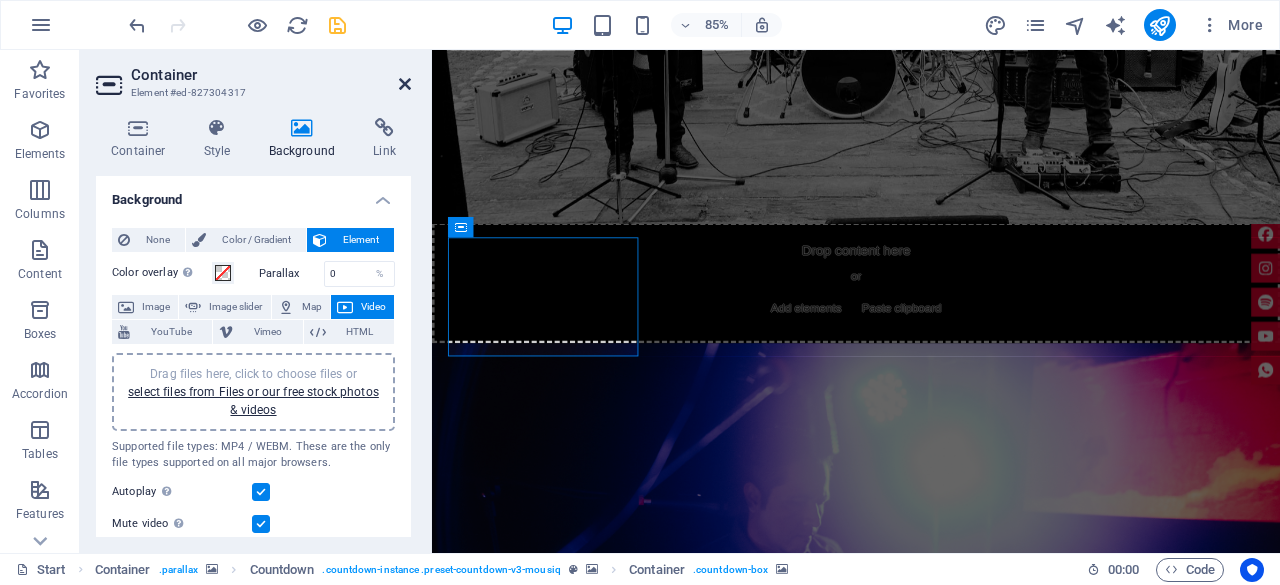 click at bounding box center [405, 84] 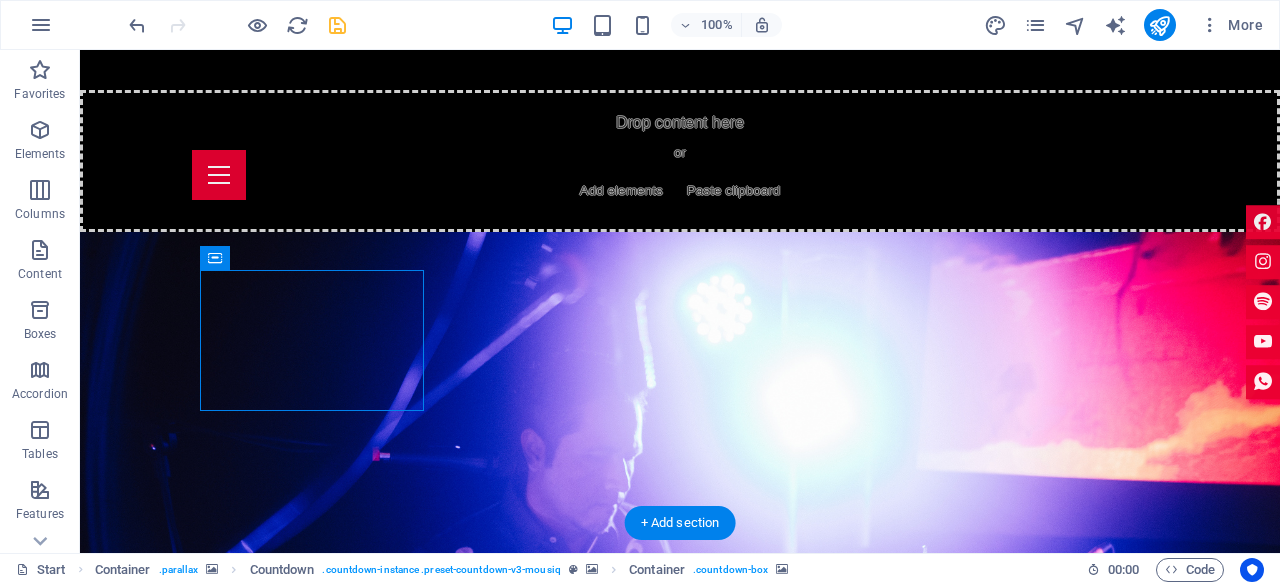 click at bounding box center (680, 1824) 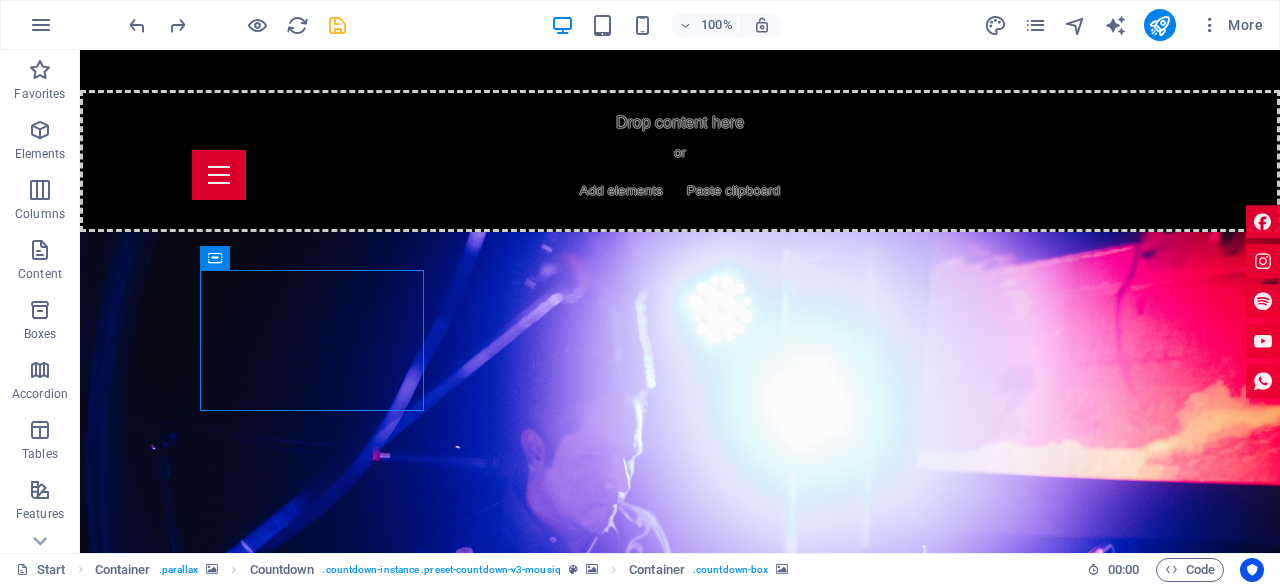 click at bounding box center [680, 2378] 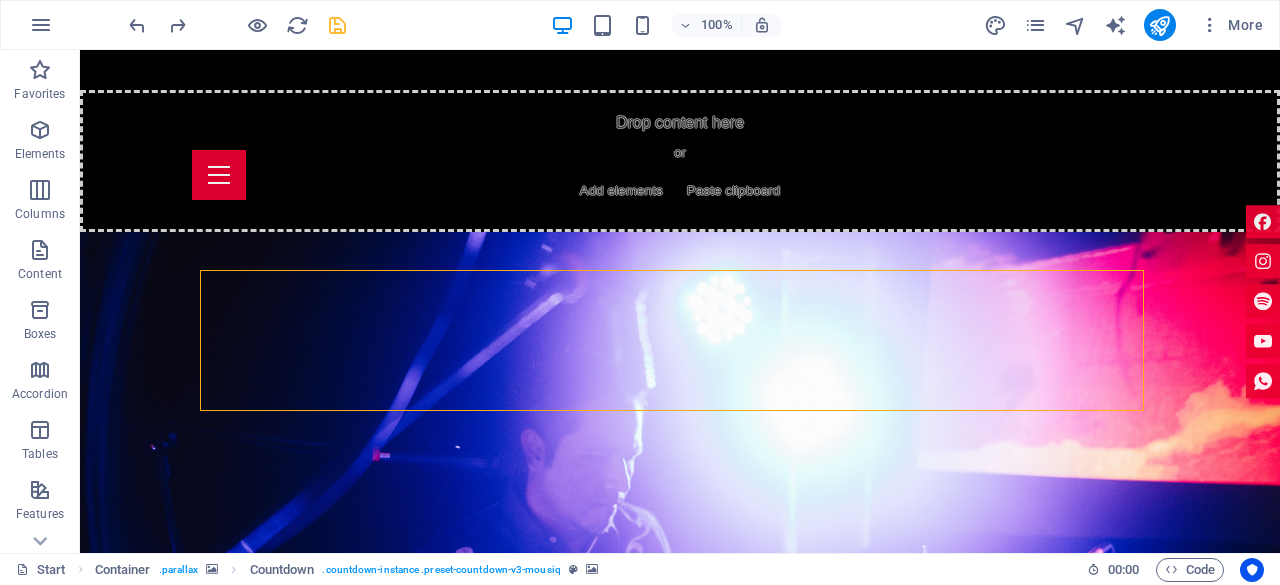 click at bounding box center [680, 2378] 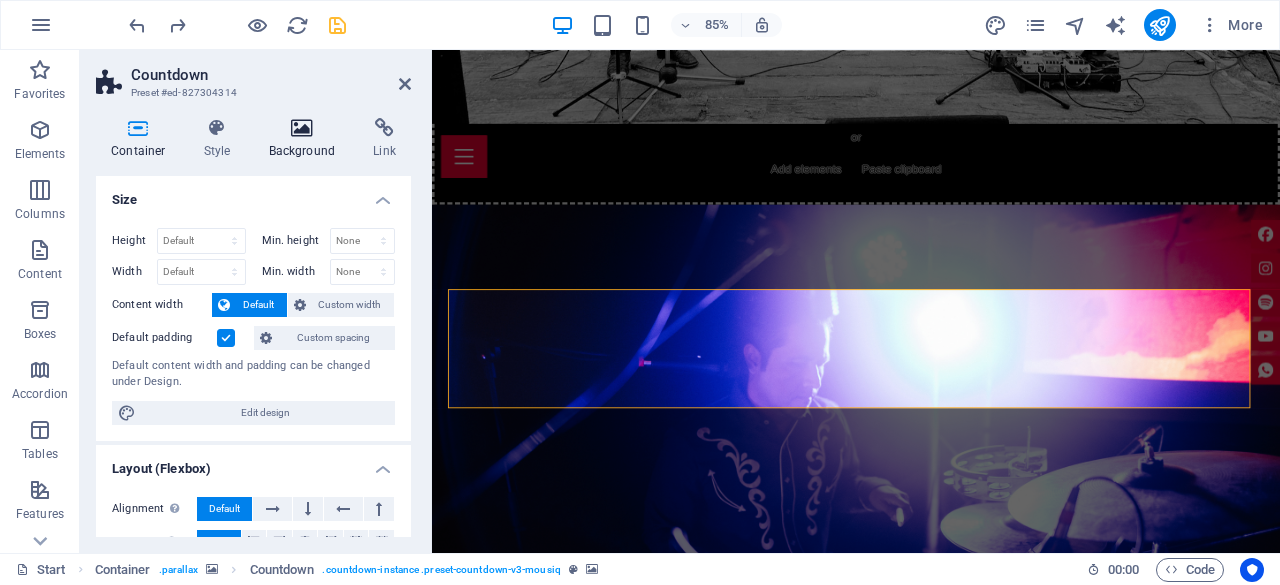 click at bounding box center (302, 128) 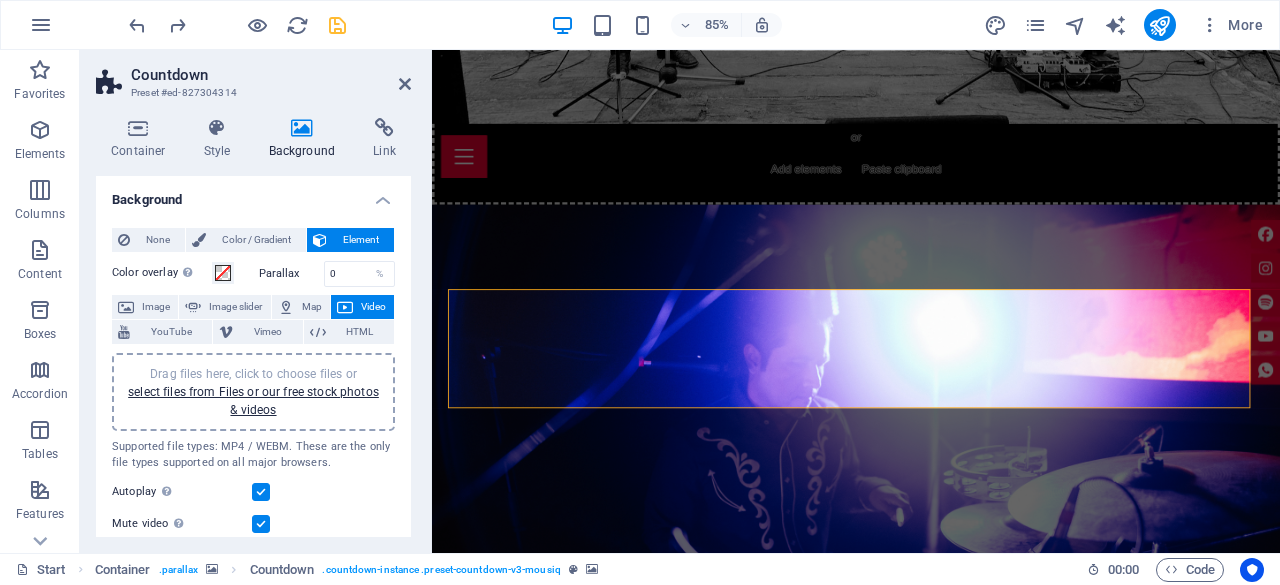 click on "Video" at bounding box center [373, 307] 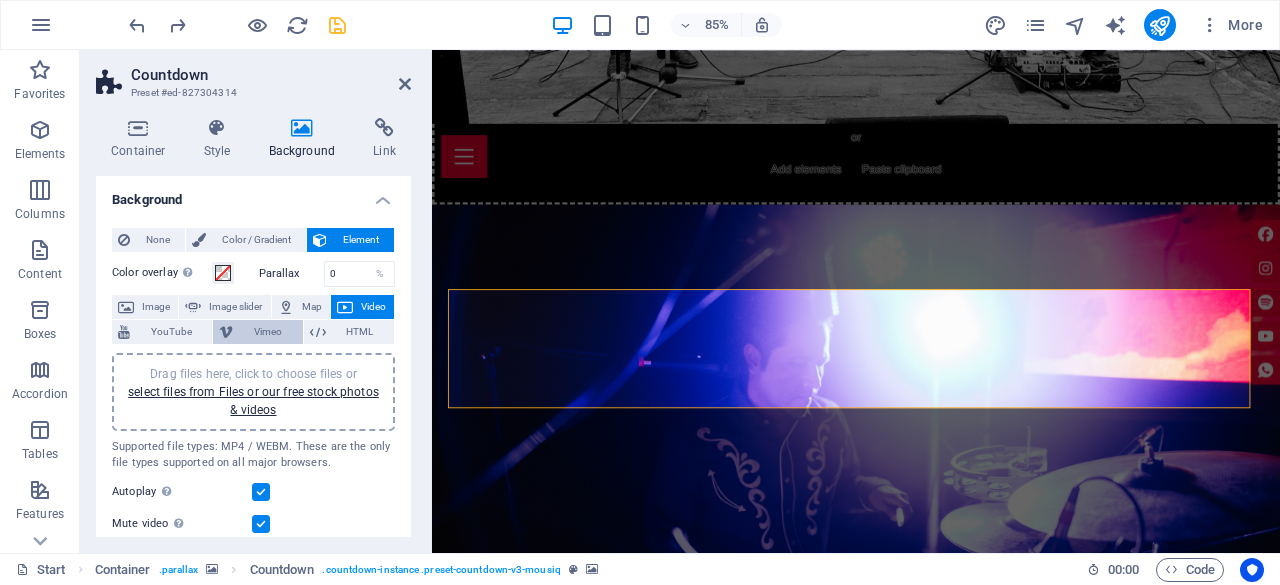 click on "Vimeo" at bounding box center (267, 332) 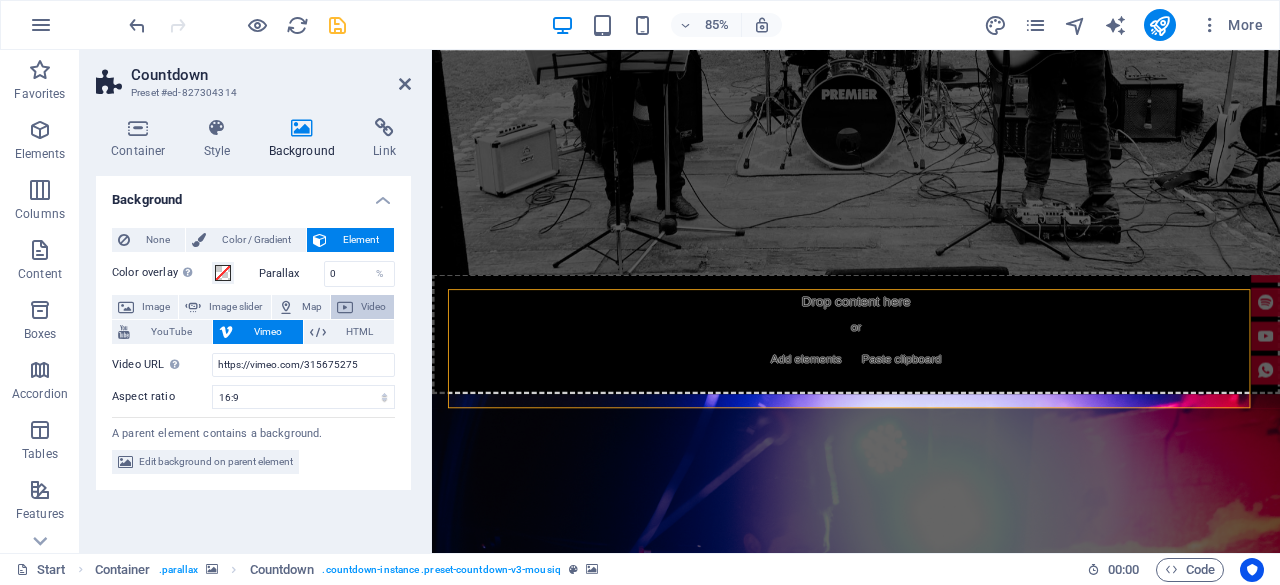 click on "Video" at bounding box center (373, 307) 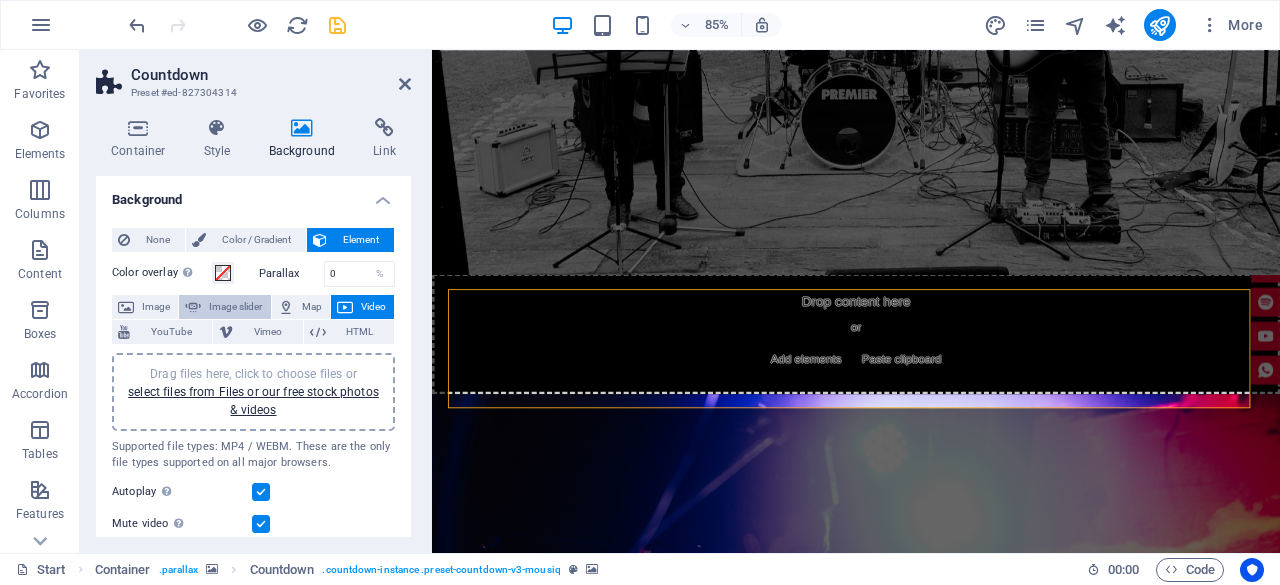 click on "Image slider" at bounding box center (235, 307) 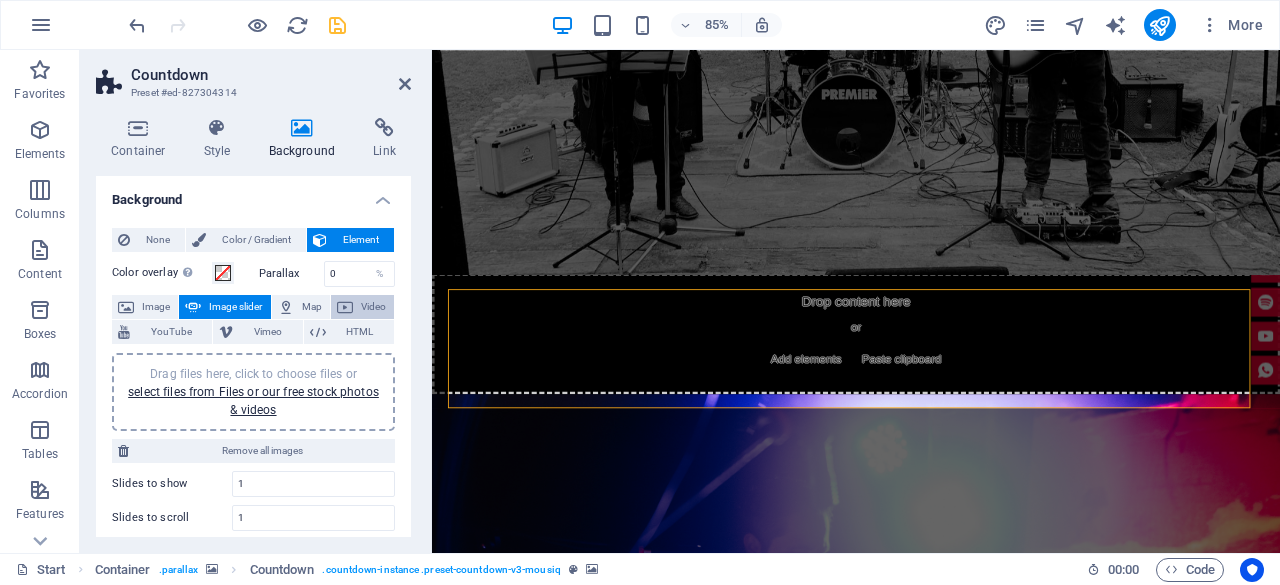 click on "Video" at bounding box center [373, 307] 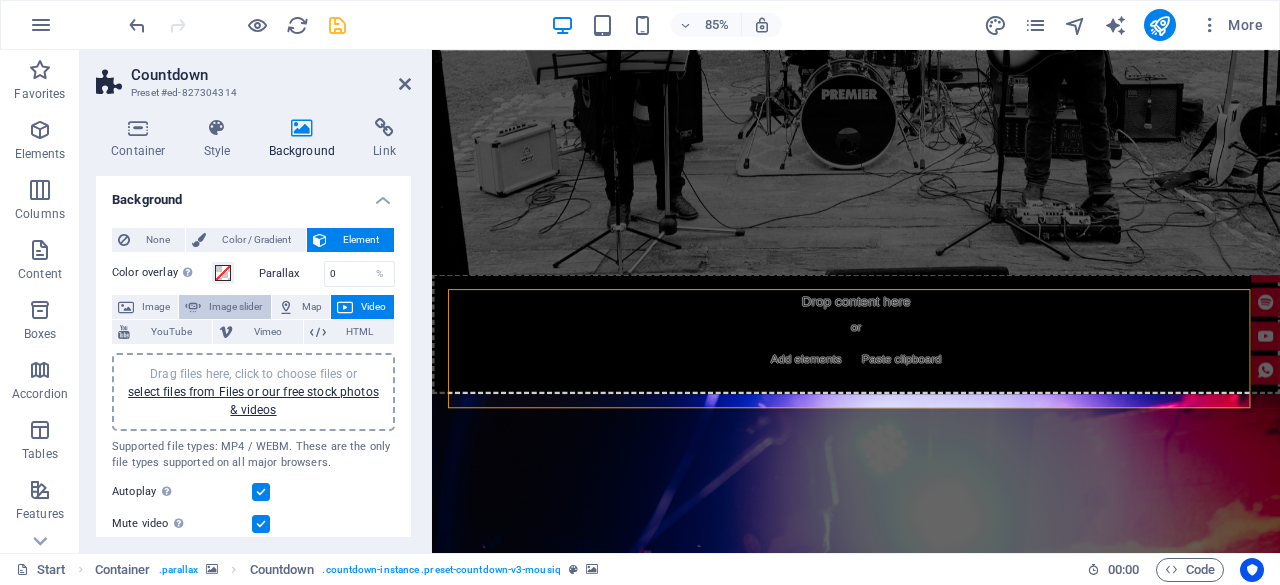 click on "Image slider" at bounding box center (235, 307) 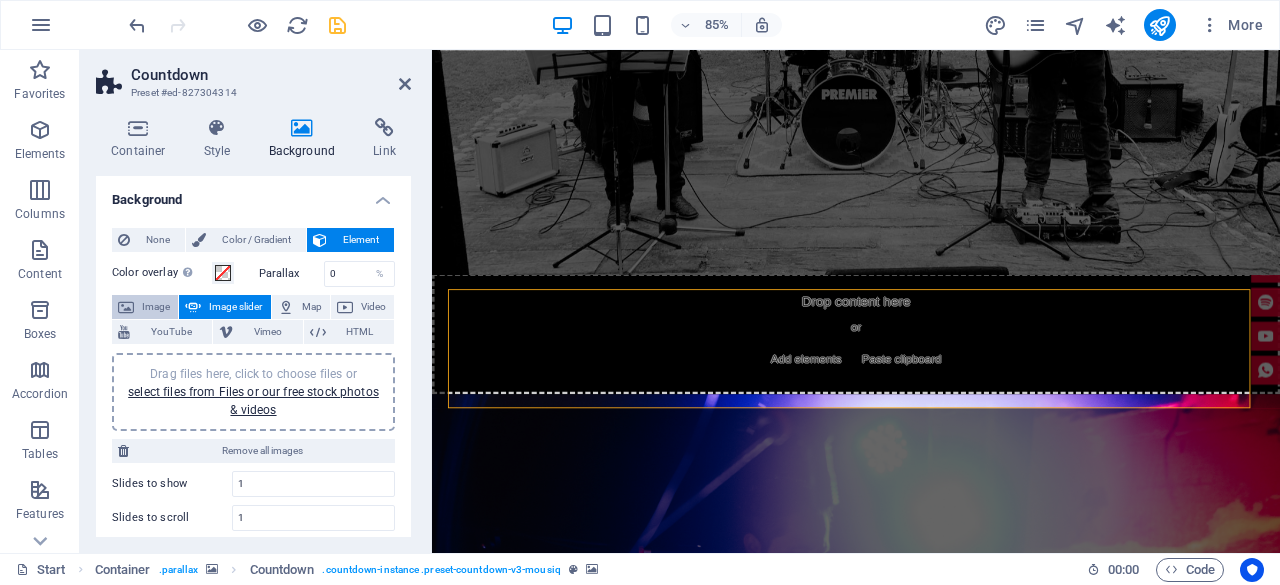 click on "Image" at bounding box center [156, 307] 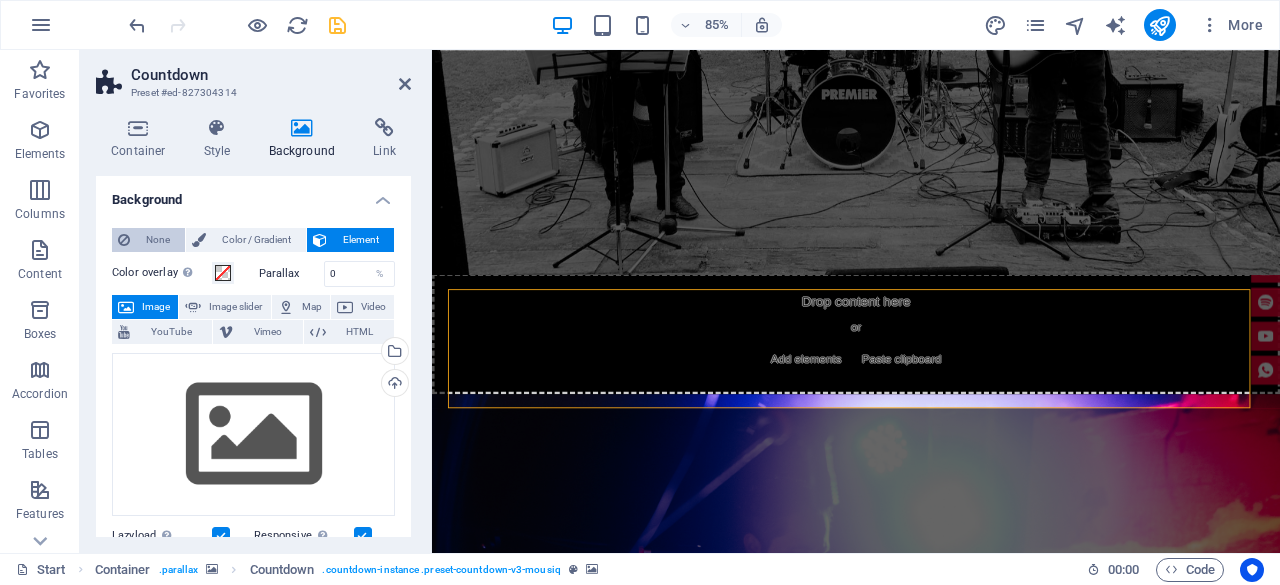 click on "None" at bounding box center [157, 240] 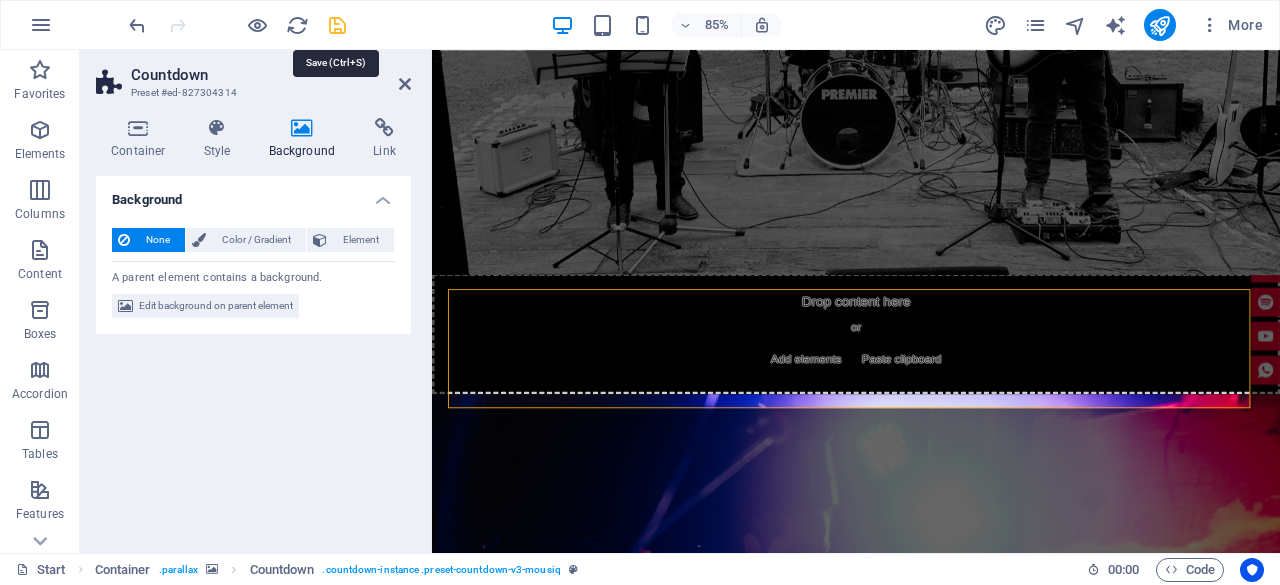 click at bounding box center [337, 25] 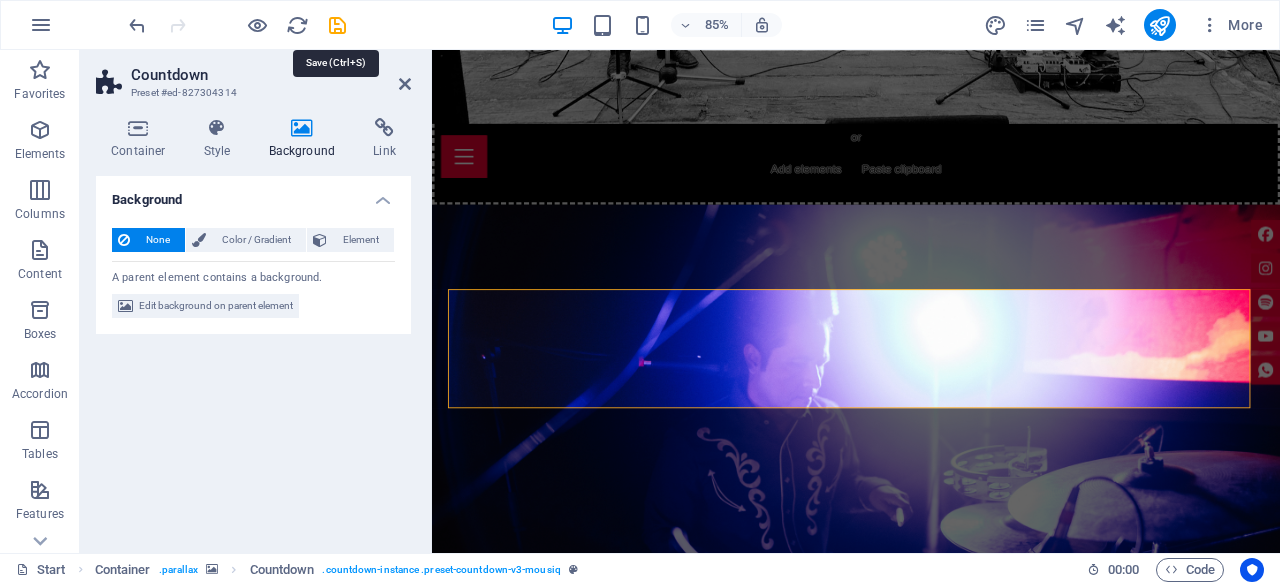 scroll, scrollTop: 2260, scrollLeft: 0, axis: vertical 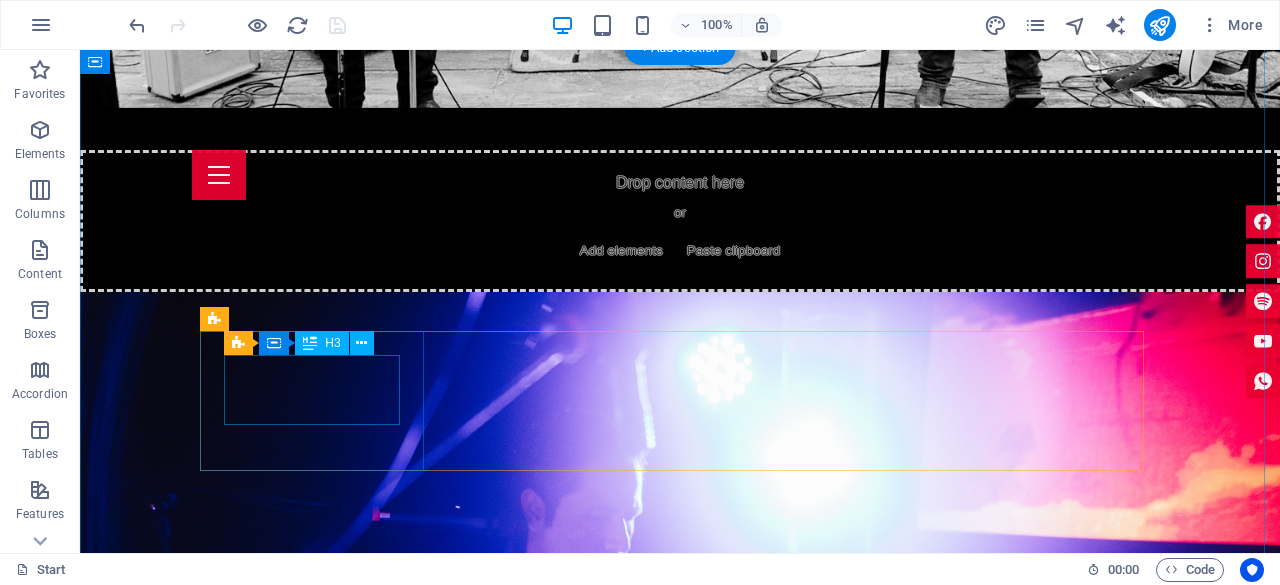 click on "11" at bounding box center (320, 2559) 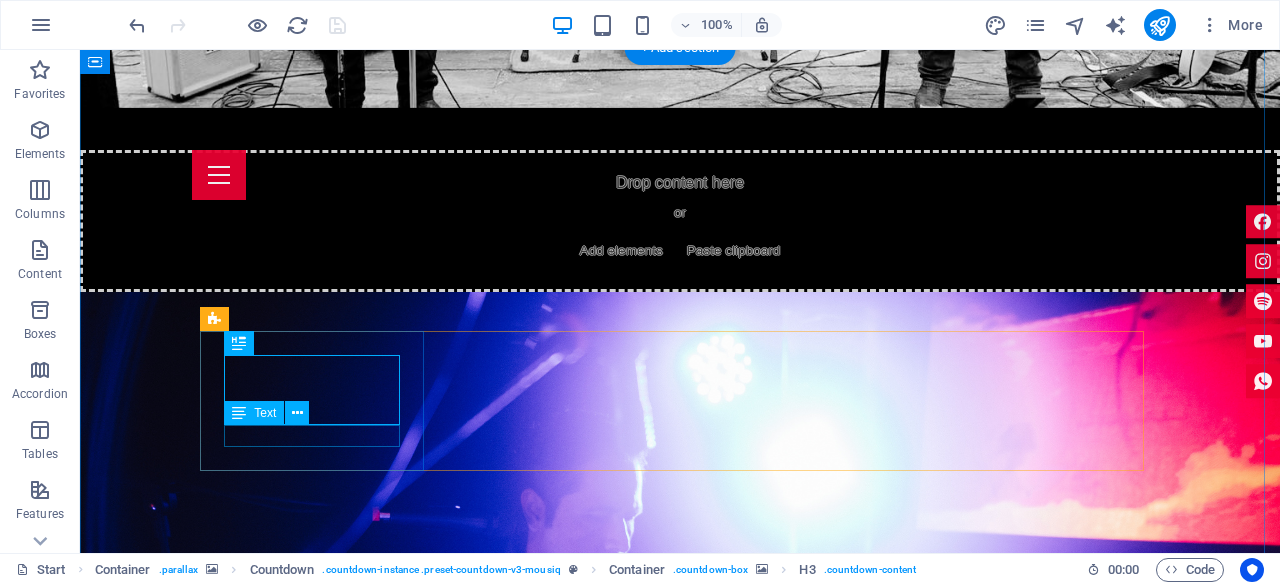 click on "Days" at bounding box center (320, 2614) 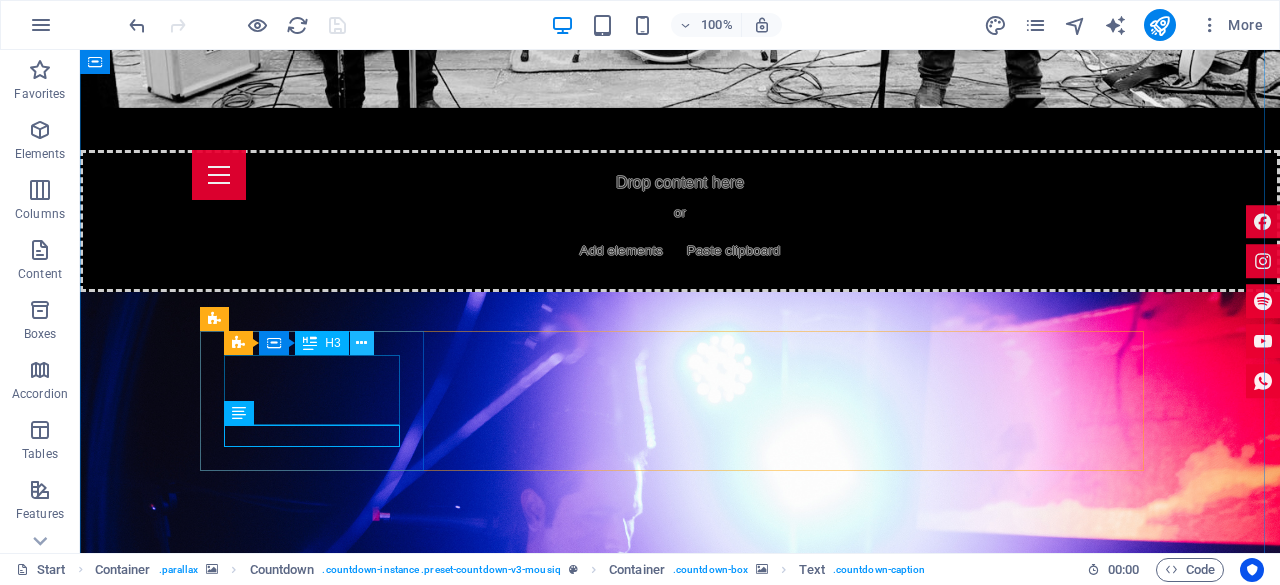click at bounding box center [361, 343] 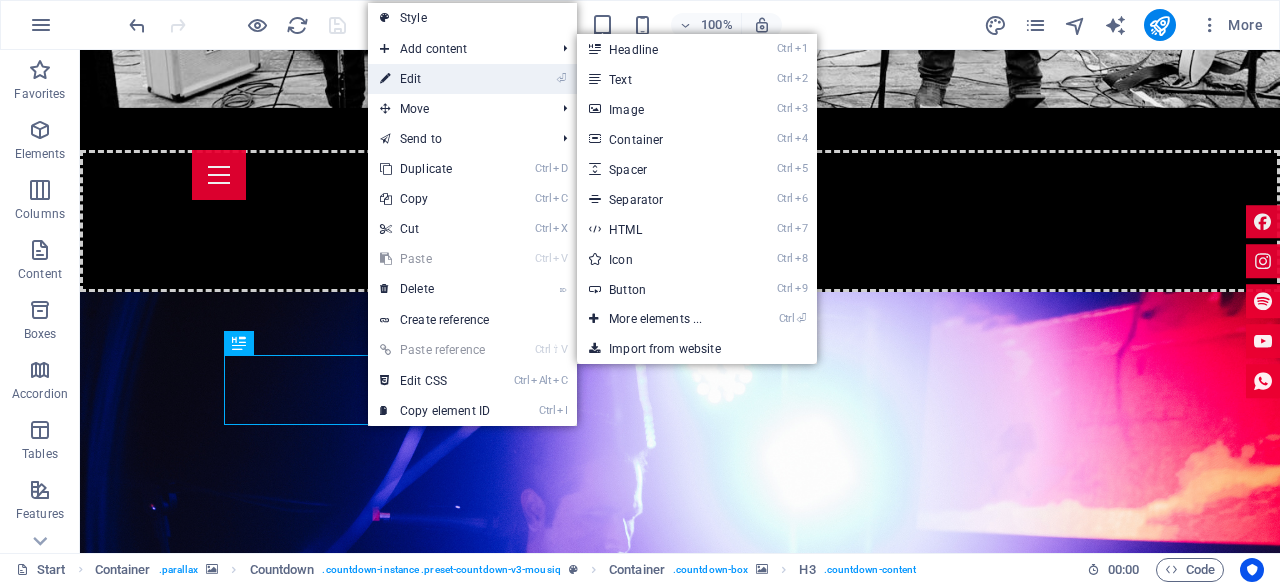 click on "⏎  Edit" at bounding box center [435, 79] 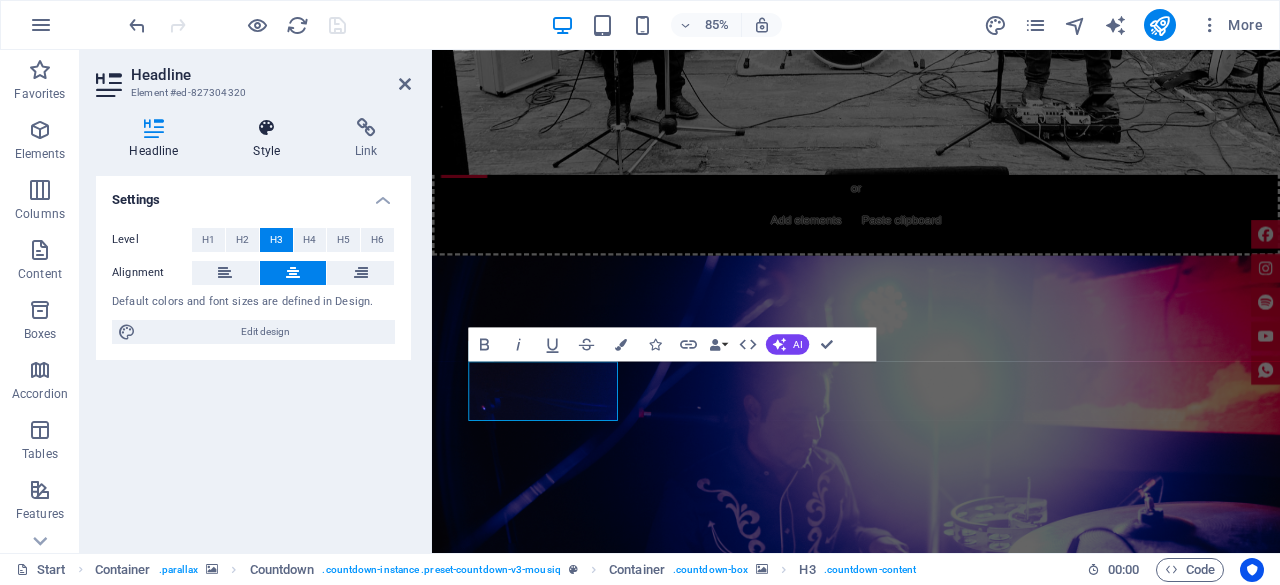 click on "Style" at bounding box center [271, 139] 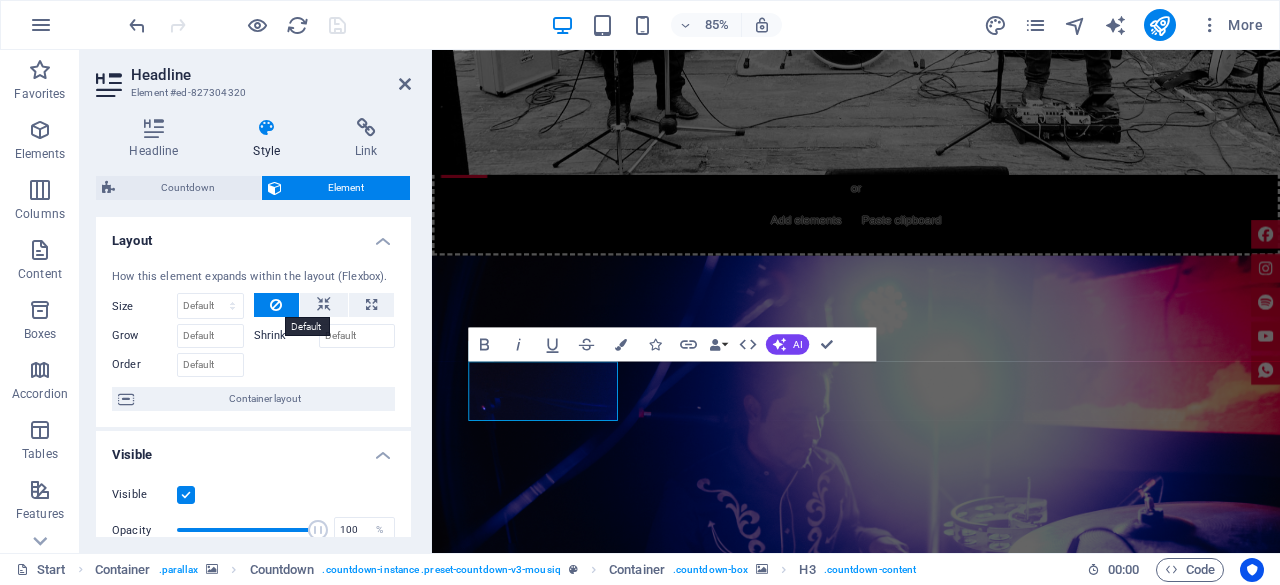 click at bounding box center [276, 305] 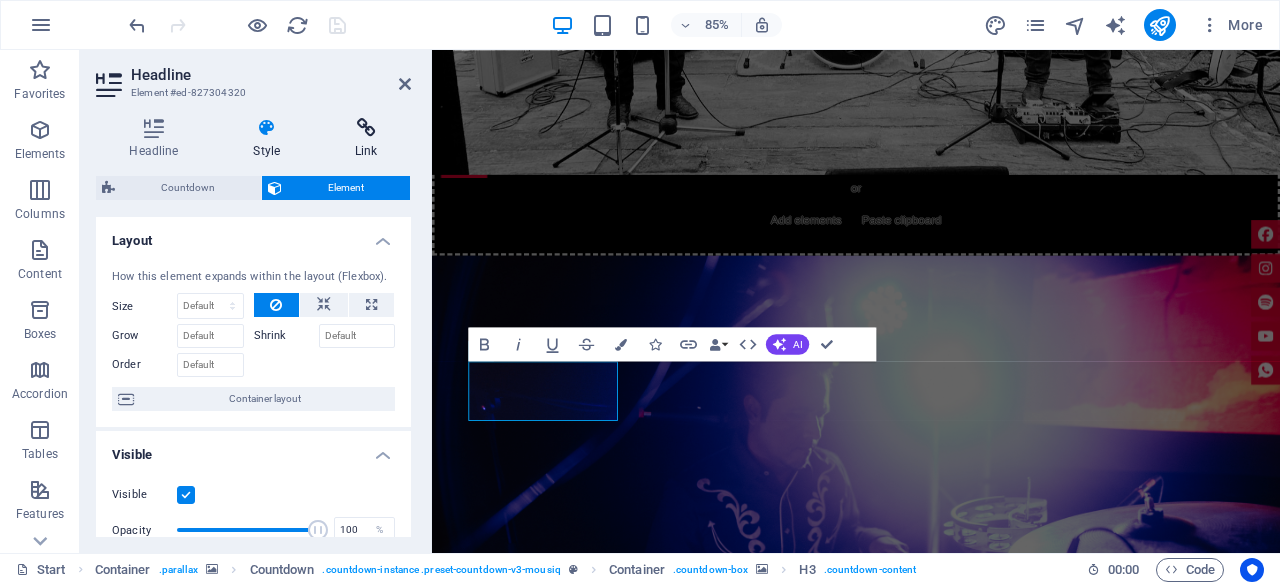 click at bounding box center [366, 128] 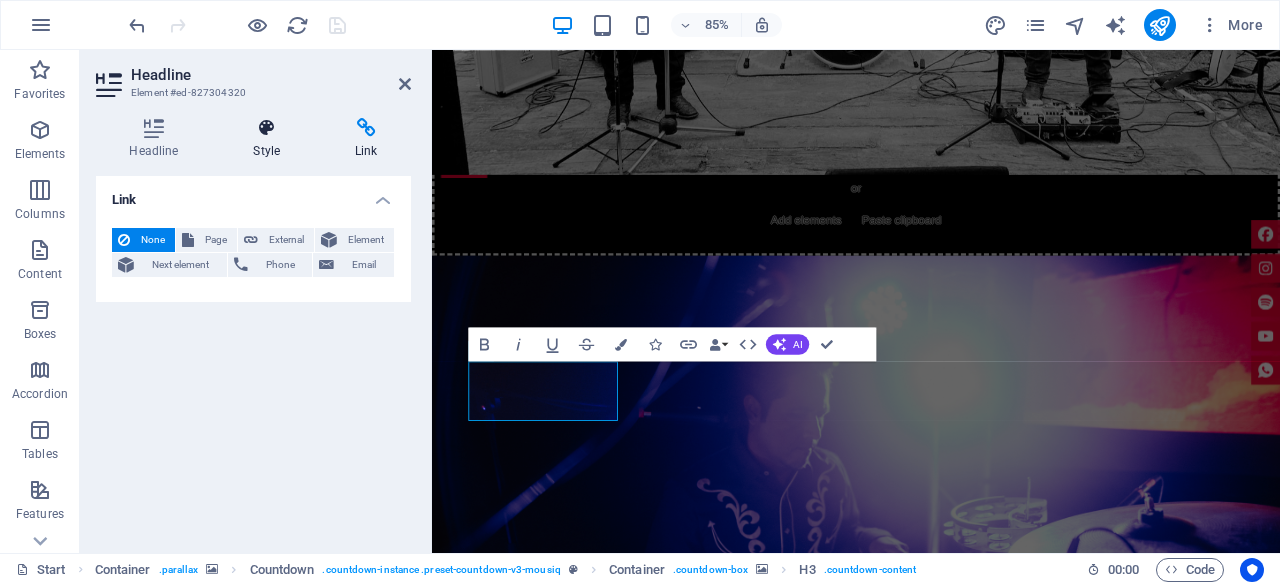click on "Style" at bounding box center (271, 139) 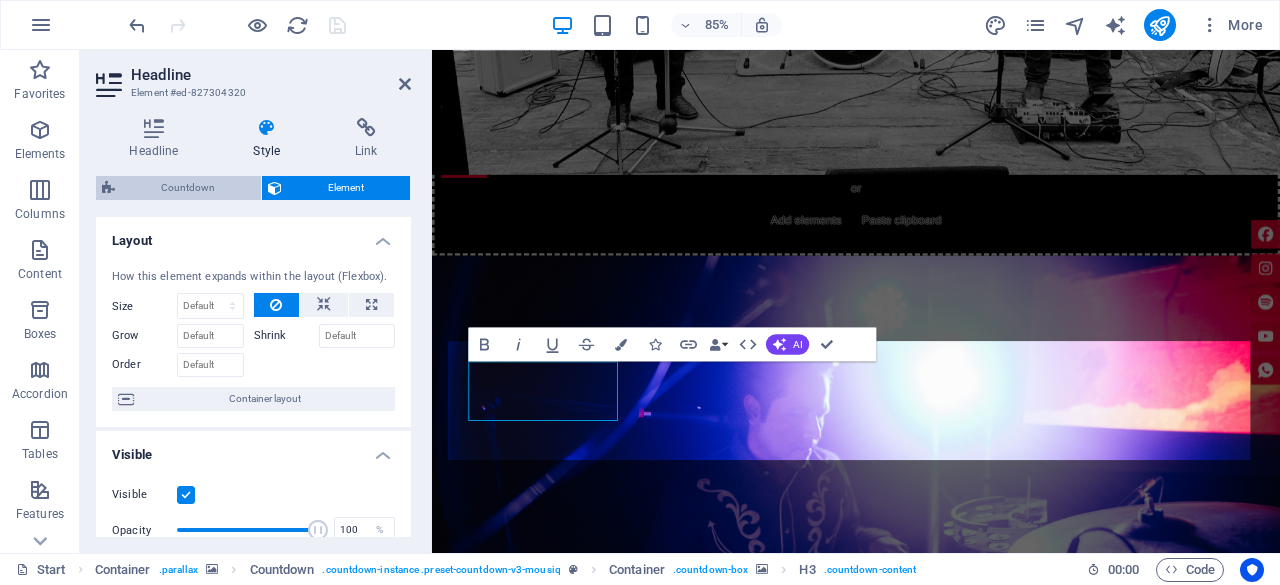 click on "Countdown" at bounding box center (188, 188) 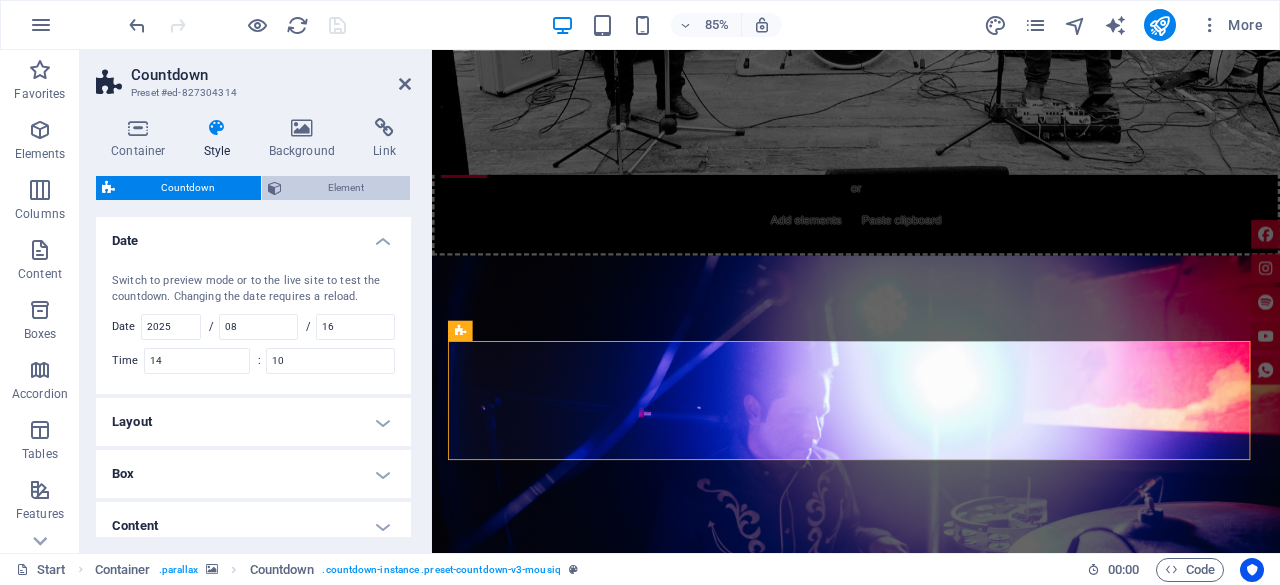 click at bounding box center (275, 188) 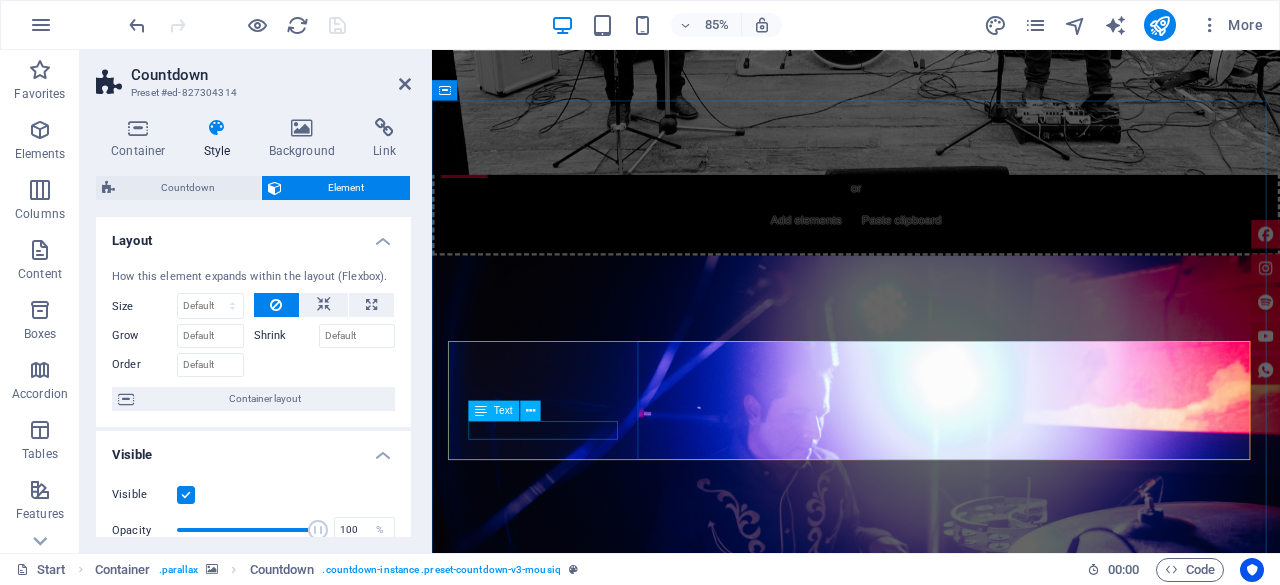 click on "Days" at bounding box center [571, 2479] 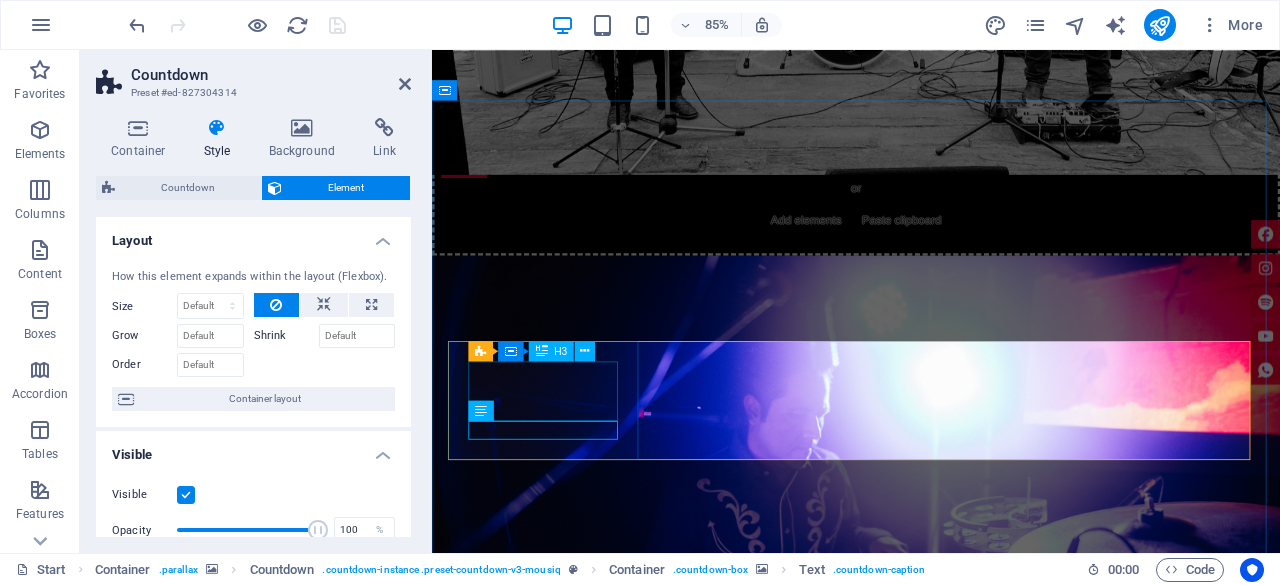 click on "11" at bounding box center [571, 2424] 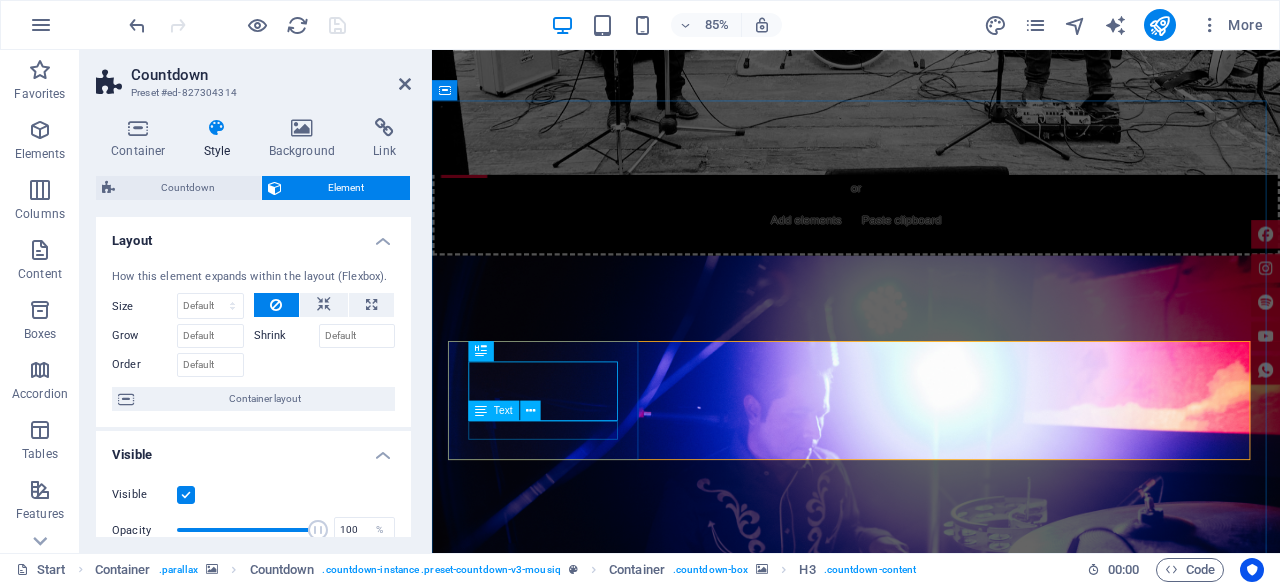 click on "Days" at bounding box center (571, 2479) 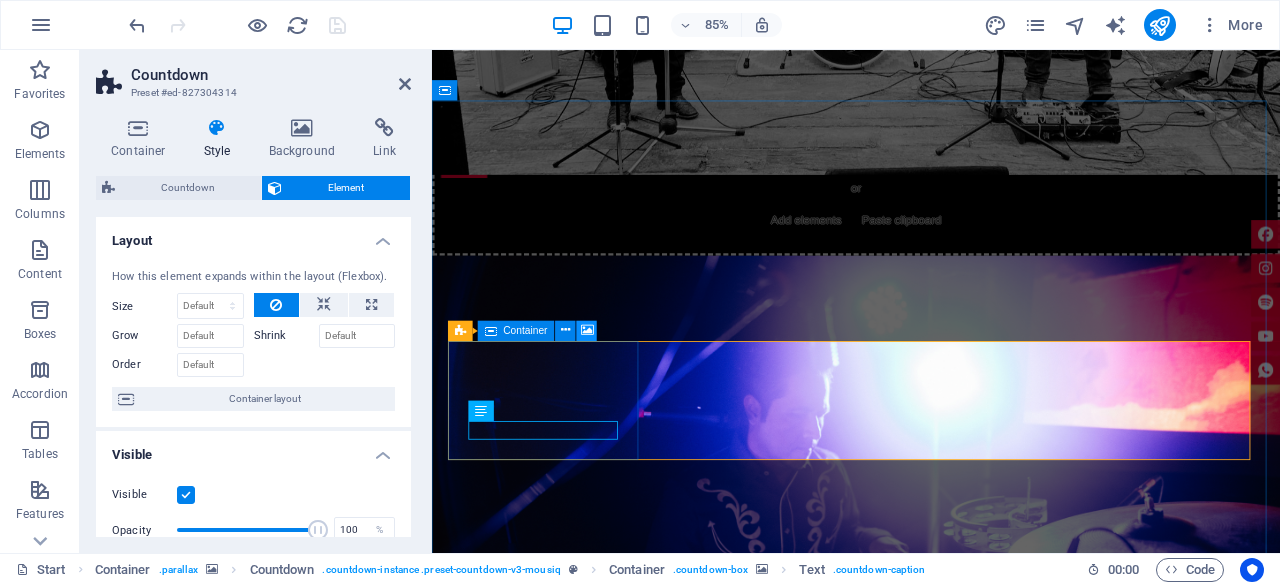 click at bounding box center (587, 330) 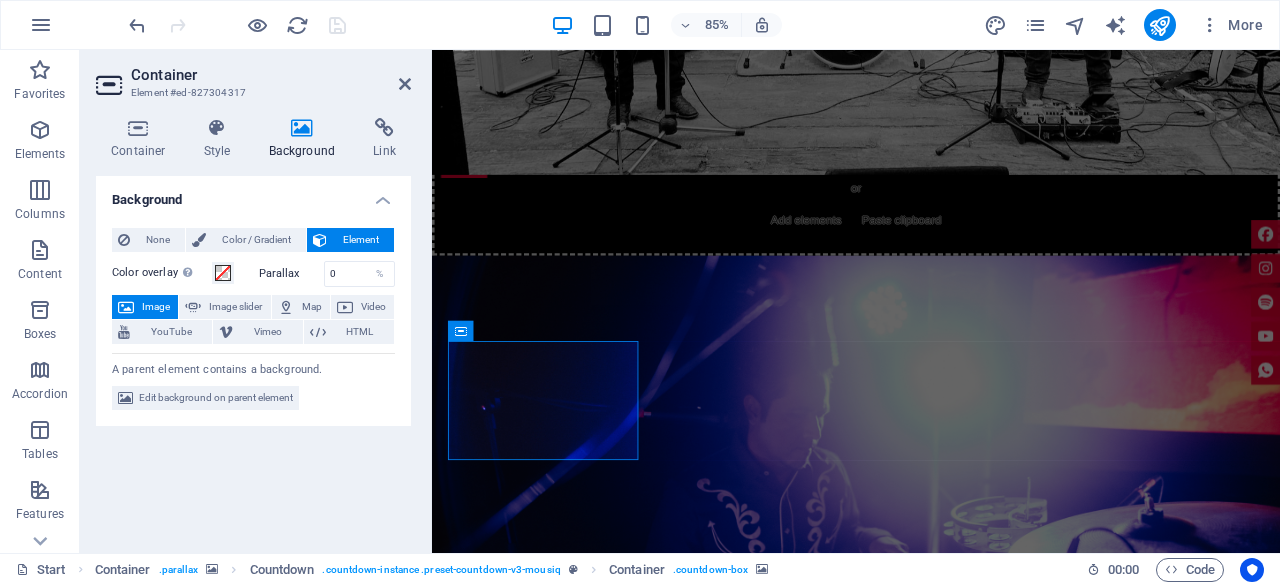 click on "Color overlay Places an overlay over the background to colorize it" at bounding box center (180, 273) 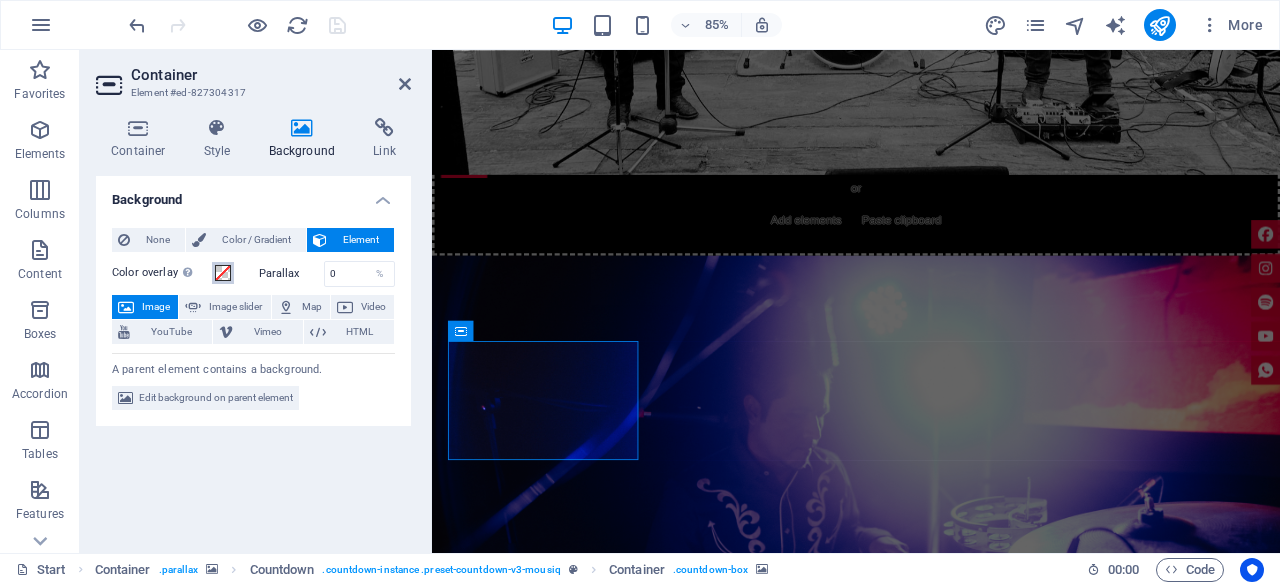click at bounding box center [223, 273] 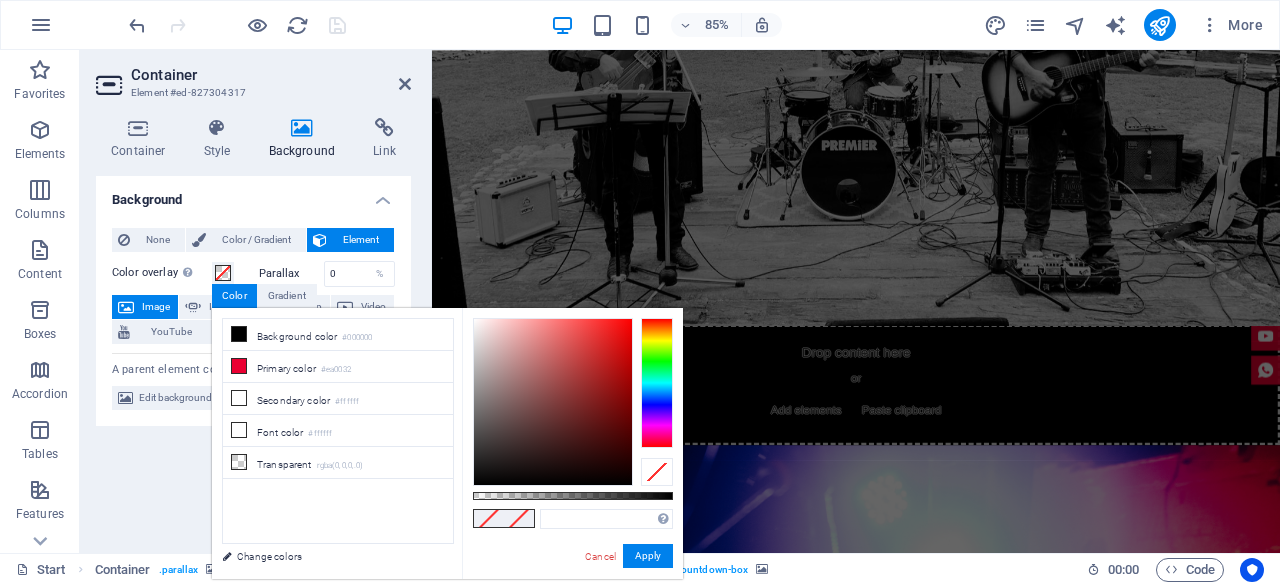 click on "Background" at bounding box center (253, 194) 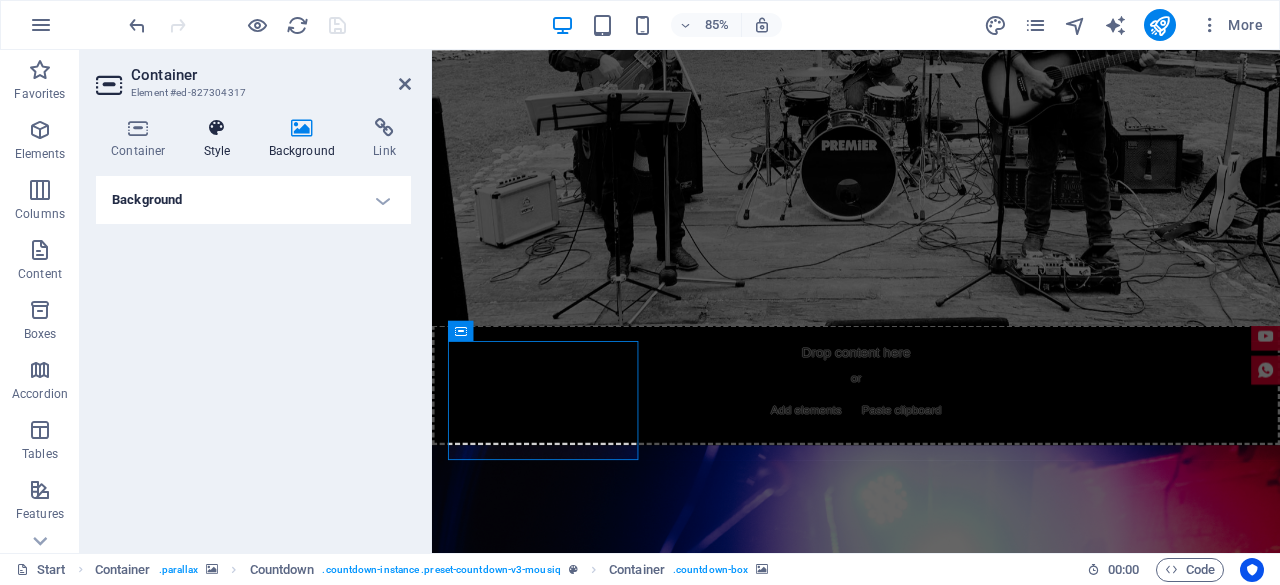 click on "Style" at bounding box center [221, 139] 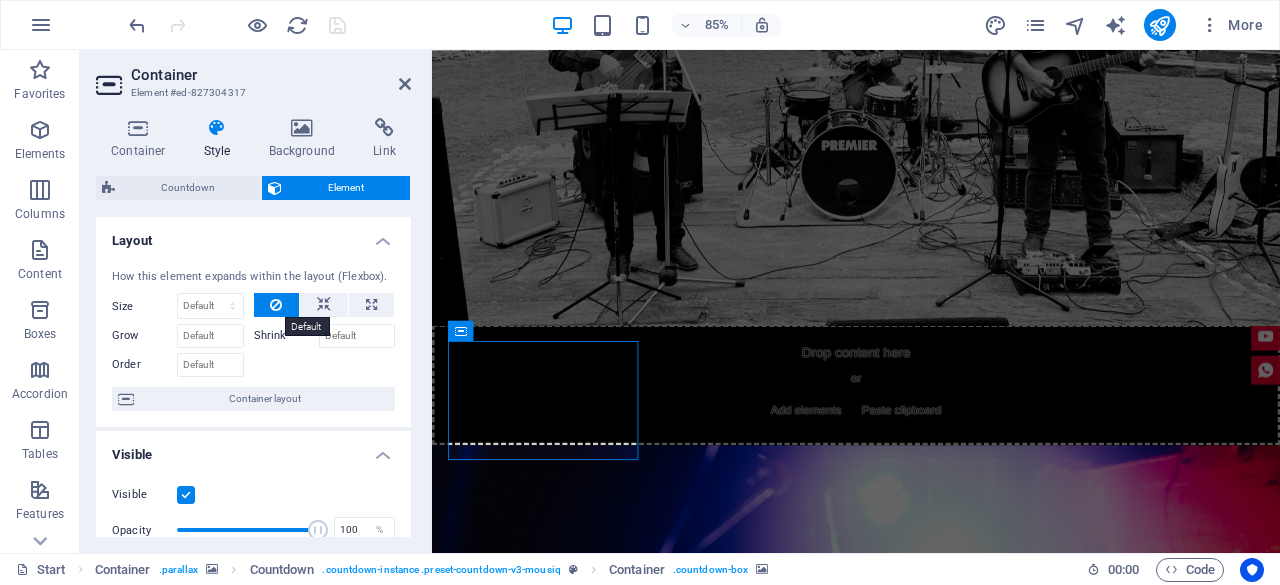 click at bounding box center [276, 305] 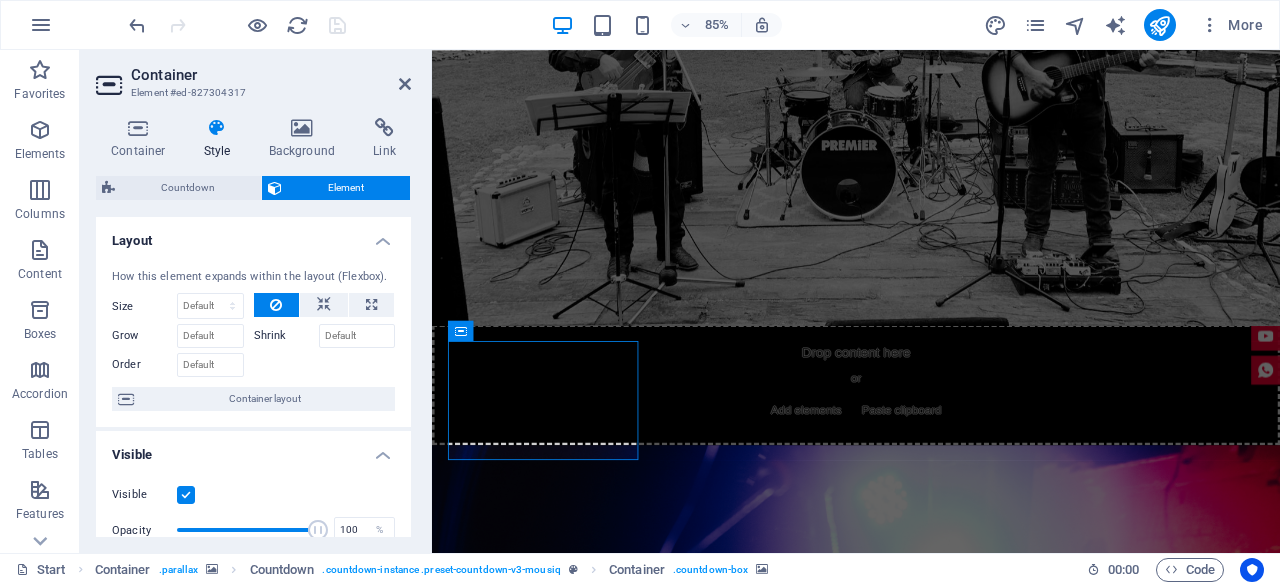 click on "Layout" at bounding box center [253, 235] 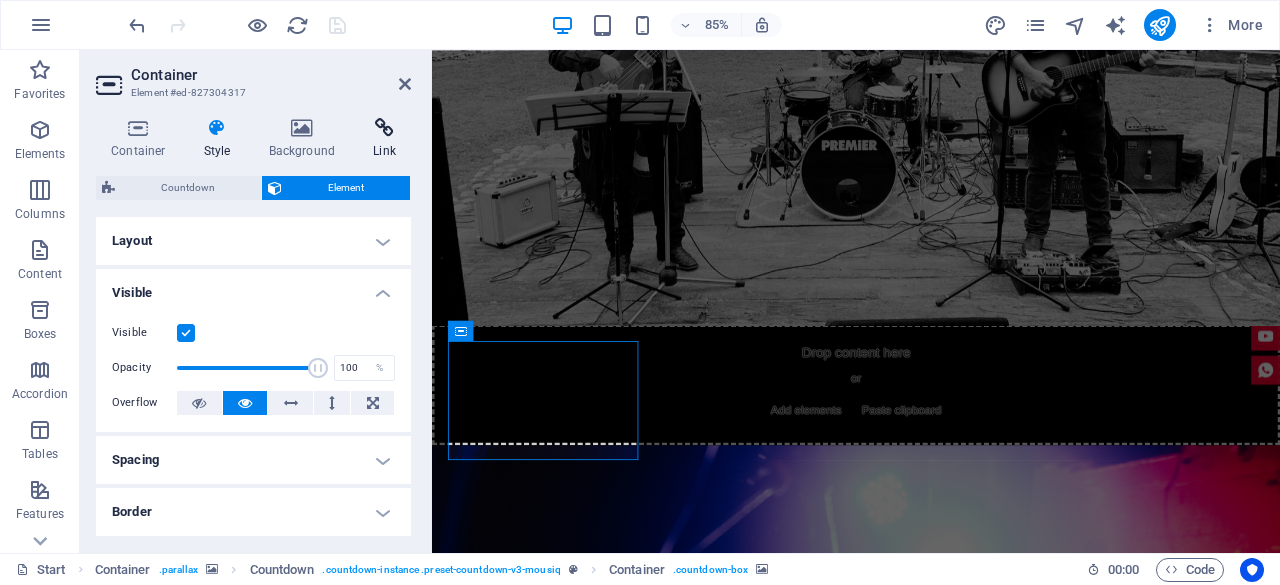 click at bounding box center (384, 128) 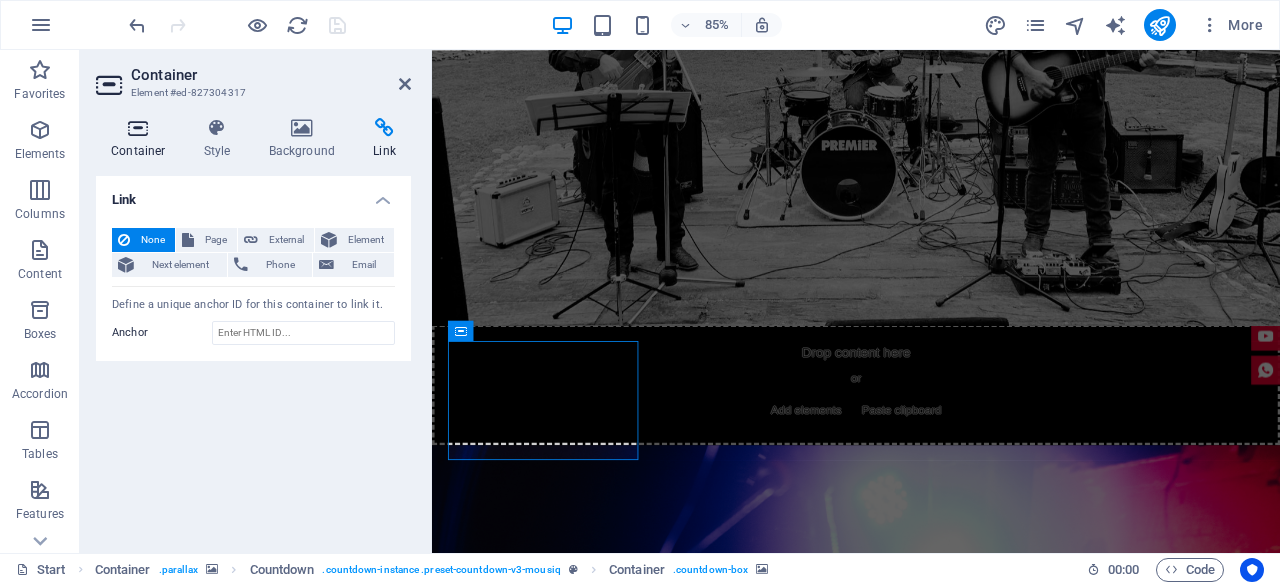 click at bounding box center (138, 128) 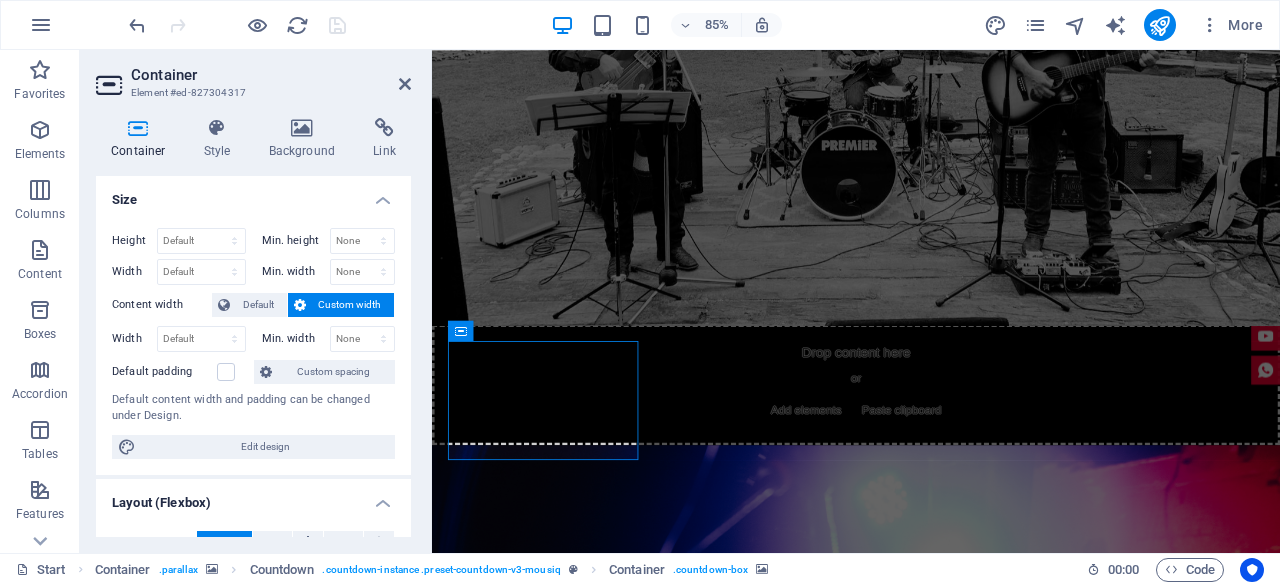 click on "Container" at bounding box center [271, 75] 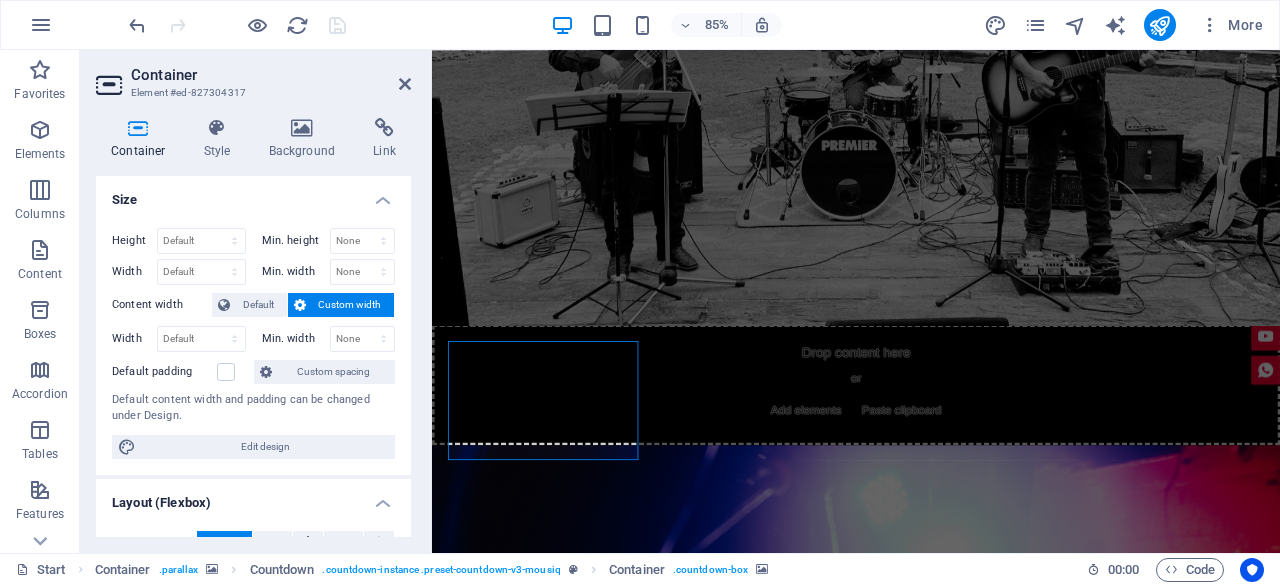 click at bounding box center (931, 1962) 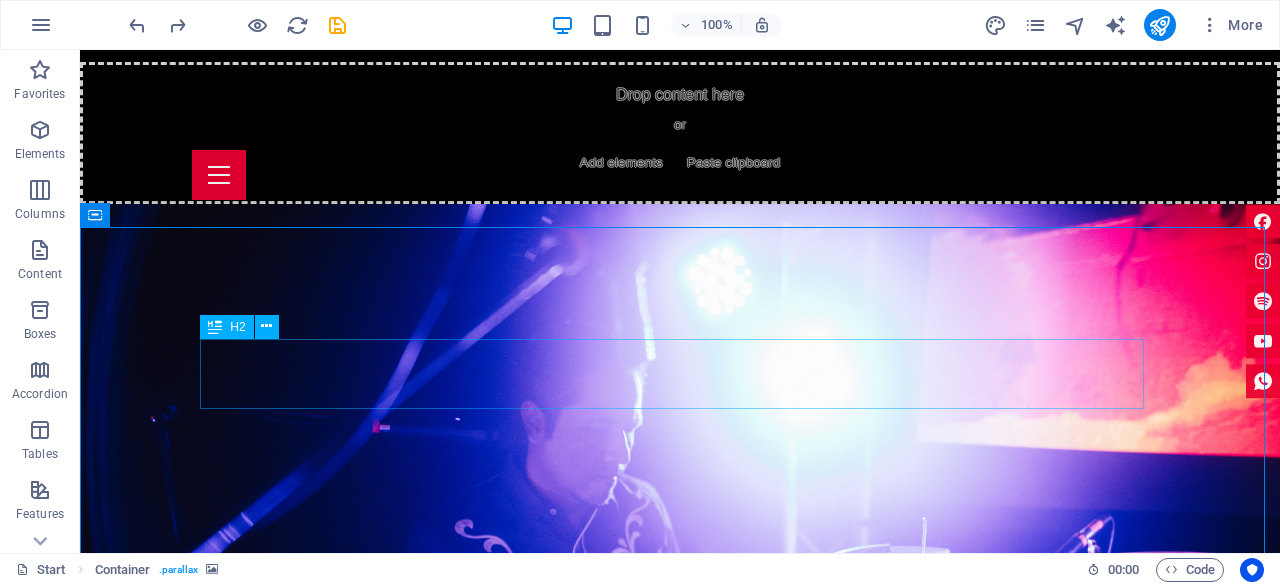 scroll, scrollTop: 2481, scrollLeft: 0, axis: vertical 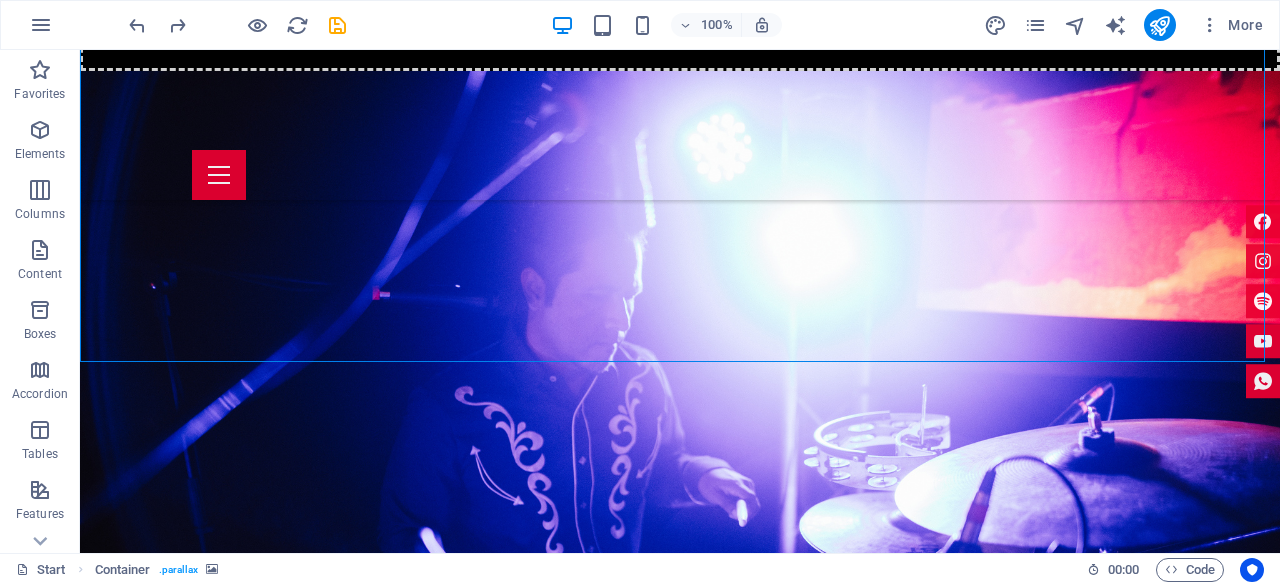 click at bounding box center [680, 2217] 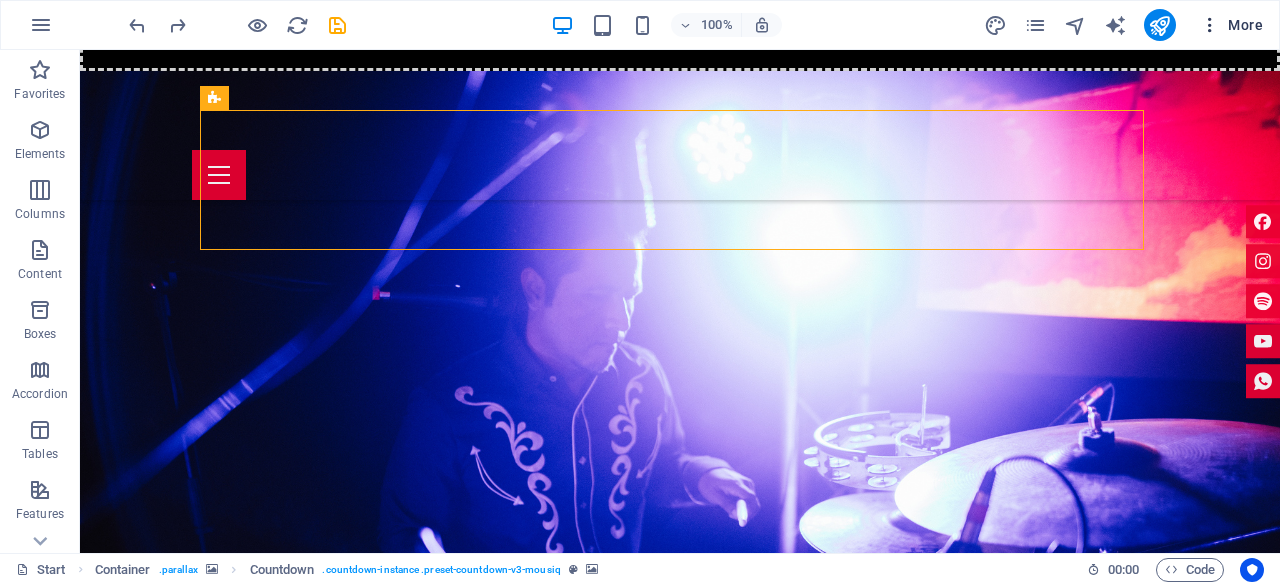 click at bounding box center (1210, 25) 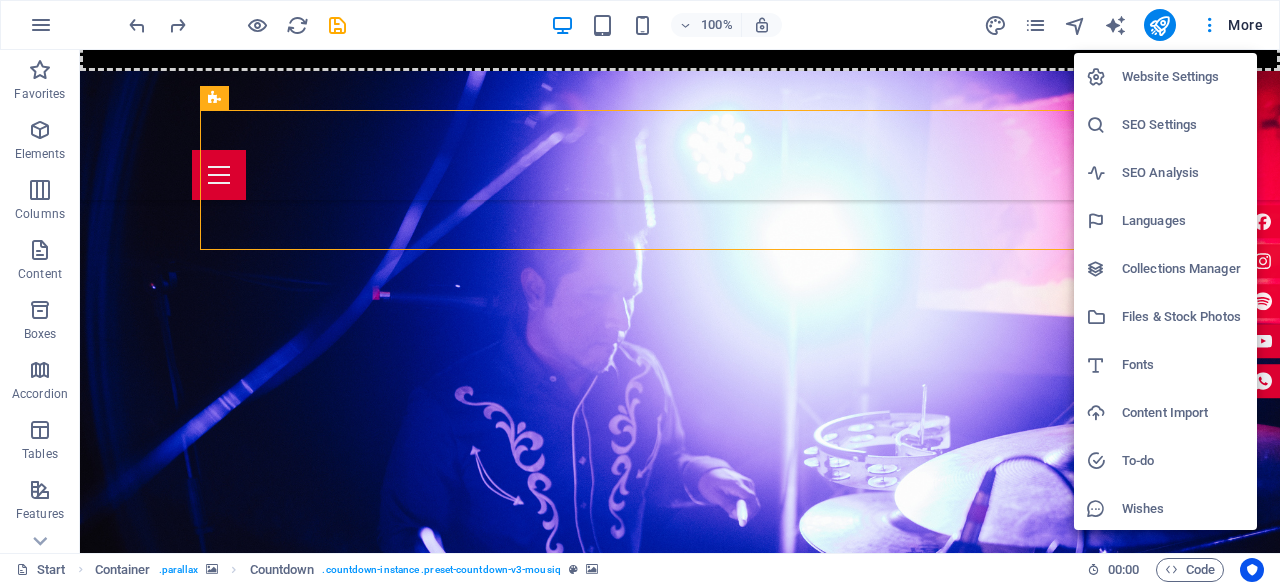 click at bounding box center [640, 292] 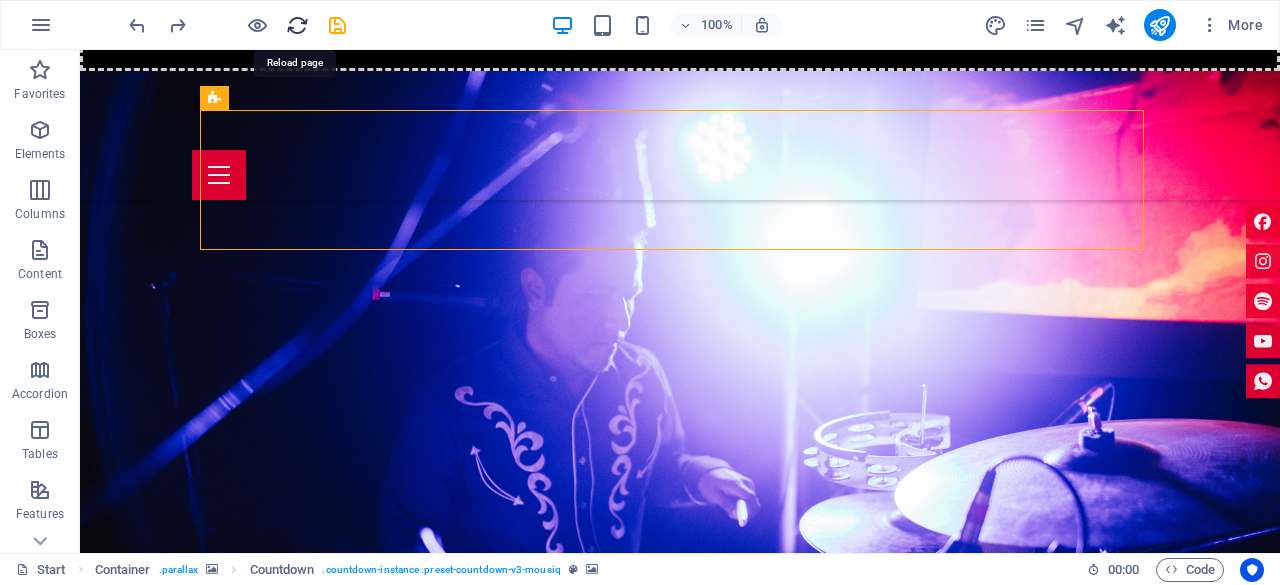 click at bounding box center [297, 25] 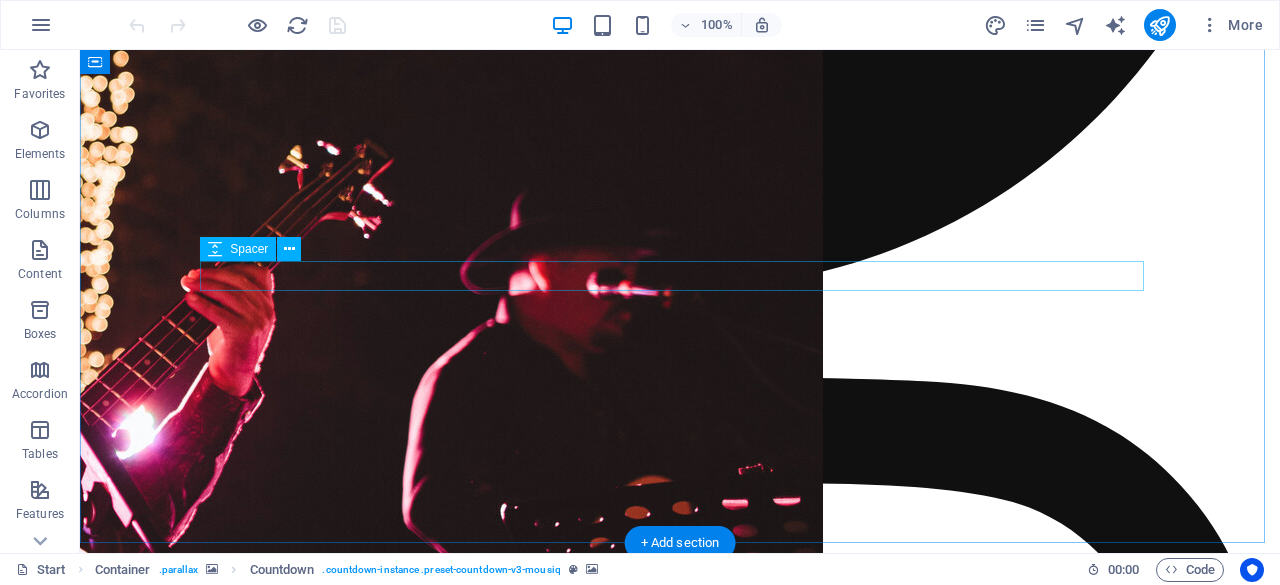 scroll, scrollTop: 2300, scrollLeft: 0, axis: vertical 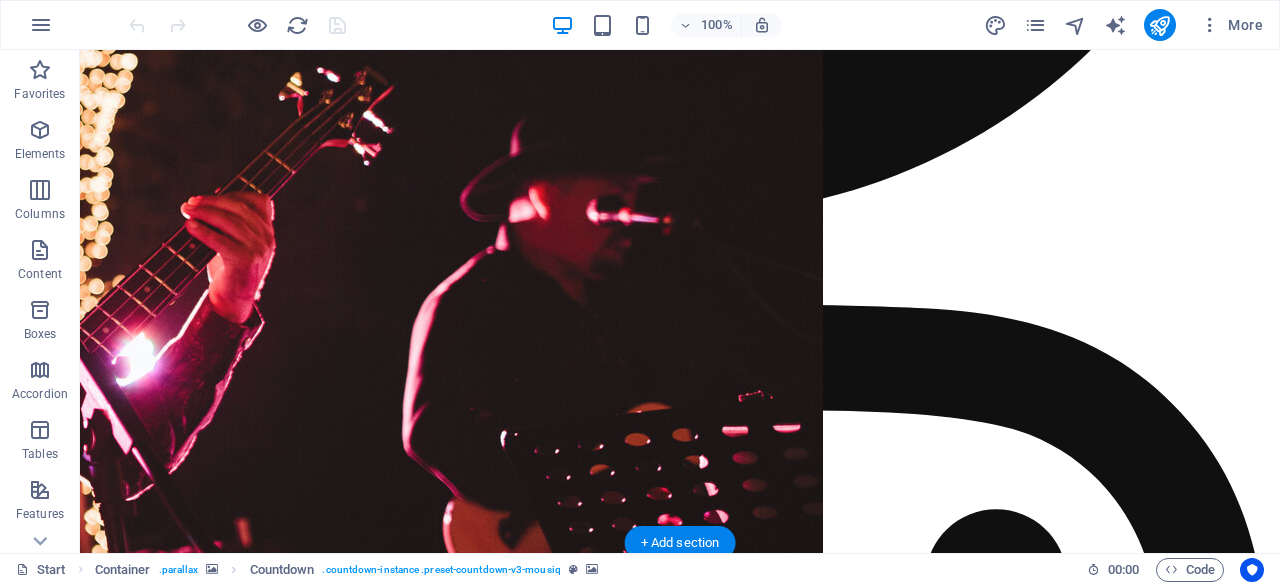 click at bounding box center (680, 7602) 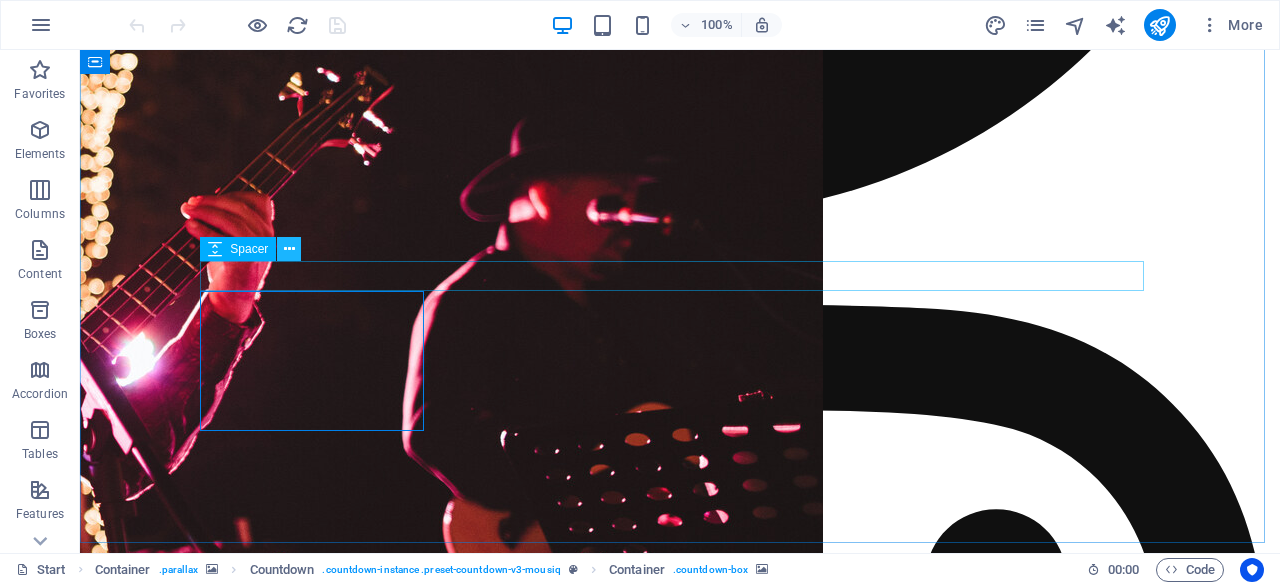 click at bounding box center [289, 249] 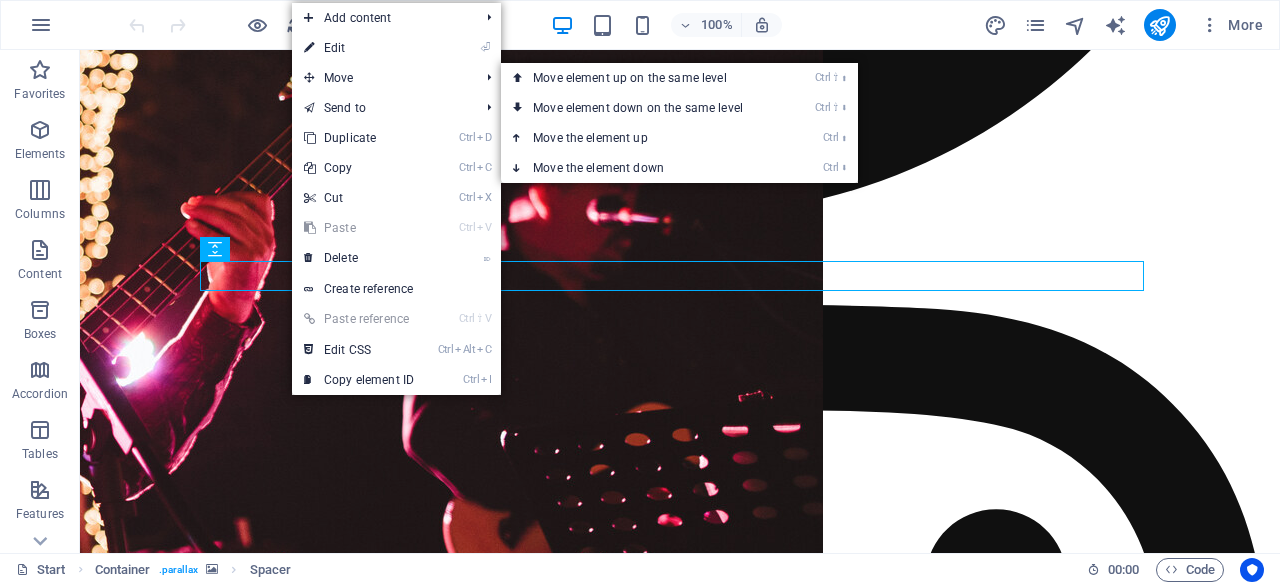 click on "⏎  Edit" at bounding box center (359, 48) 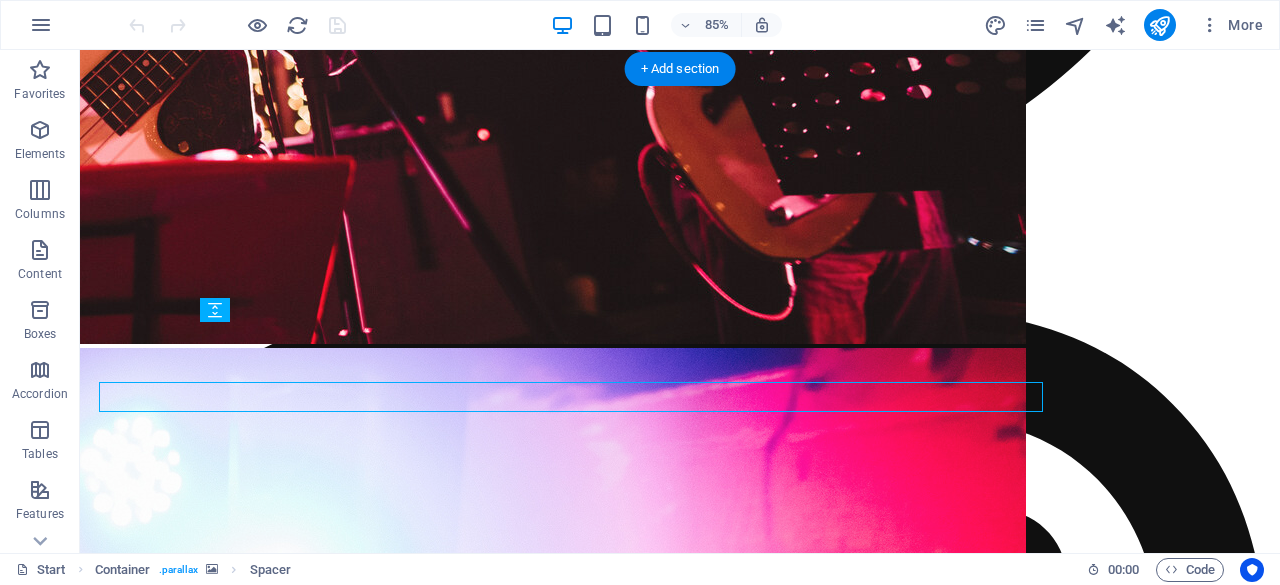 scroll, scrollTop: 2239, scrollLeft: 0, axis: vertical 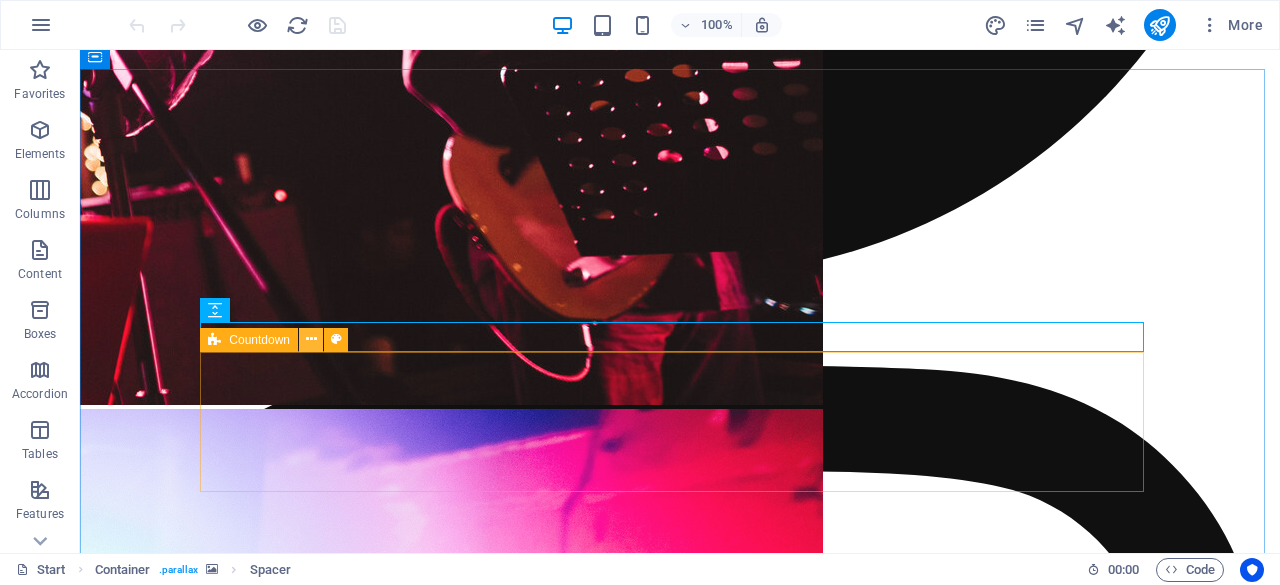 click at bounding box center (311, 339) 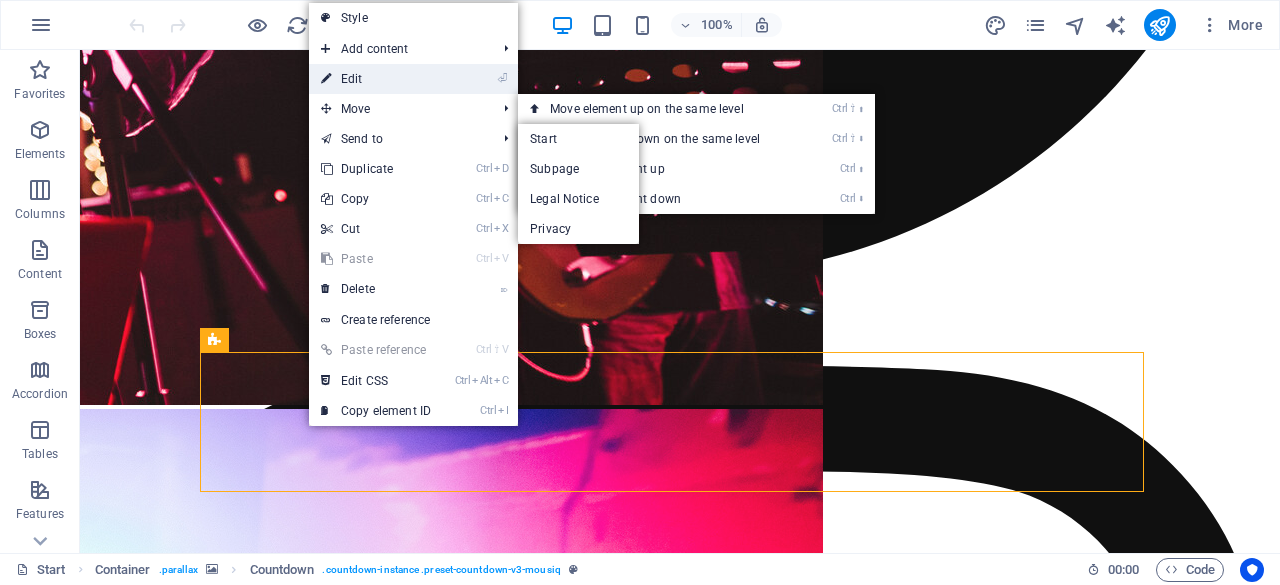 click on "⏎  Edit" at bounding box center [376, 79] 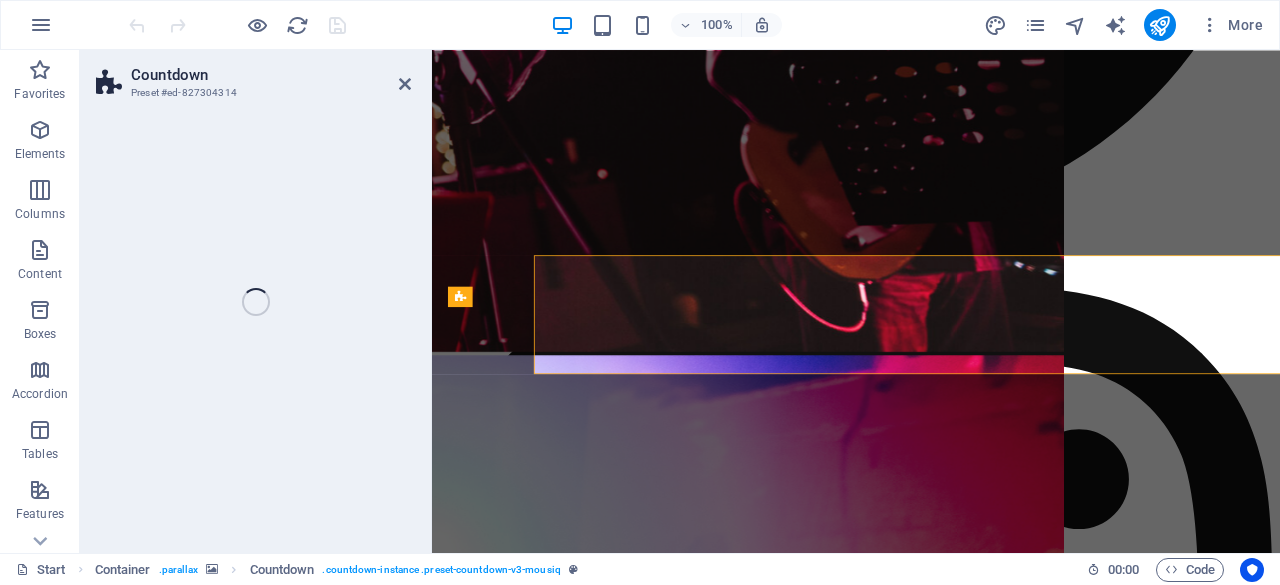 scroll, scrollTop: 2300, scrollLeft: 0, axis: vertical 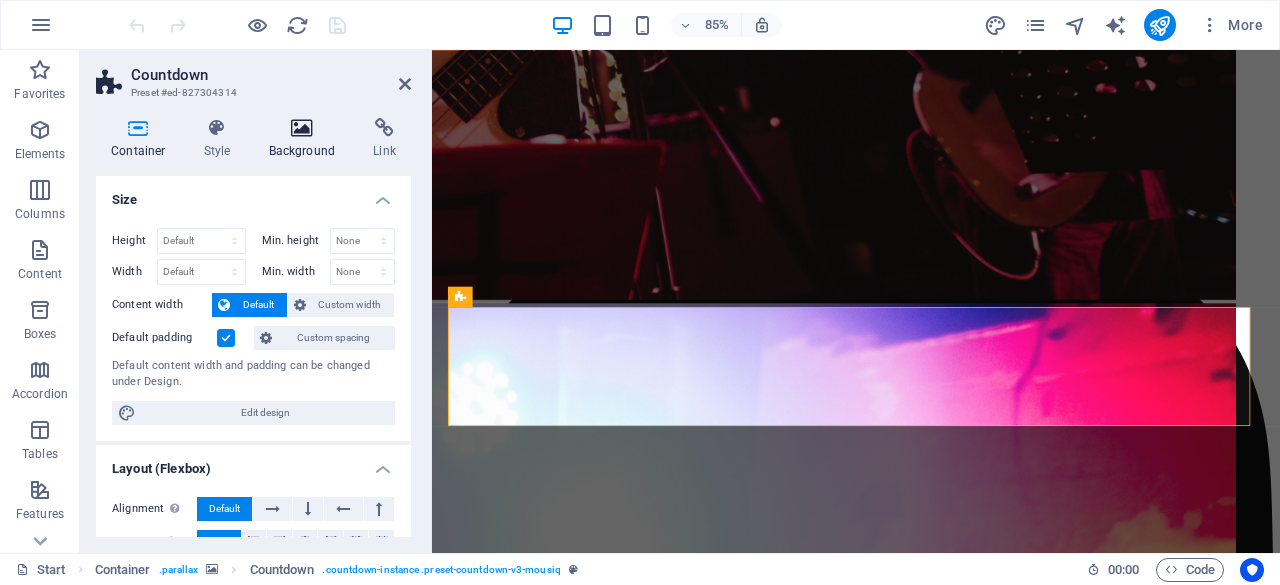 click at bounding box center (302, 128) 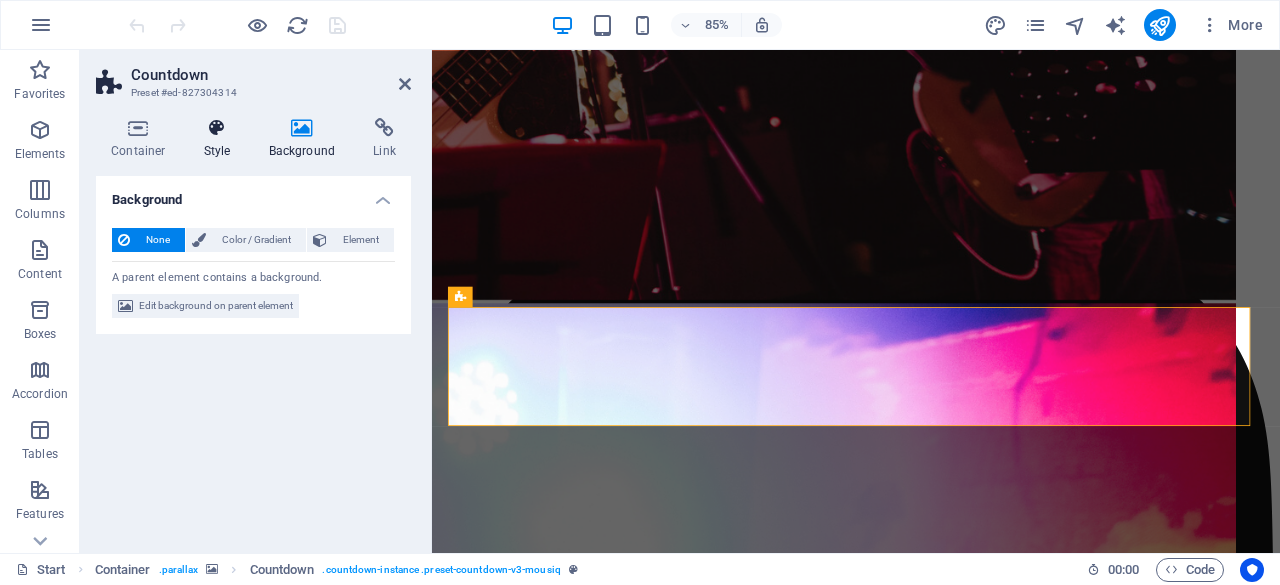 click at bounding box center (217, 128) 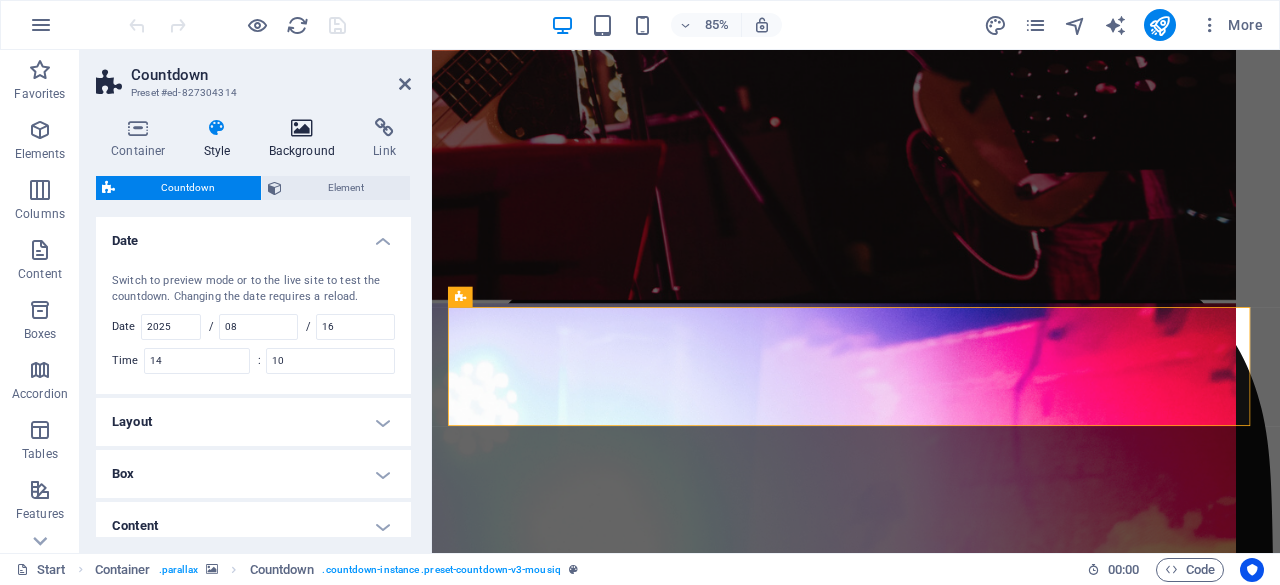 click at bounding box center (302, 128) 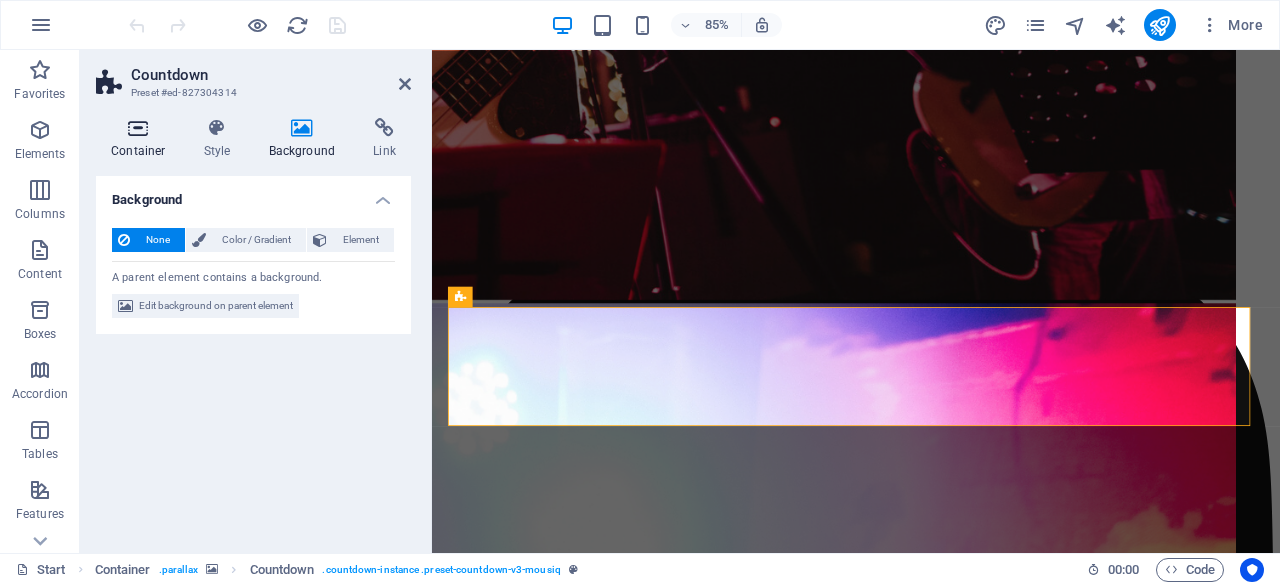 click at bounding box center [138, 128] 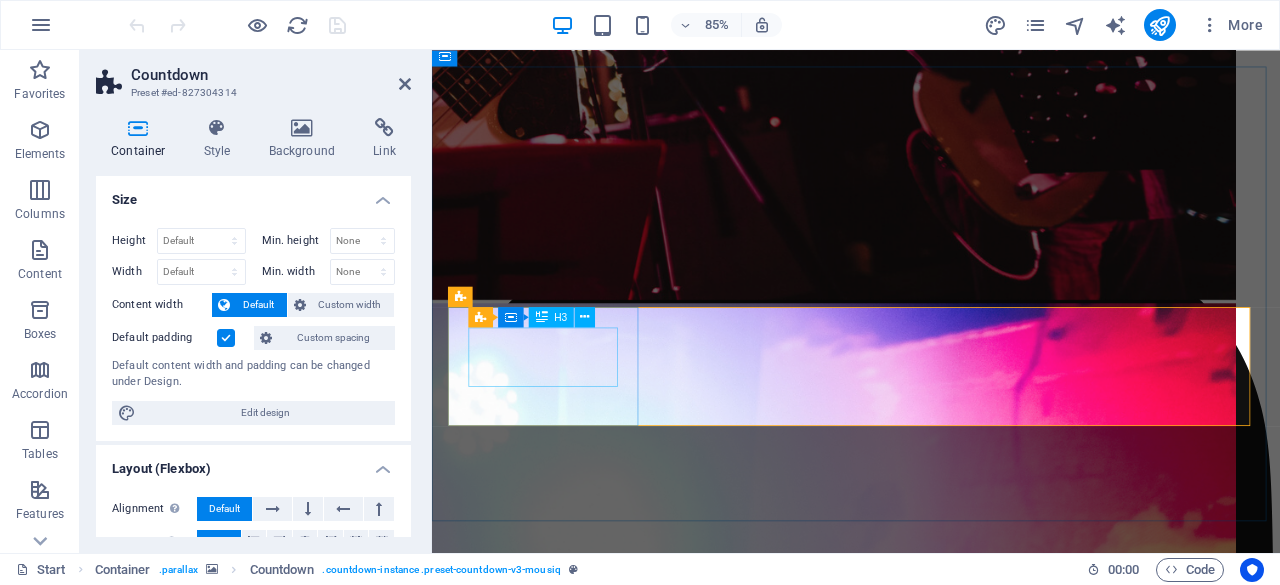 click on "11" at bounding box center (931, 6975) 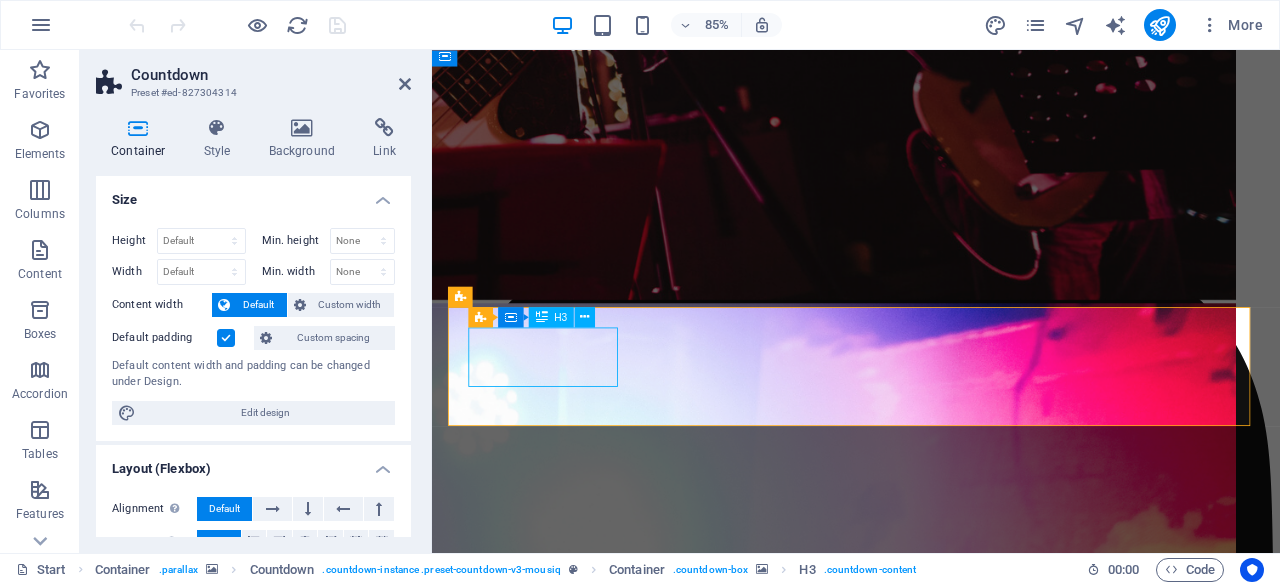 click on "11" at bounding box center (931, 6975) 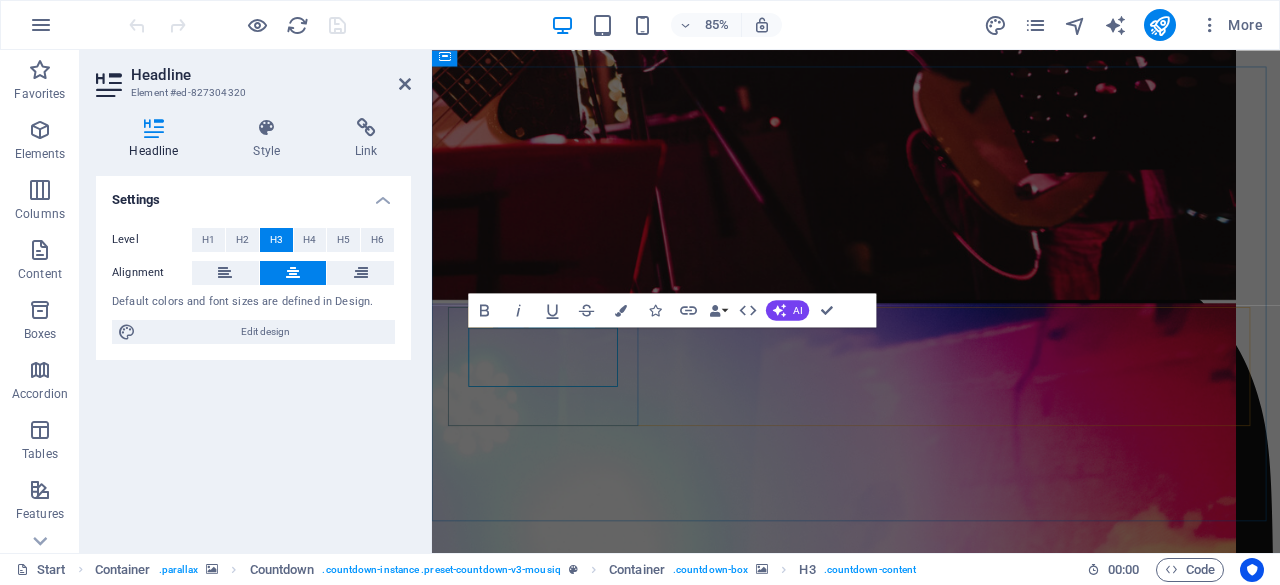 drag, startPoint x: 616, startPoint y: 437, endPoint x: 632, endPoint y: 378, distance: 61.13101 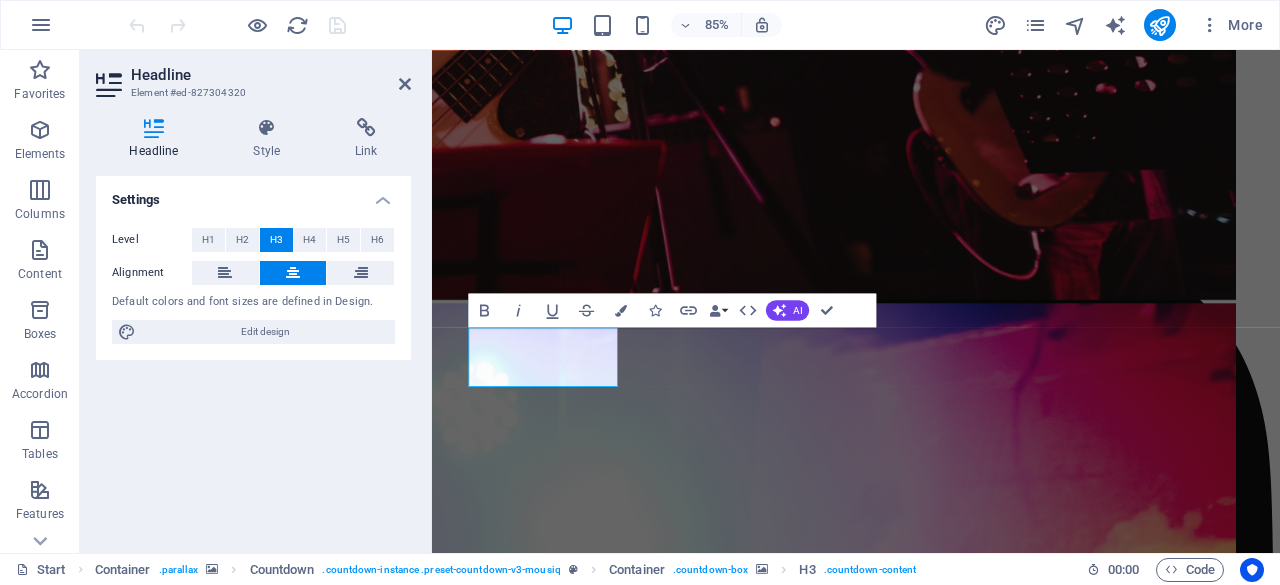 click at bounding box center [931, 6804] 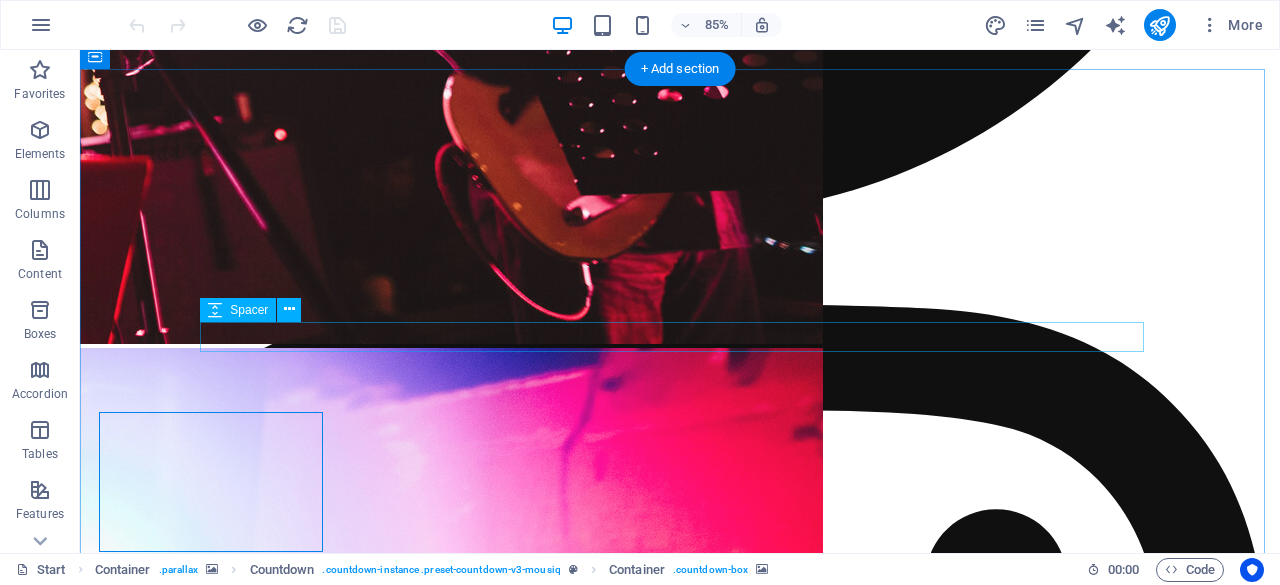 scroll, scrollTop: 2239, scrollLeft: 0, axis: vertical 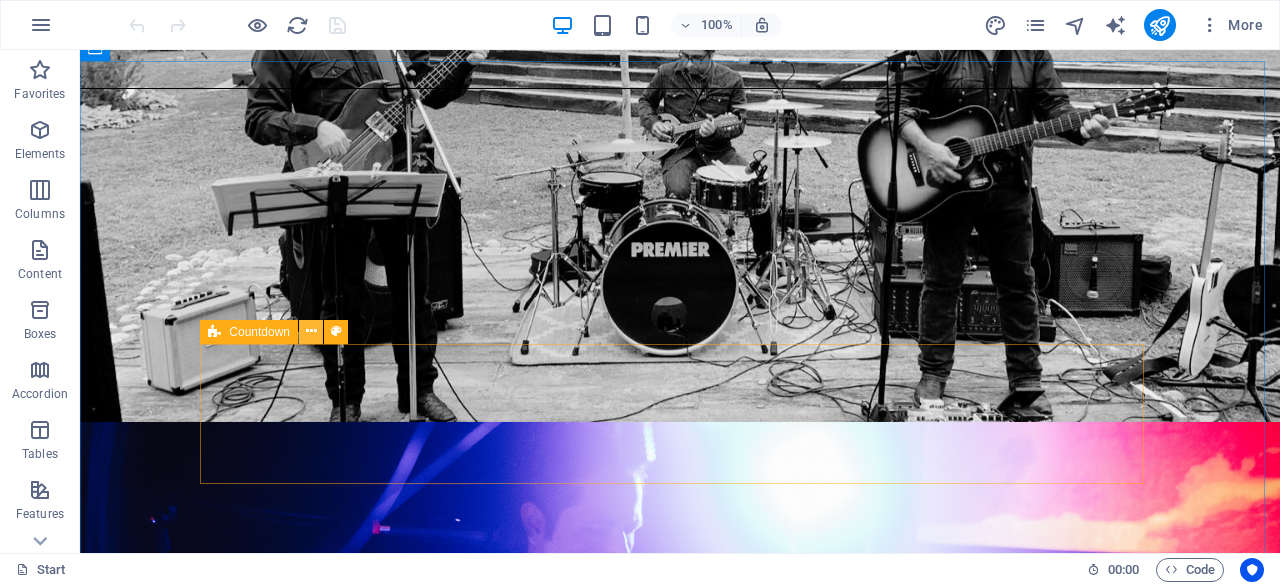 click at bounding box center (311, 332) 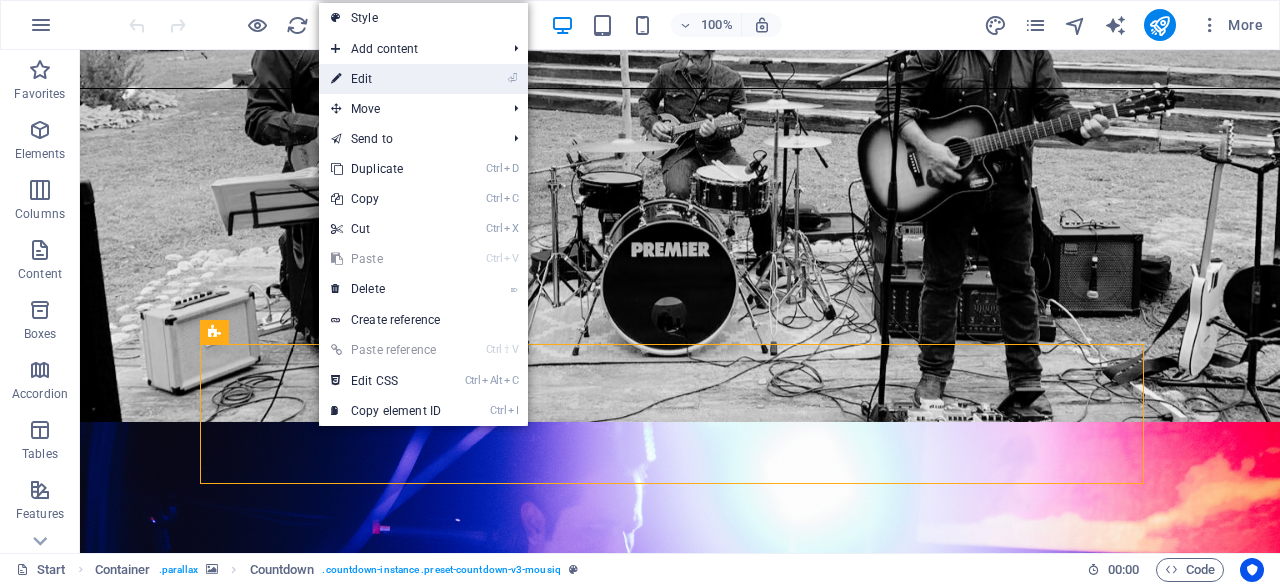 click on "⏎  Edit" at bounding box center (386, 79) 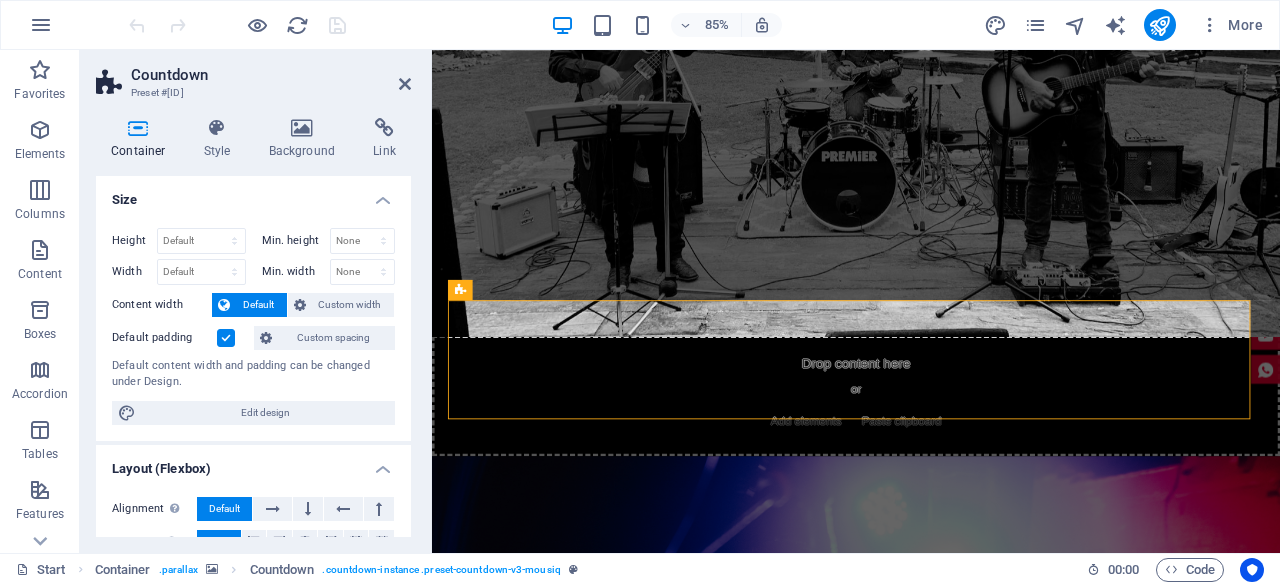 scroll, scrollTop: 2308, scrollLeft: 0, axis: vertical 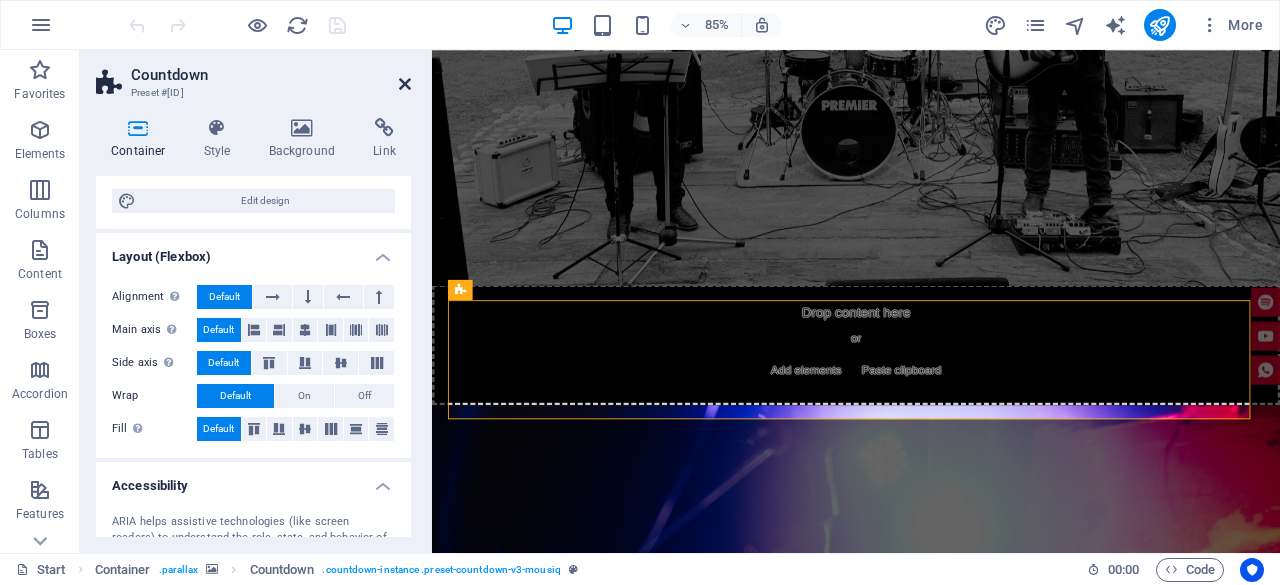 click at bounding box center (405, 84) 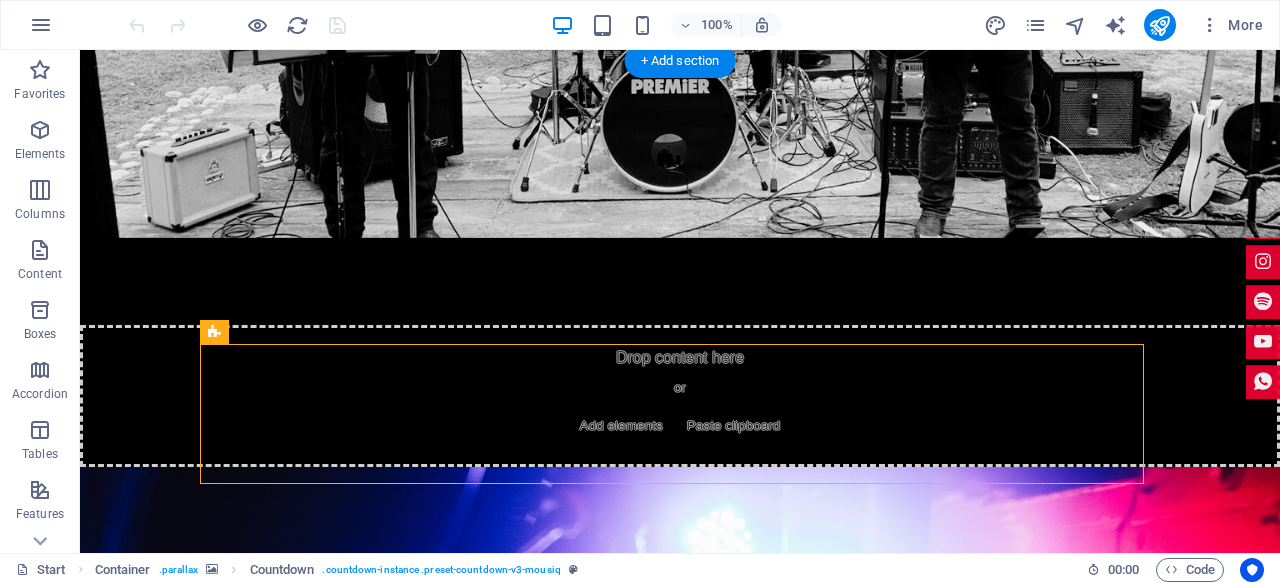 scroll, scrollTop: 2247, scrollLeft: 0, axis: vertical 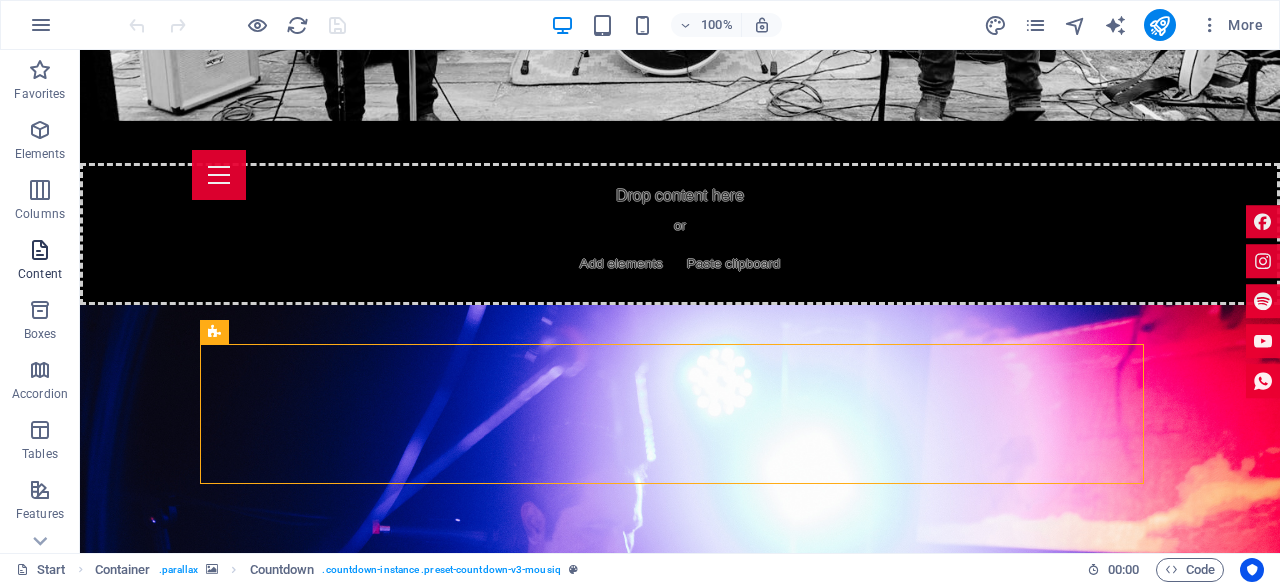 click at bounding box center [40, 250] 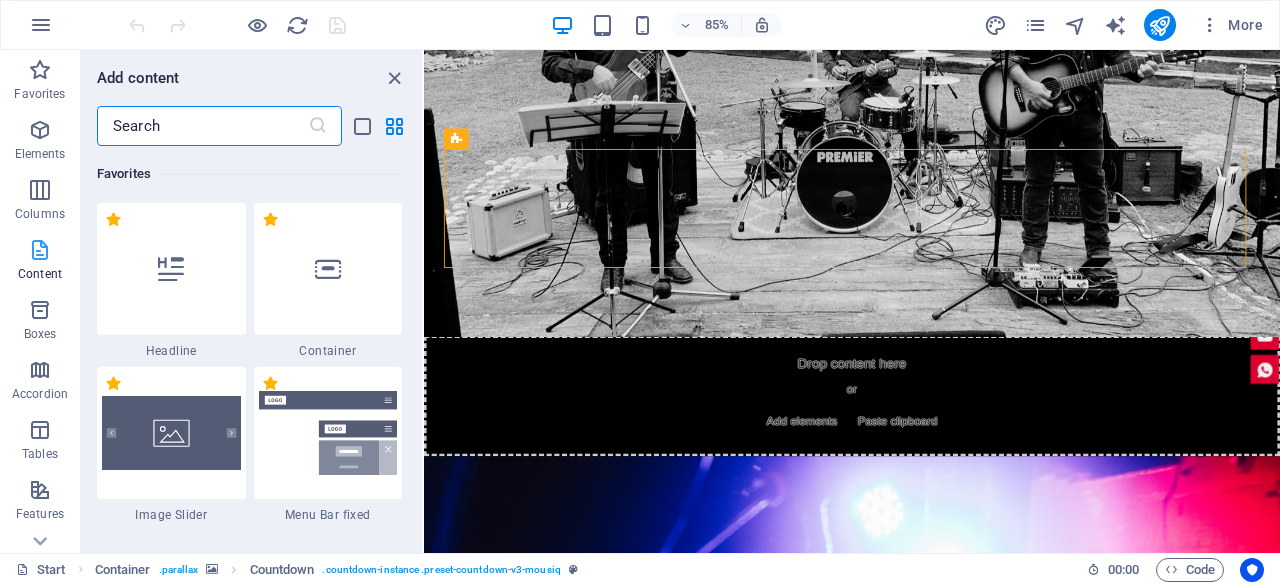 scroll, scrollTop: 2492, scrollLeft: 0, axis: vertical 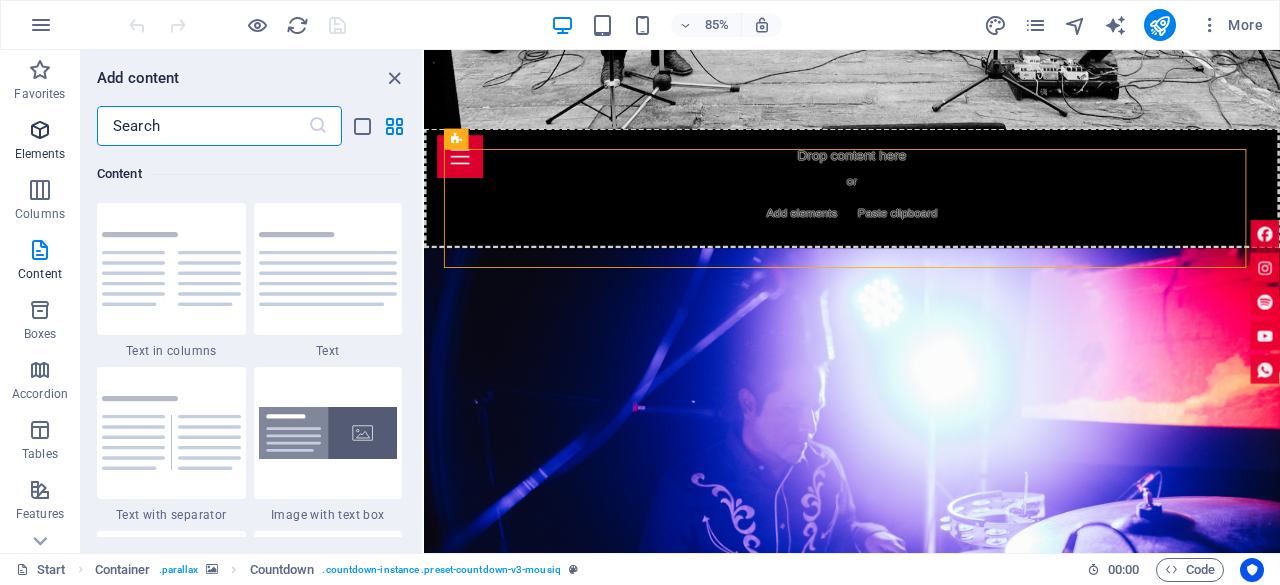 click on "Elements" at bounding box center (40, 142) 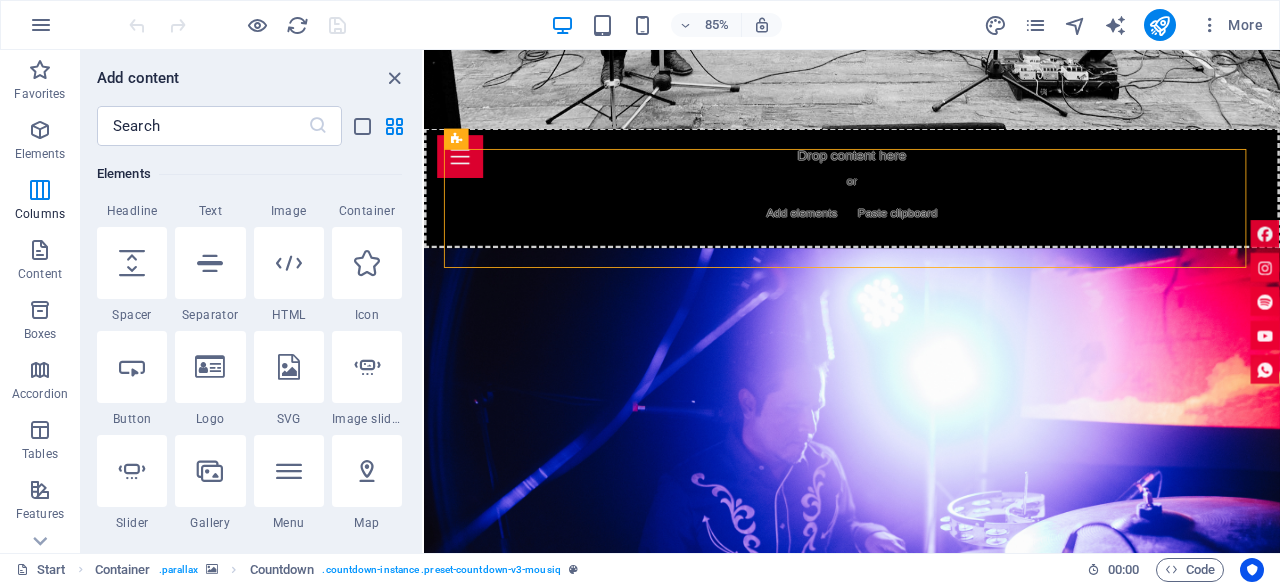 scroll, scrollTop: 377, scrollLeft: 0, axis: vertical 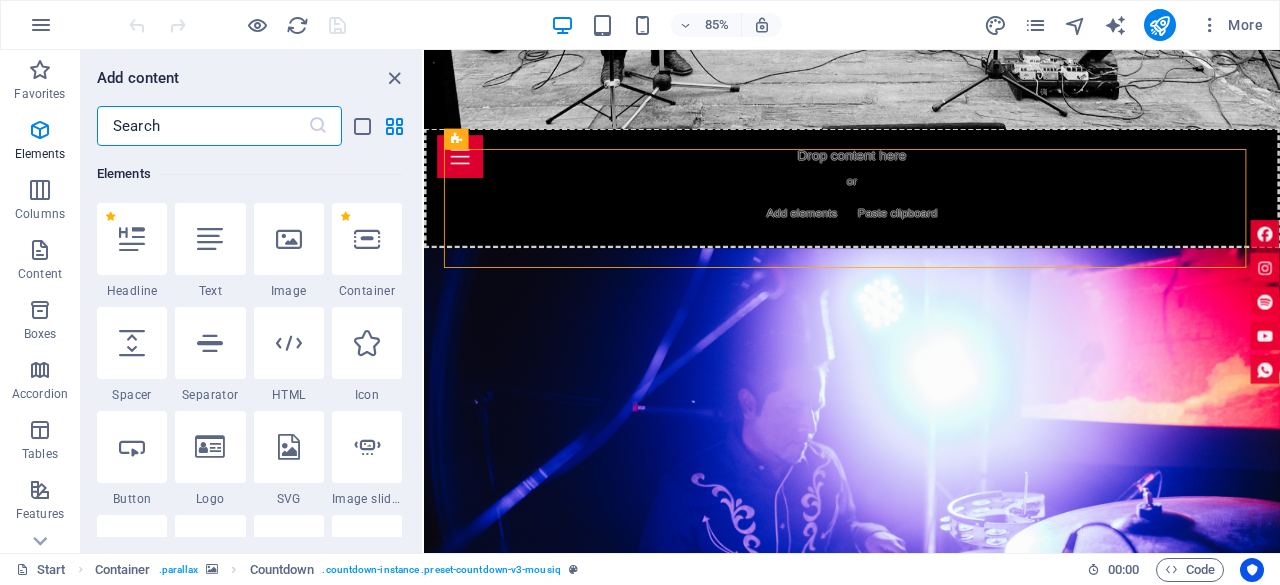 click at bounding box center [202, 126] 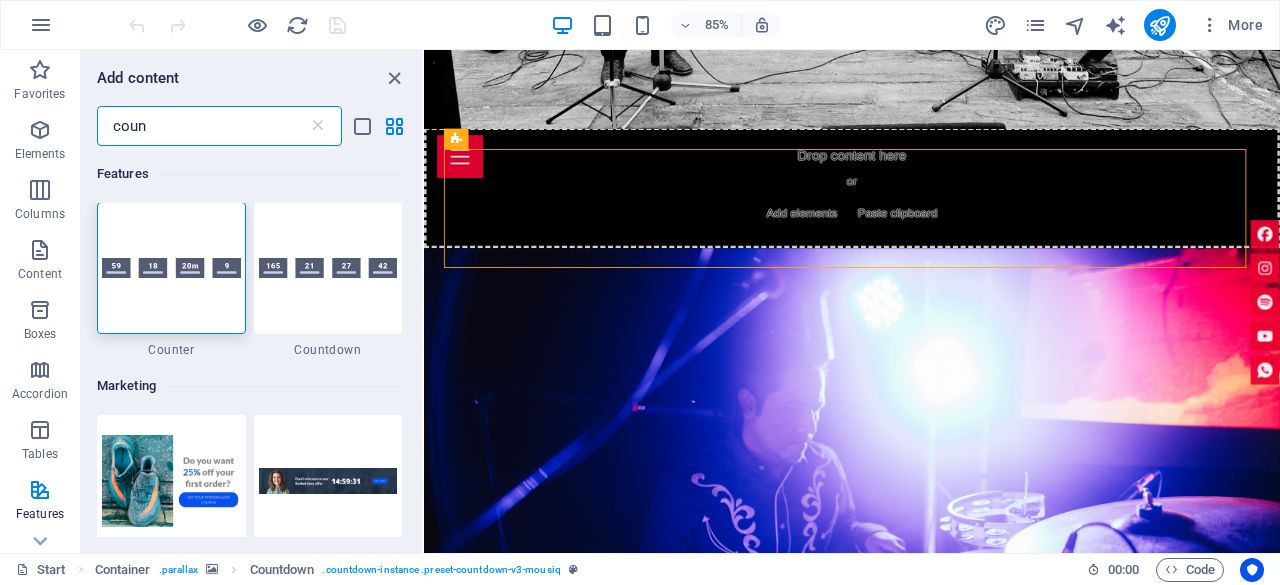 scroll, scrollTop: 0, scrollLeft: 0, axis: both 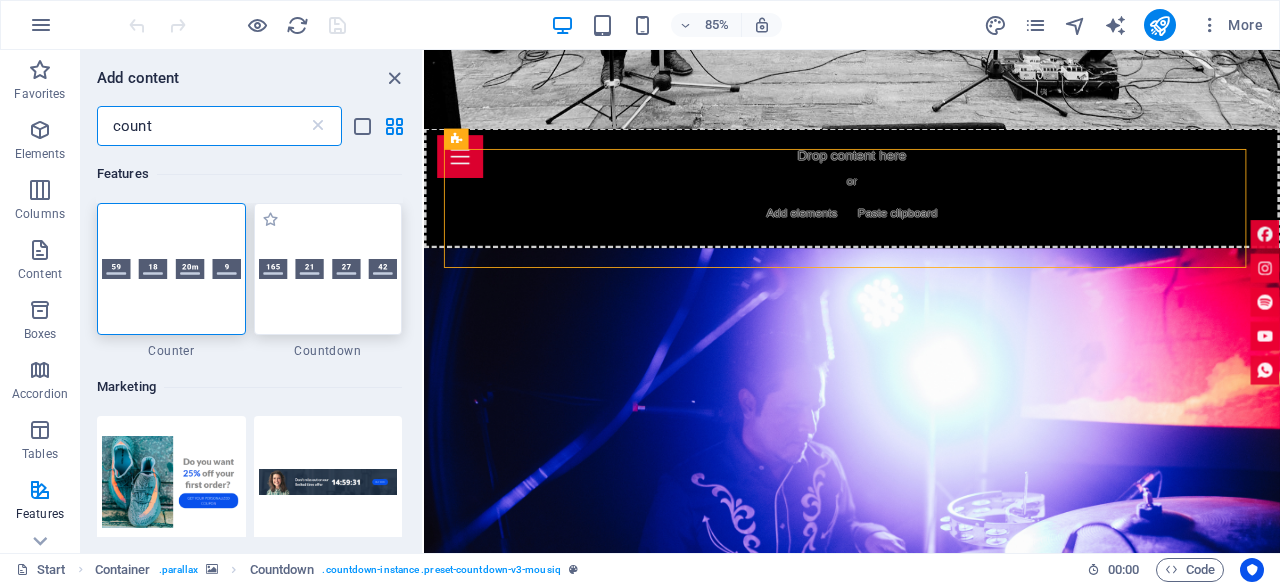 type on "count" 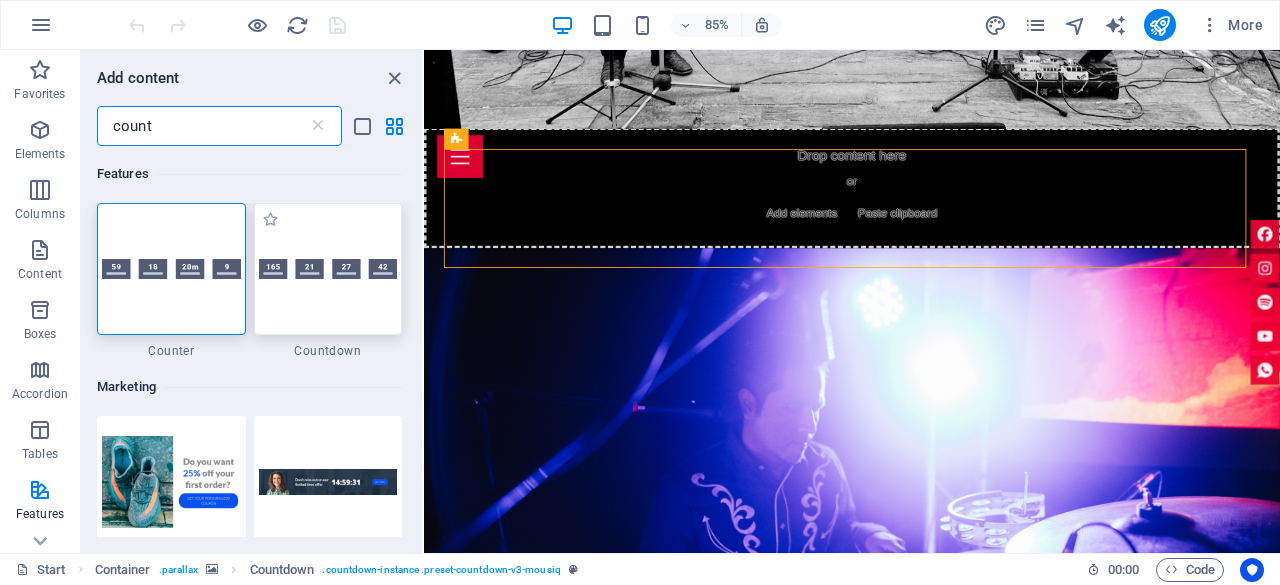 click at bounding box center (328, 269) 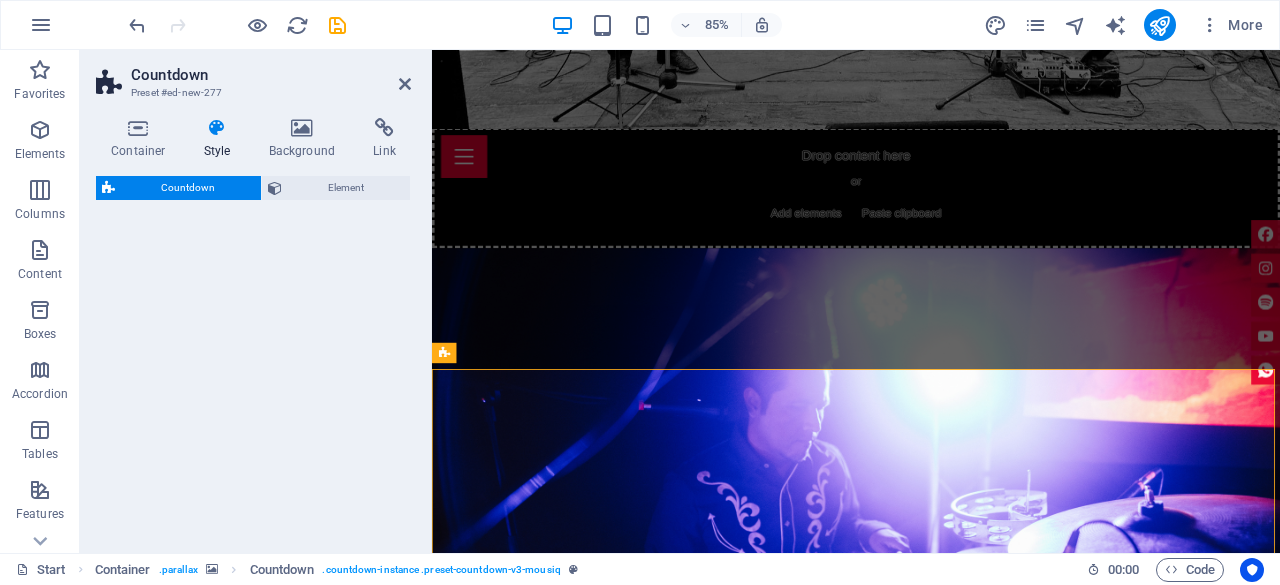 select on "preset-countdown-v3-default" 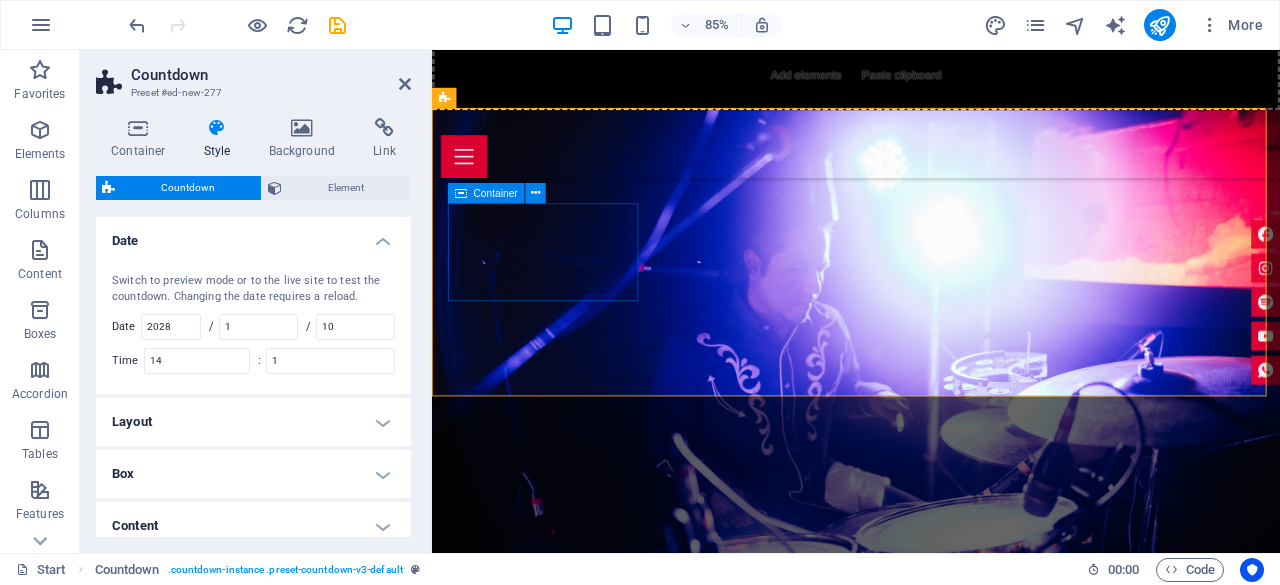 scroll, scrollTop: 2586, scrollLeft: 0, axis: vertical 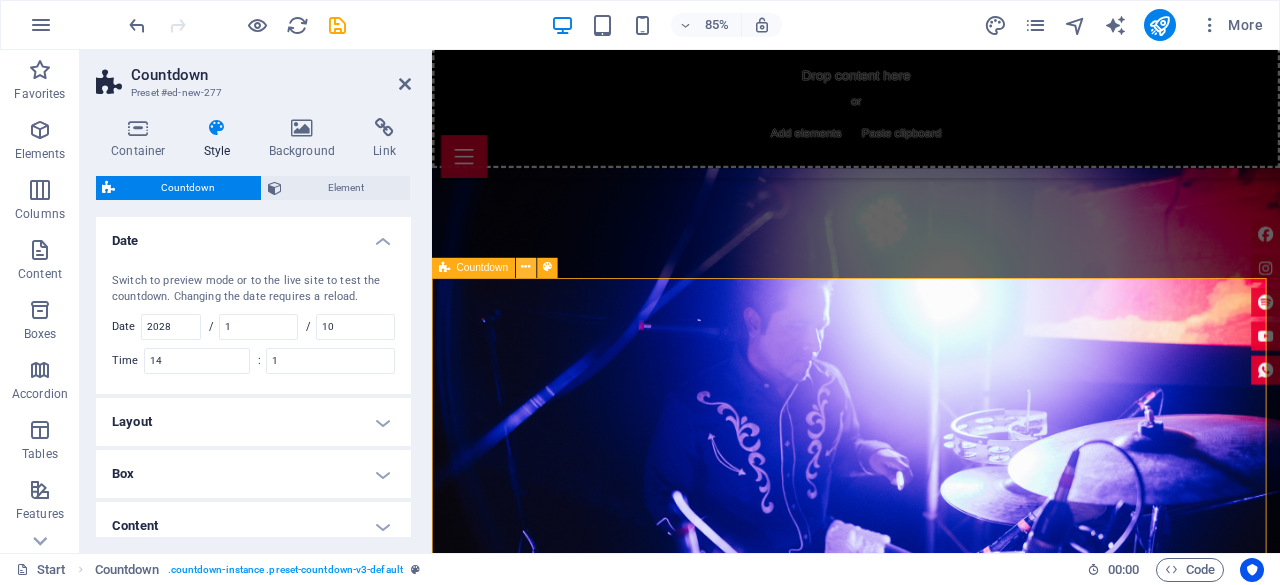 click at bounding box center [525, 268] 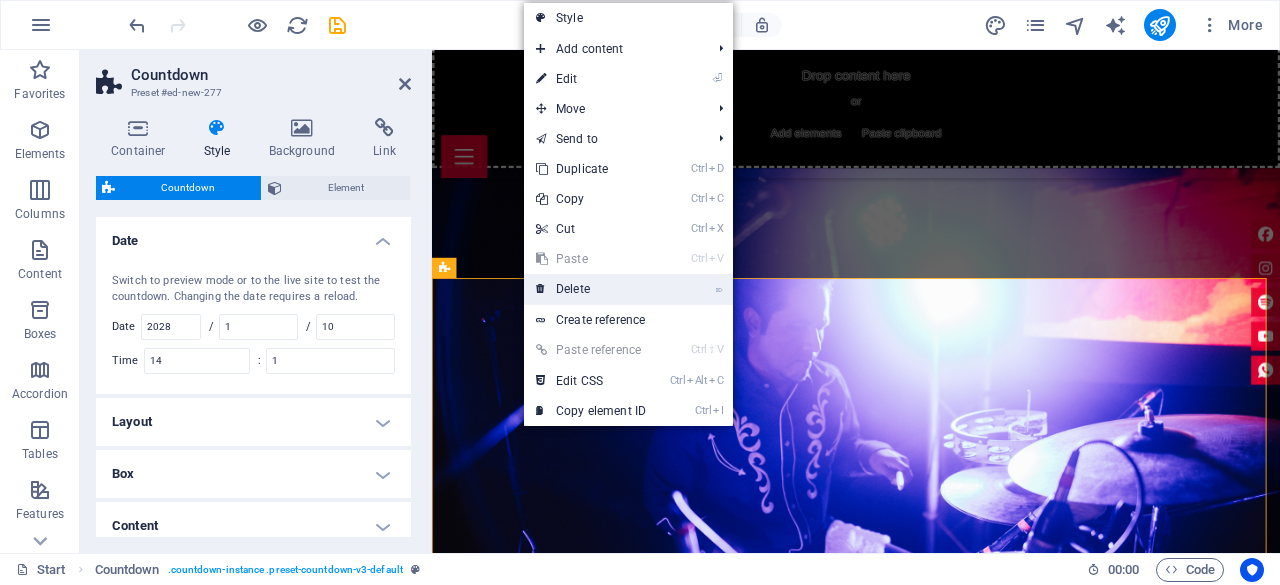 click on "⌦  Delete" at bounding box center (591, 289) 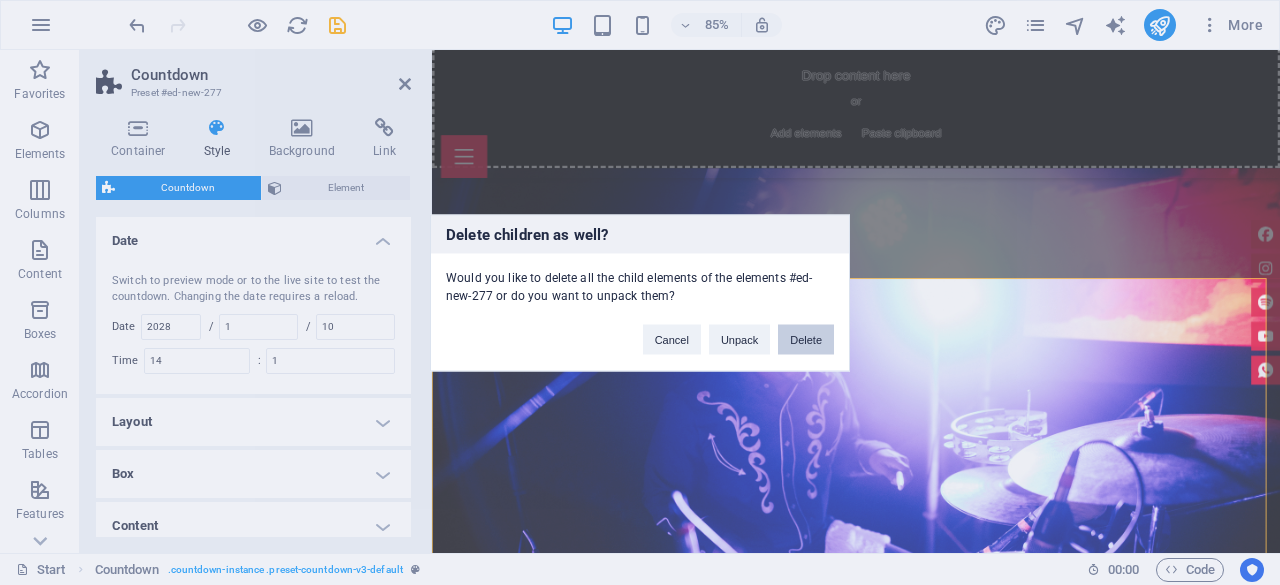 click on "Delete" at bounding box center [806, 339] 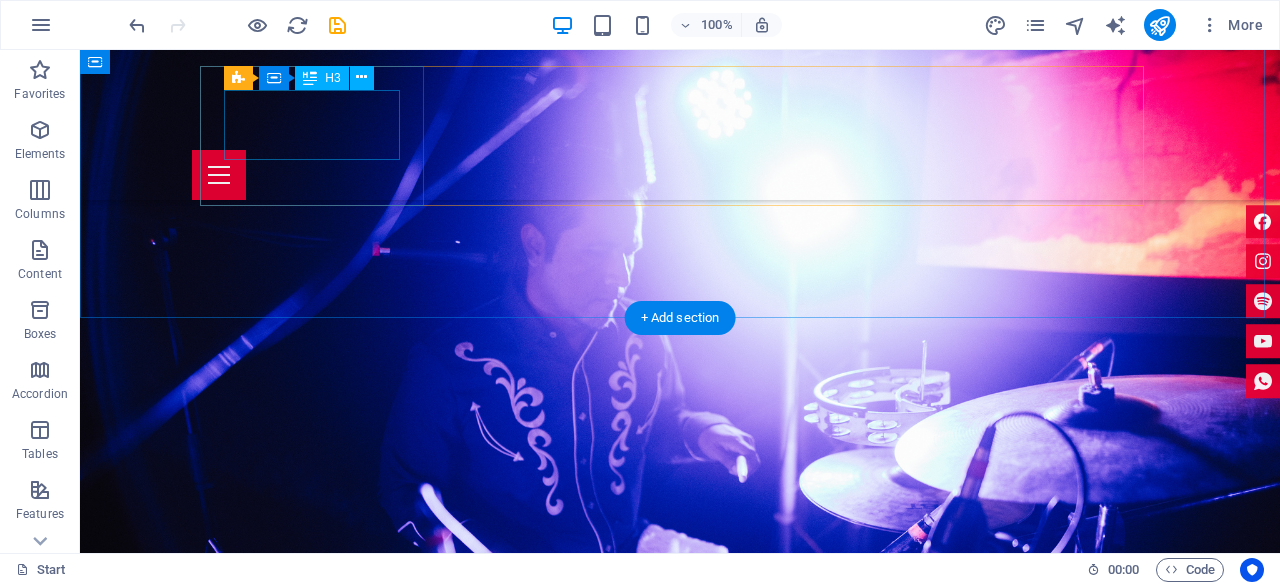 click on "11" at bounding box center (320, 2294) 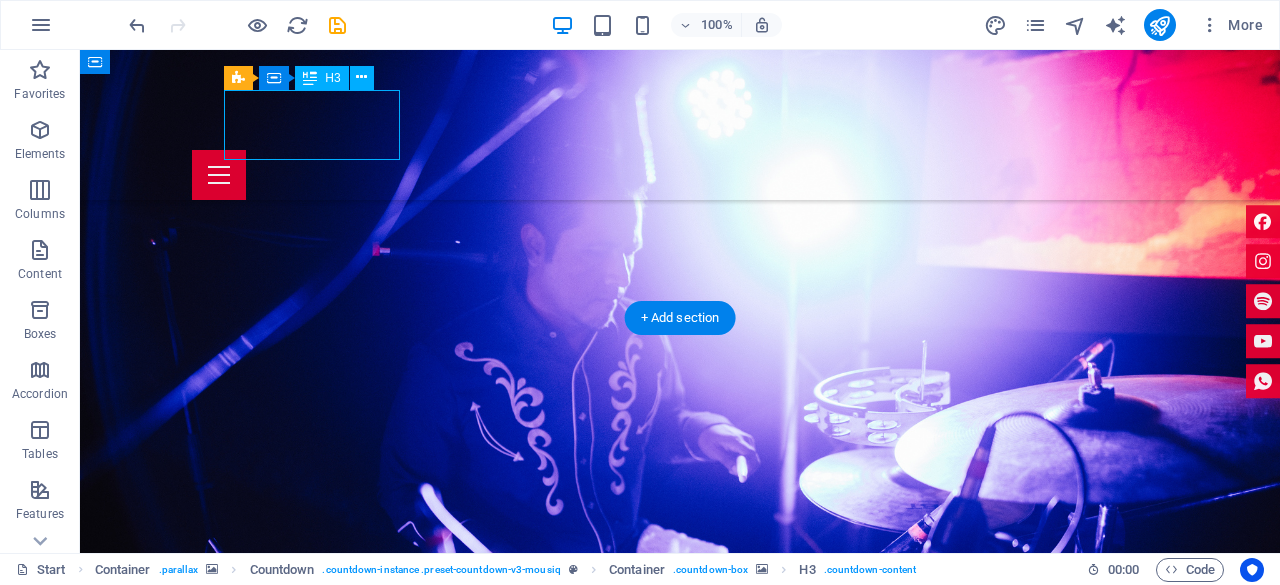 scroll, scrollTop: 2425, scrollLeft: 0, axis: vertical 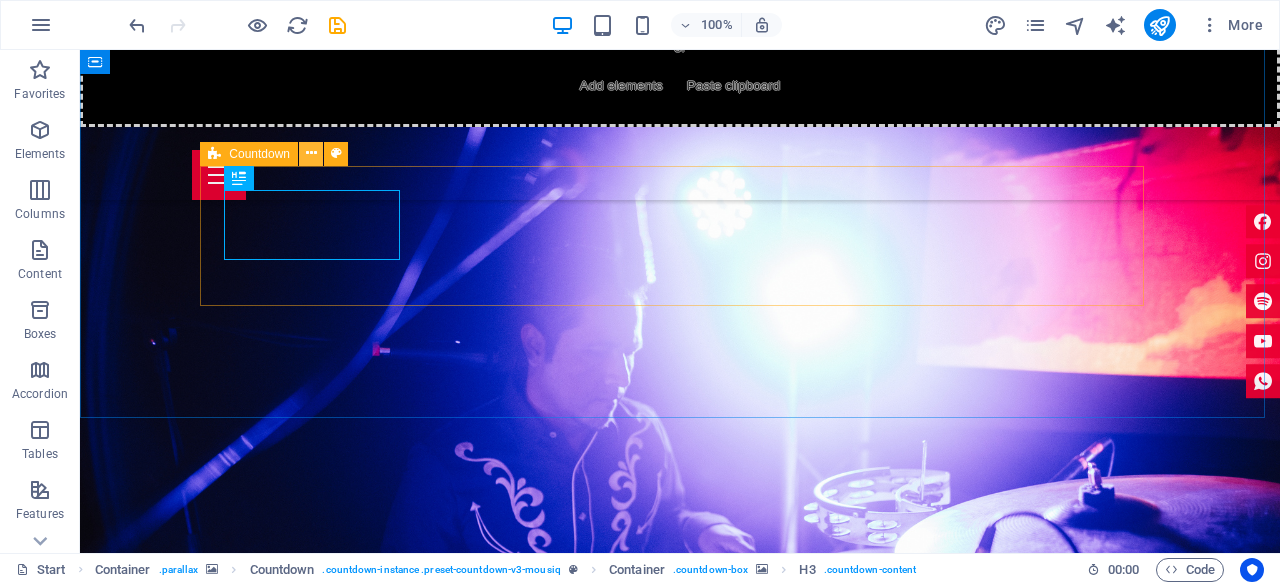 click at bounding box center [311, 153] 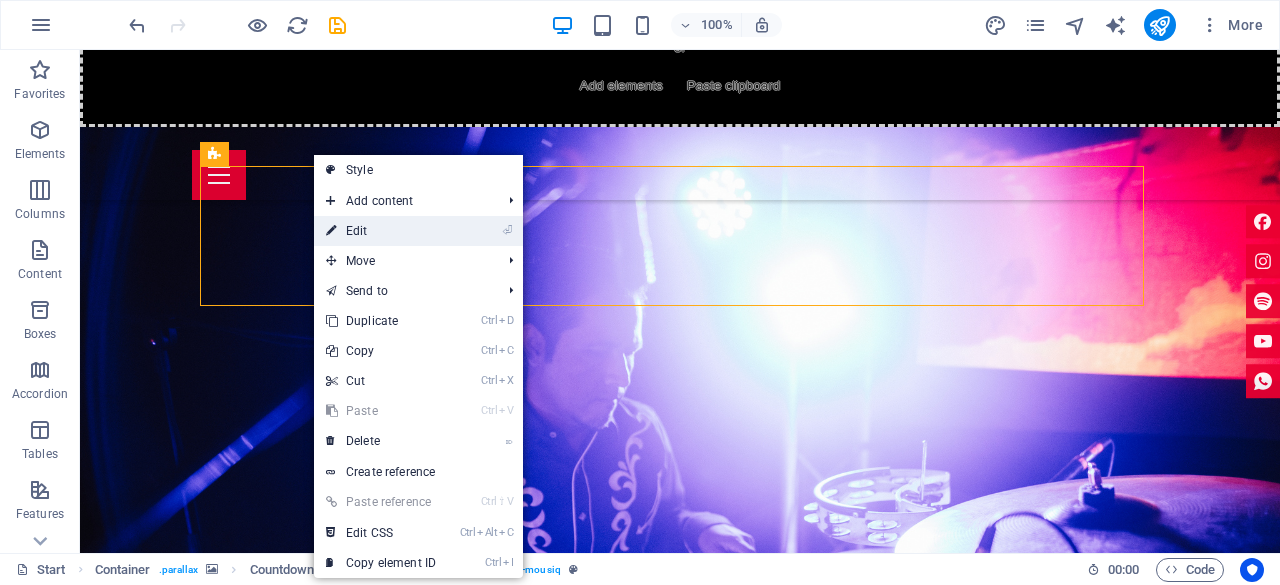 click on "⏎  Edit" at bounding box center (381, 231) 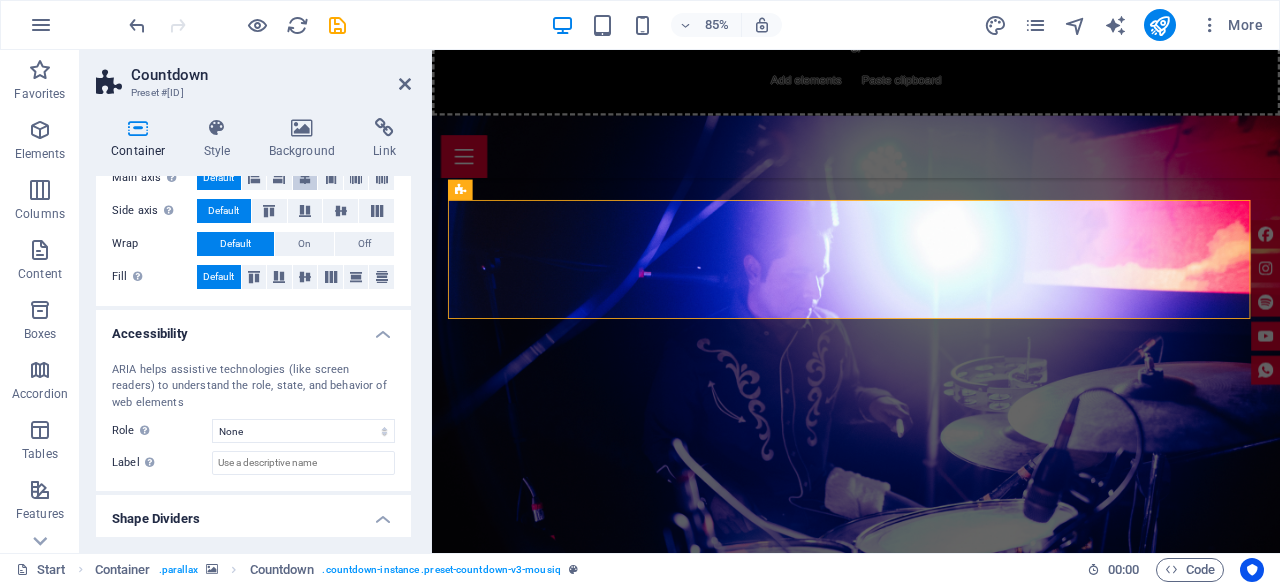 scroll, scrollTop: 412, scrollLeft: 0, axis: vertical 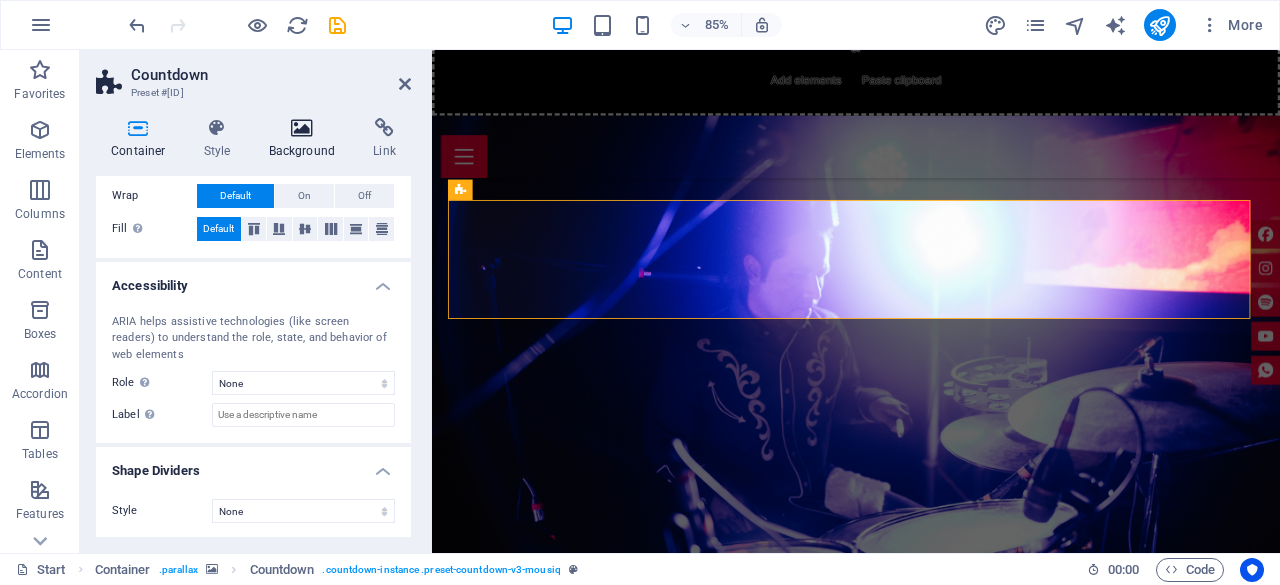 click at bounding box center (302, 128) 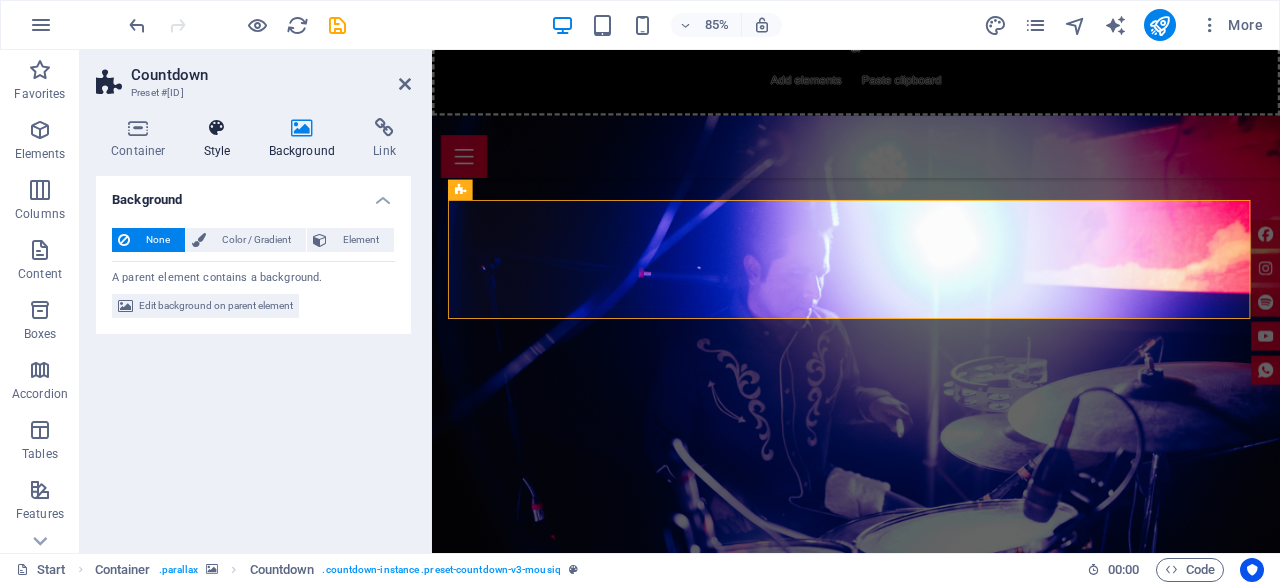 click on "Style" at bounding box center (221, 139) 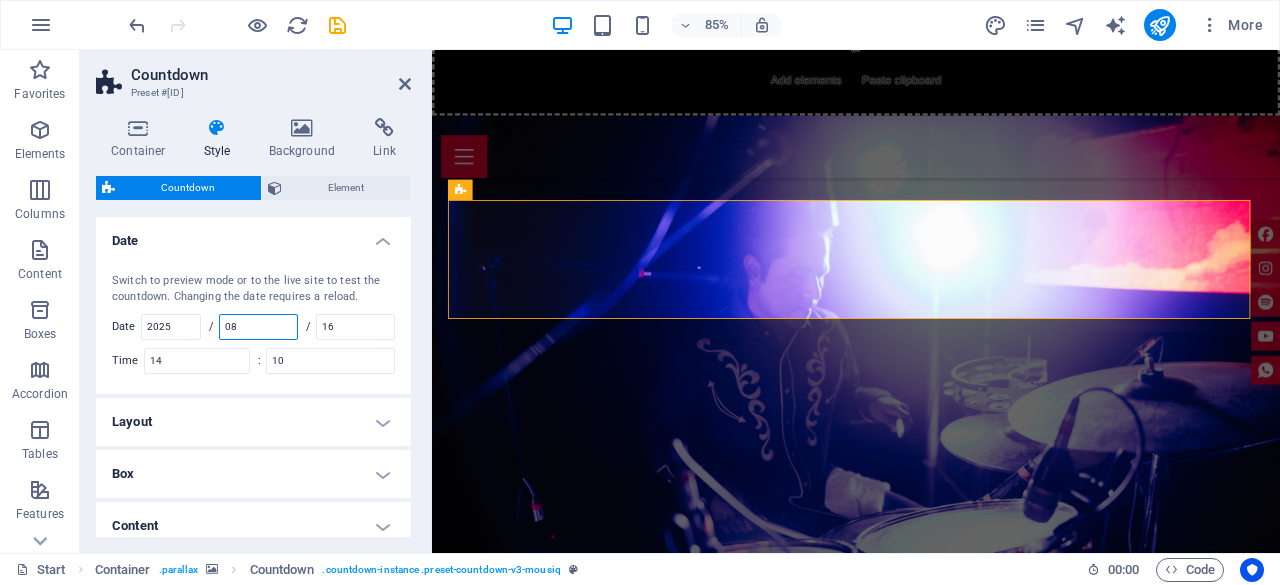 click on "08" at bounding box center [258, 327] 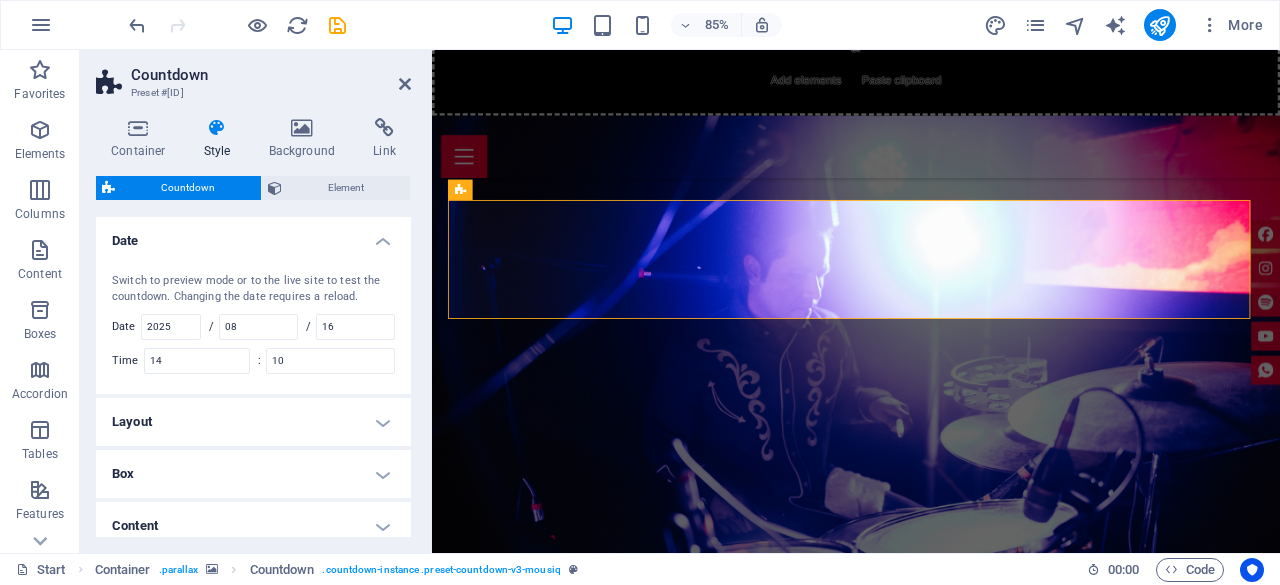 click on "Switch to preview mode or to the live site to test the countdown. Changing the date requires a reload." at bounding box center (253, 289) 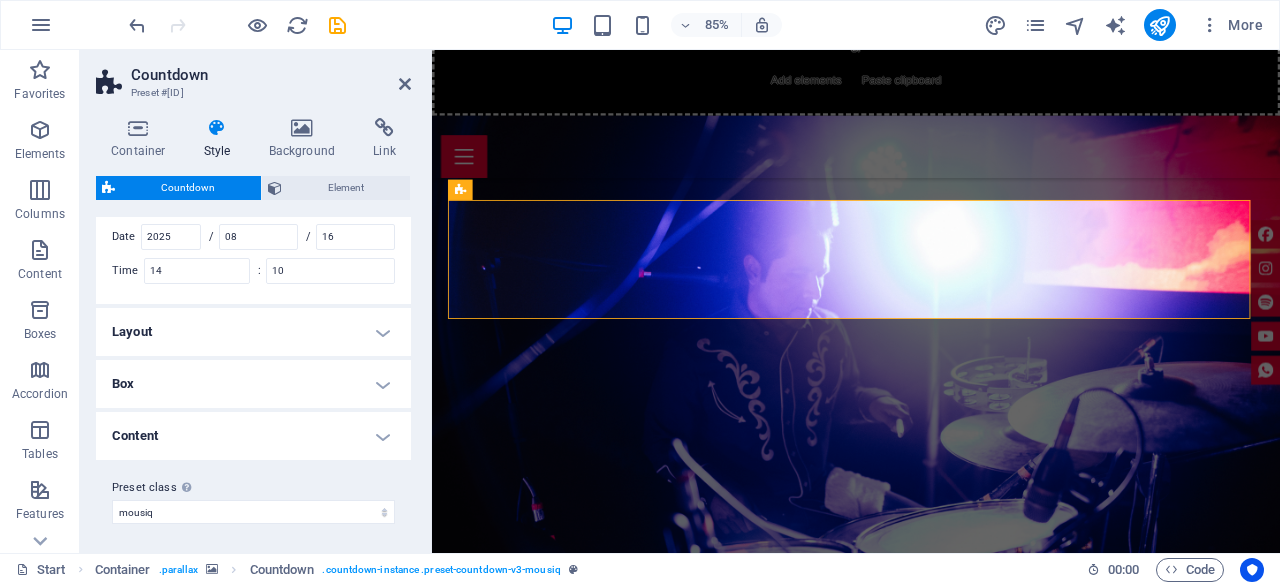scroll, scrollTop: 0, scrollLeft: 0, axis: both 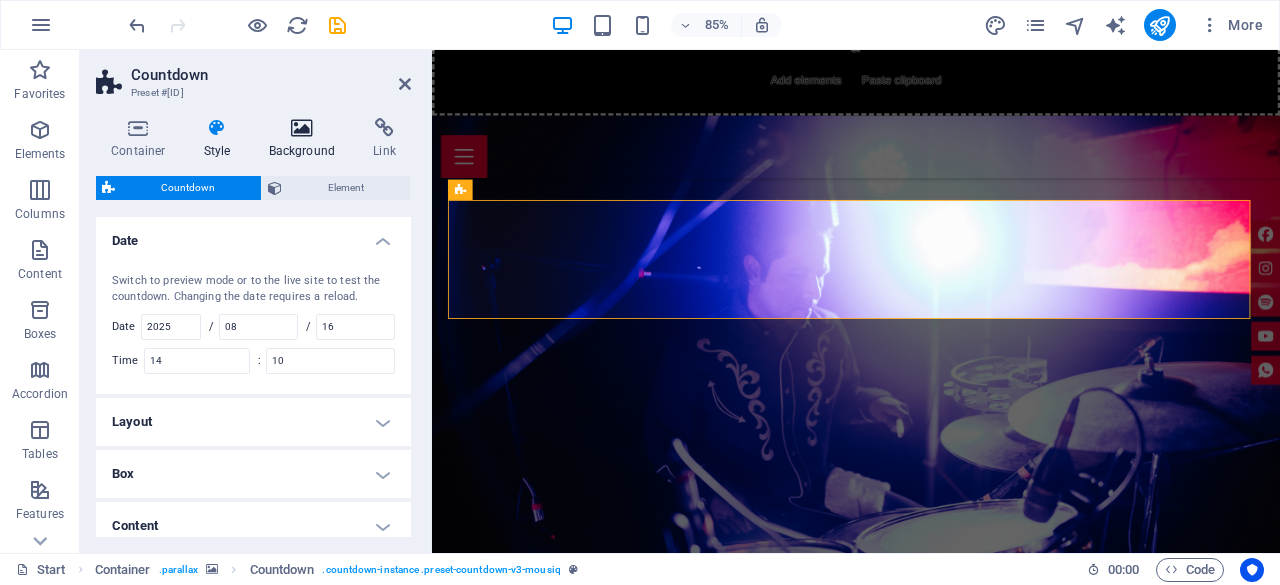 click on "Background" at bounding box center (306, 139) 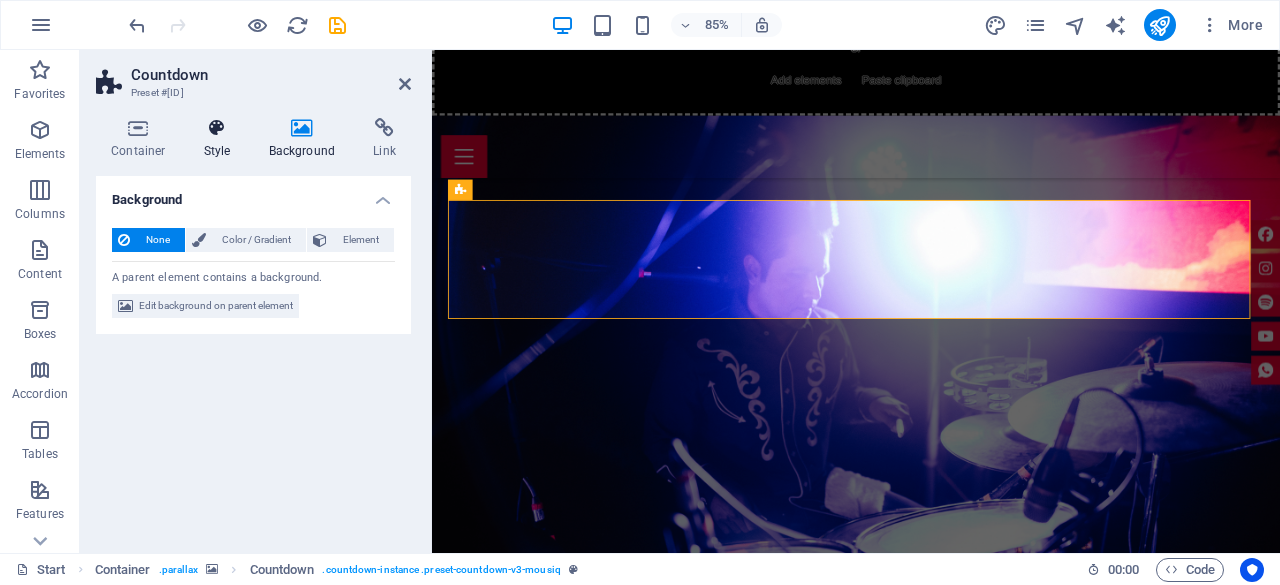 click on "Style" at bounding box center (221, 139) 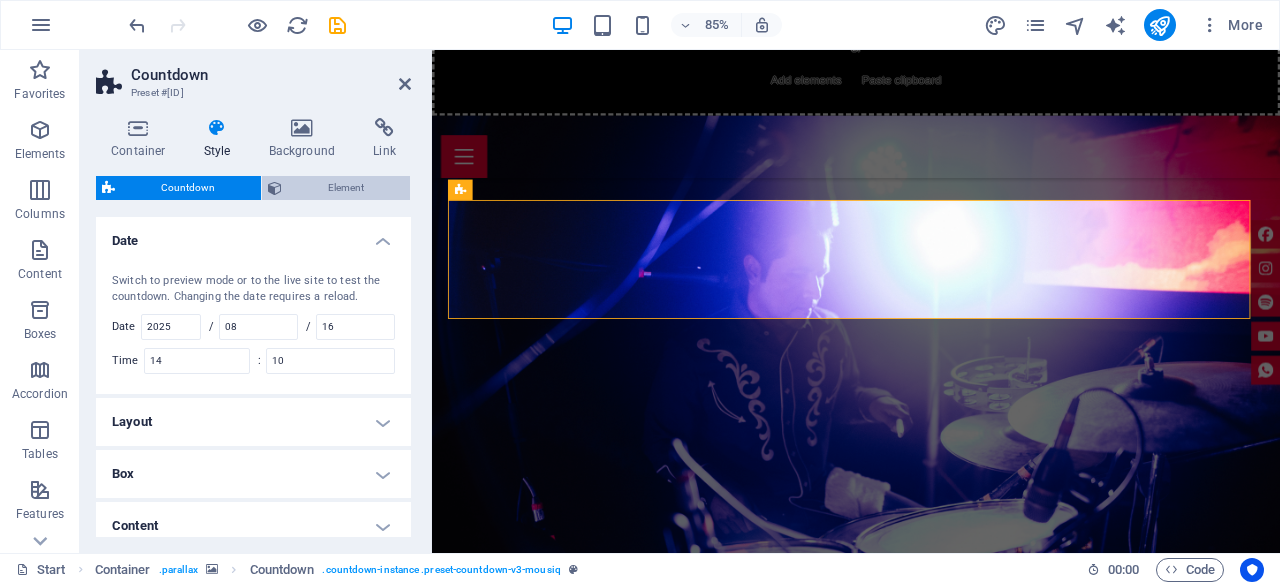 click on "Element" at bounding box center (346, 188) 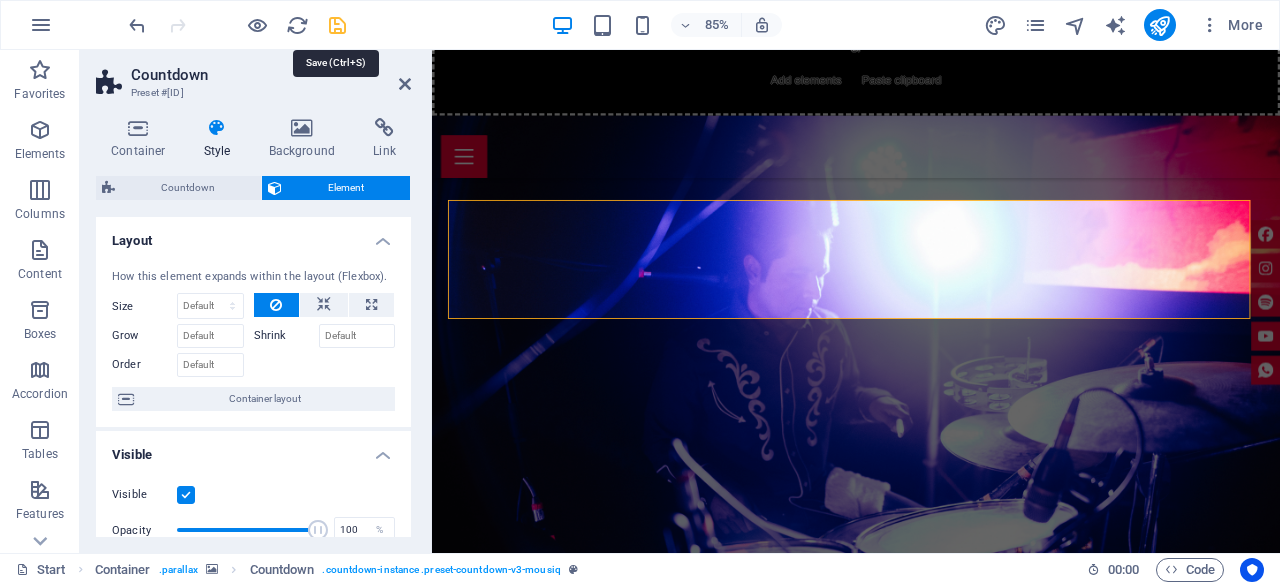 click at bounding box center (337, 25) 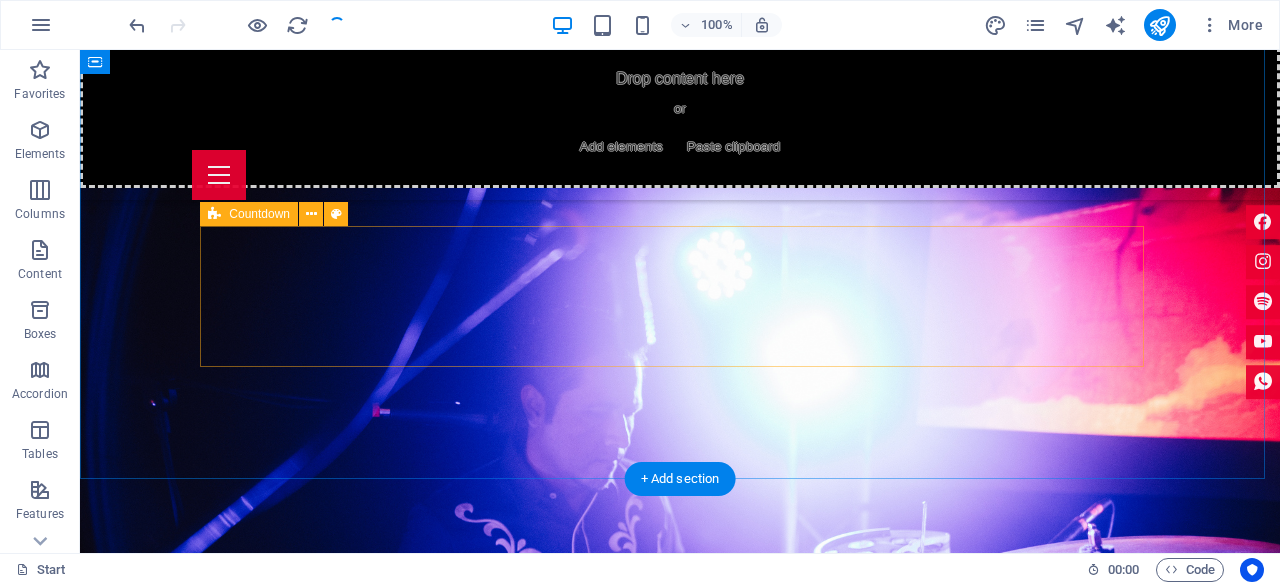 click on "11" at bounding box center [320, 2455] 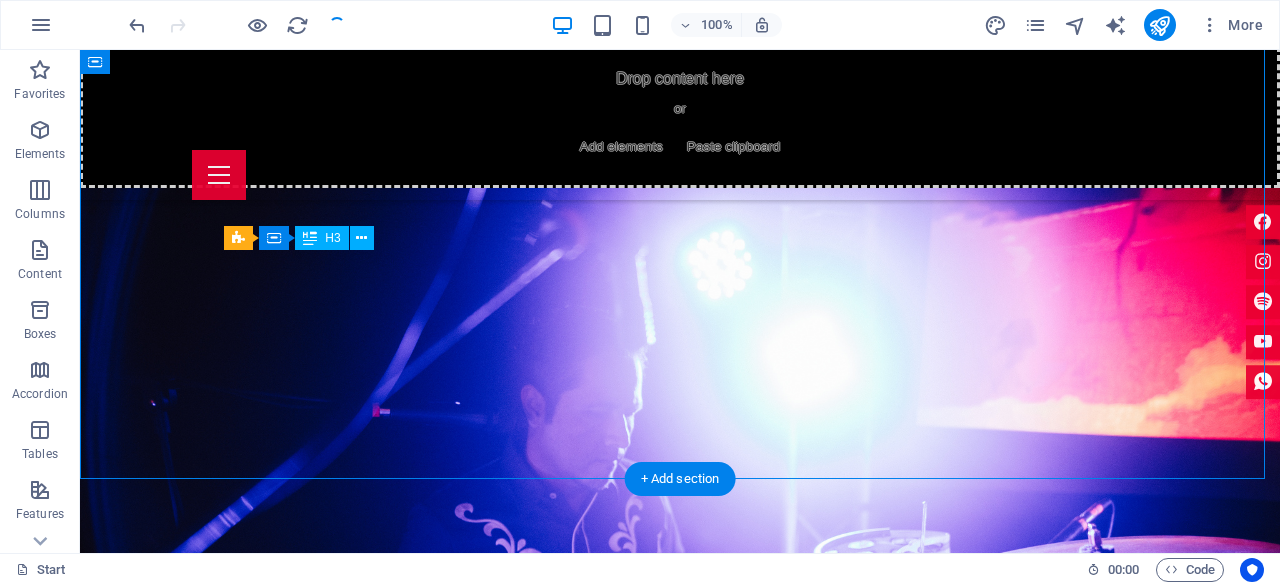 click on "11" at bounding box center [320, 2455] 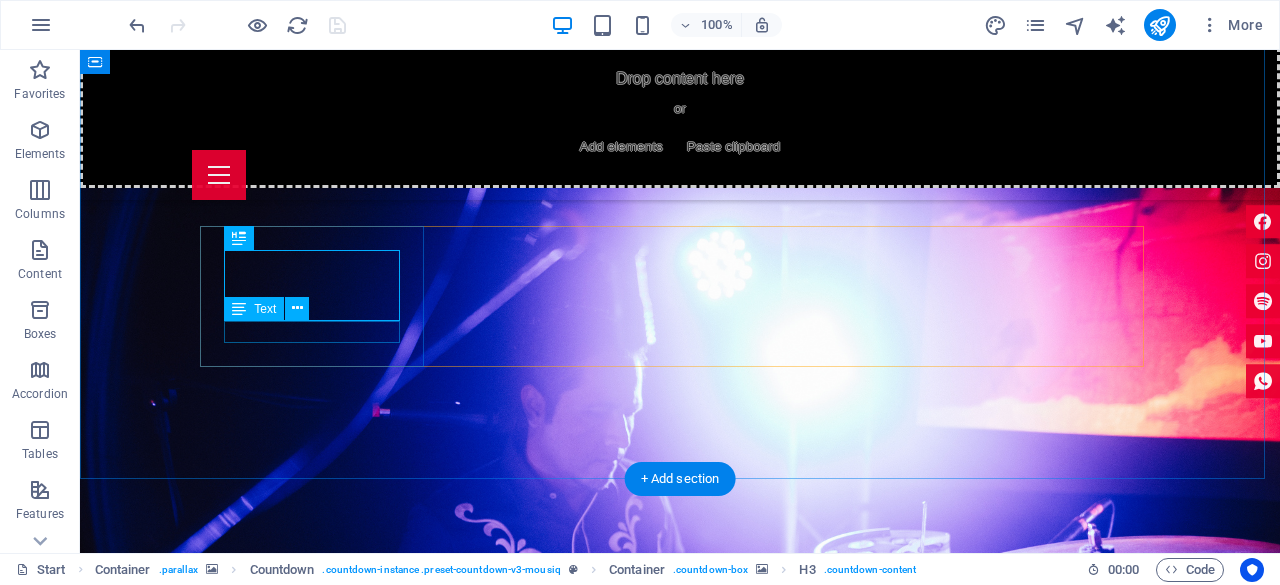 click on "Days" at bounding box center (320, 2510) 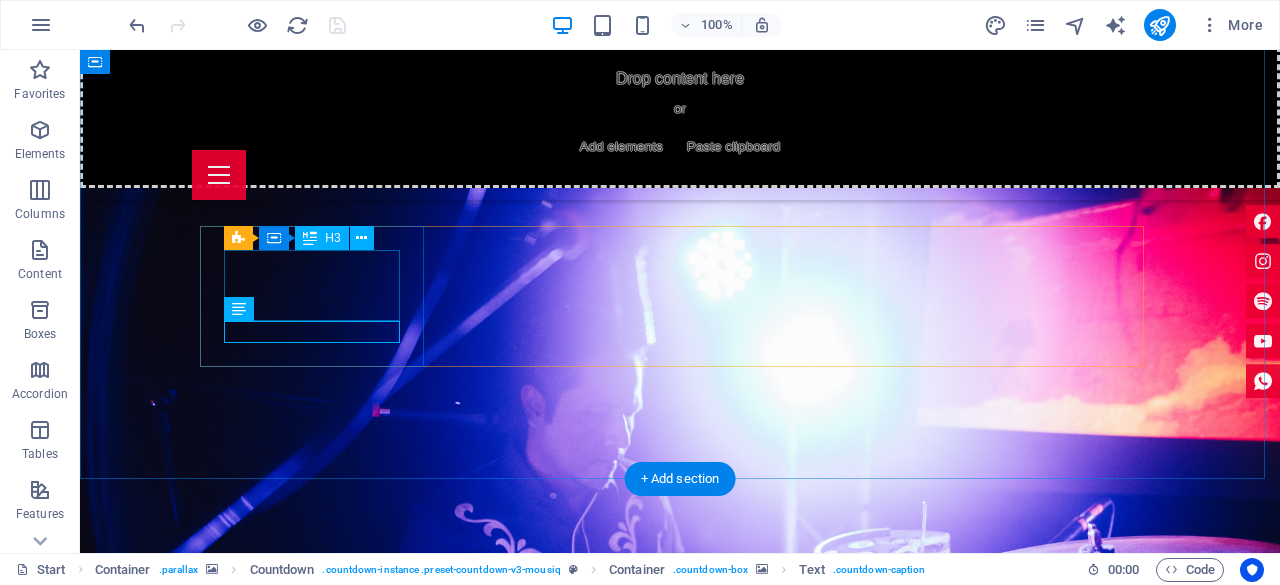 click on "11" at bounding box center (320, 2455) 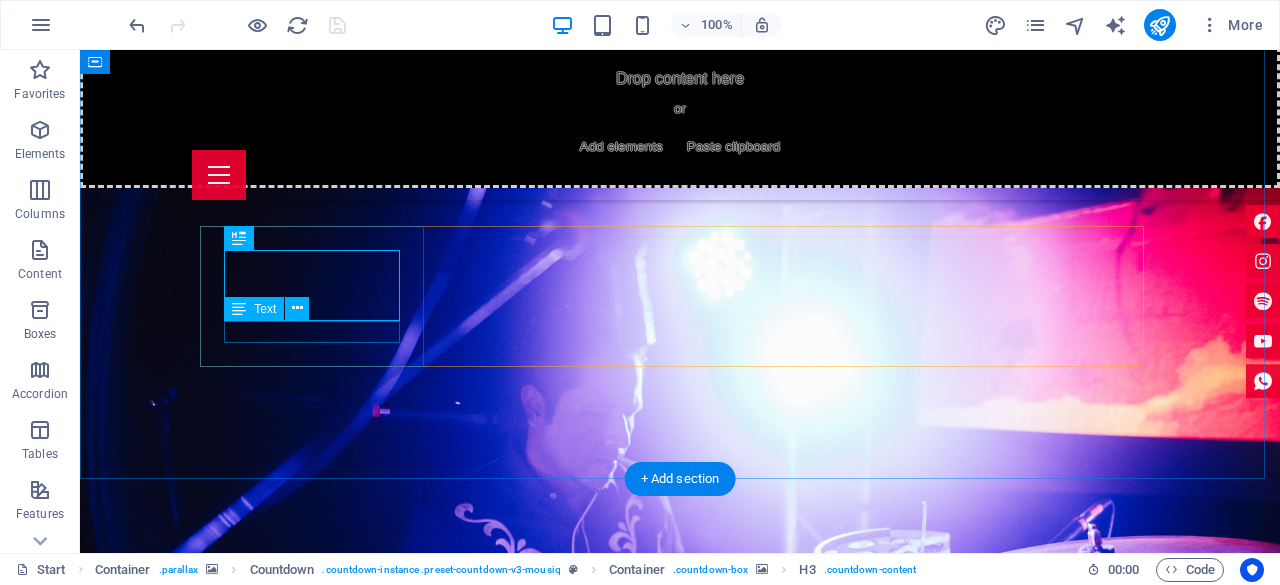 click on "Days" at bounding box center (320, 2510) 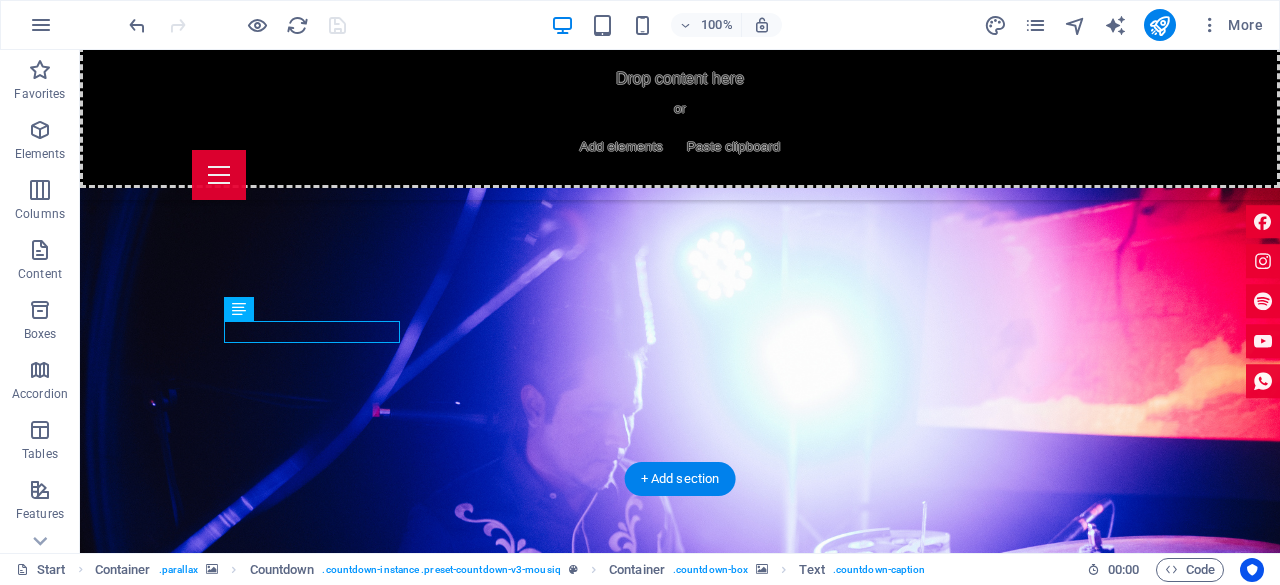 click at bounding box center [320, 2334] 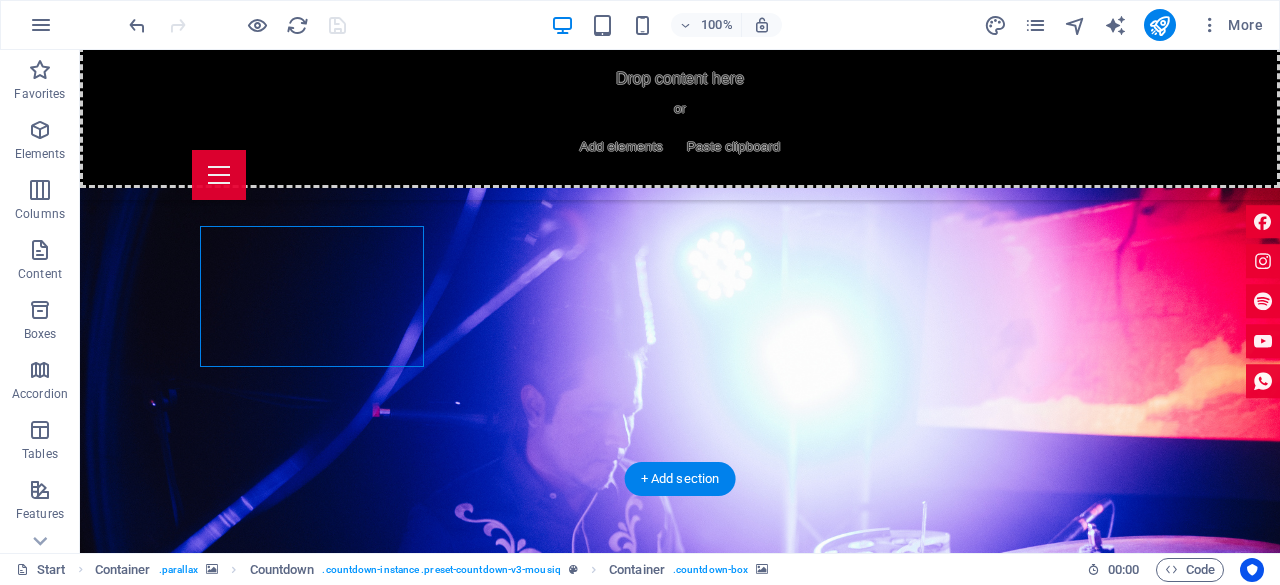 click at bounding box center (320, 2334) 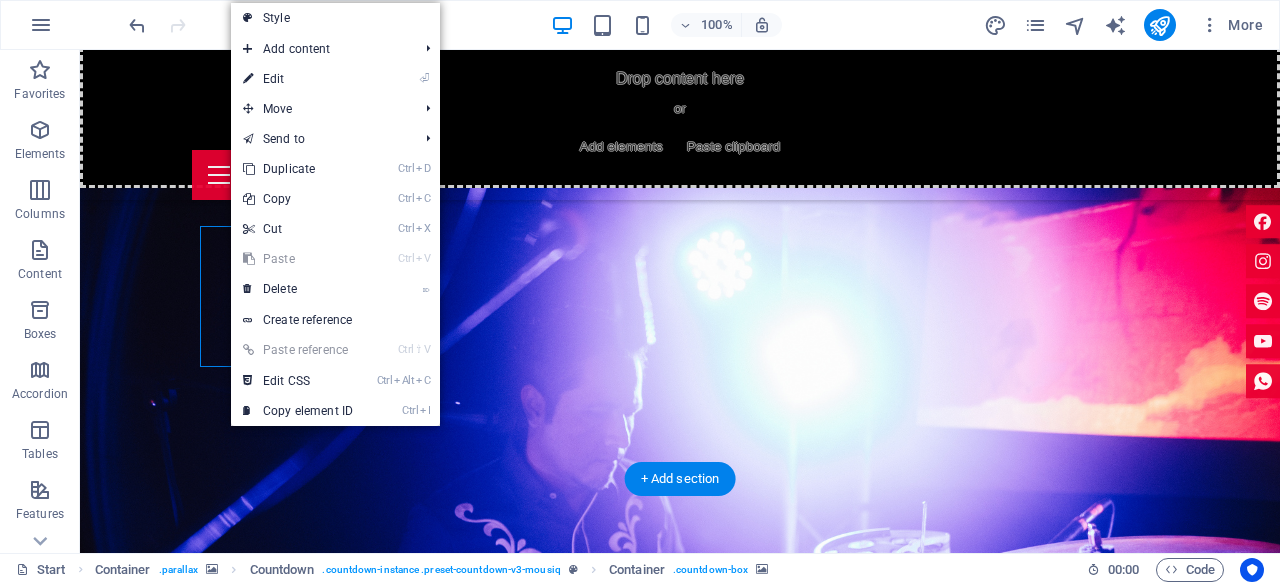 click at bounding box center (320, 2334) 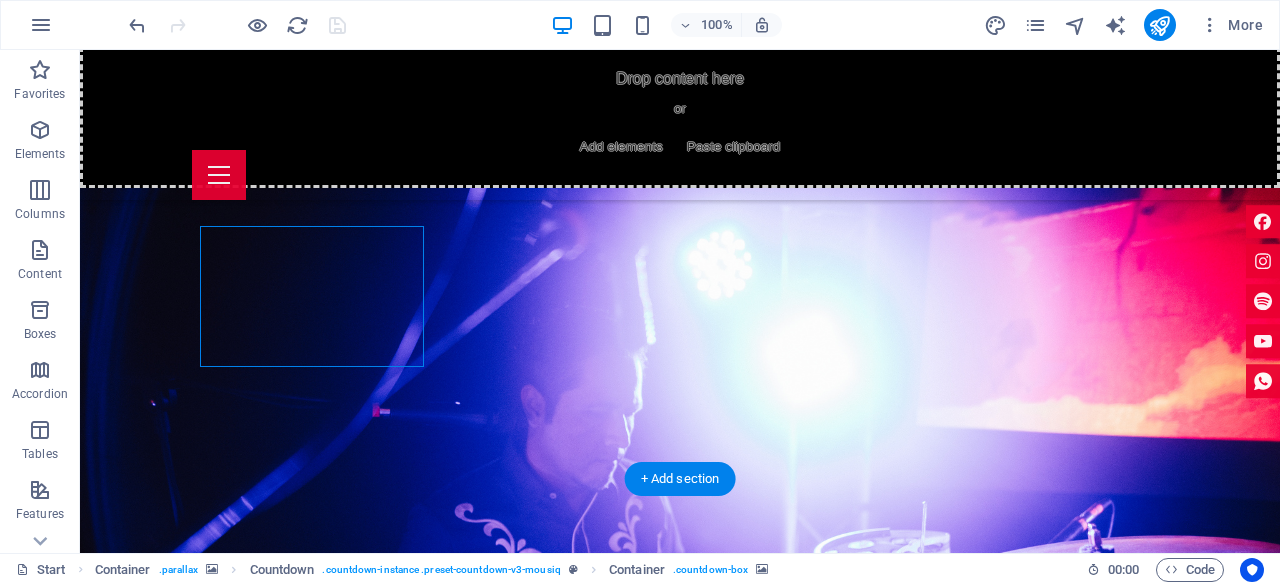 click at bounding box center (320, 2334) 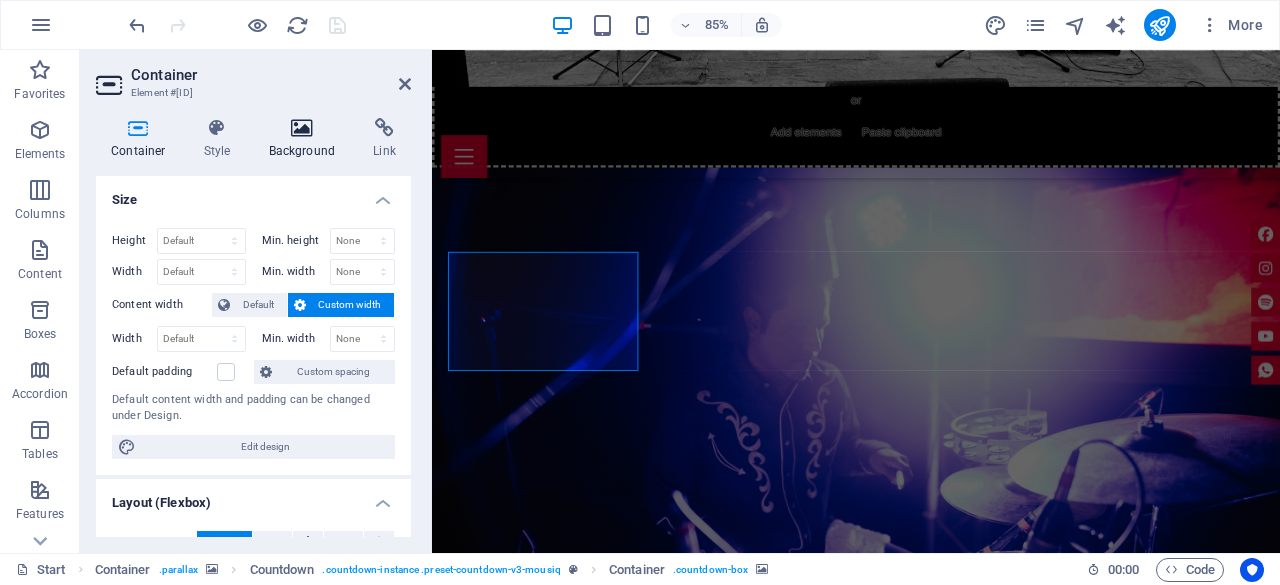 click at bounding box center (302, 128) 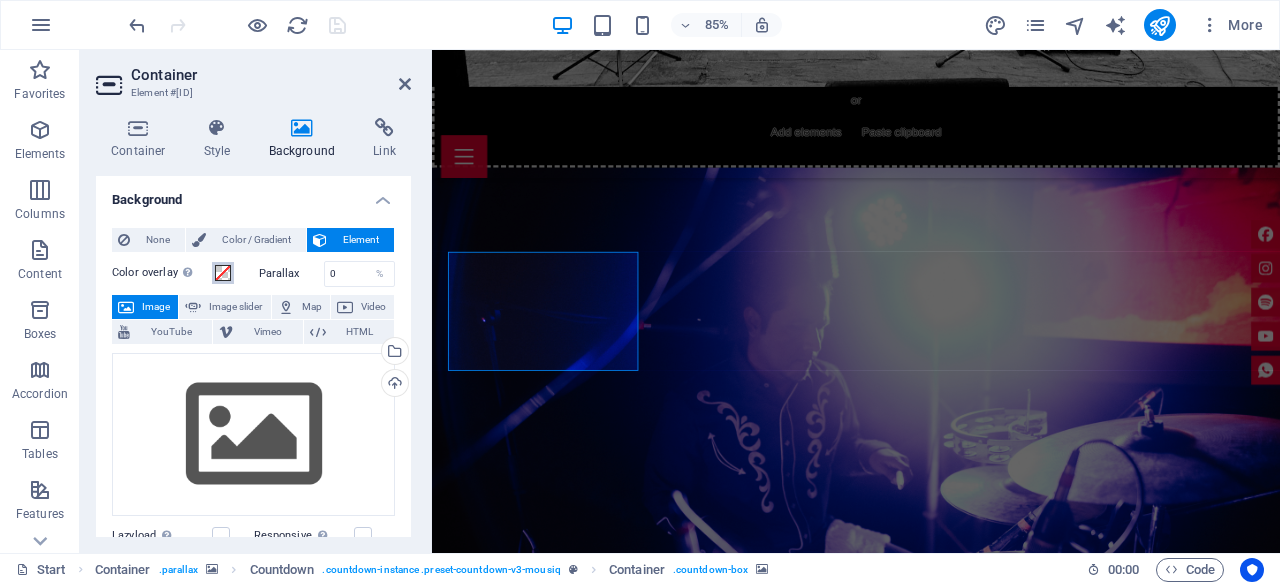 click at bounding box center [223, 273] 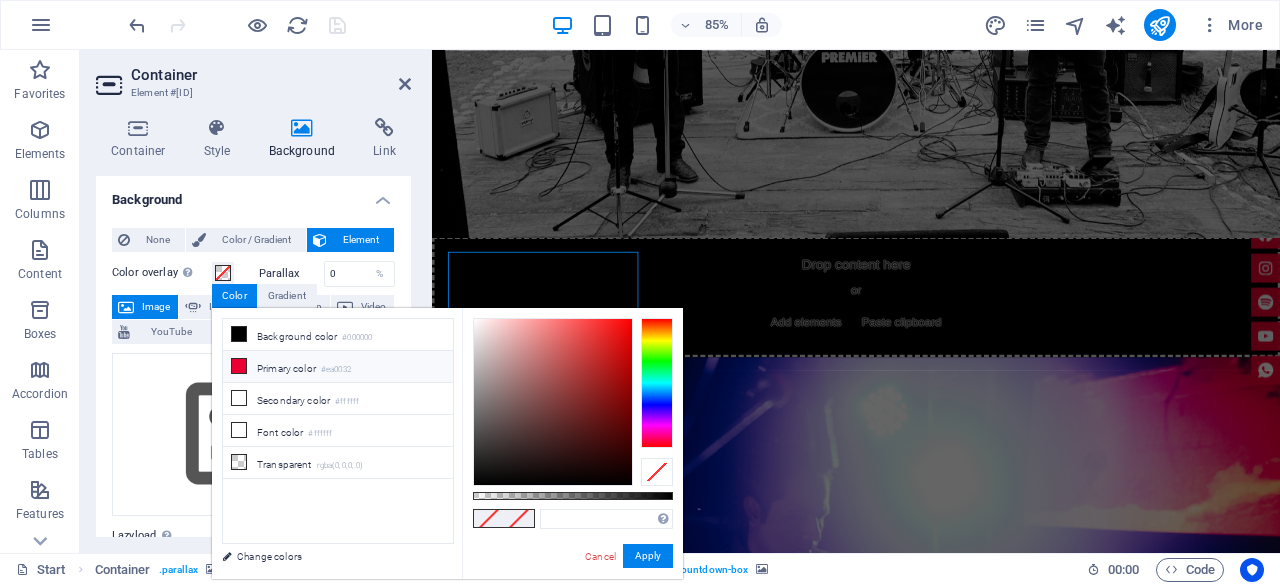 click at bounding box center (239, 366) 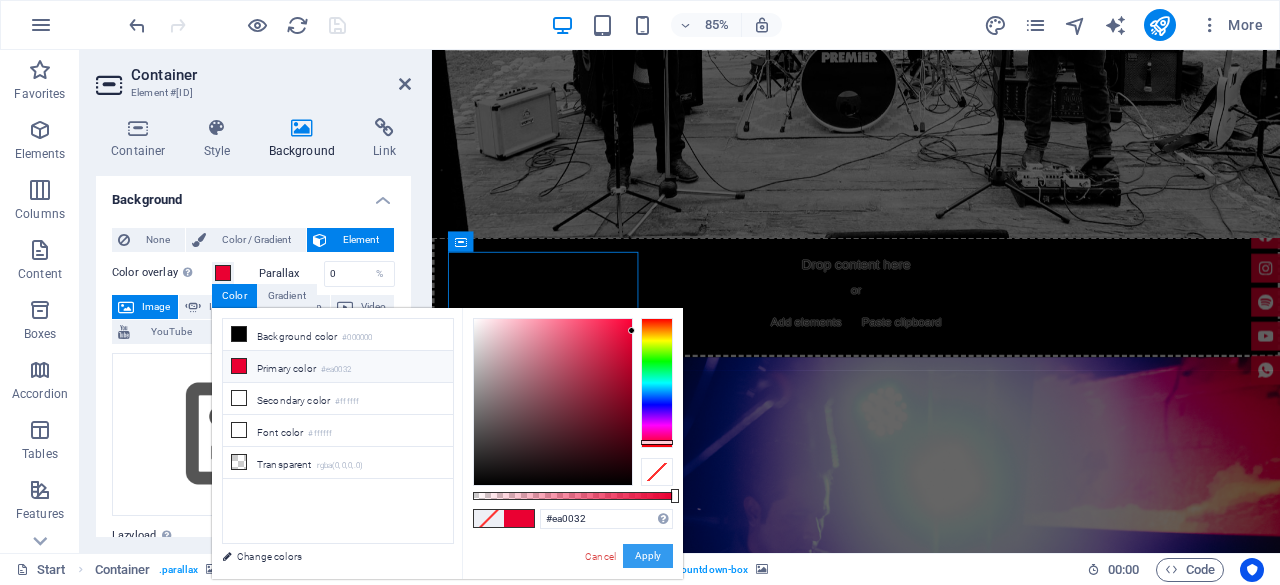 click on "Apply" at bounding box center [648, 556] 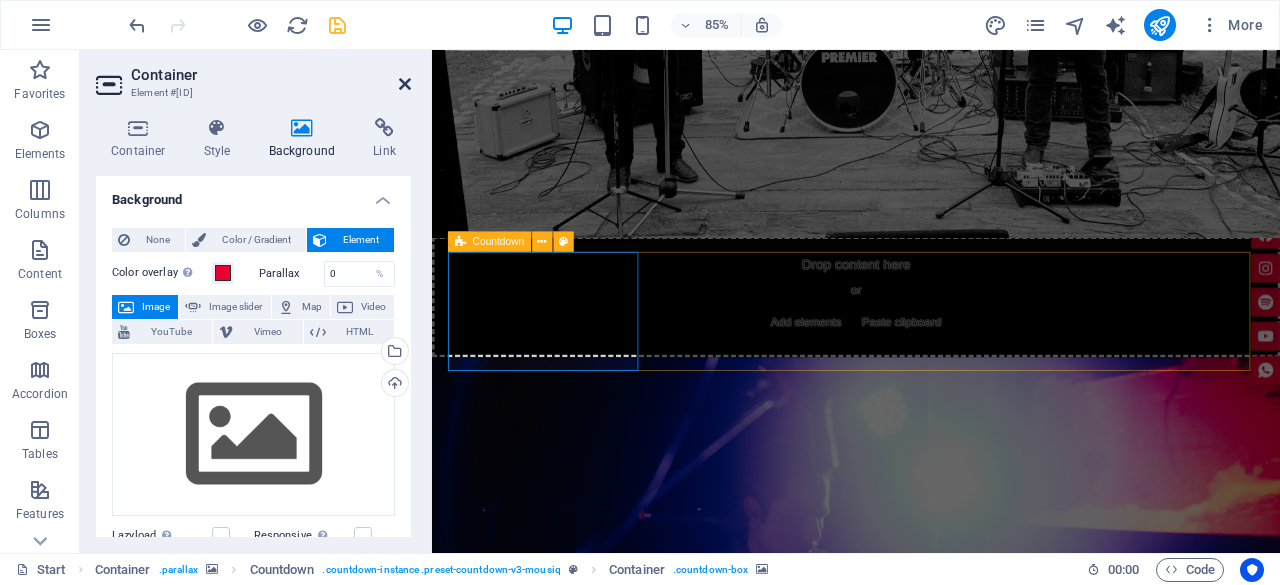 click at bounding box center [405, 84] 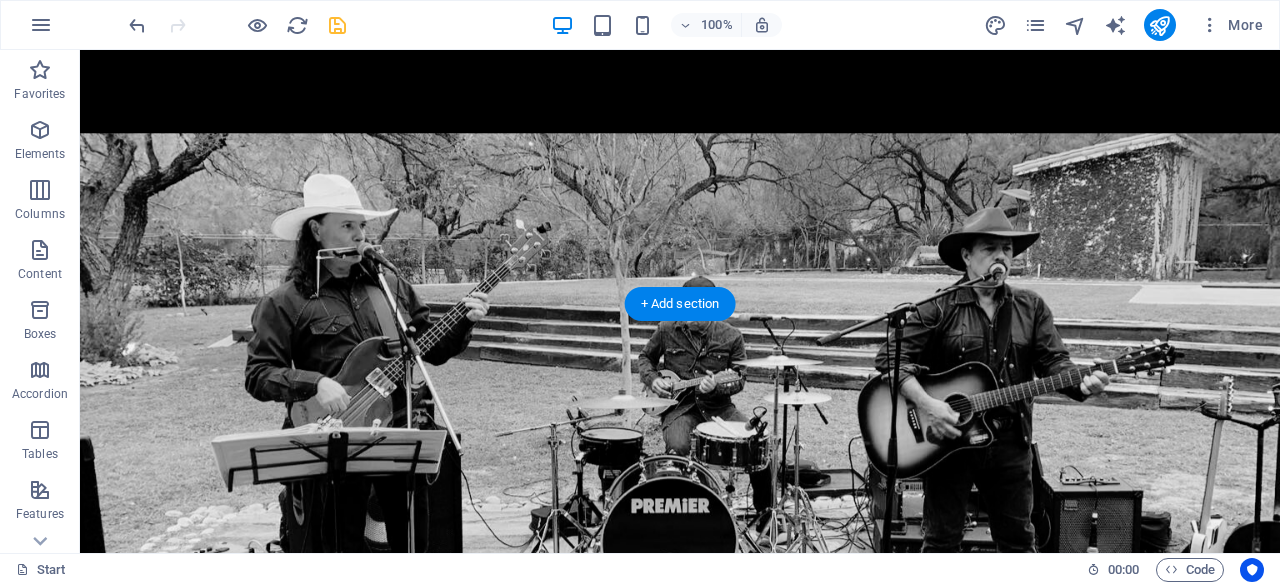 scroll, scrollTop: 2304, scrollLeft: 0, axis: vertical 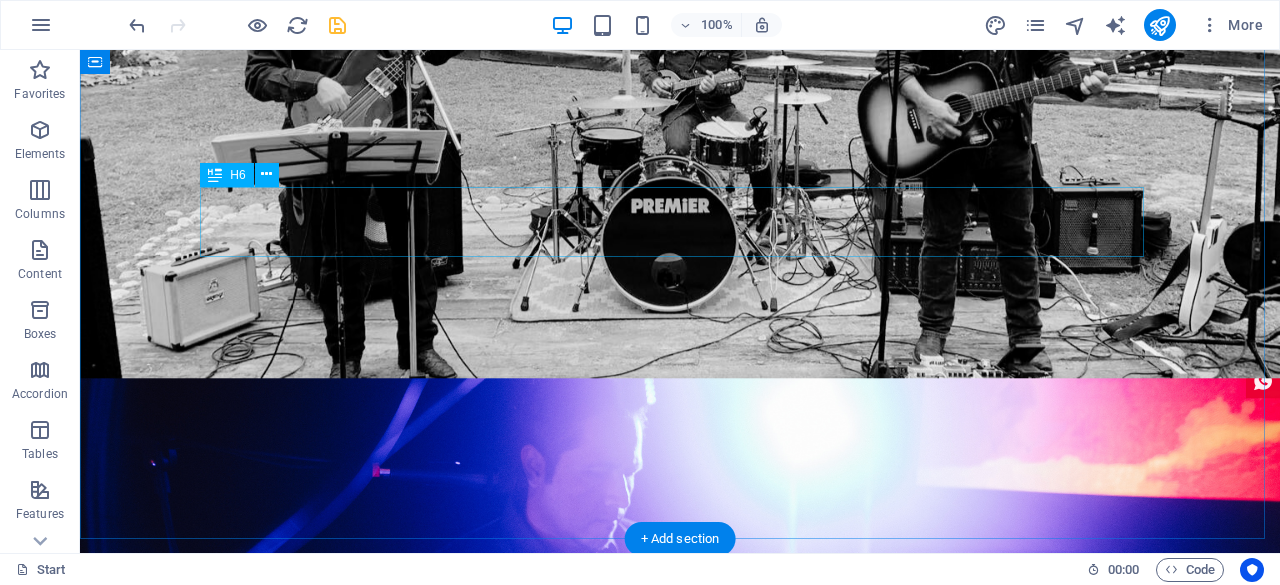 click on "Los invitamos este sábado [DATE] de Agosto al festival grill master heb estaremos tocando lo mejor de la música country especialmente para ti y tu familia. Sociedad Mexicana de Parrilleros Santiago, Parque SMP" at bounding box center (680, 2259) 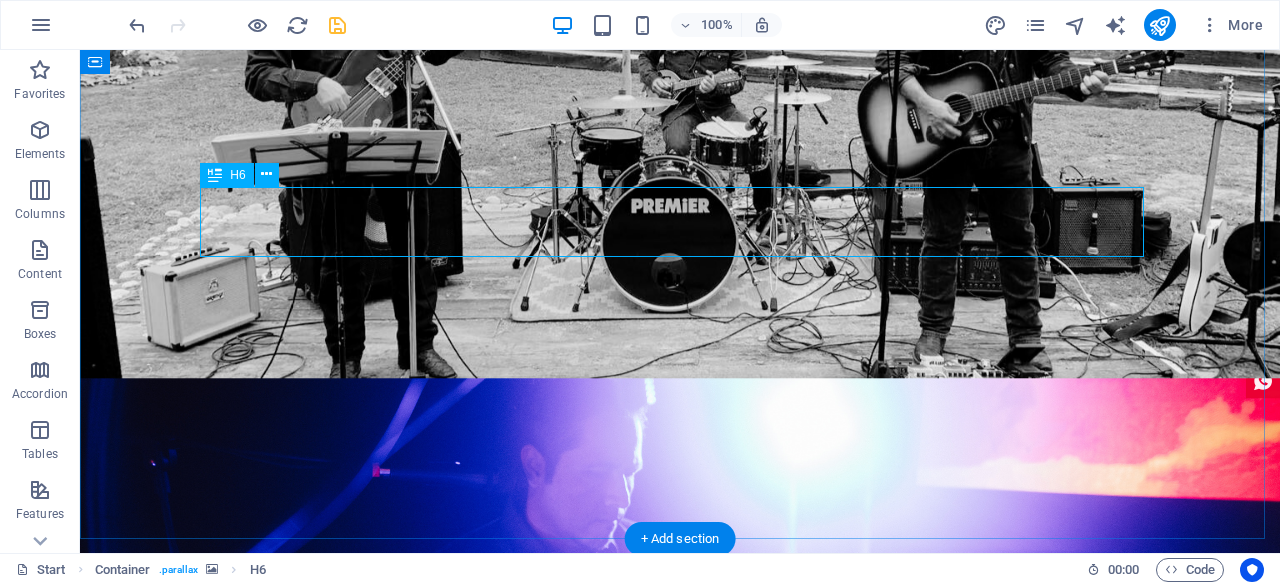 click on "Los invitamos este sábado [DATE] de Agosto al festival grill master heb estaremos tocando lo mejor de la música country especialmente para ti y tu familia. Sociedad Mexicana de Parrilleros Santiago, Parque SMP" at bounding box center (680, 2259) 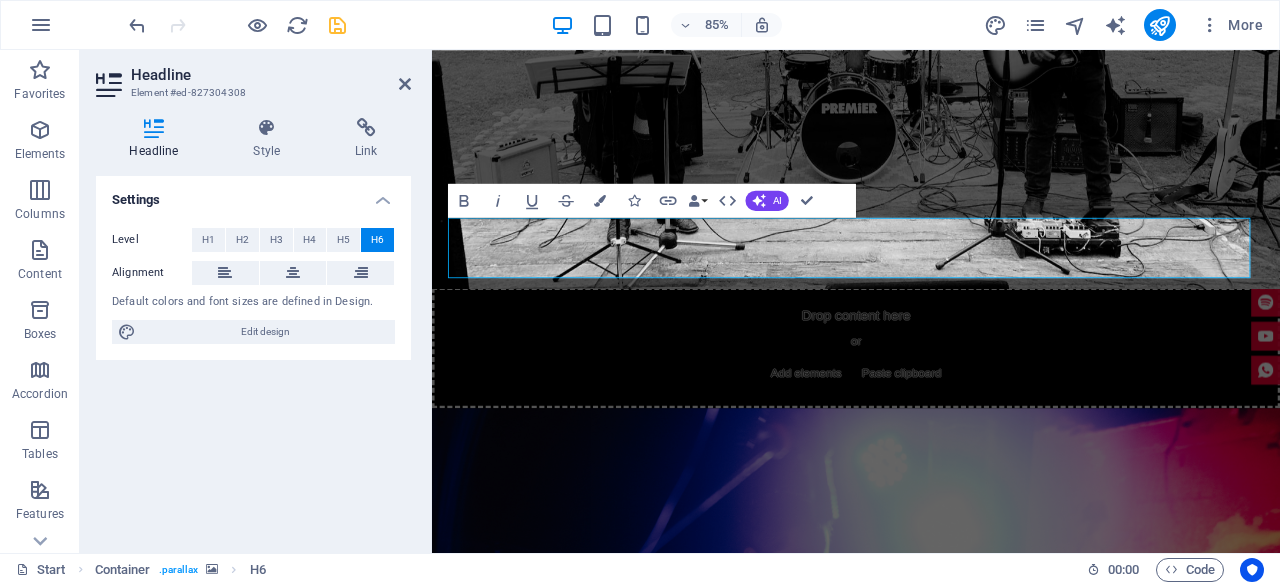click at bounding box center (931, 1918) 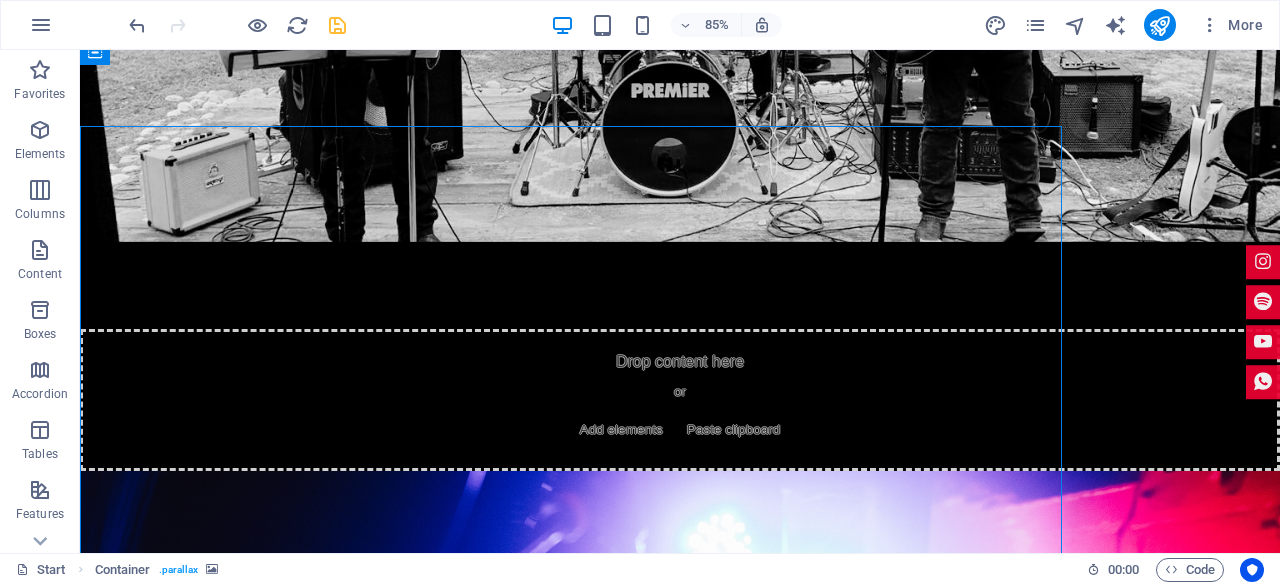 scroll, scrollTop: 2243, scrollLeft: 0, axis: vertical 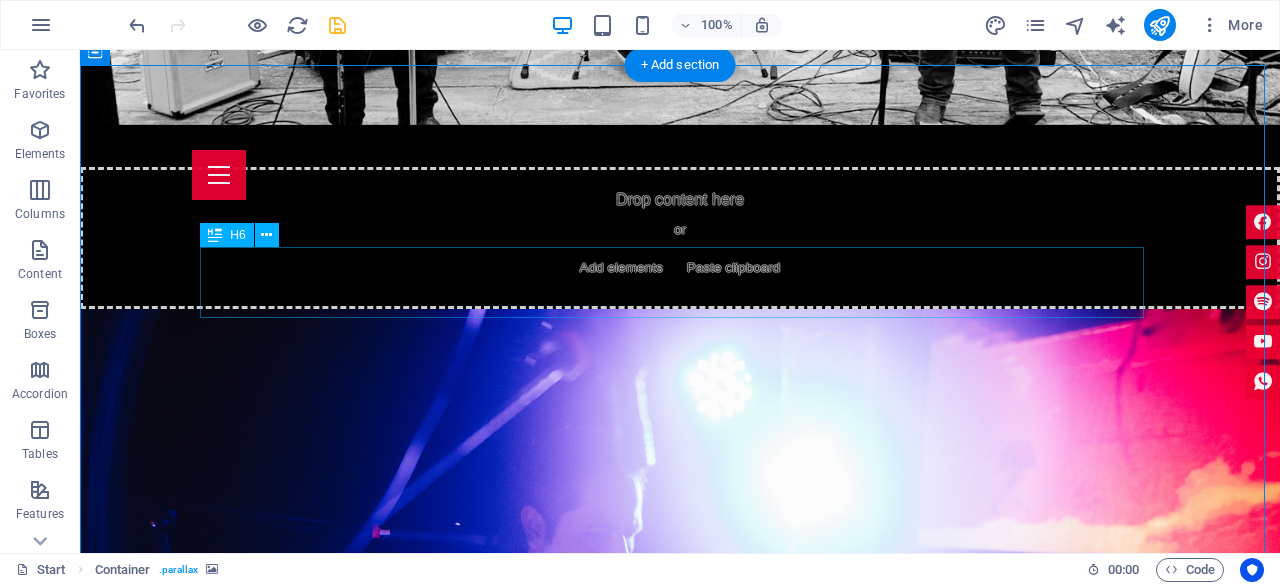 click on "Los invitamos este sábado [DATE] de Agosto al festival grill master heb estaremos tocando lo mejor de la música country especialmente para ti y tu familia. Sociedad Mexicana de Parrilleros Santiago, Parque SMP" at bounding box center [680, 2320] 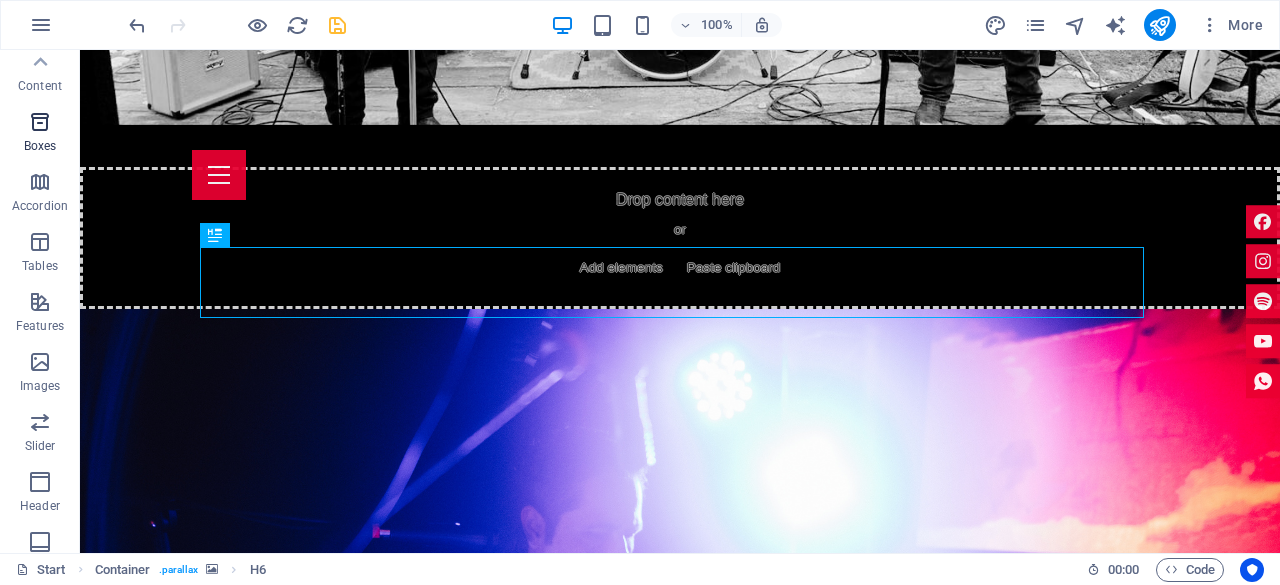 scroll, scrollTop: 0, scrollLeft: 0, axis: both 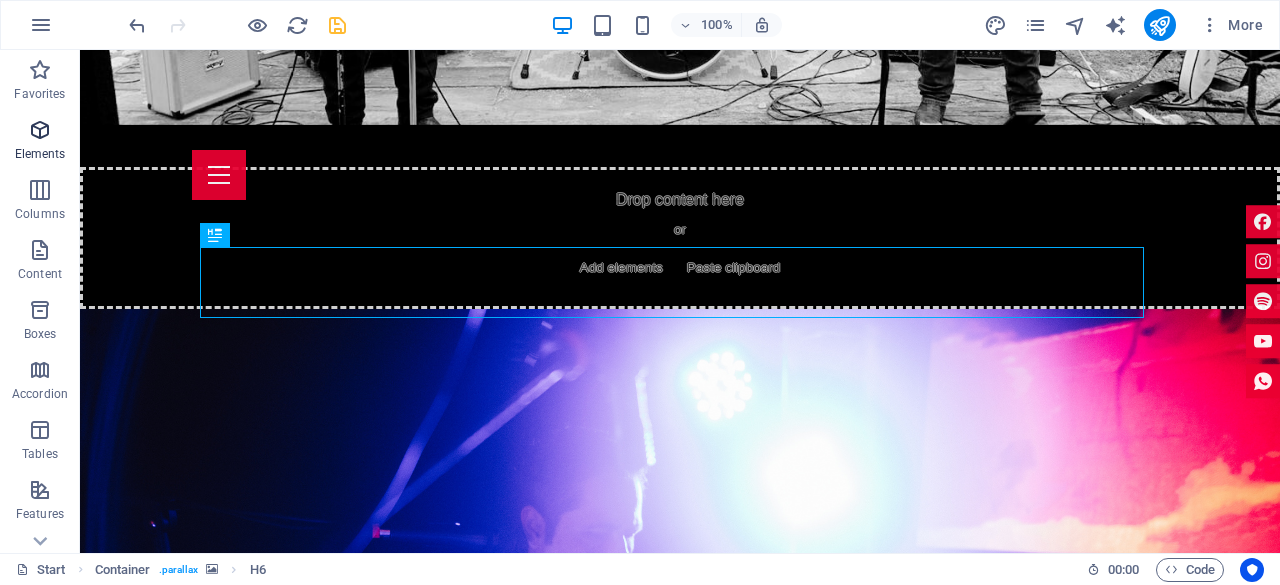 click at bounding box center [40, 130] 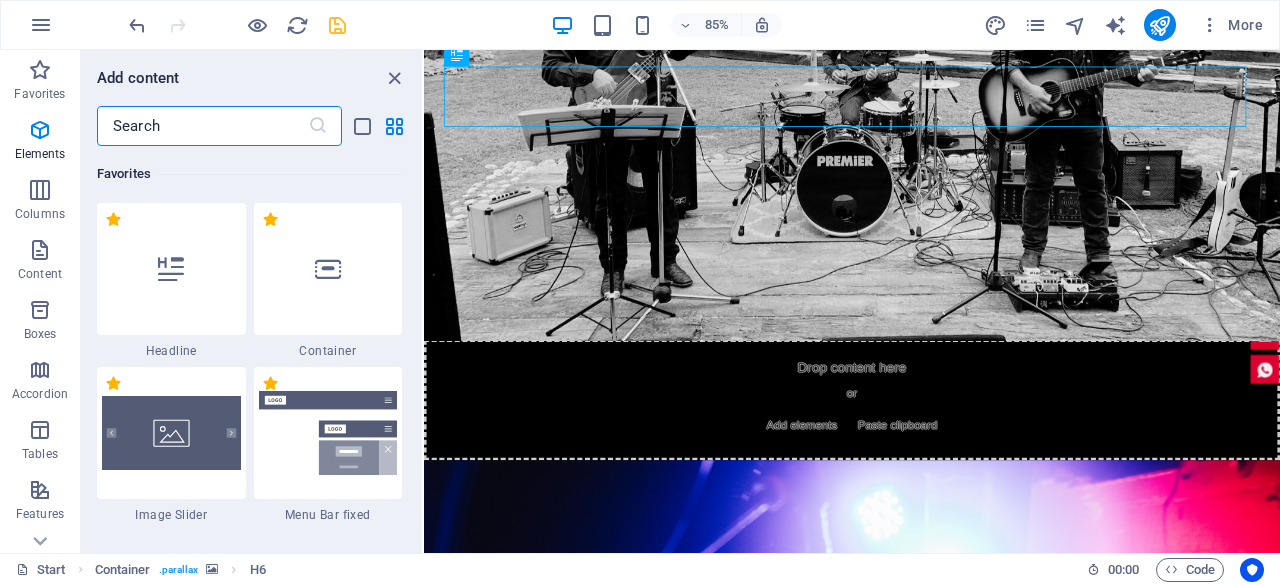 scroll, scrollTop: 2488, scrollLeft: 0, axis: vertical 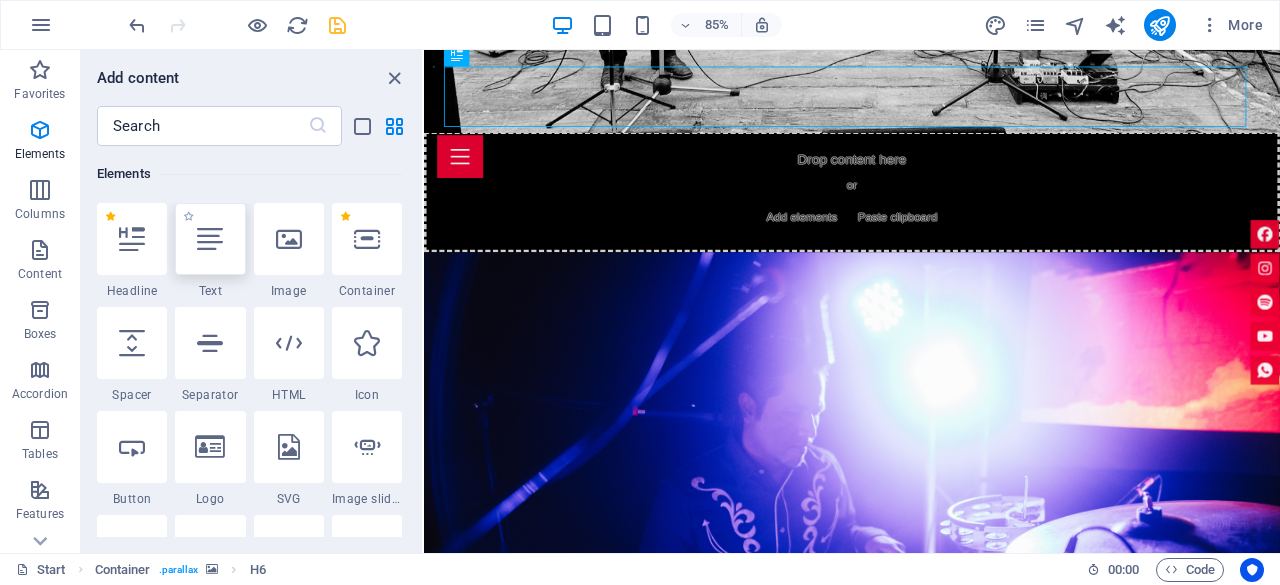 click at bounding box center [210, 239] 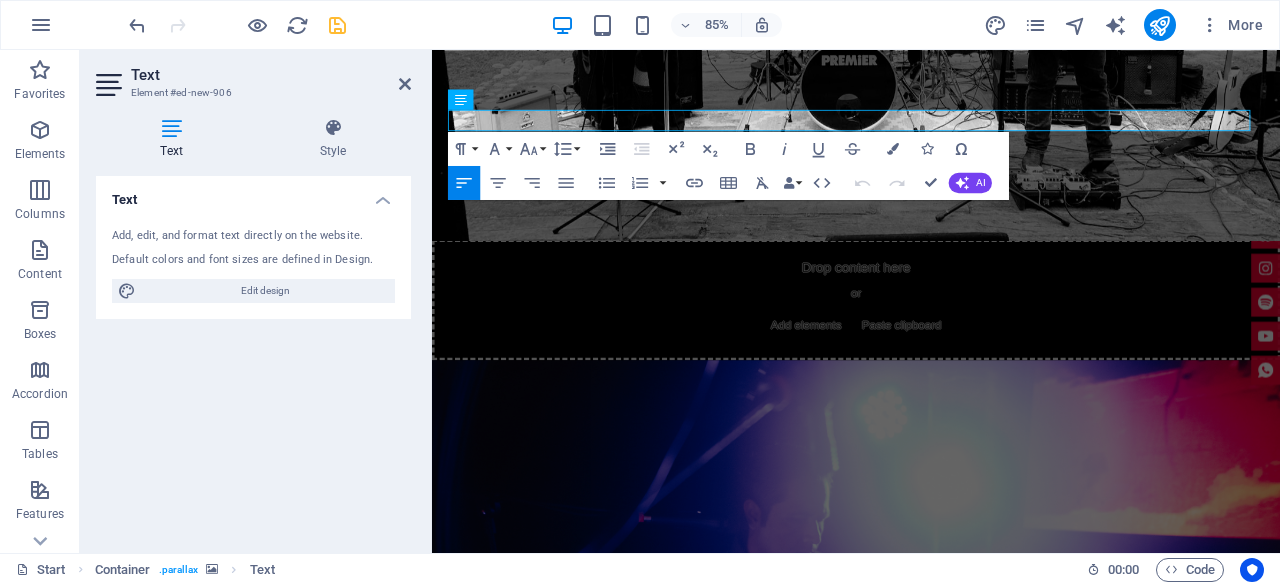 scroll, scrollTop: 2148, scrollLeft: 0, axis: vertical 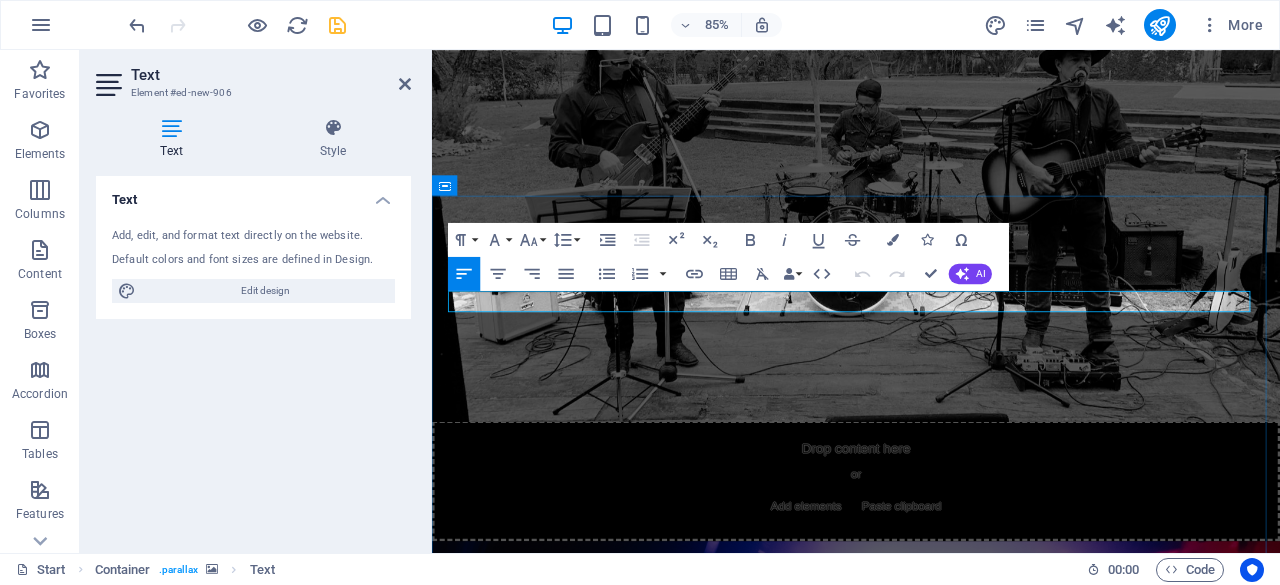 click on "New text element" at bounding box center (931, 2487) 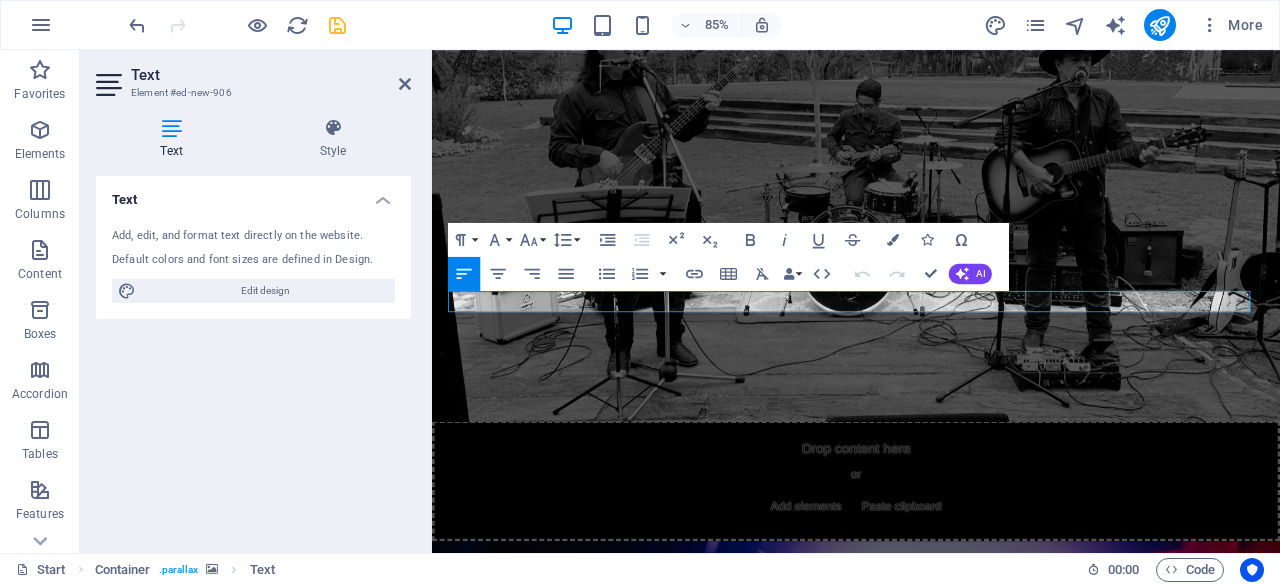 drag, startPoint x: 592, startPoint y: 335, endPoint x: 399, endPoint y: 336, distance: 193.0026 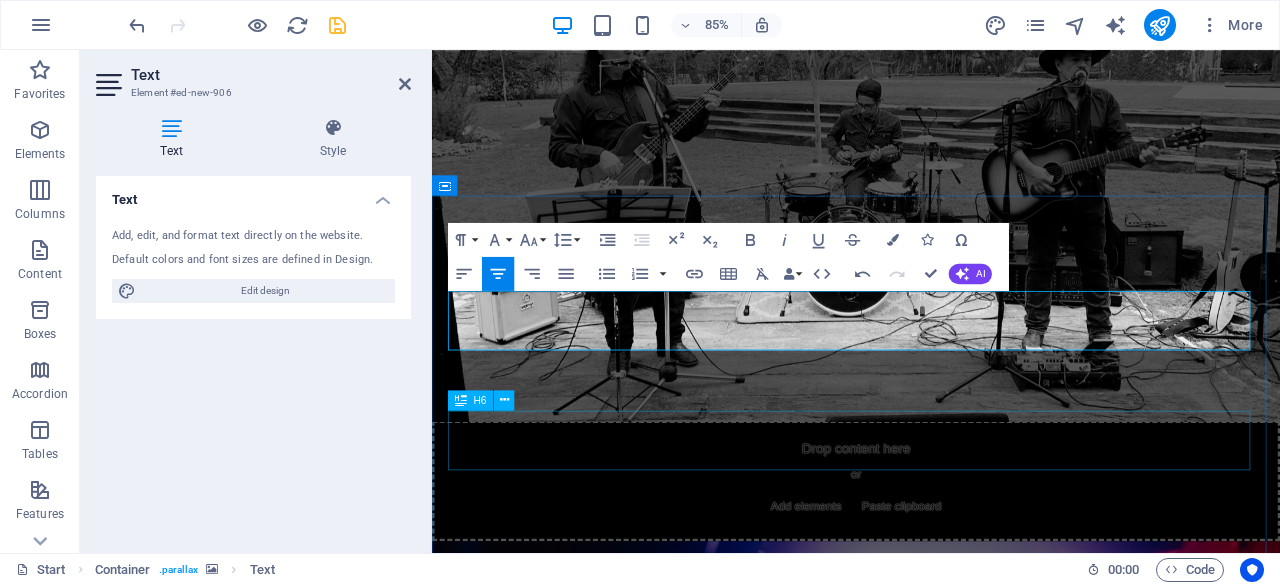 click on "Los invitamos este sábado [DATE] de Agosto al festival grill master heb estaremos tocando lo mejor de la música country especialmente para ti y tu familia. Sociedad Mexicana de Parrilleros Santiago, Parque SMP" at bounding box center (931, 2659) 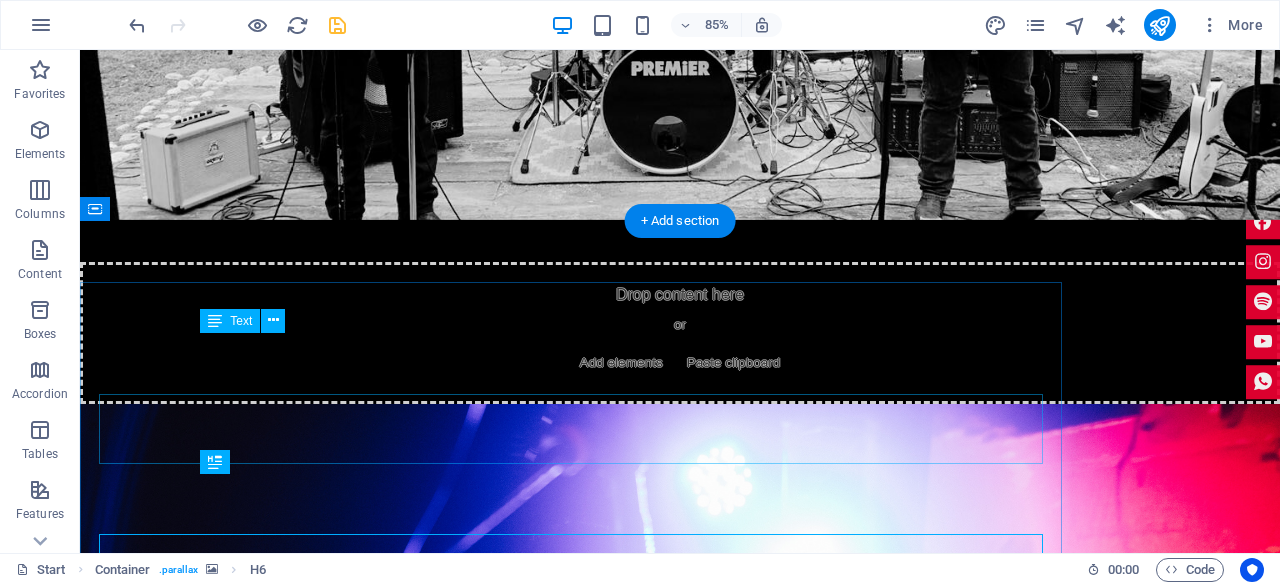 scroll, scrollTop: 2087, scrollLeft: 0, axis: vertical 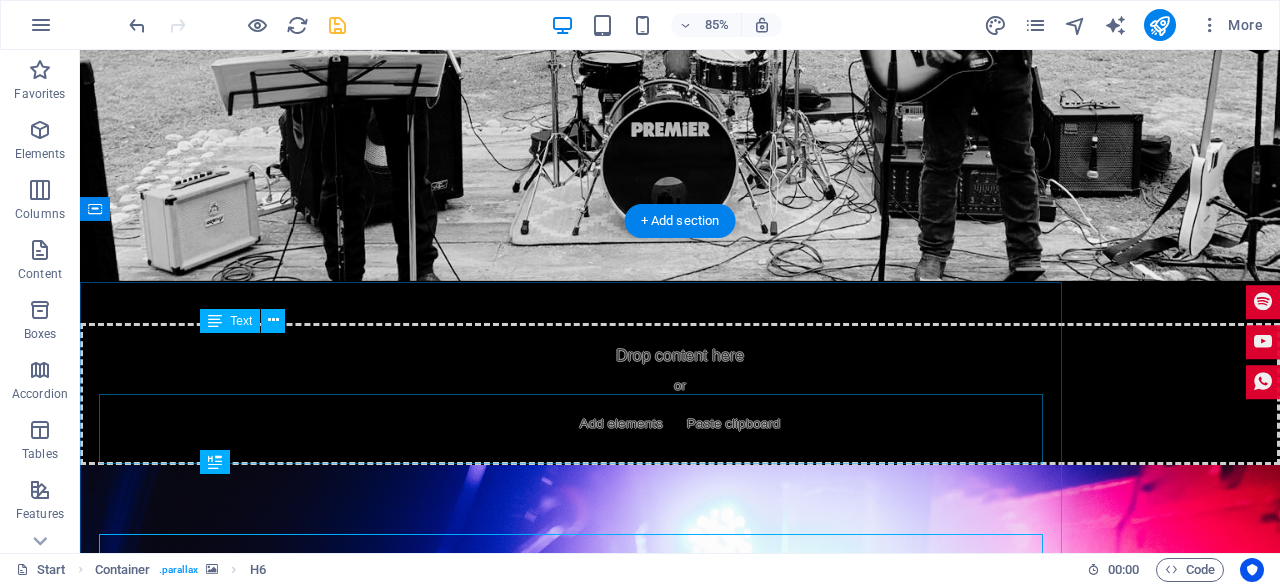 click at bounding box center [680, 1864] 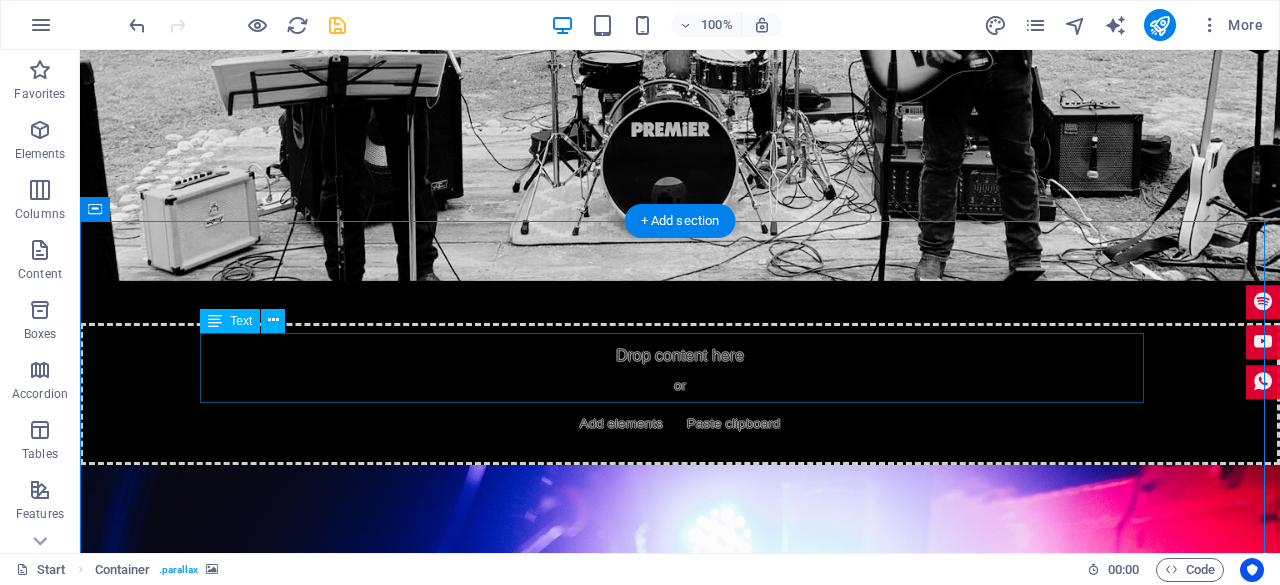 click on "Los invitamos este sábado [DATE] de Agosto al festival grill master heb estaremos tocando lo mejor de la música country especialmente para ti y tu familia. Sociedad Mexicana de Parrilleros Santiago, Parque SMP" at bounding box center [680, 2416] 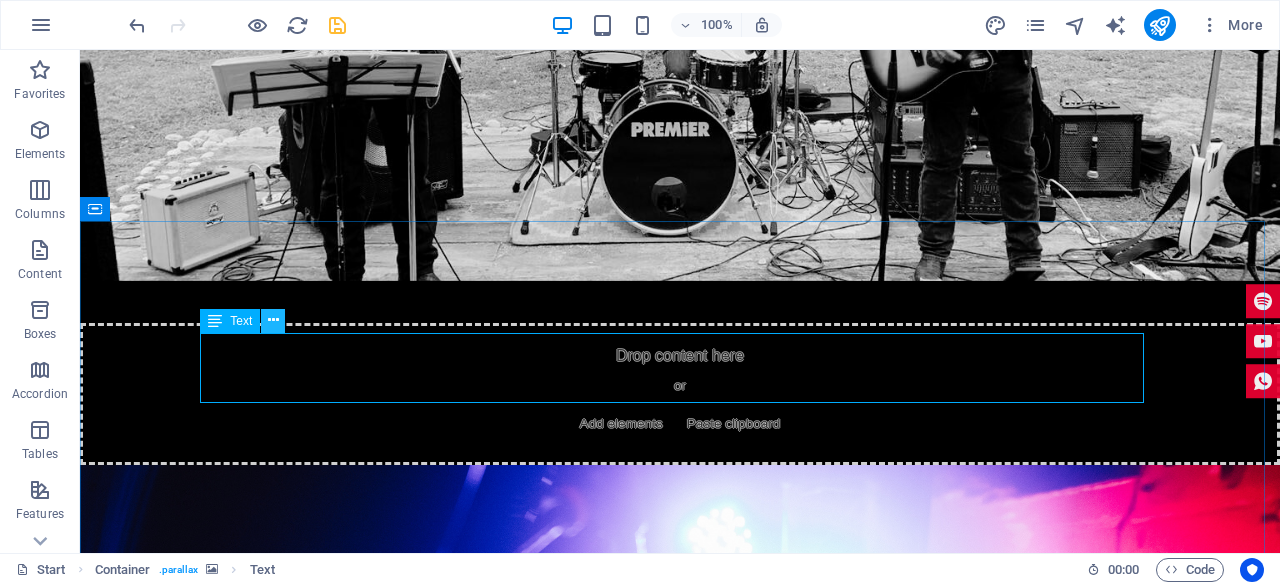 click at bounding box center [273, 320] 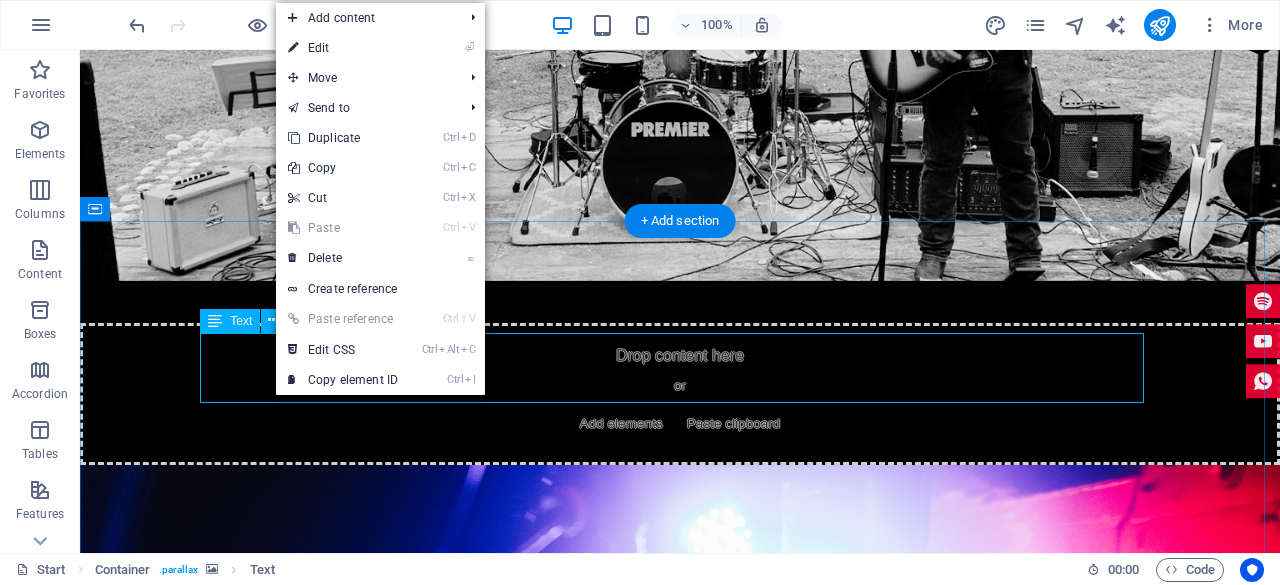 click on "Los invitamos este sábado [DATE] de Agosto al festival grill master heb estaremos tocando lo mejor de la música country especialmente para ti y tu familia. Sociedad Mexicana de Parrilleros Santiago, Parque SMP" at bounding box center [680, 2416] 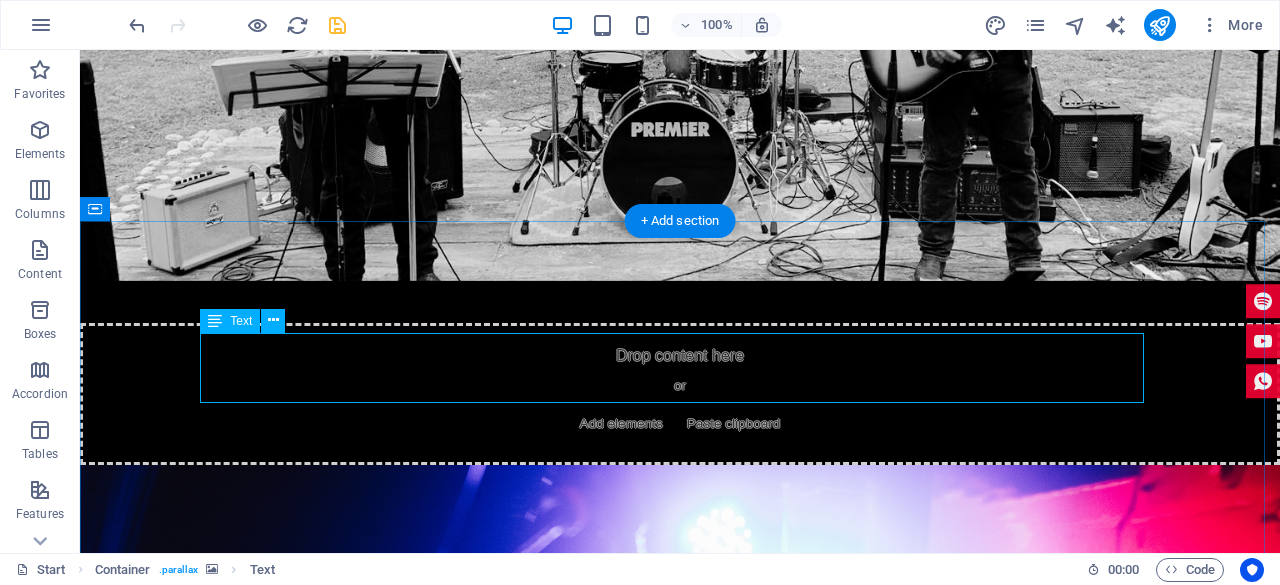 click on "Los invitamos este sábado [DATE] de Agosto al festival grill master heb estaremos tocando lo mejor de la música country especialmente para ti y tu familia. Sociedad Mexicana de Parrilleros Santiago, Parque SMP" at bounding box center [680, 2416] 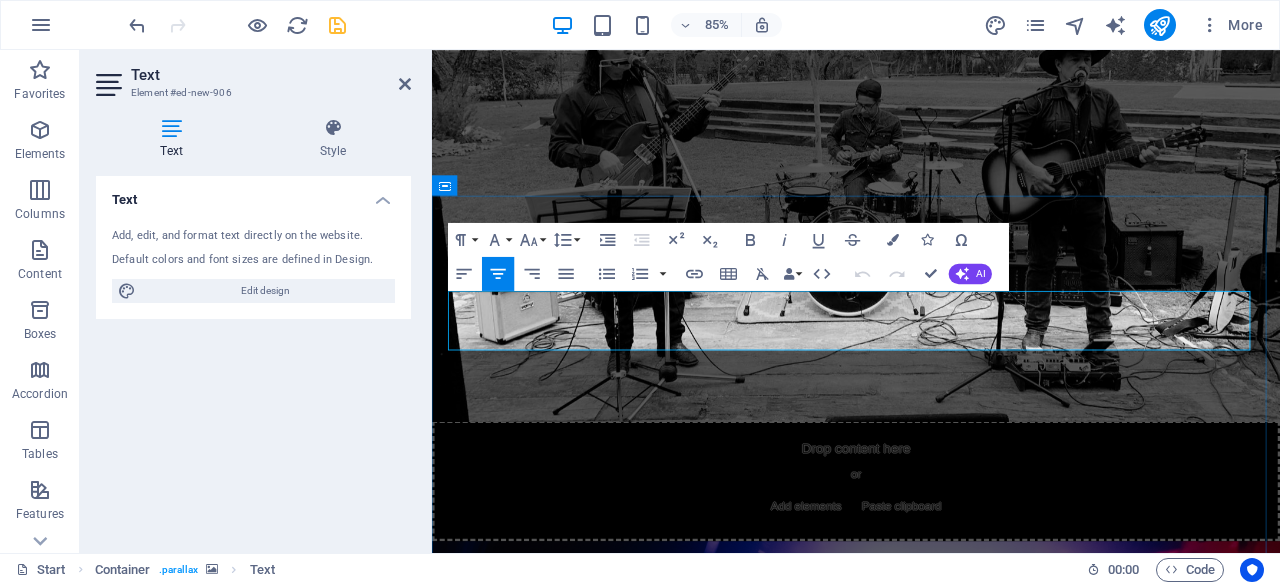 click on "Los invitamos este sábado [DATE] de Agosto al festival grill master heb estaremos tocando lo mejor de la música country especialmente para ti y tu familia. Sociedad Mexicana de Parrilleros Santiago, Parque SMP" at bounding box center [931, 2509] 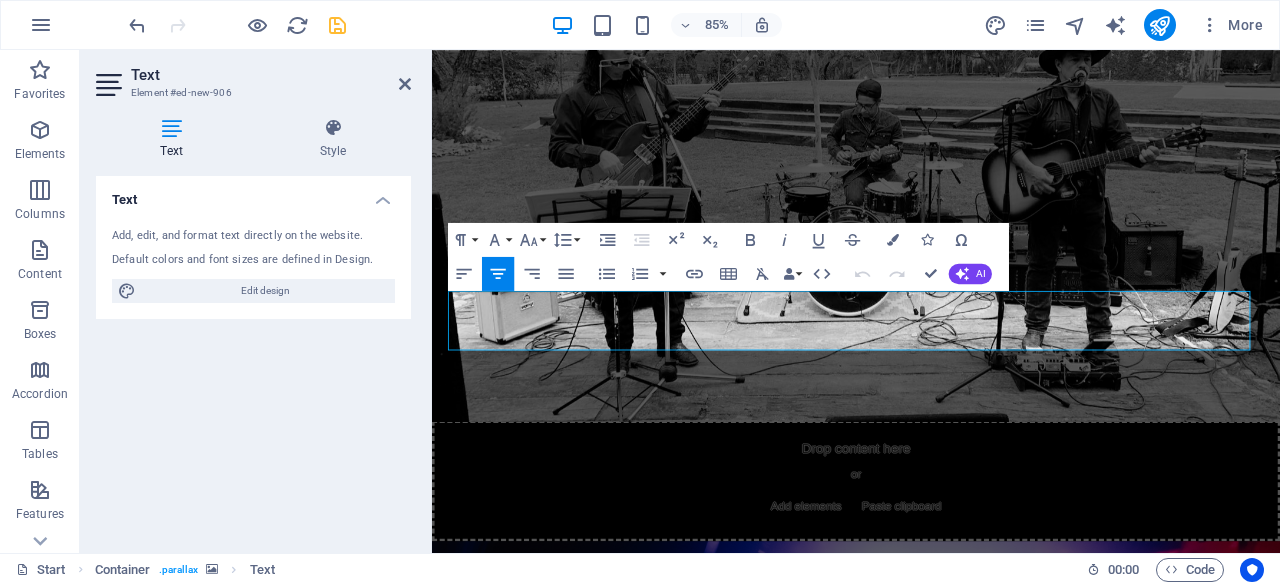 click at bounding box center [931, 2074] 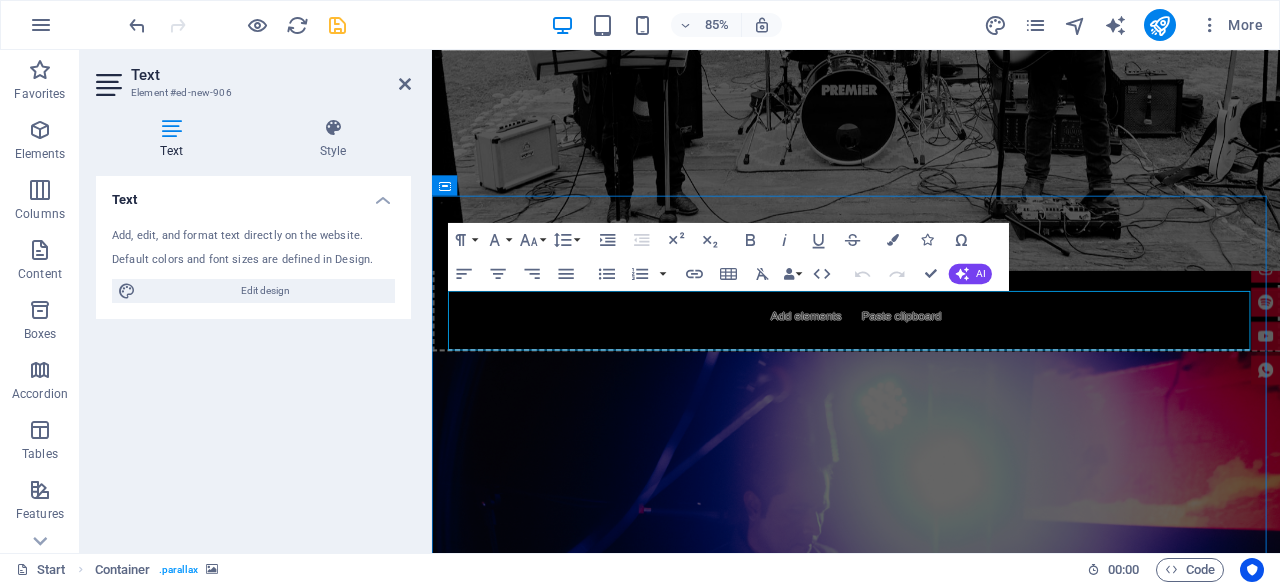 scroll, scrollTop: 2087, scrollLeft: 0, axis: vertical 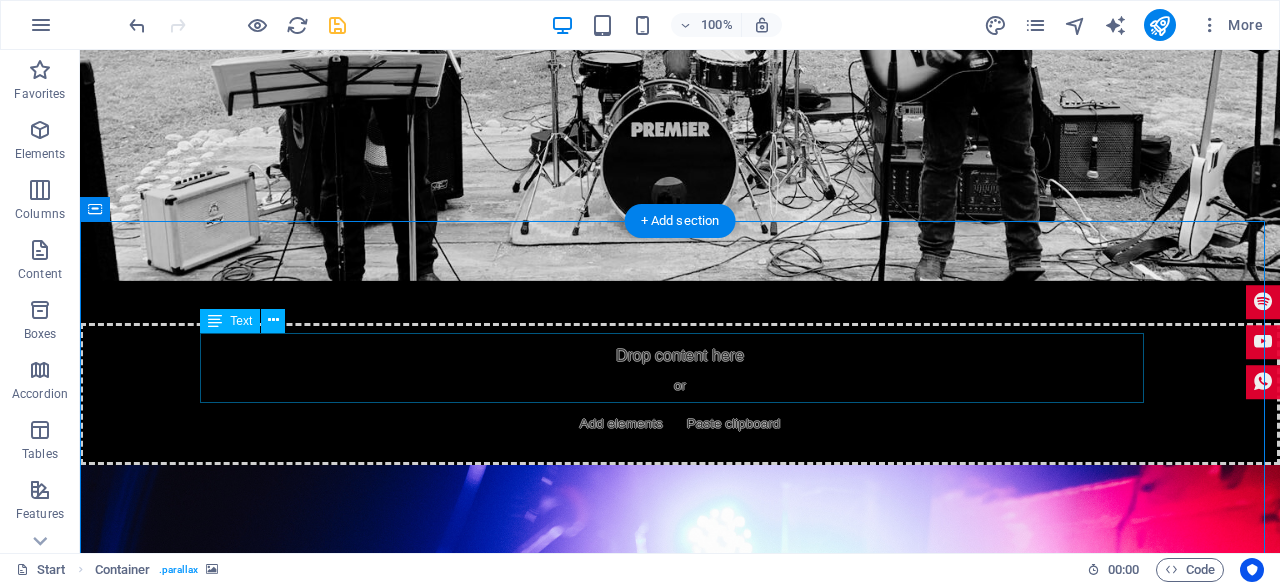click on "Los invitamos este sábado [DATE] de Agosto al festival grill master heb estaremos tocando lo mejor de la música country especialmente para ti y tu familia. Sociedad Mexicana de Parrilleros Santiago, Parque SMP" at bounding box center [680, 2416] 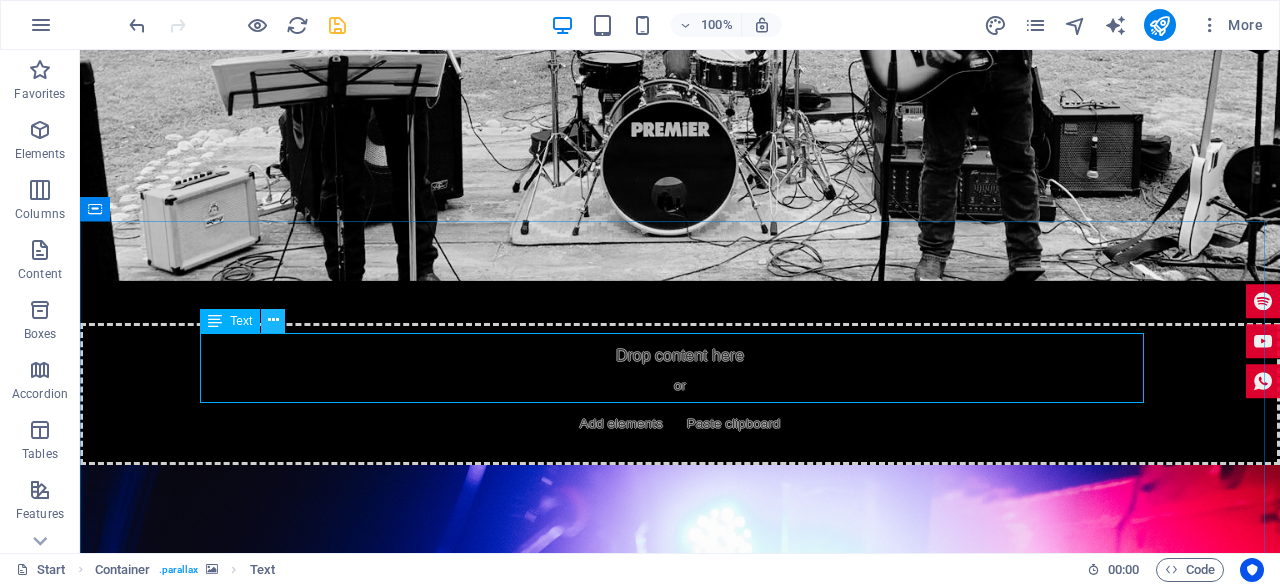click at bounding box center (273, 320) 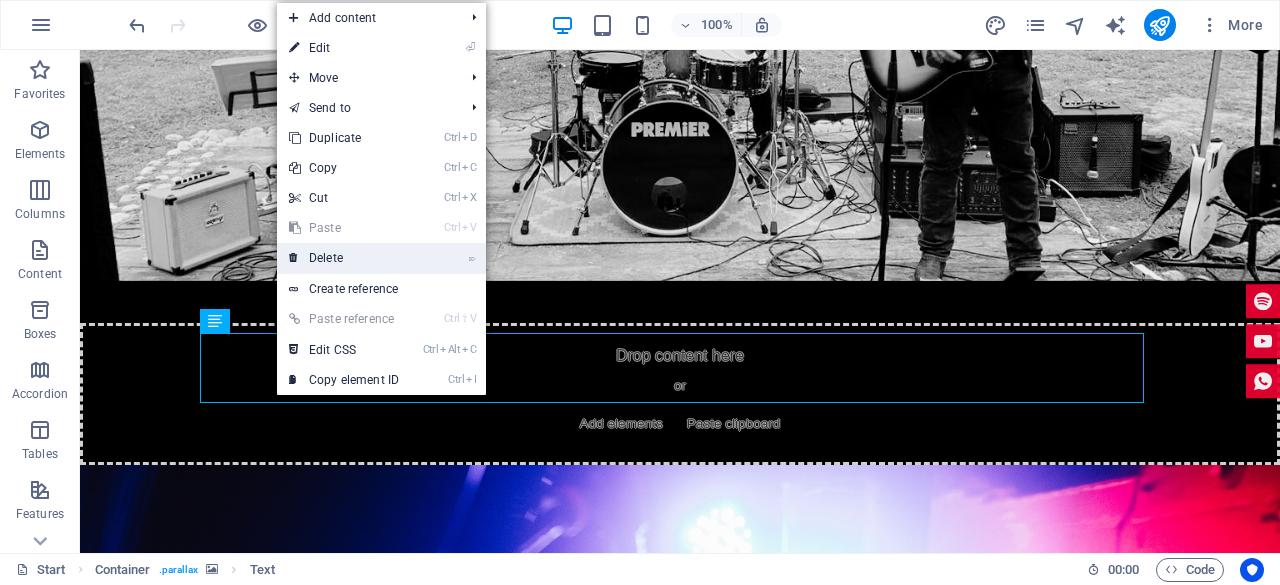 click on "⌦  Delete" at bounding box center (344, 258) 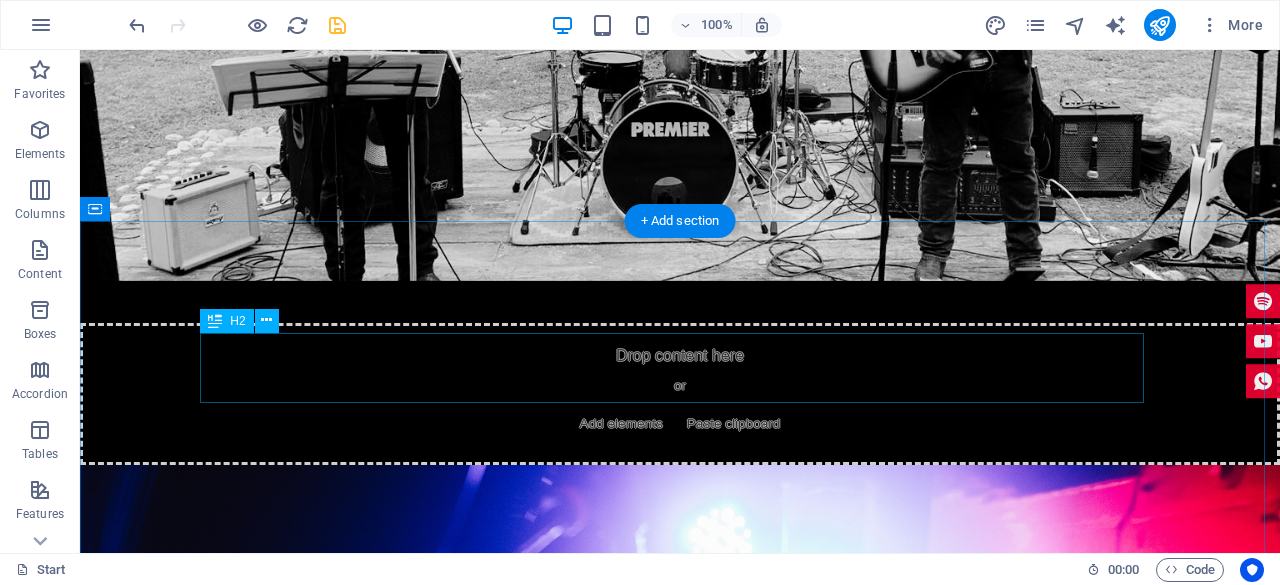 scroll, scrollTop: 2187, scrollLeft: 0, axis: vertical 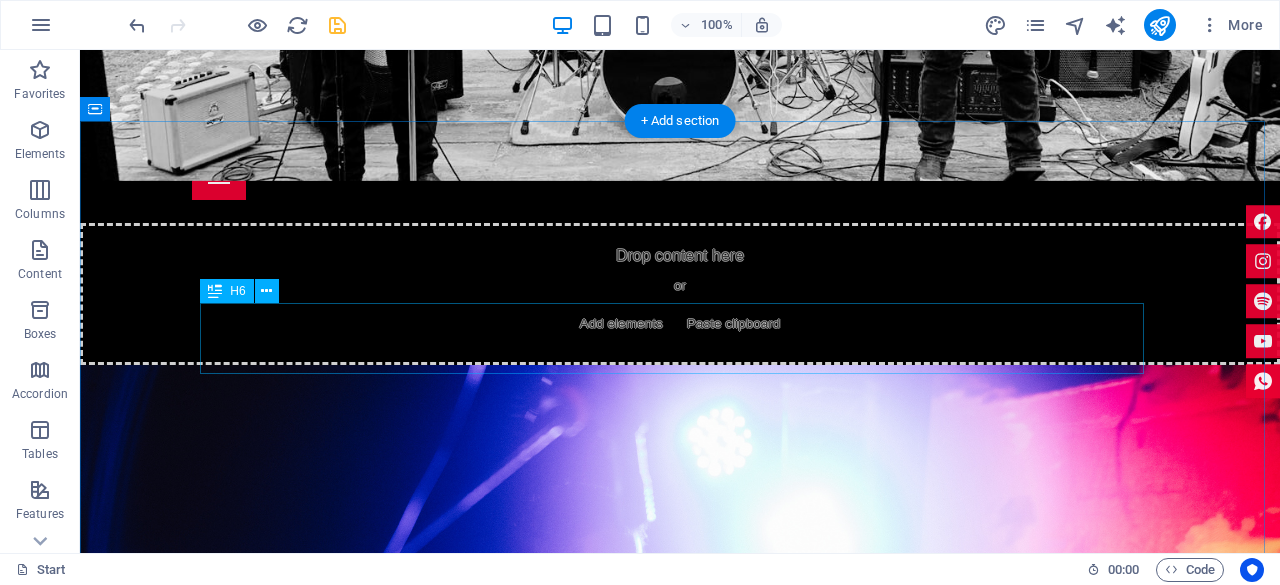 click on "Los invitamos este sábado [DATE] de Agosto al festival grill master heb estaremos tocando lo mejor de la música country especialmente para ti y tu familia. Sociedad Mexicana de Parrilleros Santiago, Parque SMP" at bounding box center (680, 2376) 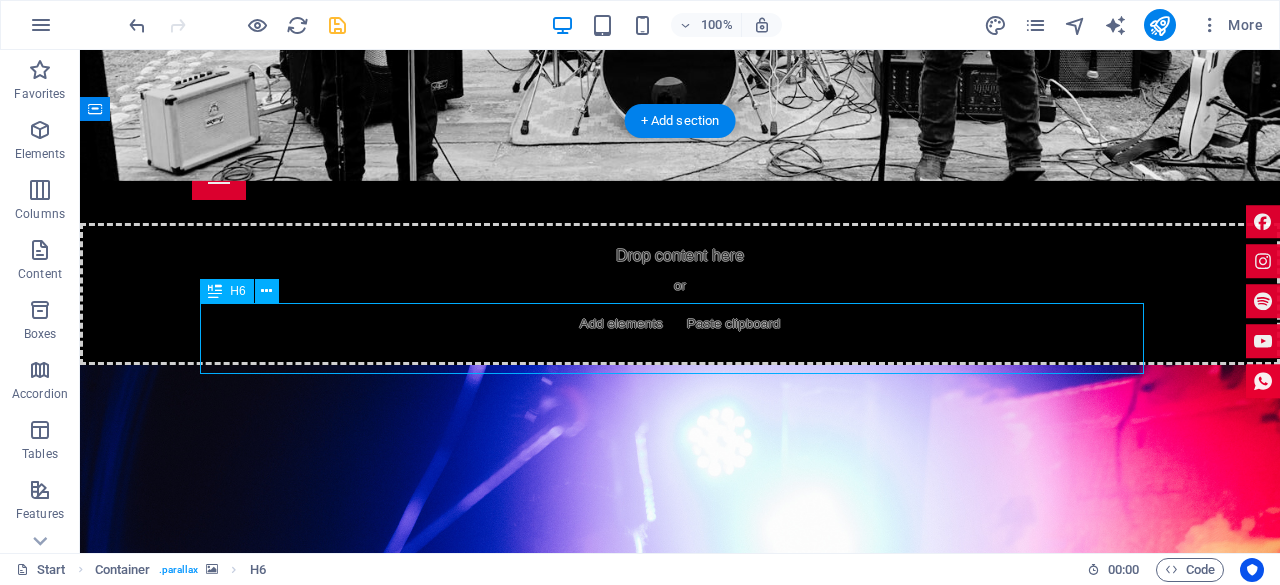 click on "Los invitamos este sábado [DATE] de Agosto al festival grill master heb estaremos tocando lo mejor de la música country especialmente para ti y tu familia. Sociedad Mexicana de Parrilleros Santiago, Parque SMP" at bounding box center [680, 2376] 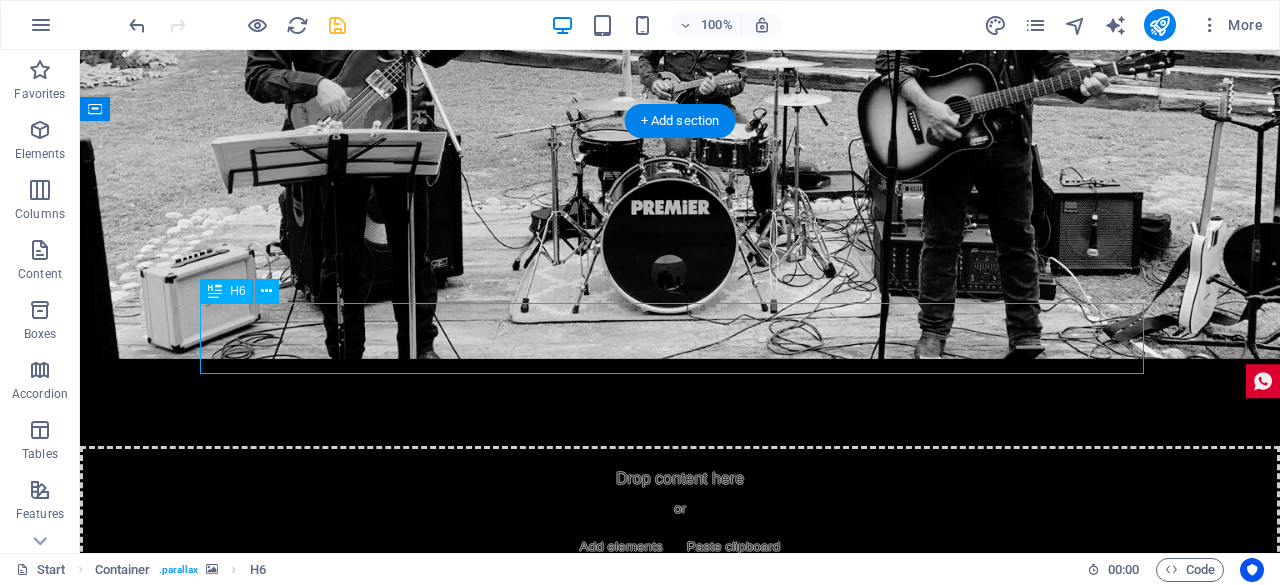 scroll, scrollTop: 2248, scrollLeft: 0, axis: vertical 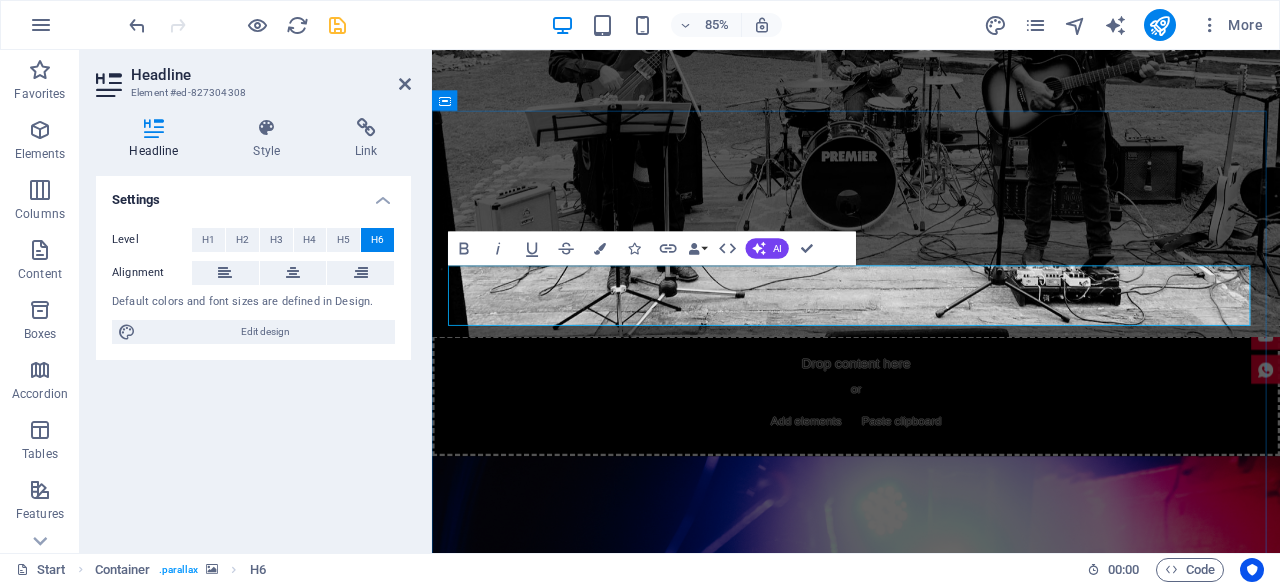click on "Los invitamos este sábado [DATE] de Agosto al festival grill master heb estaremos tocando lo mejor de la música country especialmente para ti y tu familia. Sociedad Mexicana de Parrilleros Santiago, Parque SMP" at bounding box center [931, 2468] 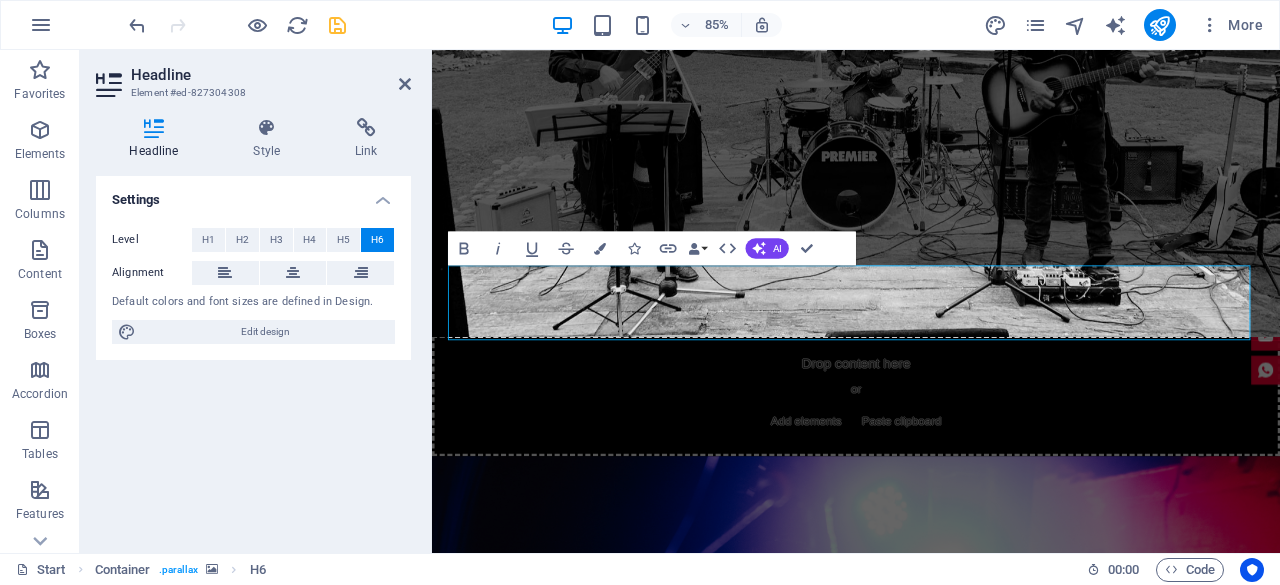 click at bounding box center (931, 1974) 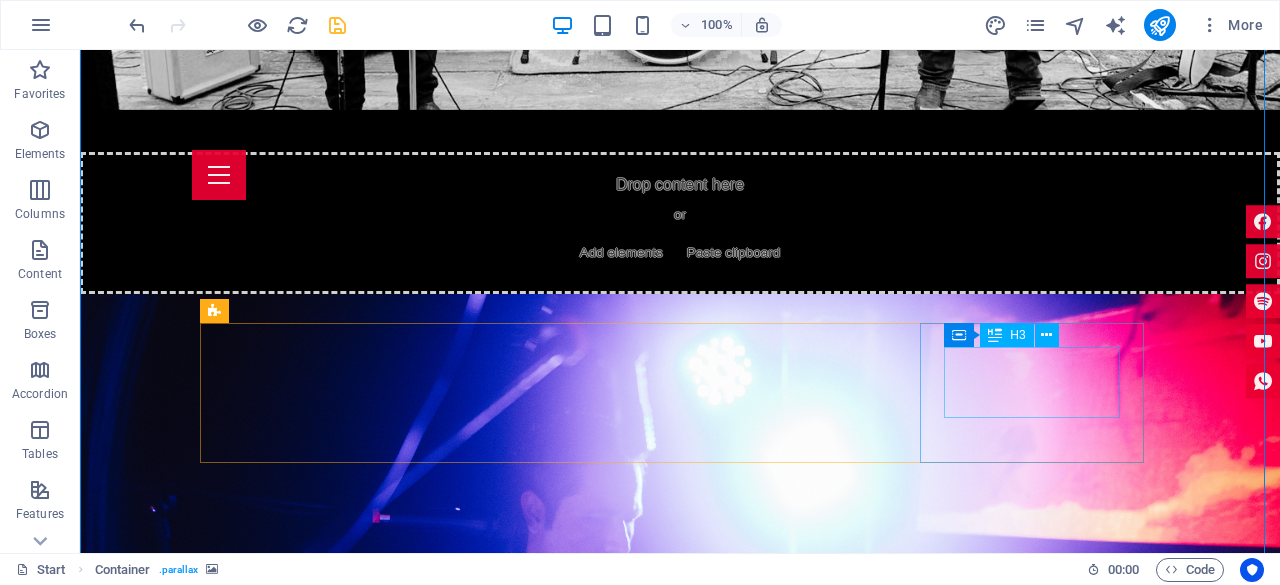 scroll, scrollTop: 2287, scrollLeft: 0, axis: vertical 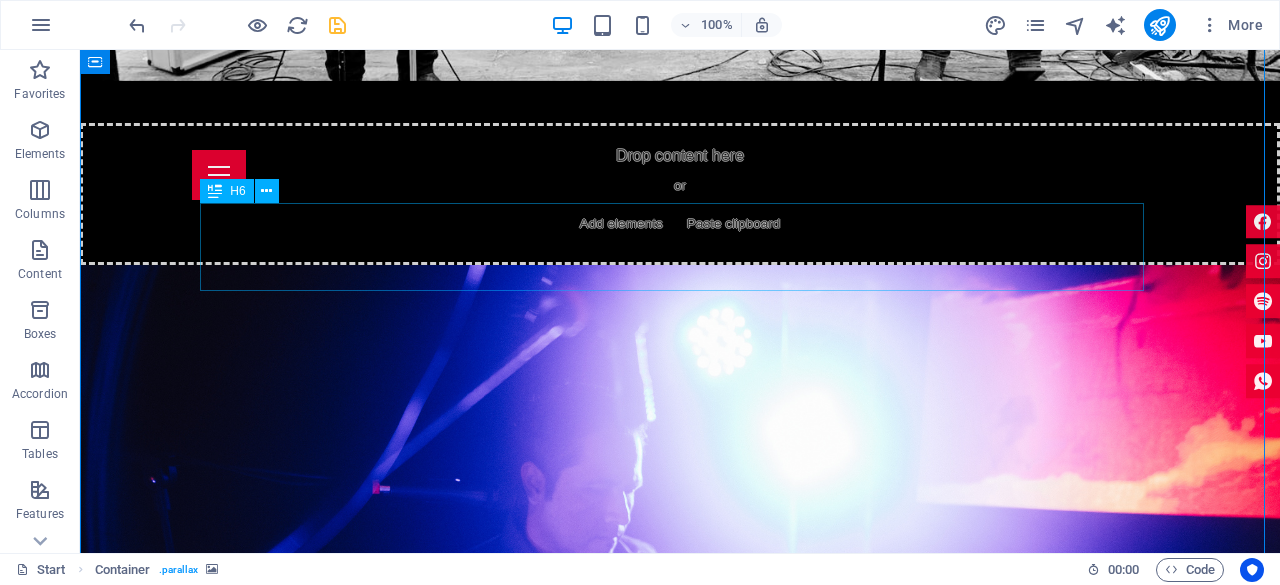 click on "‌Los invitamos este sábado [DATE] al festival grill master heb estaremos tocando lo mejor de la música country especialmente para ti y tu familia. Sociedad Mexicana de Parrilleros Santiago, Parque SMP" at bounding box center [680, 2288] 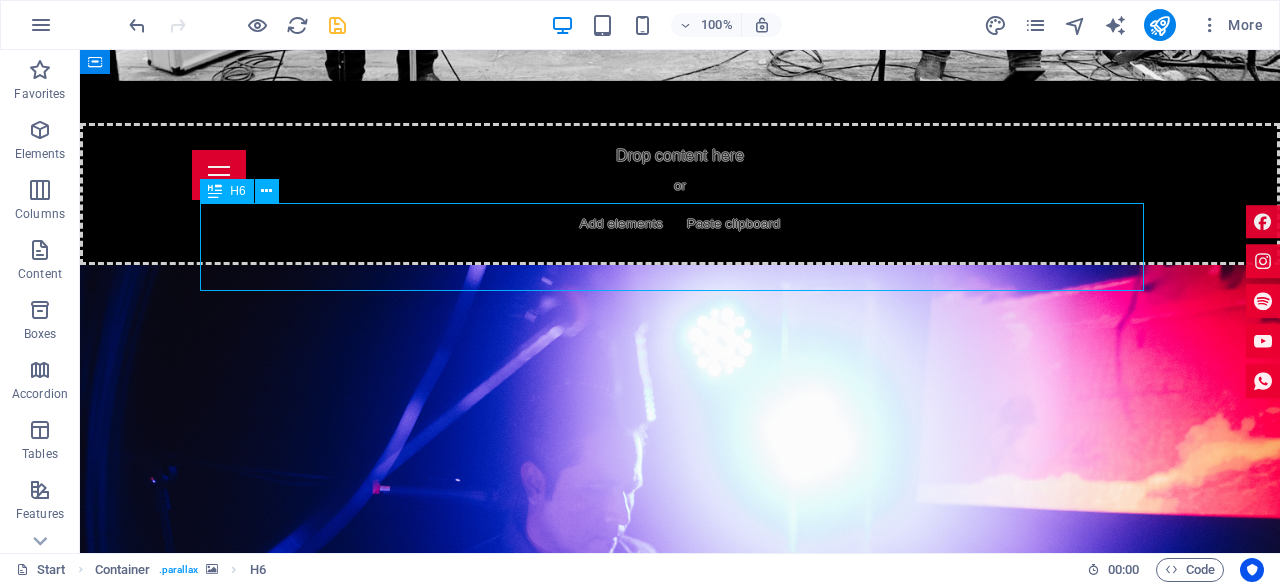 click on "‌Los invitamos este sábado [DATE] al festival grill master heb estaremos tocando lo mejor de la música country especialmente para ti y tu familia. Sociedad Mexicana de Parrilleros Santiago, Parque SMP" at bounding box center [680, 2288] 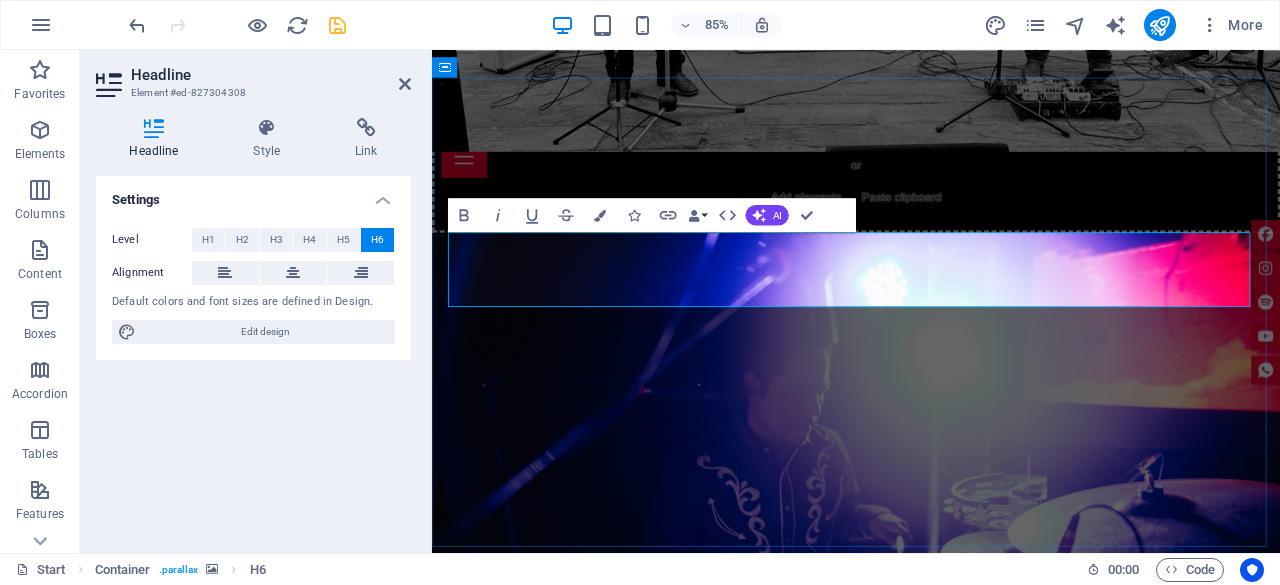 click on "‌Los invitamos este sábado [DATE] al festival grill master heb estaremos tocando lo mejor de la música country especialmente para ti y tu familia. Sociedad Mexicana de Parrilleros Santiago, Parque SMP" at bounding box center (931, 2153) 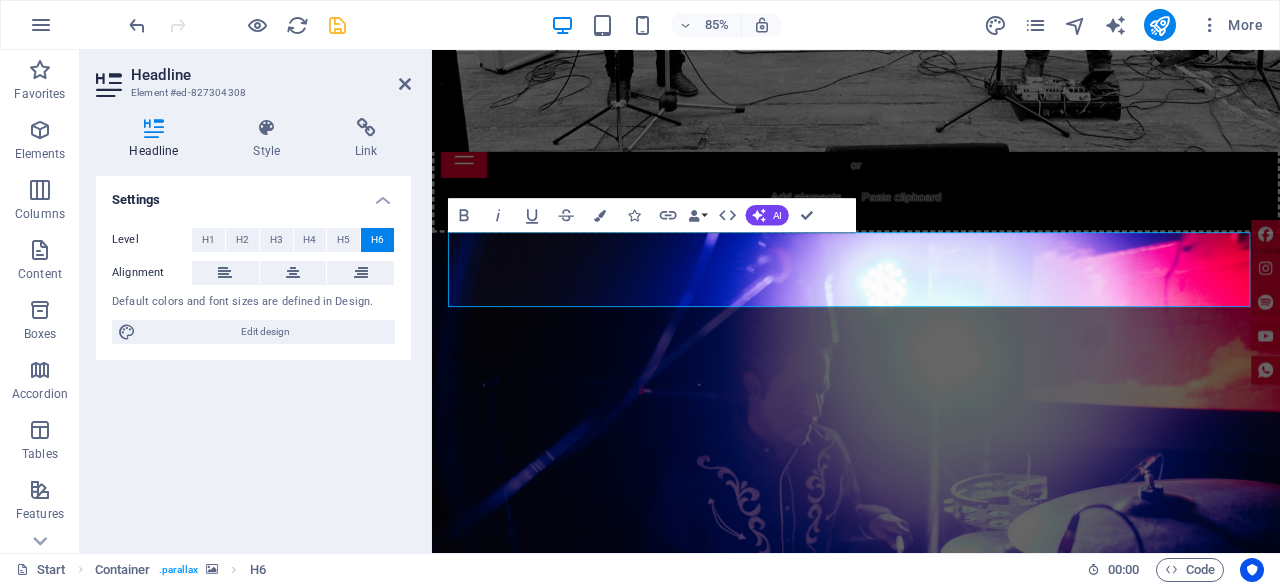 click at bounding box center (931, 1695) 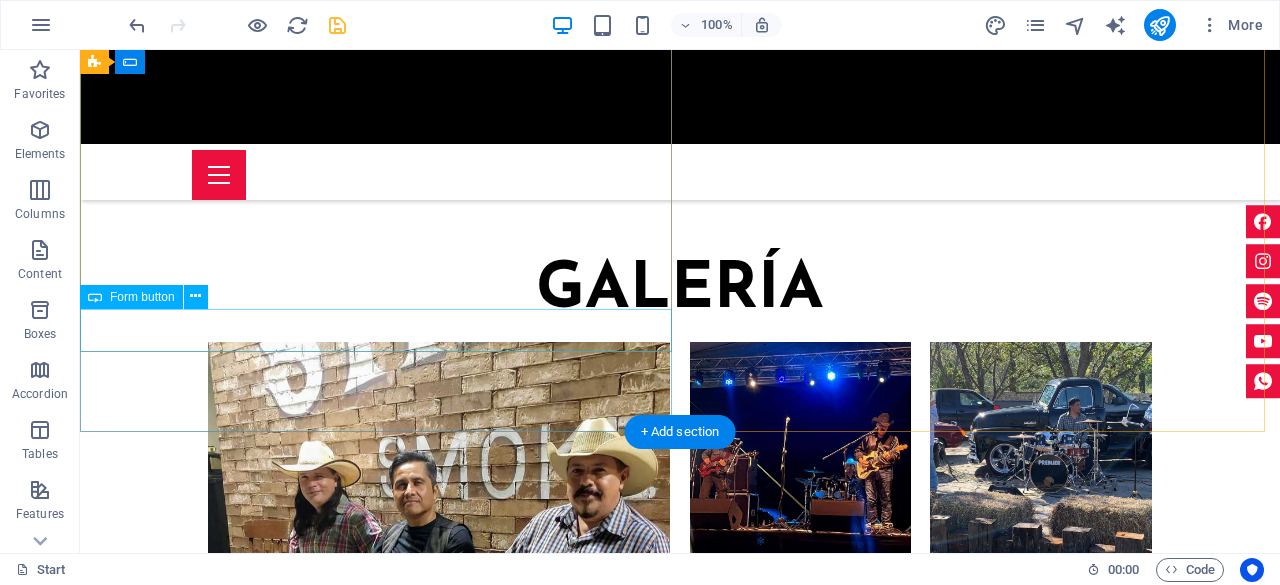 scroll, scrollTop: 6712, scrollLeft: 0, axis: vertical 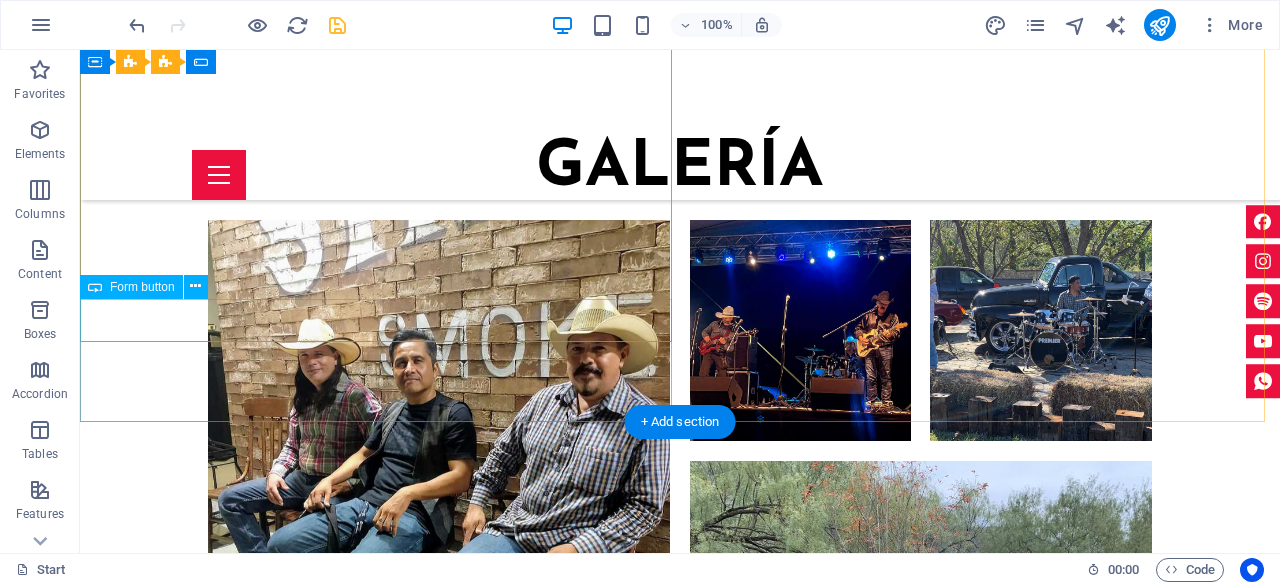 click on "Submit" at bounding box center [680, 4125] 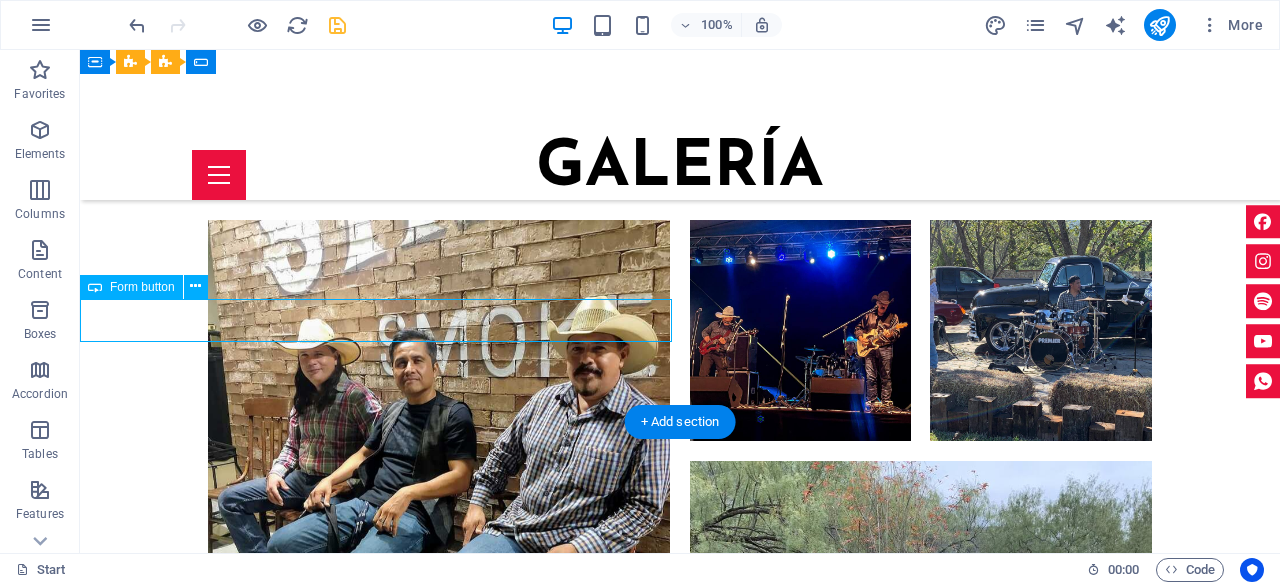 click on "Submit" at bounding box center [680, 4125] 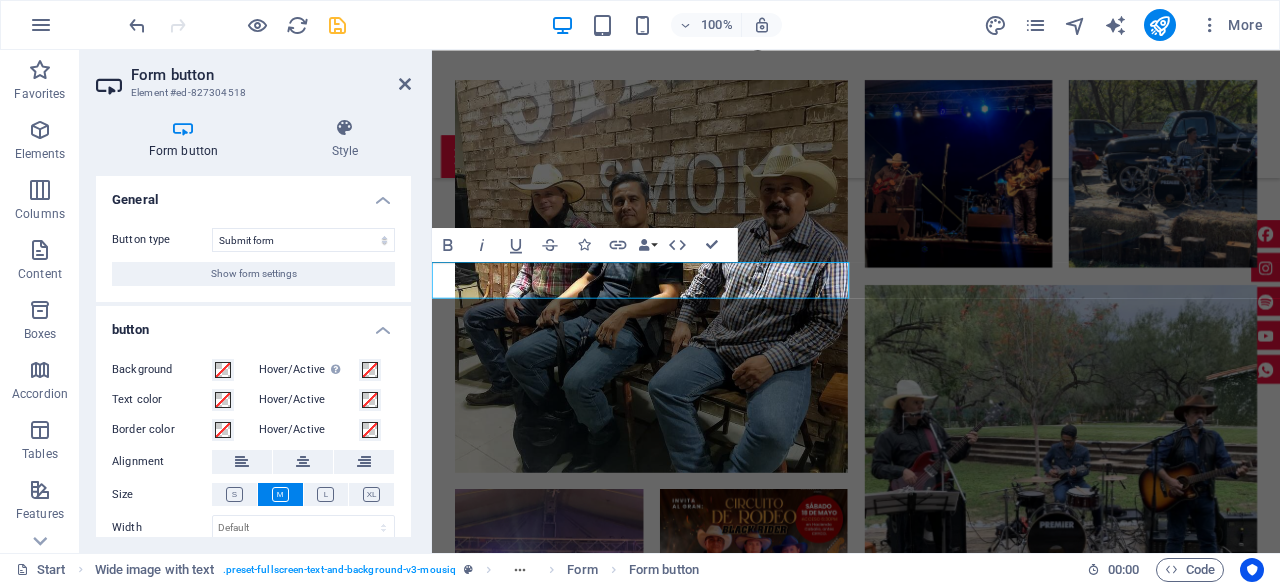 scroll, scrollTop: 6772, scrollLeft: 0, axis: vertical 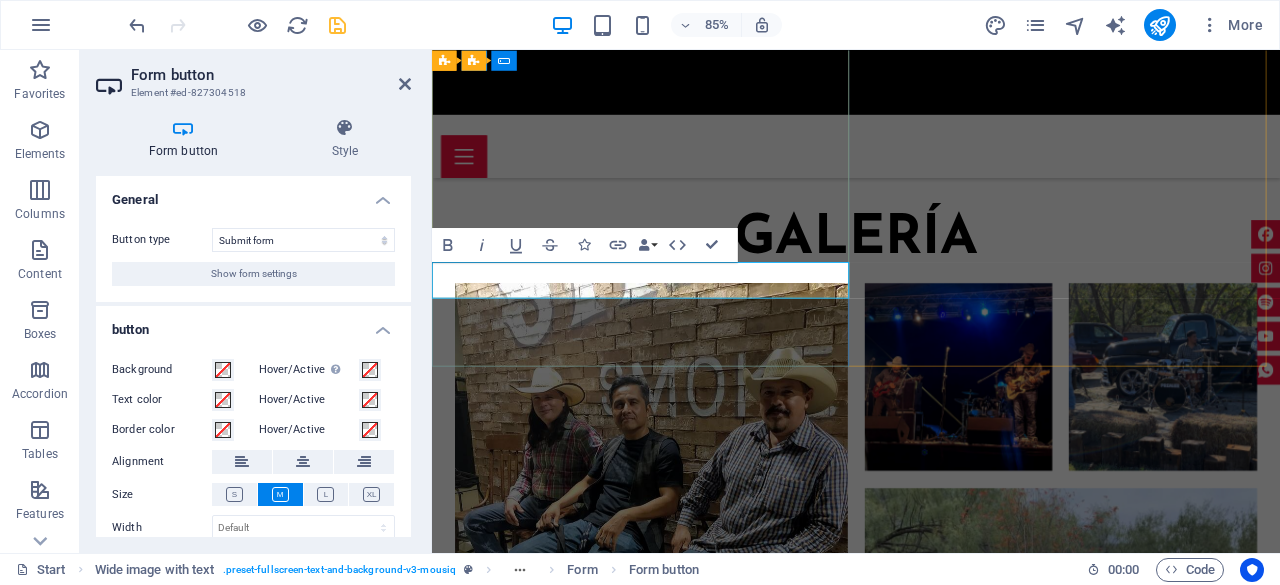 type on "Submit" 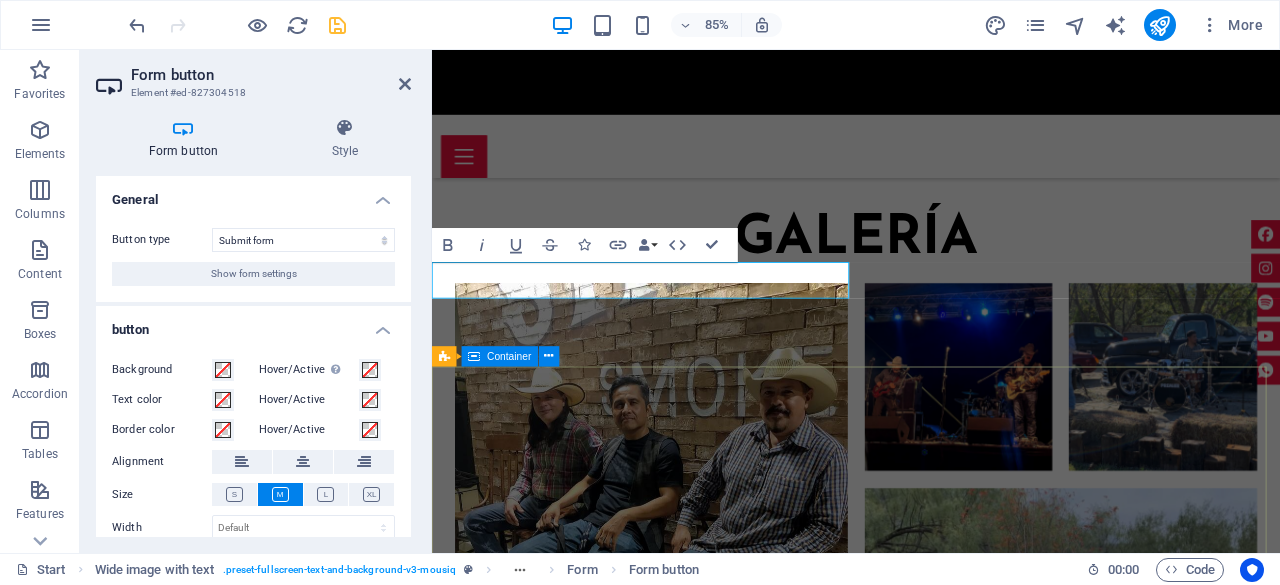 click on "Address [NUMBER] [STREET] [CITY], [STATE]   [ZIP] Phone P:  [PHONE] M:  Contact [EMAIL] Legal Notice  |  Privacy" at bounding box center (931, 5522) 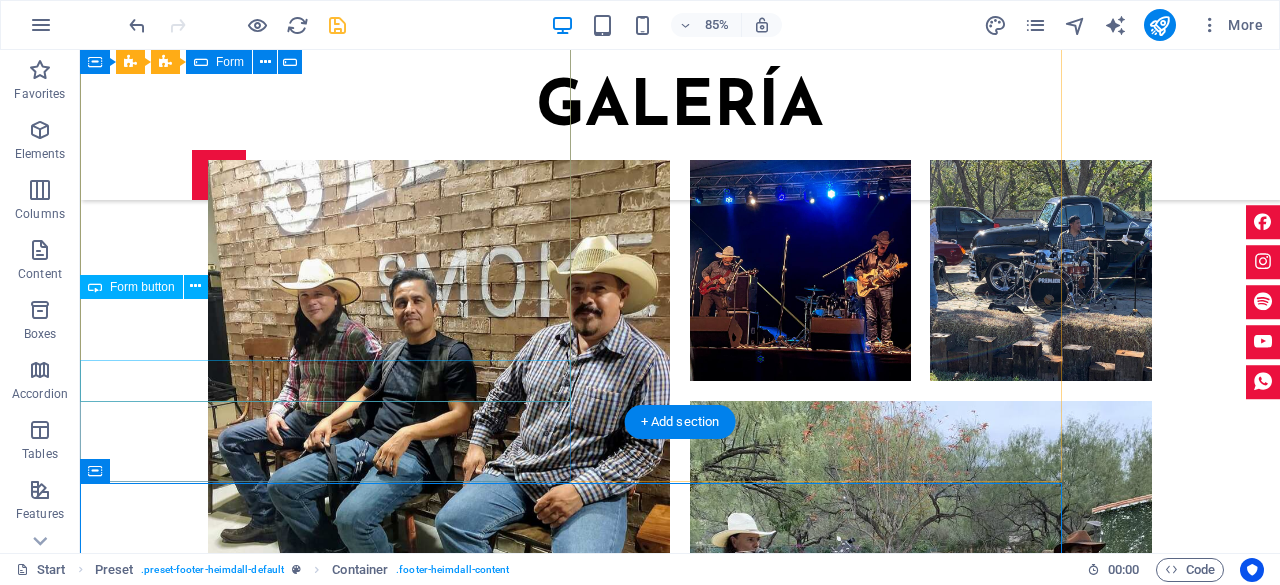 scroll, scrollTop: 6712, scrollLeft: 0, axis: vertical 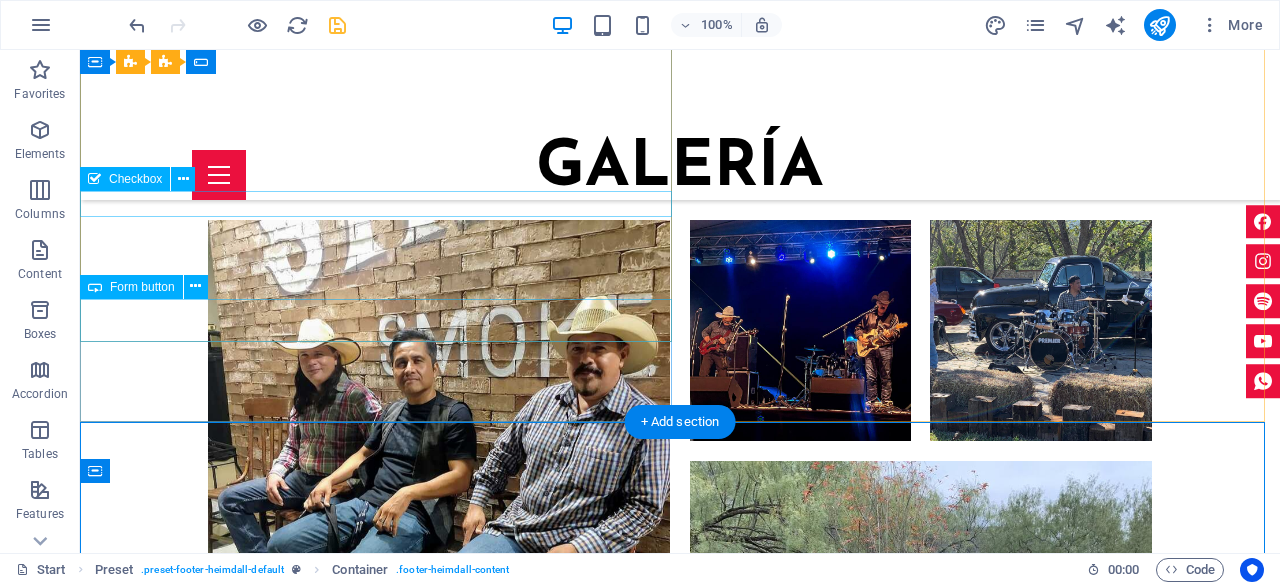 click on "I have read and understand the privacy policy." at bounding box center [680, 4006] 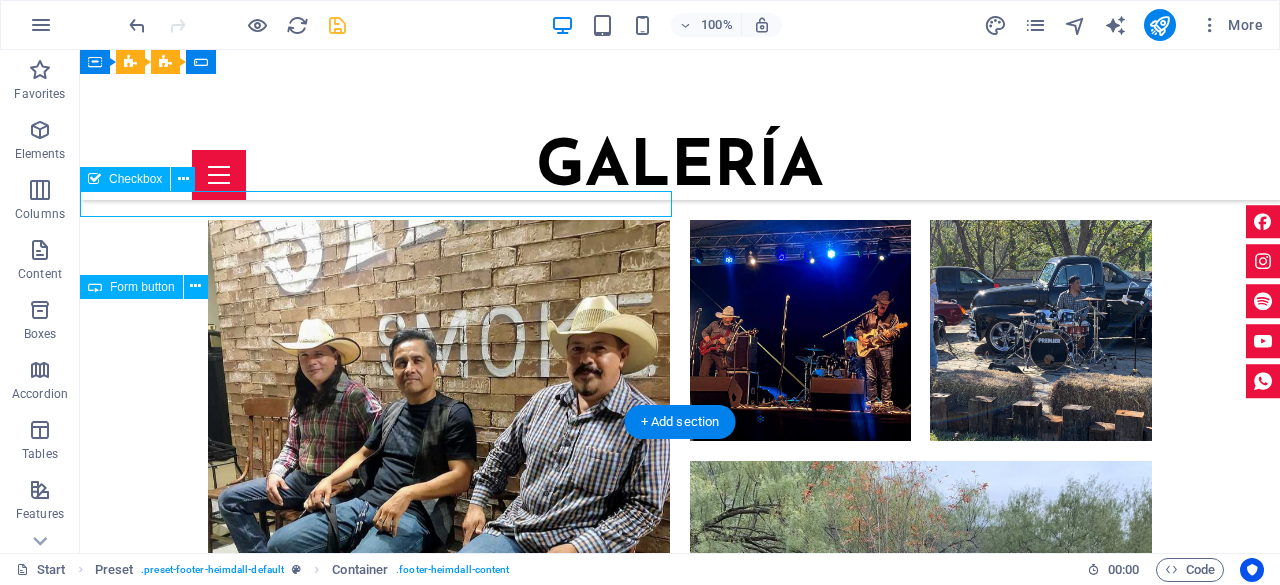 click on "I have read and understand the privacy policy." at bounding box center [680, 4006] 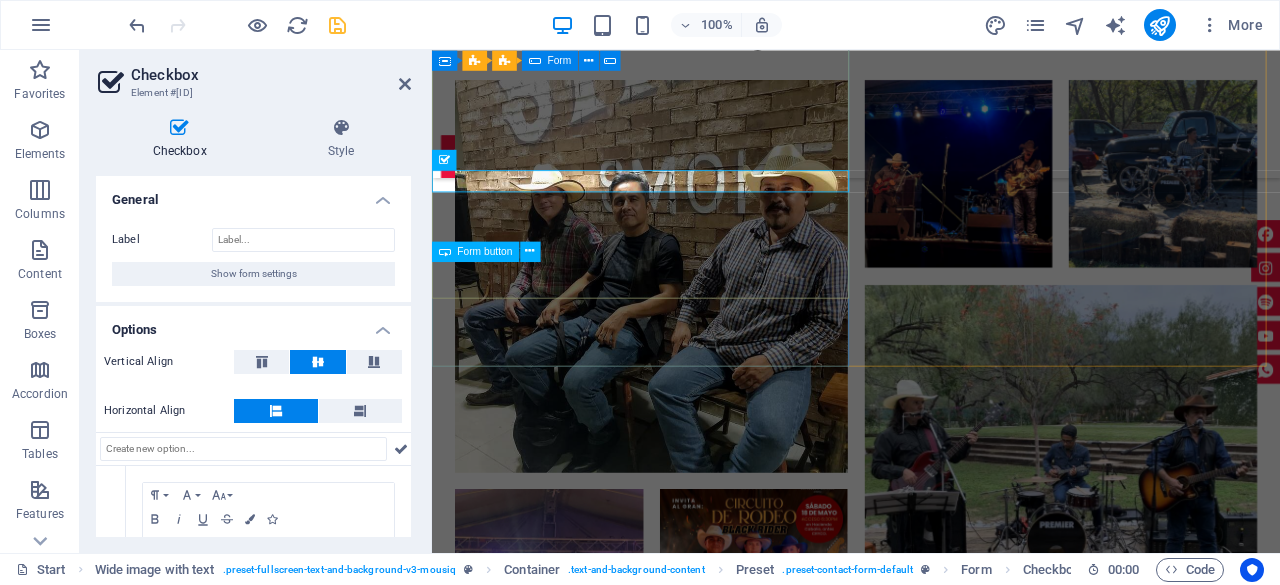 scroll, scrollTop: 6772, scrollLeft: 0, axis: vertical 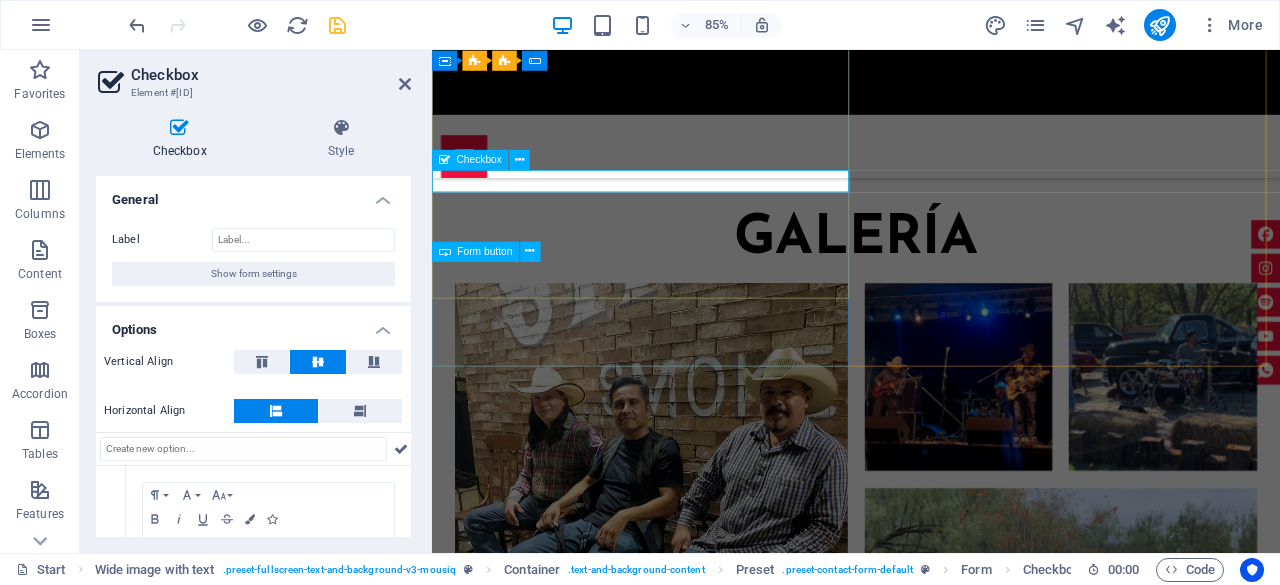 click on "I have read and understand the privacy policy." at bounding box center (931, 4185) 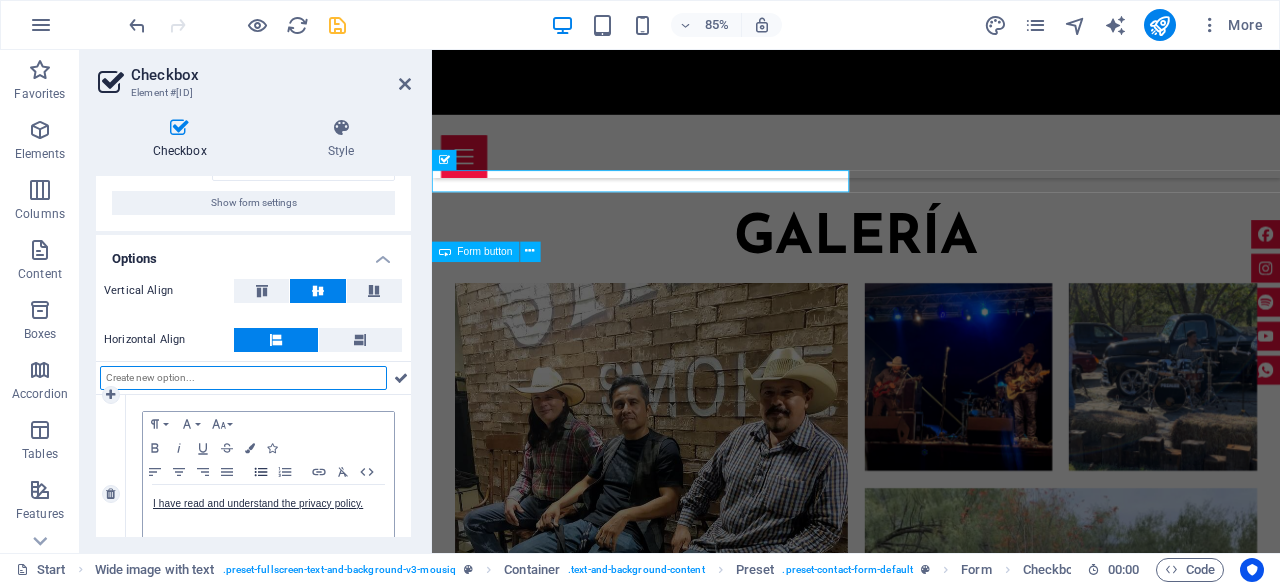 scroll, scrollTop: 126, scrollLeft: 0, axis: vertical 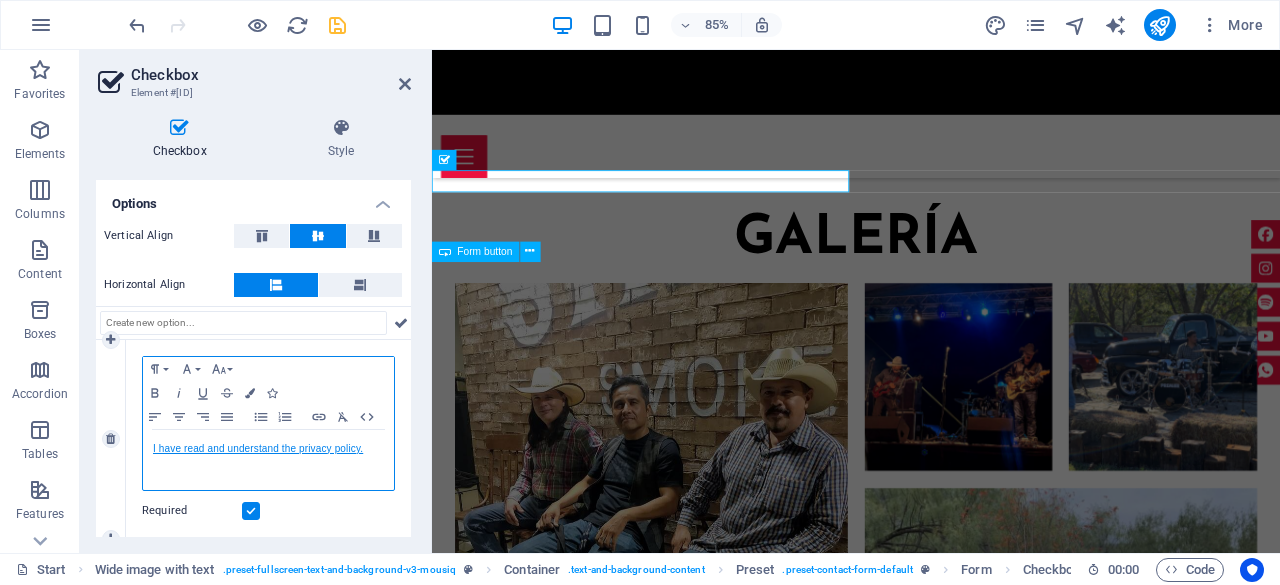 click on "I have read and understand the privacy policy." at bounding box center [258, 448] 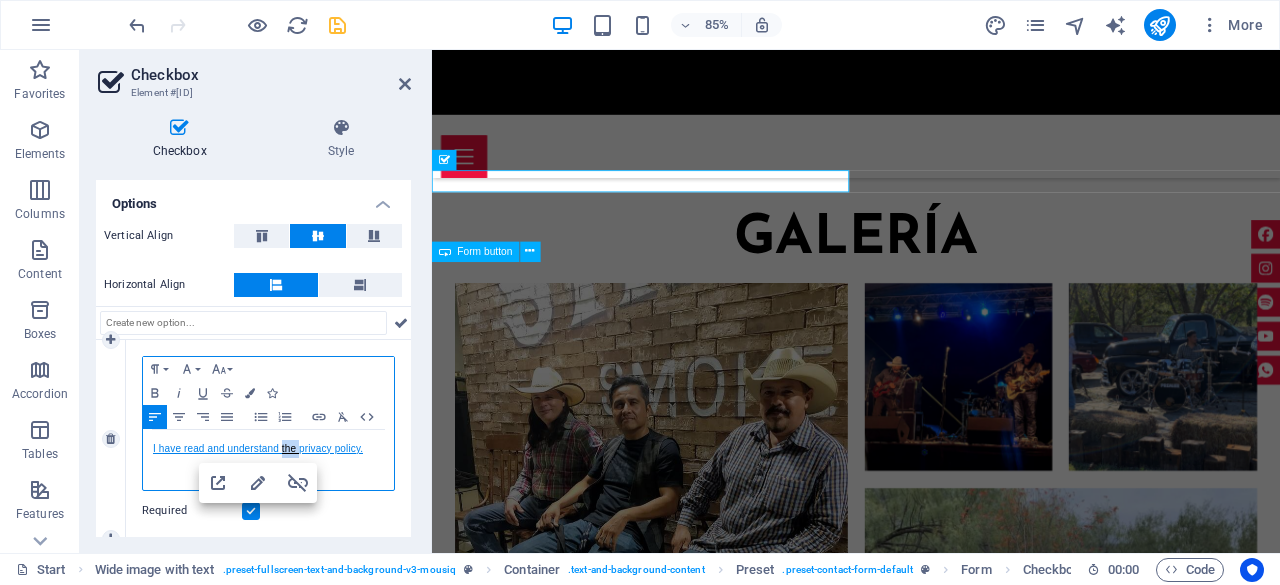 click on "I have read and understand the privacy policy." at bounding box center (258, 448) 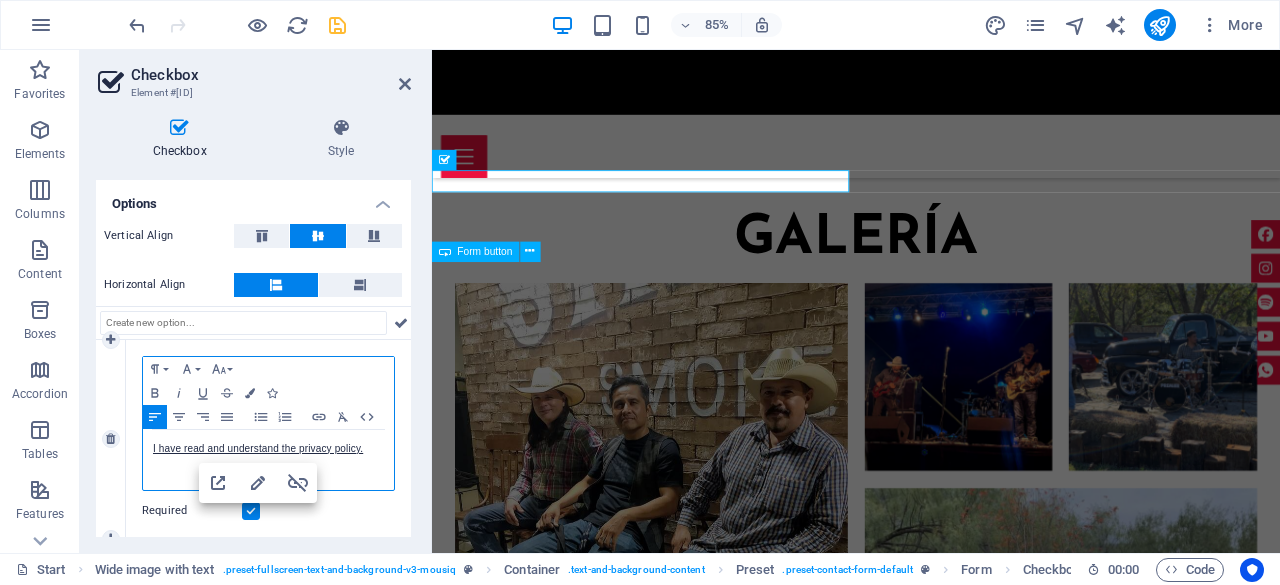 click on "I have read and understand the privacy policy." at bounding box center [268, 449] 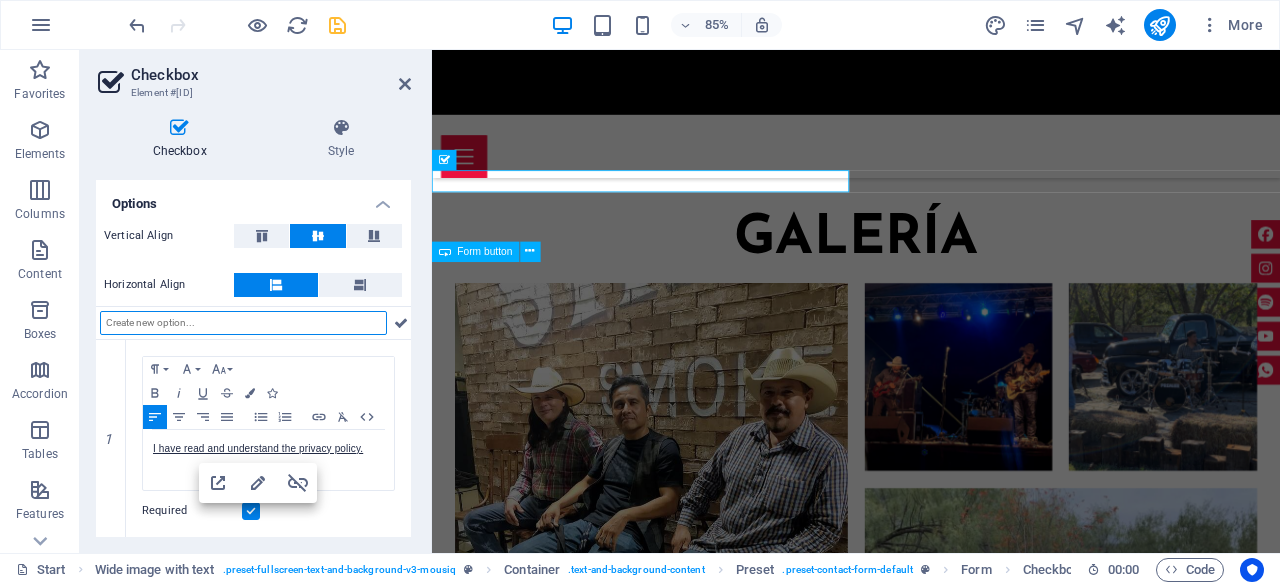 click at bounding box center (243, 323) 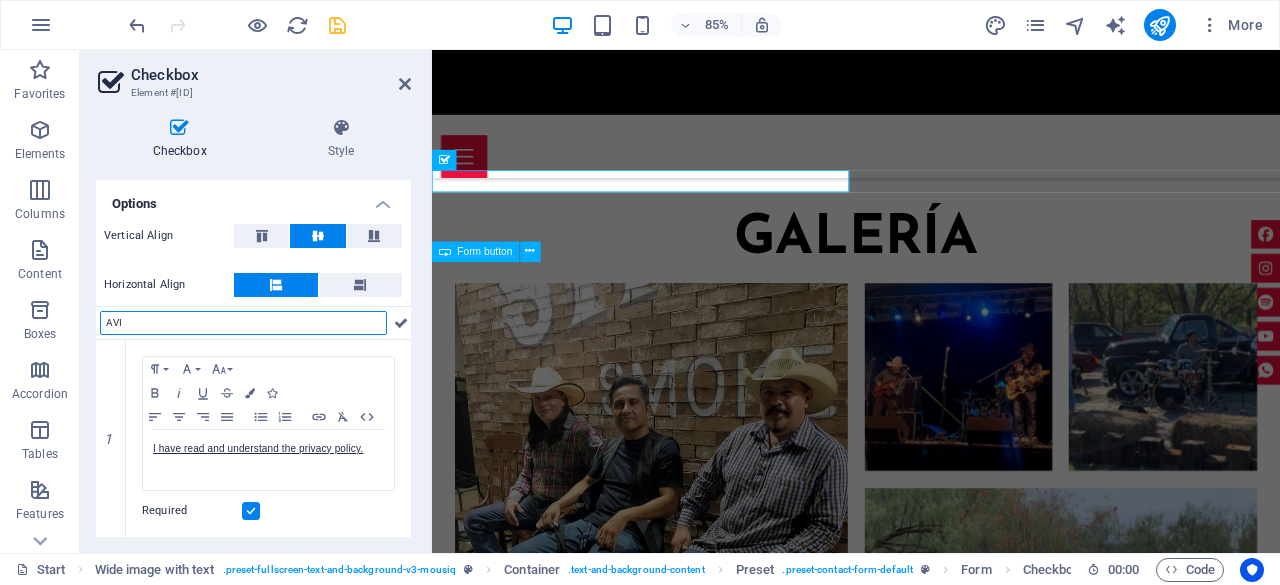type on "AV" 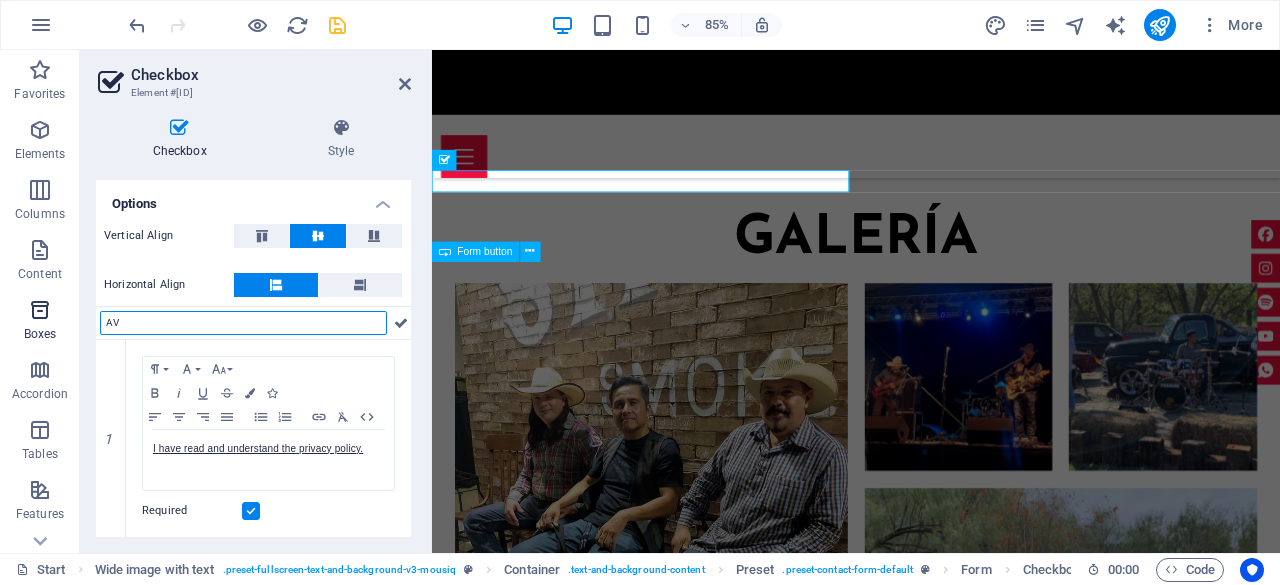 drag, startPoint x: 153, startPoint y: 323, endPoint x: 31, endPoint y: 326, distance: 122.03688 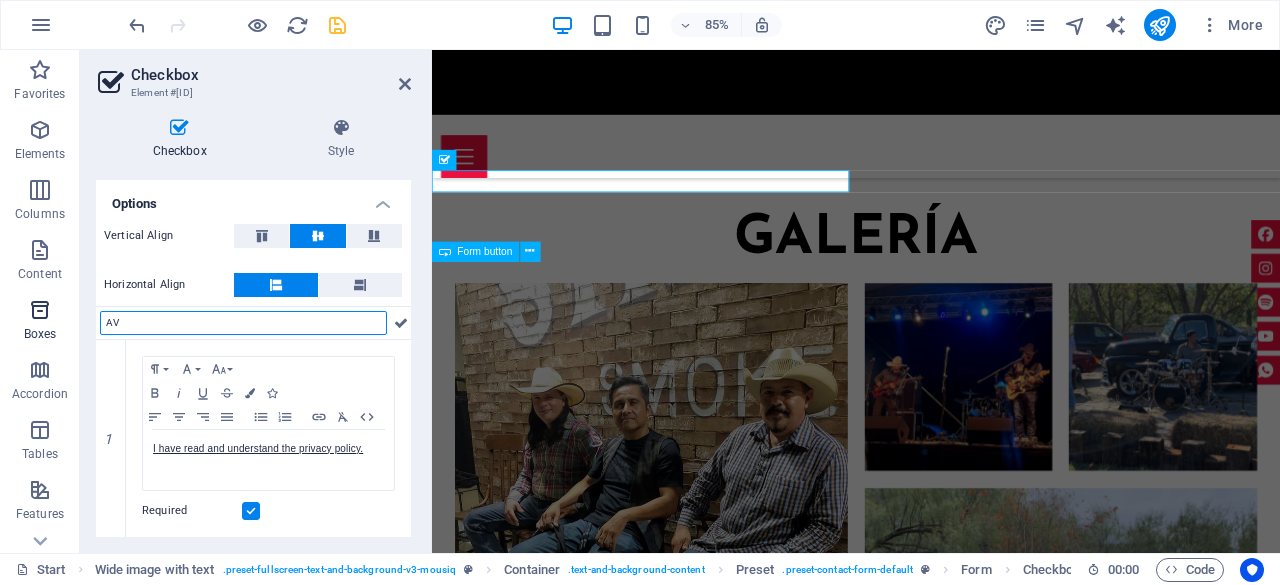 click on "Favorites Elements Columns Content Boxes Accordion Tables Features Images Slider Header Footer Forms Marketing Collections Checkbox Element #[ID] Checkbox Style General Label Show form settings Options Vertical Align Horizontal Align AV 1 Paragraph Format Normal Heading 1 Heading 2 Heading 3 Heading 4 Heading 5 Heading 6 Code Font Family Arial Georgia Impact Tahoma Times New Roman Verdana Josefin Sans Lato Font Size 8 9 10 11 12 14 18 24 30 36 48 60 72 96 Bold Italic Underline Strikethrough Colors Icons Align Left Align Center Align Right Align Justify Unordered List Ordered List Insert Link Clear Formatting HTML I have read and understand the privacy policy. Required Preset Element Layout How this element expands within the layout (Flexbox). Size 100 Default auto px % 1/1 1/2 1/3 1/4 1/5 1/6 1/7 1/8 1/9 1/10 Grow Shrink Order Container layout Visible Visible Opacity 100 % Overflow Spacing Margin Default auto px % rem vw vh Custom Custom auto px % rem vw vh auto px % rem vw vh auto" at bounding box center [640, 301] 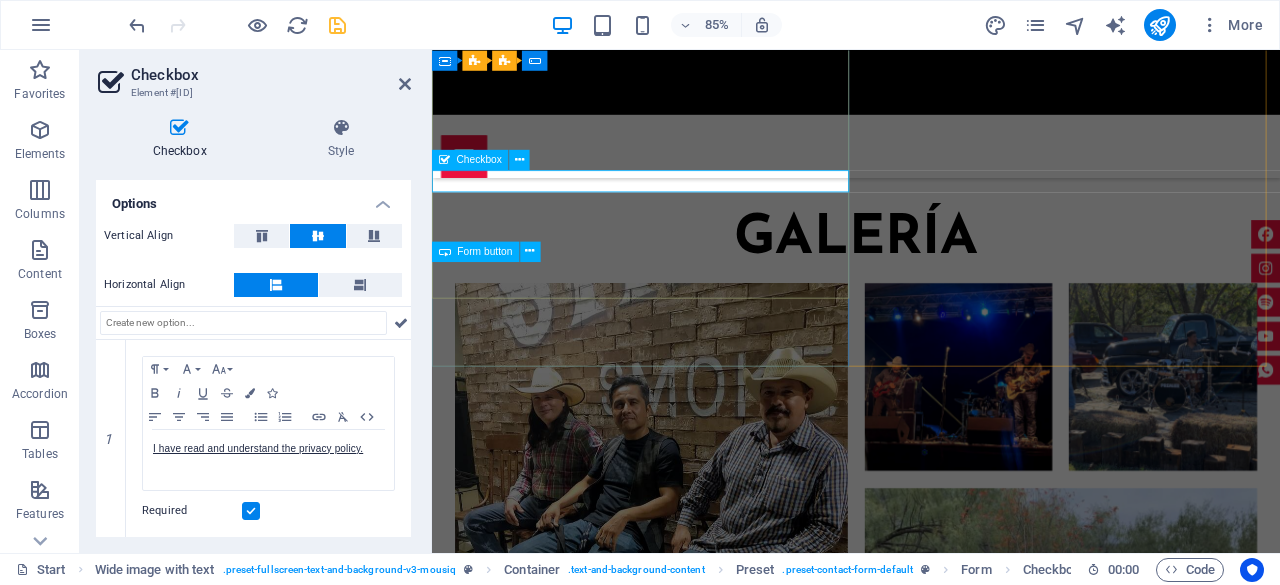 click on "I have read and understand the privacy policy." at bounding box center (931, 4185) 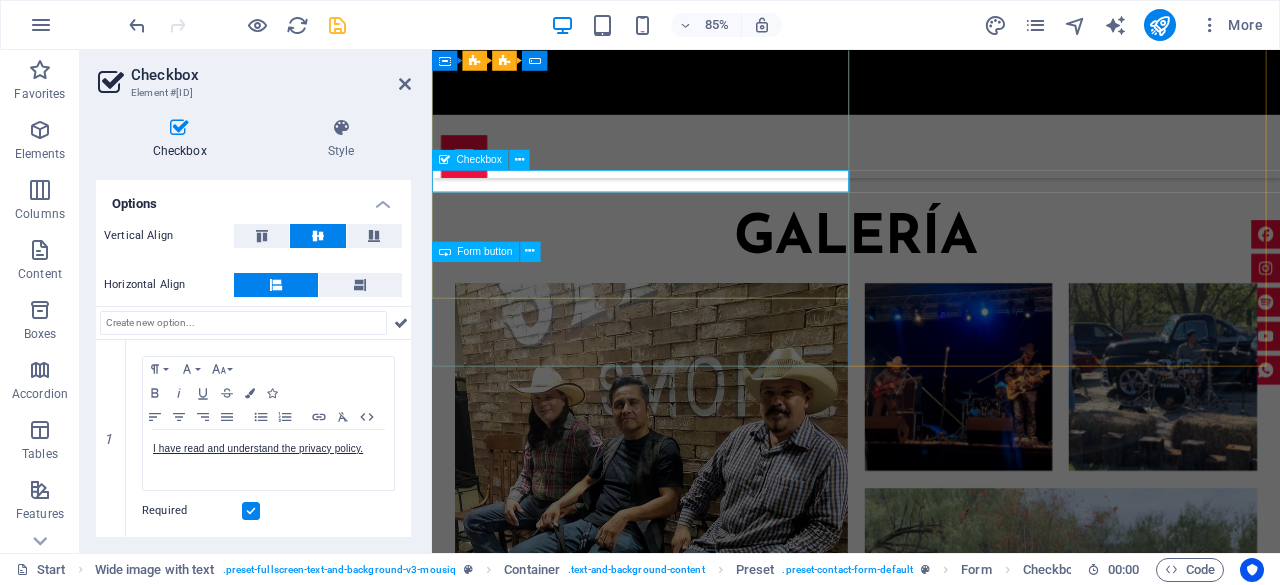 click on "I have read and understand the privacy policy." at bounding box center (931, 4185) 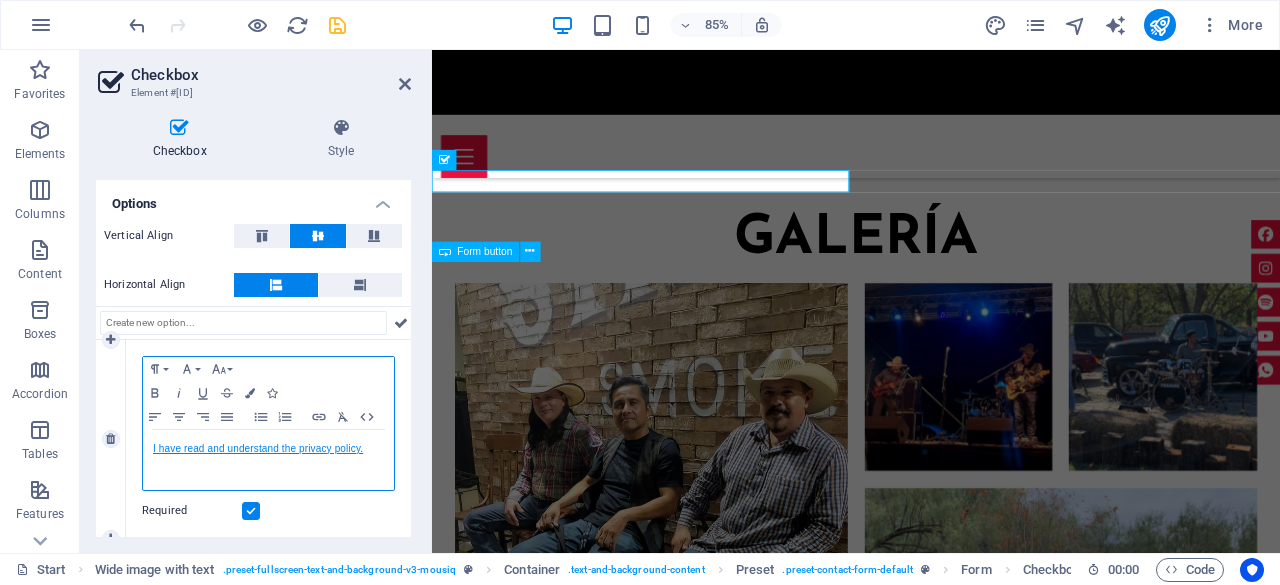click on "I have read and understand the privacy policy." at bounding box center [258, 448] 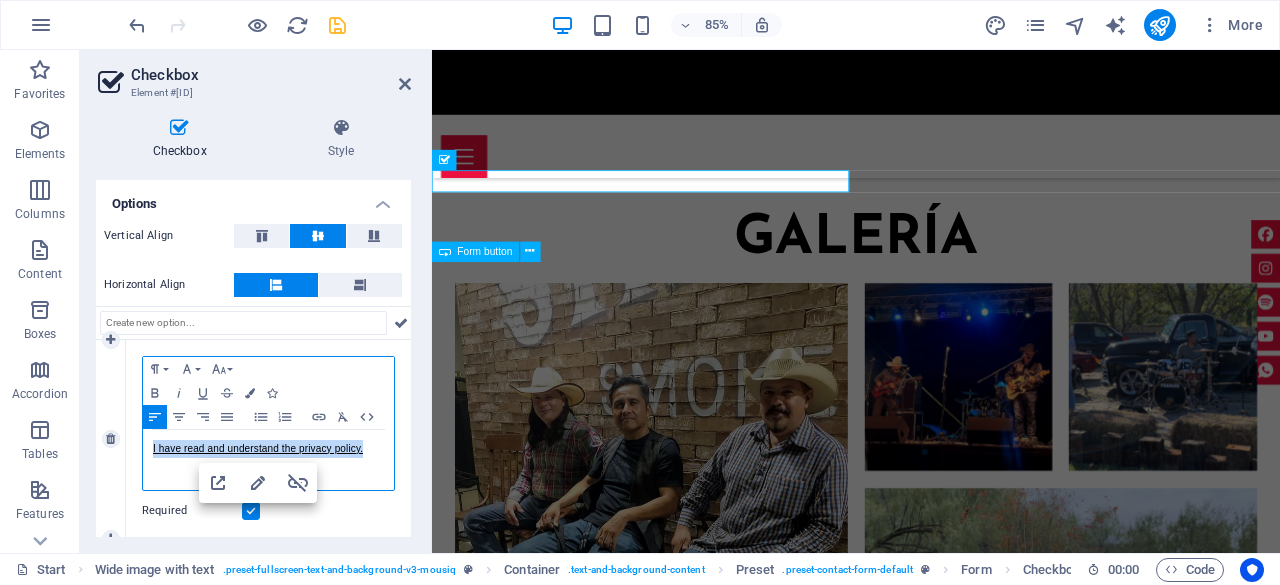 drag, startPoint x: 368, startPoint y: 454, endPoint x: 142, endPoint y: 449, distance: 226.0553 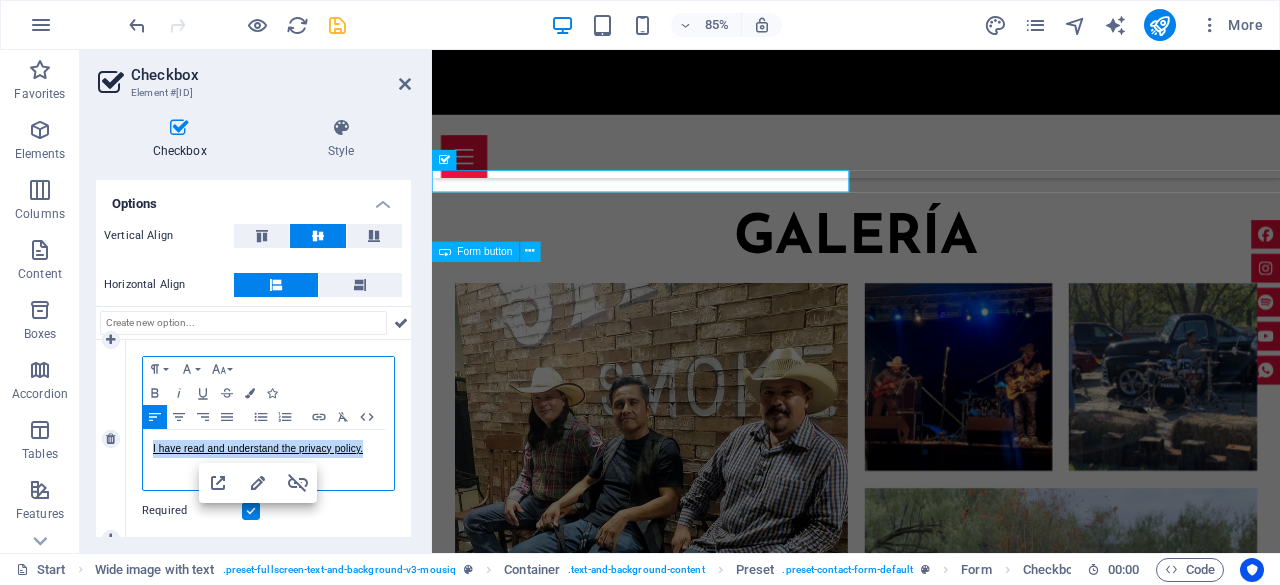 click on "I have read and understand the privacy policy." at bounding box center [268, 460] 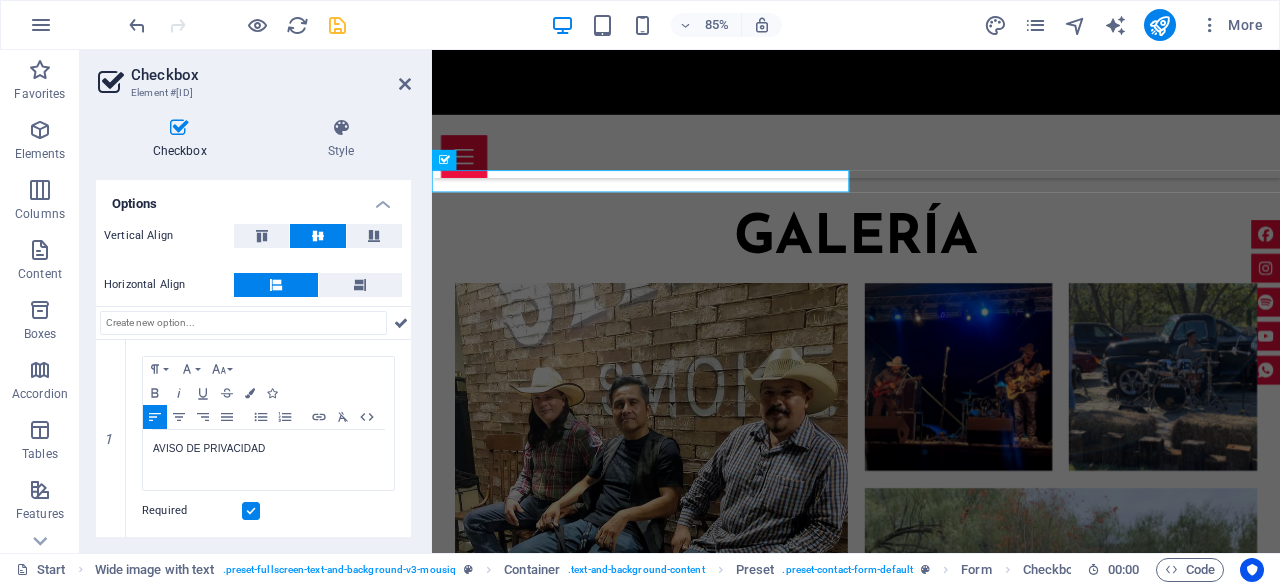 click at bounding box center [931, 4768] 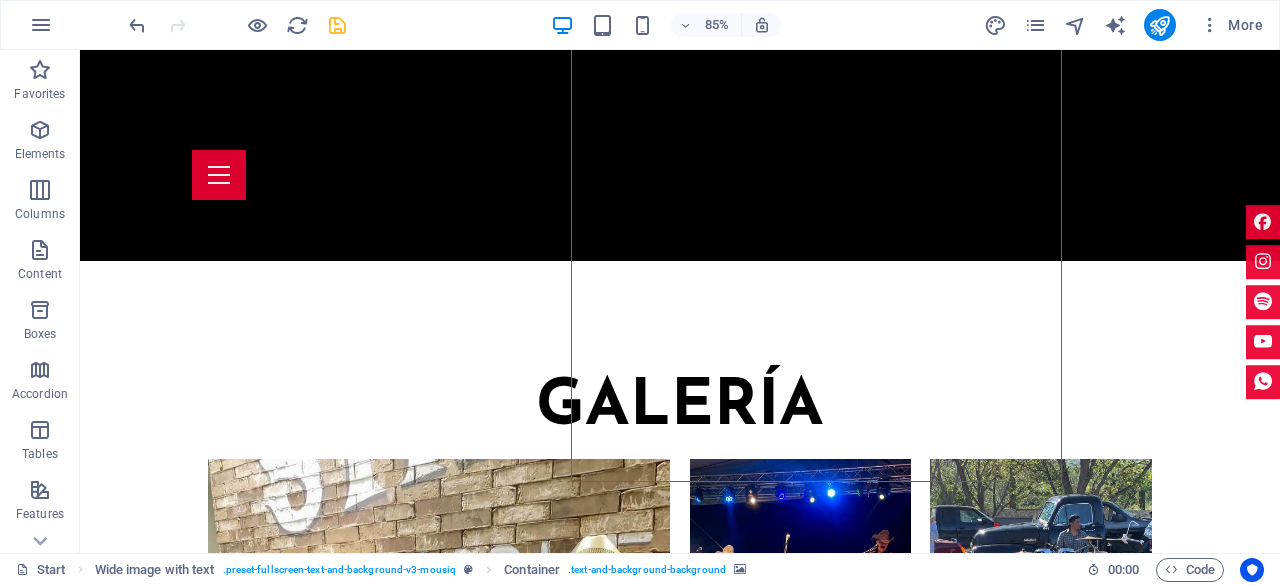 scroll, scrollTop: 6712, scrollLeft: 0, axis: vertical 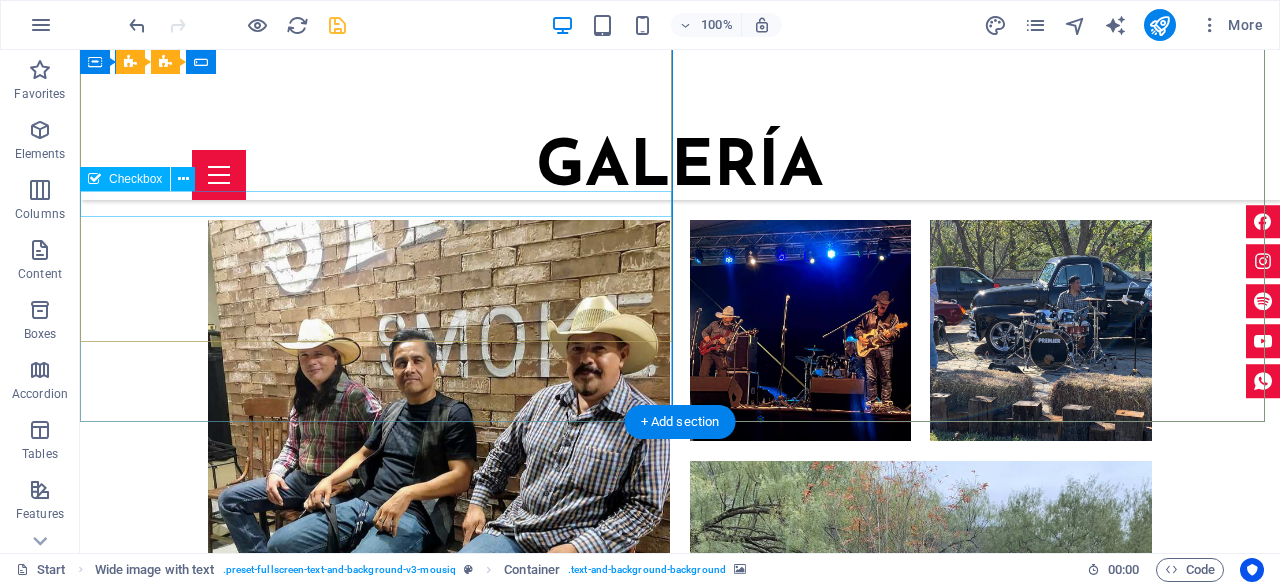 click on "AVISO DE PRIVACIDAD" at bounding box center [680, 4006] 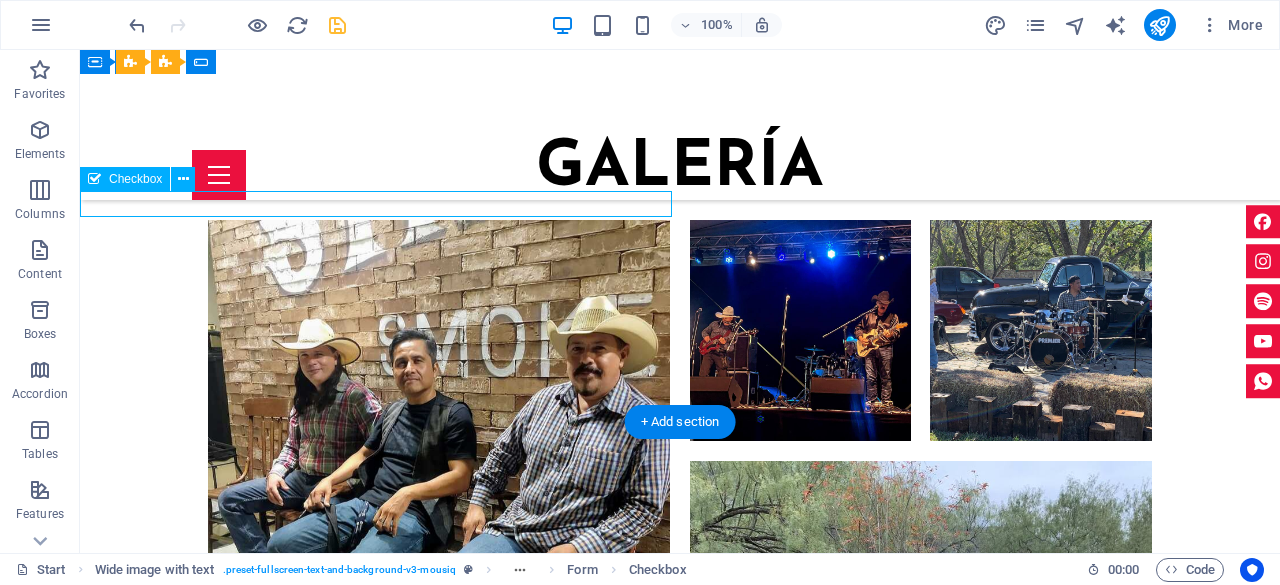 click on "AVISO DE PRIVACIDAD" at bounding box center [680, 4006] 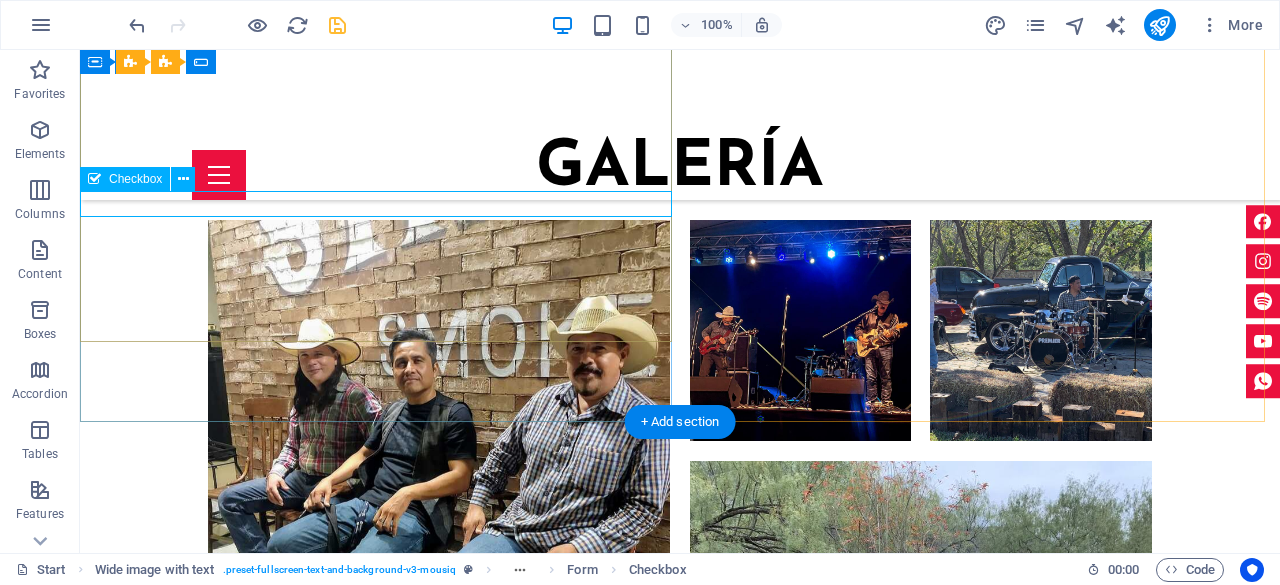 click on "AVISO DE PRIVACIDAD" at bounding box center (680, 4006) 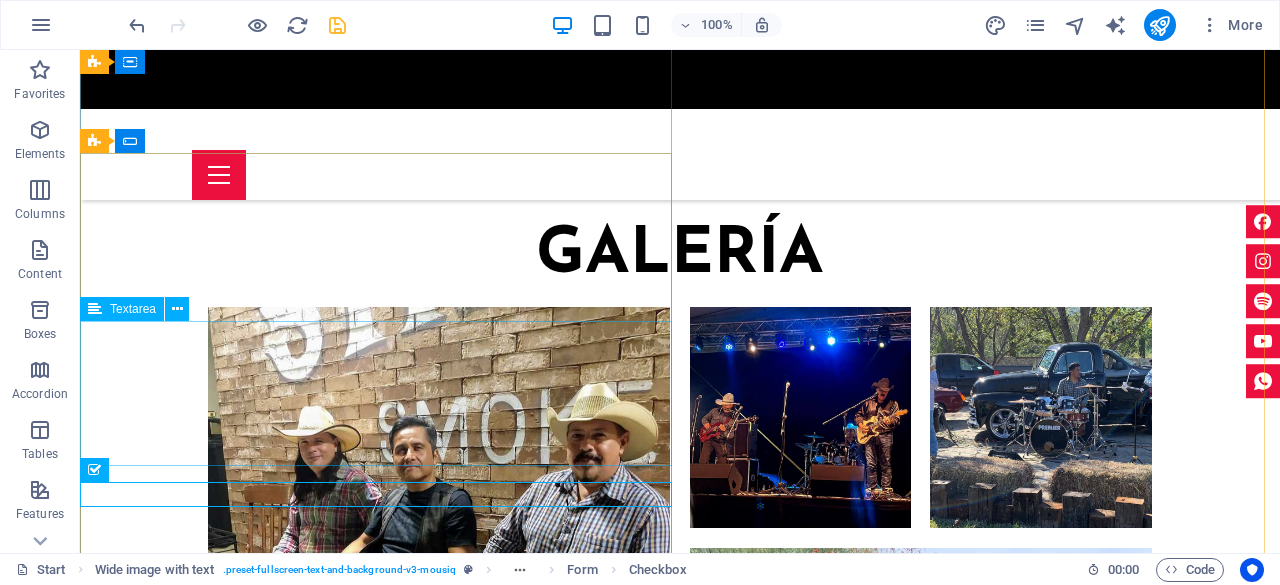 scroll, scrollTop: 6712, scrollLeft: 0, axis: vertical 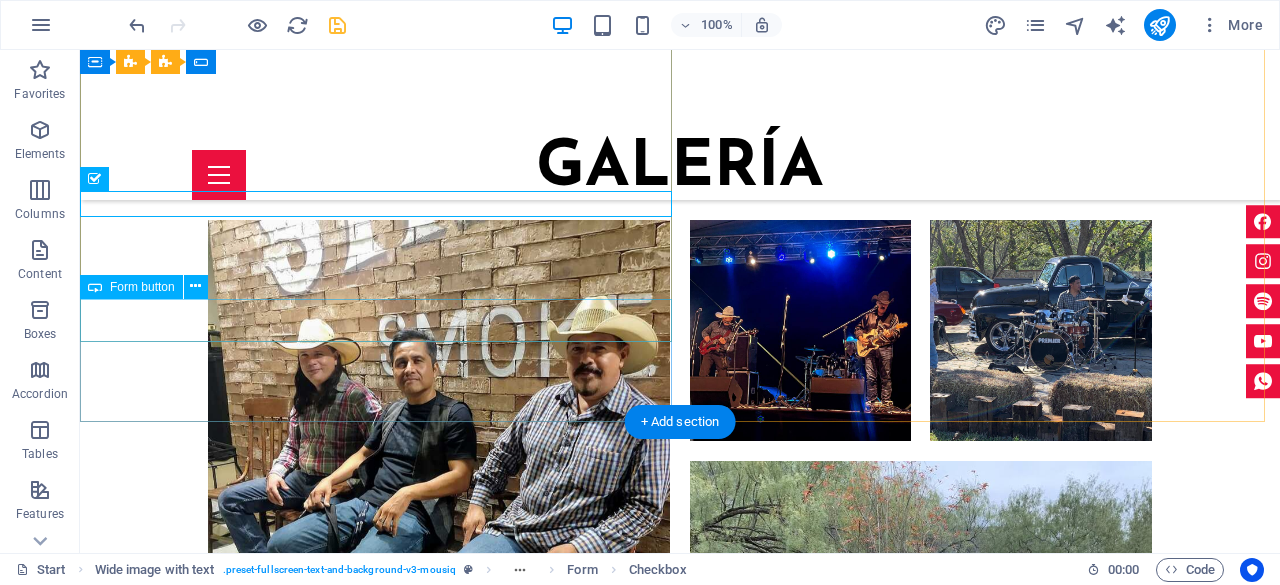 click on "ENVIAR" at bounding box center [680, 4125] 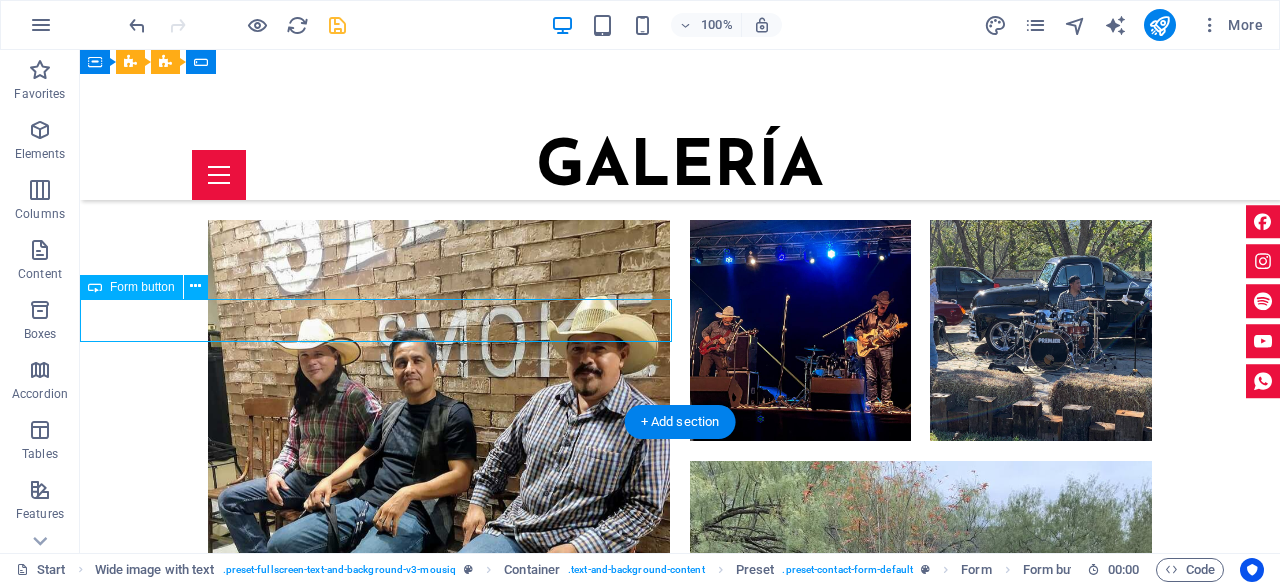 click on "ENVIAR" at bounding box center [680, 4125] 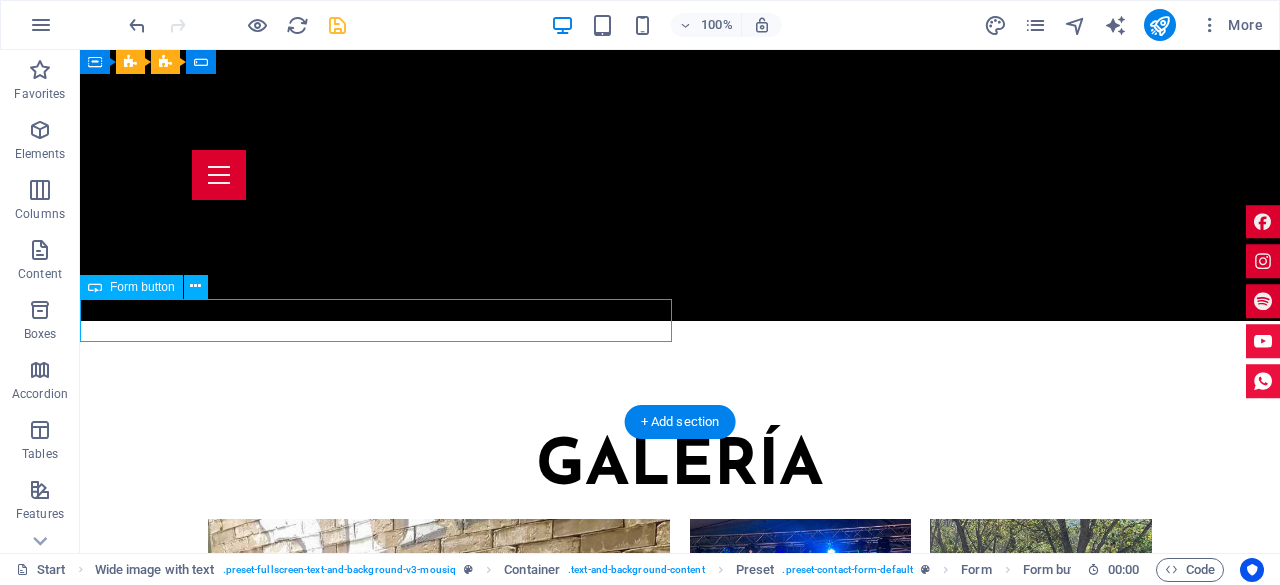 scroll, scrollTop: 6772, scrollLeft: 0, axis: vertical 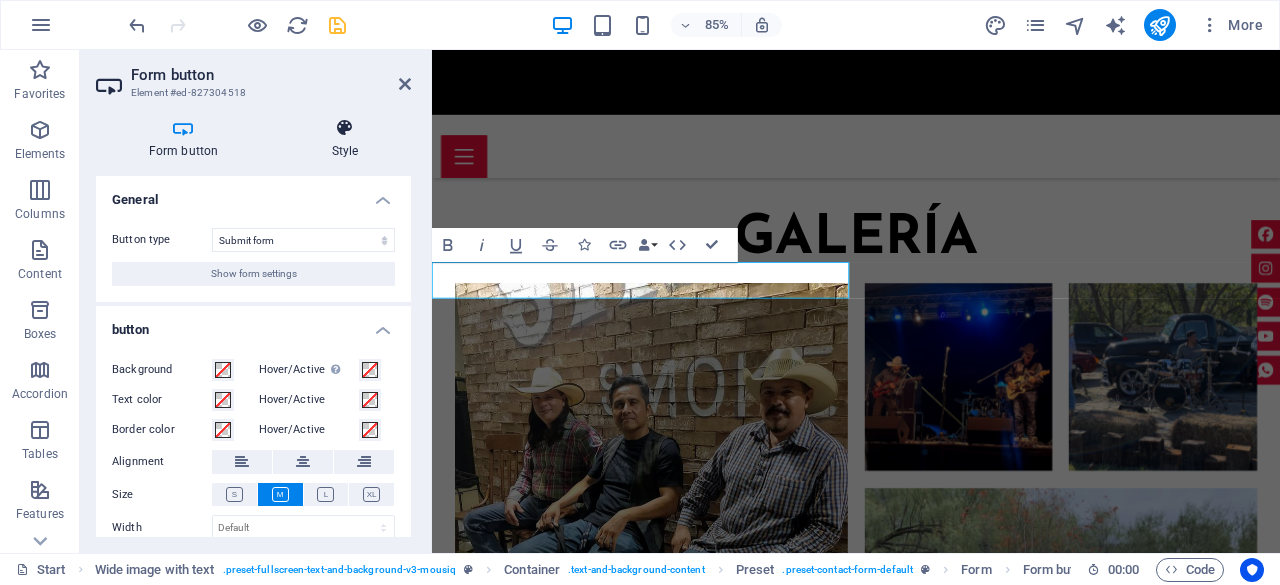 click at bounding box center (345, 128) 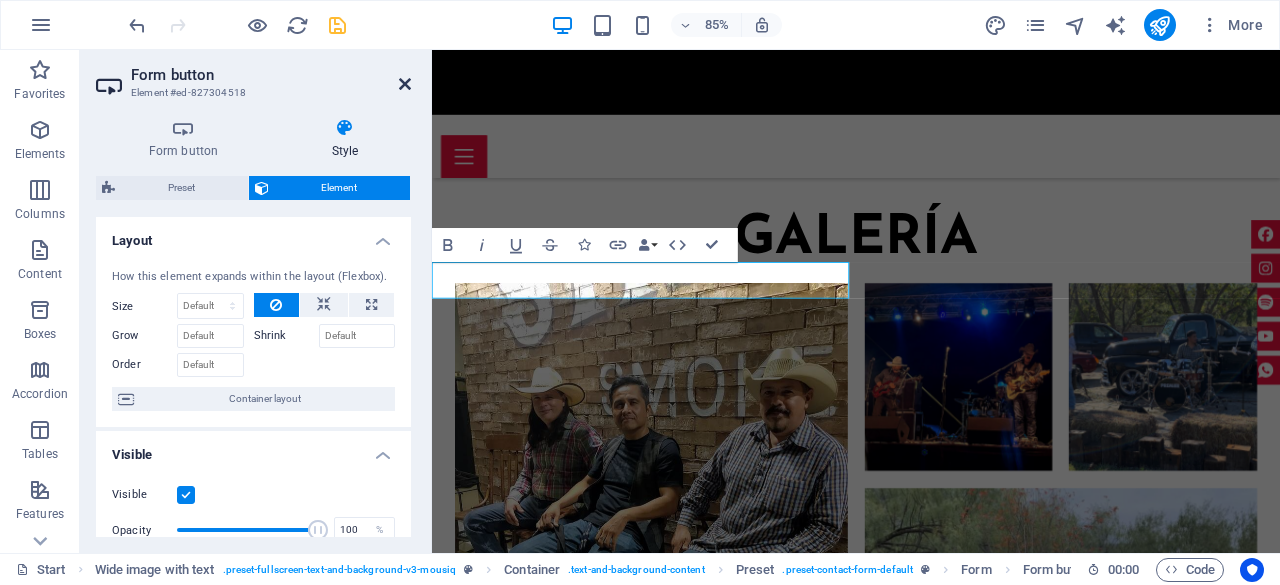 click at bounding box center [405, 84] 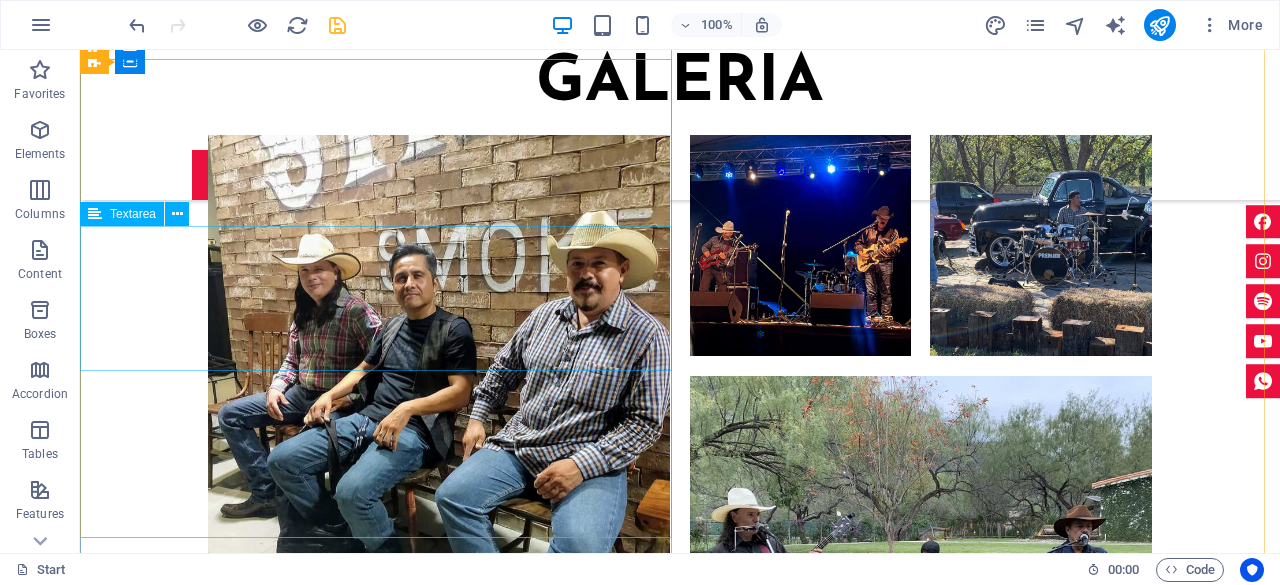 scroll, scrollTop: 6892, scrollLeft: 0, axis: vertical 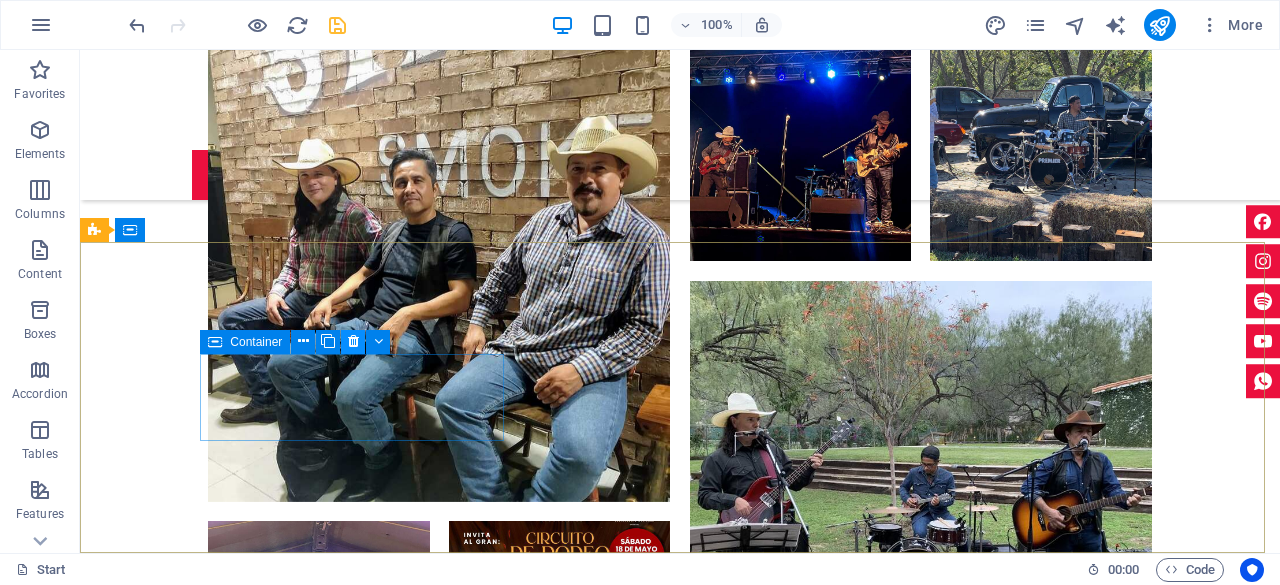 click at bounding box center (353, 341) 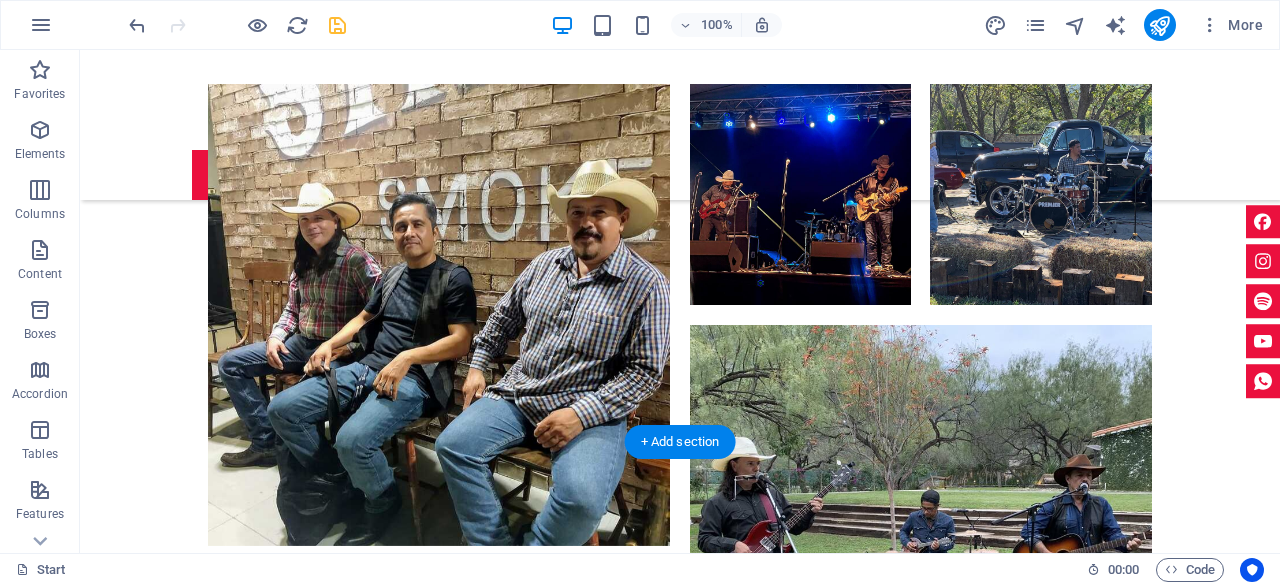 scroll, scrollTop: 6892, scrollLeft: 0, axis: vertical 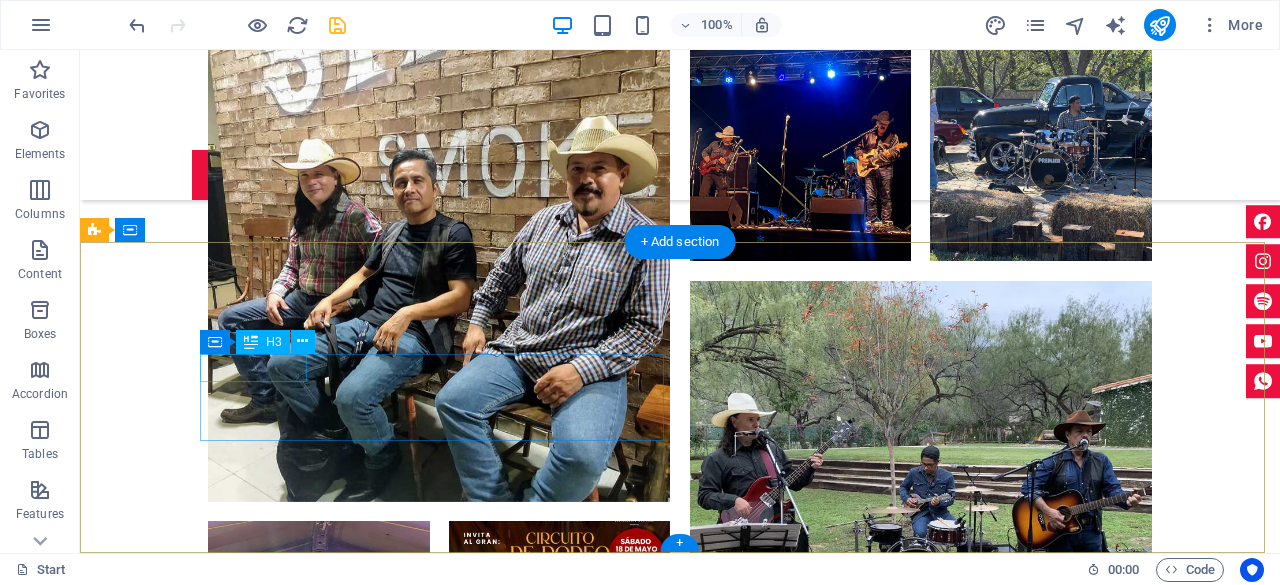 click on "Phone" at bounding box center (568, 5040) 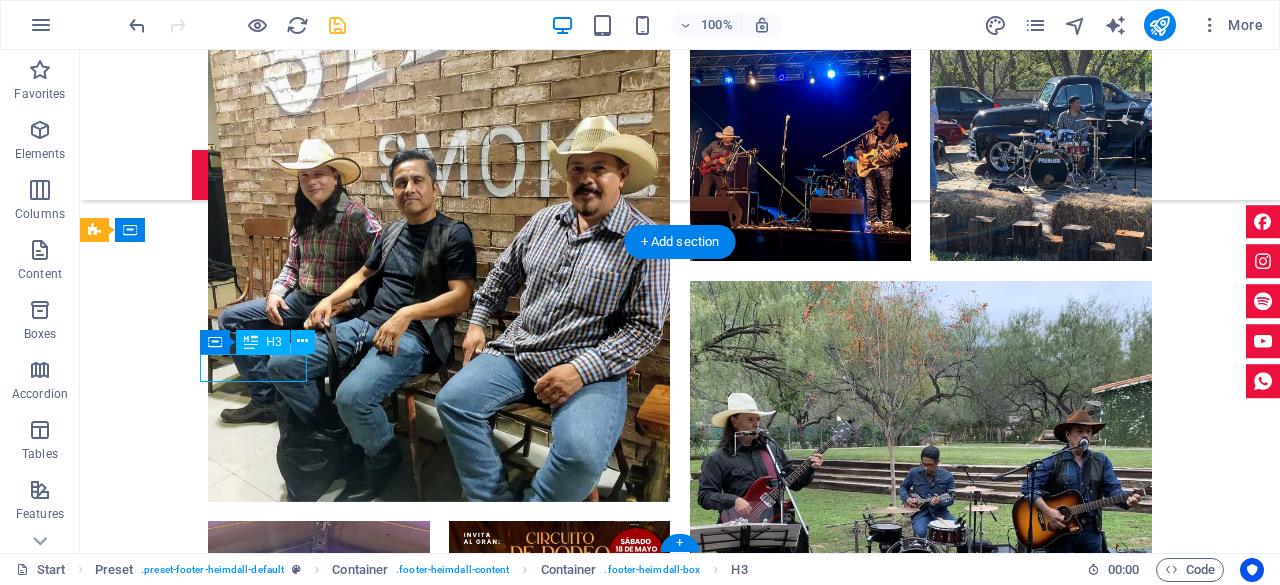 click on "Phone" at bounding box center (568, 5040) 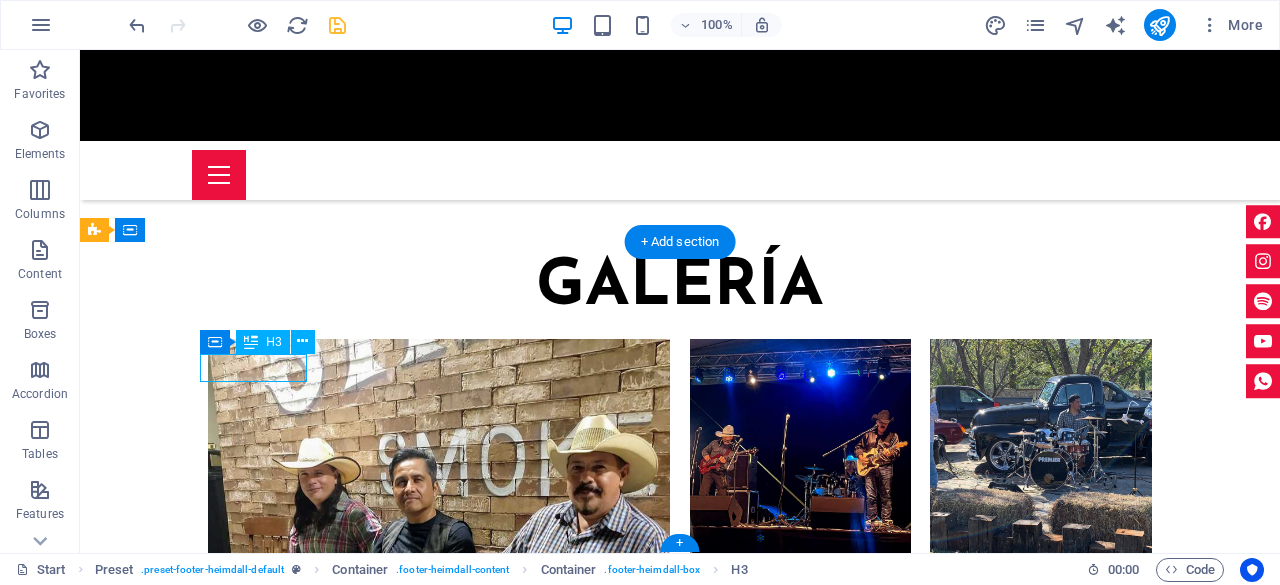 scroll, scrollTop: 6864, scrollLeft: 0, axis: vertical 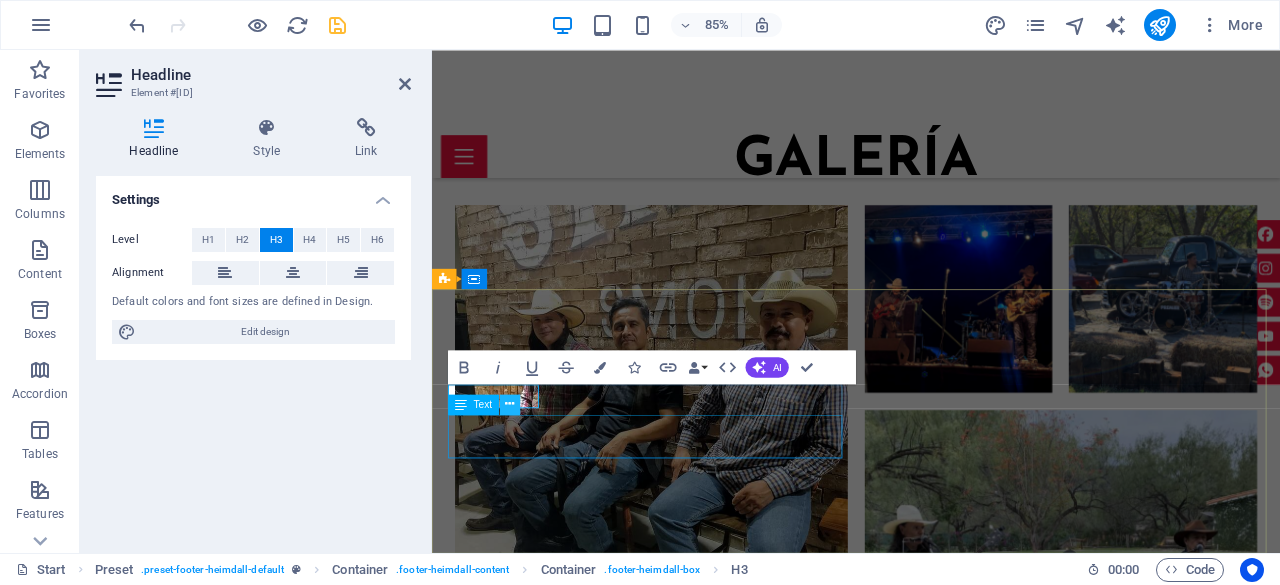 type 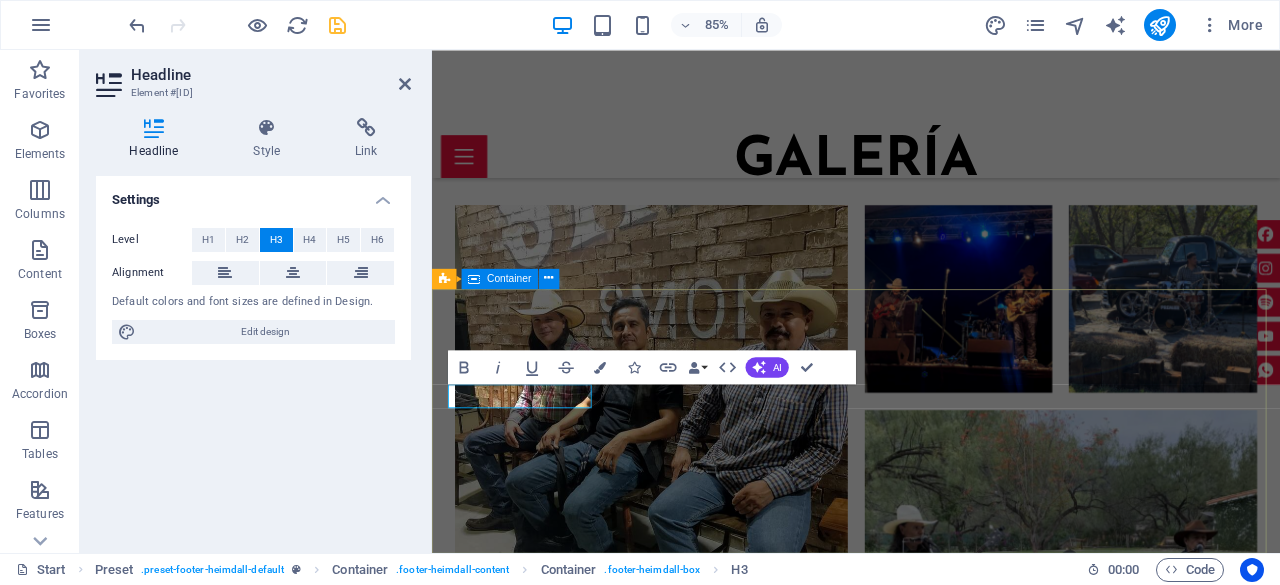 click on "​TELÉFONO  P:  [PHONE] M:  Contact [EMAIL] Legal Notice  |  Privacy" at bounding box center (931, 5384) 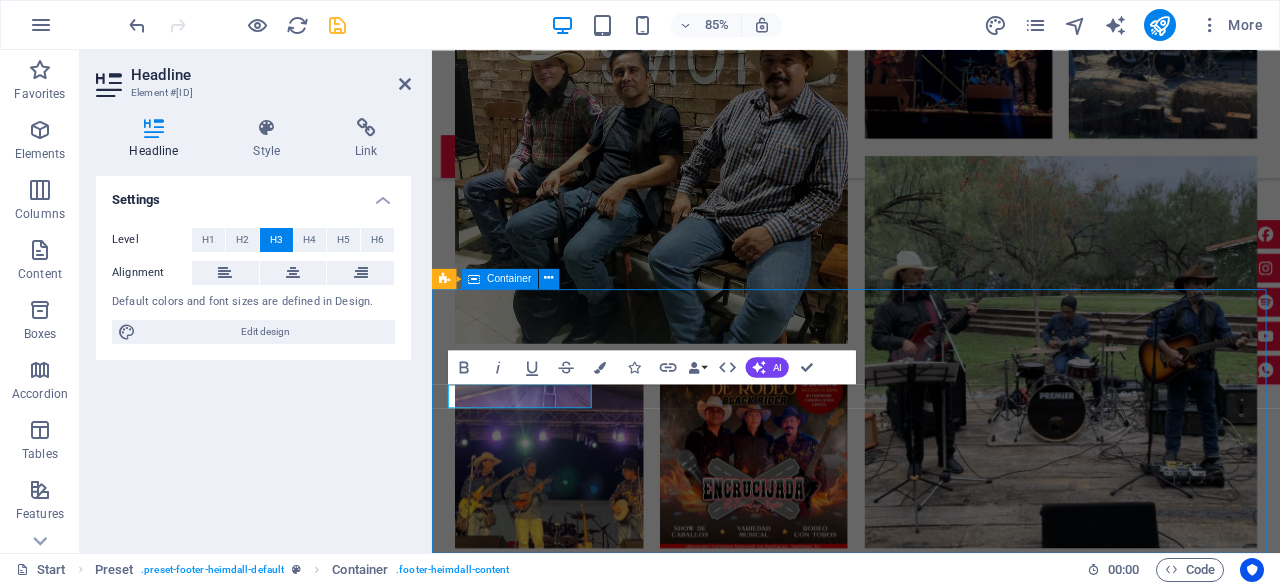 scroll, scrollTop: 6803, scrollLeft: 0, axis: vertical 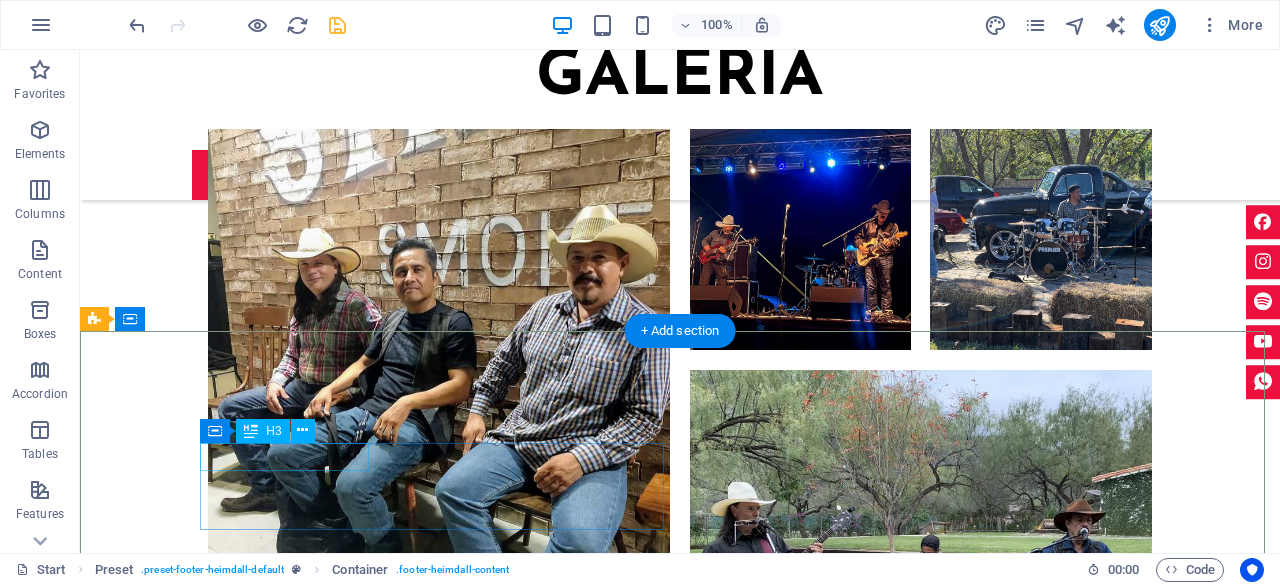 click on "TELÉFONO" at bounding box center (568, 5129) 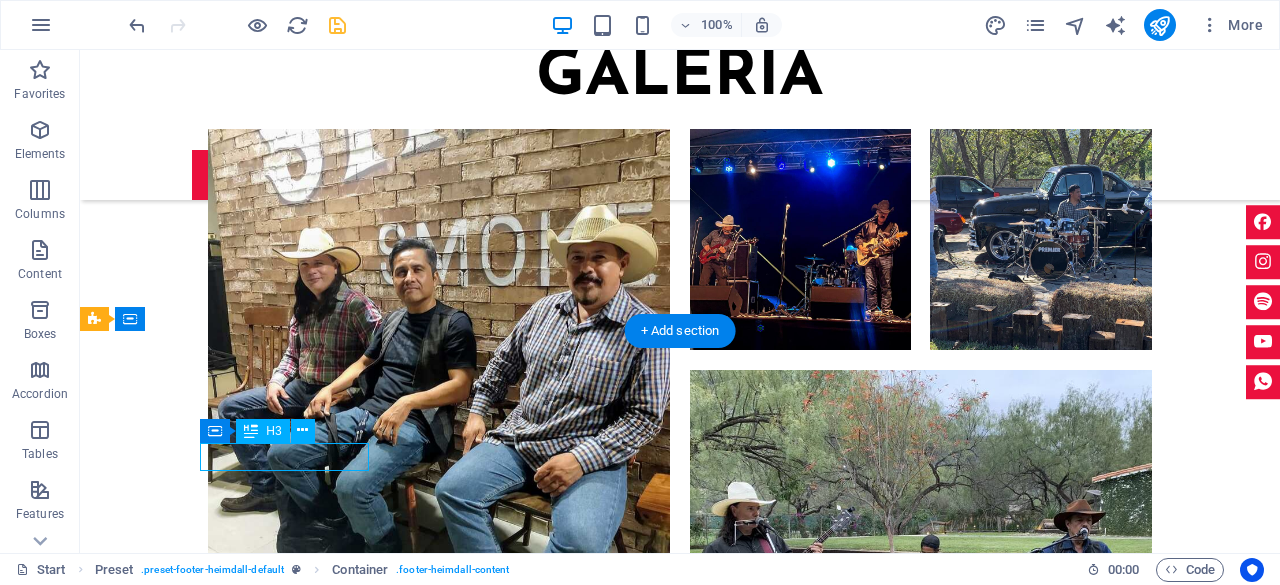 click on "TELÉFONO" at bounding box center [568, 5129] 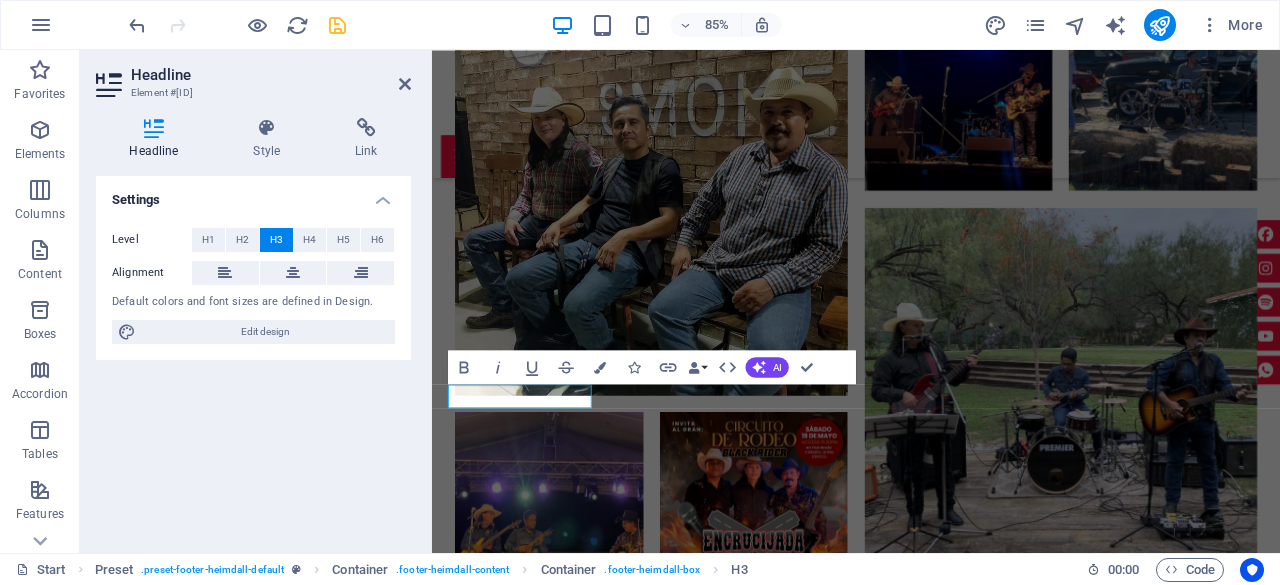 scroll, scrollTop: 6864, scrollLeft: 0, axis: vertical 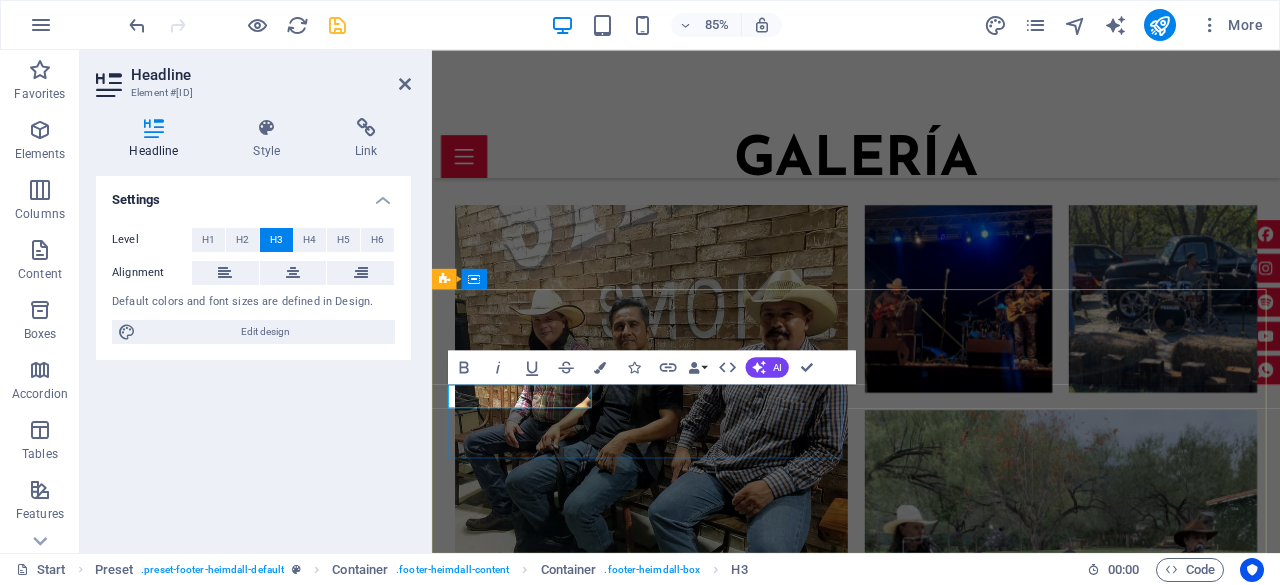 click on "TELÉFONO" at bounding box center [920, 5307] 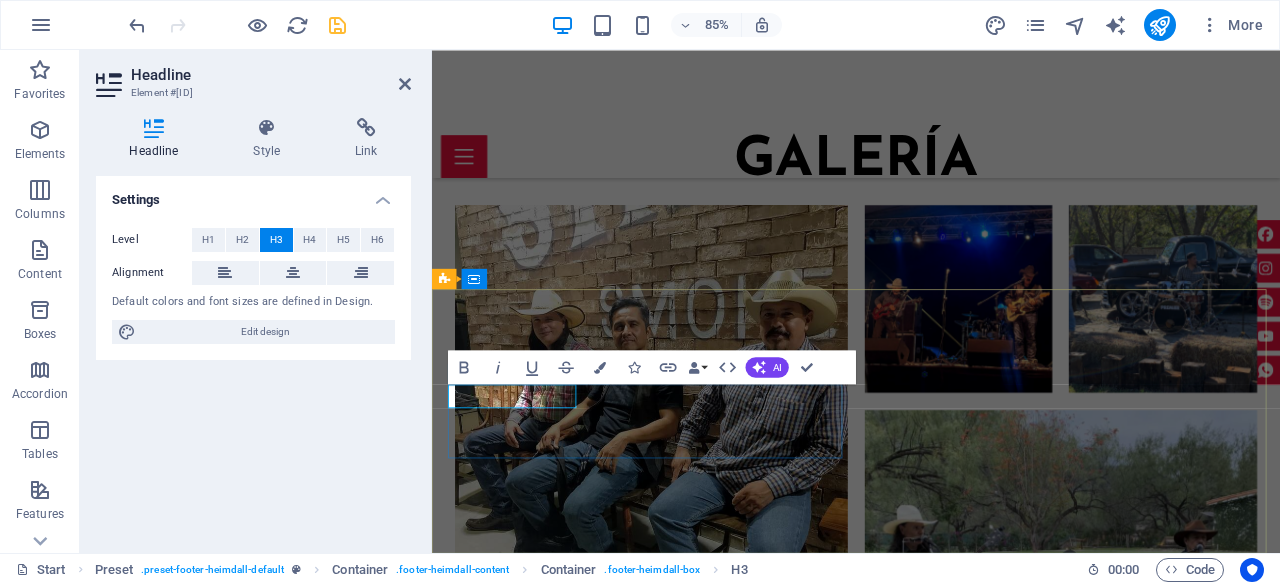 type 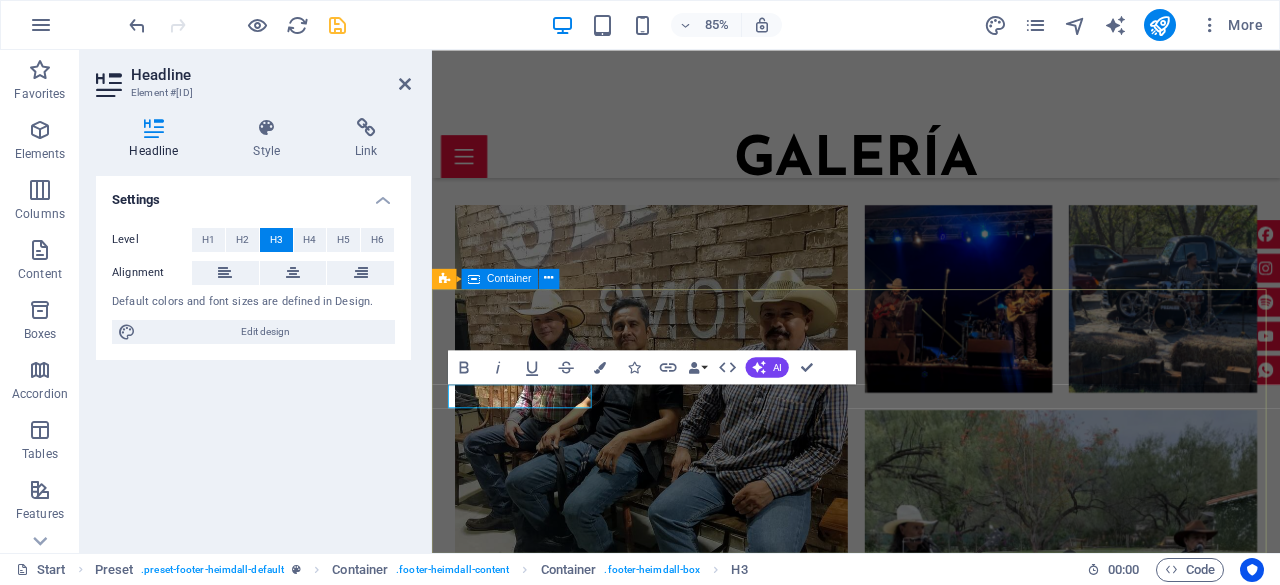 click on "TELÉFONO P: +[COUNTRY_CODE]-[PHONE] M: Contact [ID]@[DOMAIN] Legal Notice | Privacy" at bounding box center [931, 5384] 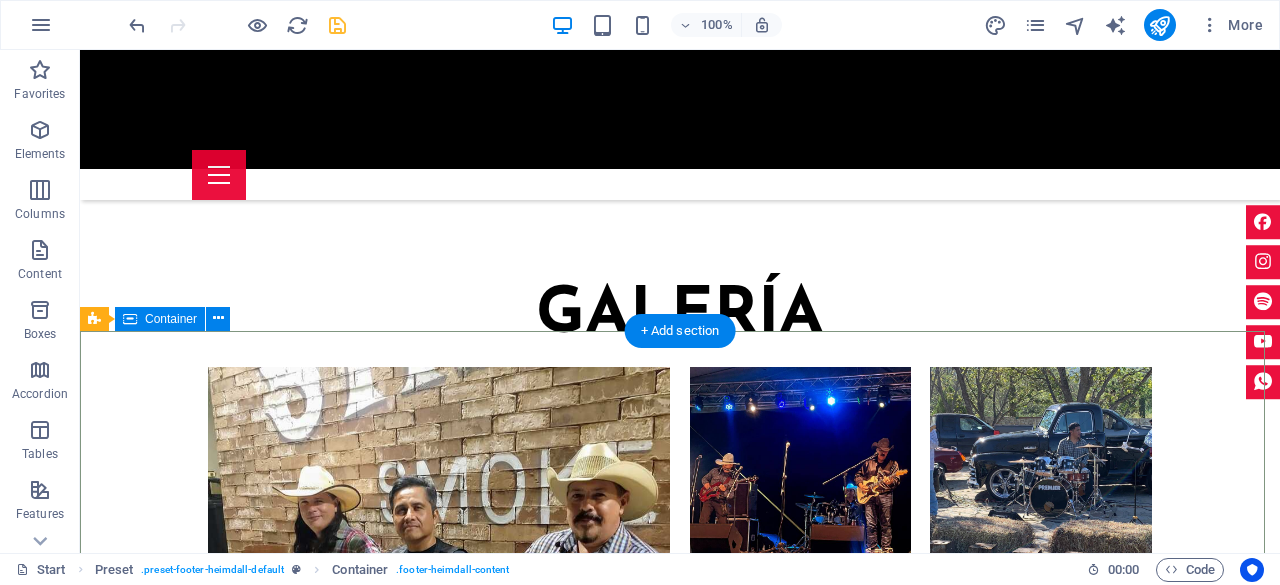 scroll, scrollTop: 6803, scrollLeft: 0, axis: vertical 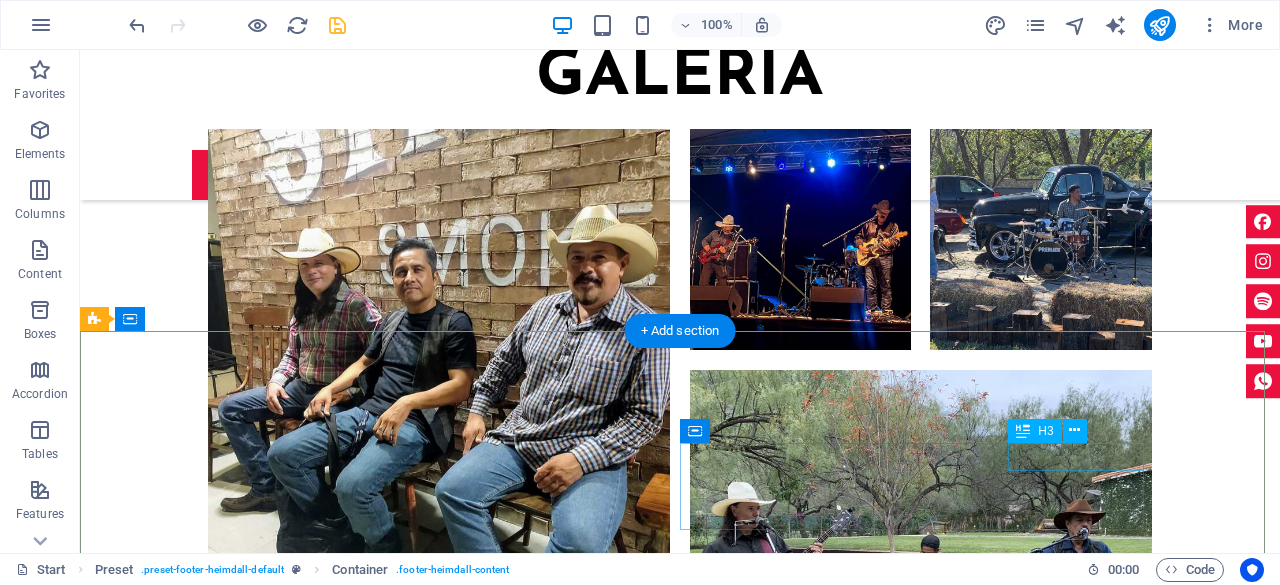 click on "Contact" at bounding box center (568, 5224) 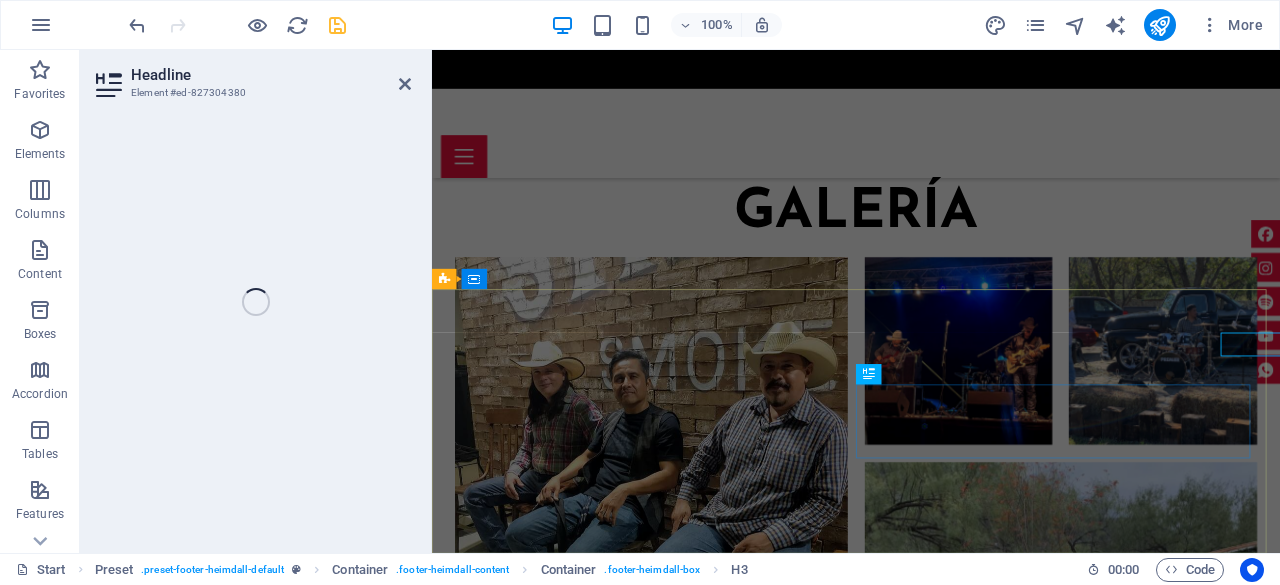 scroll, scrollTop: 6864, scrollLeft: 0, axis: vertical 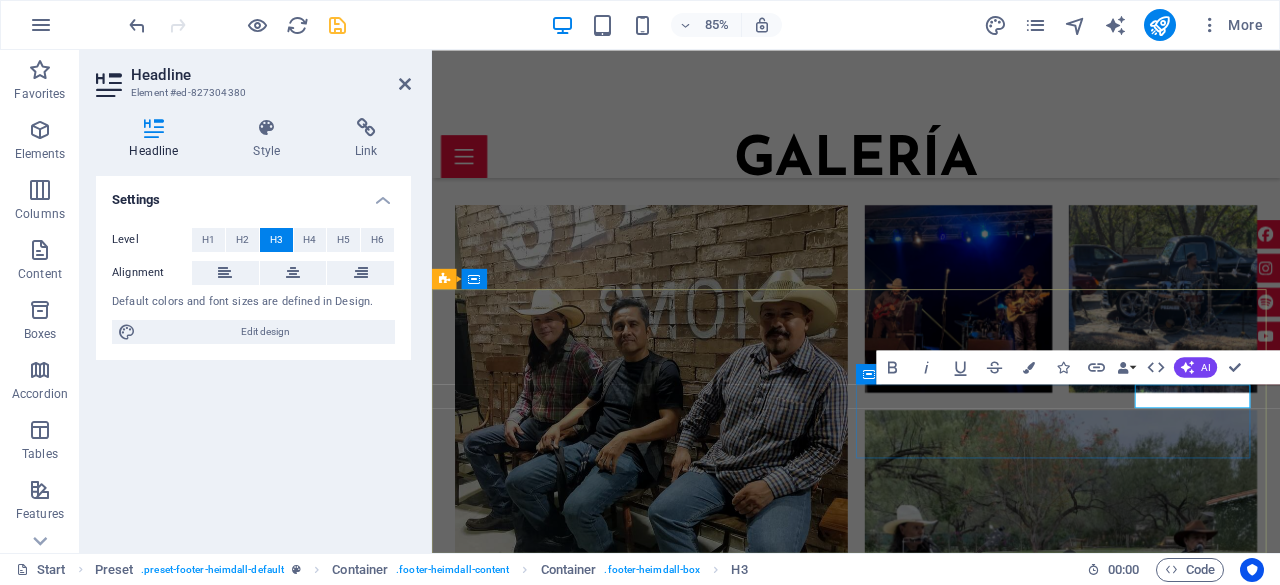 type 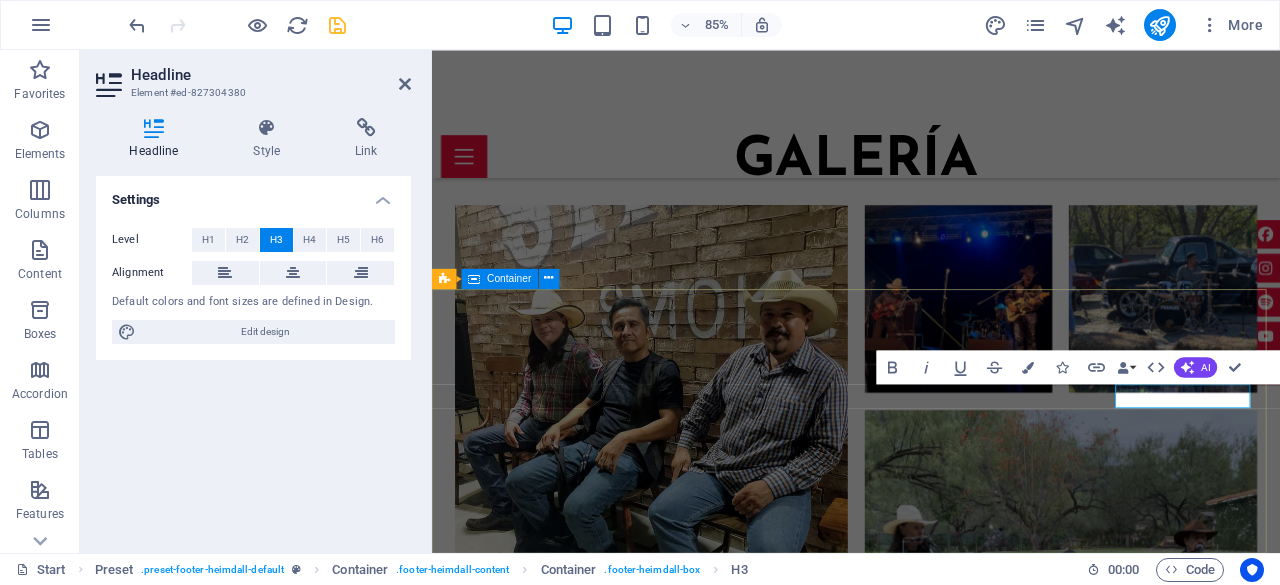 click on "TELÉFONO P: +[COUNTRY_CODE]-[PHONE] M: ContactO [ID]@[DOMAIN] Legal Notice | Privacy" at bounding box center (931, 5384) 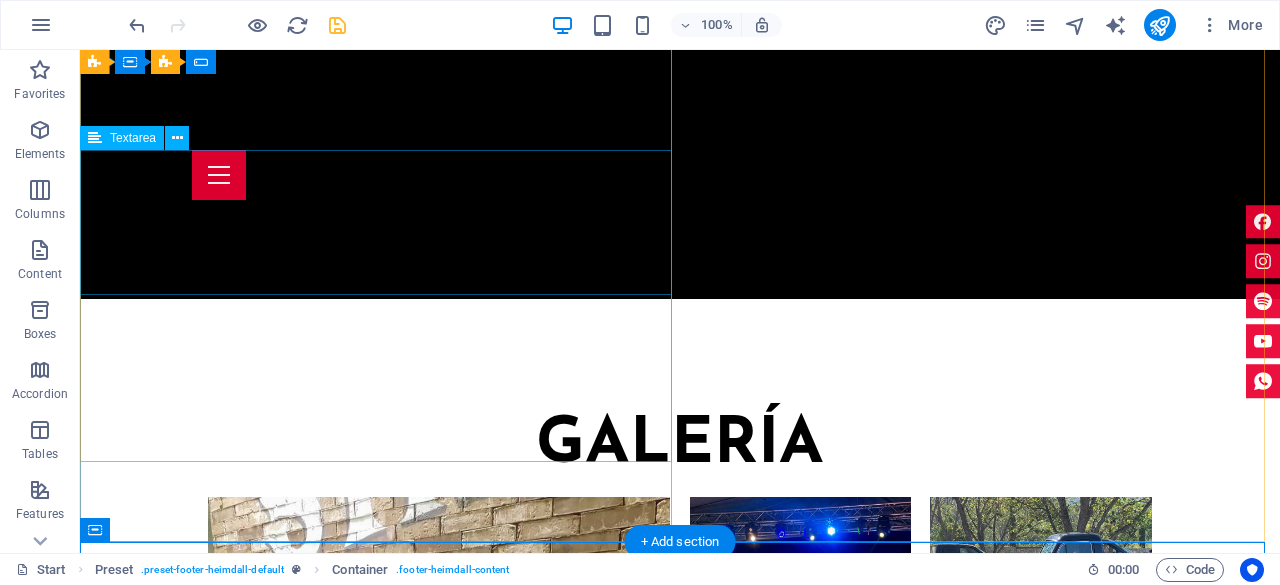 scroll, scrollTop: 6292, scrollLeft: 0, axis: vertical 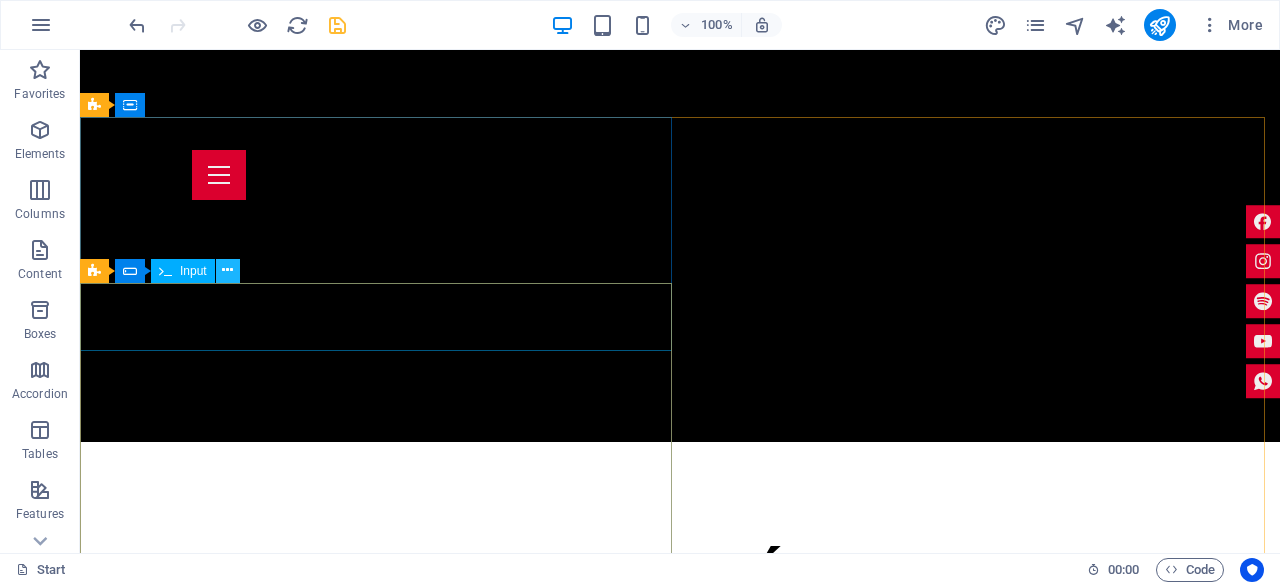 click at bounding box center (228, 271) 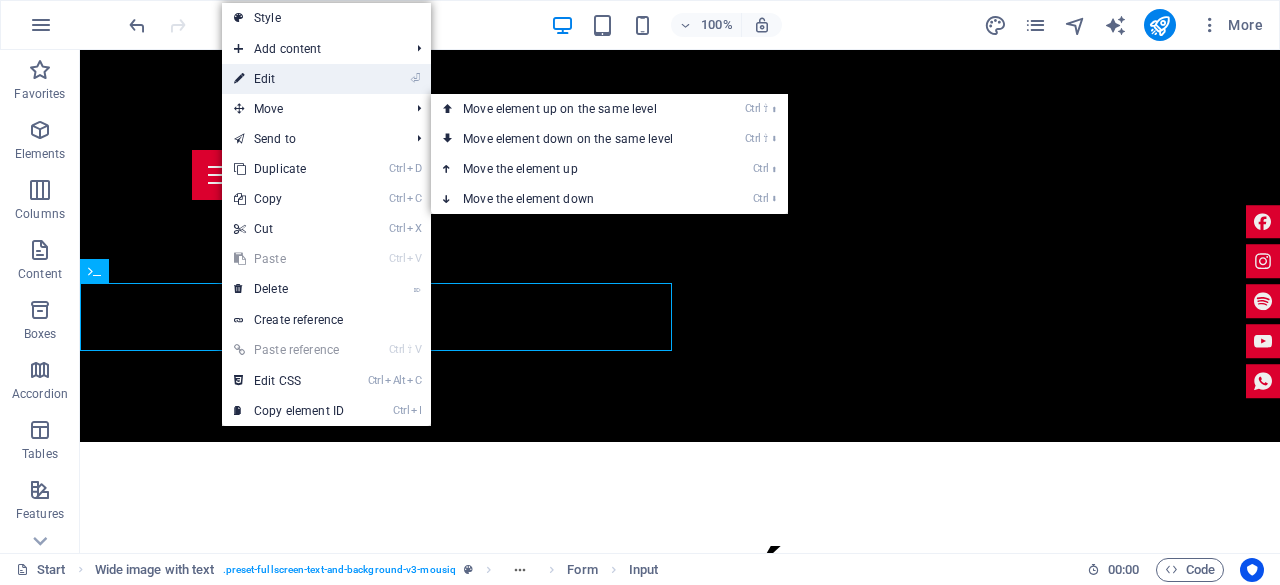 click on "⏎  Edit" at bounding box center (289, 79) 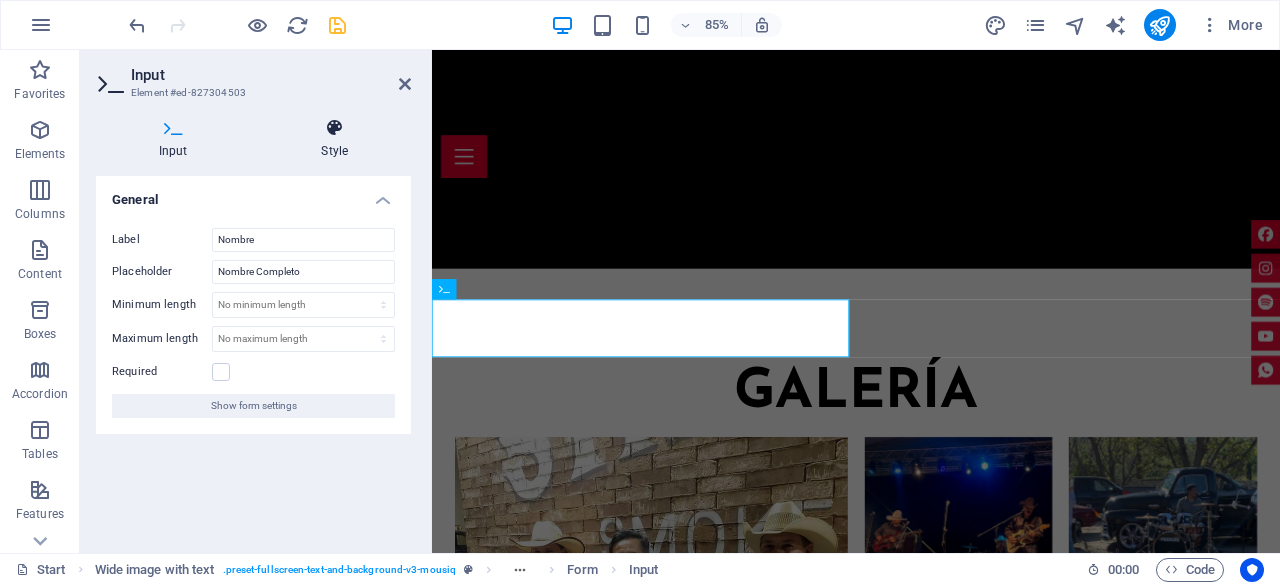 click on "Style" at bounding box center [335, 139] 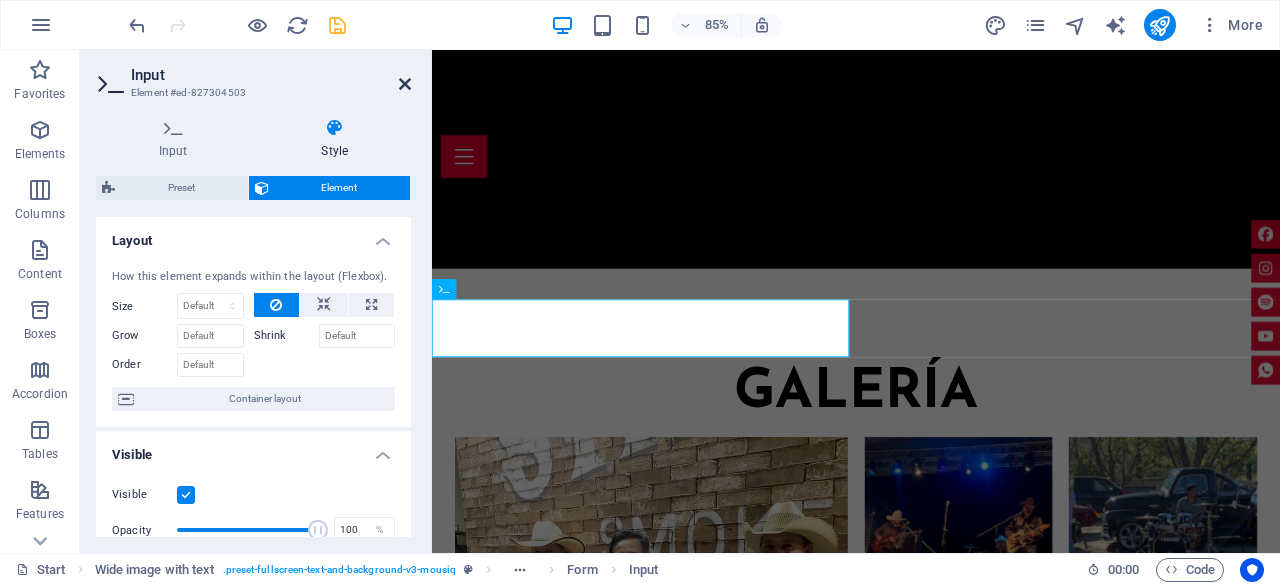 click at bounding box center [405, 84] 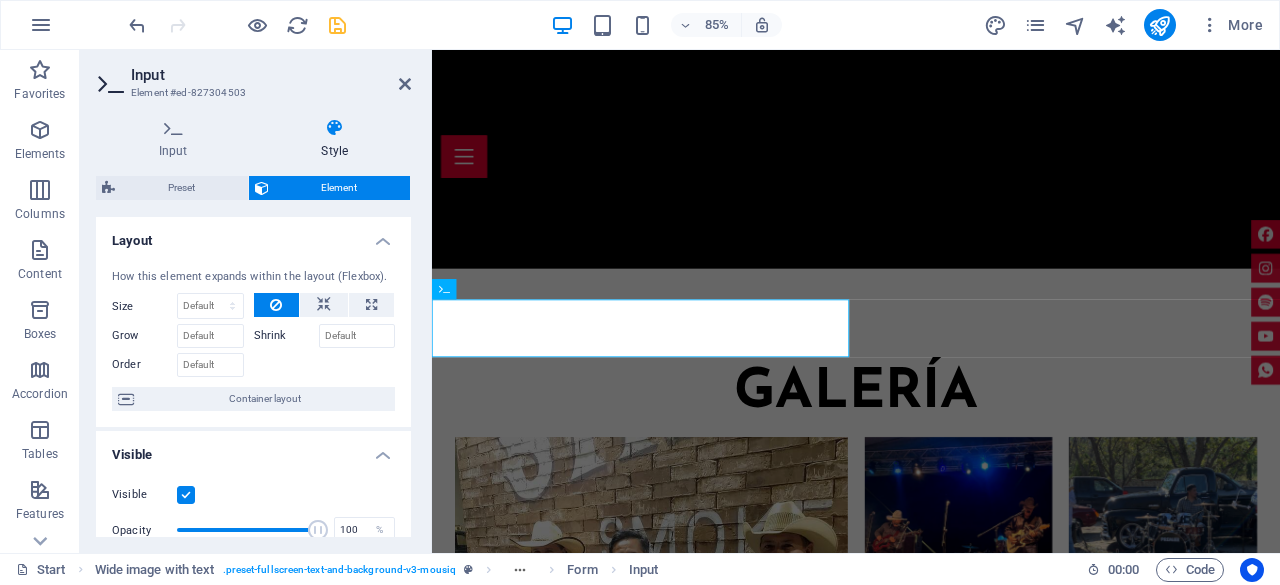 scroll, scrollTop: 6231, scrollLeft: 0, axis: vertical 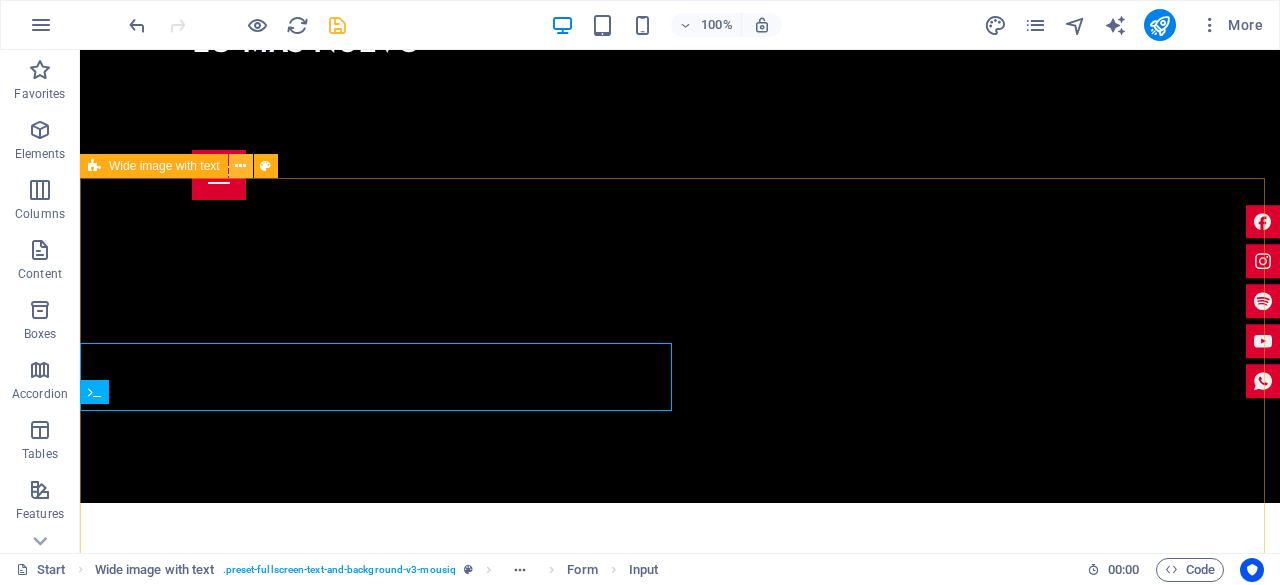 click at bounding box center (240, 166) 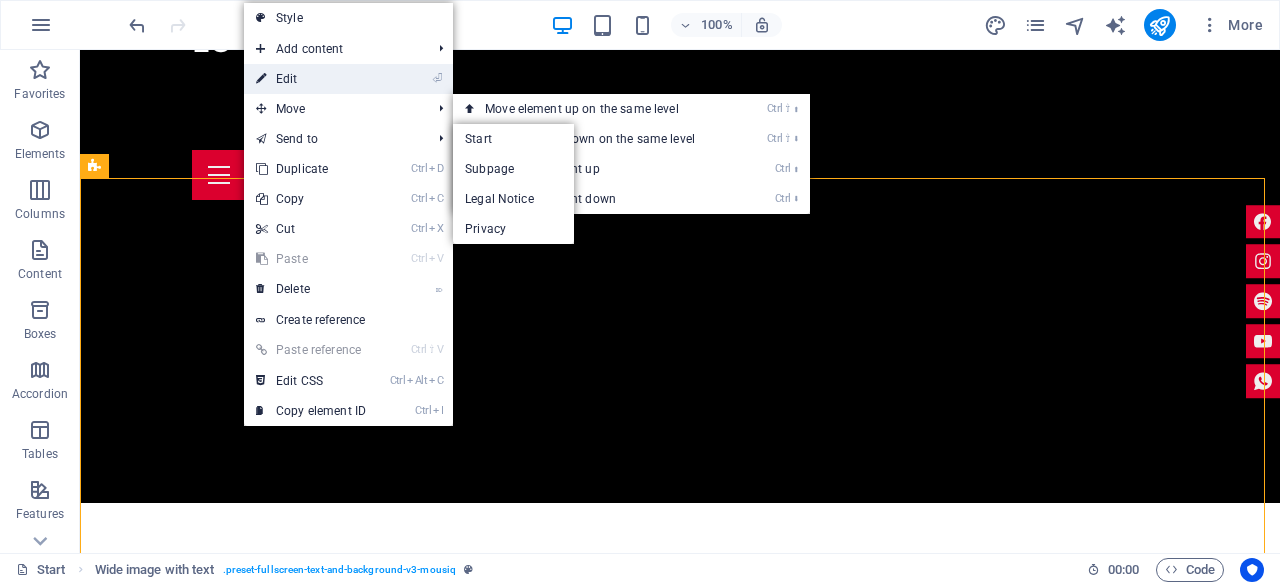 click on "⏎  Edit" at bounding box center [311, 79] 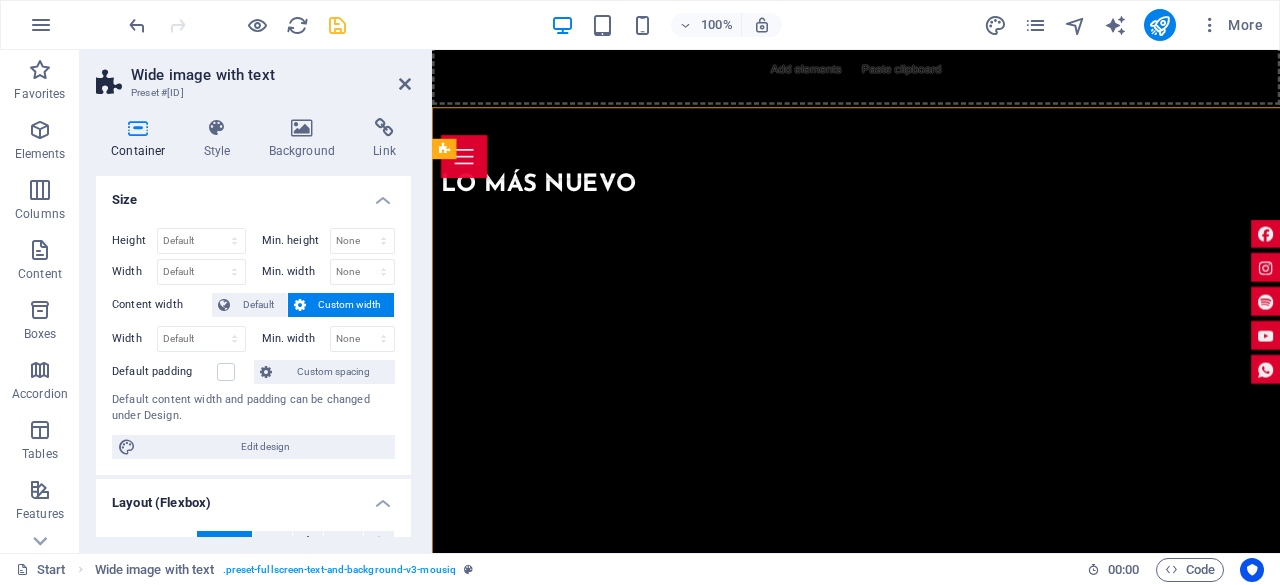 scroll, scrollTop: 6292, scrollLeft: 0, axis: vertical 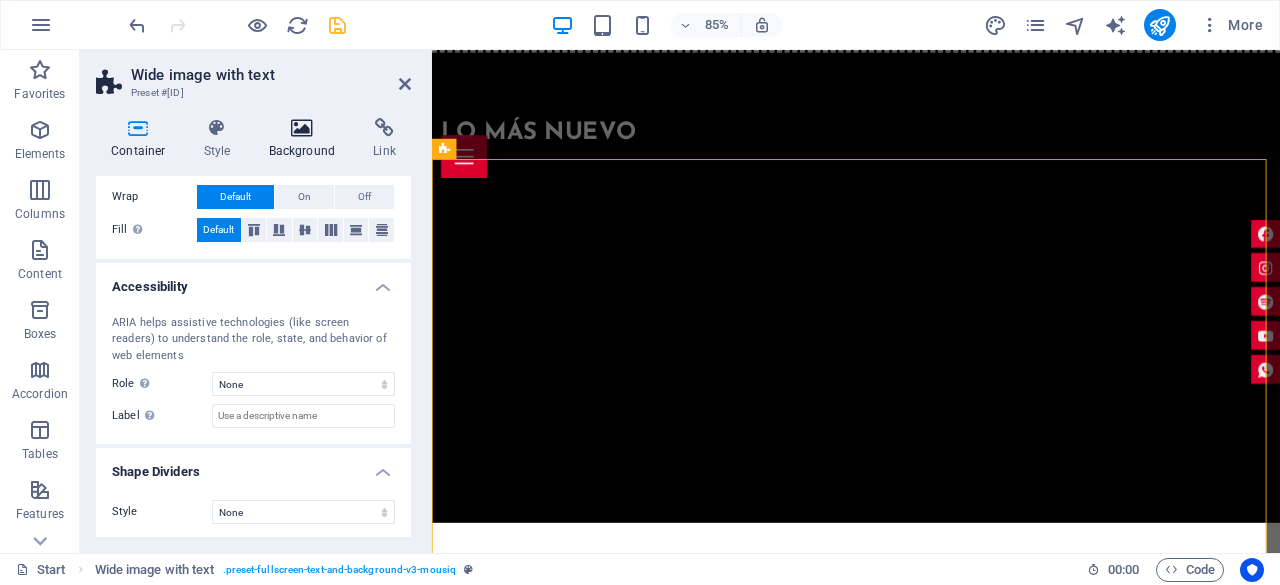 click at bounding box center (302, 128) 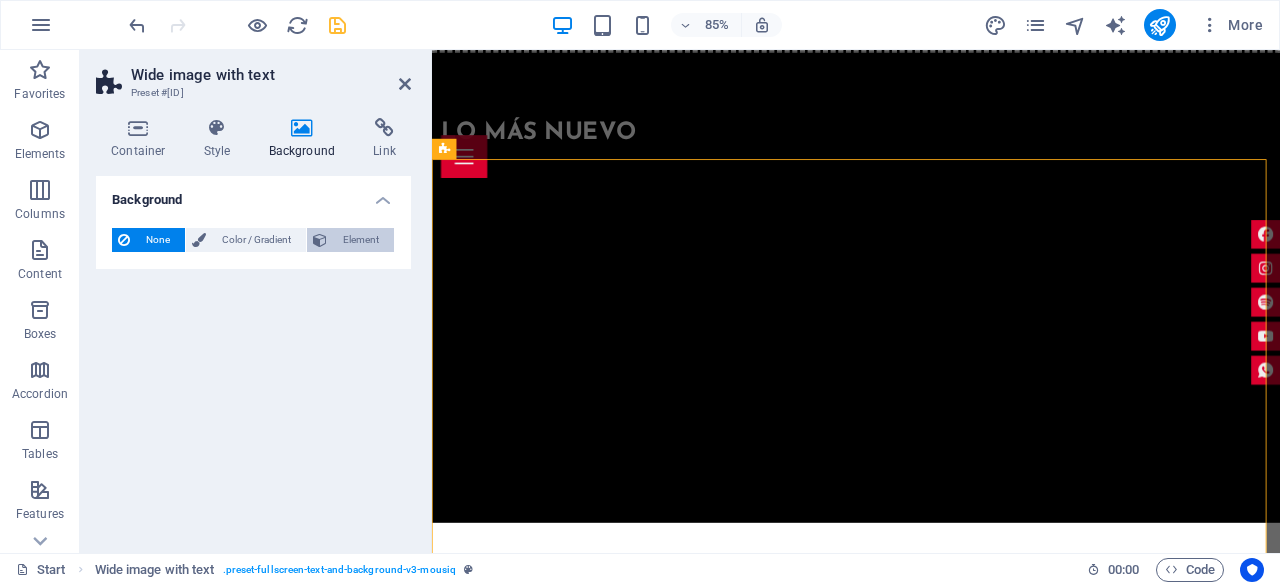 click on "Element" at bounding box center (360, 240) 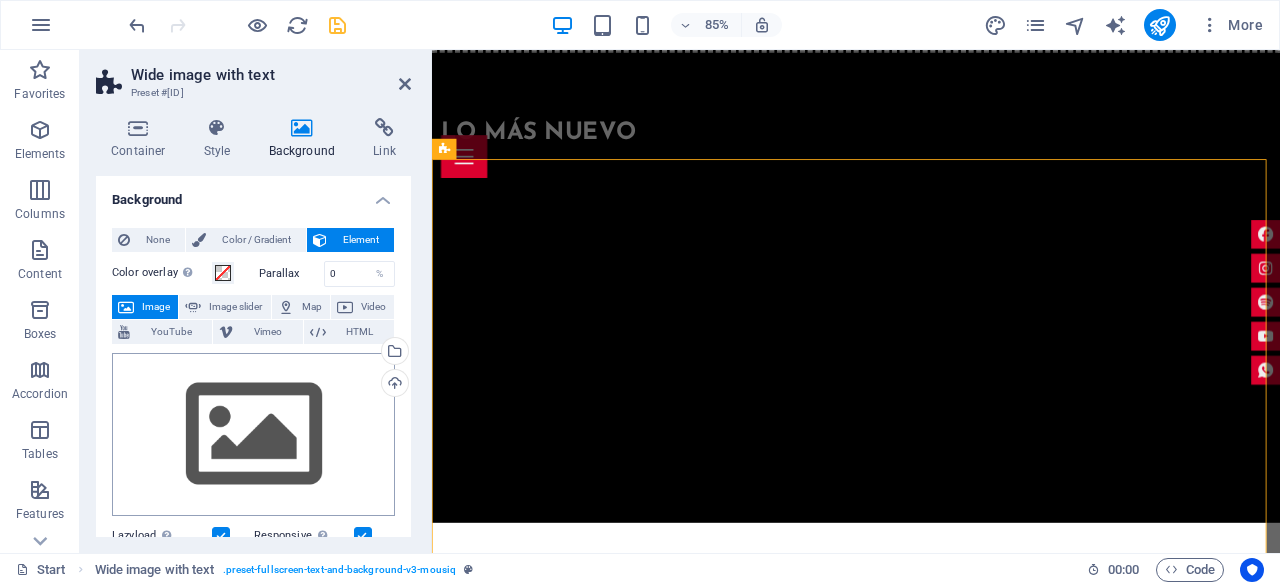 scroll, scrollTop: 100, scrollLeft: 0, axis: vertical 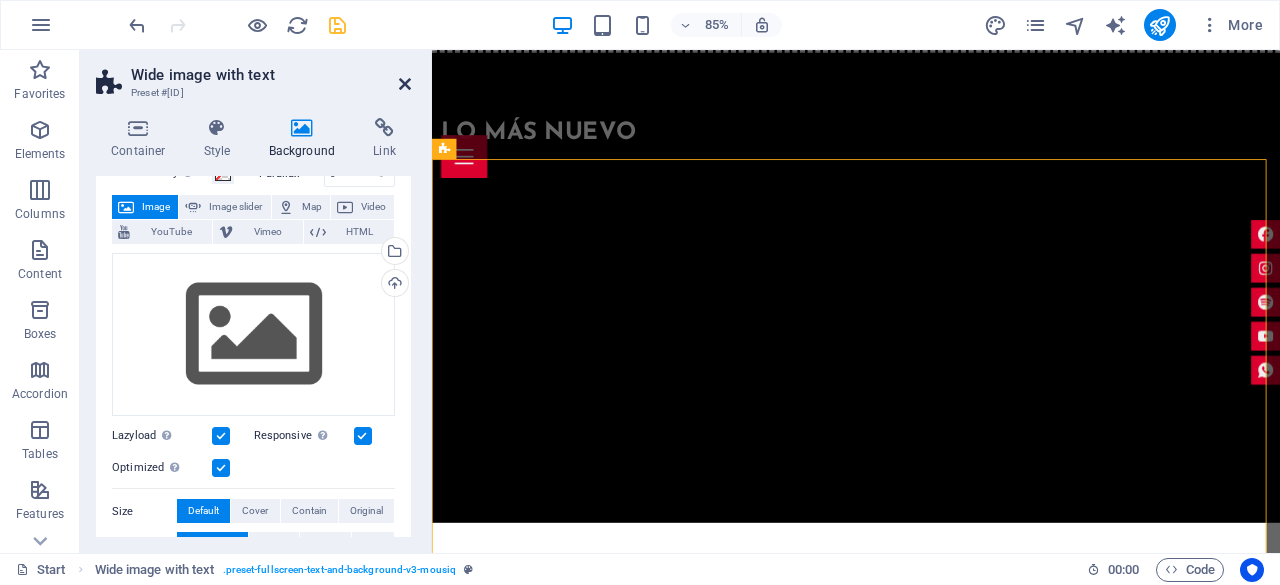 click at bounding box center (405, 84) 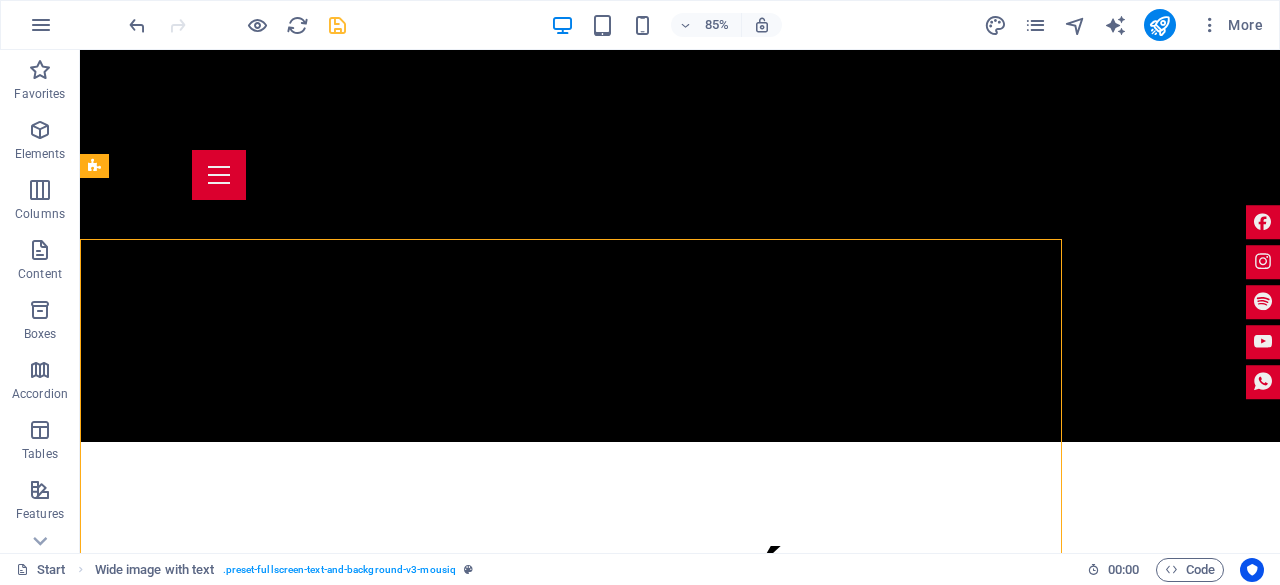 scroll, scrollTop: 6231, scrollLeft: 0, axis: vertical 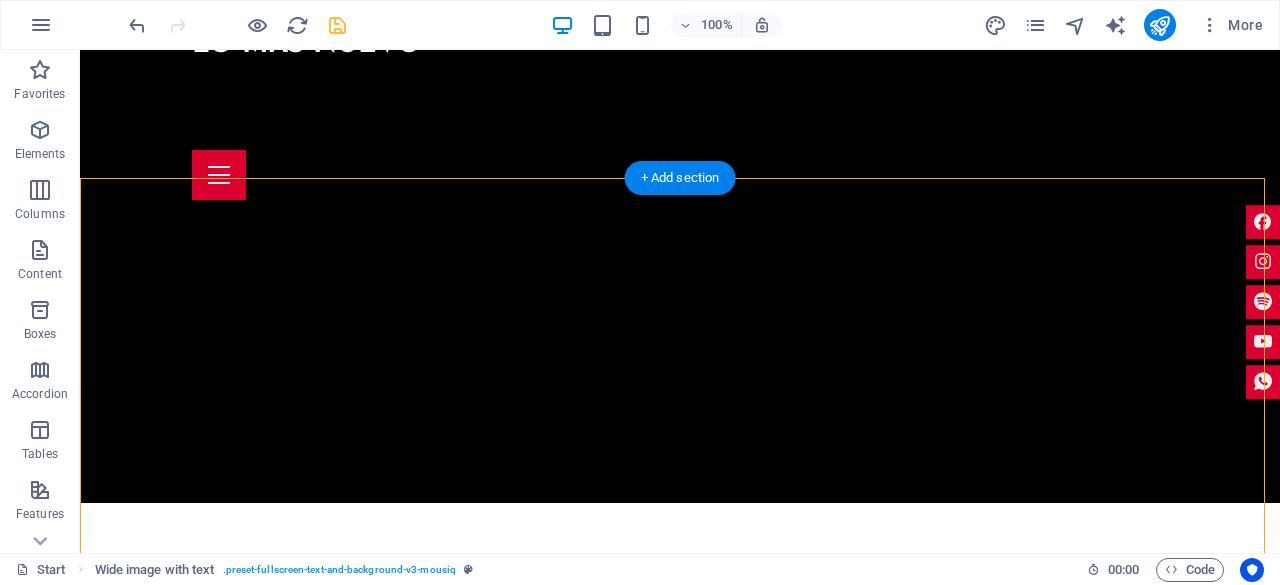 click at bounding box center [680, 5795] 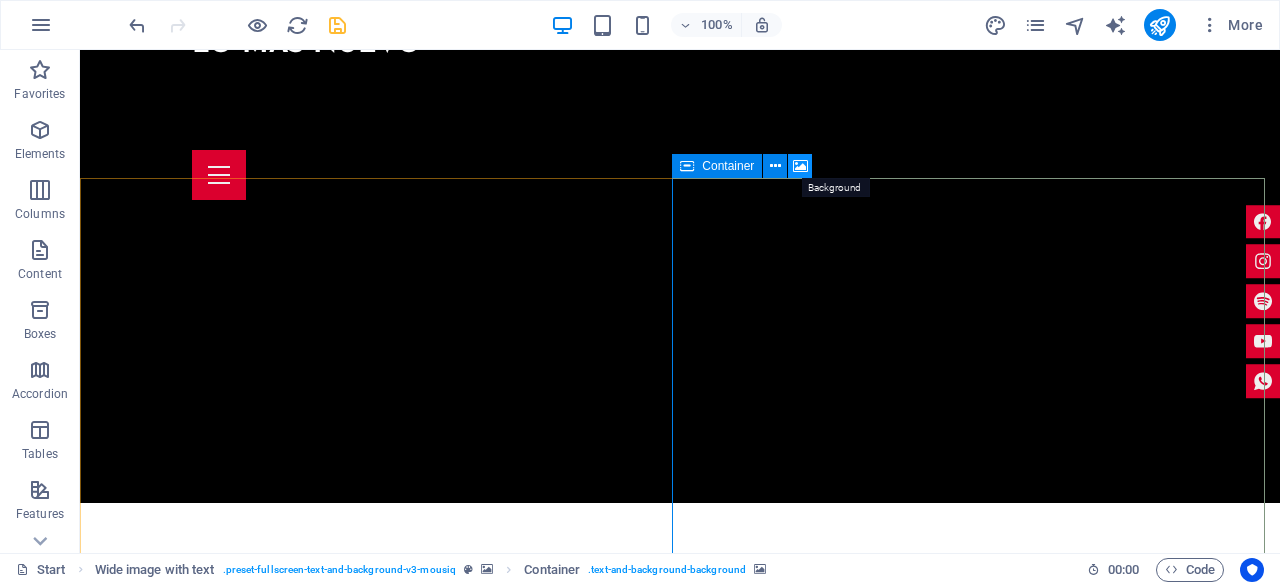 click at bounding box center [800, 166] 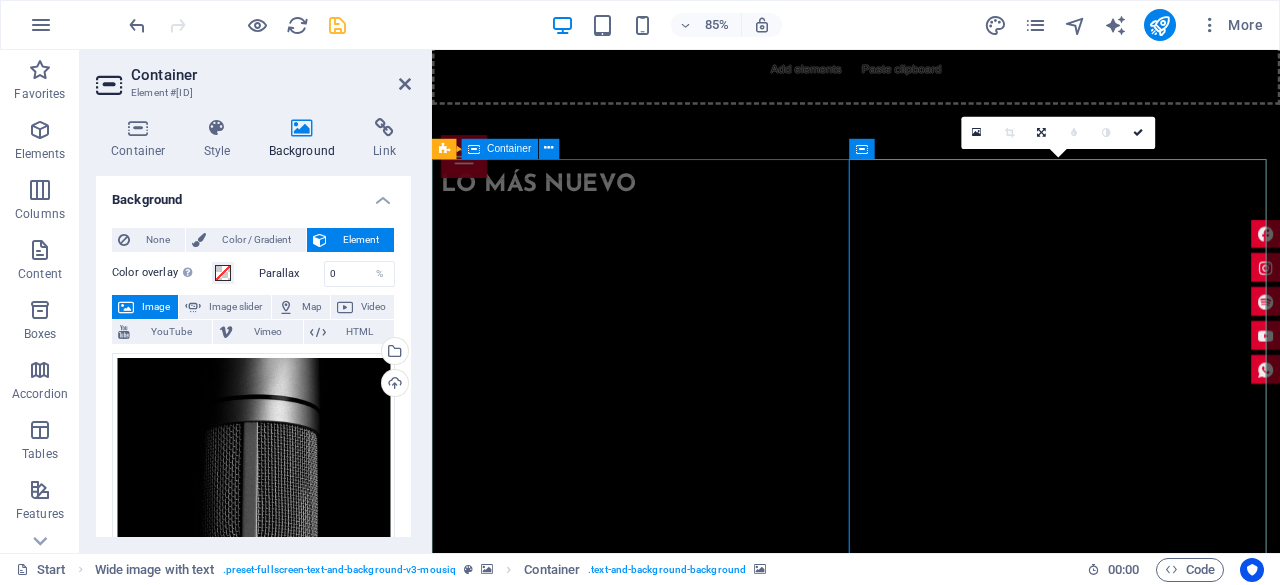 scroll, scrollTop: 6292, scrollLeft: 0, axis: vertical 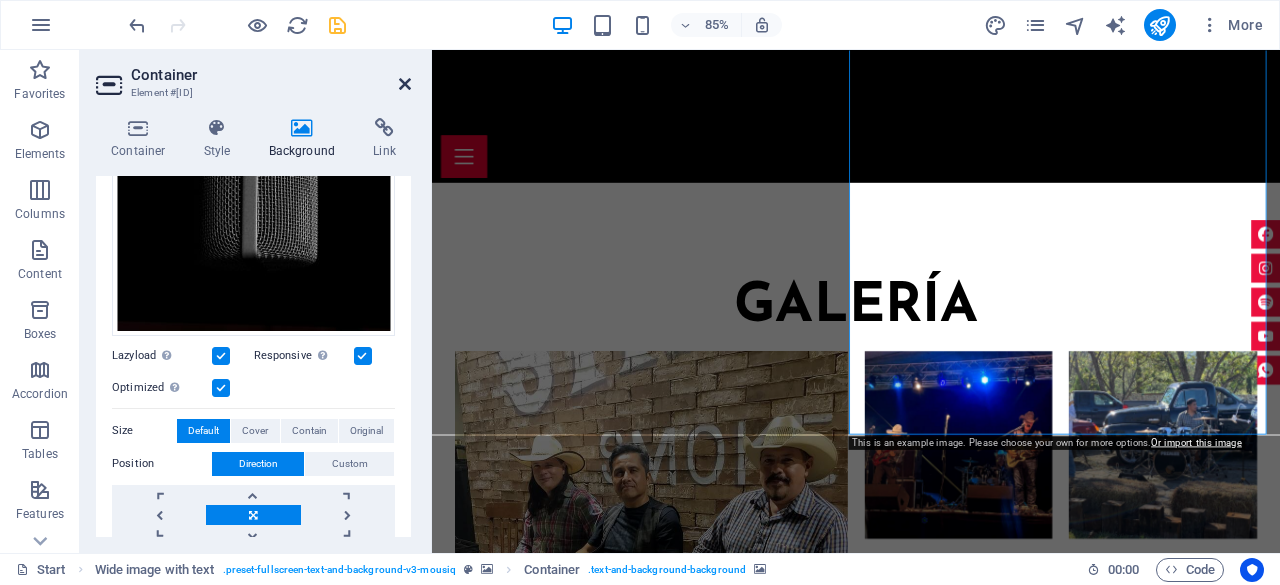 drag, startPoint x: 402, startPoint y: 85, endPoint x: 551, endPoint y: 118, distance: 152.61061 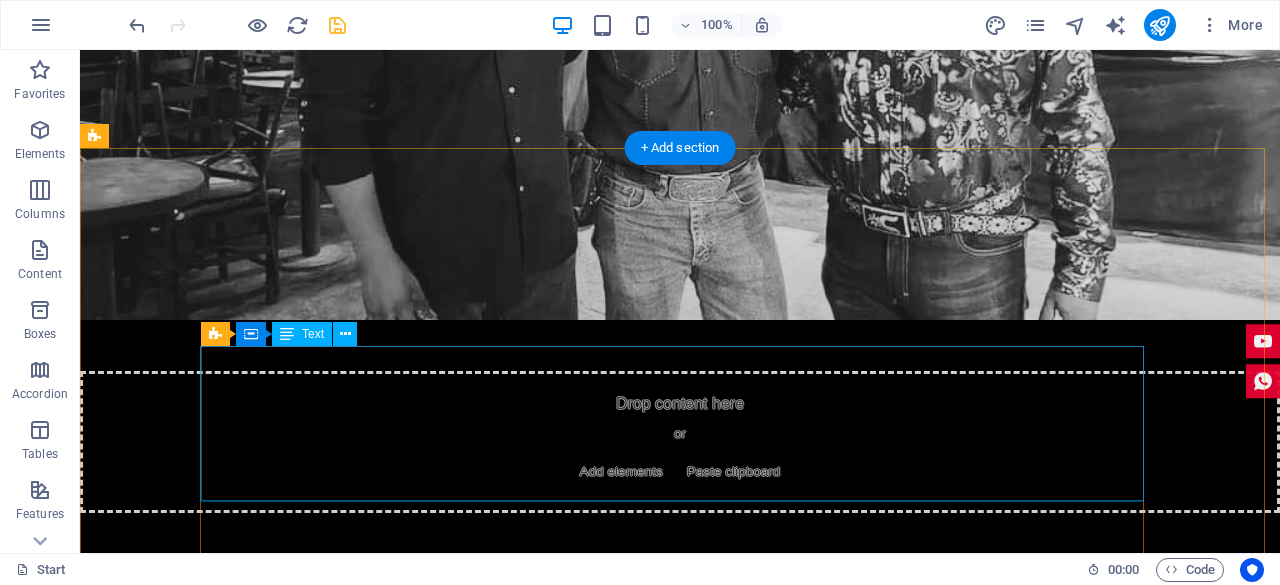 scroll, scrollTop: 5692, scrollLeft: 0, axis: vertical 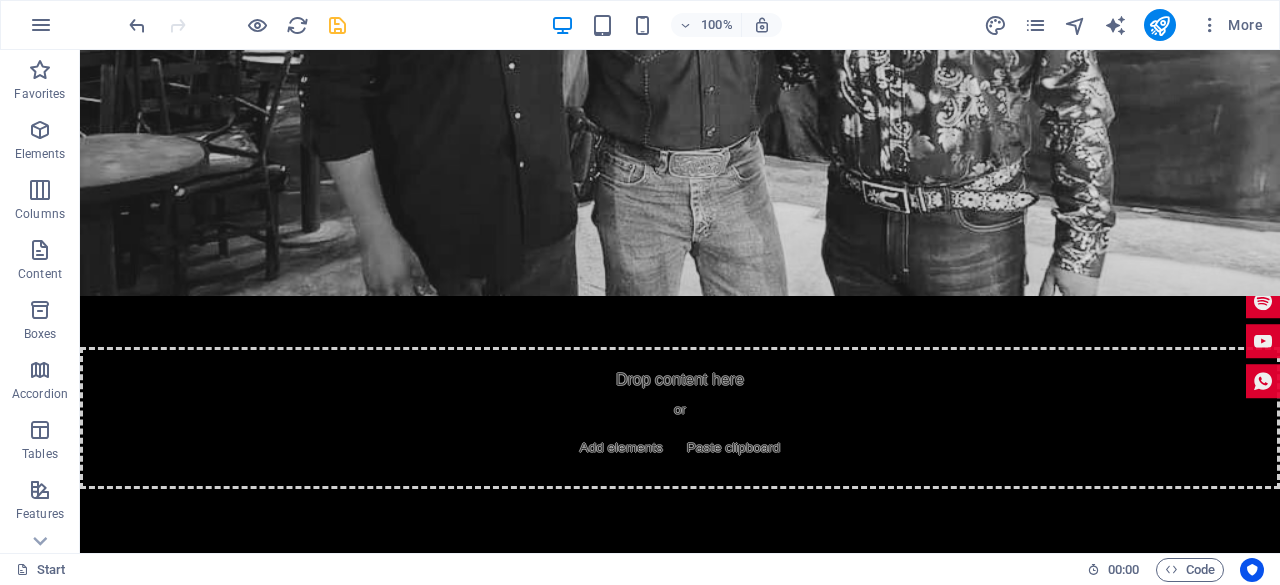 click at bounding box center [680, 3625] 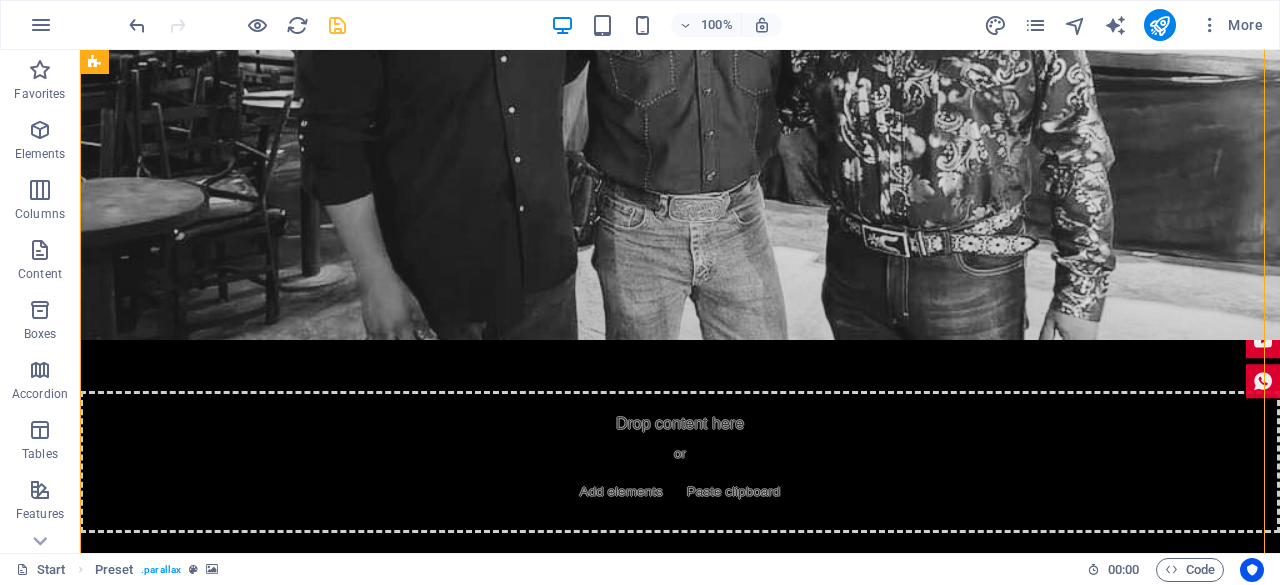 scroll, scrollTop: 5592, scrollLeft: 0, axis: vertical 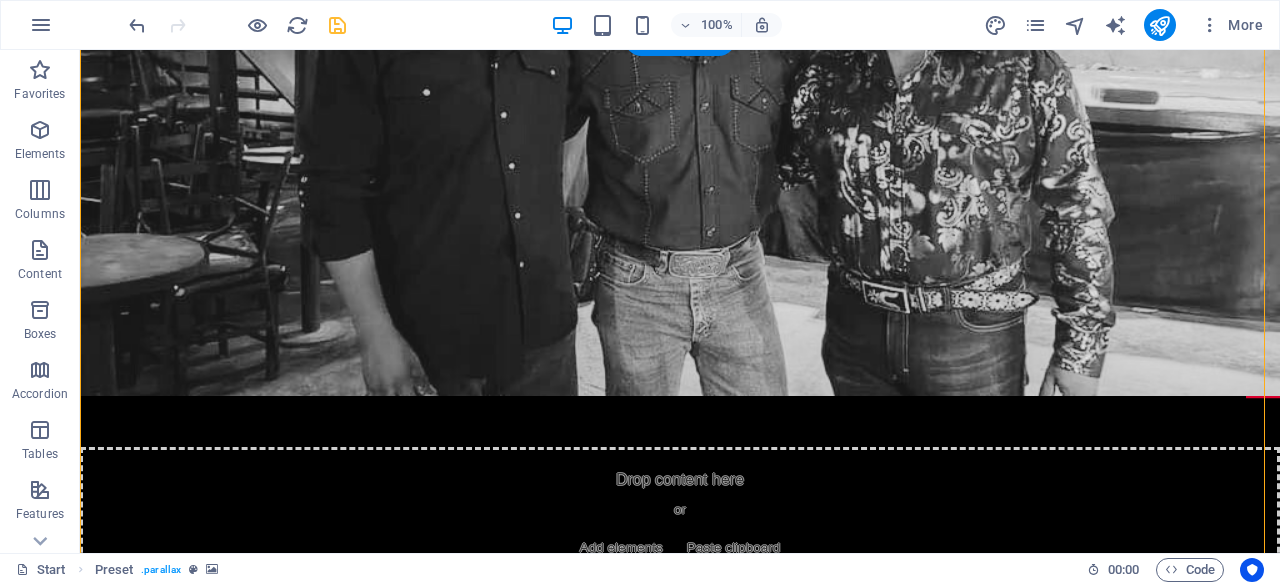 click at bounding box center [680, 3640] 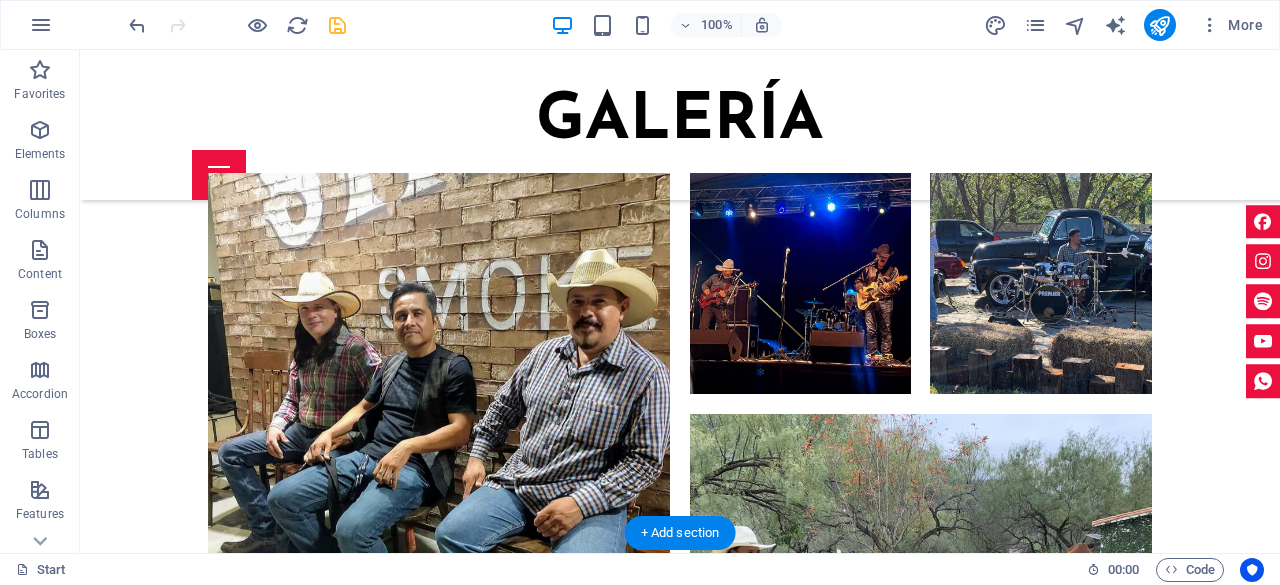 scroll, scrollTop: 6892, scrollLeft: 0, axis: vertical 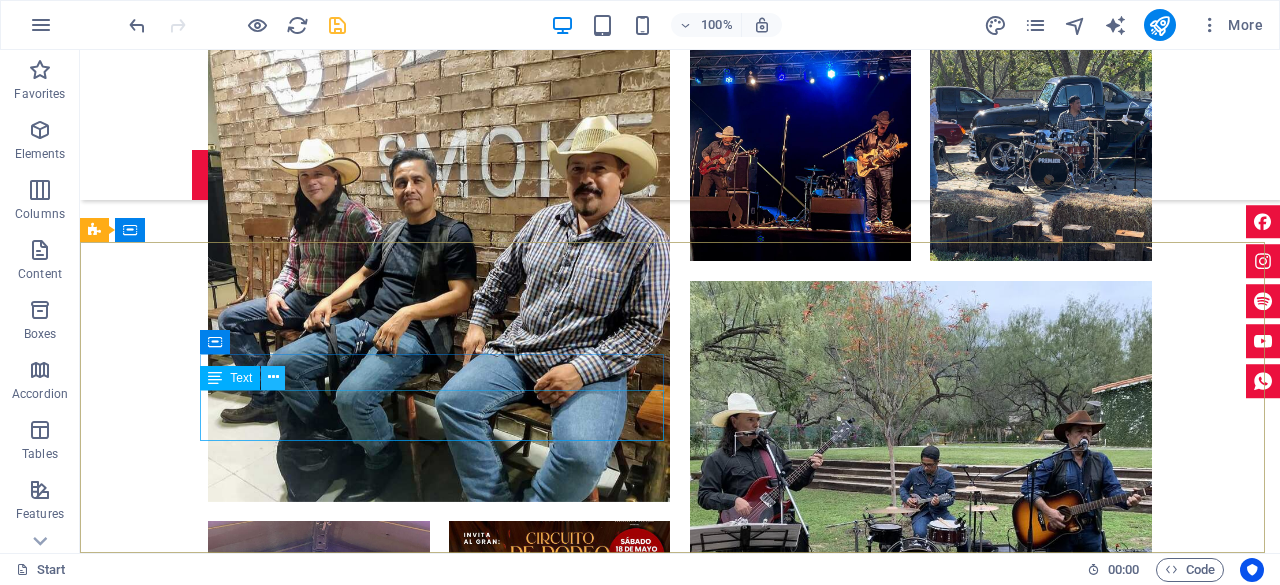 click at bounding box center [273, 377] 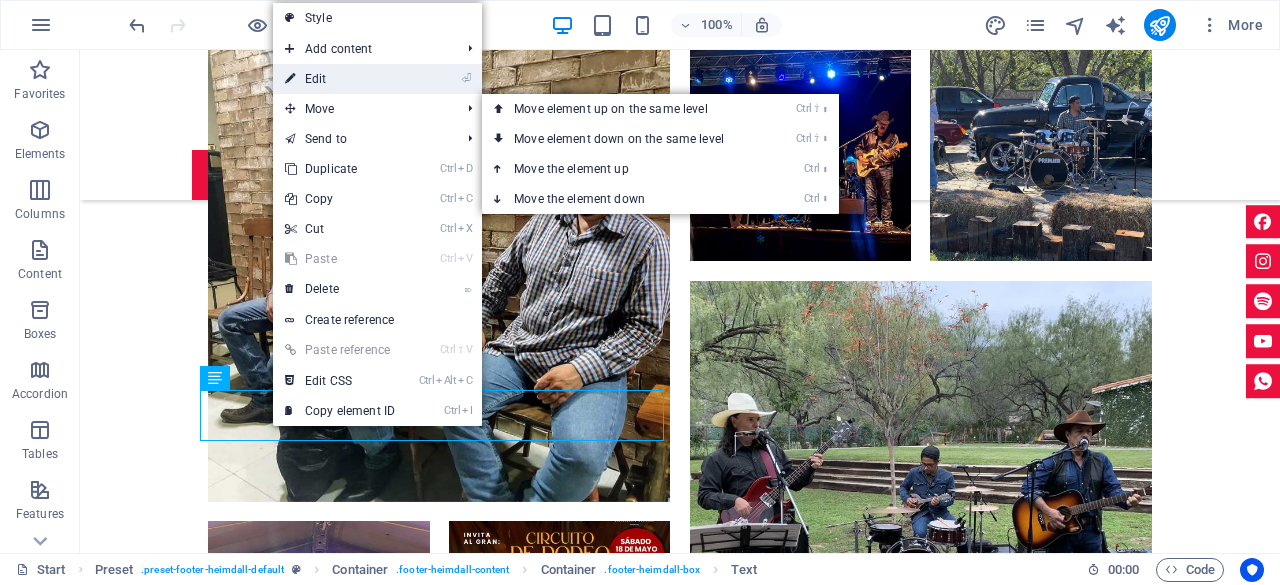 click on "⏎  Edit" at bounding box center (340, 79) 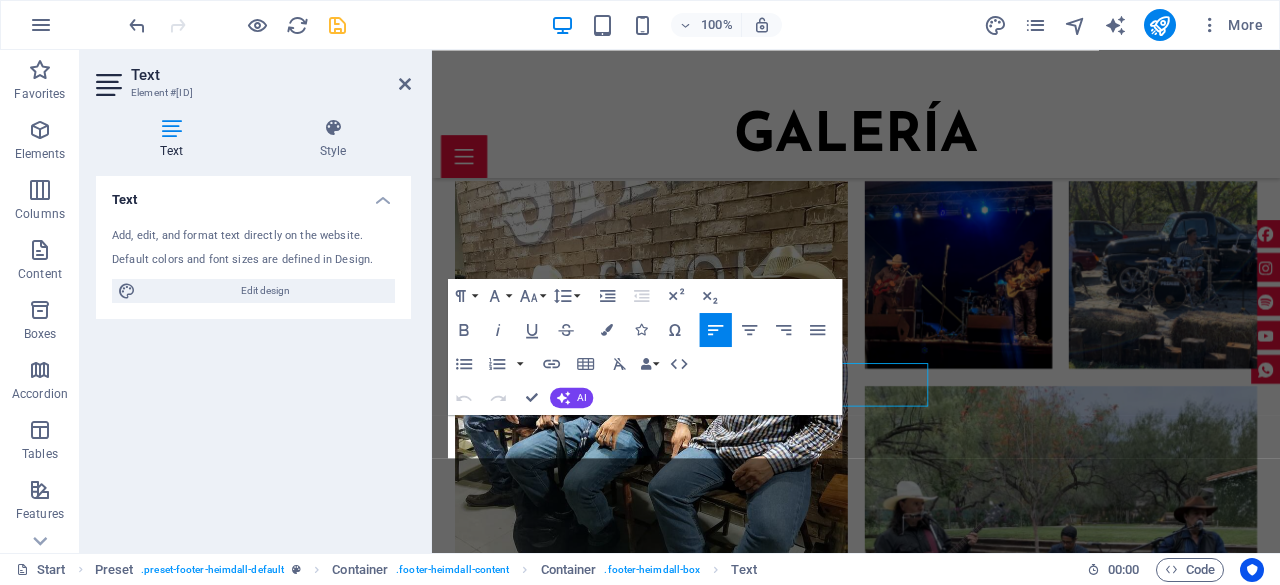 scroll, scrollTop: 6864, scrollLeft: 0, axis: vertical 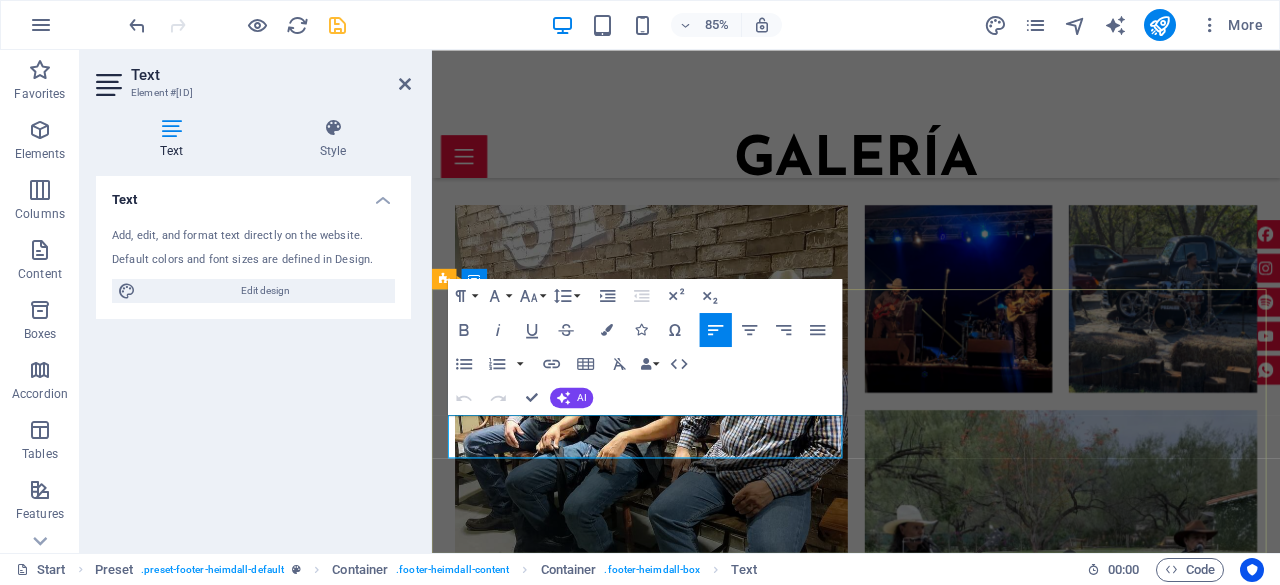 drag, startPoint x: 609, startPoint y: 495, endPoint x: 454, endPoint y: 498, distance: 155.02902 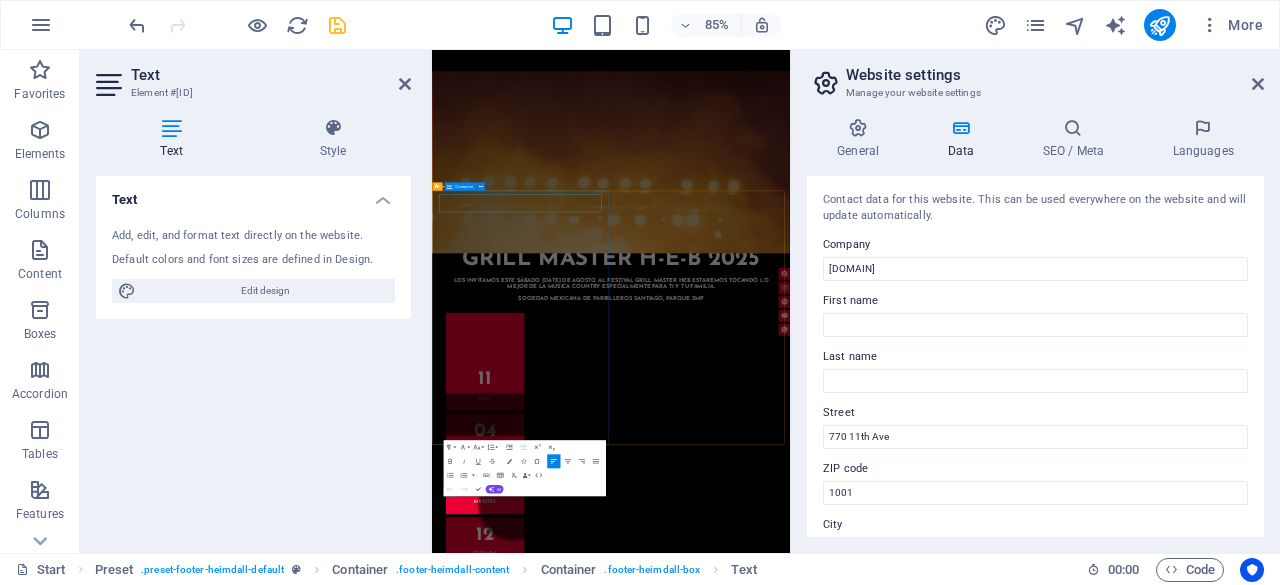 scroll, scrollTop: 6880, scrollLeft: 0, axis: vertical 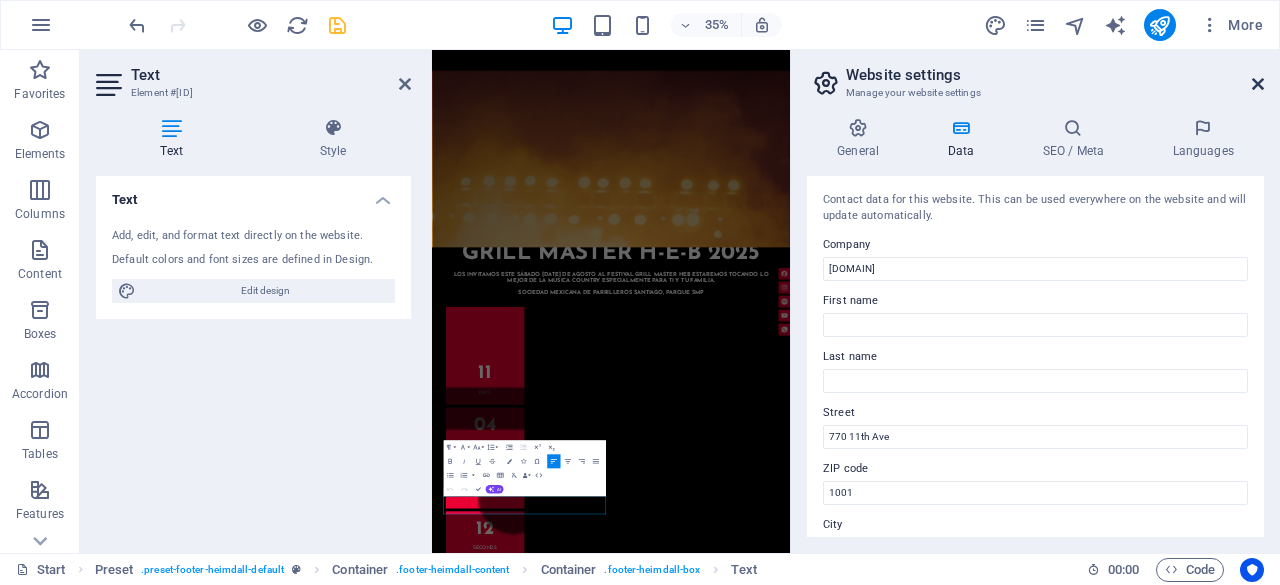 click at bounding box center [1258, 84] 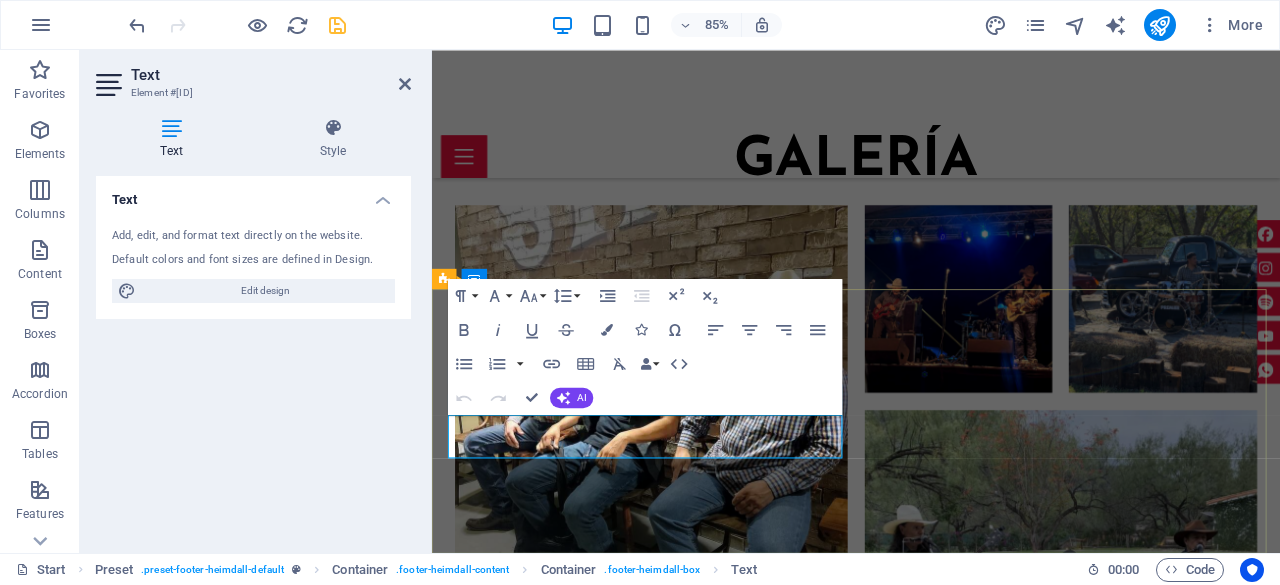 click on "+1-123-456-7890" 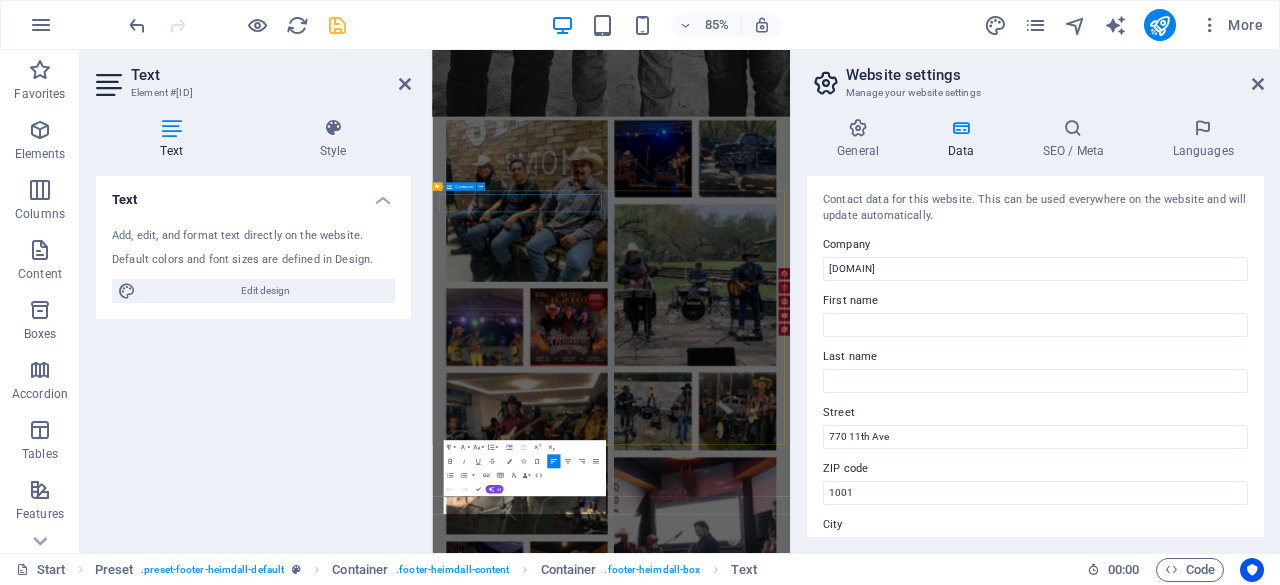 scroll, scrollTop: 6880, scrollLeft: 0, axis: vertical 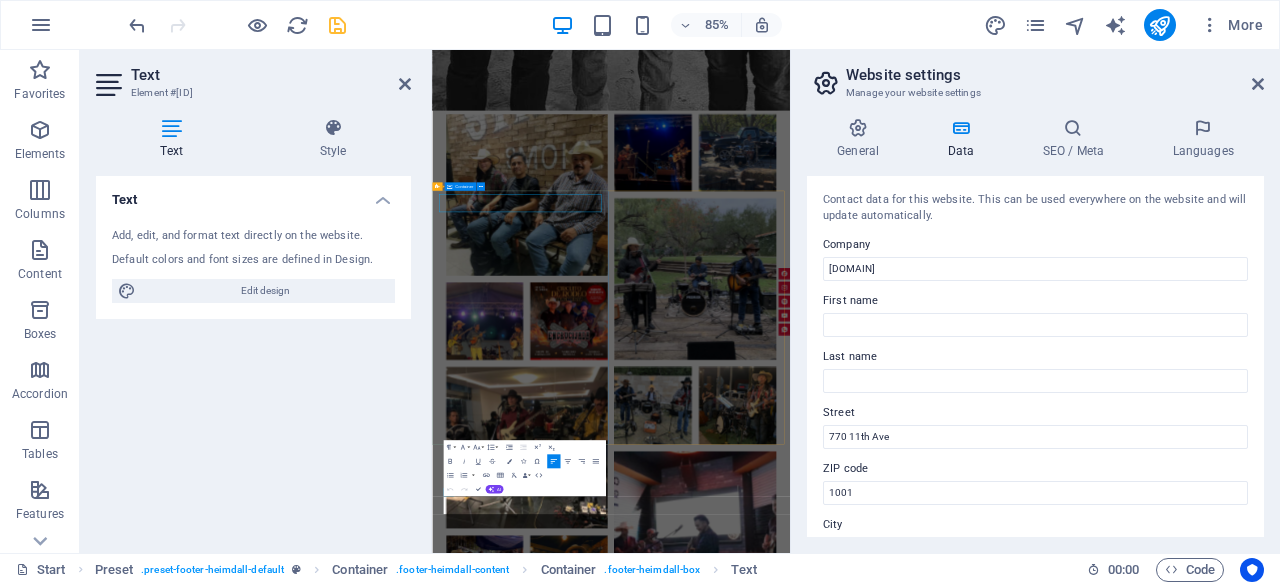 click on "contacto Nombre Correo Electrónico MENSAJE   AVISO DE PRIVACIDAD Unreadable? Load new ENVIAR" at bounding box center (943, 4708) 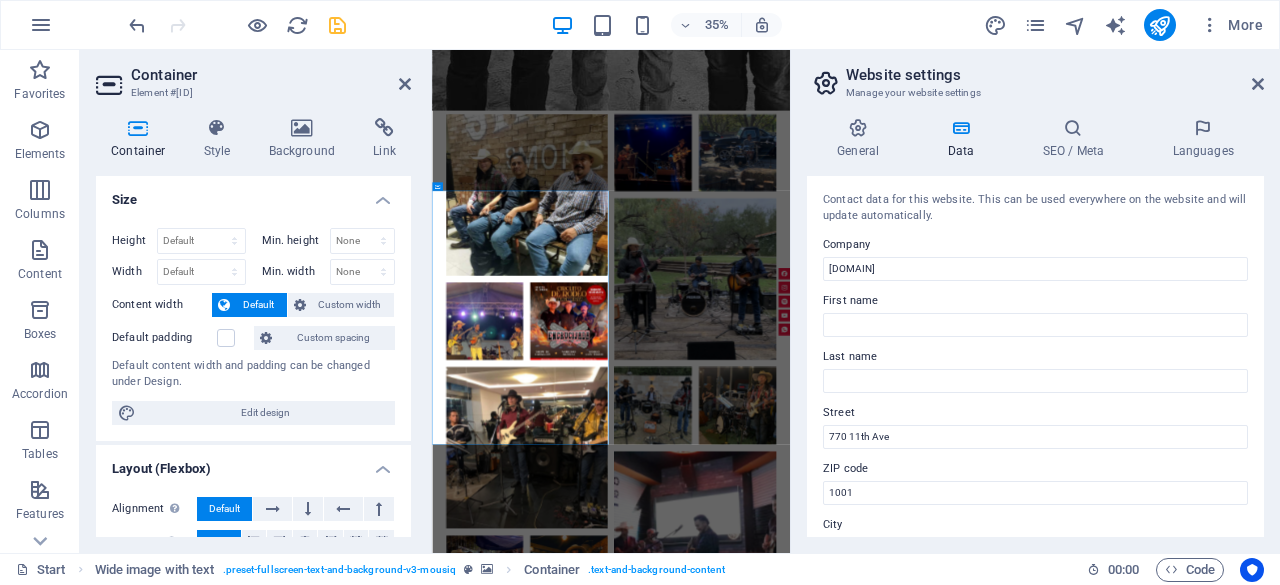 click on "Website settings Manage your website settings General Data SEO / Meta Languages Website name [DOMAIN] Logo Drag files here, click to choose files or select files from Files or our free stock photos & videos Select files from the file manager, stock photos, or upload file(s) Upload Favicon Set the favicon of your website here. A favicon is a small icon shown in the browser tab next to your website title. It helps visitors identify your website. Drag files here, click to choose files or select files from Files or our free stock photos & videos Select files from the file manager, stock photos, or upload file(s) Upload Preview Image (Open Graph) This image will be shown when the website is shared on social networks Drag files here, click to choose files or select files from Files or our free stock photos & videos Select files from the file manager, stock photos, or upload file(s) Upload Contact data for this website. This can be used everywhere on the website and will update automatically. Company" at bounding box center (1035, 301) 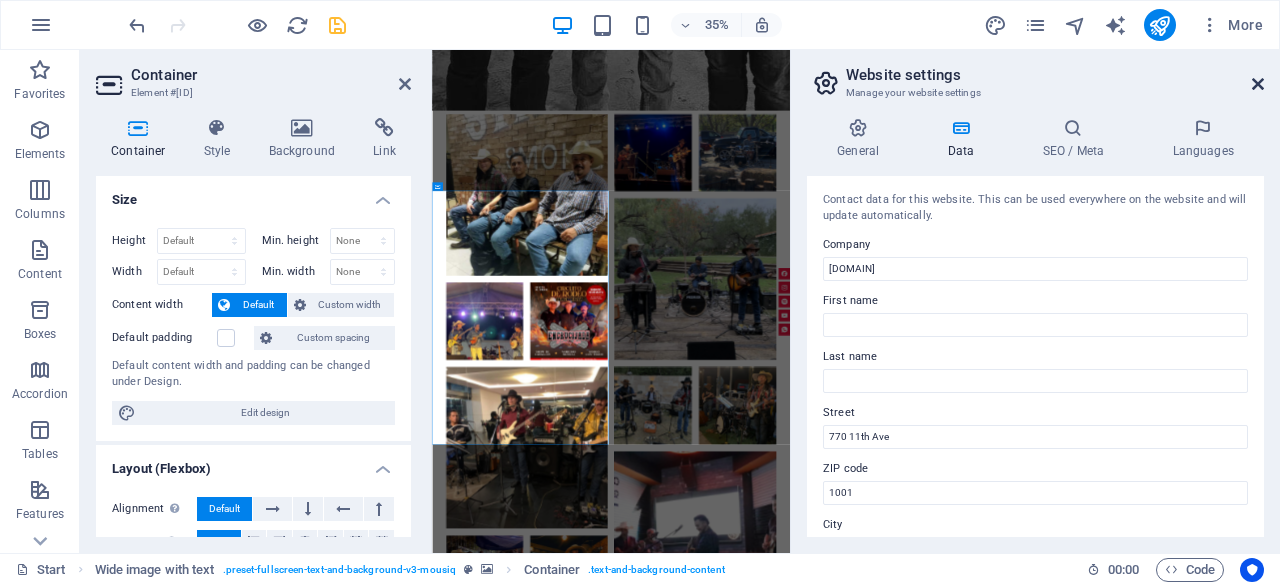 click at bounding box center [1258, 84] 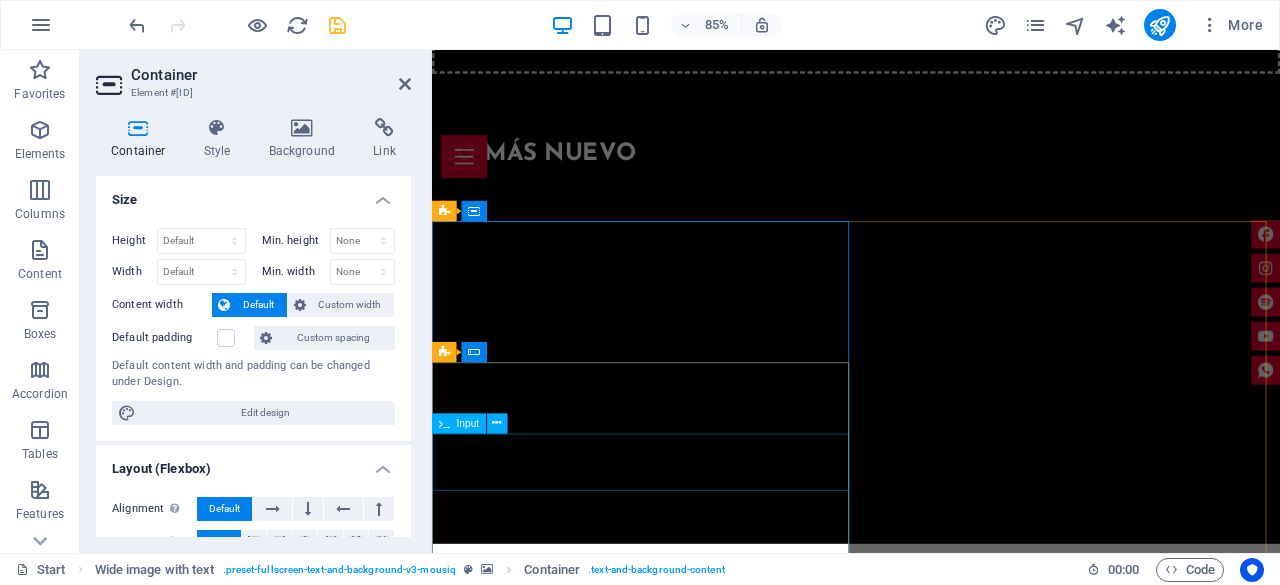 scroll, scrollTop: 6318, scrollLeft: 0, axis: vertical 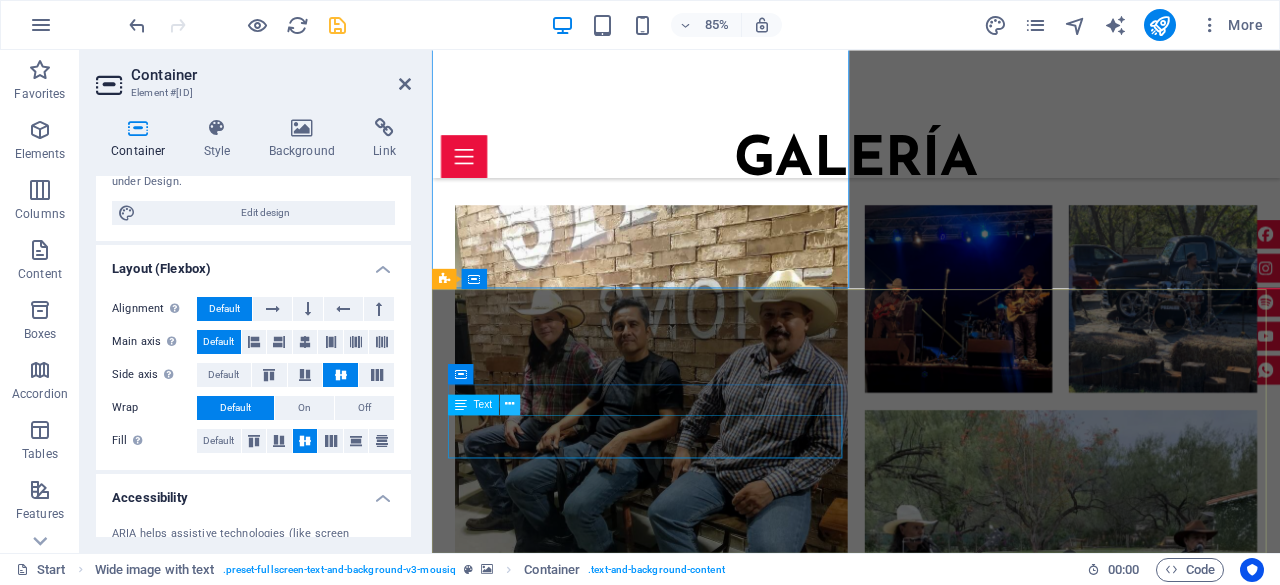 click at bounding box center (510, 404) 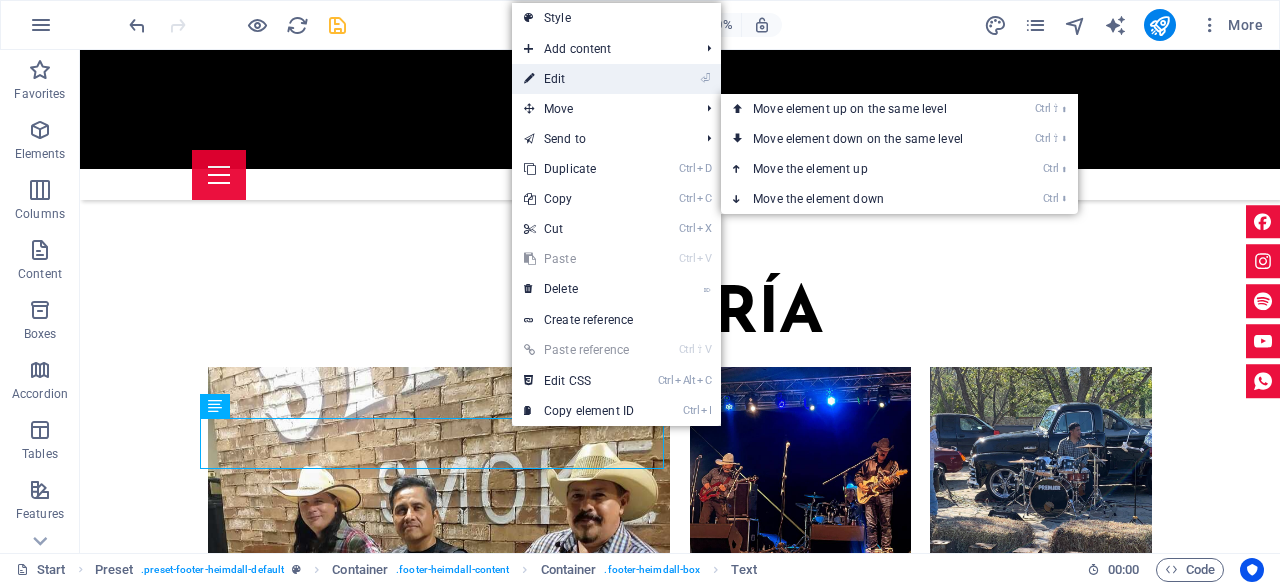 click on "⏎  Edit" at bounding box center [579, 79] 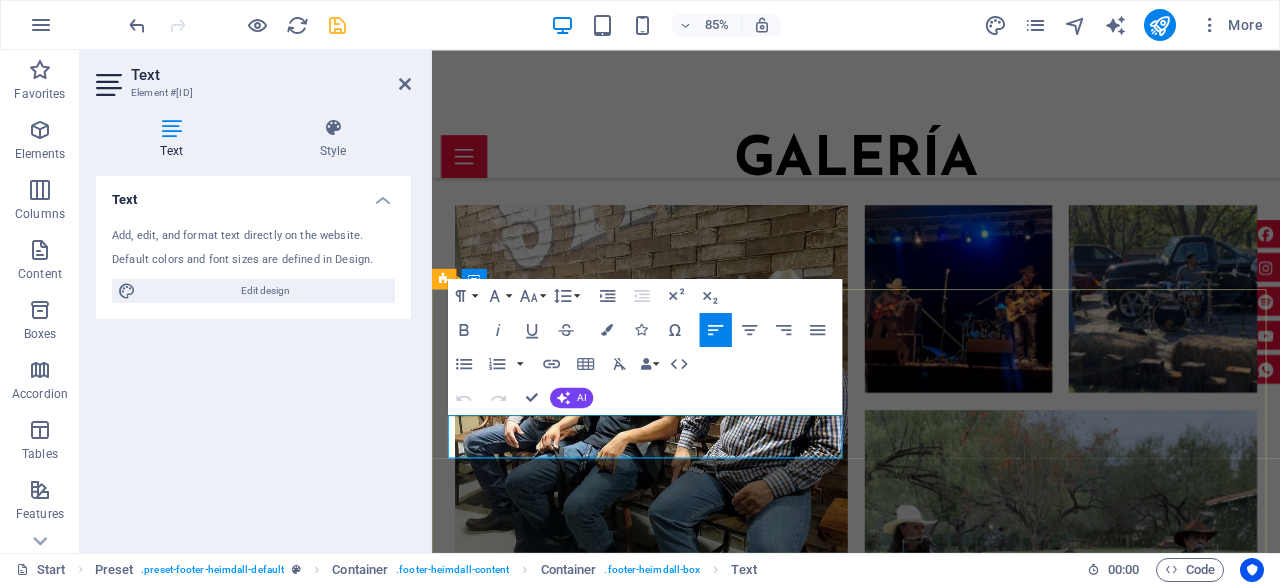 click on "P: +[COUNTRY_CODE]-[PHONE]" at bounding box center [920, 6067] 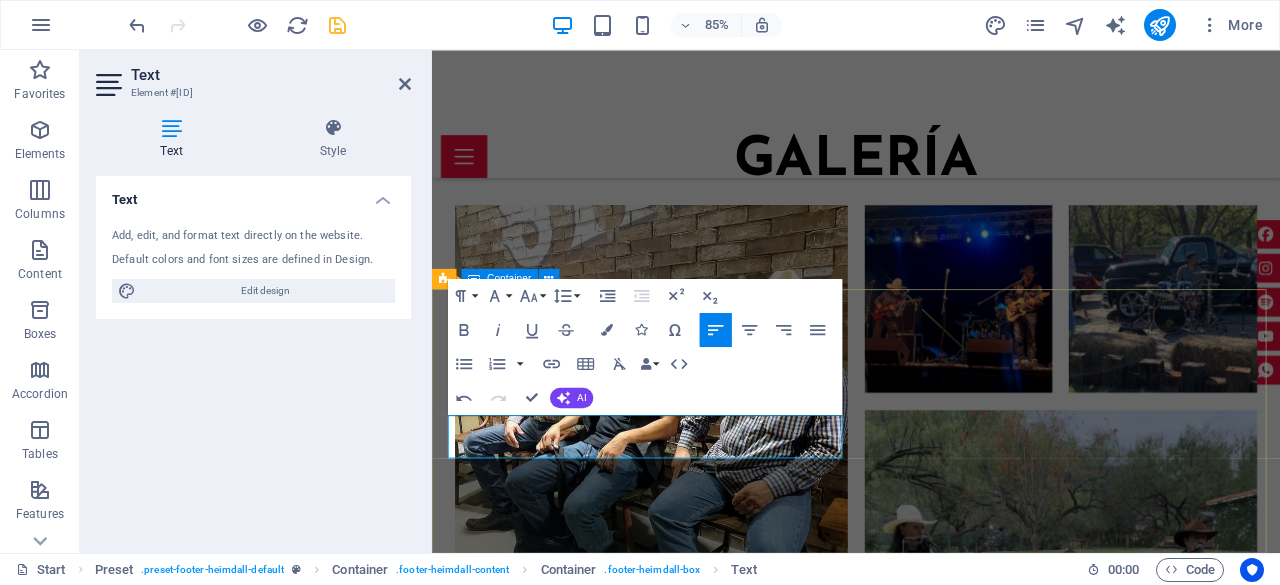 drag, startPoint x: 462, startPoint y: 518, endPoint x: 445, endPoint y: 492, distance: 31.06445 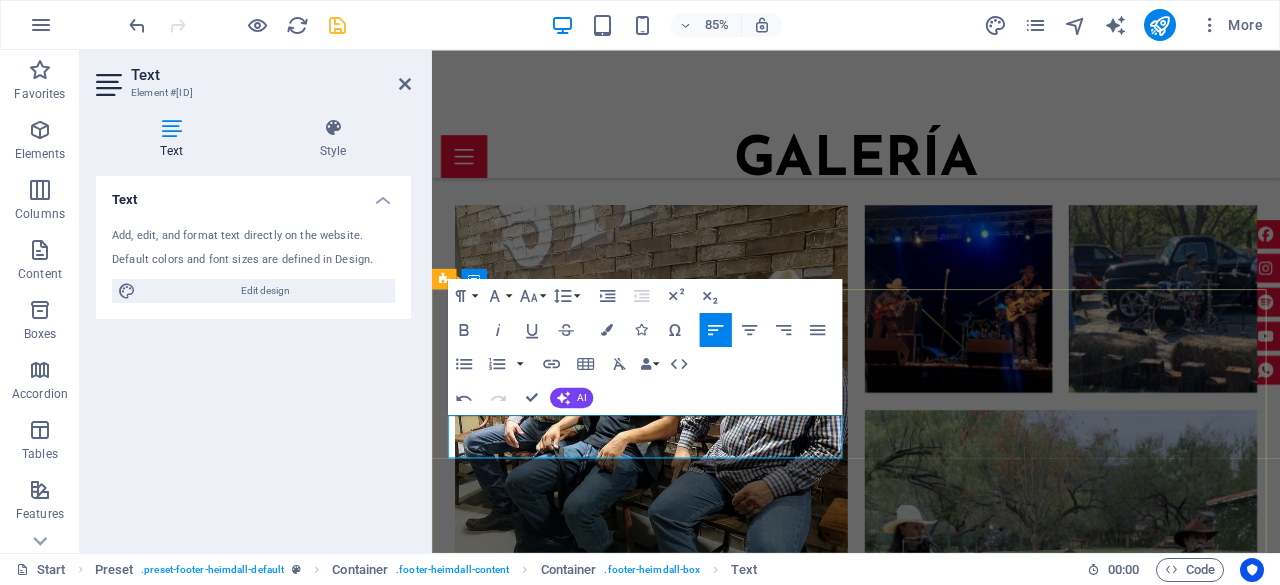 click on "M:" at bounding box center [920, 6092] 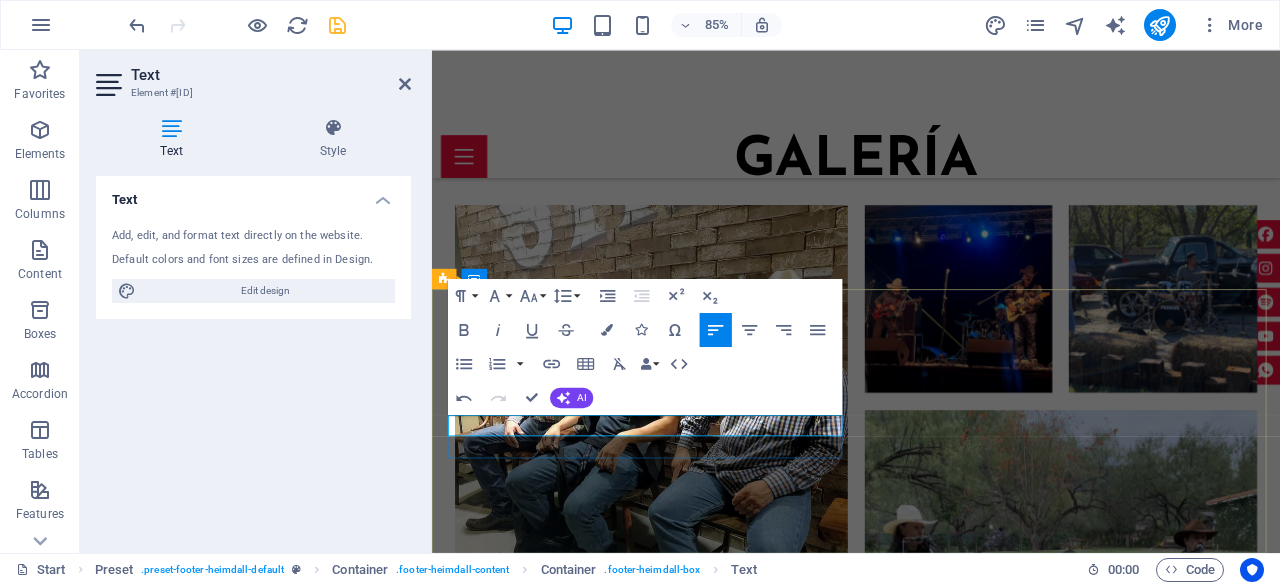 click on "P:  ​" at bounding box center [920, 6067] 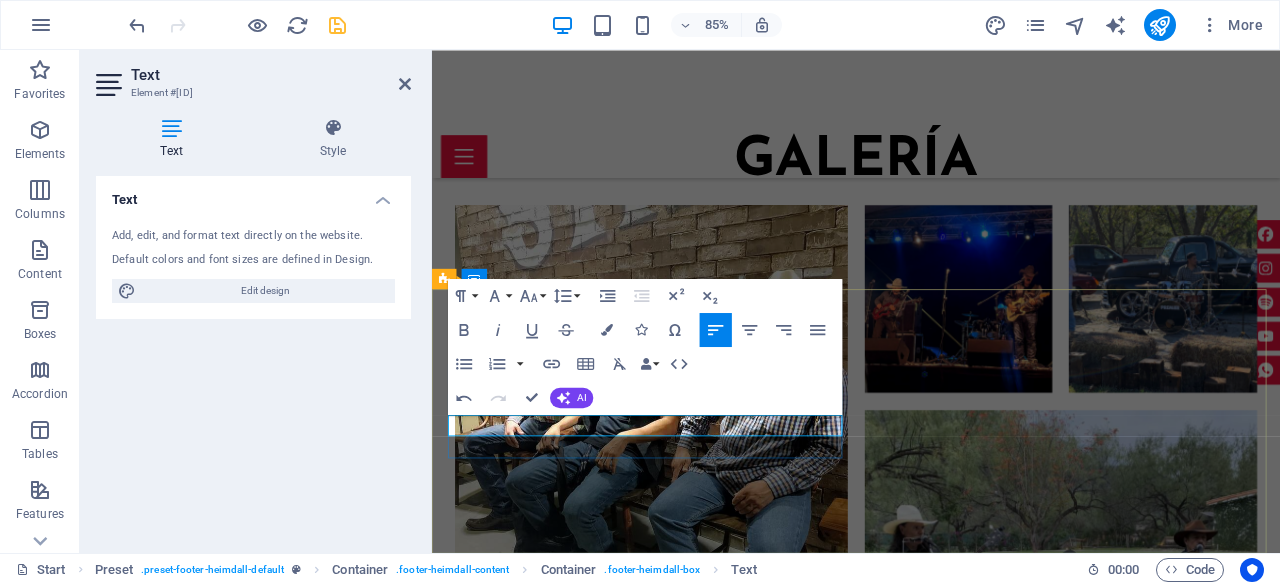type 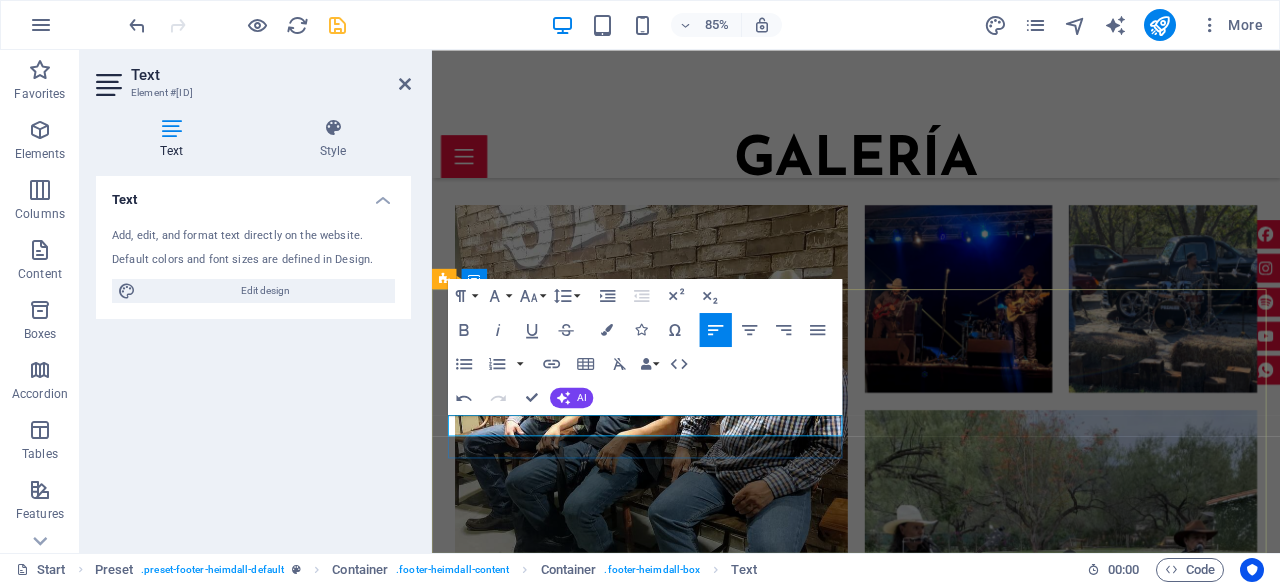 click on "M:" at bounding box center [920, 6067] 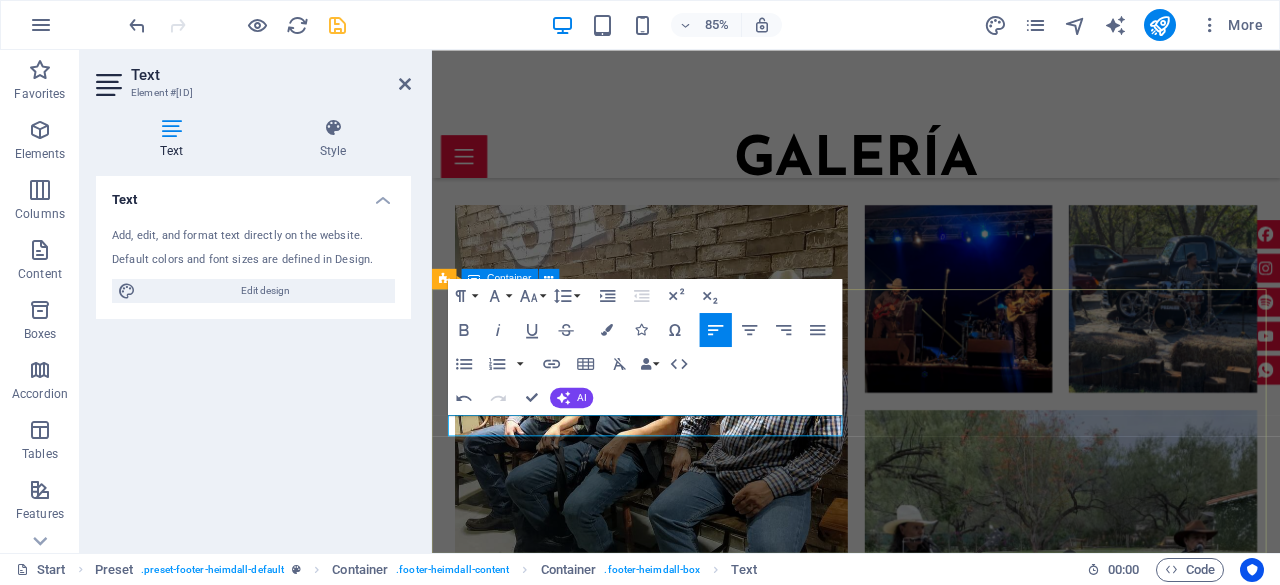 click on "TELÉFONO  M: ([PHONE])   ContactO [EMAIL] Legal Notice  |  Privacy" at bounding box center [931, 6096] 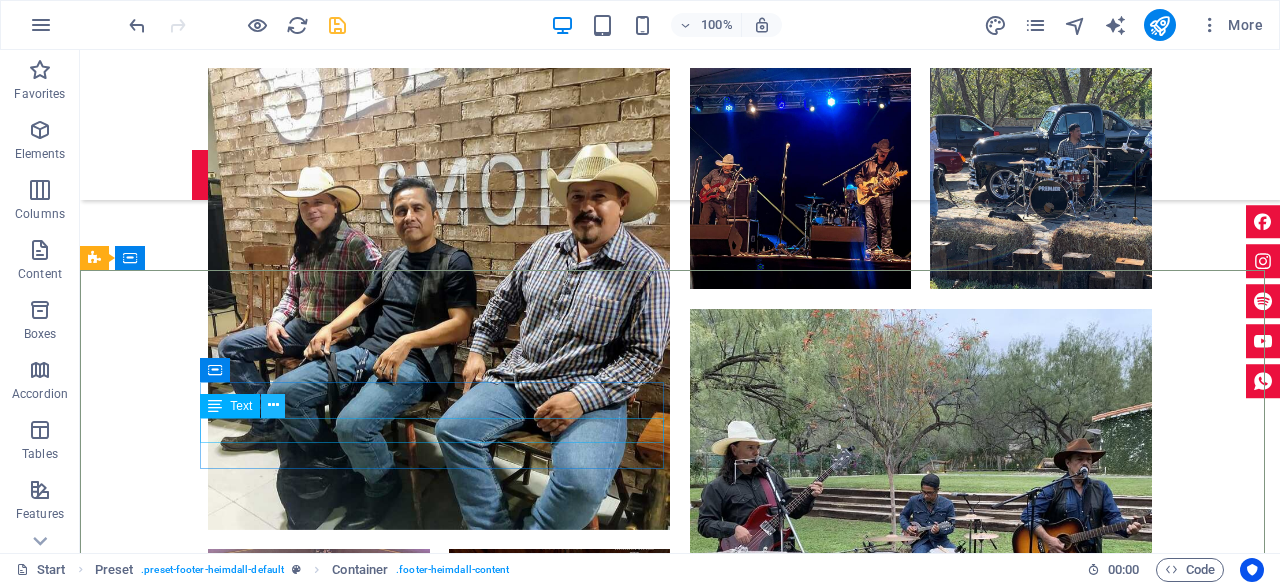 click at bounding box center [273, 405] 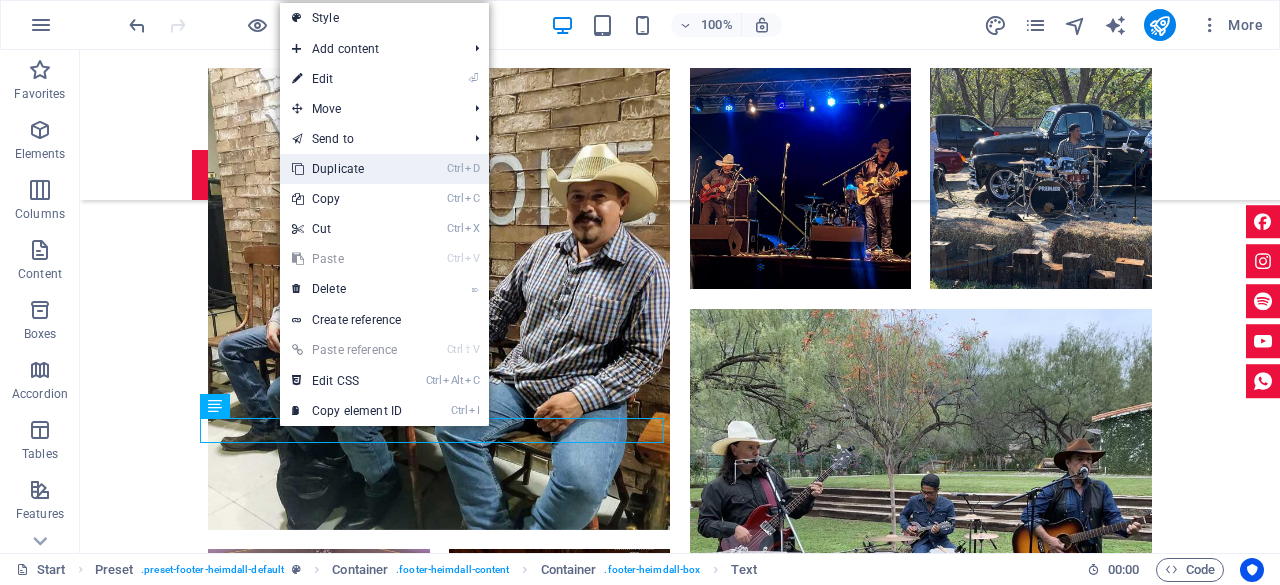 click on "Ctrl D  Duplicate" at bounding box center (347, 169) 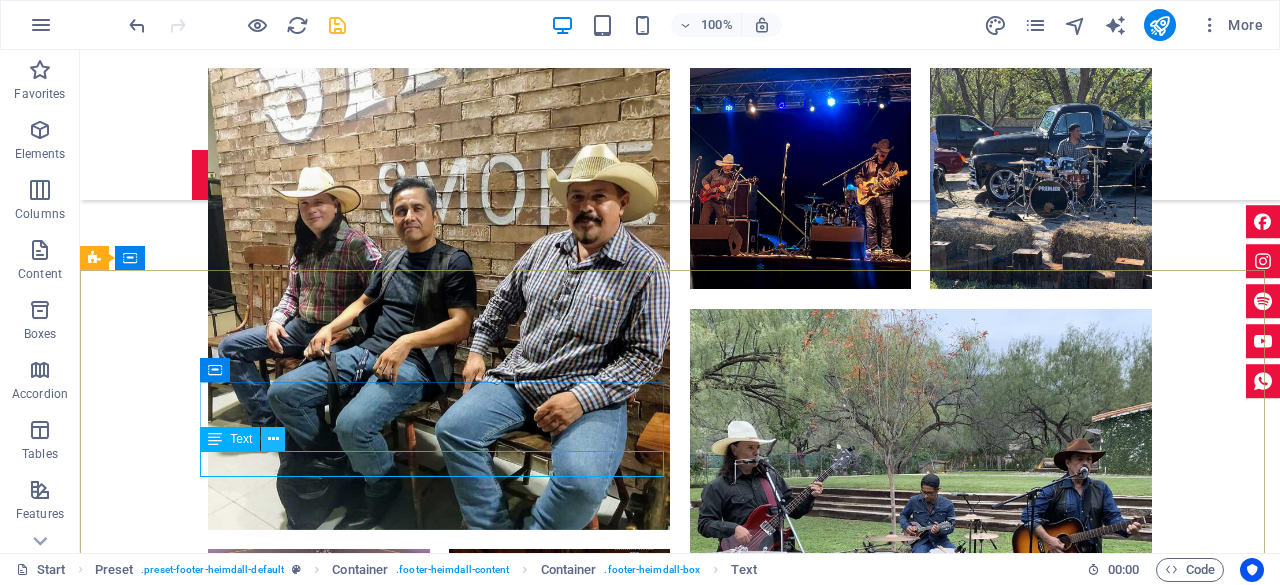 click at bounding box center [273, 439] 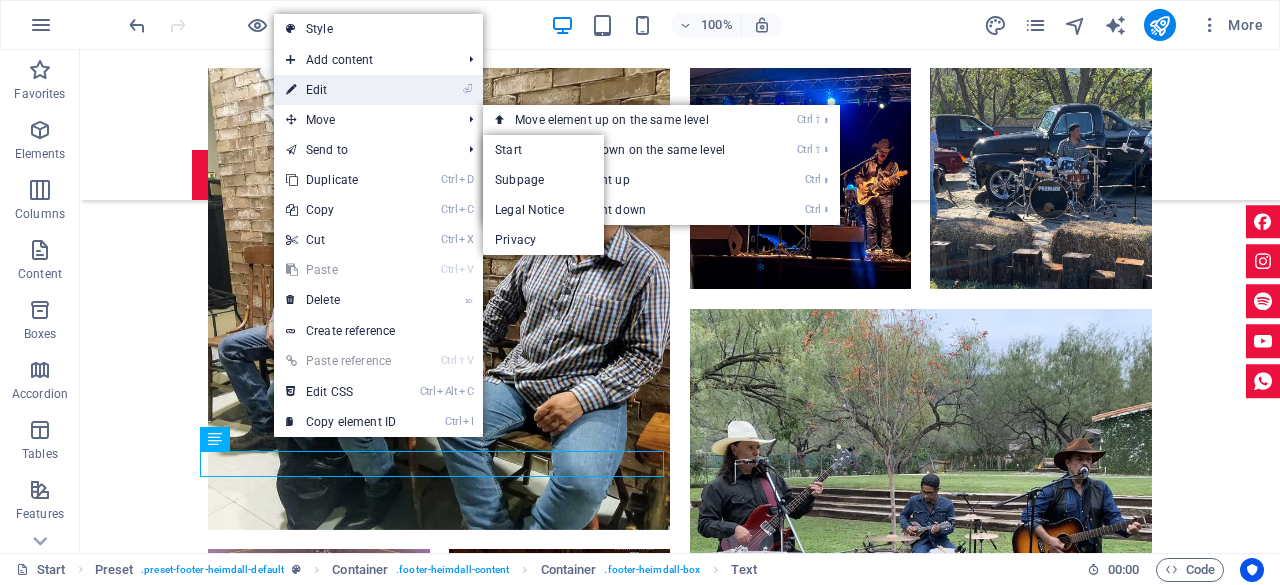 click on "⏎  Edit" at bounding box center (341, 90) 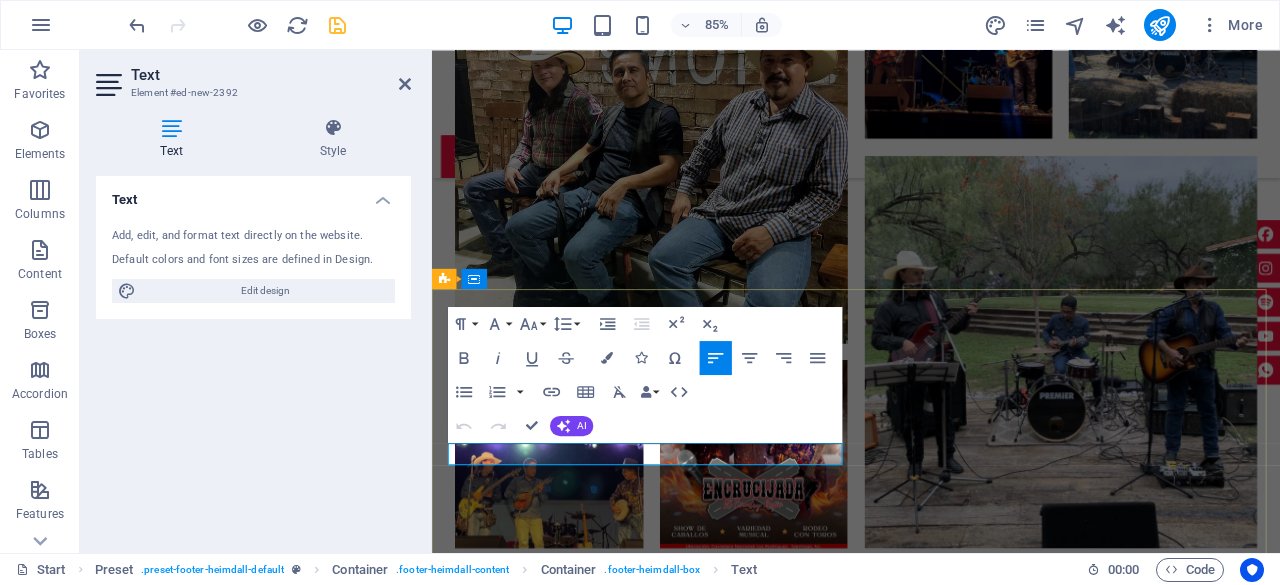 drag, startPoint x: 732, startPoint y: 517, endPoint x: 508, endPoint y: 521, distance: 224.0357 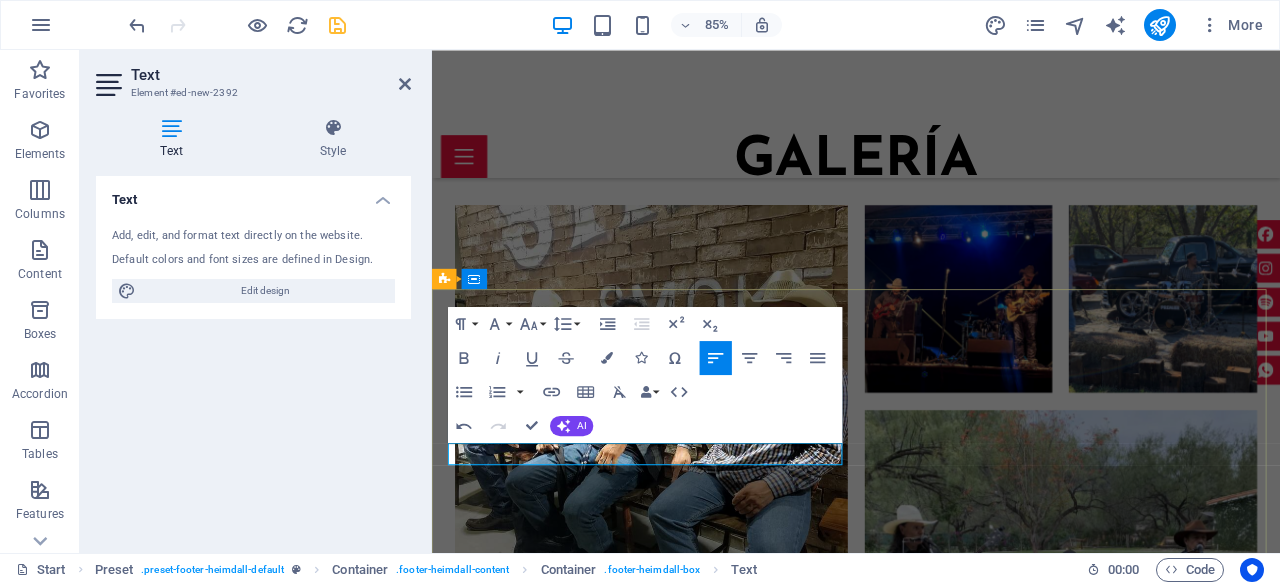 type 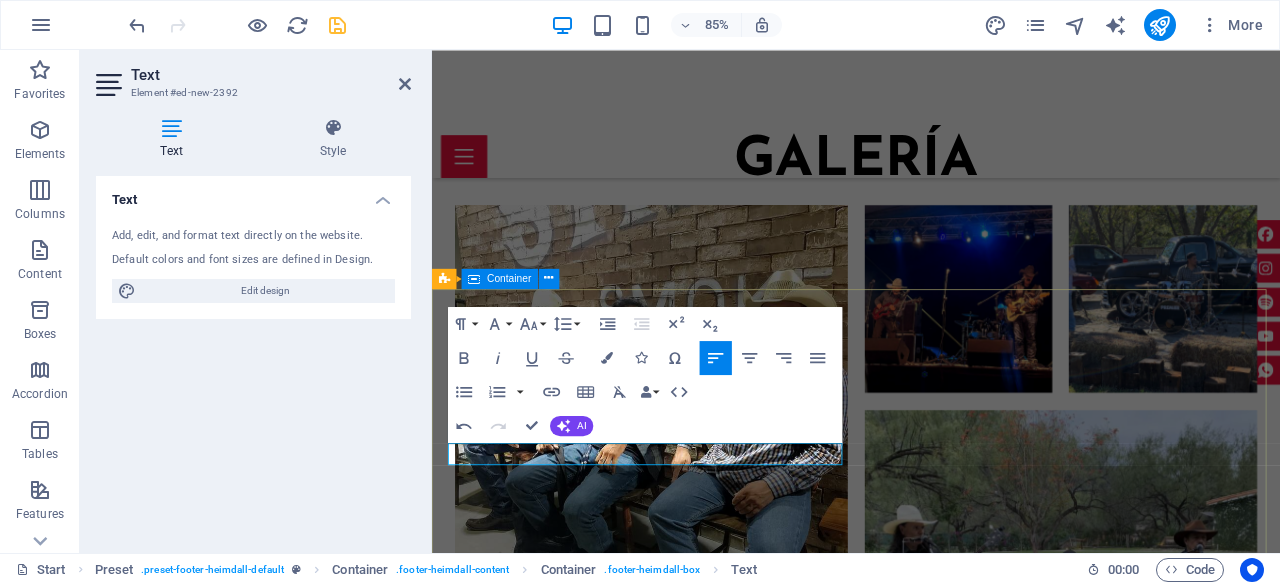 click on "TELÉFONO  M: ([PHONE])   M: ([PHONE])   ContactO [EMAIL] Legal Notice  |  Privacy" at bounding box center [931, 6113] 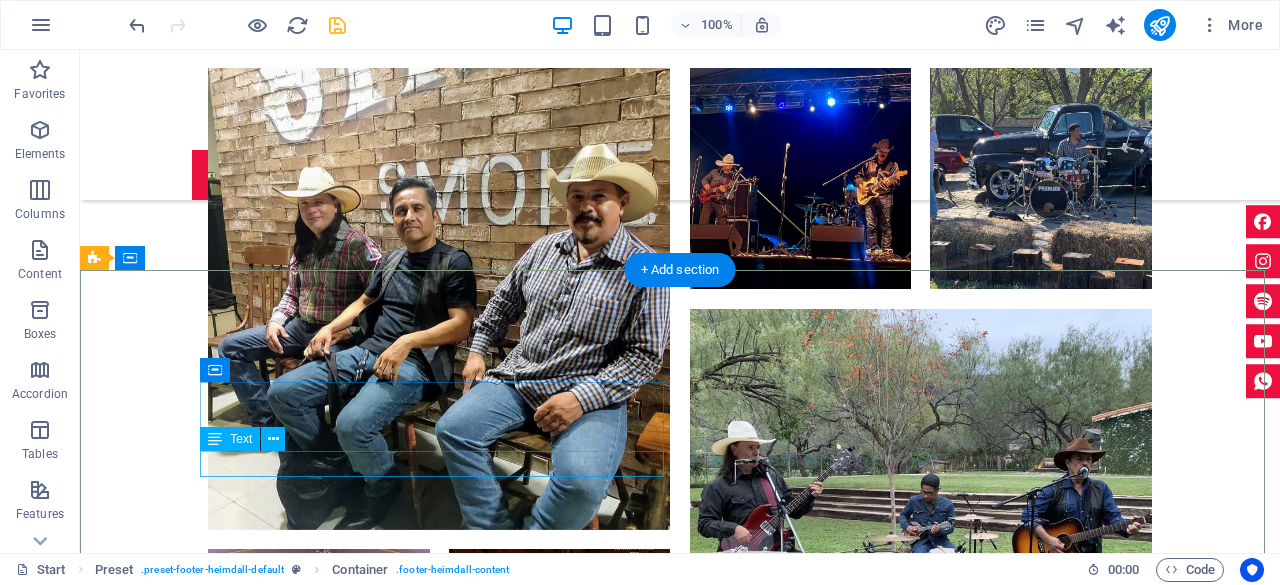 click on "M: ([PHONE]) [PHONE] [PHONE]" at bounding box center [568, 5861] 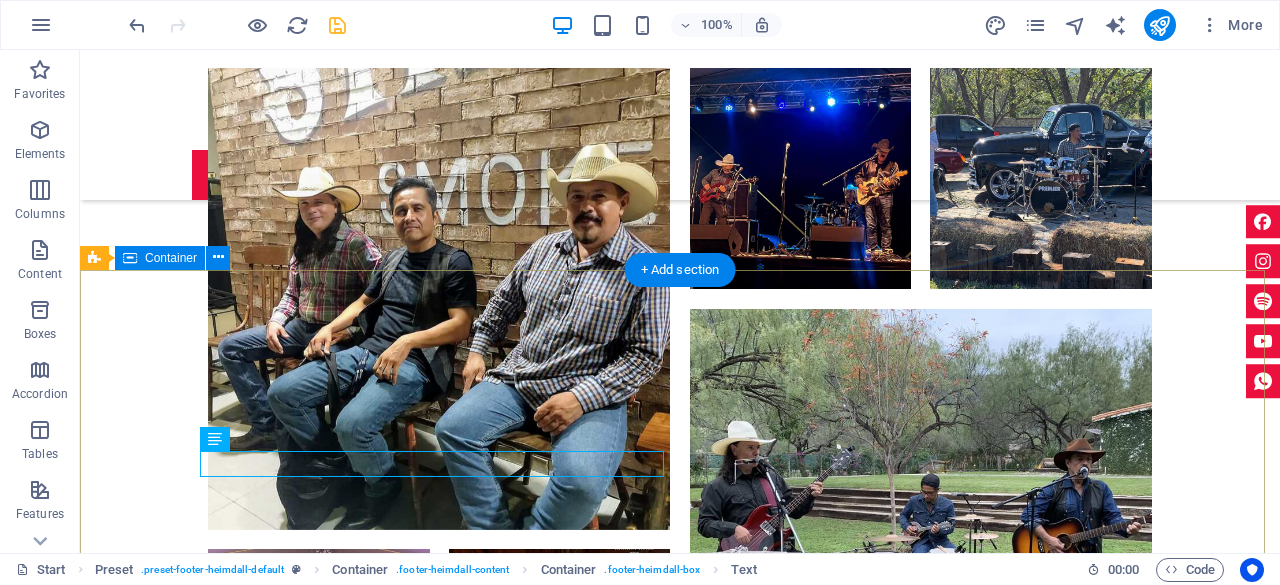 click on "TELÉFONO  M: ([PHONE])   M: ([PHONE])   ContactO [EMAIL] Legal Notice  |  Privacy" at bounding box center (680, 5874) 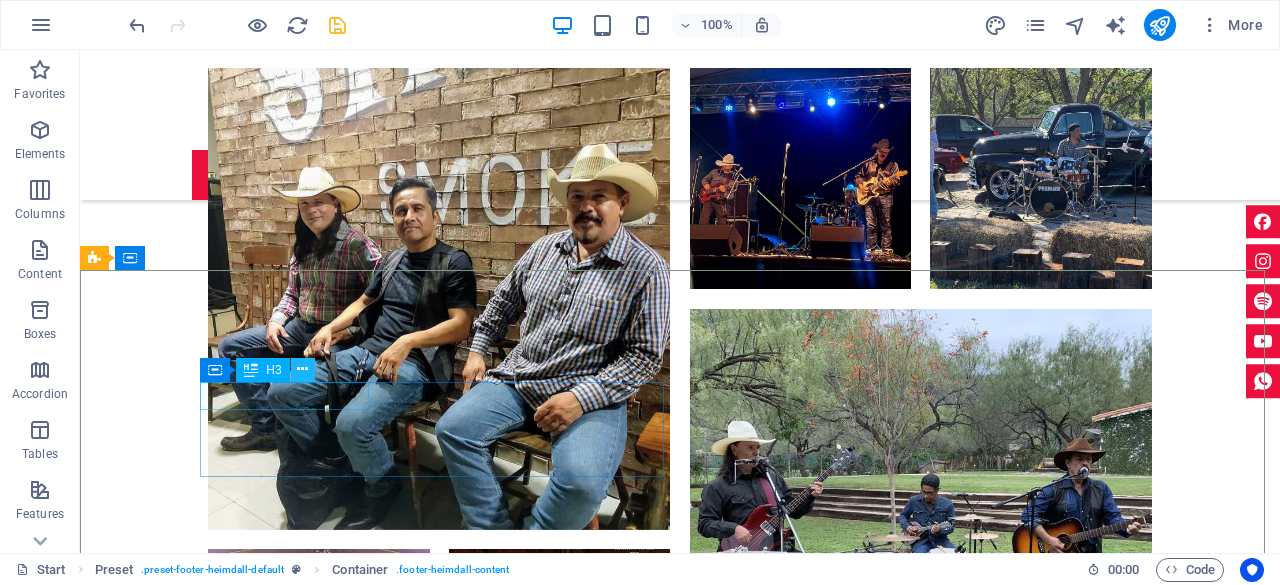 click at bounding box center [302, 369] 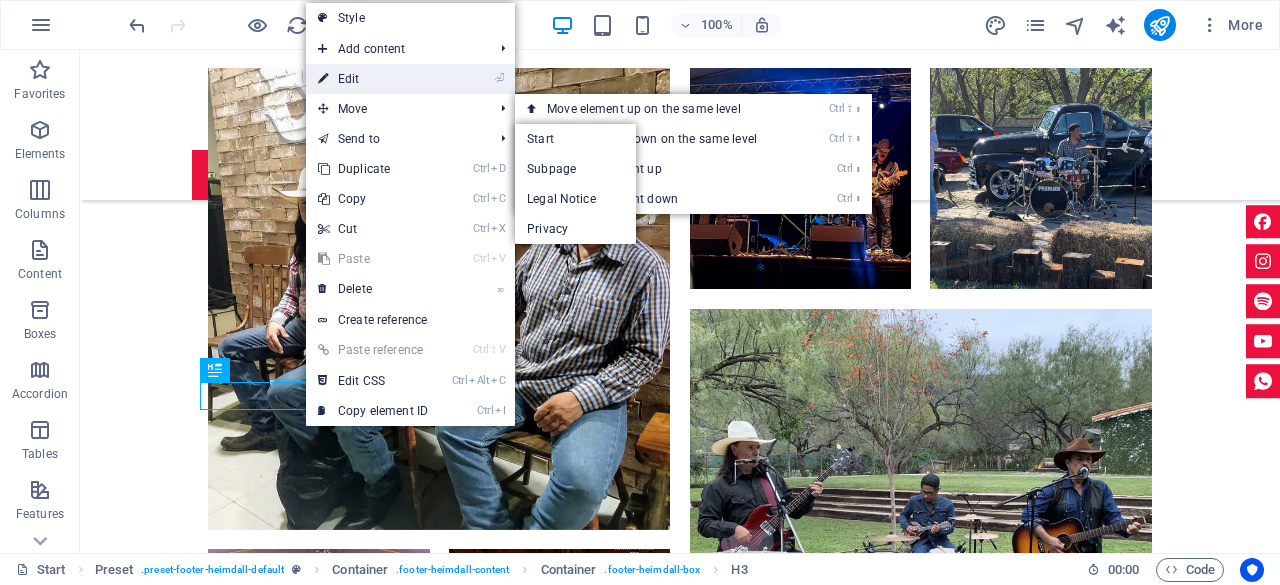 click on "⏎  Edit" at bounding box center (373, 79) 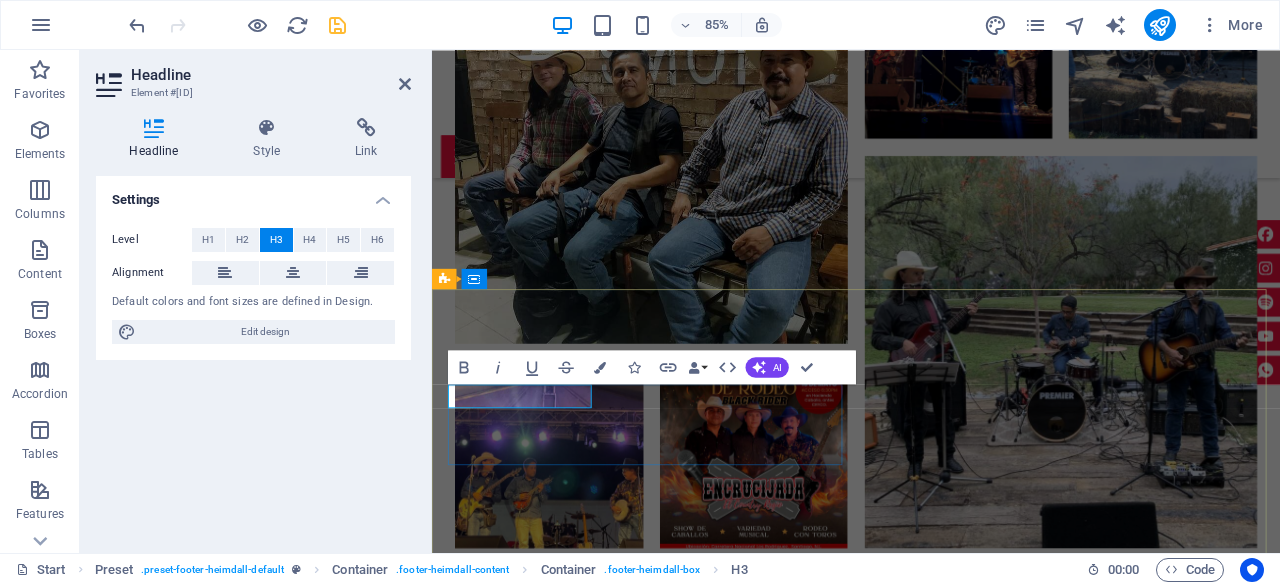 drag, startPoint x: 519, startPoint y: 448, endPoint x: 577, endPoint y: 472, distance: 62.76942 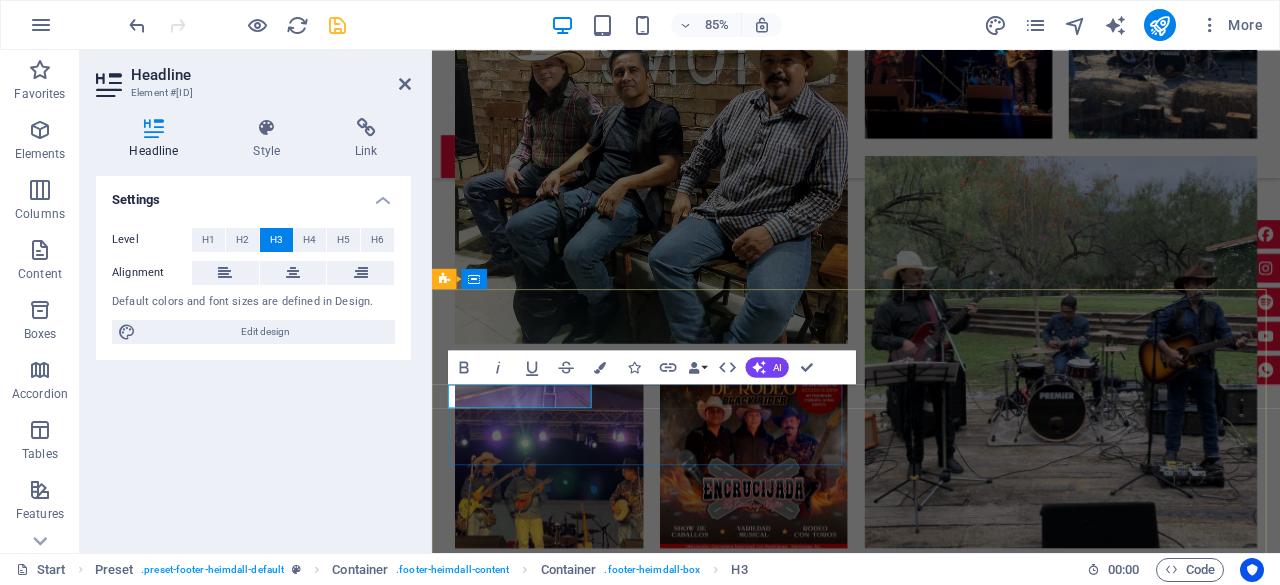 drag, startPoint x: 678, startPoint y: 465, endPoint x: 996, endPoint y: 403, distance: 323.98764 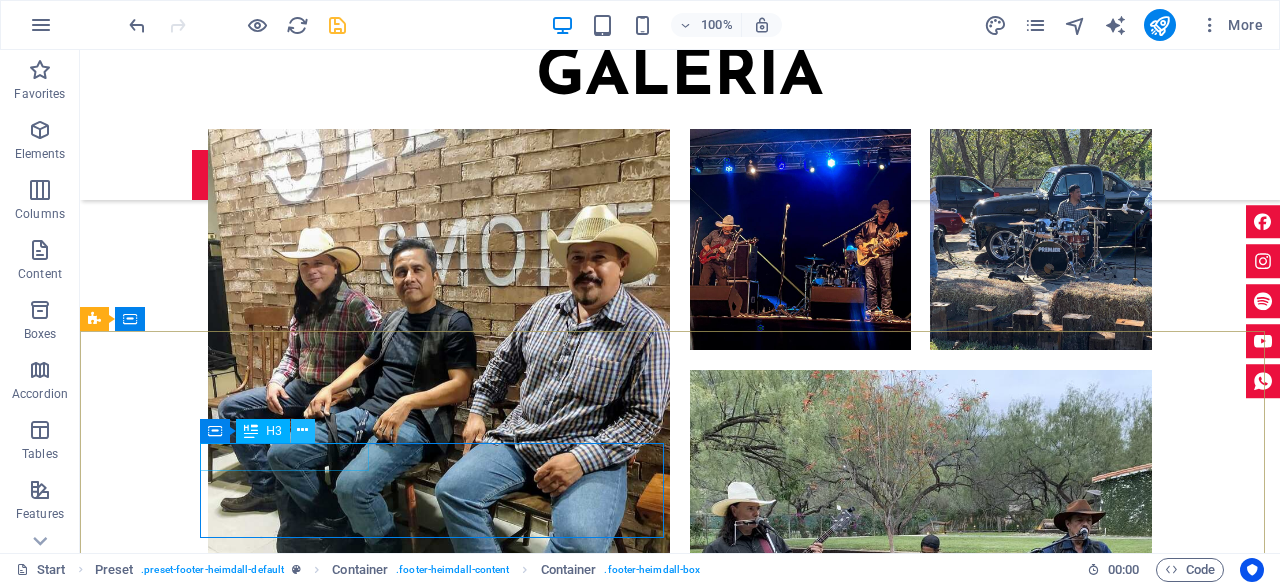 click at bounding box center [302, 430] 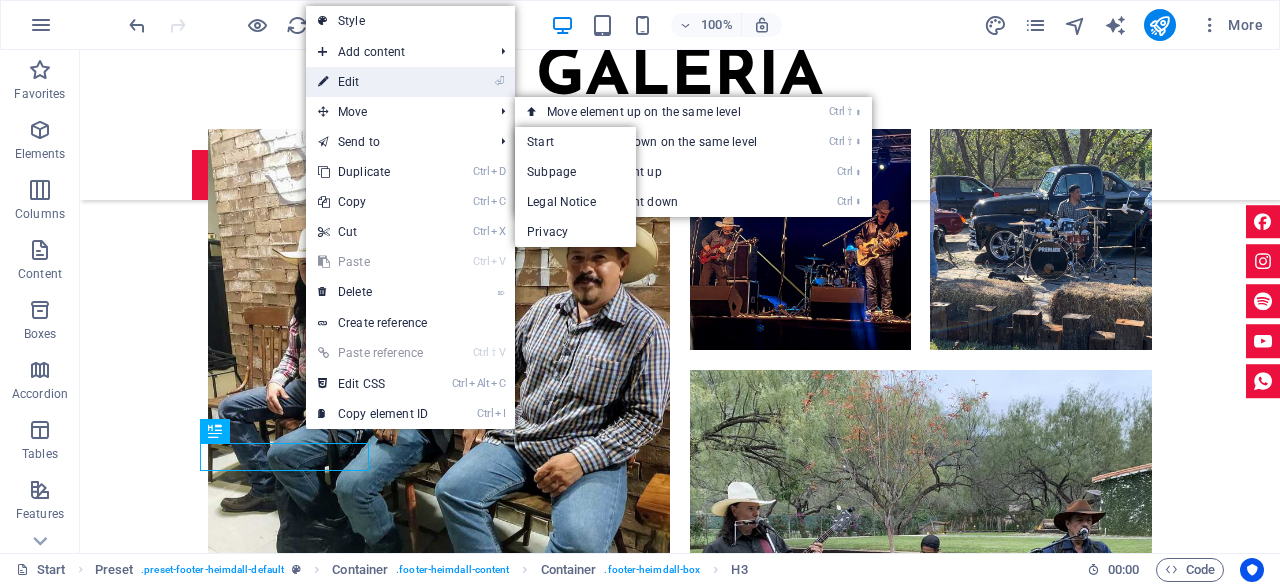 click on "⏎  Edit" at bounding box center (373, 82) 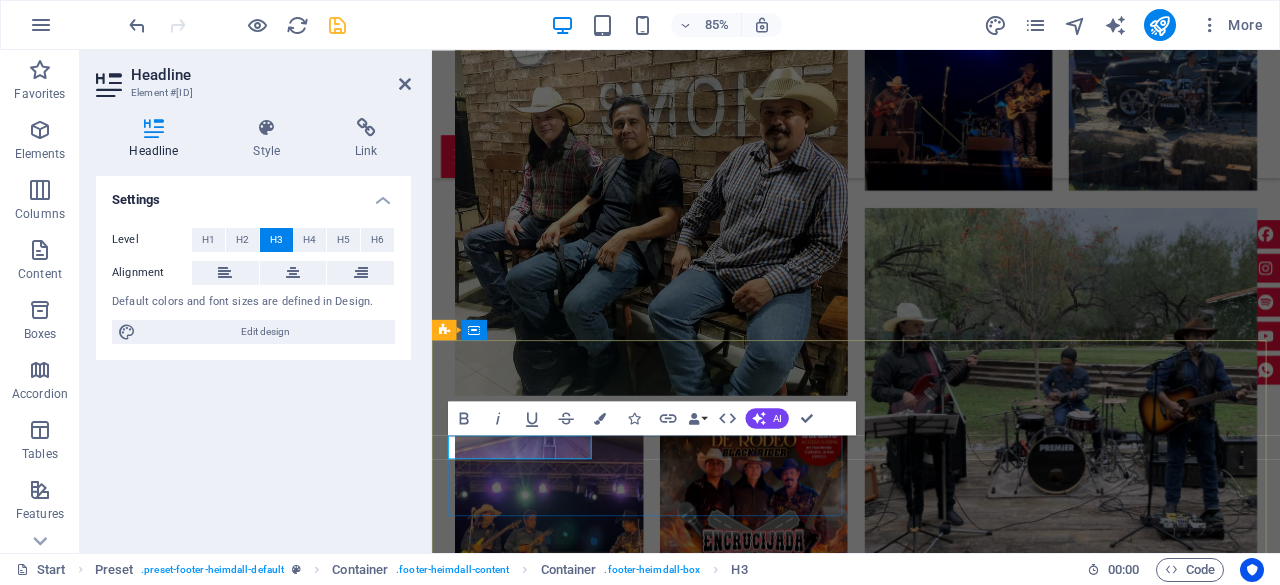 click on "TELÉFONO" at bounding box center [920, 5719] 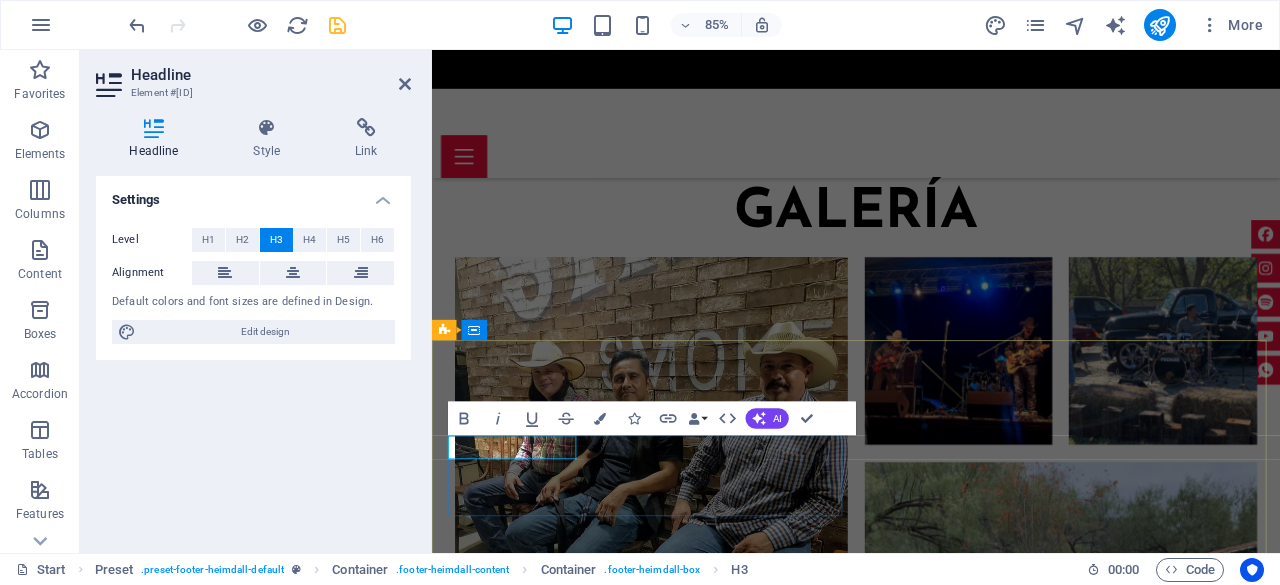 type 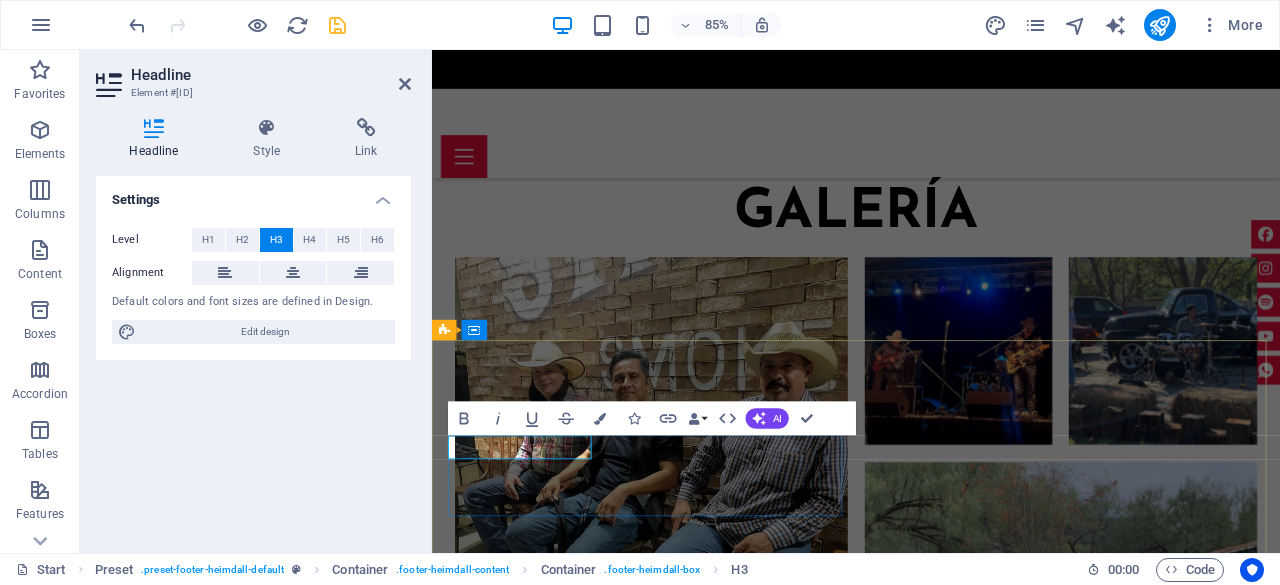 click on "TELéFONO" at bounding box center (920, 6093) 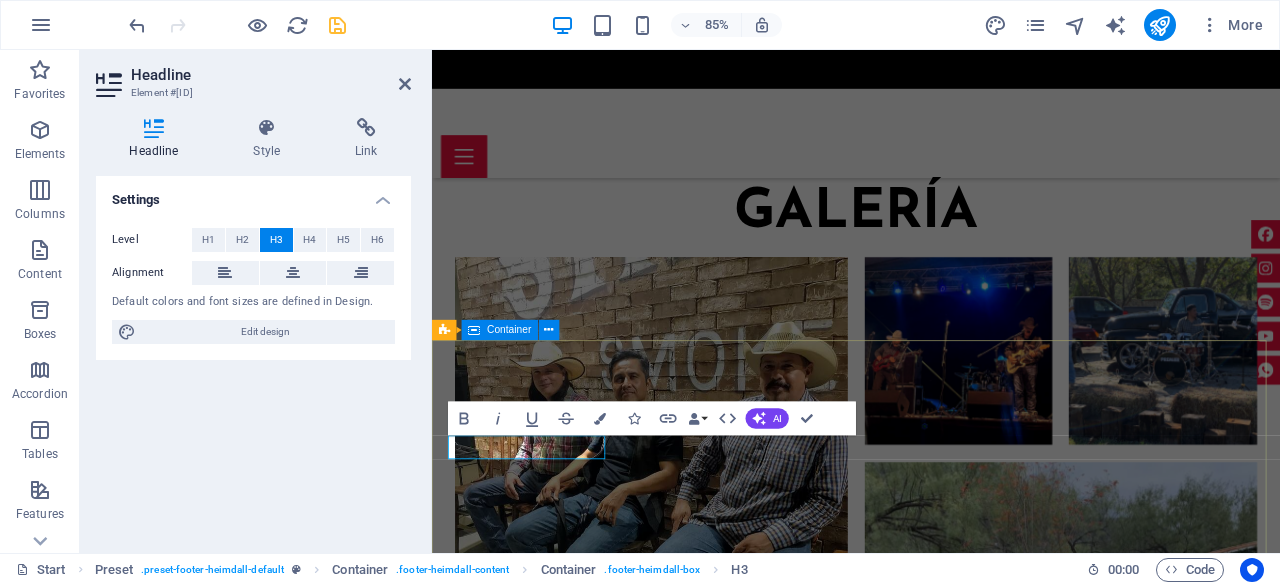 drag, startPoint x: 1003, startPoint y: 488, endPoint x: 1276, endPoint y: 419, distance: 281.5848 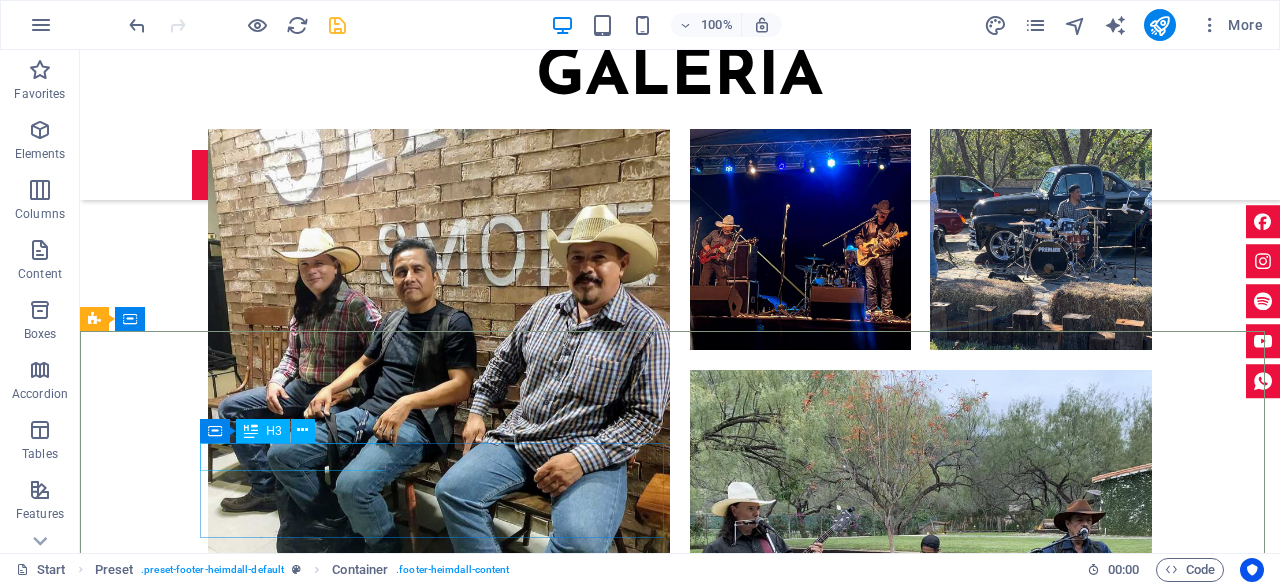 drag, startPoint x: 262, startPoint y: 443, endPoint x: 183, endPoint y: 392, distance: 94.031906 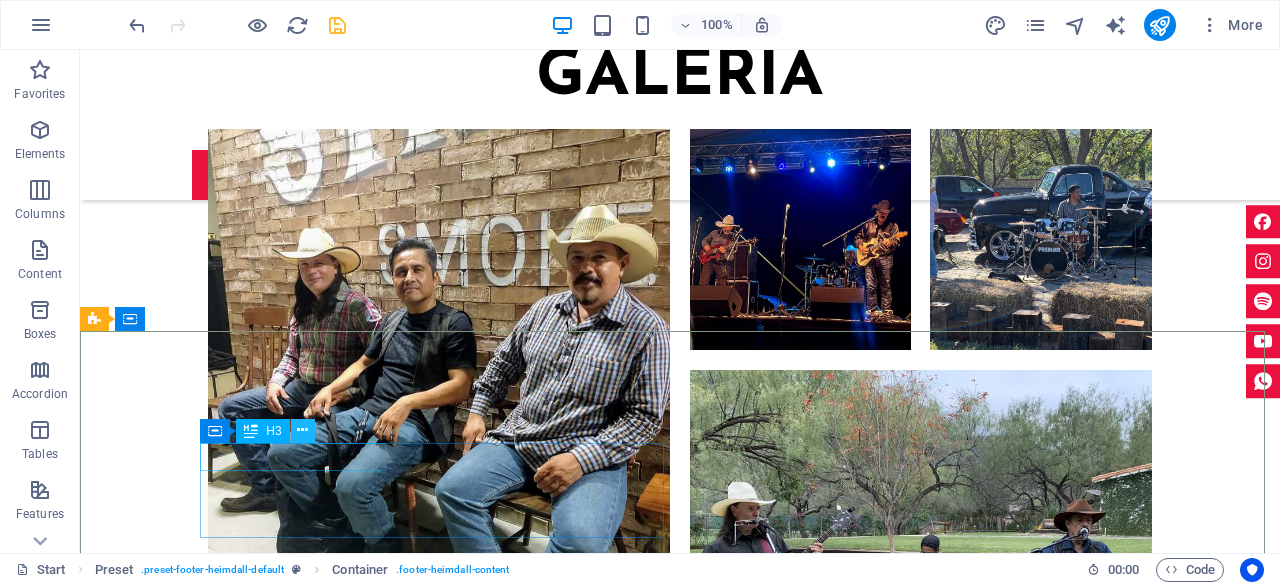 click at bounding box center (302, 430) 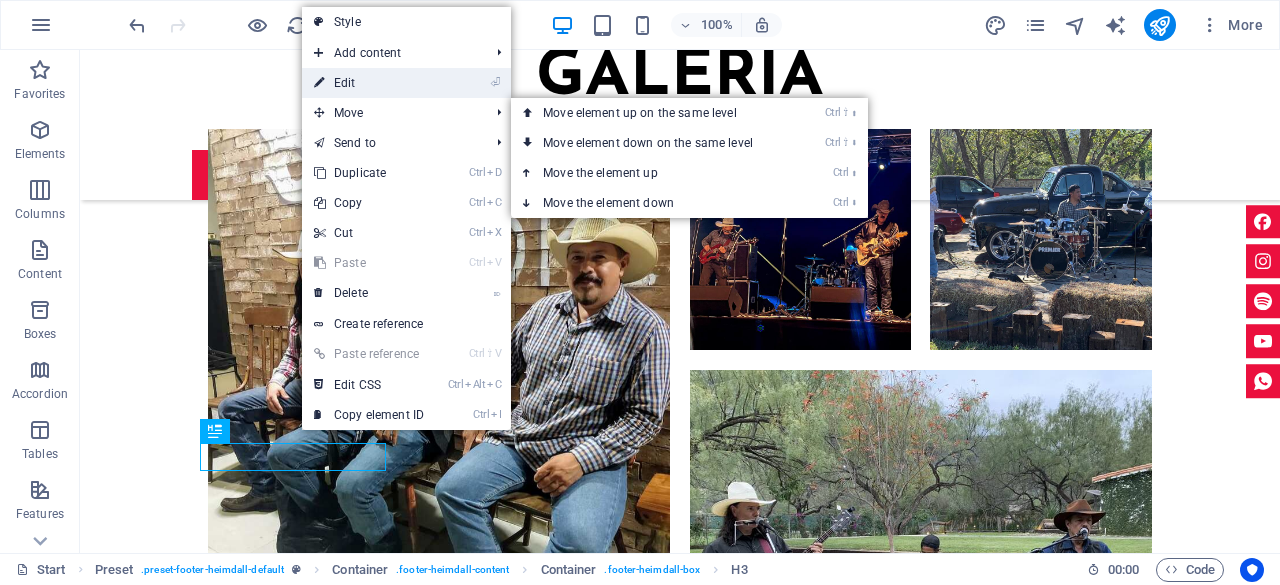 click on "⏎  Edit" at bounding box center (369, 83) 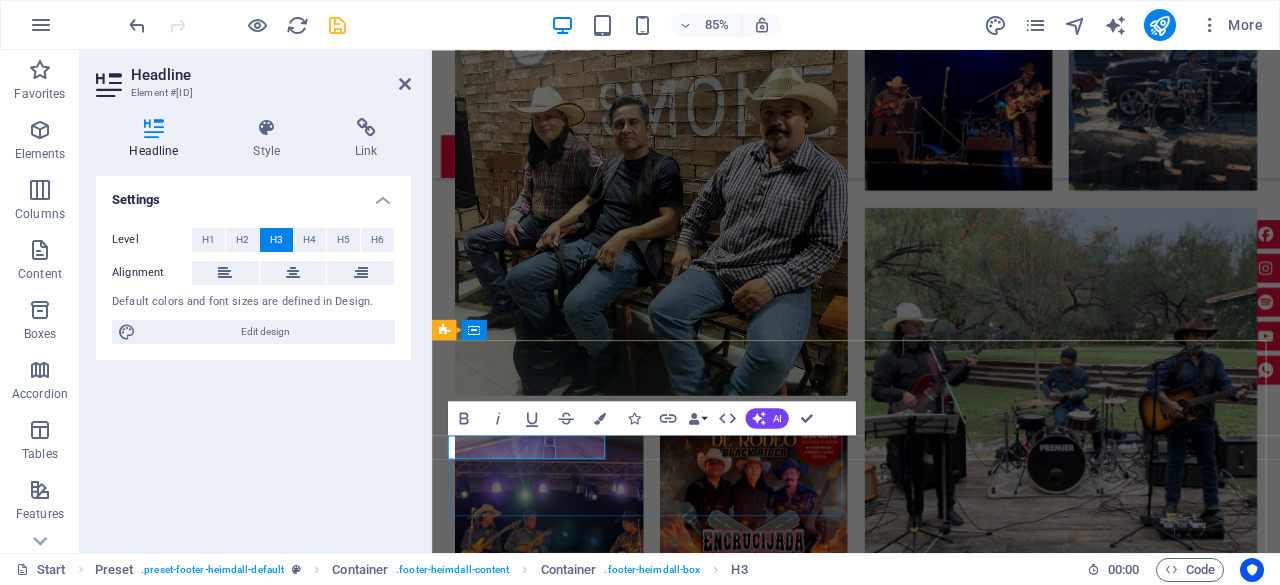 type 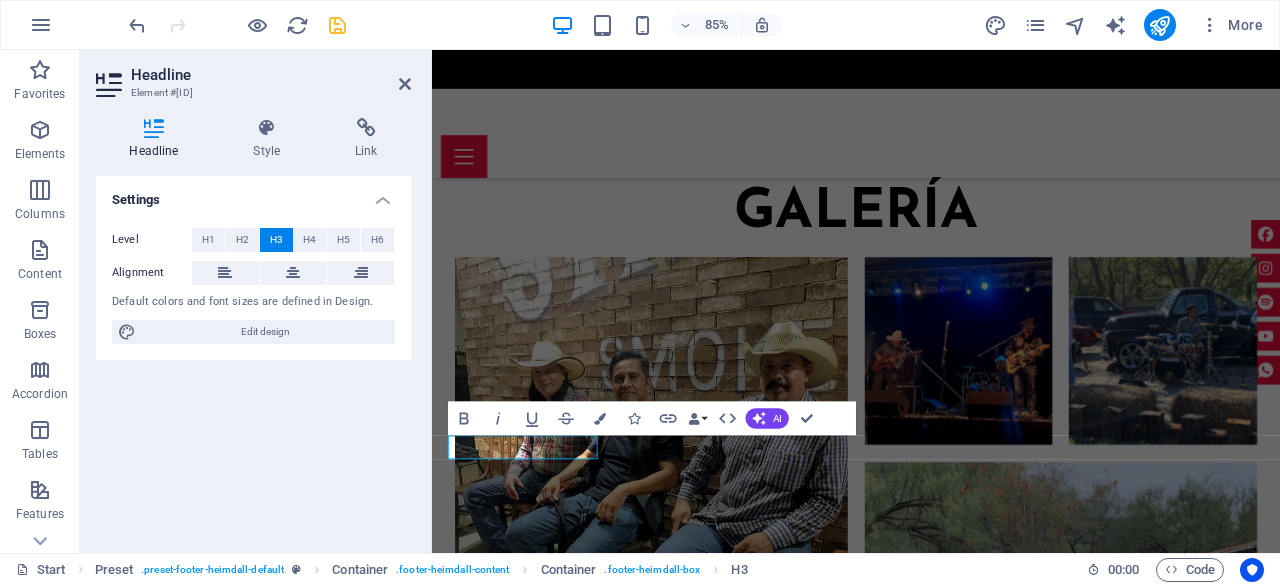 click on "teléfonos M: ([PHONE]) [PHONE] [PHONE] M: ([PHONE]) [PHONE] [PHONE] ContactO [ID]@[DOMAIN] Legal Notice | Privacy" at bounding box center [931, 6174] 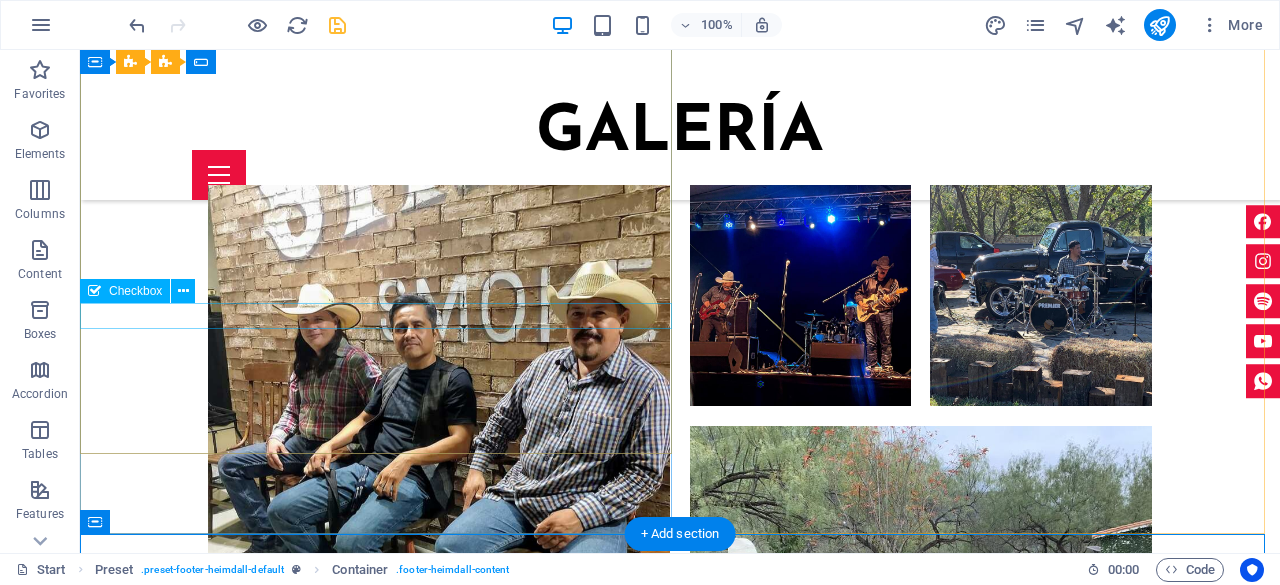scroll, scrollTop: 6900, scrollLeft: 0, axis: vertical 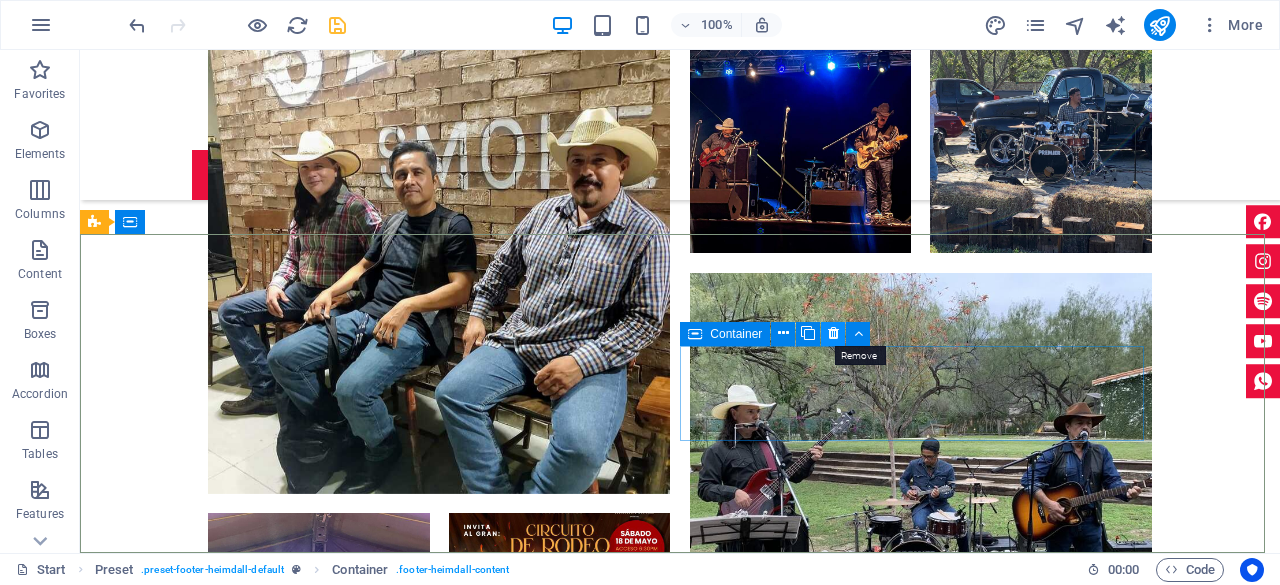 click at bounding box center [833, 333] 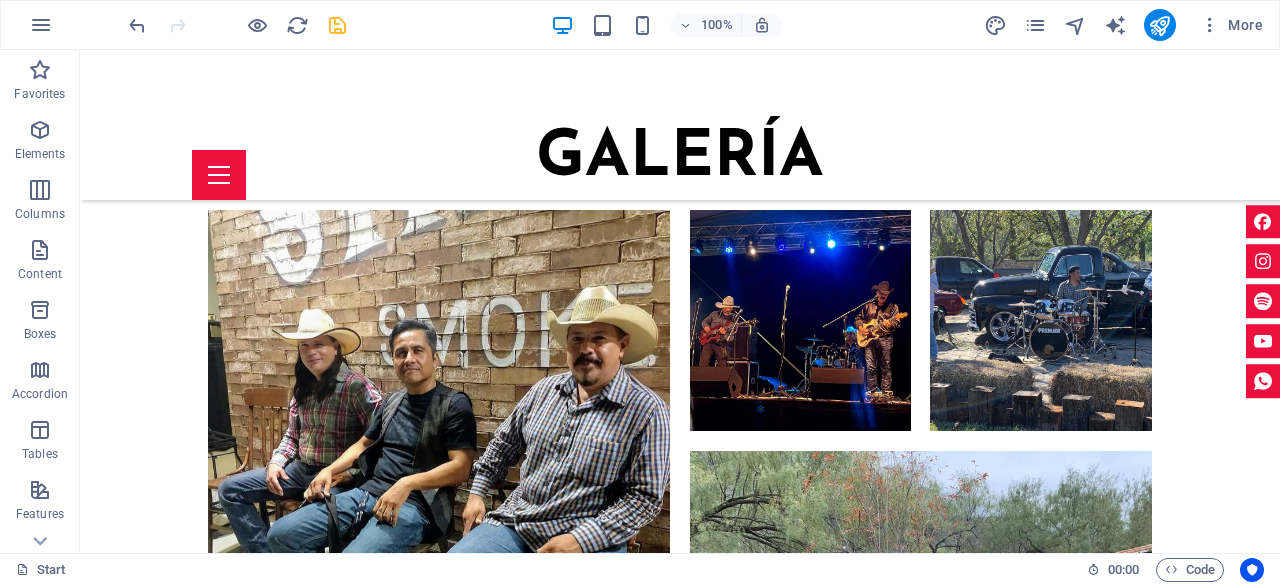 scroll, scrollTop: 6800, scrollLeft: 0, axis: vertical 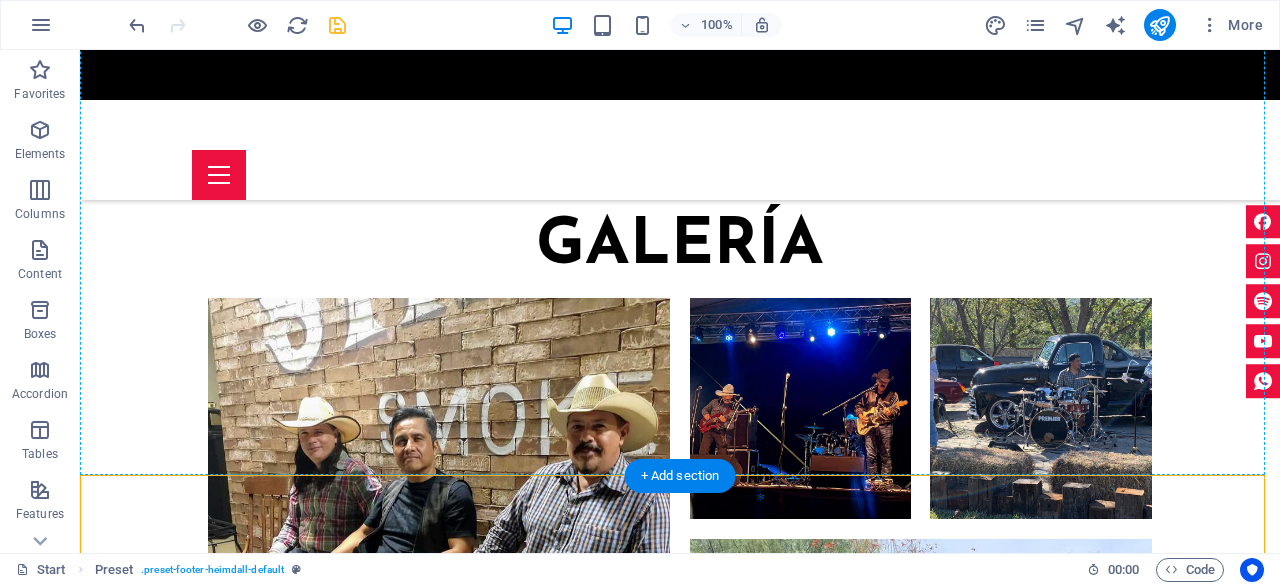 drag, startPoint x: 296, startPoint y: 486, endPoint x: 876, endPoint y: 117, distance: 687.4307 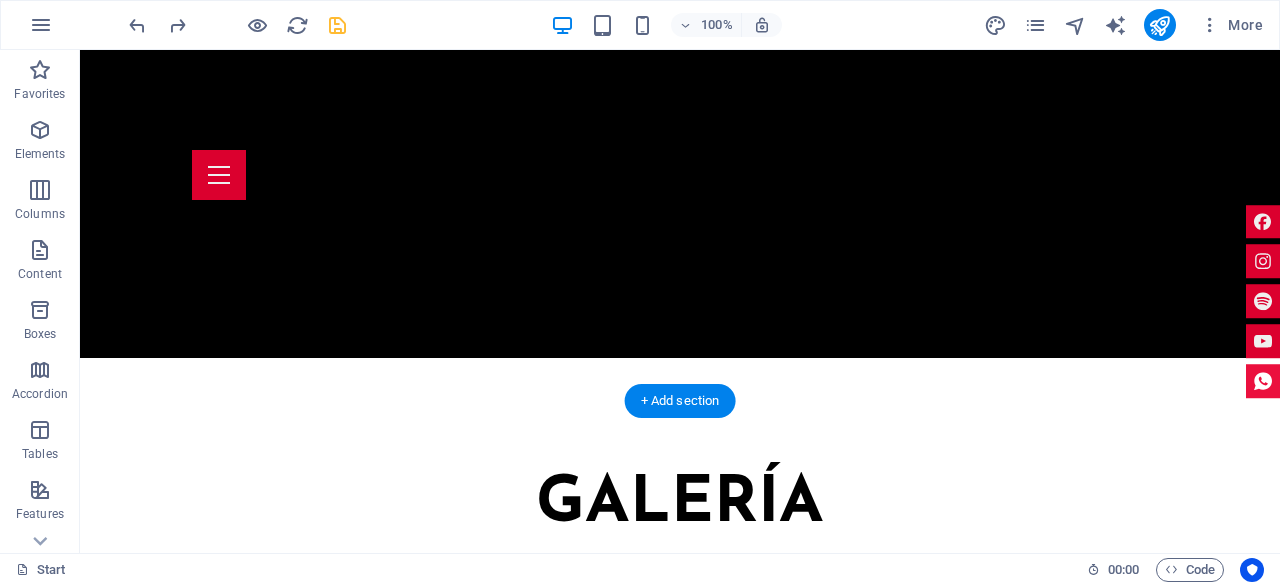scroll, scrollTop: 6000, scrollLeft: 0, axis: vertical 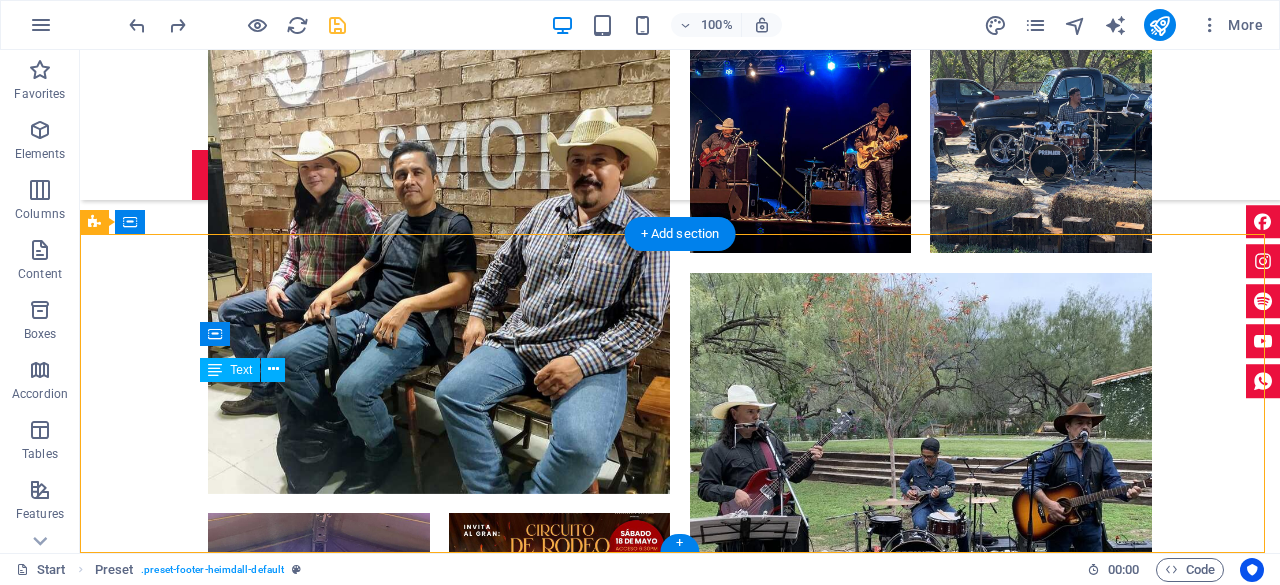 drag, startPoint x: 330, startPoint y: 399, endPoint x: 266, endPoint y: 400, distance: 64.00781 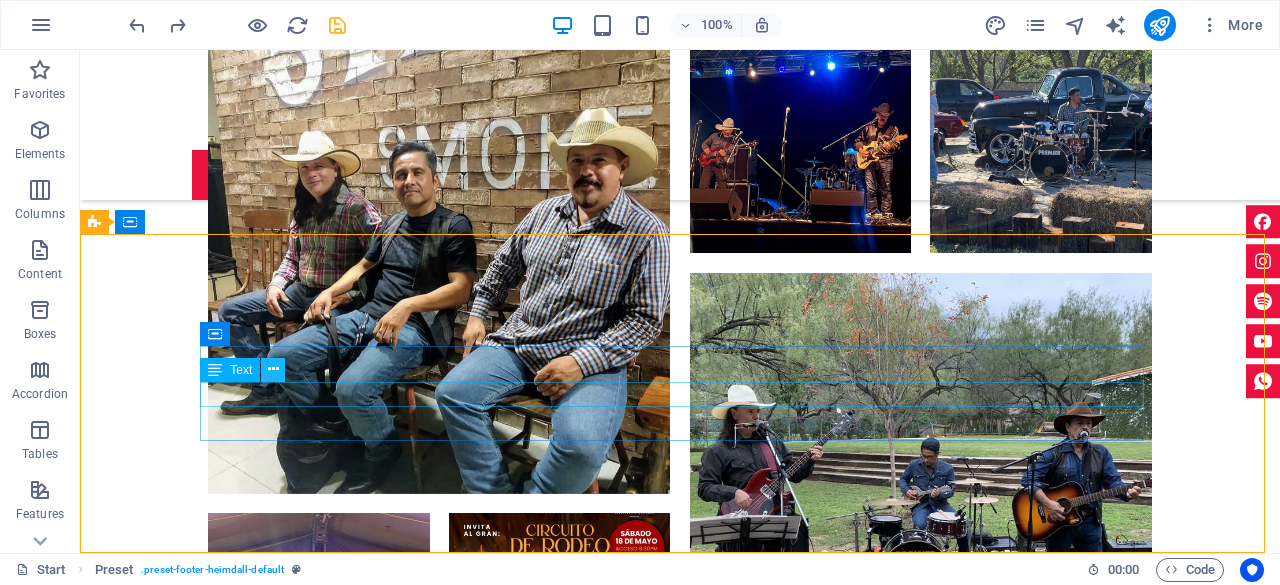 click at bounding box center [273, 369] 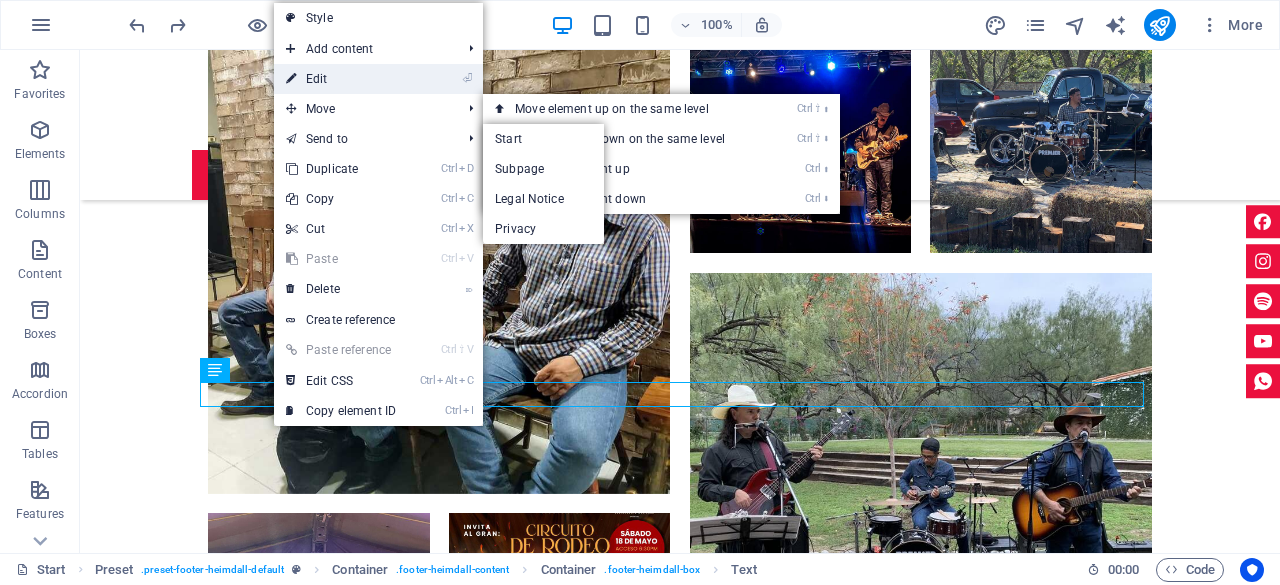 click on "⏎  Edit" at bounding box center [341, 79] 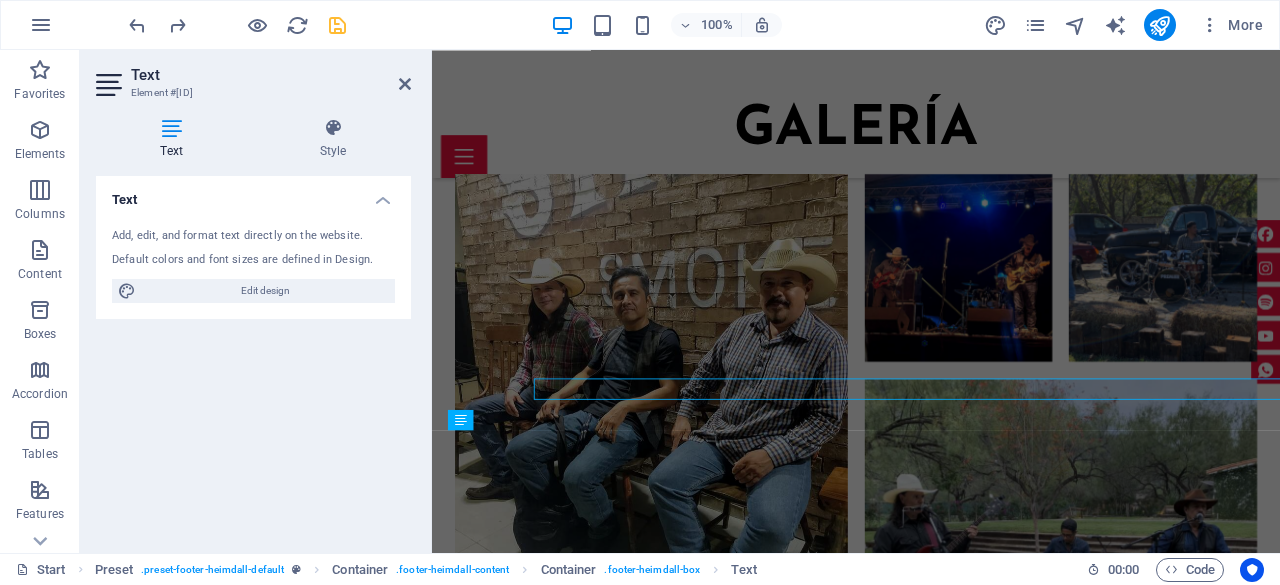 scroll, scrollTop: 6846, scrollLeft: 0, axis: vertical 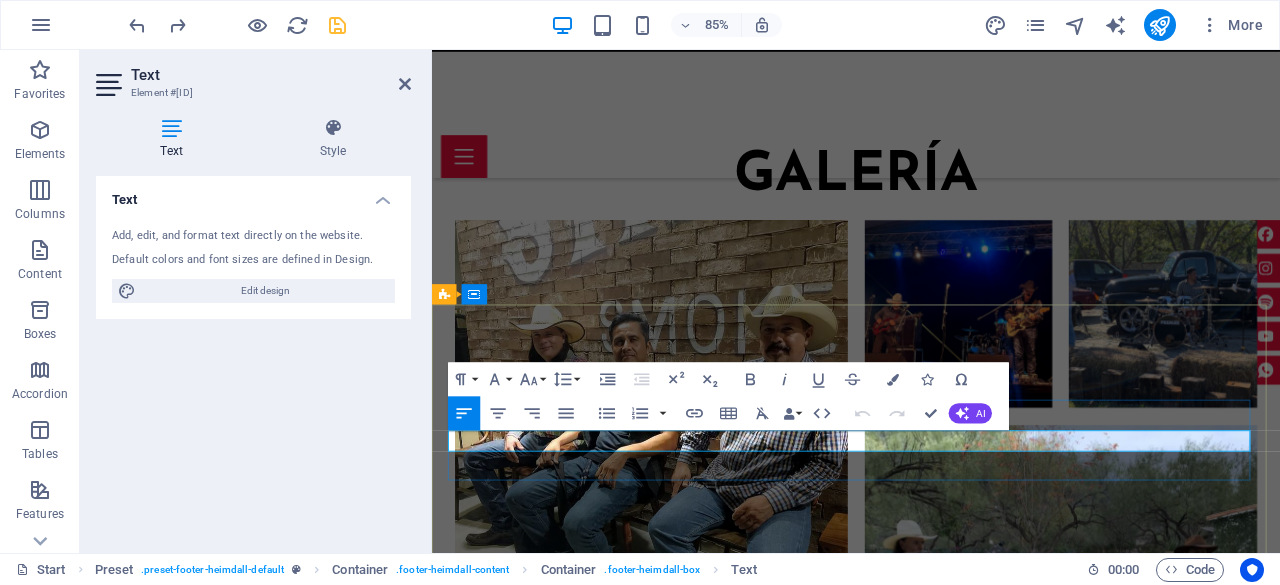 drag, startPoint x: 596, startPoint y: 512, endPoint x: 471, endPoint y: 512, distance: 125 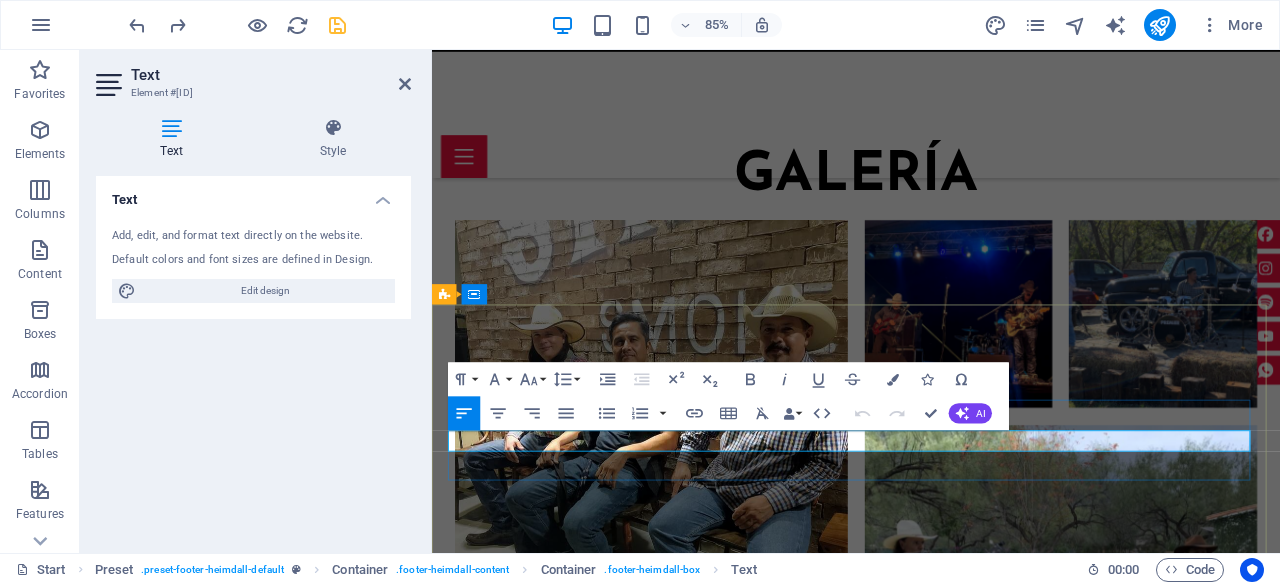 copy on "([PHONE]) [PHONE]" 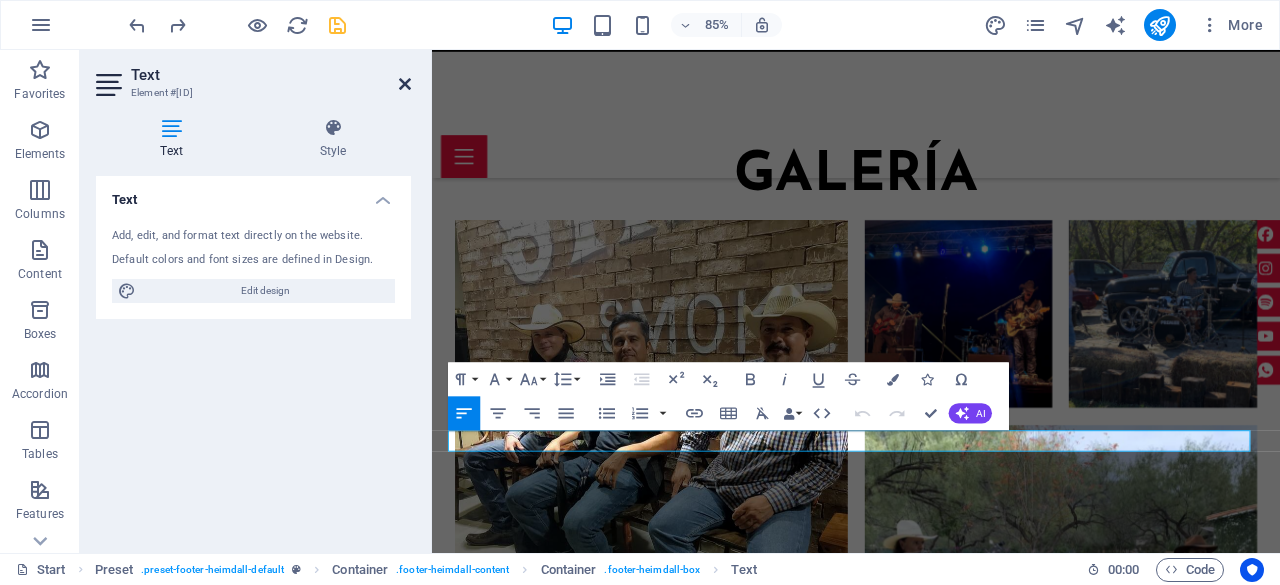 drag, startPoint x: 402, startPoint y: 86, endPoint x: 506, endPoint y: 216, distance: 166.48123 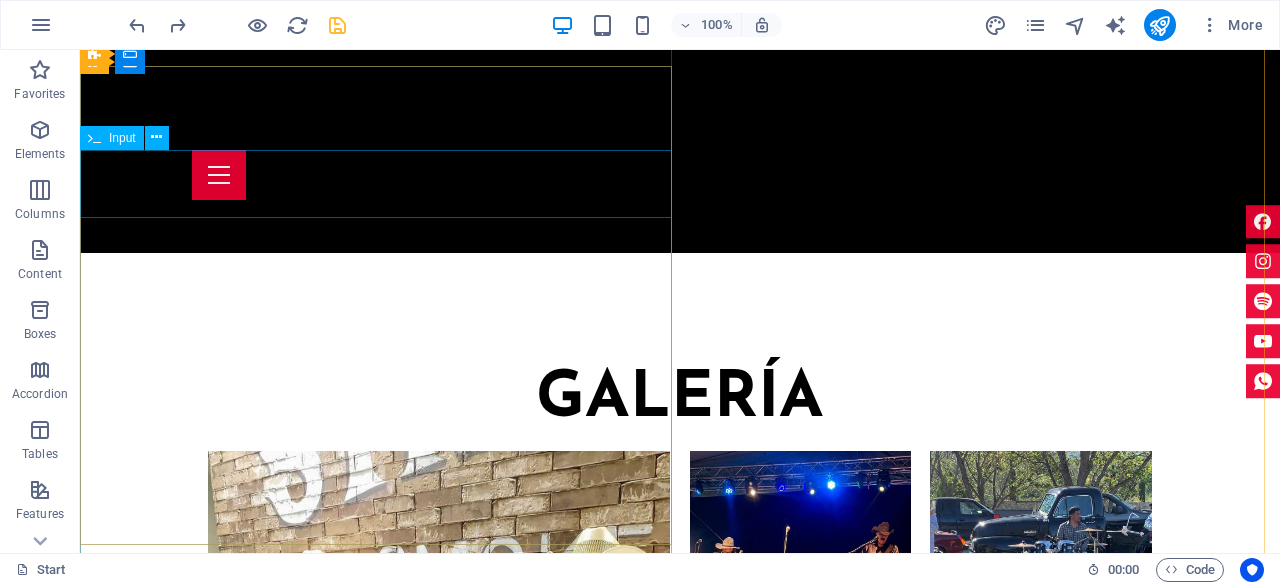scroll, scrollTop: 6408, scrollLeft: 0, axis: vertical 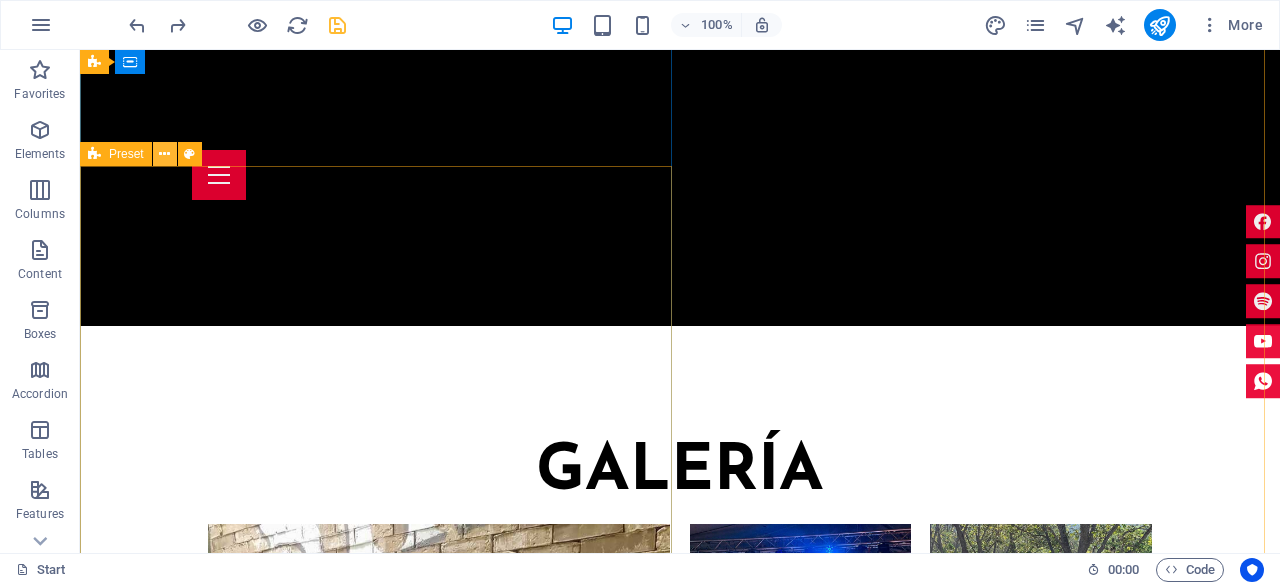click at bounding box center [164, 154] 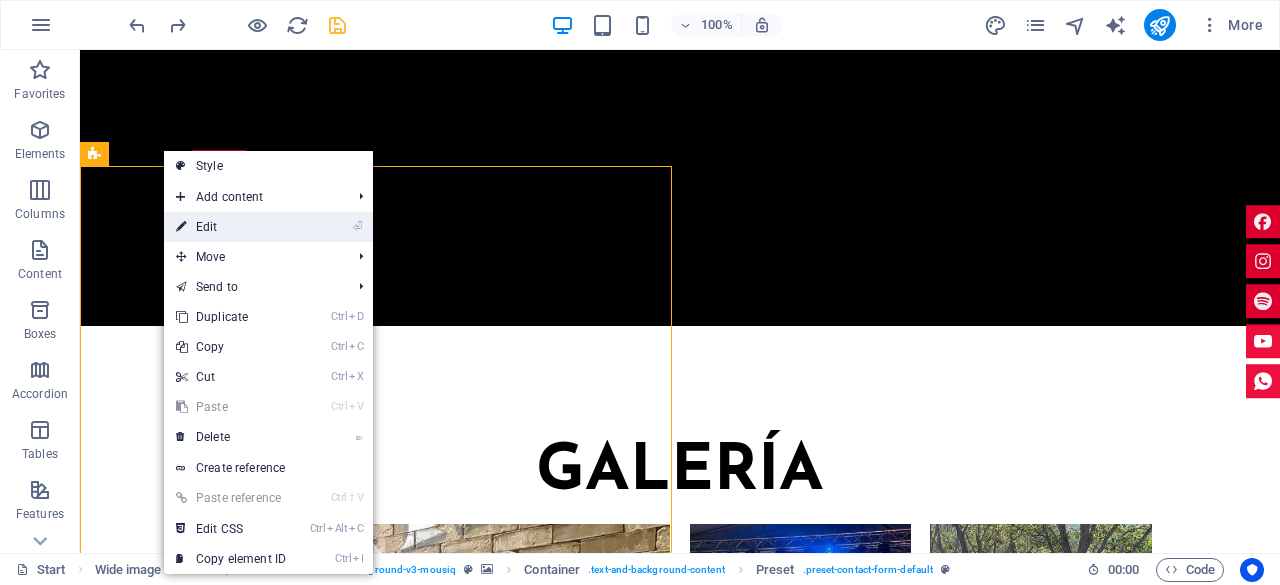 click on "⏎  Edit" at bounding box center [231, 227] 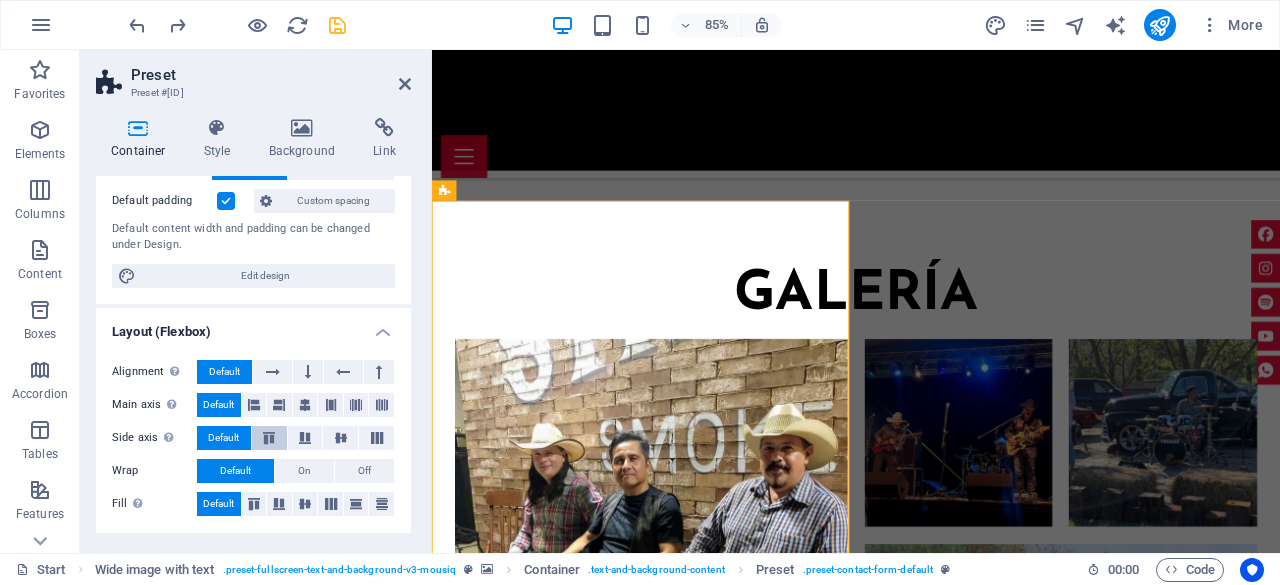 scroll, scrollTop: 12, scrollLeft: 0, axis: vertical 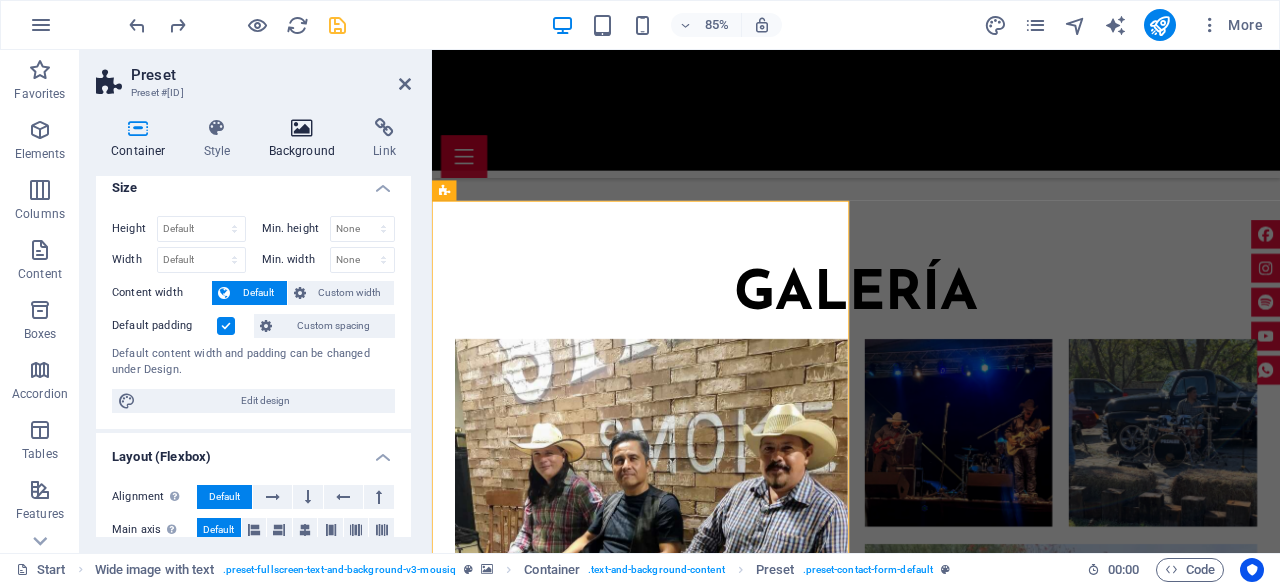 click on "Background" at bounding box center [306, 139] 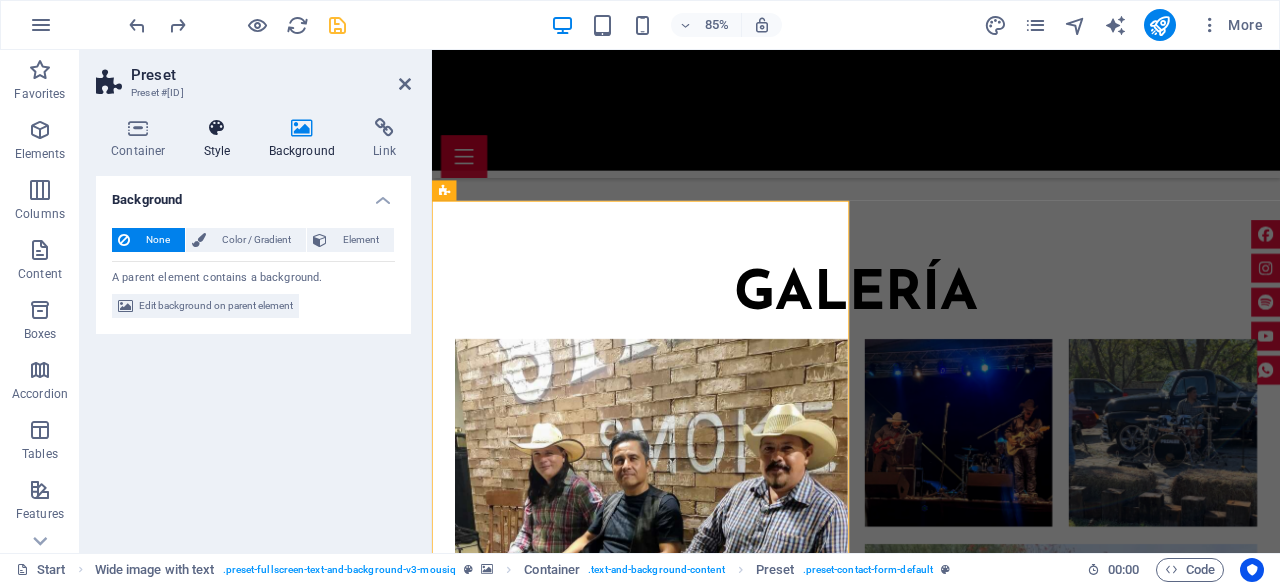 click on "Style" at bounding box center [221, 139] 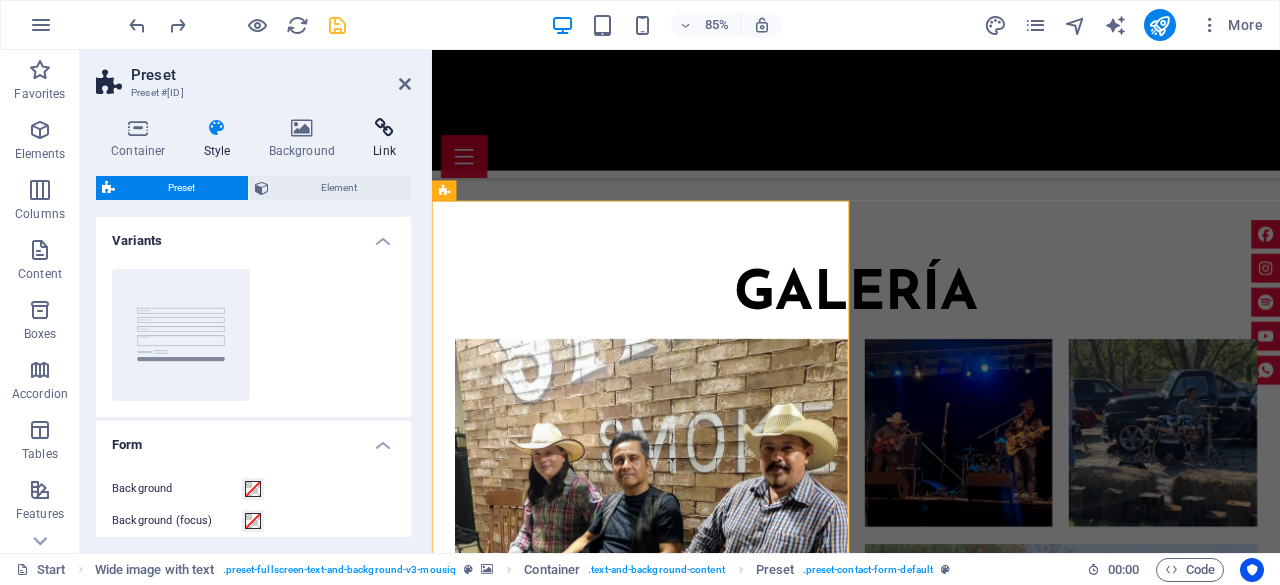 click at bounding box center (384, 128) 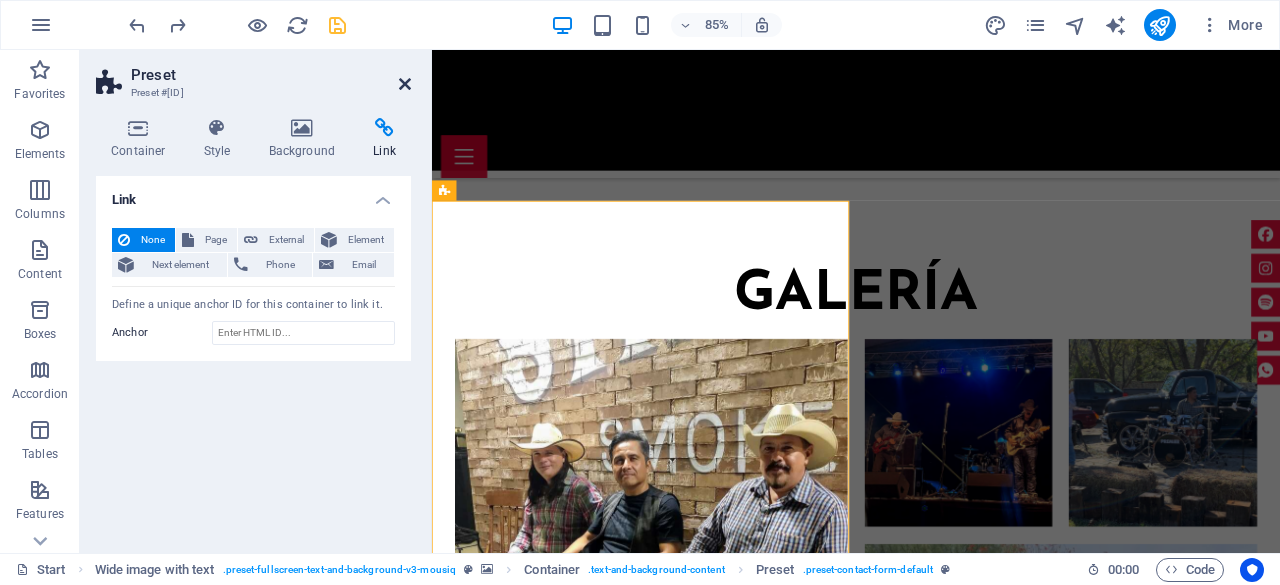 click at bounding box center (405, 84) 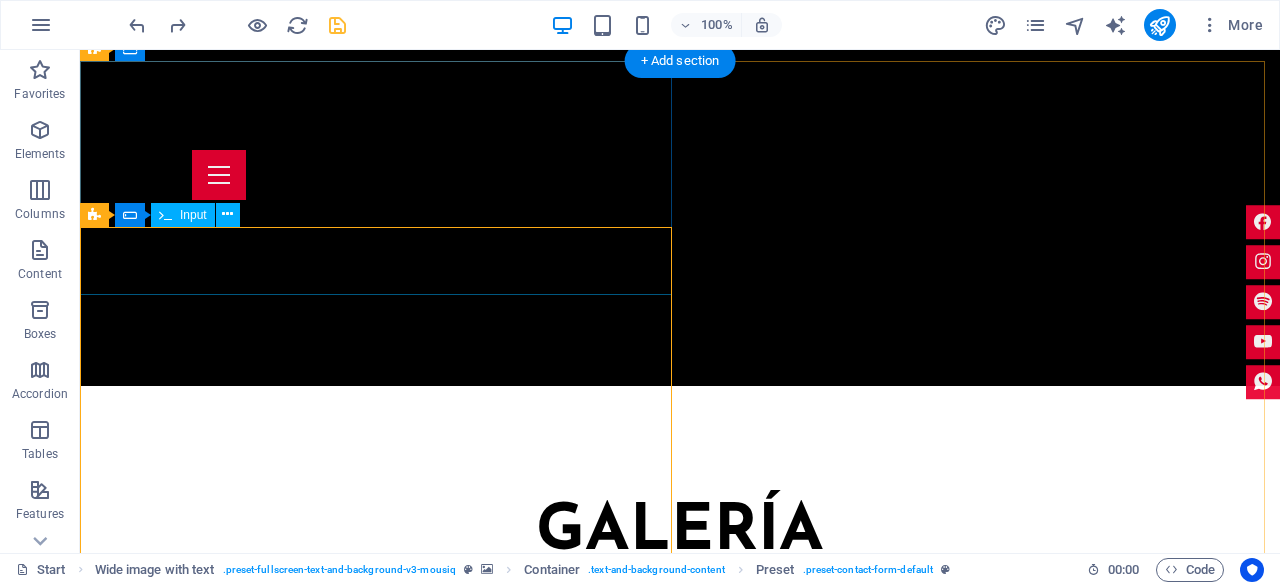 click on "Nombre" at bounding box center (680, 4840) 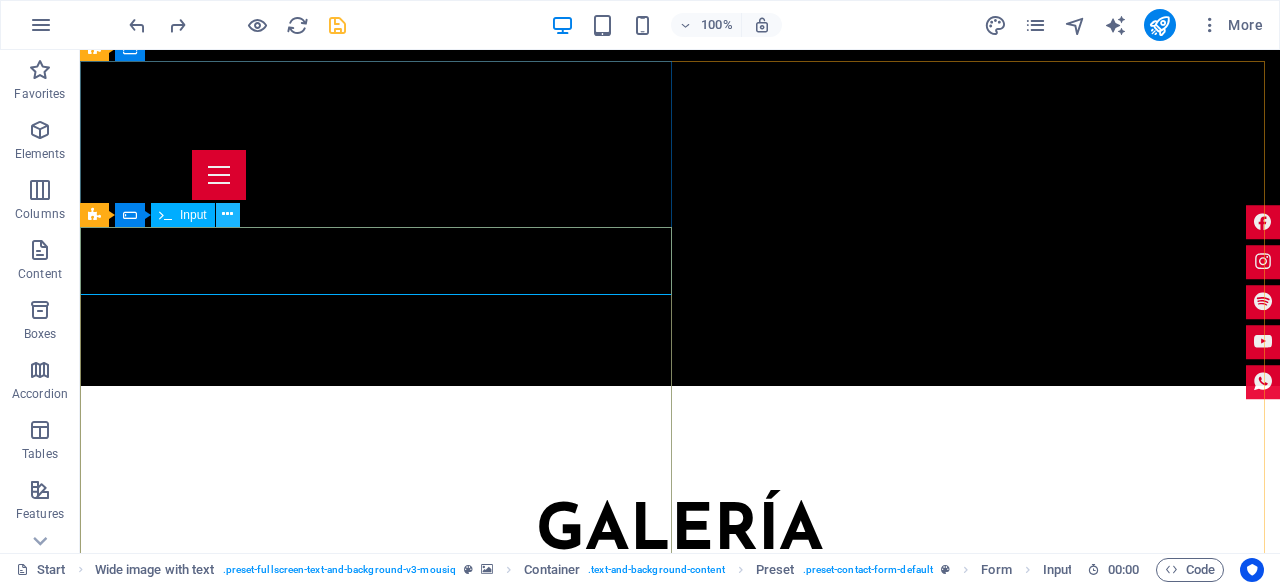 click at bounding box center (227, 214) 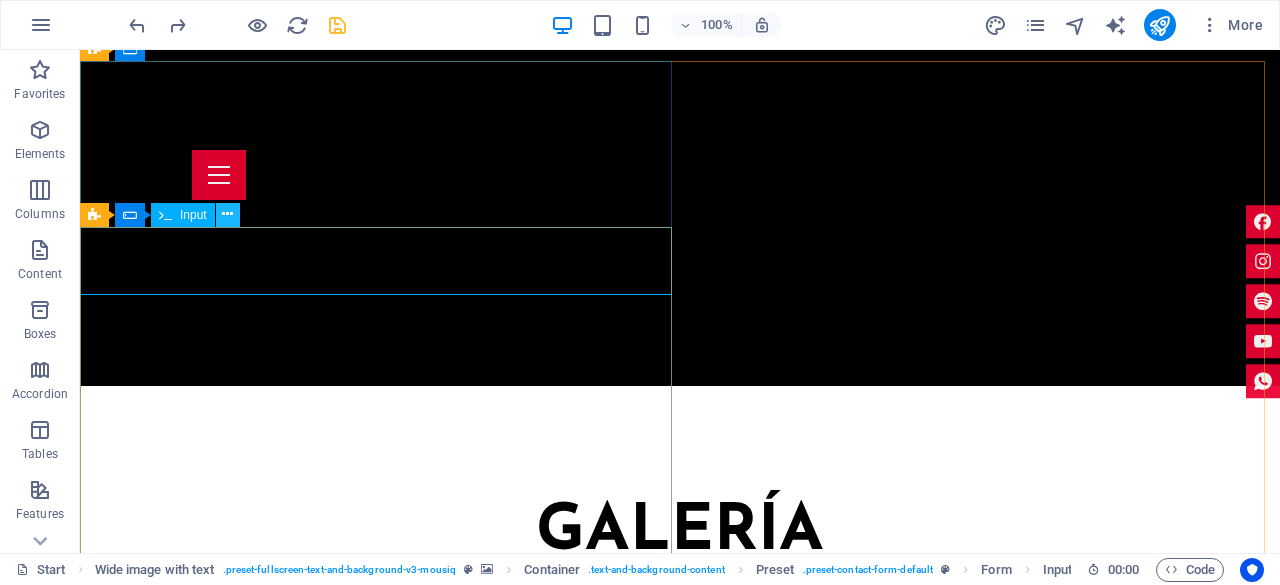click at bounding box center (227, 214) 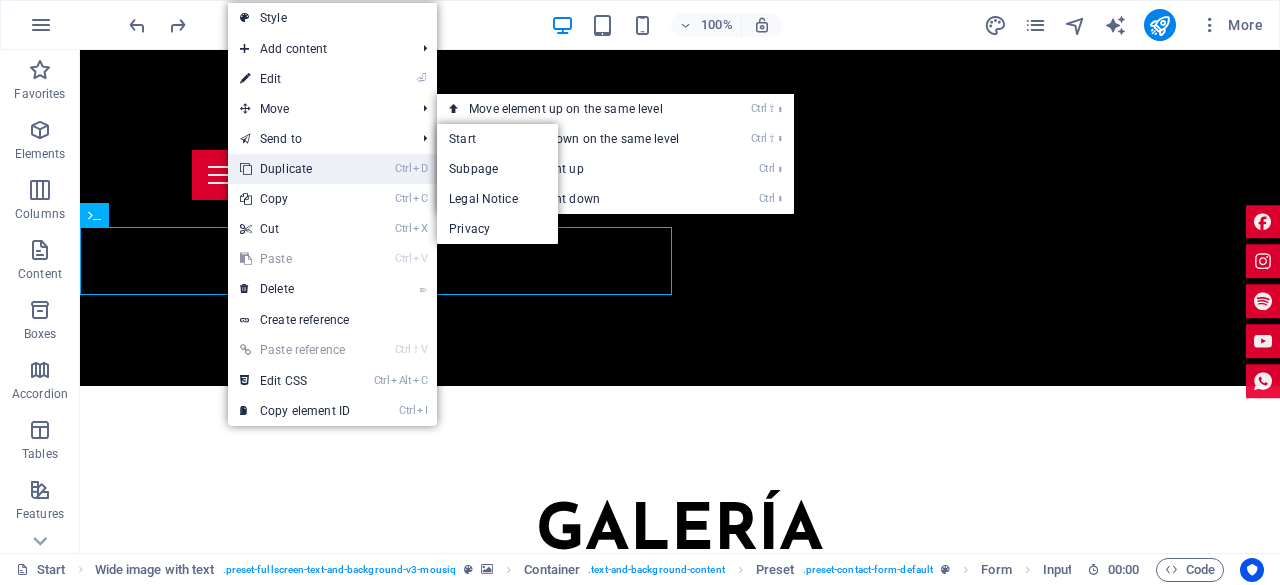 click on "Ctrl D  Duplicate" at bounding box center (295, 169) 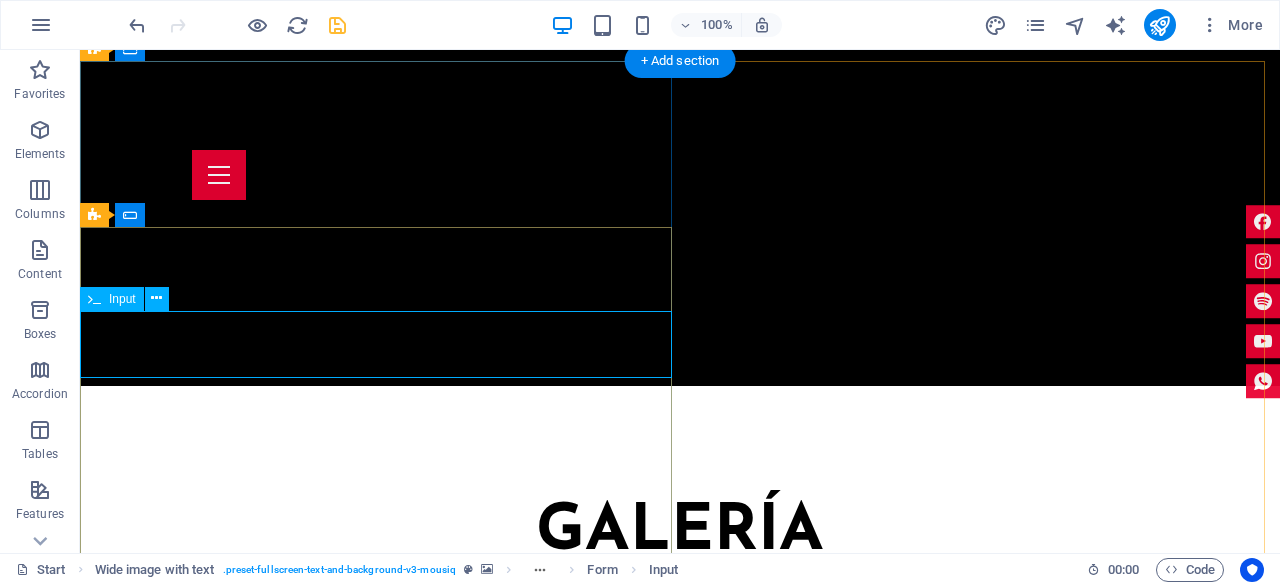 click on "Nombre" at bounding box center (680, 4981) 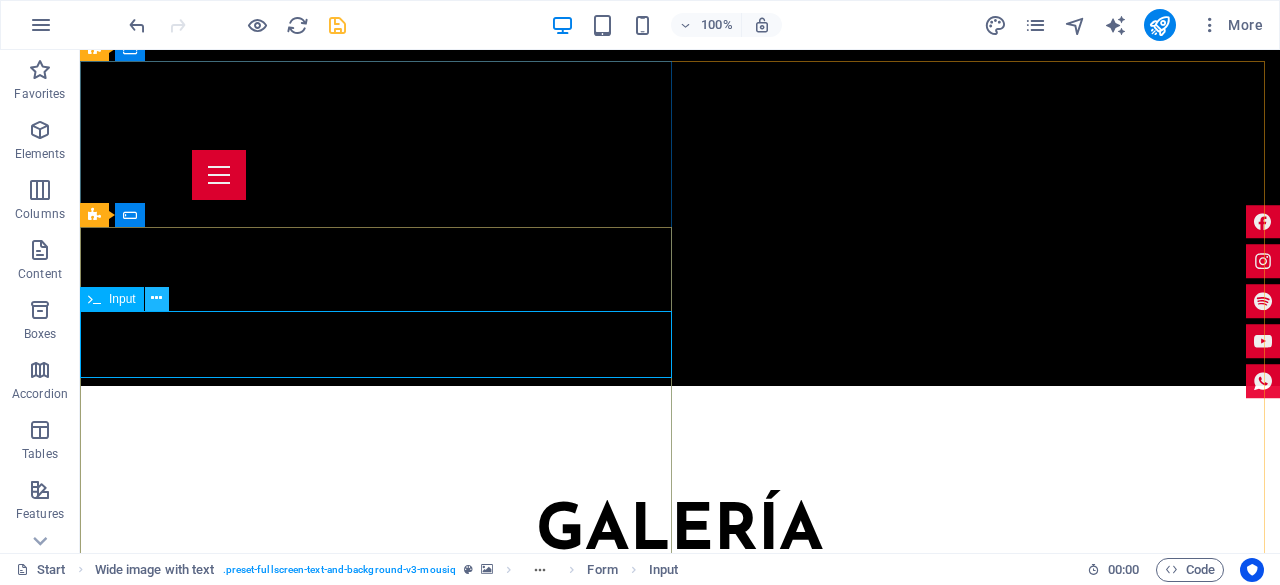 click at bounding box center (156, 298) 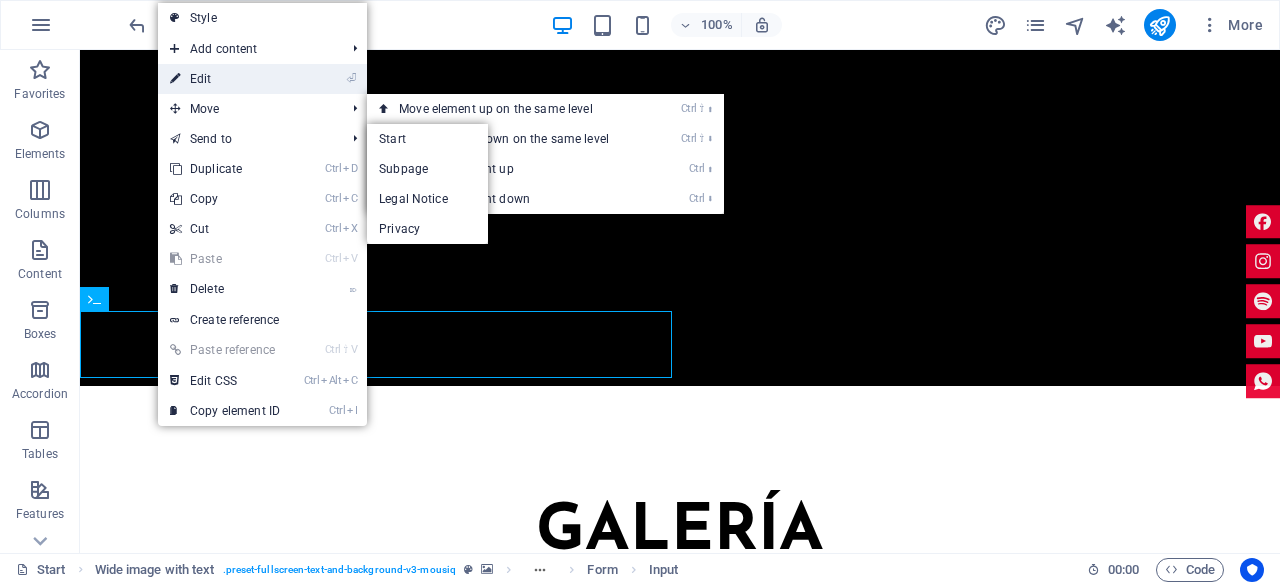 click on "⏎  Edit" at bounding box center (225, 79) 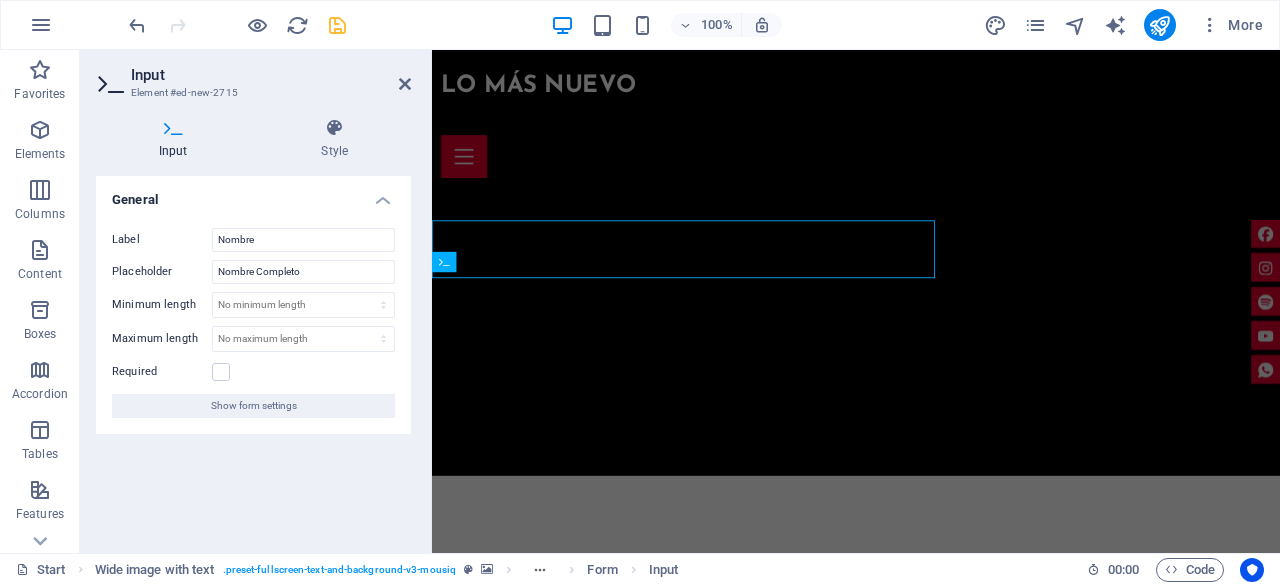 scroll, scrollTop: 6408, scrollLeft: 0, axis: vertical 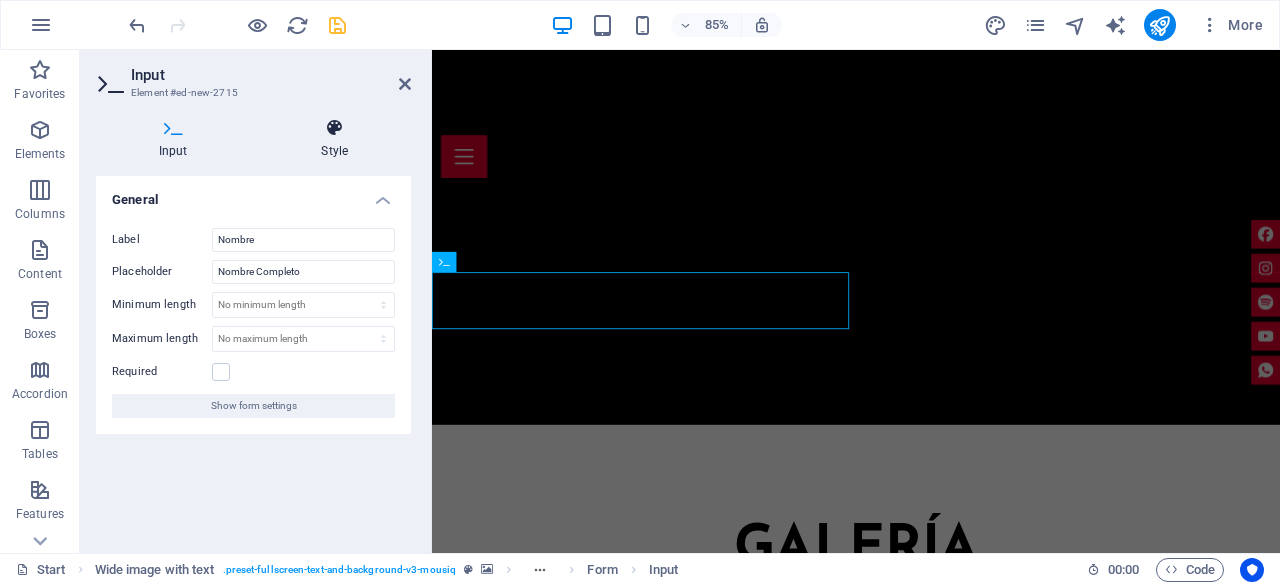 click on "Style" at bounding box center (335, 139) 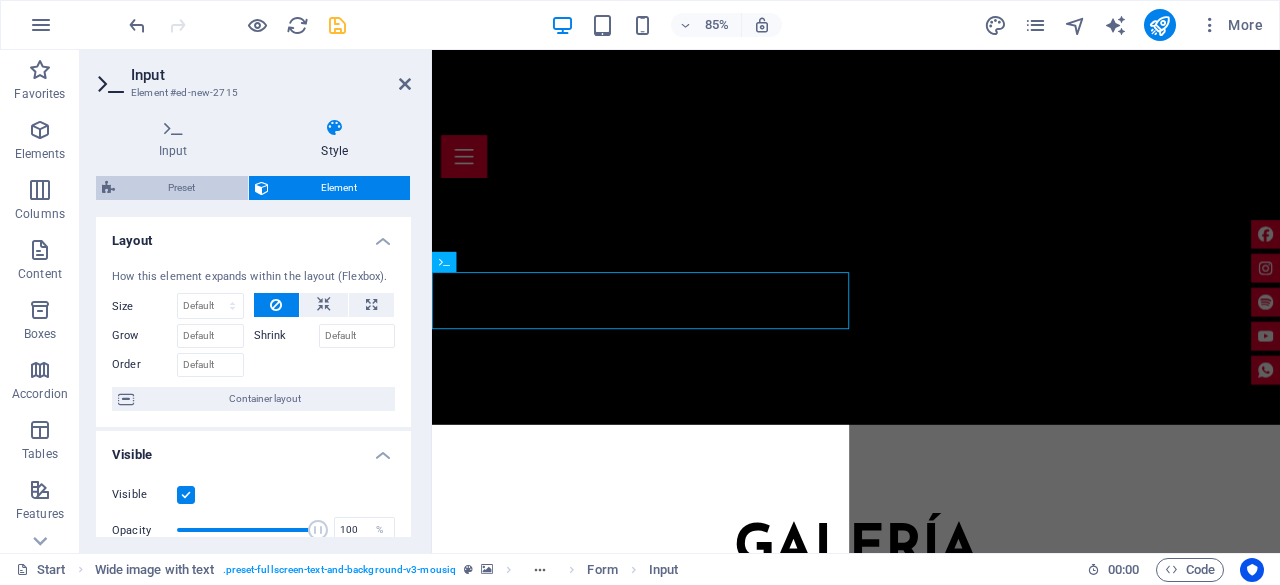 click on "Preset" at bounding box center [181, 188] 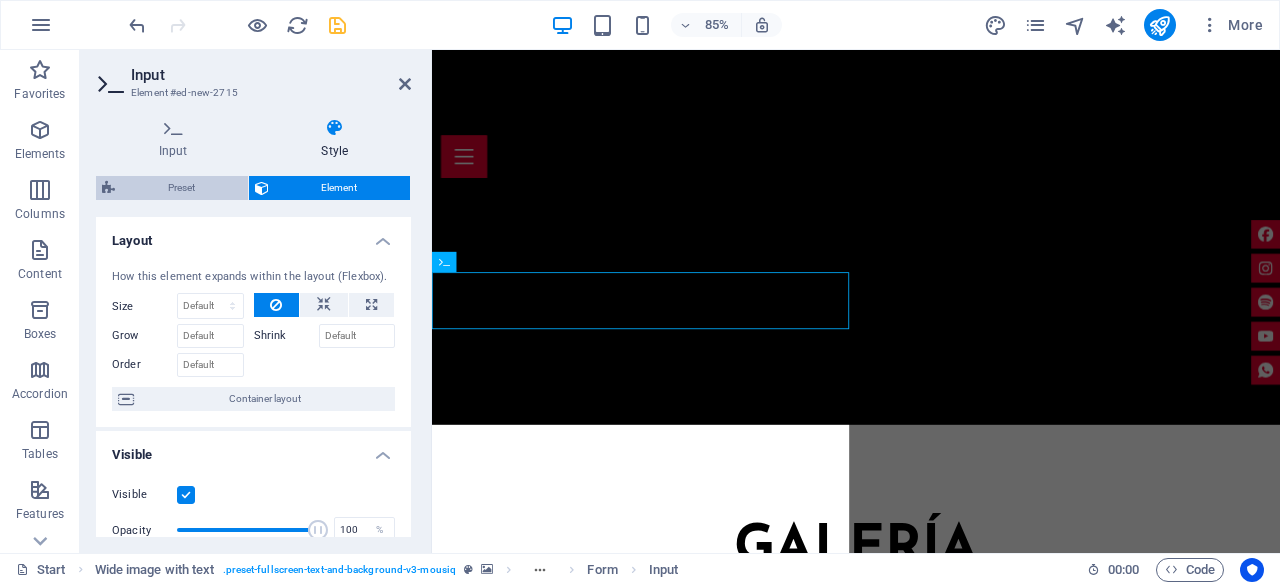 select on "rem" 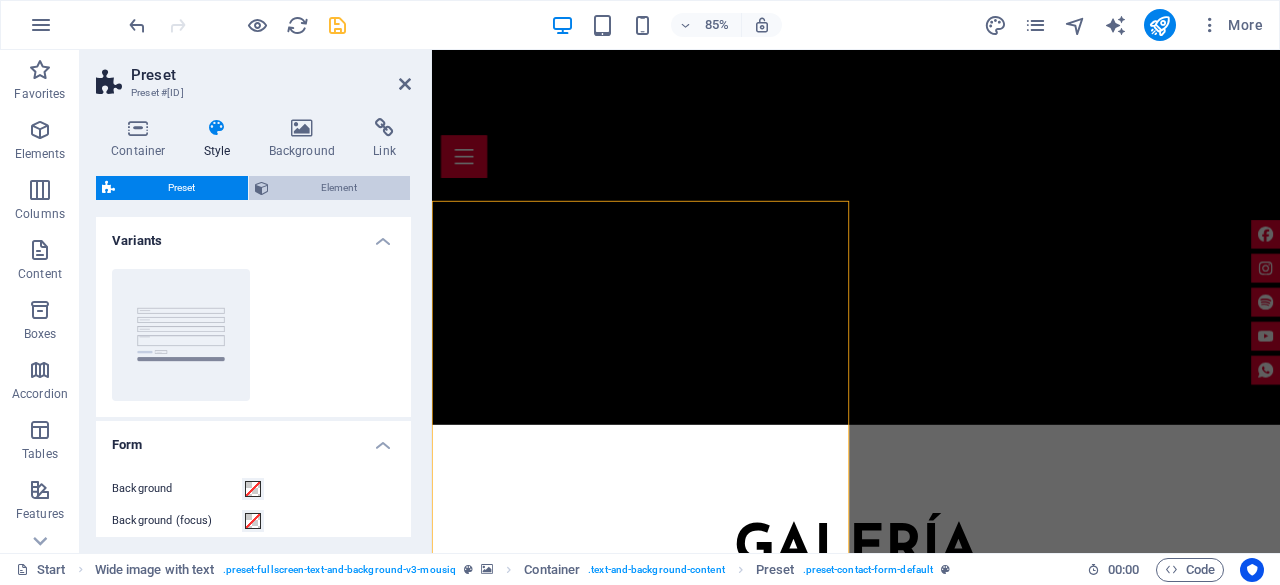 click on "Element" at bounding box center (340, 188) 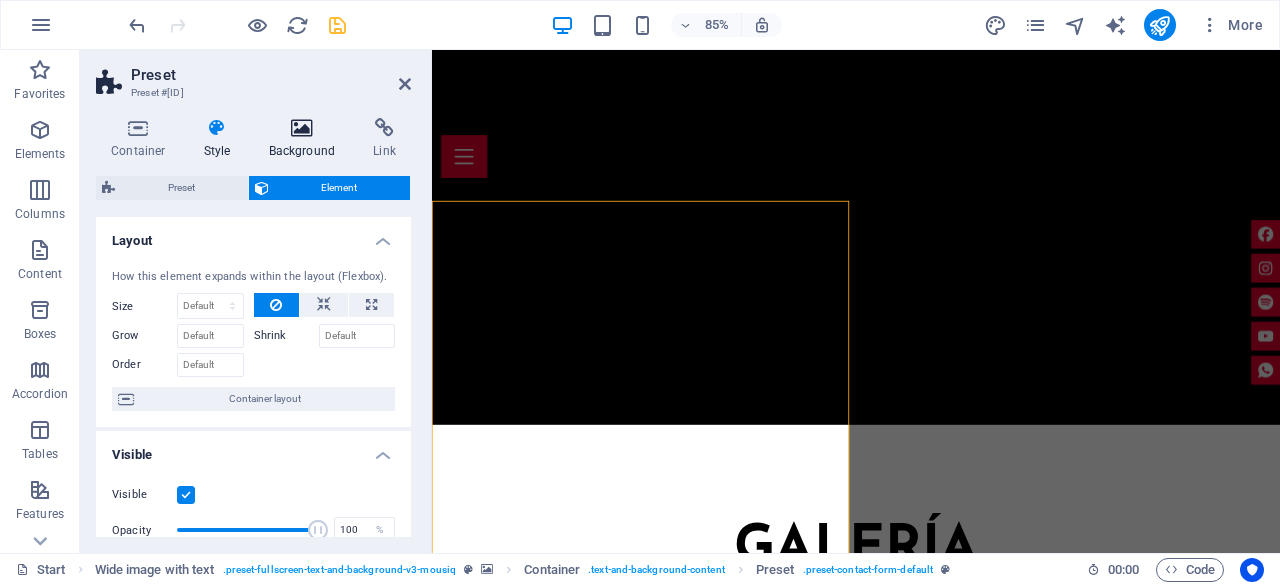 click on "Background" at bounding box center [306, 139] 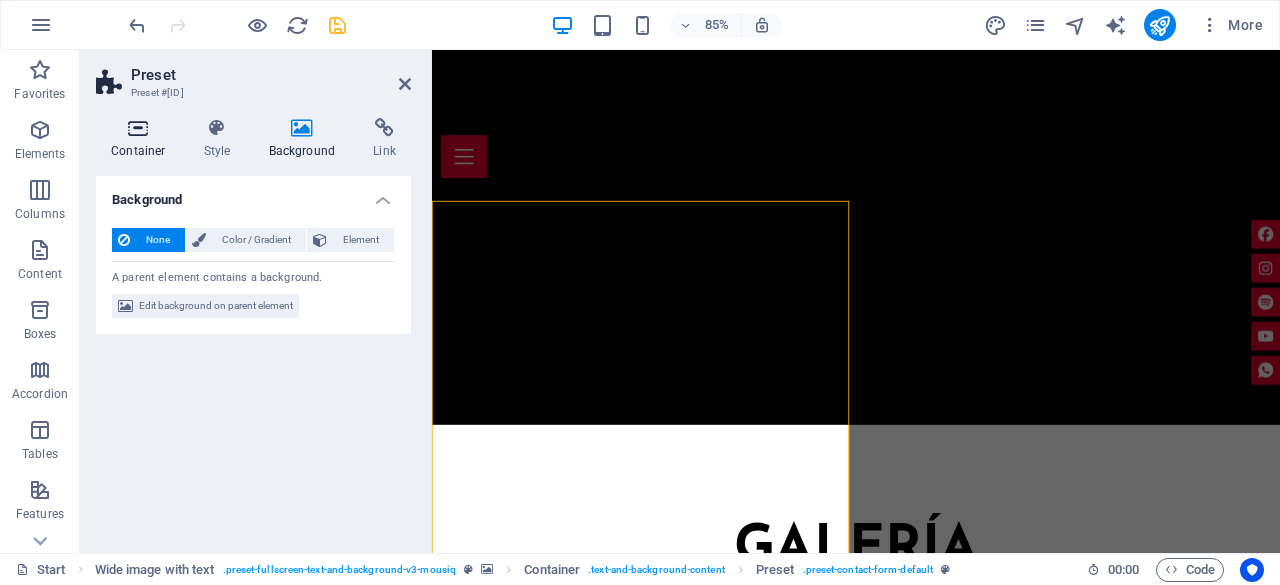 click on "Container" at bounding box center [142, 139] 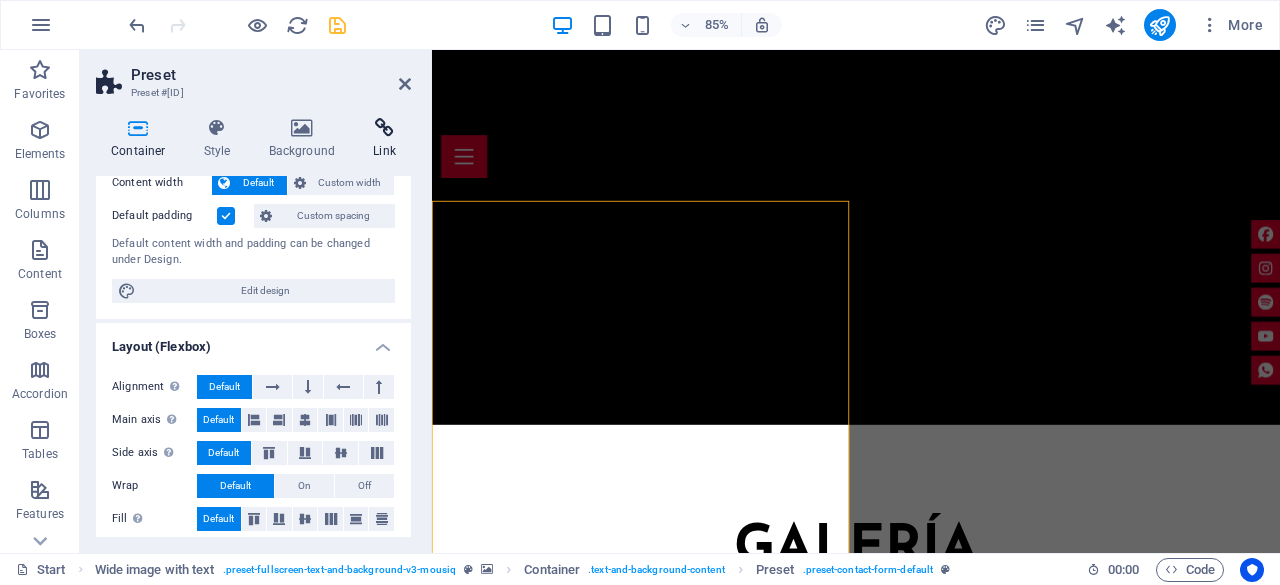 scroll, scrollTop: 0, scrollLeft: 0, axis: both 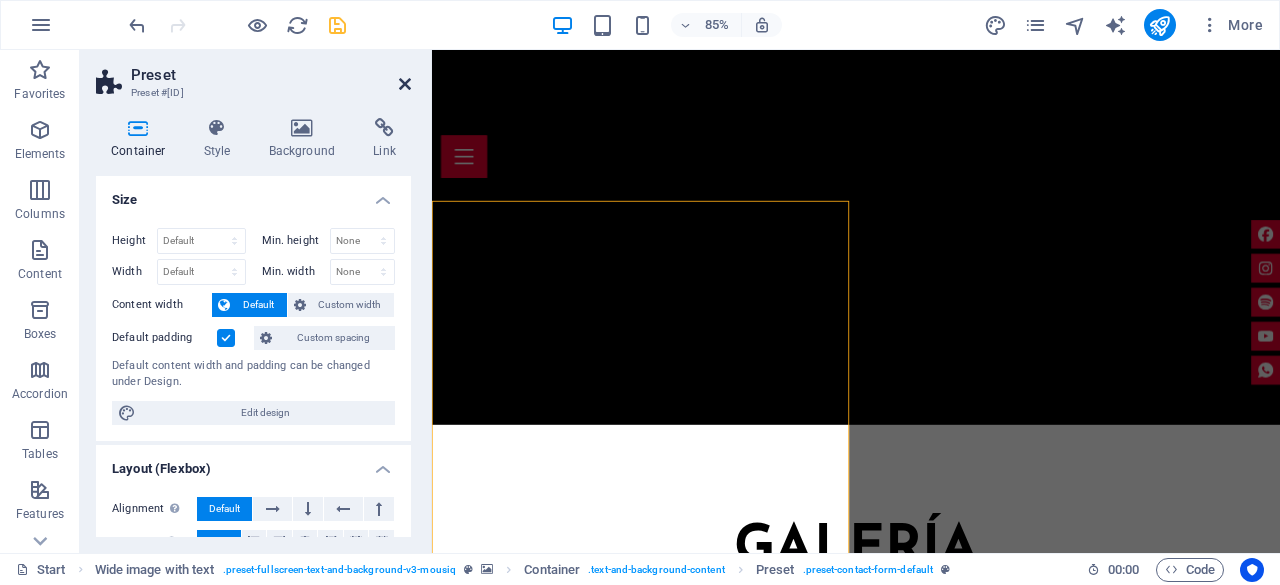 click at bounding box center [405, 84] 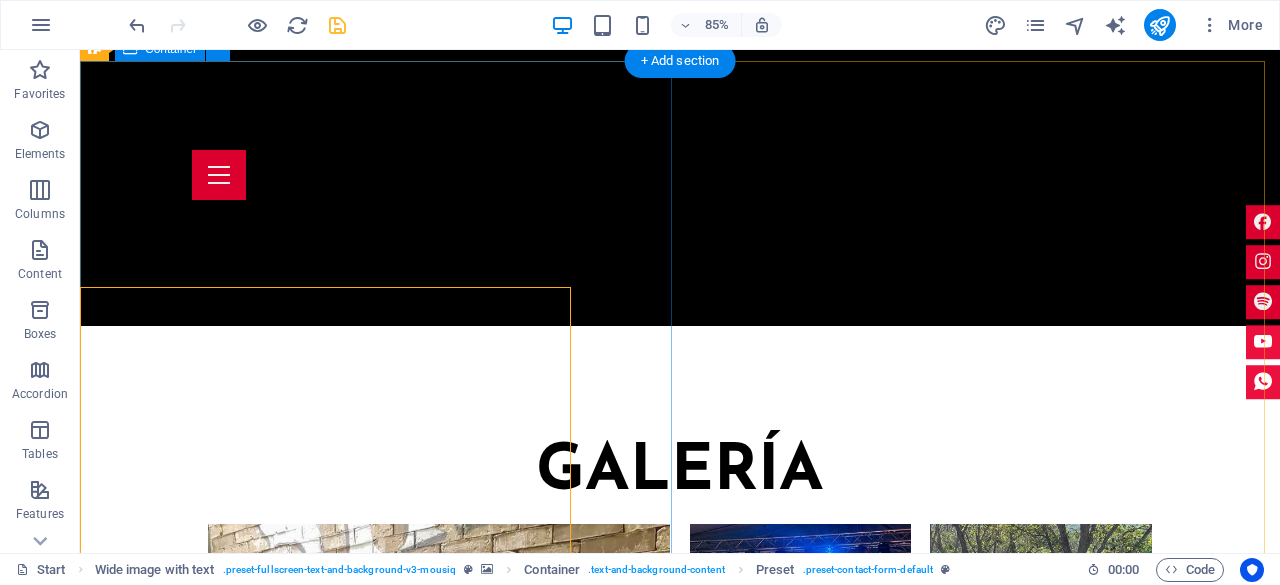 scroll, scrollTop: 6348, scrollLeft: 0, axis: vertical 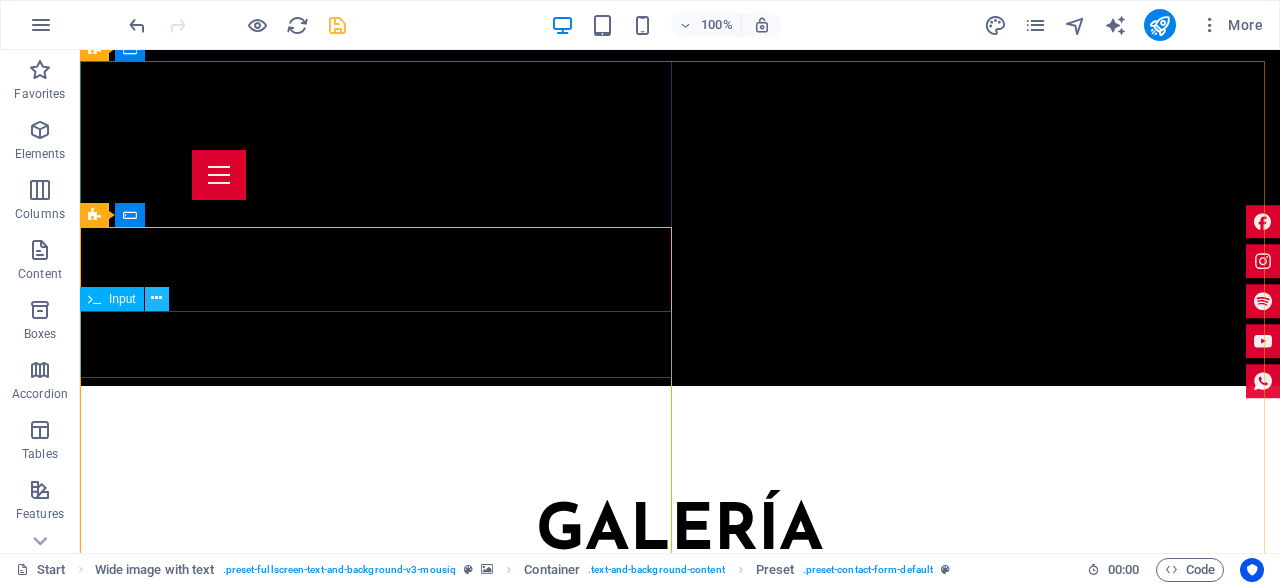 click at bounding box center (156, 298) 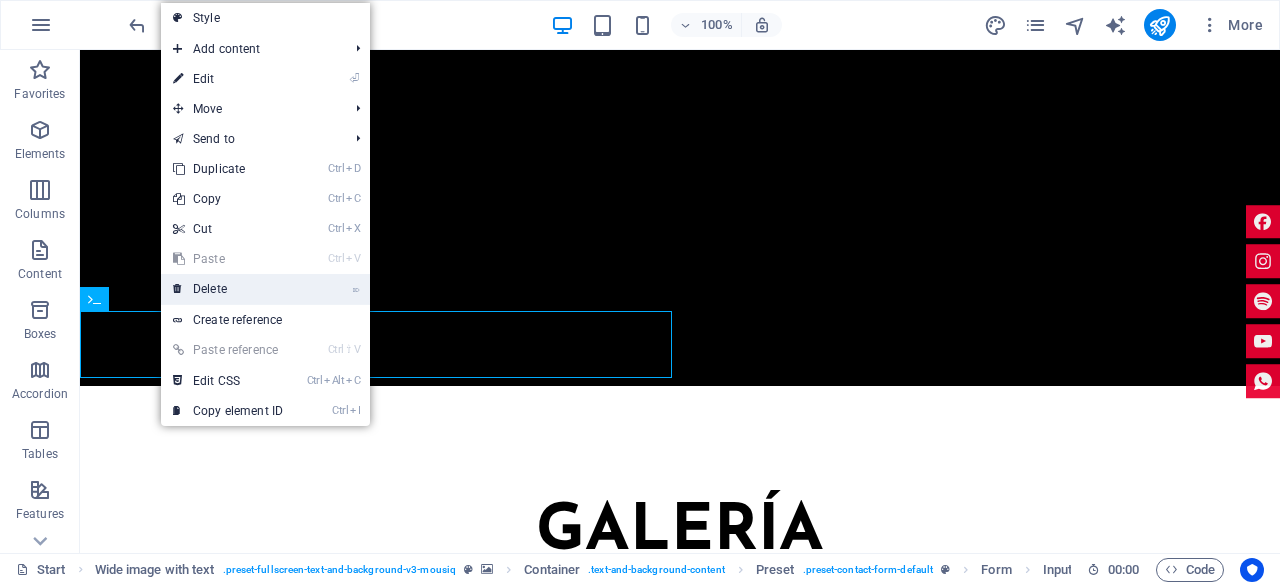 click on "⌦  Delete" at bounding box center [228, 289] 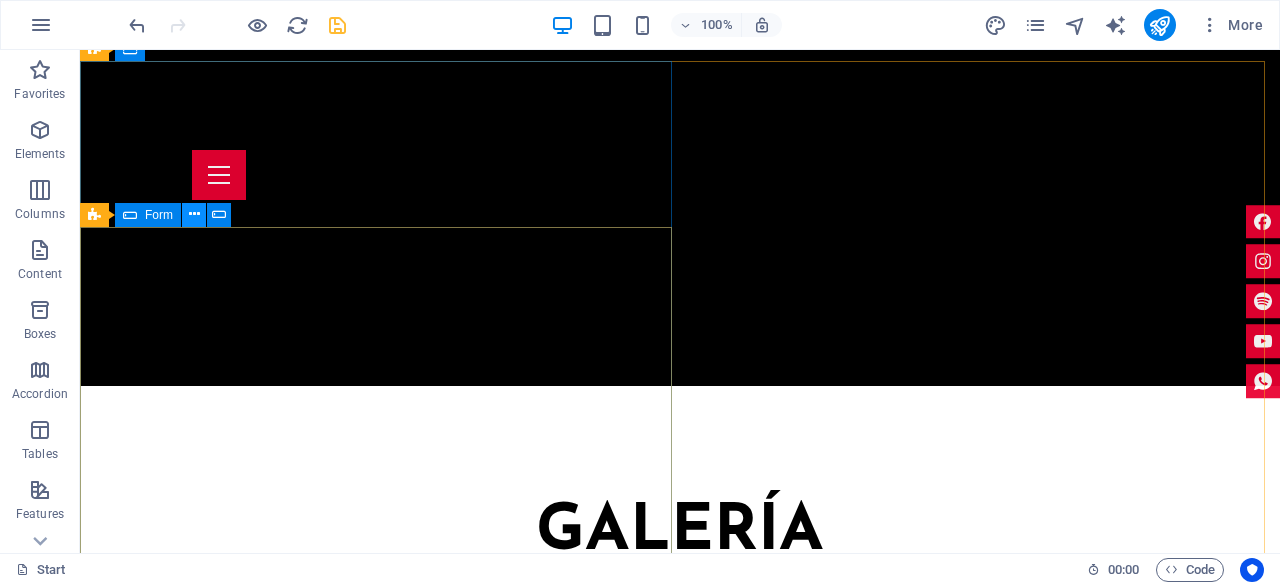click at bounding box center [194, 214] 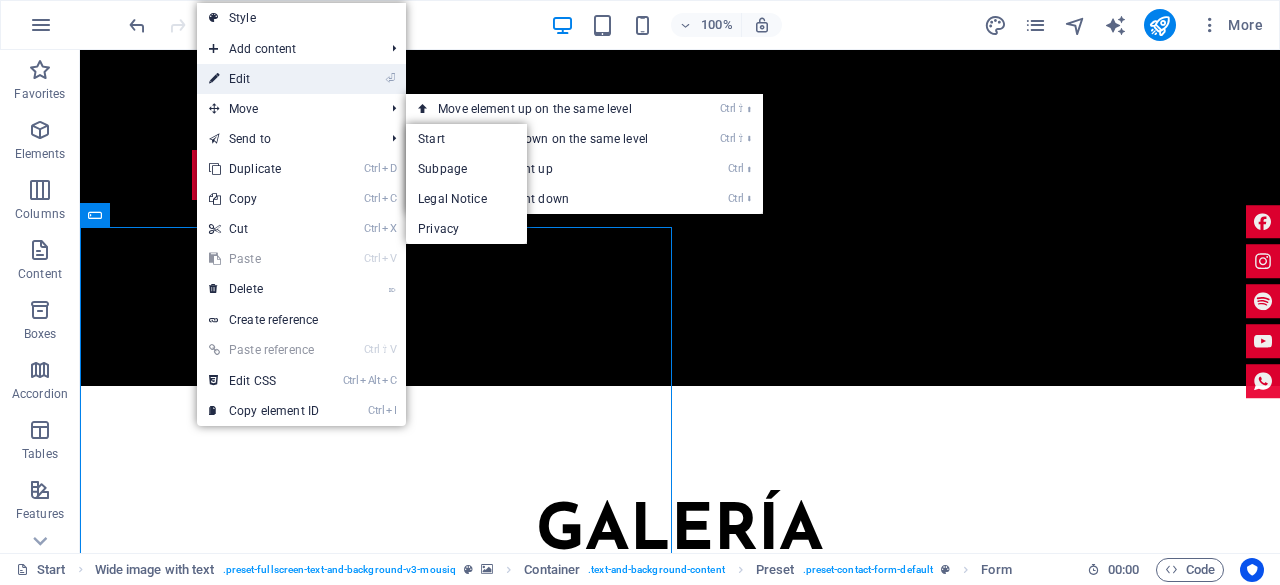 click on "⏎  Edit" at bounding box center [264, 79] 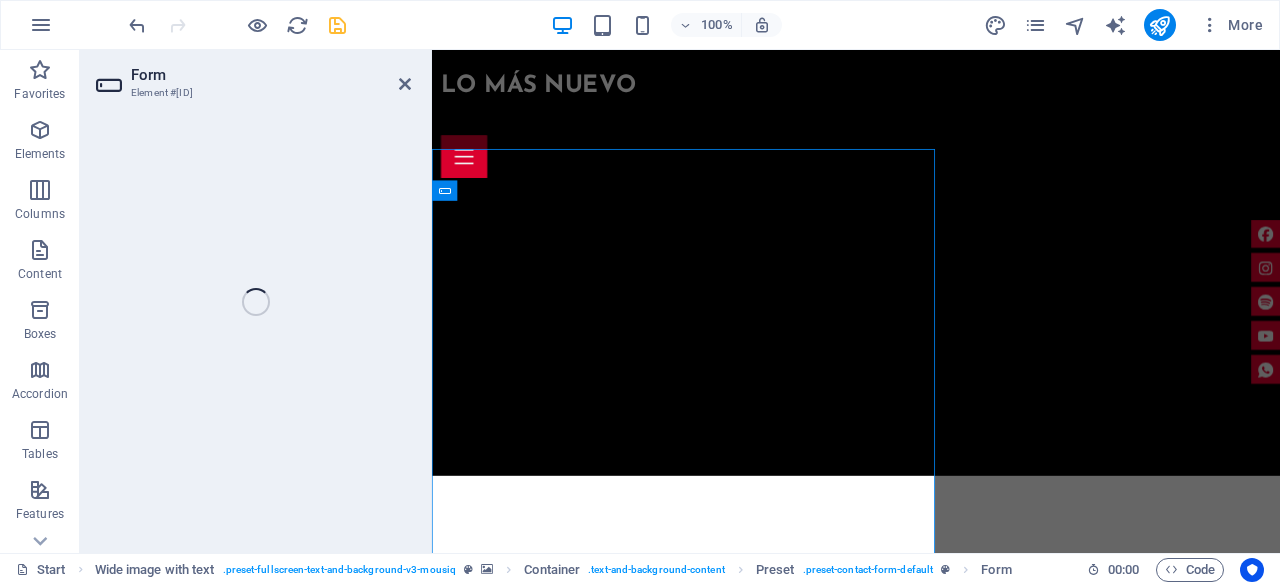 scroll, scrollTop: 6408, scrollLeft: 0, axis: vertical 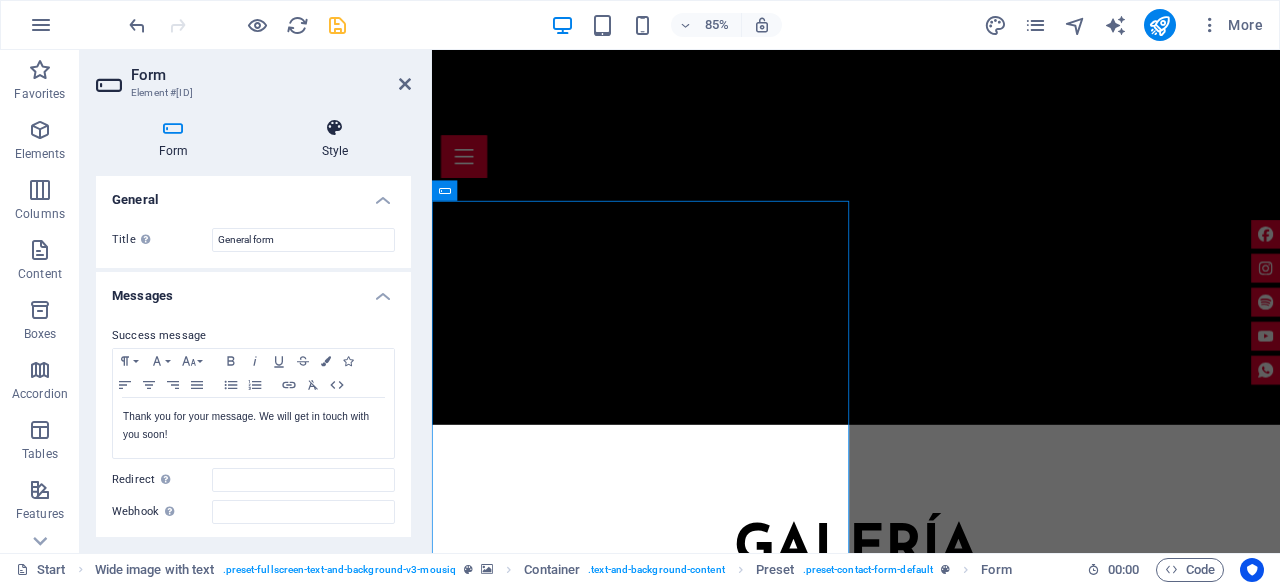 click on "Style" at bounding box center [335, 139] 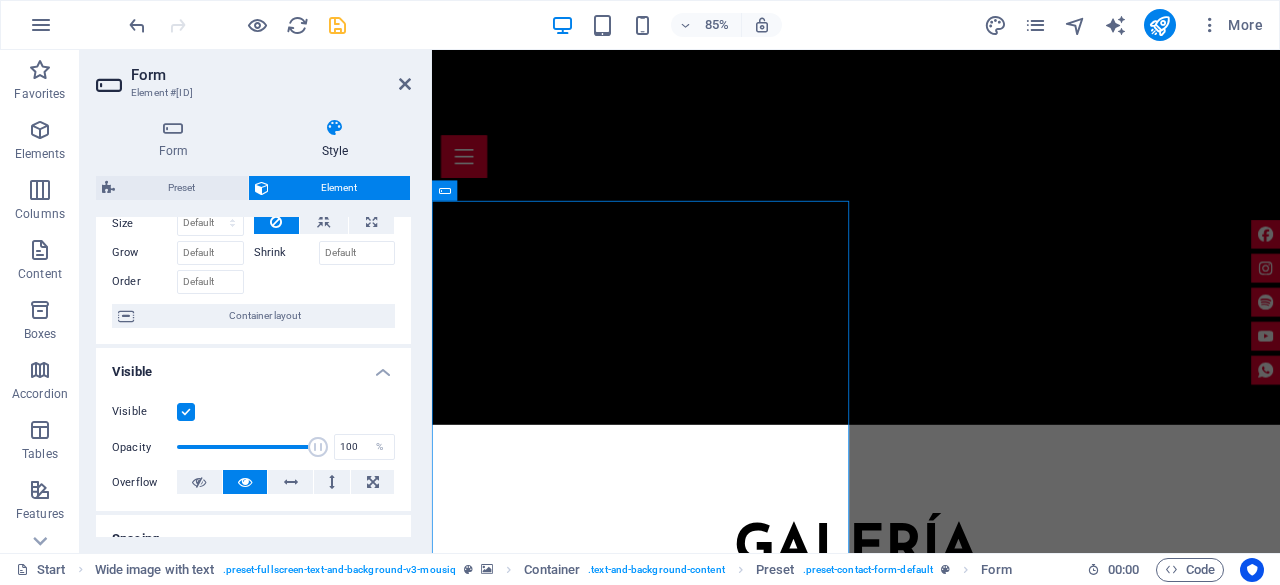 scroll, scrollTop: 0, scrollLeft: 0, axis: both 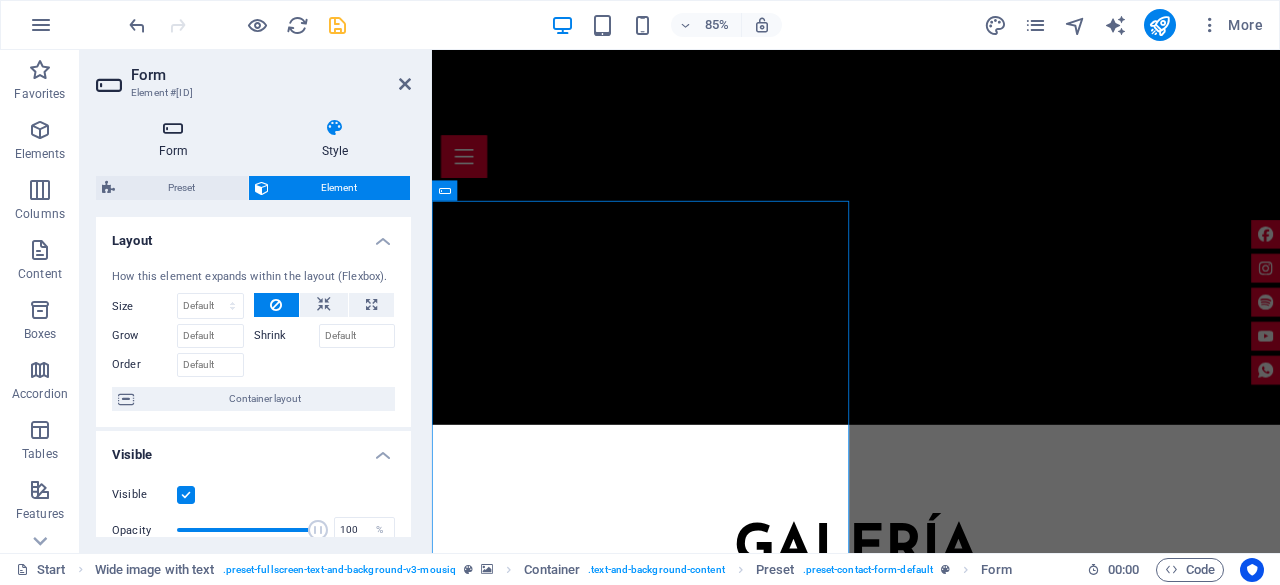 click on "Form" at bounding box center (177, 139) 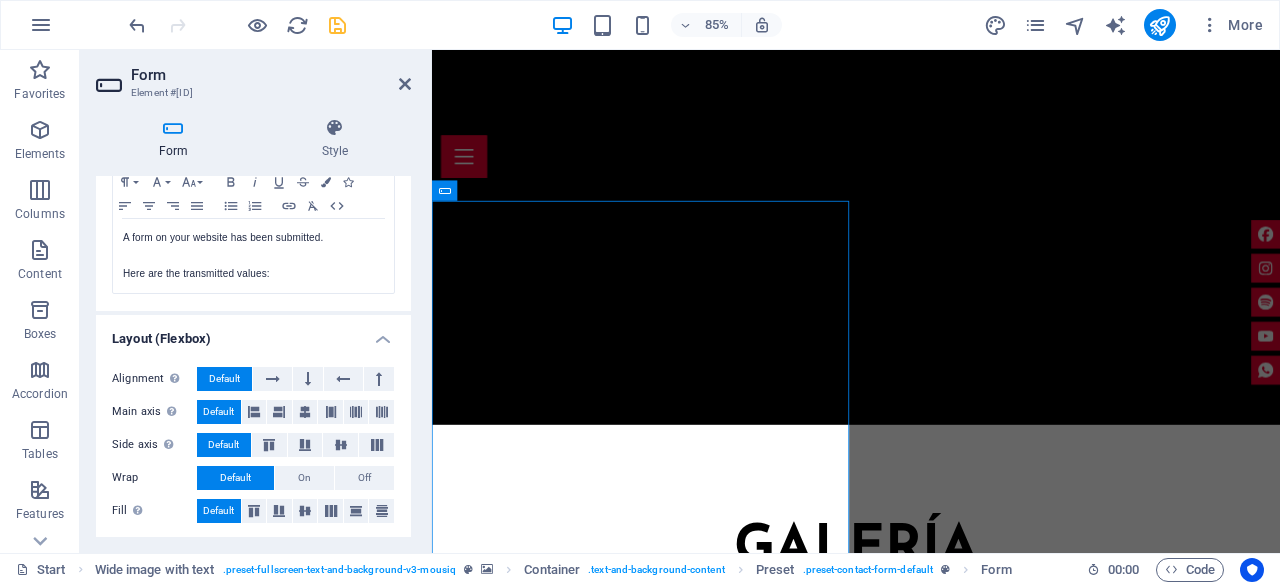 scroll, scrollTop: 355, scrollLeft: 0, axis: vertical 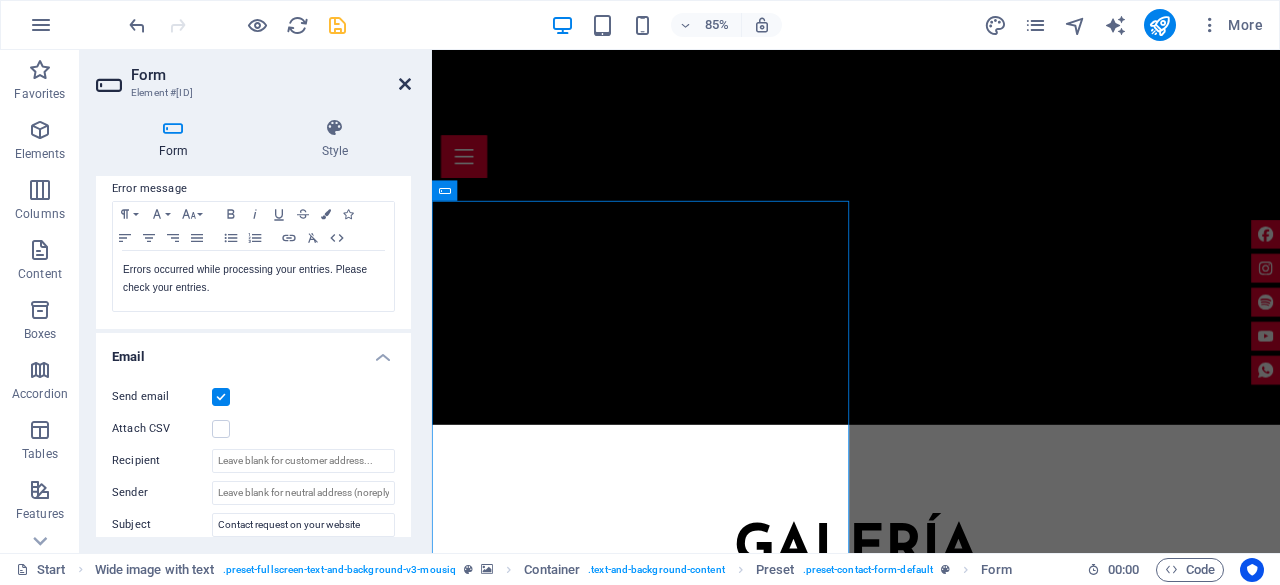 click at bounding box center [405, 84] 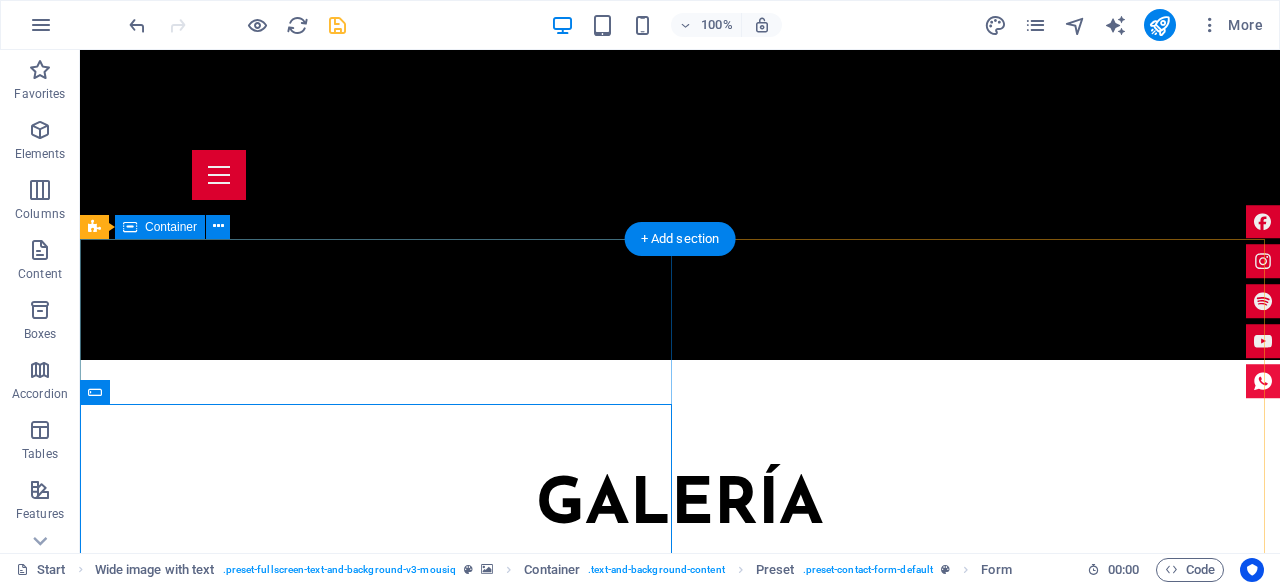 scroll, scrollTop: 6448, scrollLeft: 0, axis: vertical 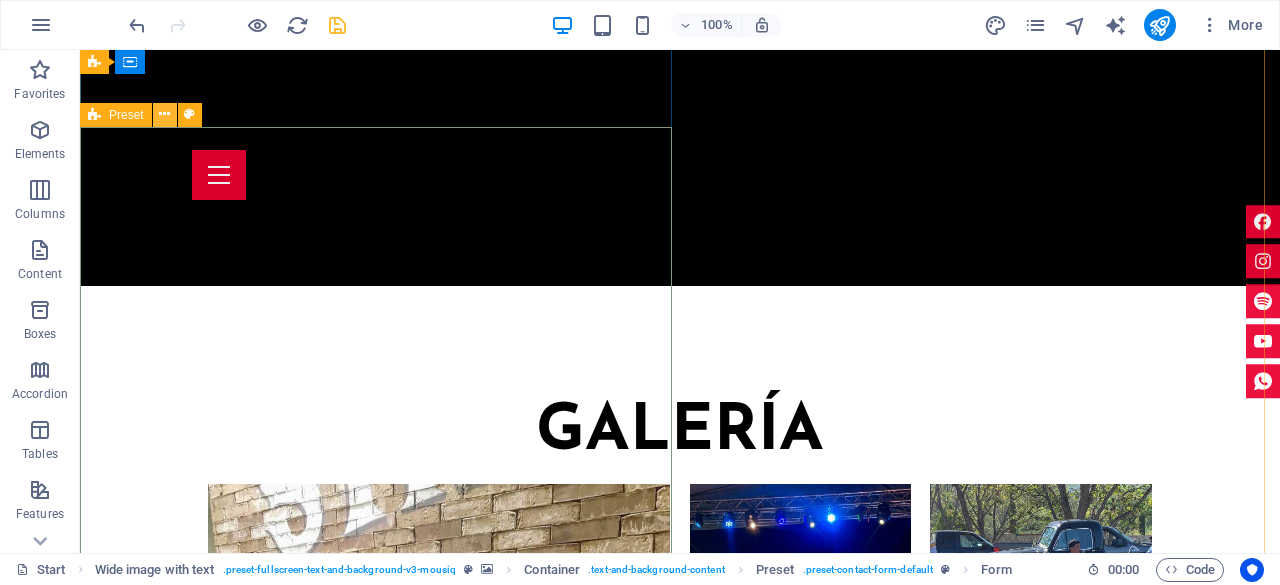 click at bounding box center (164, 114) 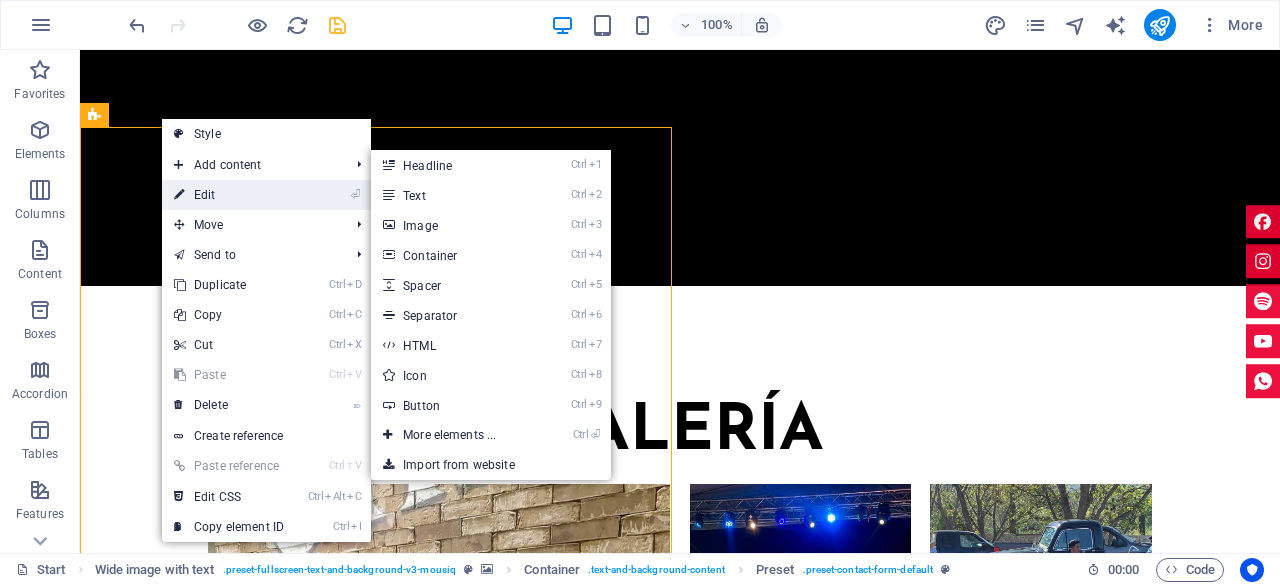 click on "⏎  Edit" at bounding box center (229, 195) 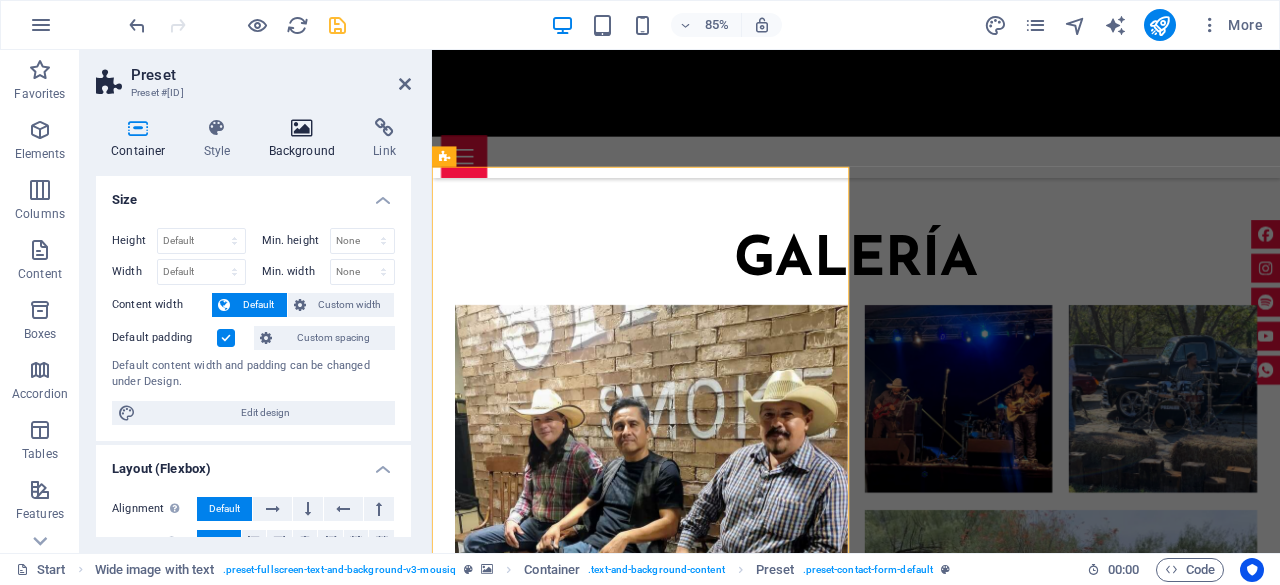 click on "Background" at bounding box center (306, 139) 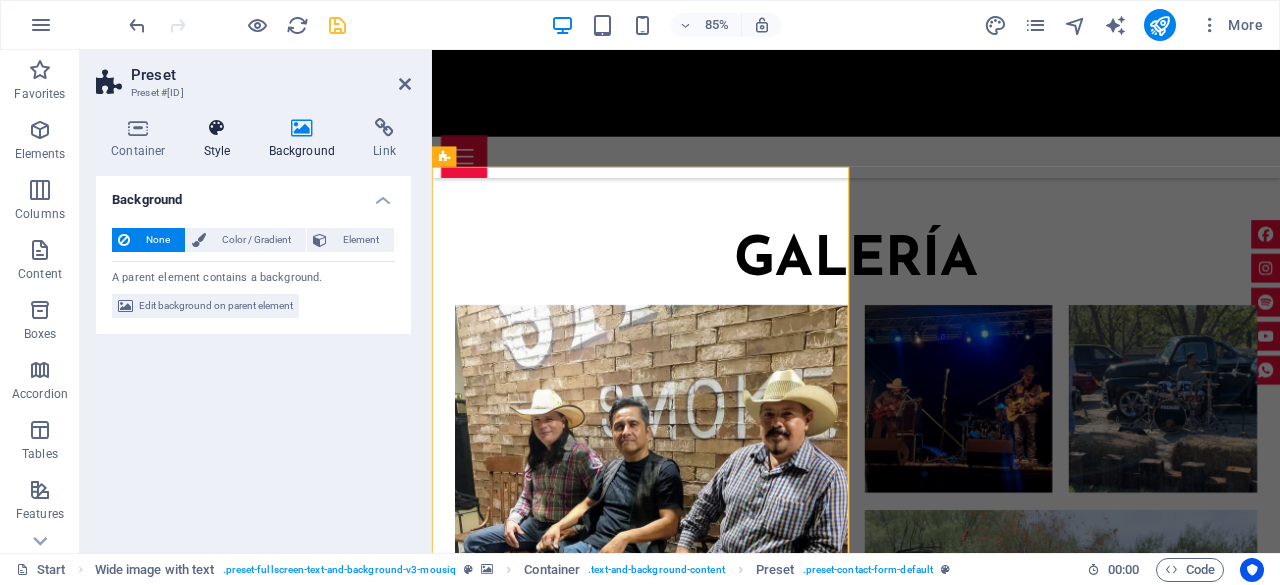 click on "Style" at bounding box center [221, 139] 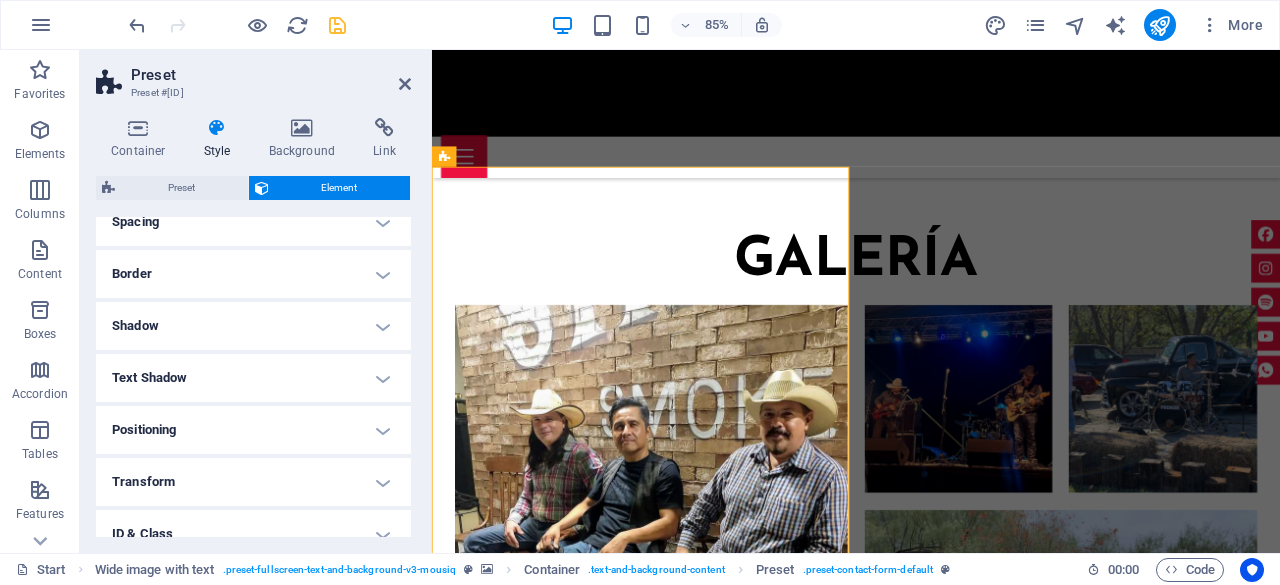 scroll, scrollTop: 0, scrollLeft: 0, axis: both 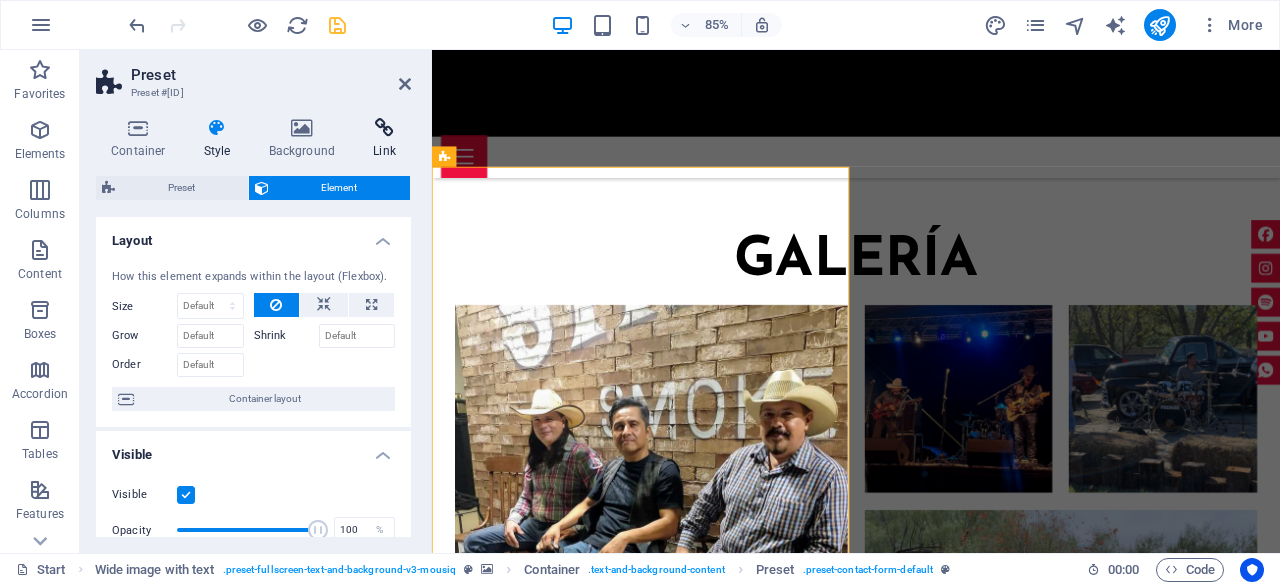 click at bounding box center [384, 128] 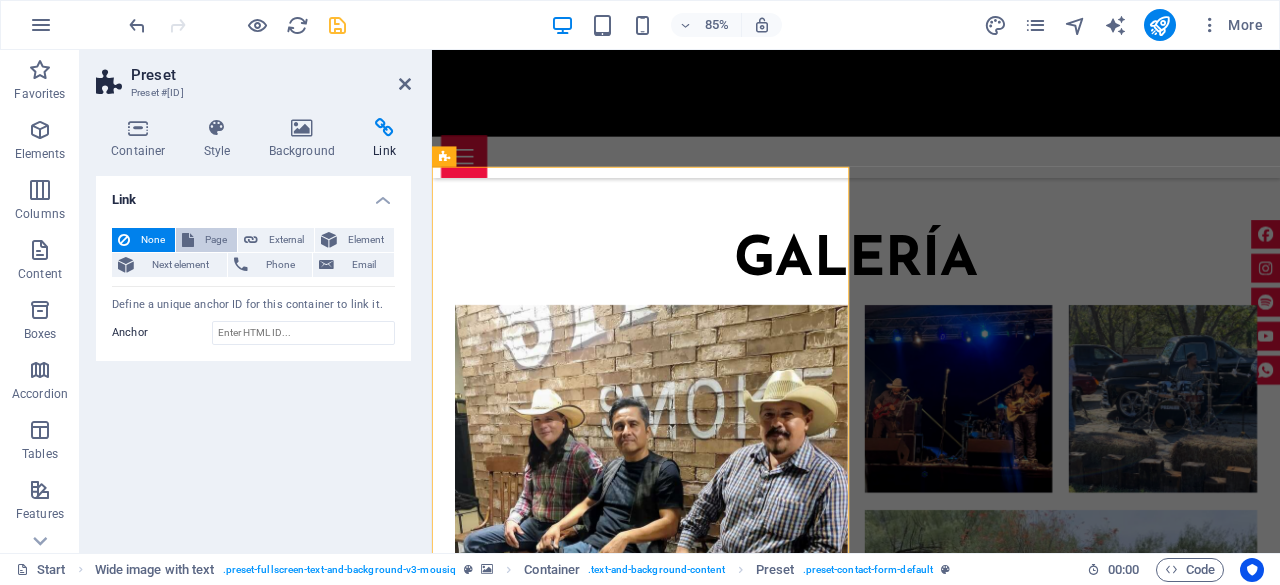 click on "Page" at bounding box center [215, 240] 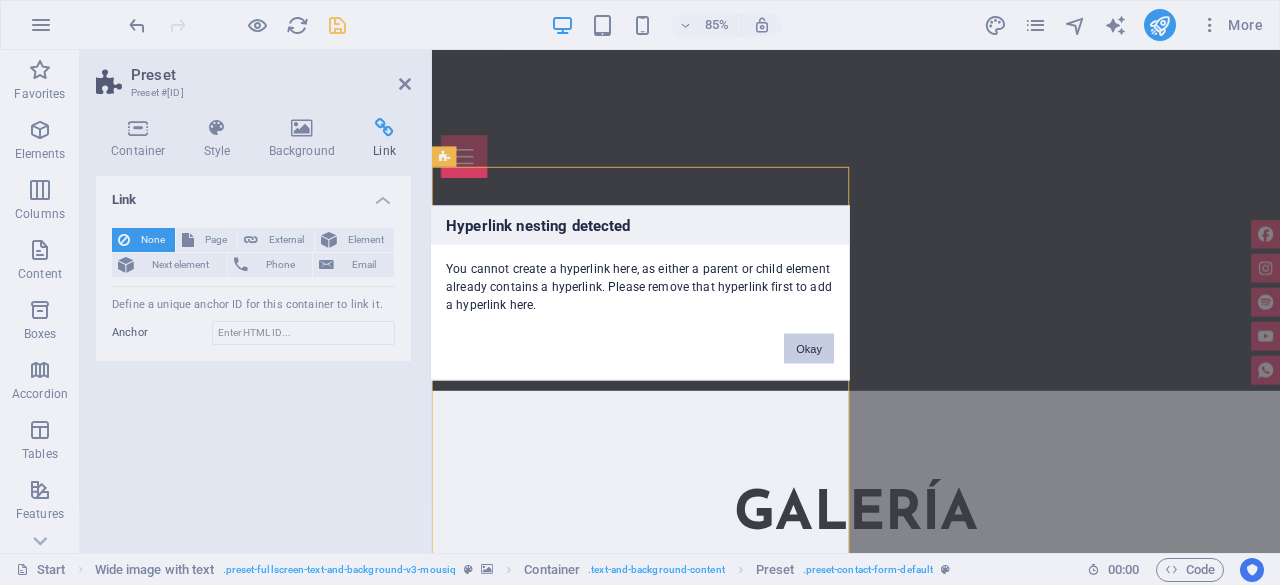 click on "Okay" at bounding box center (809, 348) 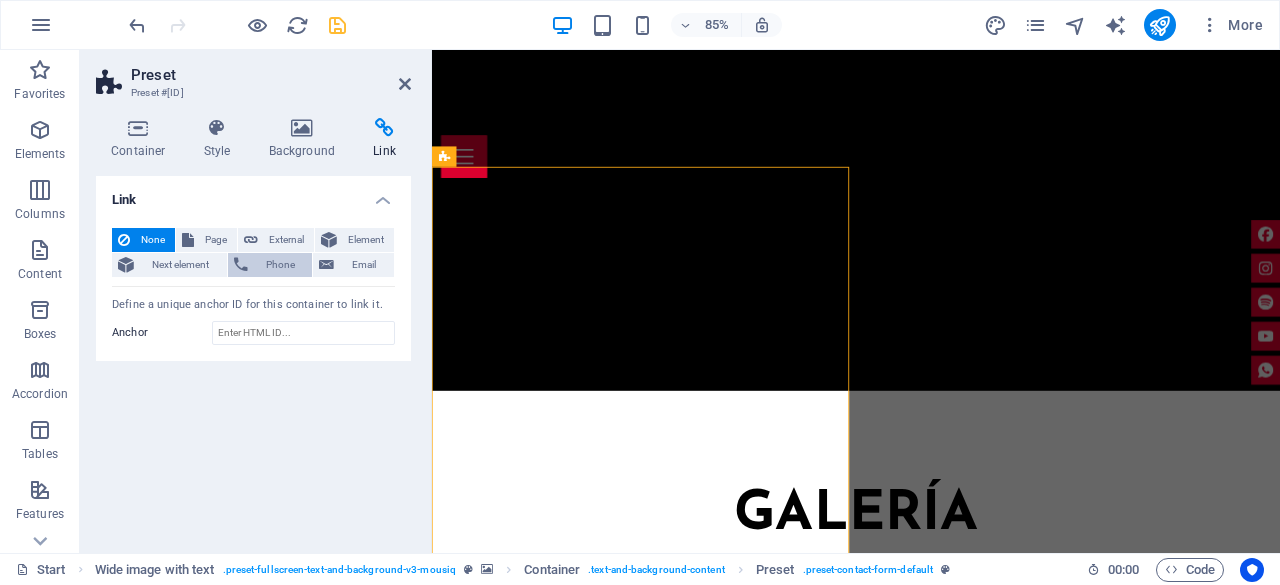 click on "Phone" at bounding box center [280, 265] 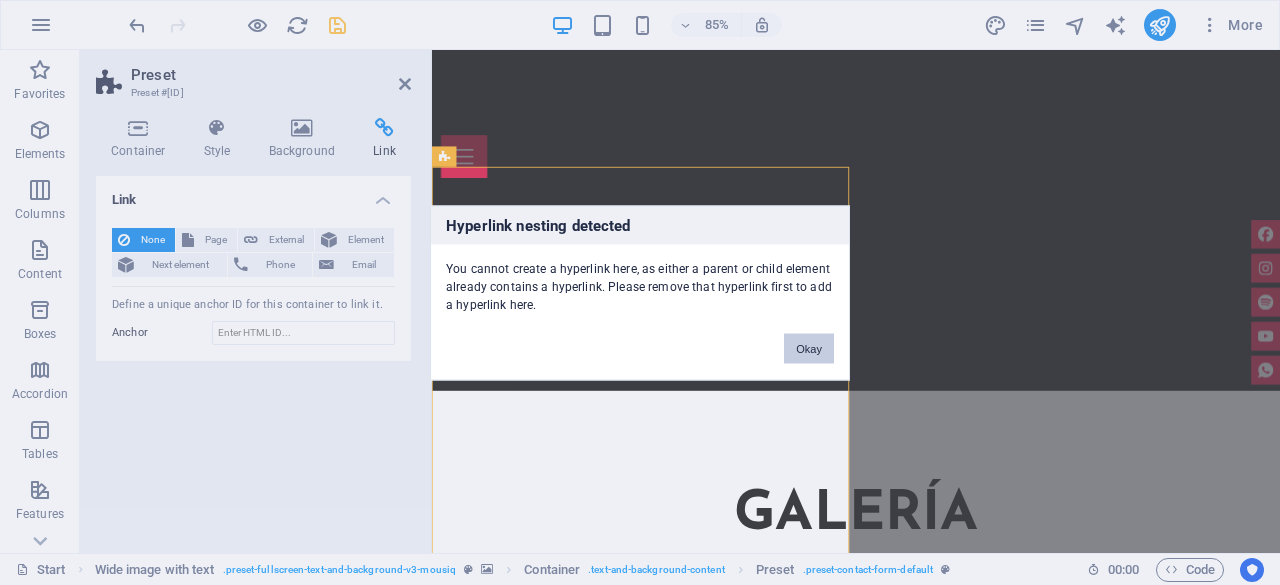 click on "Okay" at bounding box center [809, 348] 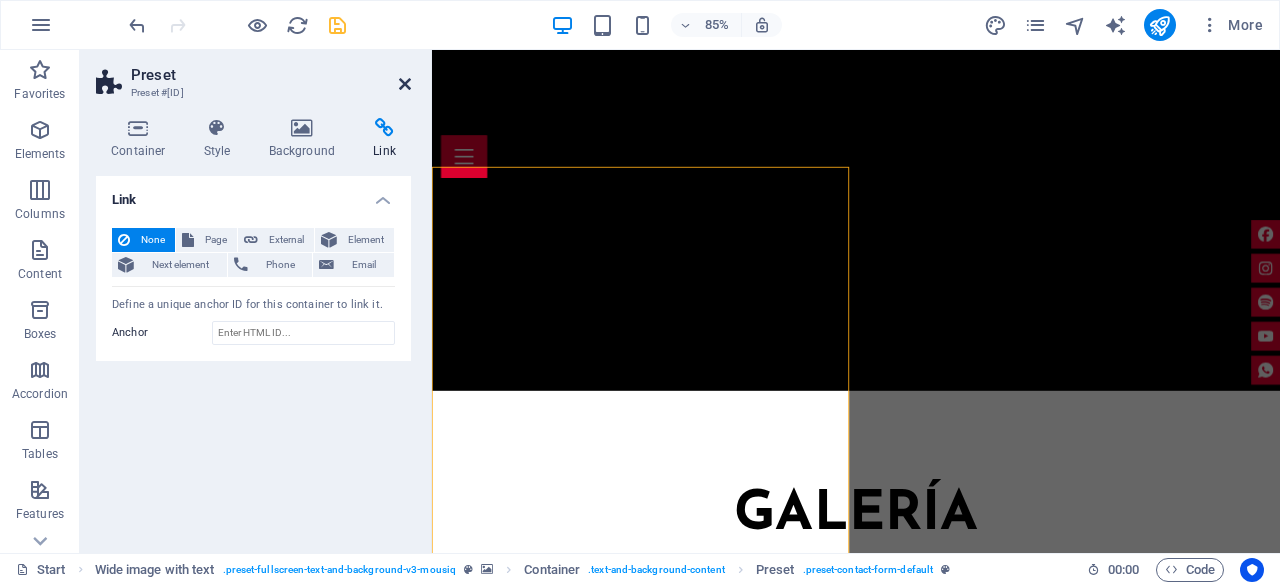 click at bounding box center [405, 84] 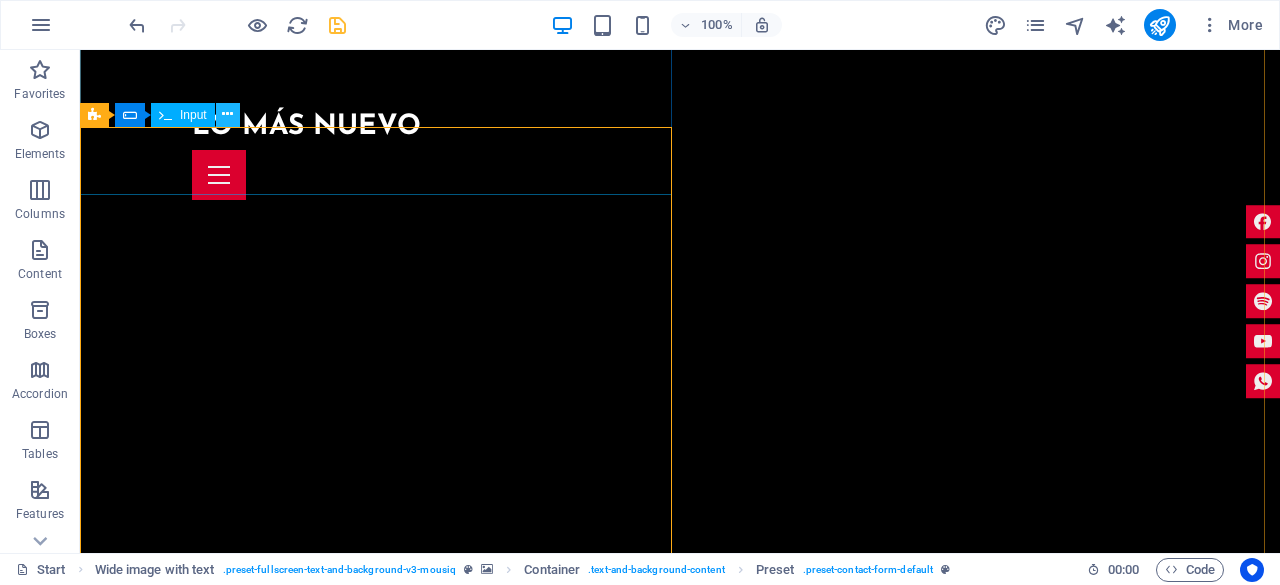click at bounding box center [227, 114] 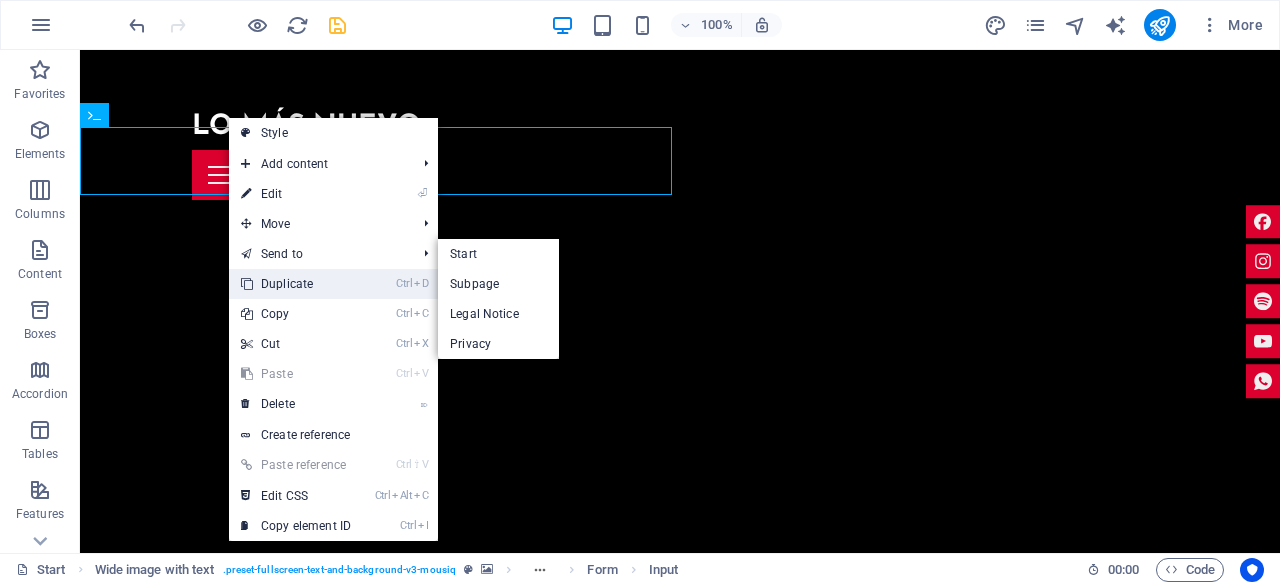 click on "Ctrl D  Duplicate" at bounding box center (296, 284) 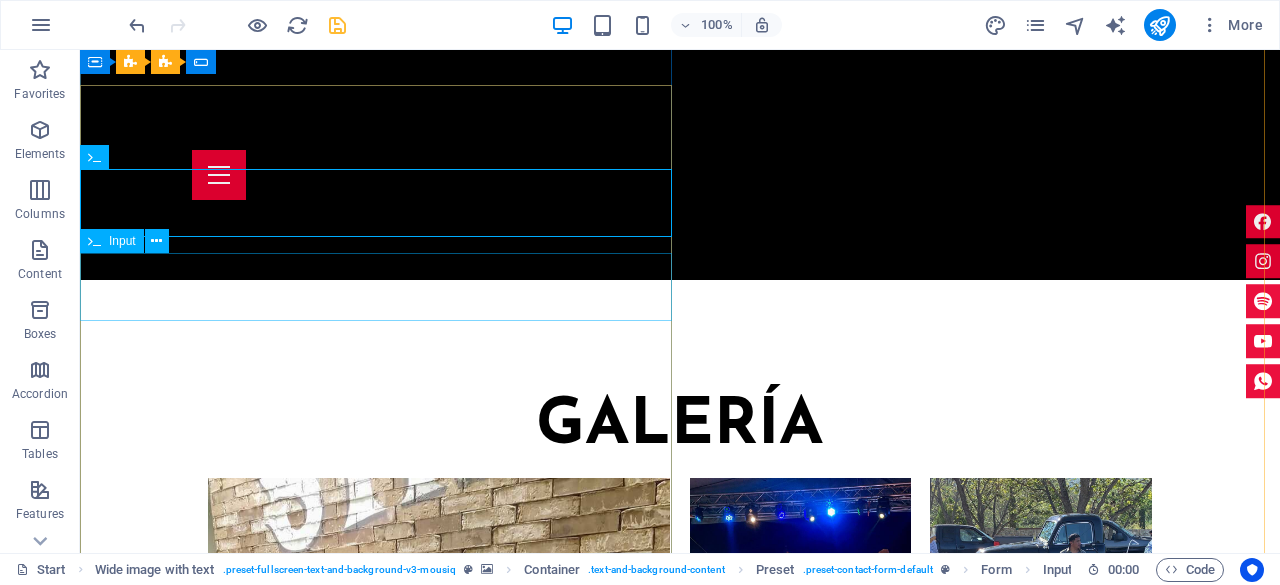 scroll, scrollTop: 6348, scrollLeft: 0, axis: vertical 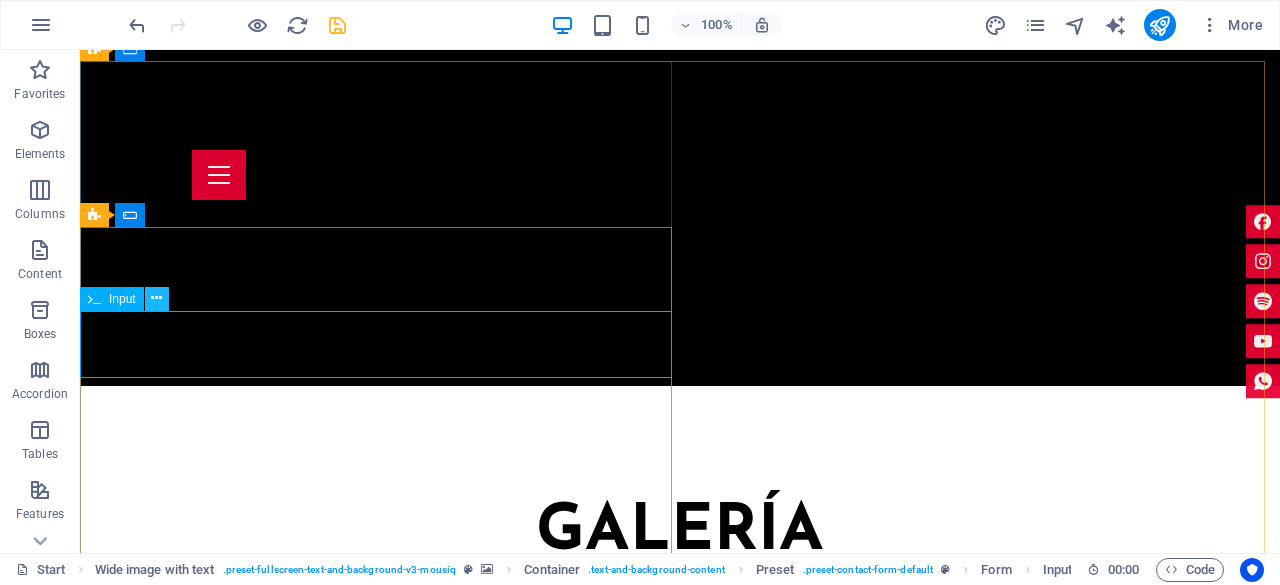 click at bounding box center [156, 298] 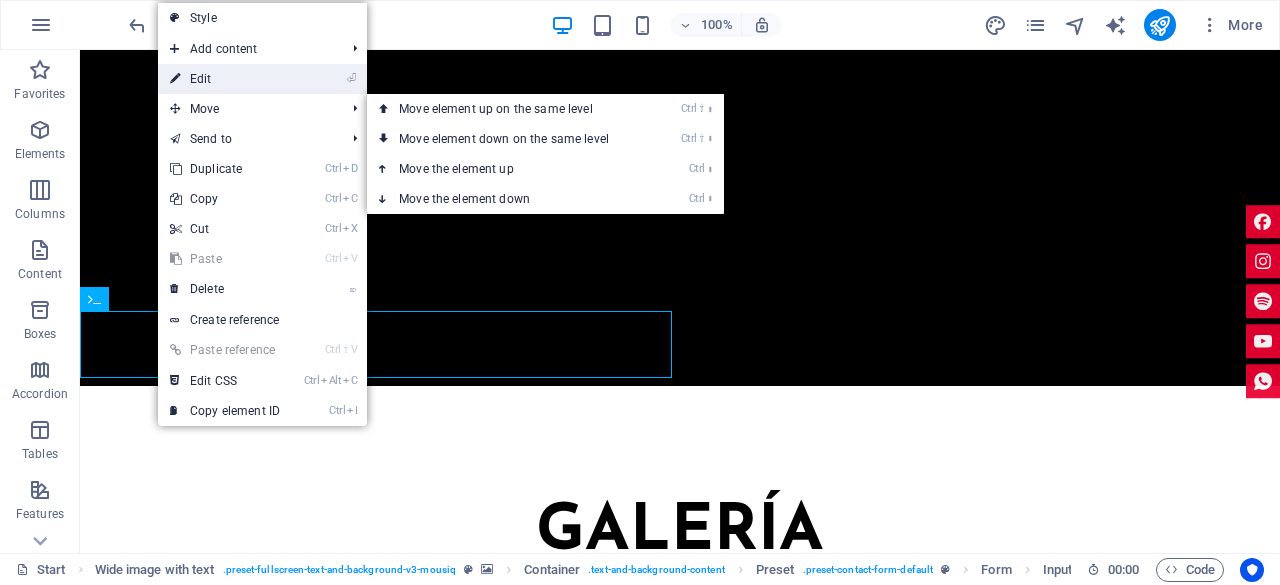 click on "⏎  Edit" at bounding box center [225, 79] 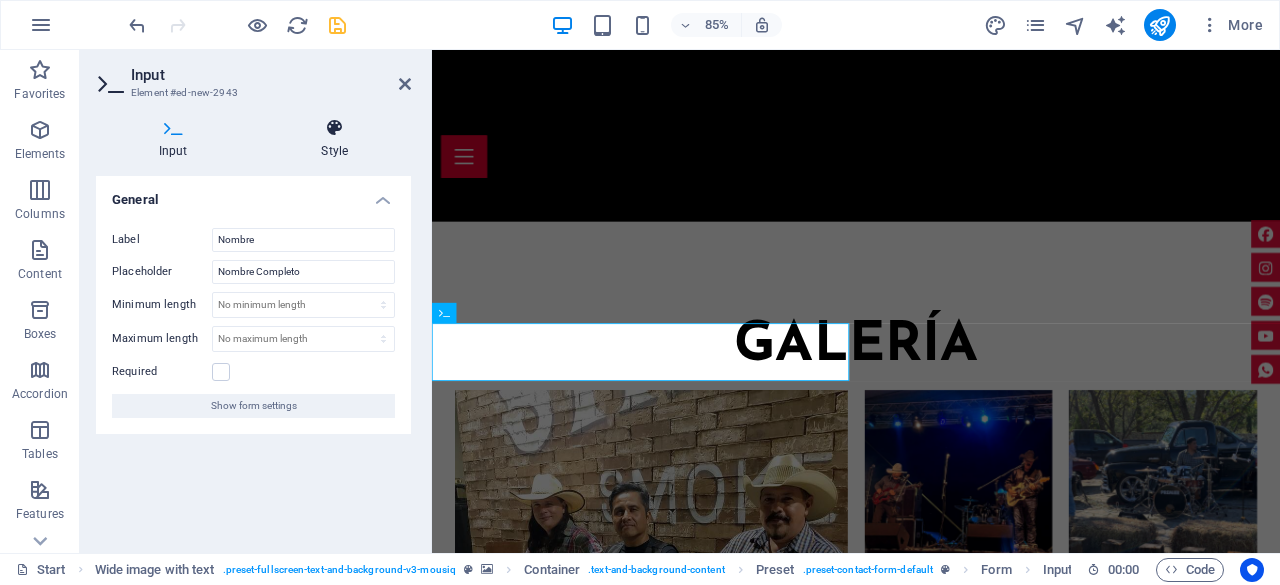 click on "Style" at bounding box center [335, 139] 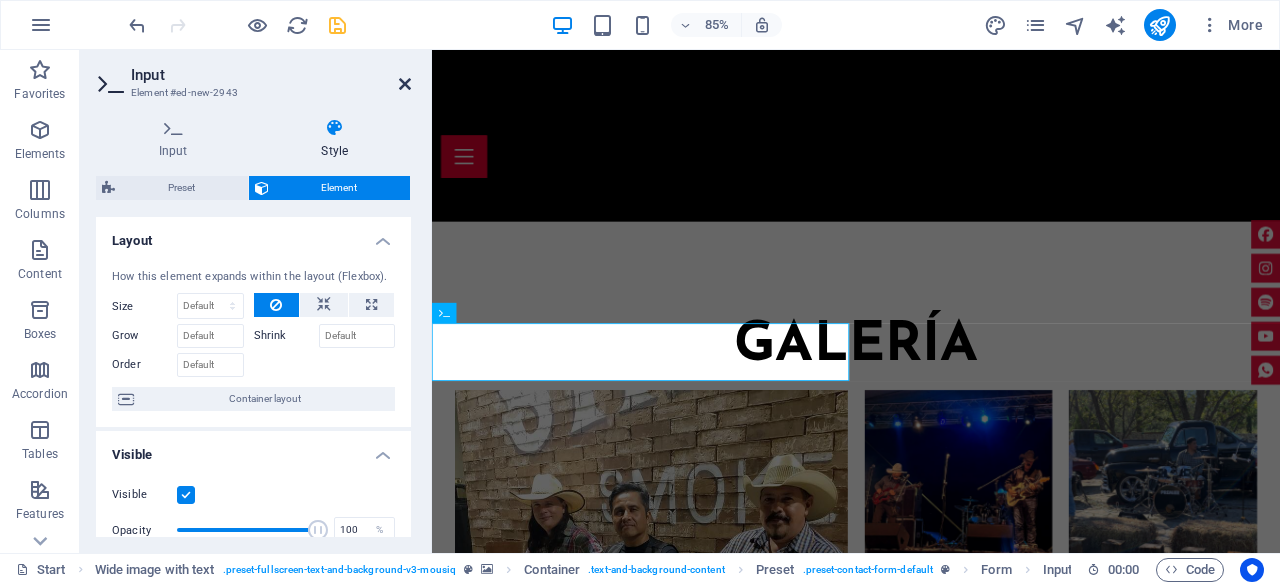click at bounding box center (405, 84) 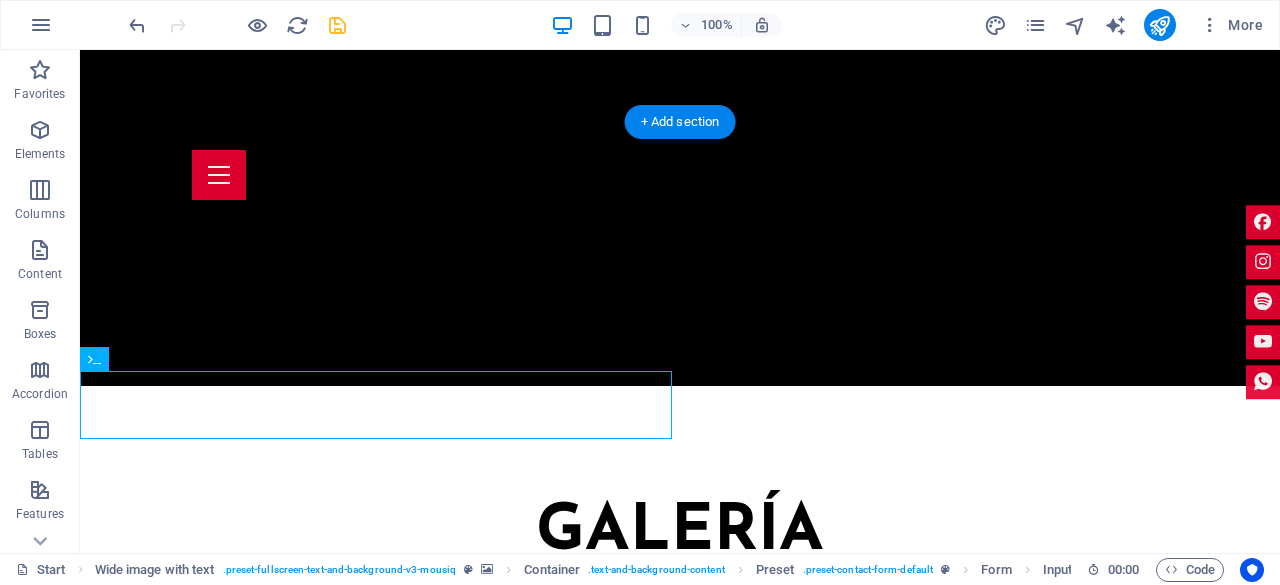 scroll, scrollTop: 6287, scrollLeft: 0, axis: vertical 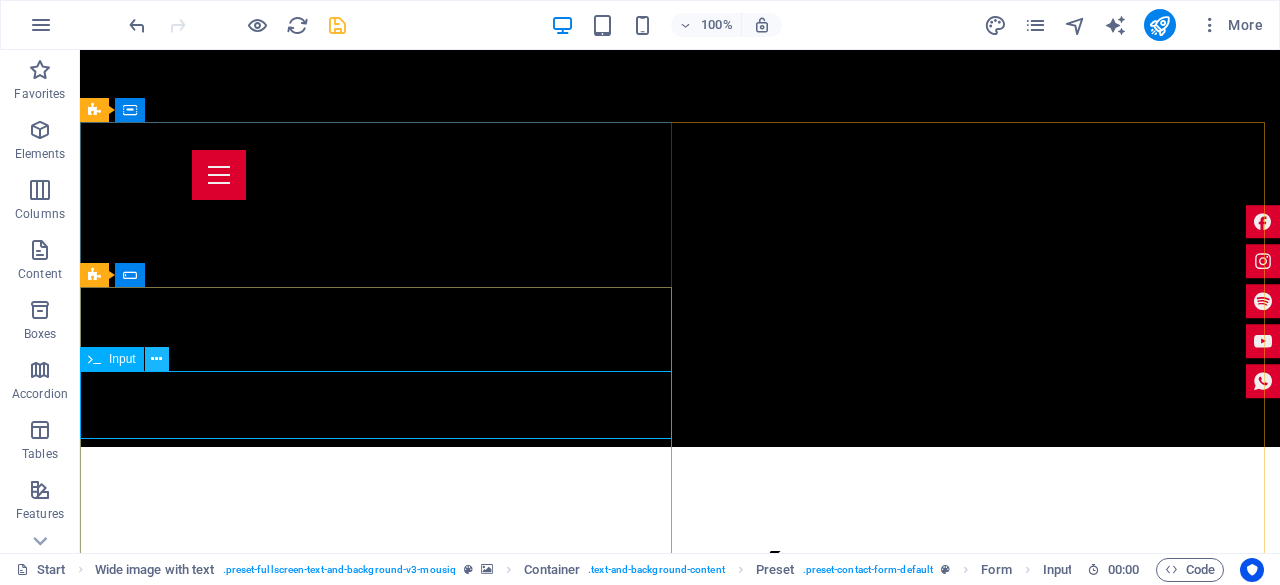 click at bounding box center (156, 359) 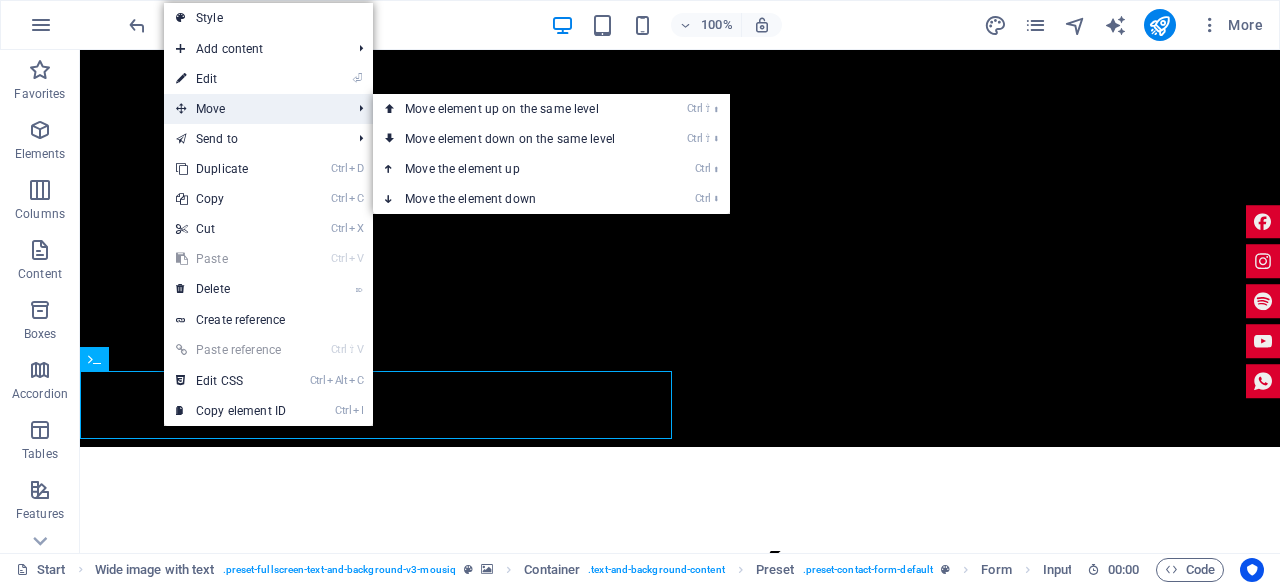 click on "Move" at bounding box center (253, 109) 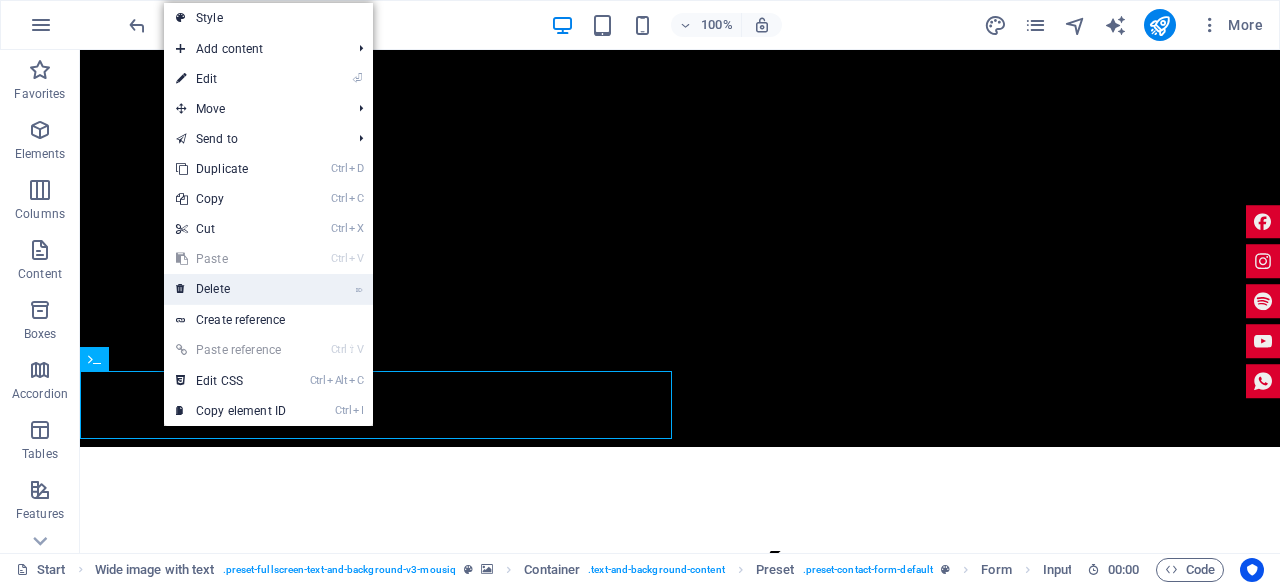 click on "⌦  Delete" at bounding box center (231, 289) 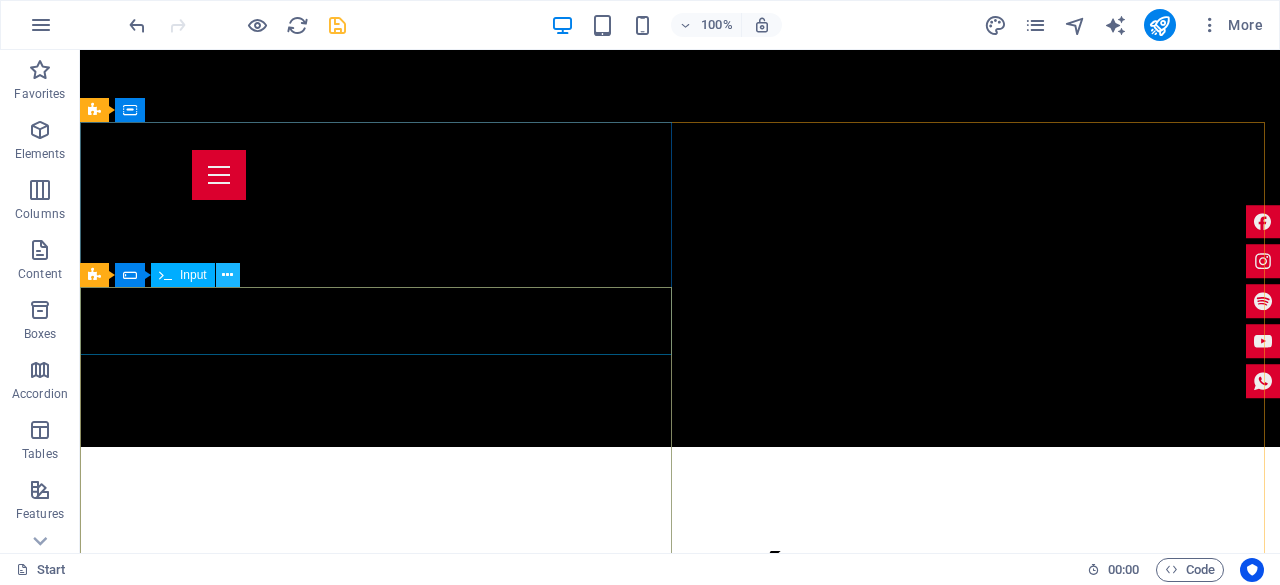click at bounding box center [227, 275] 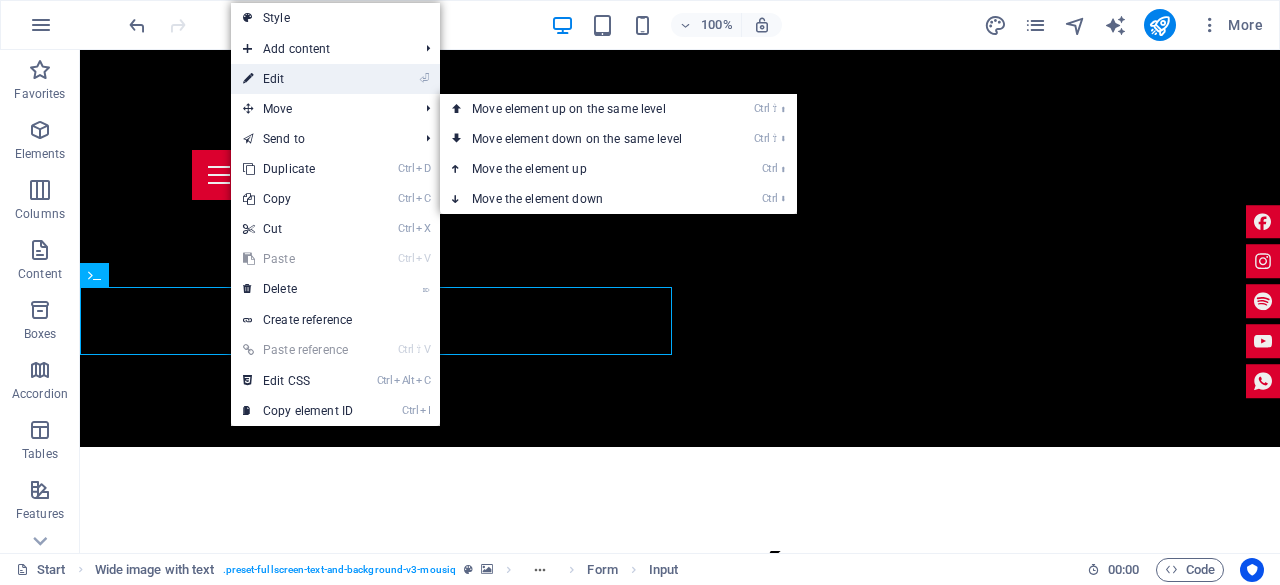 click on "⏎  Edit" at bounding box center [298, 79] 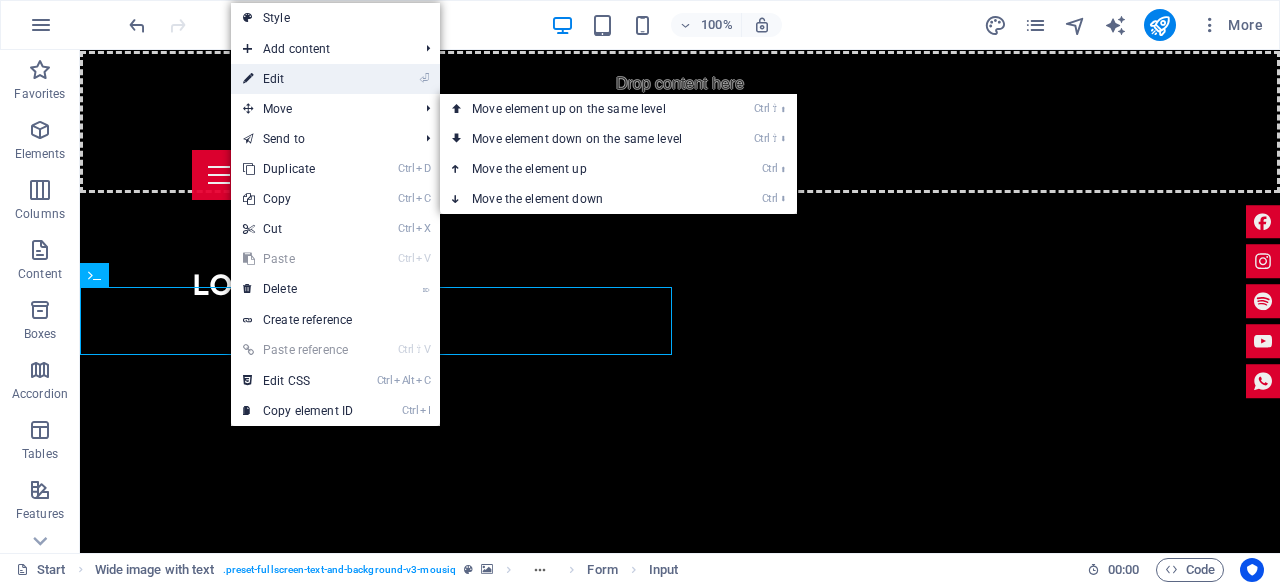scroll, scrollTop: 6348, scrollLeft: 0, axis: vertical 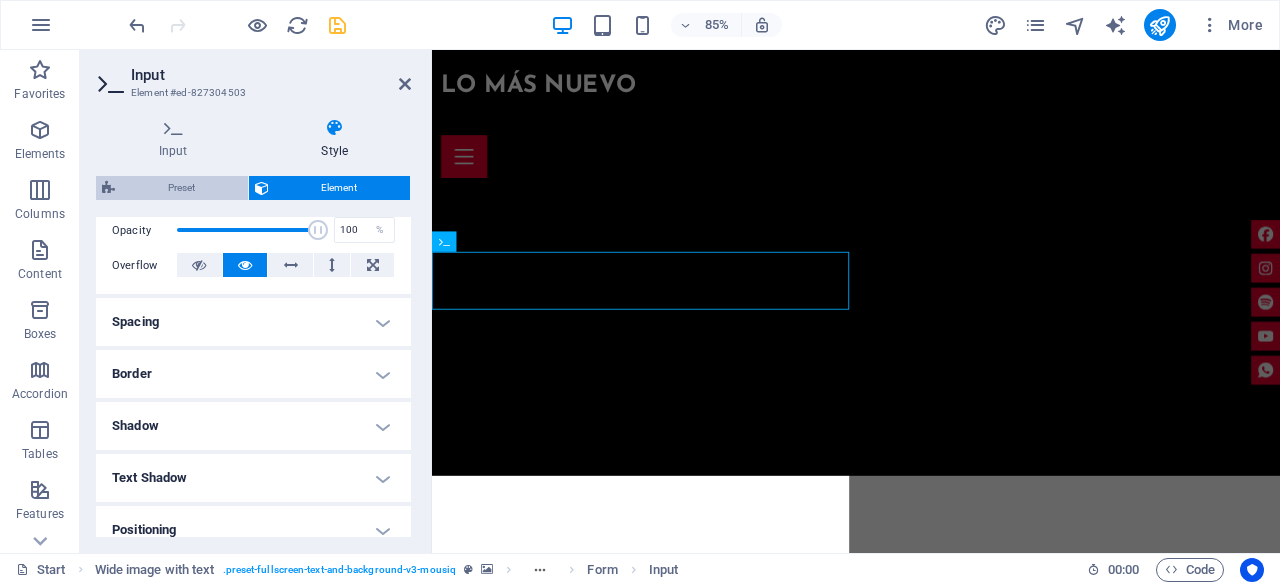 click on "Preset" at bounding box center [181, 188] 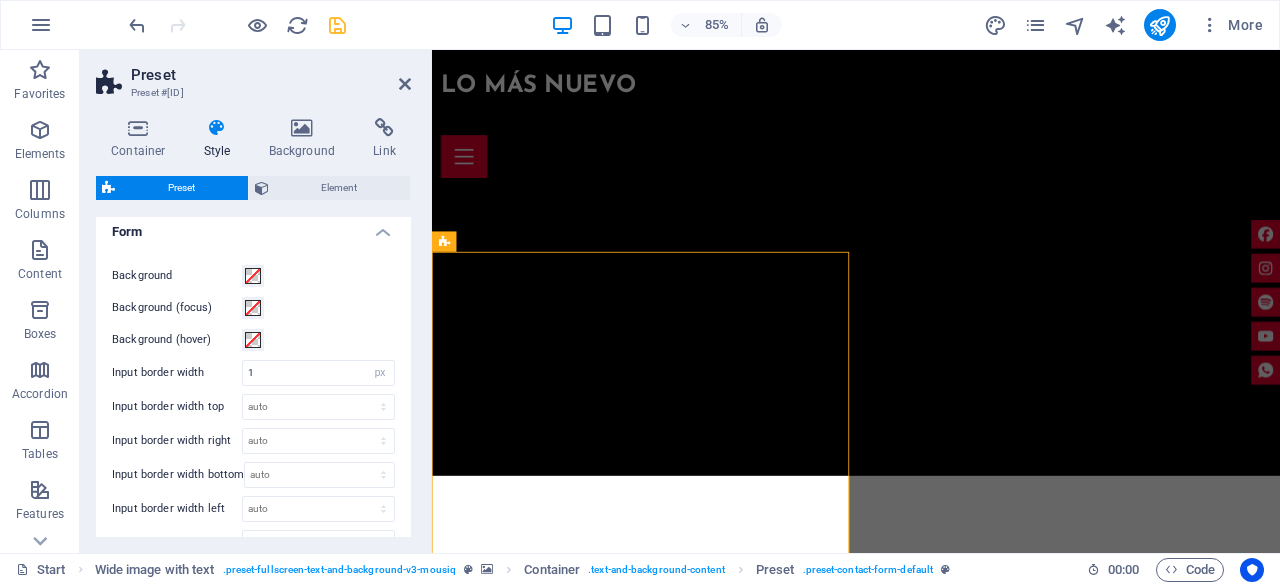 scroll, scrollTop: 0, scrollLeft: 0, axis: both 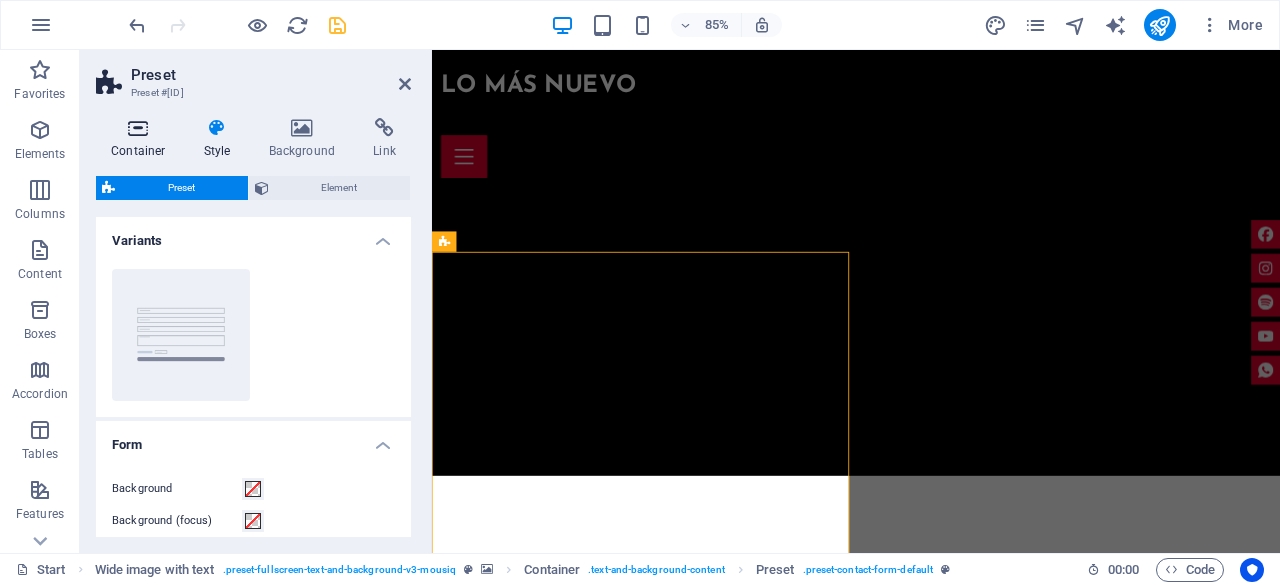 click at bounding box center (138, 128) 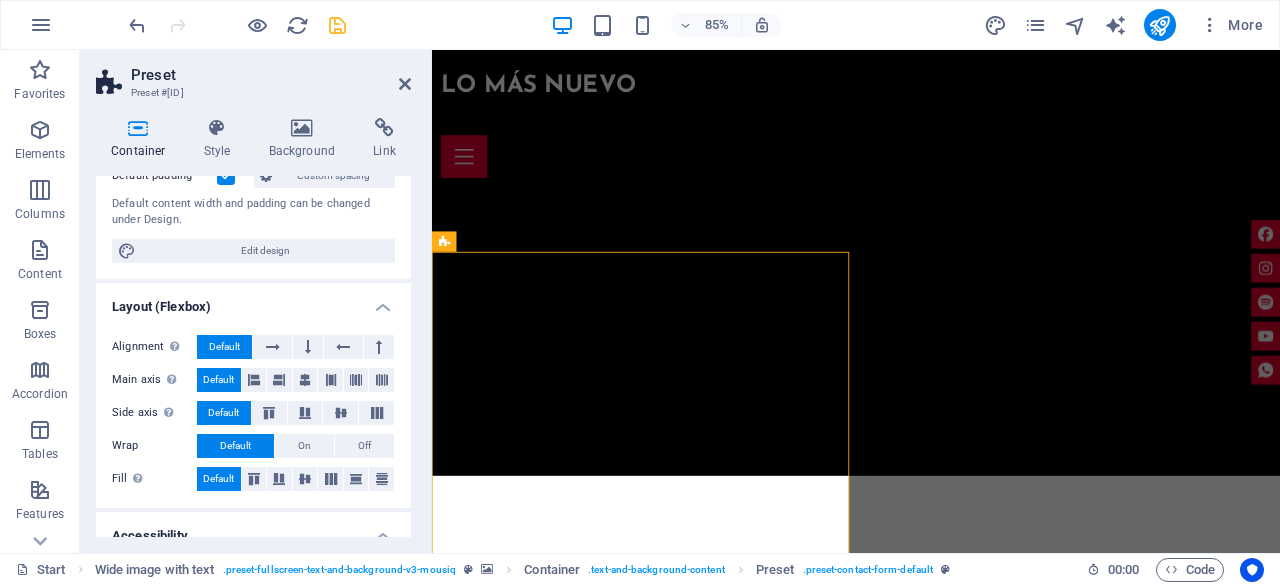 scroll, scrollTop: 0, scrollLeft: 0, axis: both 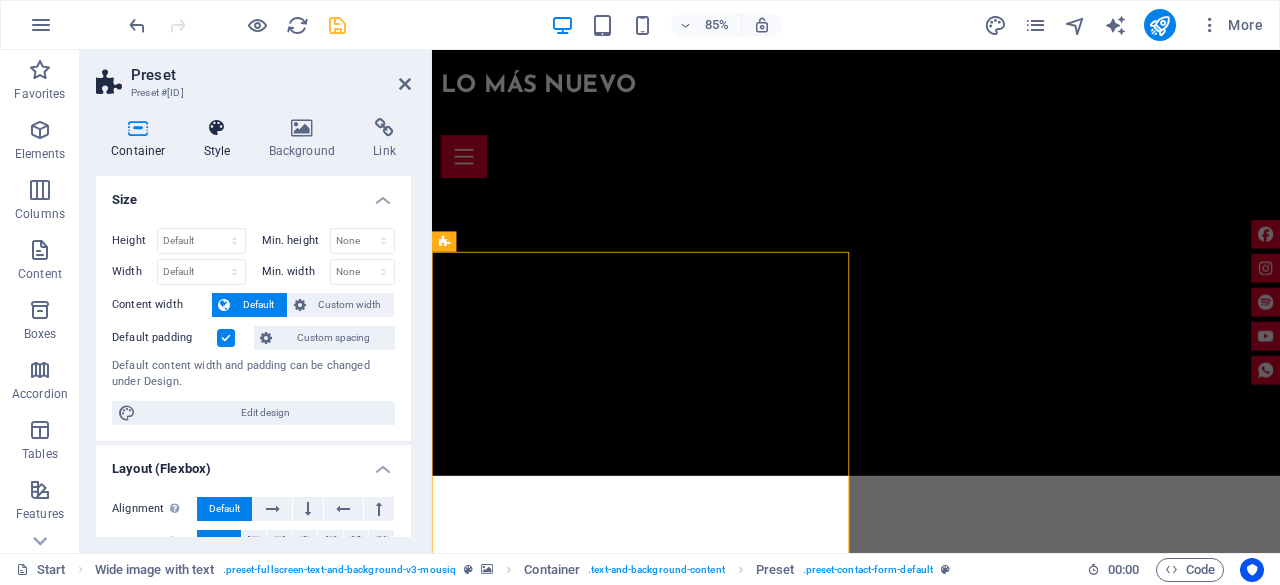 click on "Style" at bounding box center [221, 139] 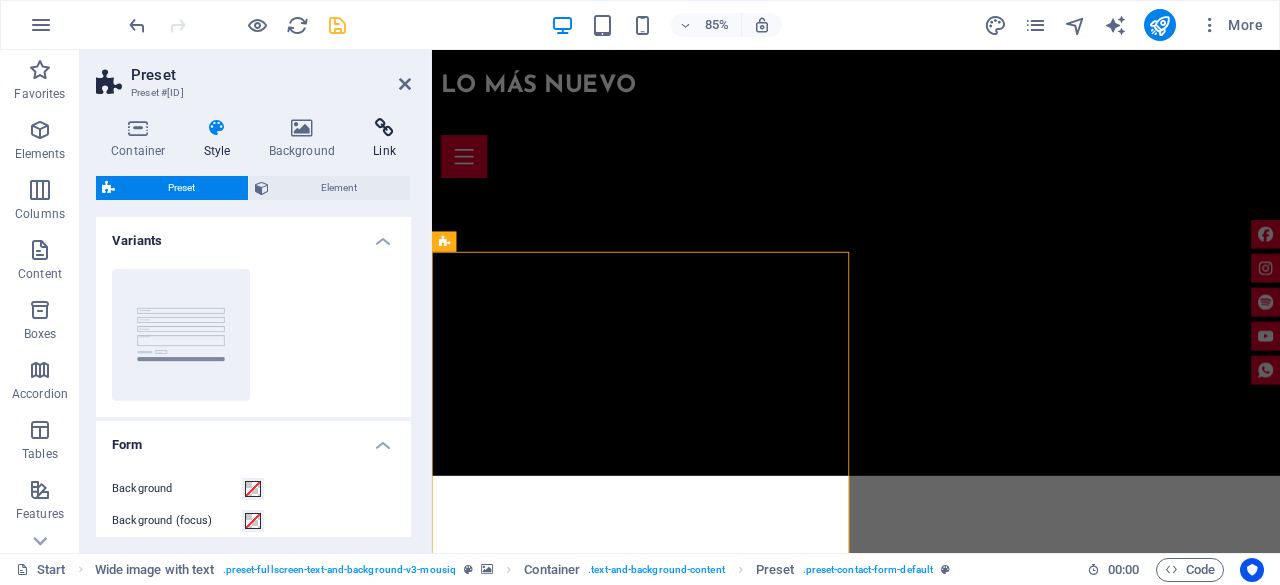 click at bounding box center (384, 128) 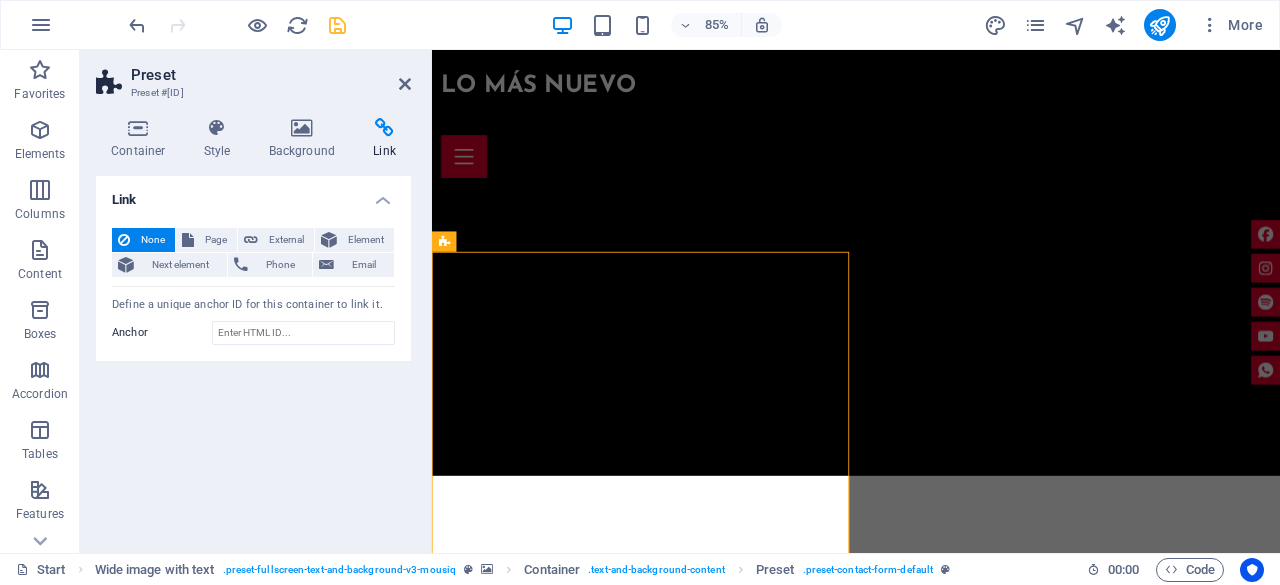 click on "Preset Preset #[ID]
Container Style Background Link Size Height Default px rem % vh vw Min. height None px rem % vh vw Width Default px rem % em vh vw Min. width None px rem % vh vw Content width Default Custom width Width Default px rem % em vh vw Min. width None px rem % vh vw Default padding Custom spacing Default content width and padding can be changed under Design. Edit design Layout (Flexbox) Alignment Determines the flex direction. Default Main axis Determine how elements should behave along the main axis inside this container (justify content). Default Side axis Control the vertical direction of the element inside of the container (align items). Default Wrap Default On Off Fill Controls the distances and direction of elements on the y-axis across several lines (align content). Default Accessibility ARIA helps assistive technologies (like screen readers) to understand the role, state, and behavior of web elements Role The ARIA role defines the purpose of an element.  None None" at bounding box center (256, 301) 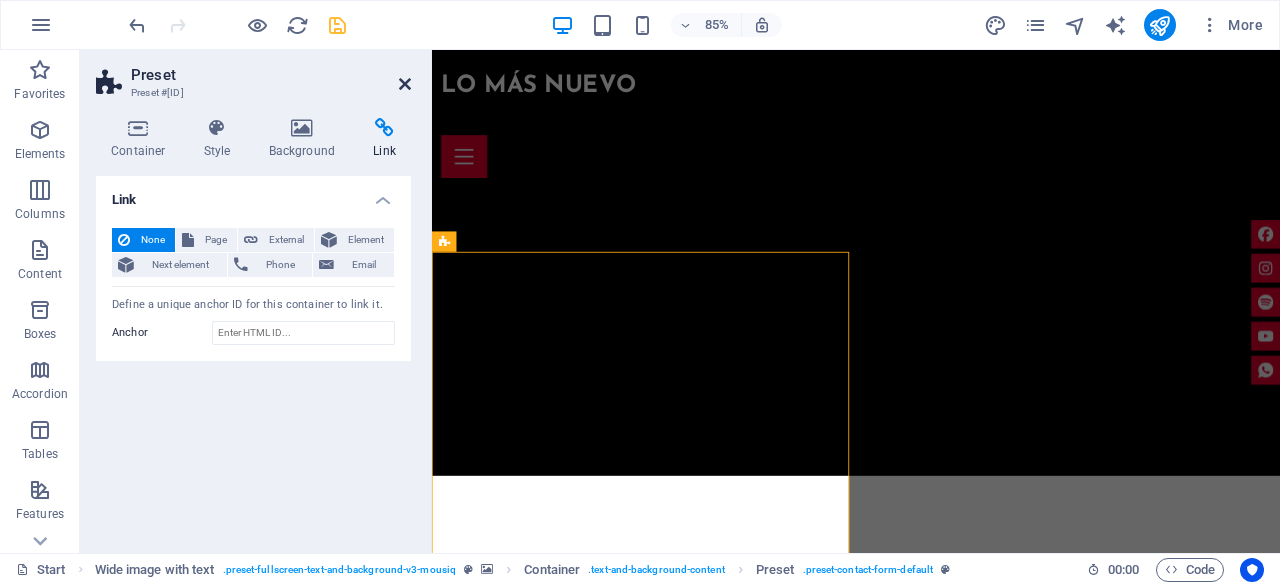 drag, startPoint x: 404, startPoint y: 81, endPoint x: 325, endPoint y: 31, distance: 93.49332 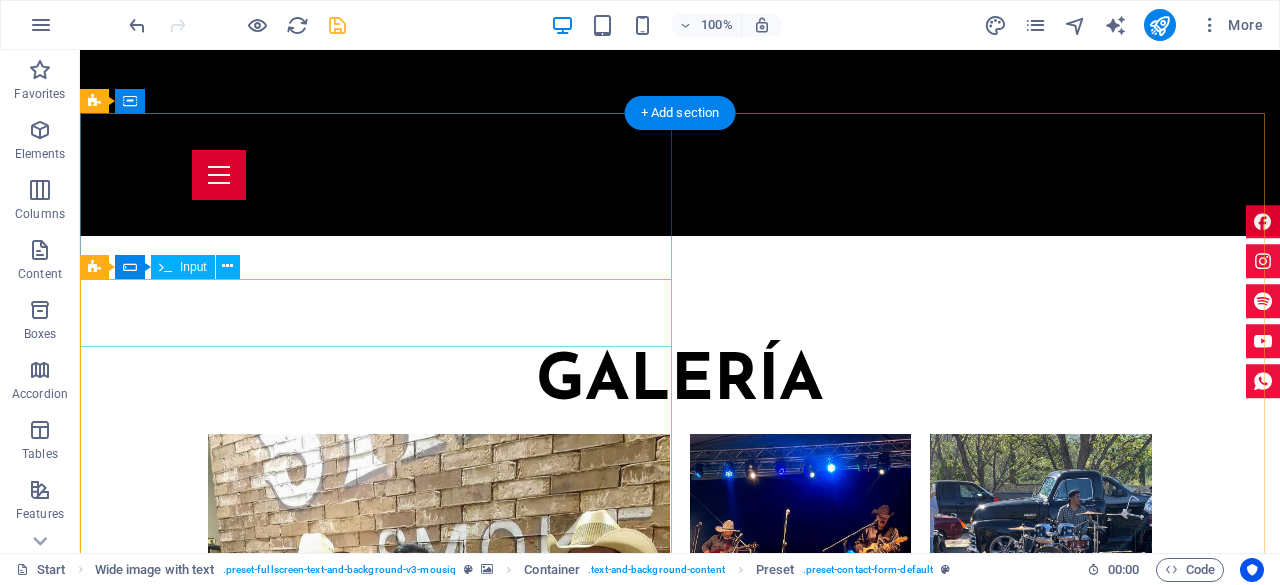 scroll, scrollTop: 6587, scrollLeft: 0, axis: vertical 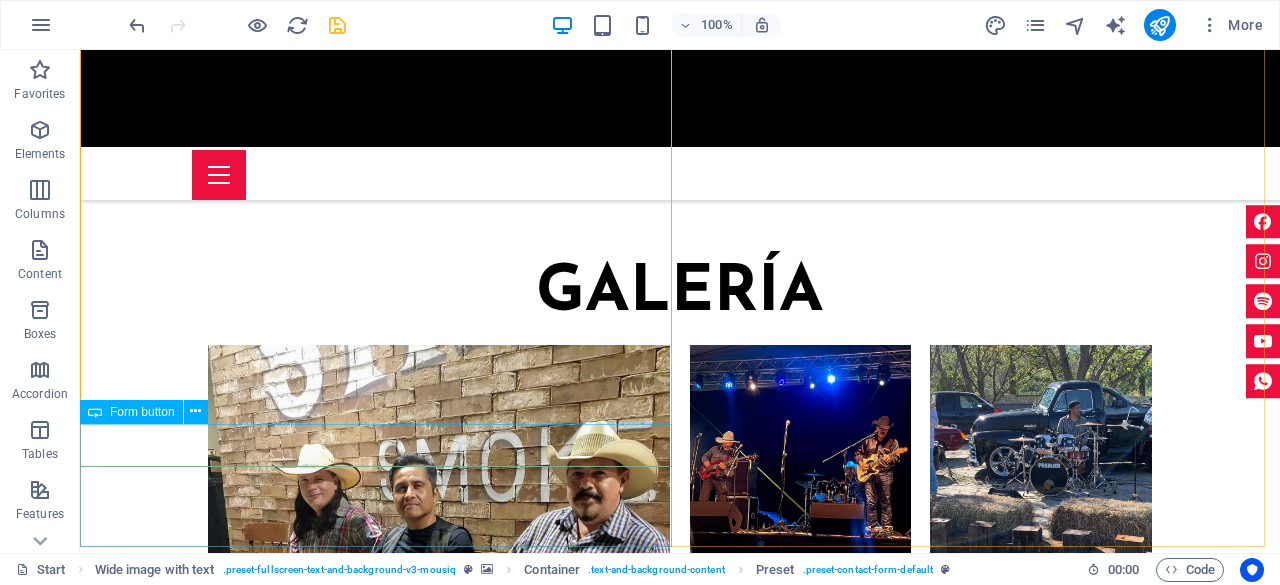 click on "Form button" at bounding box center [142, 412] 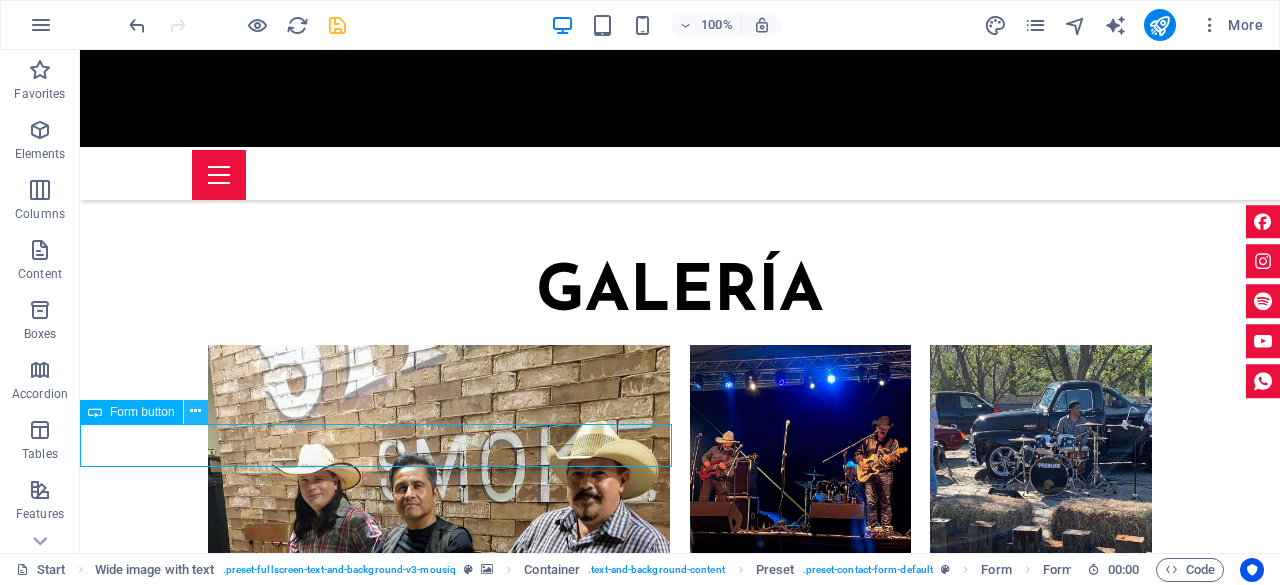 click at bounding box center (195, 411) 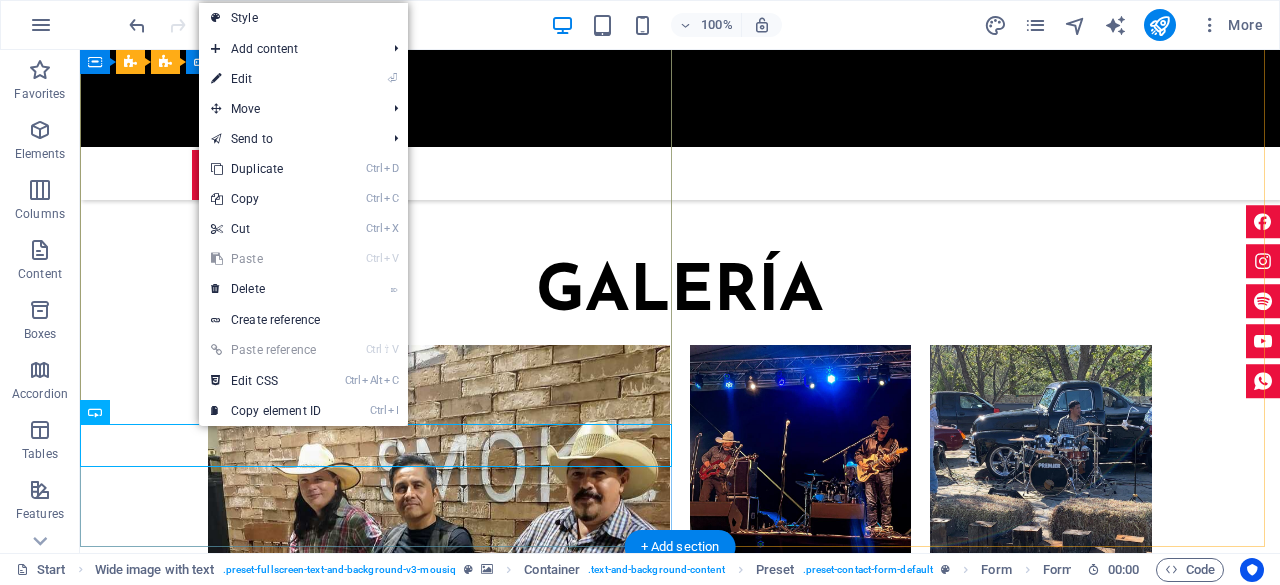 click on "Nombre Correo Electrónico MENSAJE AVISO DE PRIVACIDAD Unreadable? Load new ENVIAR" at bounding box center [680, 4788] 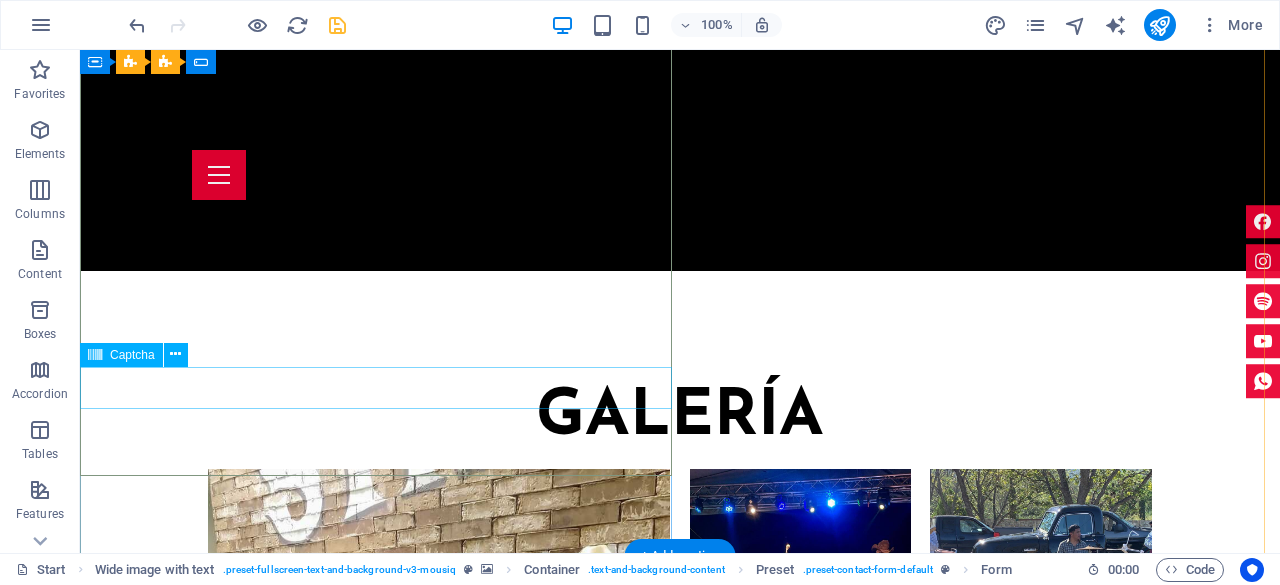 scroll, scrollTop: 6387, scrollLeft: 0, axis: vertical 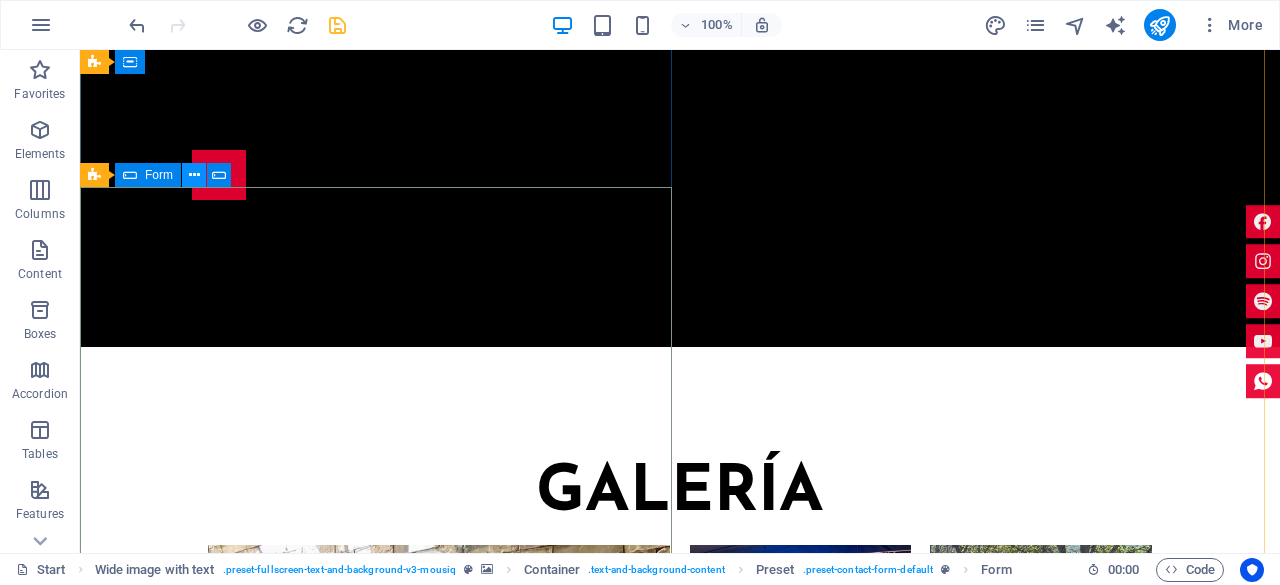 click at bounding box center [194, 175] 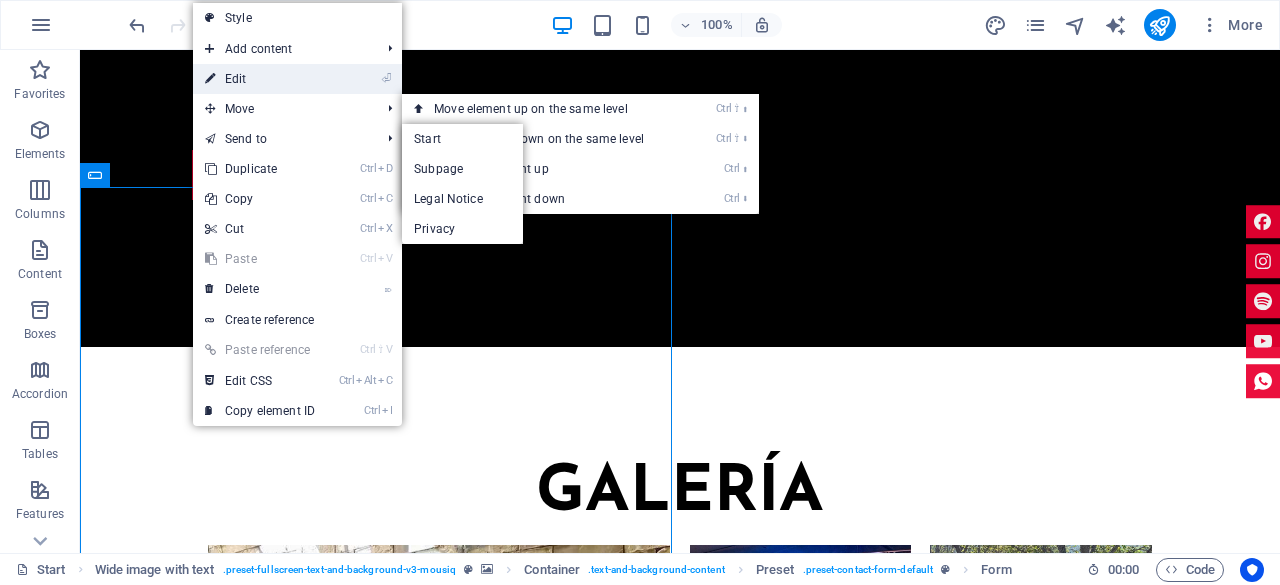 click on "⏎  Edit" at bounding box center (260, 79) 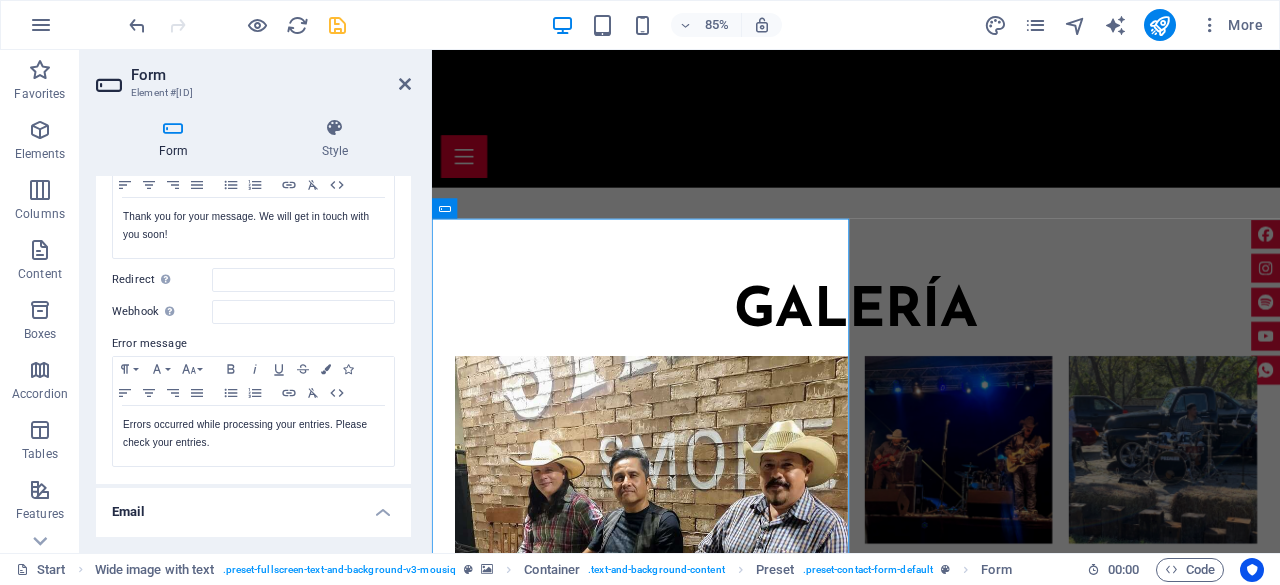 scroll, scrollTop: 300, scrollLeft: 0, axis: vertical 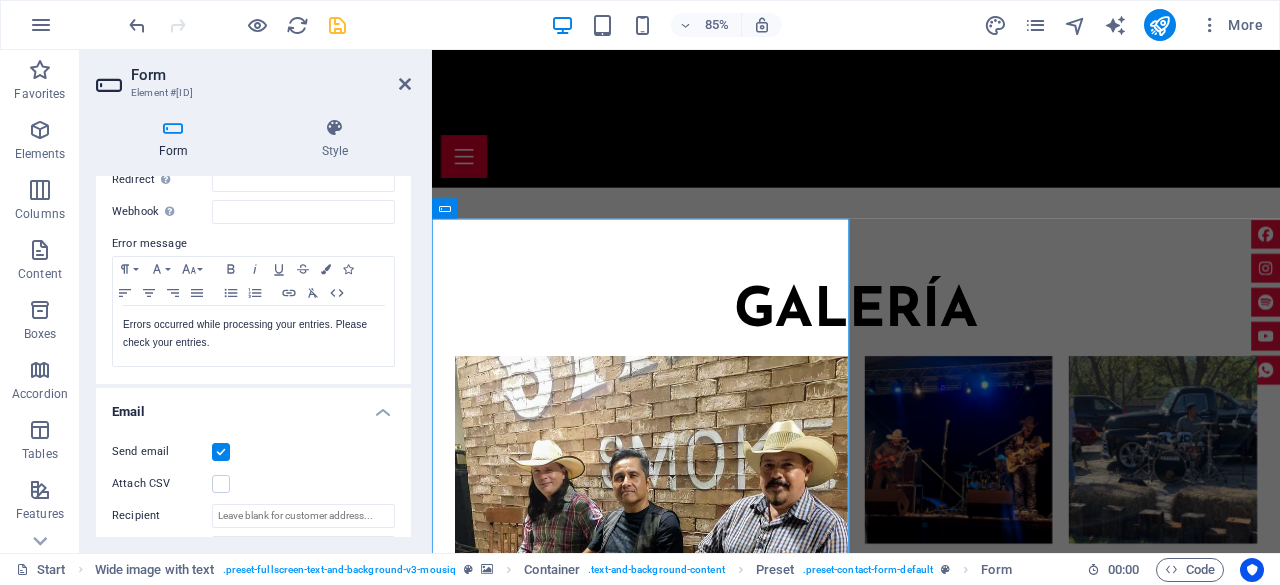 click on "Email" at bounding box center [253, 406] 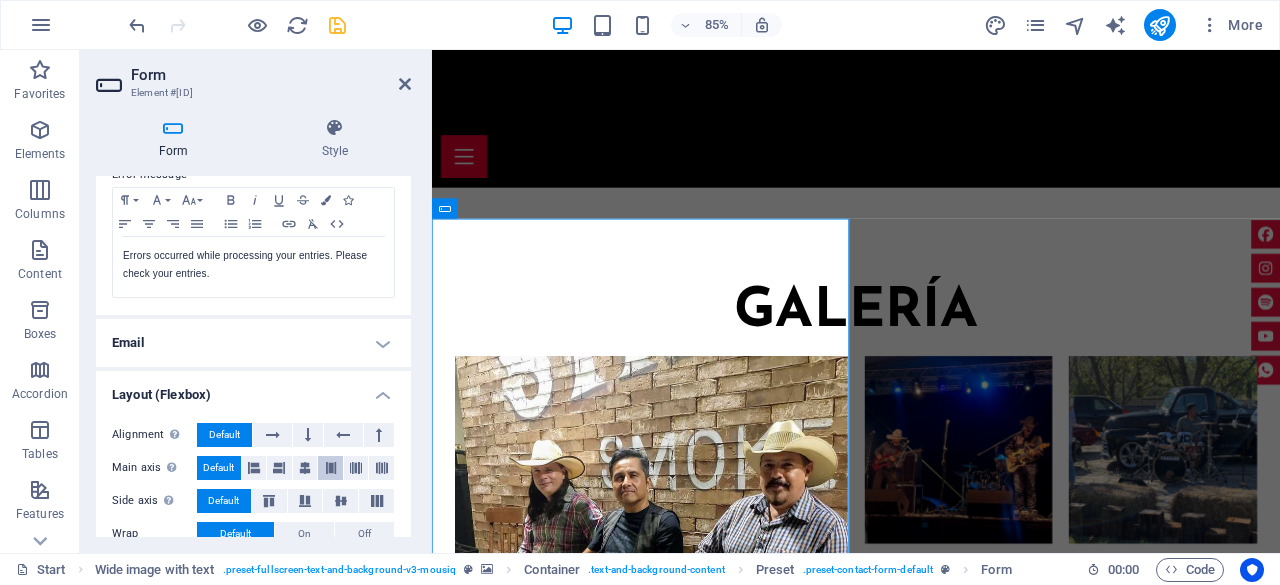scroll, scrollTop: 426, scrollLeft: 0, axis: vertical 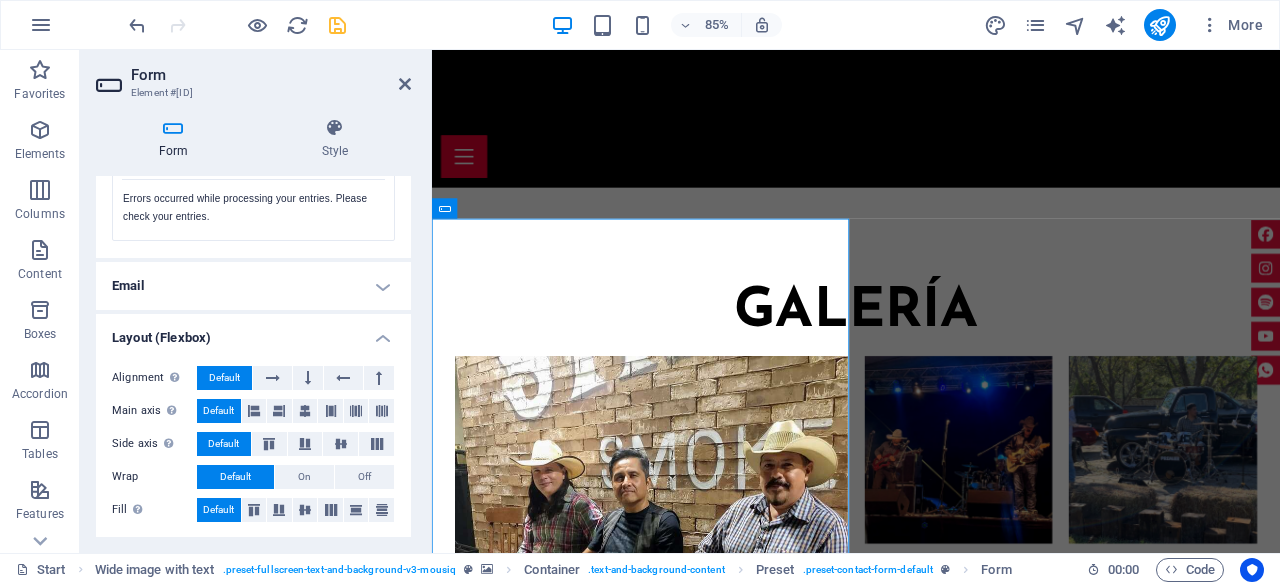 click on "Email" at bounding box center [253, 286] 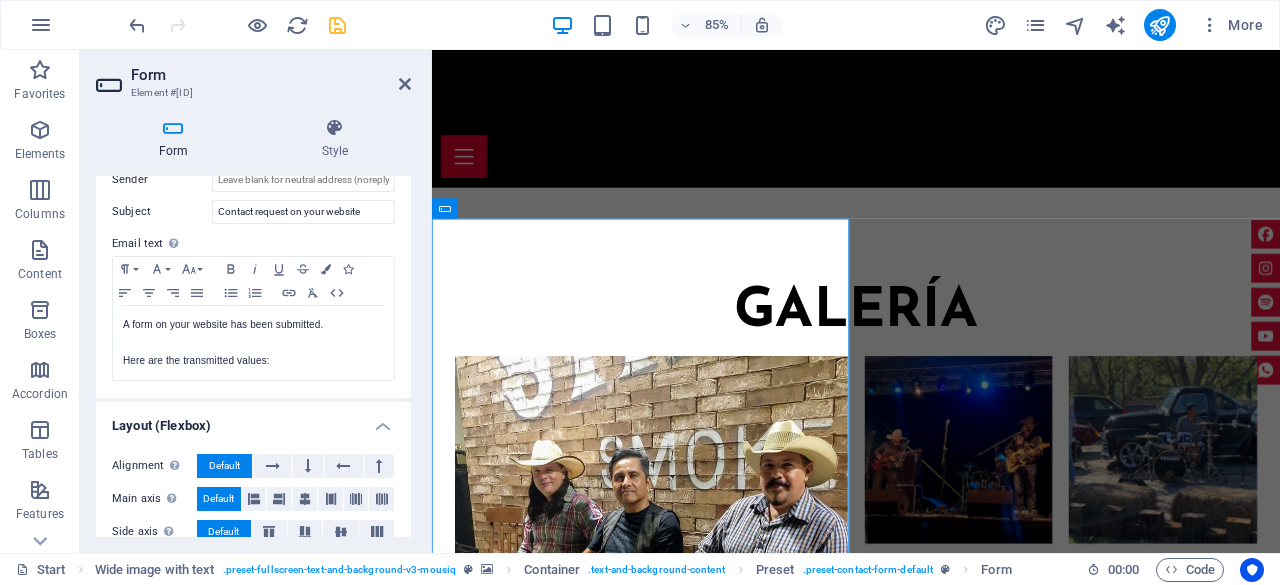 scroll, scrollTop: 726, scrollLeft: 0, axis: vertical 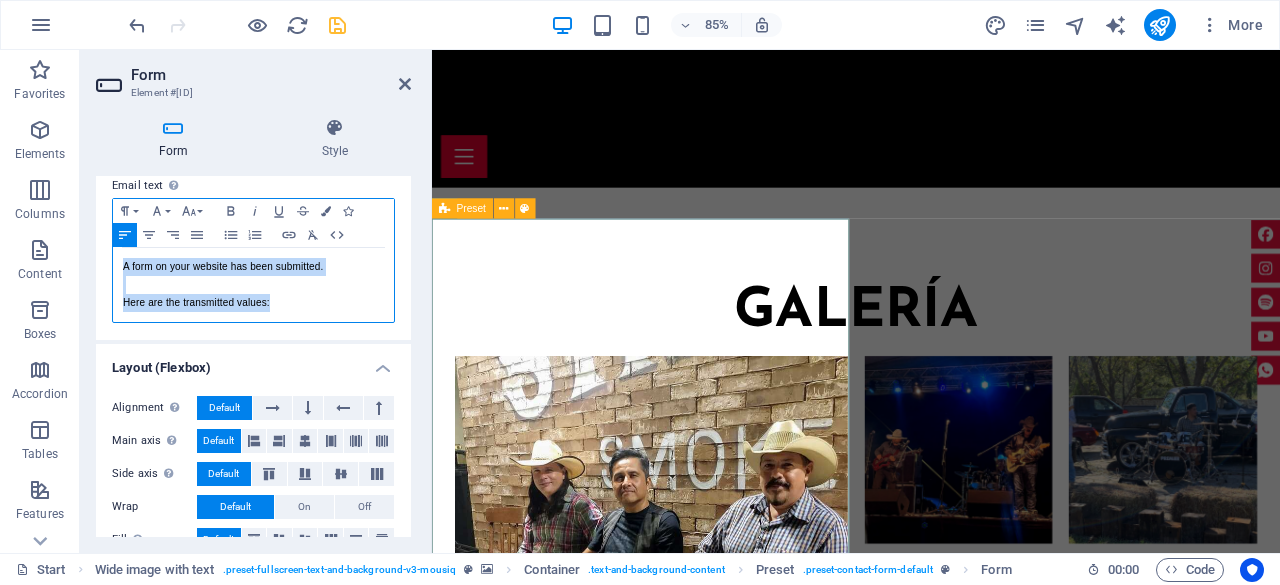 drag, startPoint x: 288, startPoint y: 300, endPoint x: 110, endPoint y: 263, distance: 181.80484 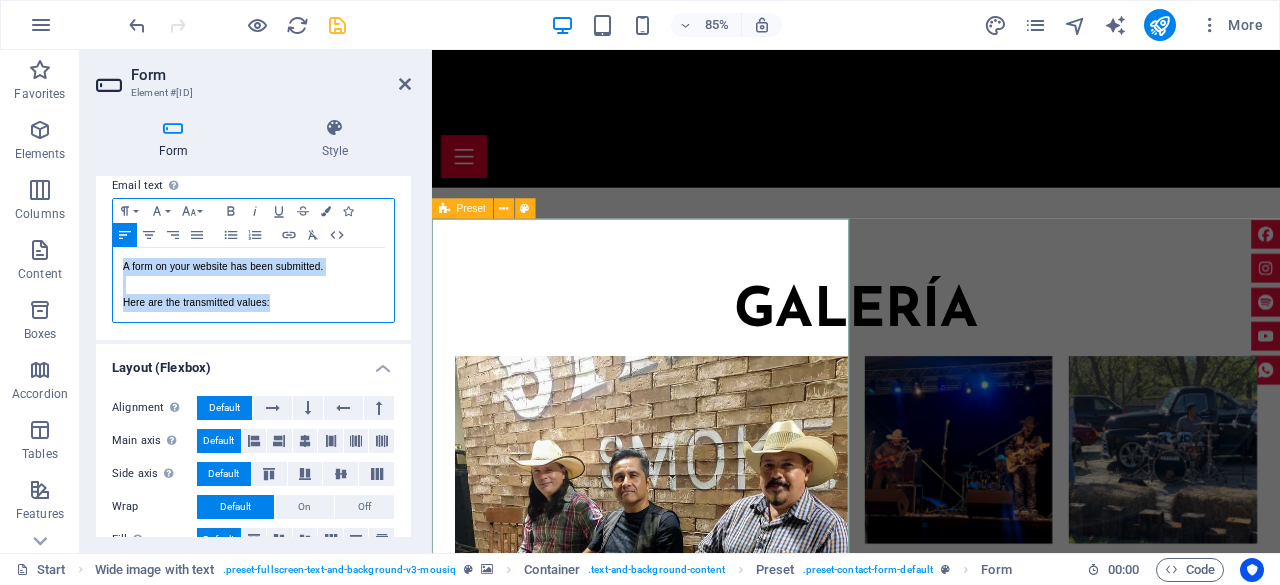 click on "Send email Attach CSV Recipient Sender Subject Contact request on your website Email text Define text to be sent if form inputs should be sent by email. Paragraph Format Normal Heading 1 Heading 2 Heading 3 Heading 4 Heading 5 Heading 6 Code Font Family Arial Georgia Impact Tahoma Times New Roman Verdana Josefin Sans Lato Font Size 8 9 10 11 12 14 18 24 30 36 48 60 72 96 Bold Italic Underline Strikethrough Colors Icons Align Left Align Center Align Right Align Justify Unordered List Ordered List Insert Link Clear Formatting HTML A form on your website has been submitted. Here are the transmitted values: Text of the email..." at bounding box center (253, 169) 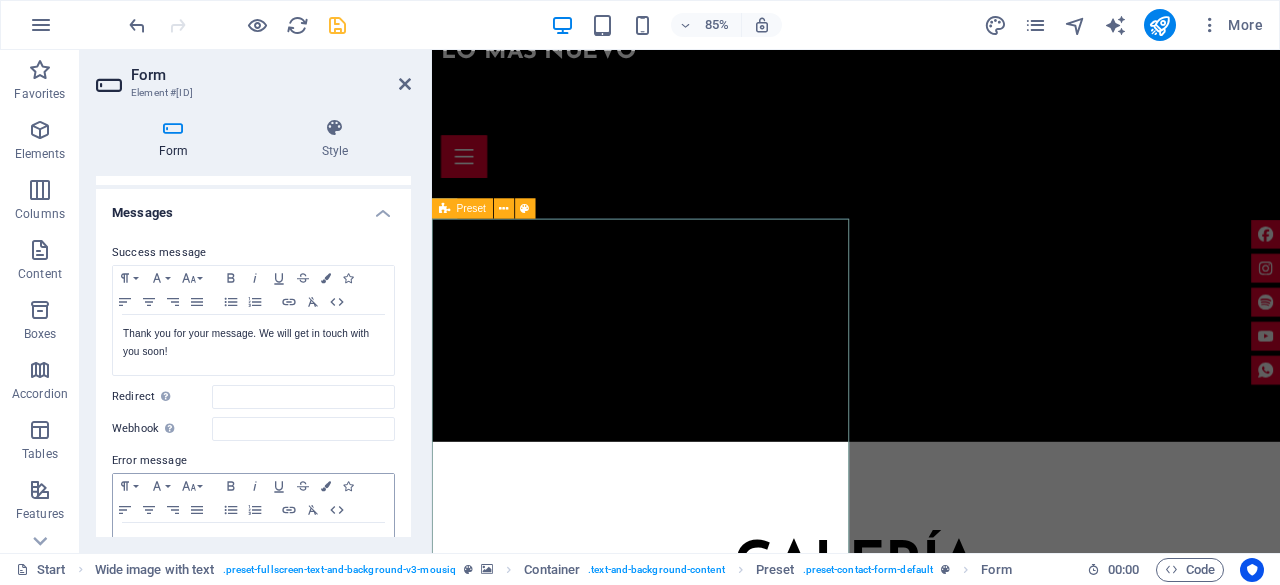 scroll, scrollTop: 55, scrollLeft: 0, axis: vertical 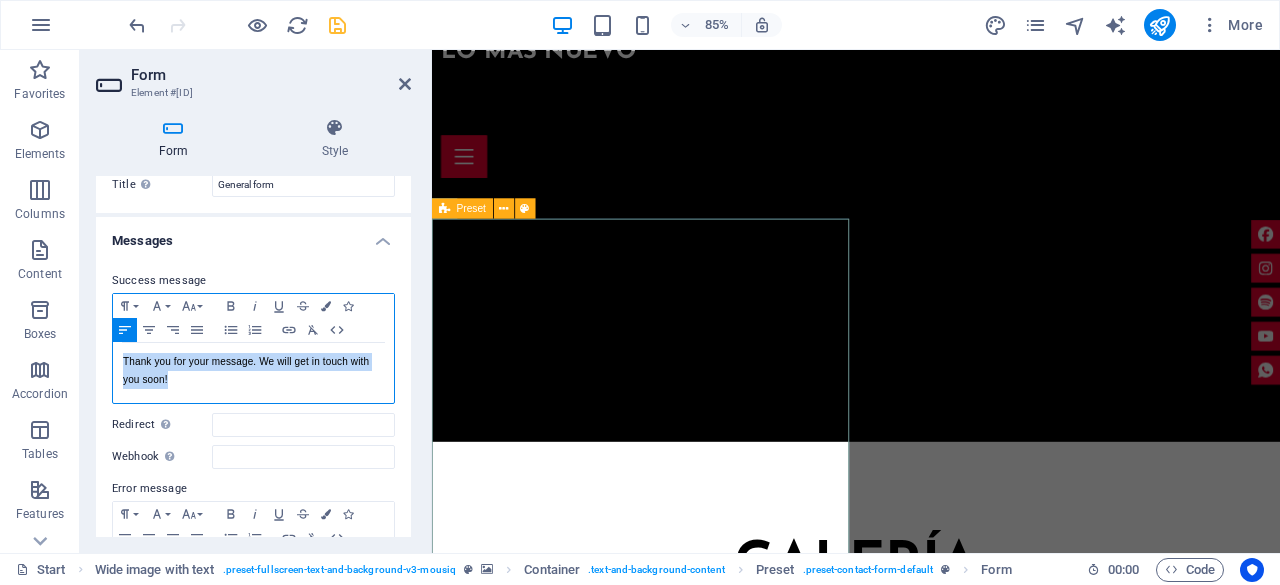 drag, startPoint x: 209, startPoint y: 381, endPoint x: 106, endPoint y: 360, distance: 105.11898 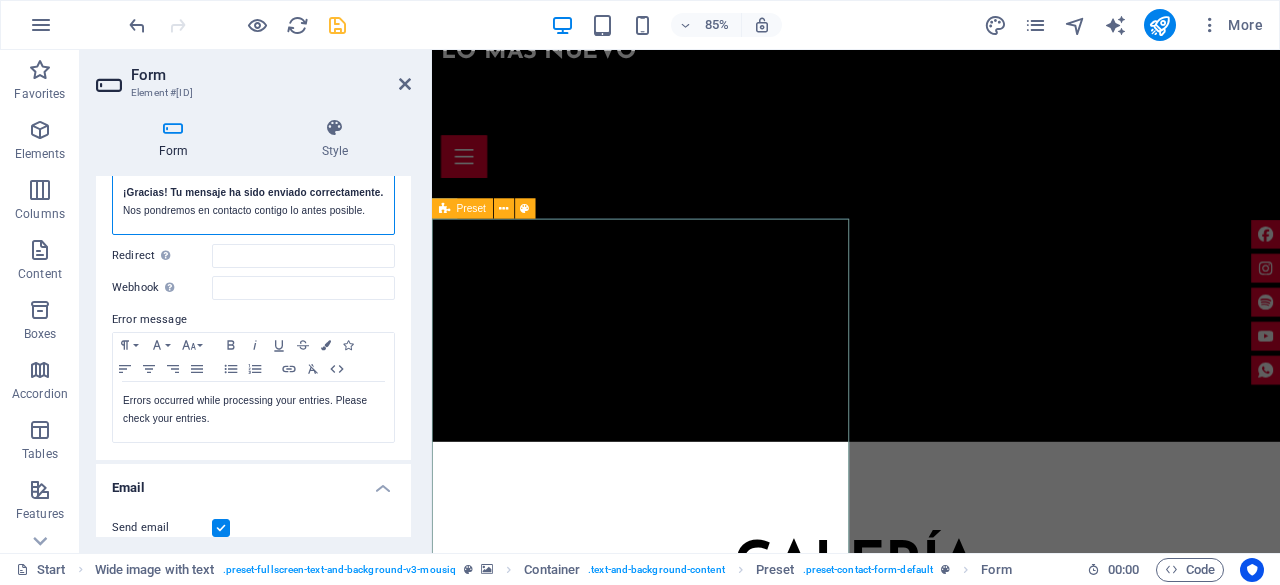 scroll, scrollTop: 255, scrollLeft: 0, axis: vertical 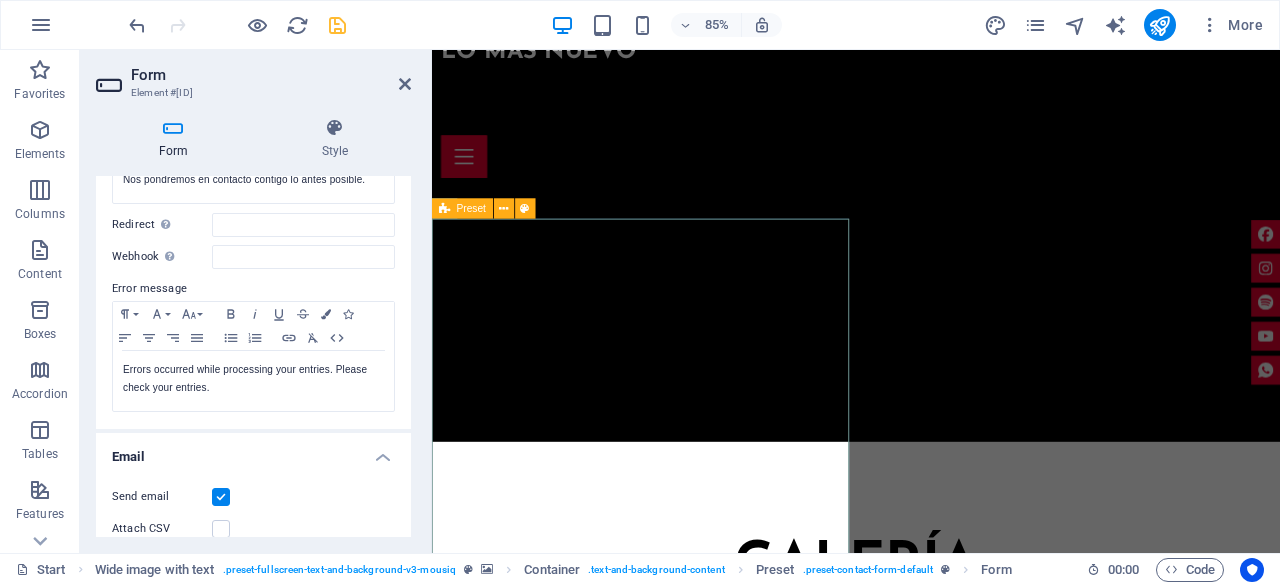 drag, startPoint x: 193, startPoint y: 294, endPoint x: 113, endPoint y: 299, distance: 80.1561 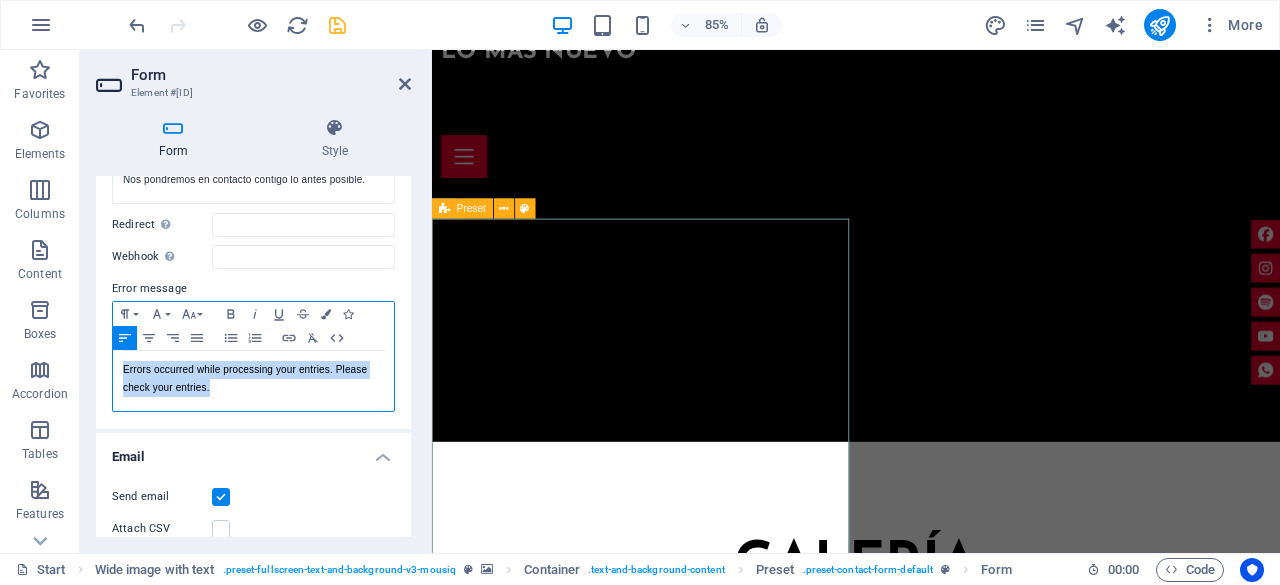 drag, startPoint x: 233, startPoint y: 404, endPoint x: 114, endPoint y: 385, distance: 120.50726 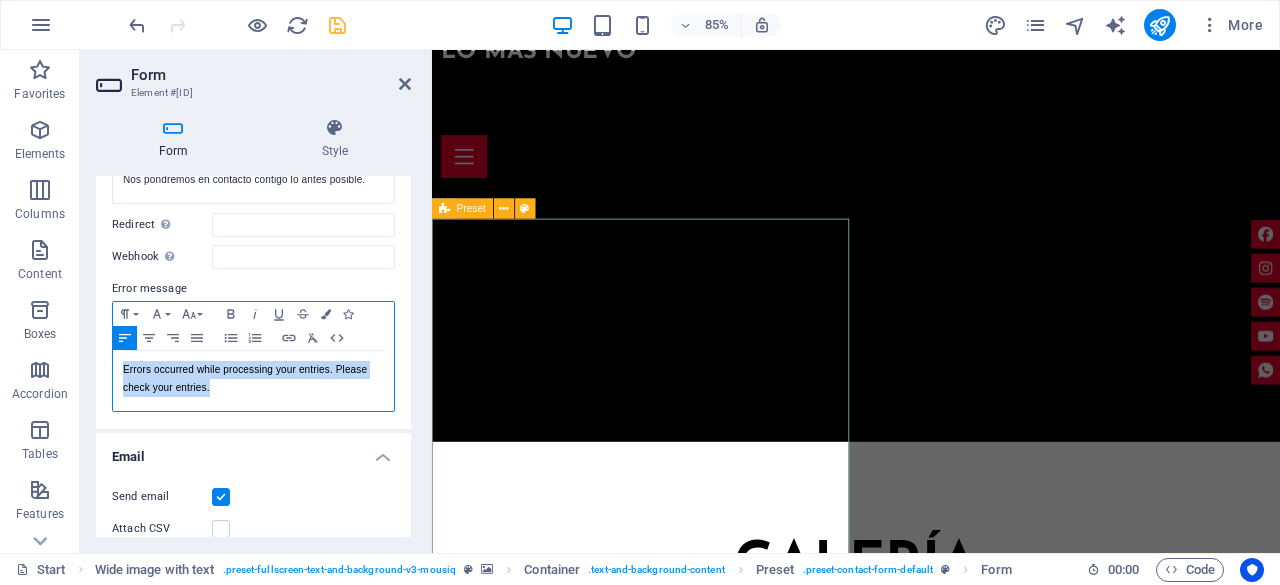 click on "Errors occurred while processing your entries. Please check your entries." at bounding box center (253, 381) 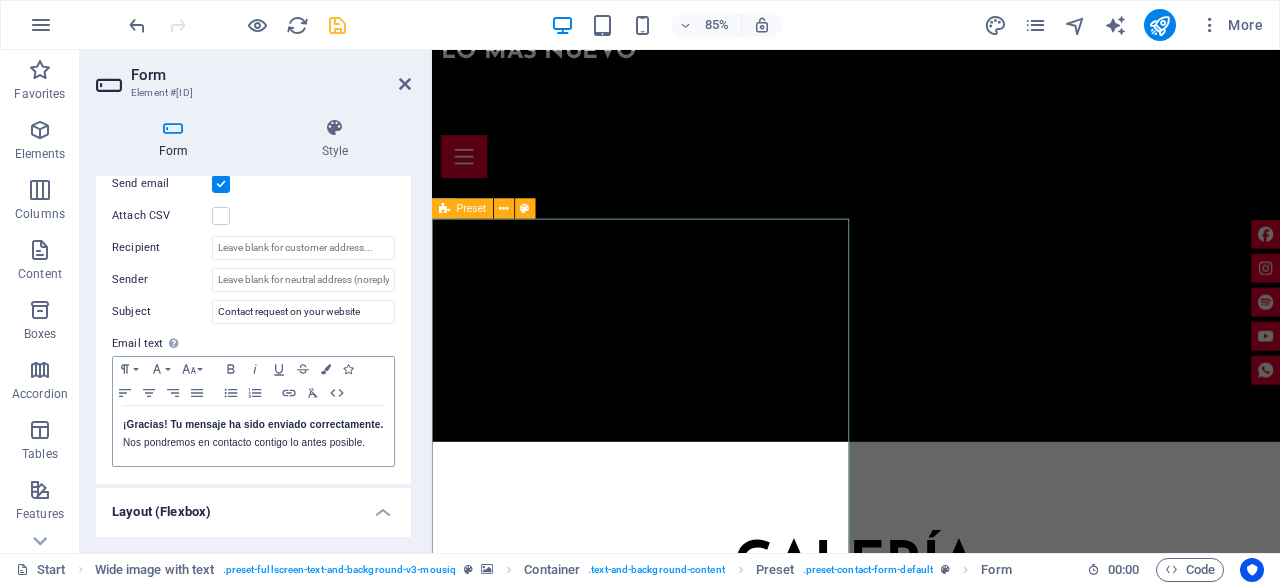 scroll, scrollTop: 555, scrollLeft: 0, axis: vertical 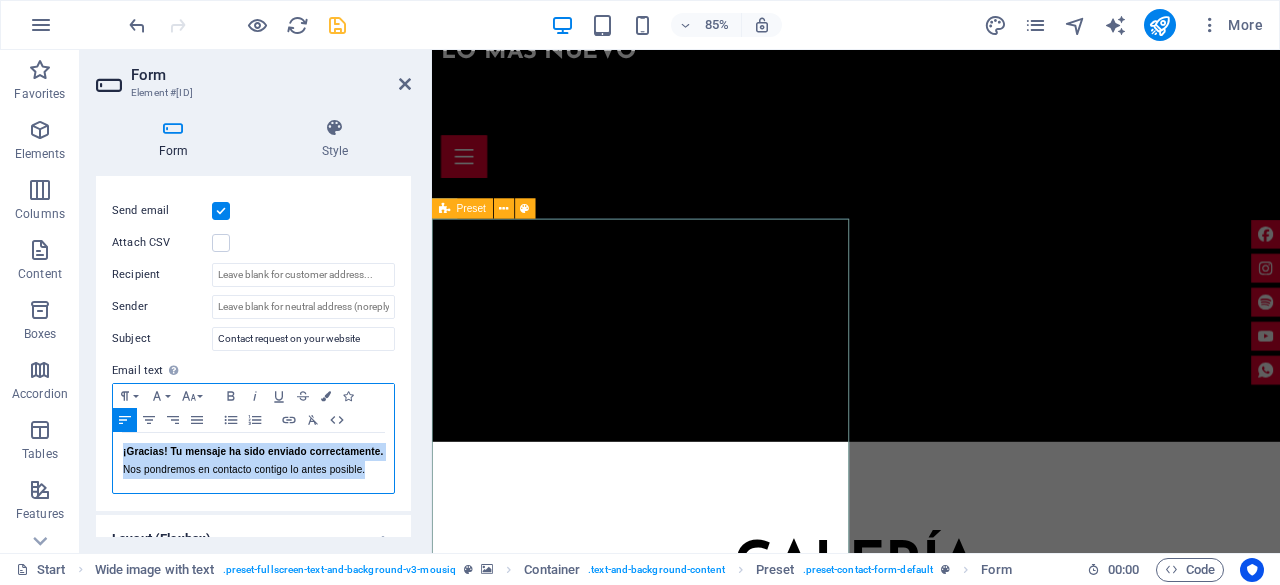 drag, startPoint x: 369, startPoint y: 501, endPoint x: 106, endPoint y: 463, distance: 265.73108 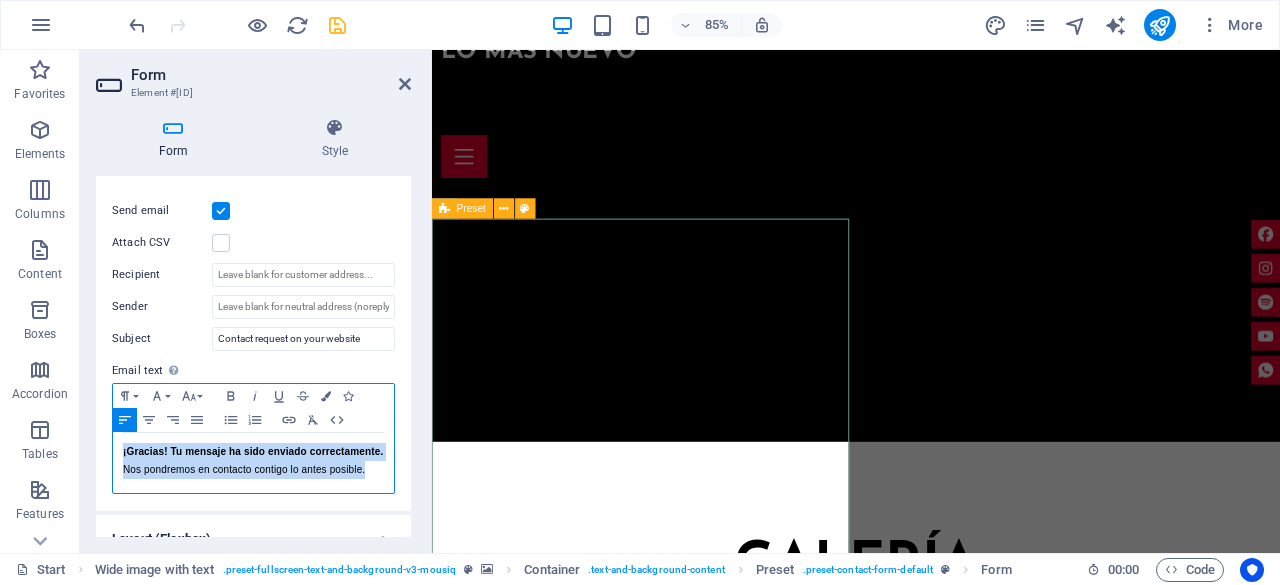 click on "Send email Attach CSV Recipient Sender Subject Contact request on your website Email text Define text to be sent if form inputs should be sent by email. Paragraph Format Normal Heading 1 Heading 2 Heading 3 Heading 4 Heading 5 Heading 6 Code Font Family Arial Georgia Impact Tahoma Times New Roman Verdana Josefin Sans Lato Font Size 8 9 10 11 12 14 18 24 30 36 48 60 72 96 Bold Italic Underline Strikethrough Colors Icons Align Left Align Center Align Right Align Justify Unordered List Ordered List Insert Link Clear Formatting HTML ¡Gracias! Tu mensaje ha sido enviado correctamente. Nos pondremos en contacto contigo lo antes posible. Text of the email..." at bounding box center [253, 347] 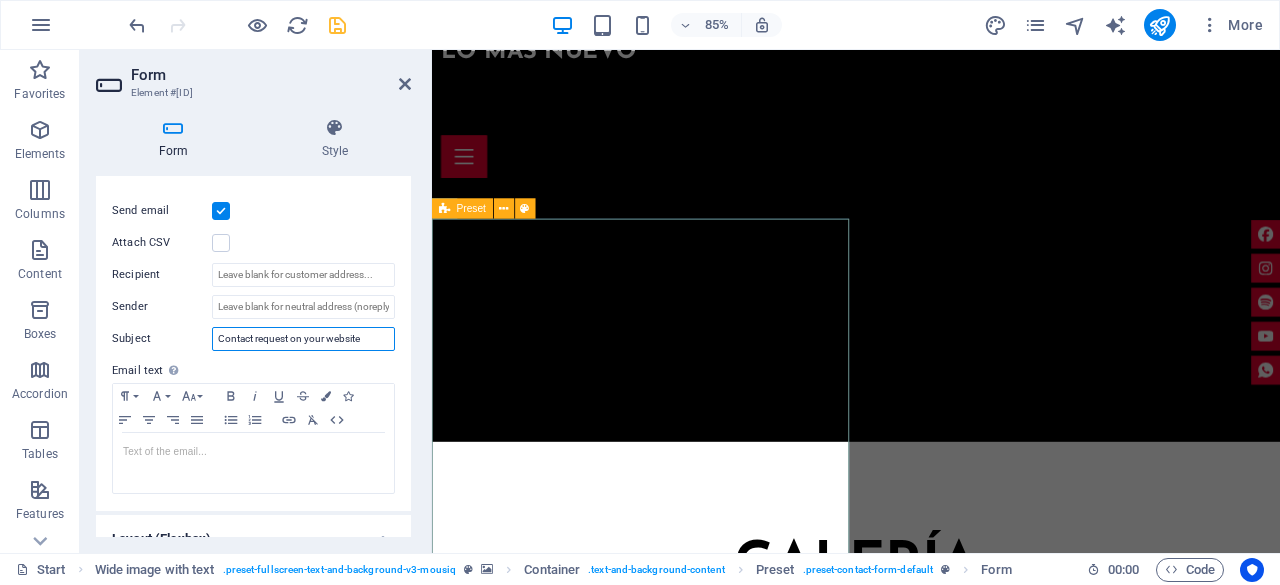 drag, startPoint x: 369, startPoint y: 349, endPoint x: 208, endPoint y: 353, distance: 161.04968 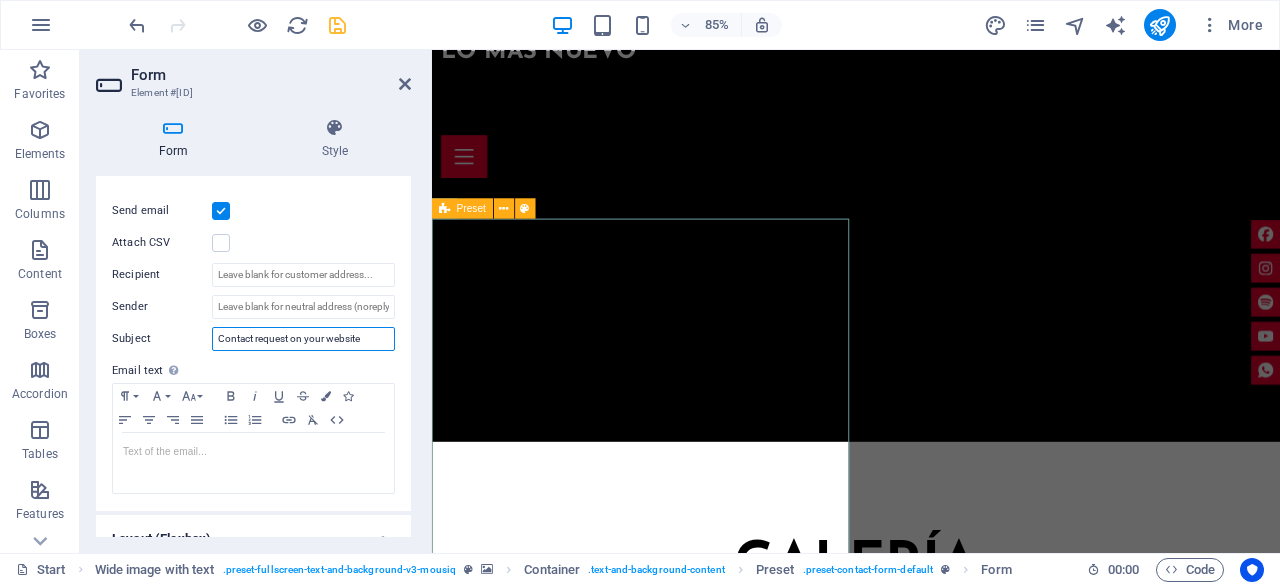 click on "Subject Contact request on your website" at bounding box center (253, 339) 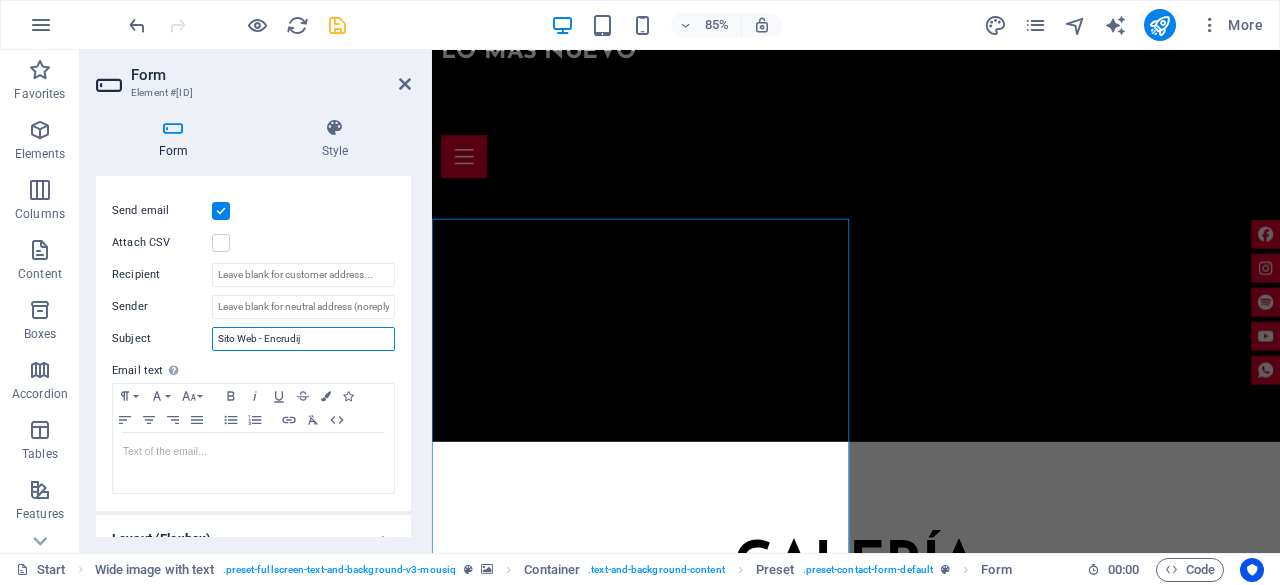 drag, startPoint x: 259, startPoint y: 351, endPoint x: 214, endPoint y: 354, distance: 45.099888 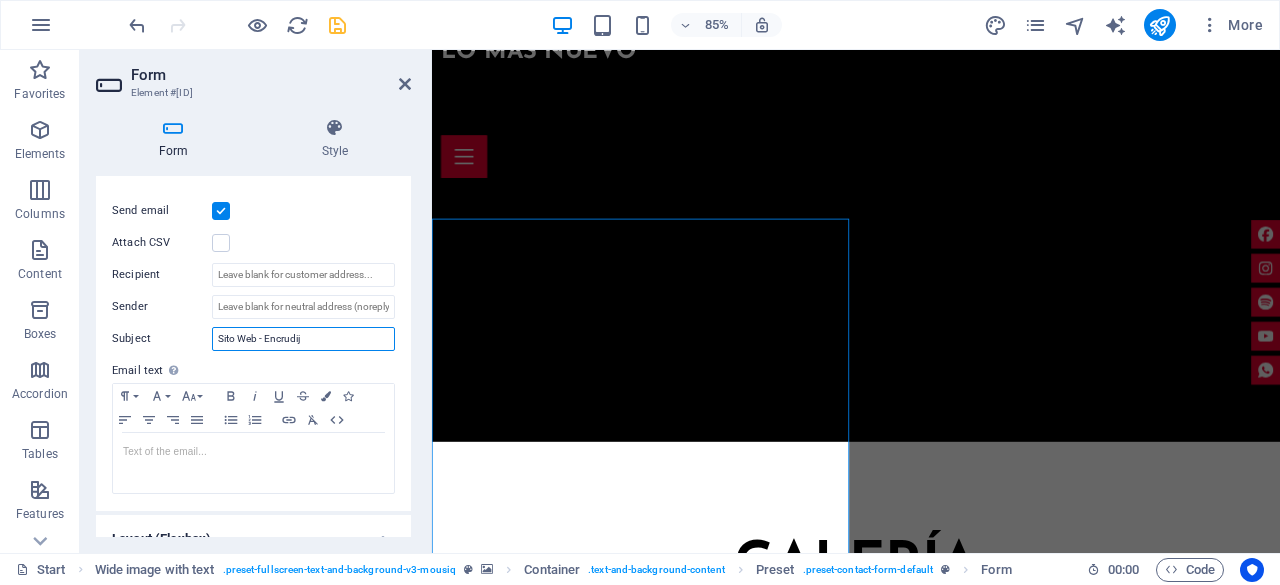 click on "Sito Web - Encrudij" at bounding box center [303, 339] 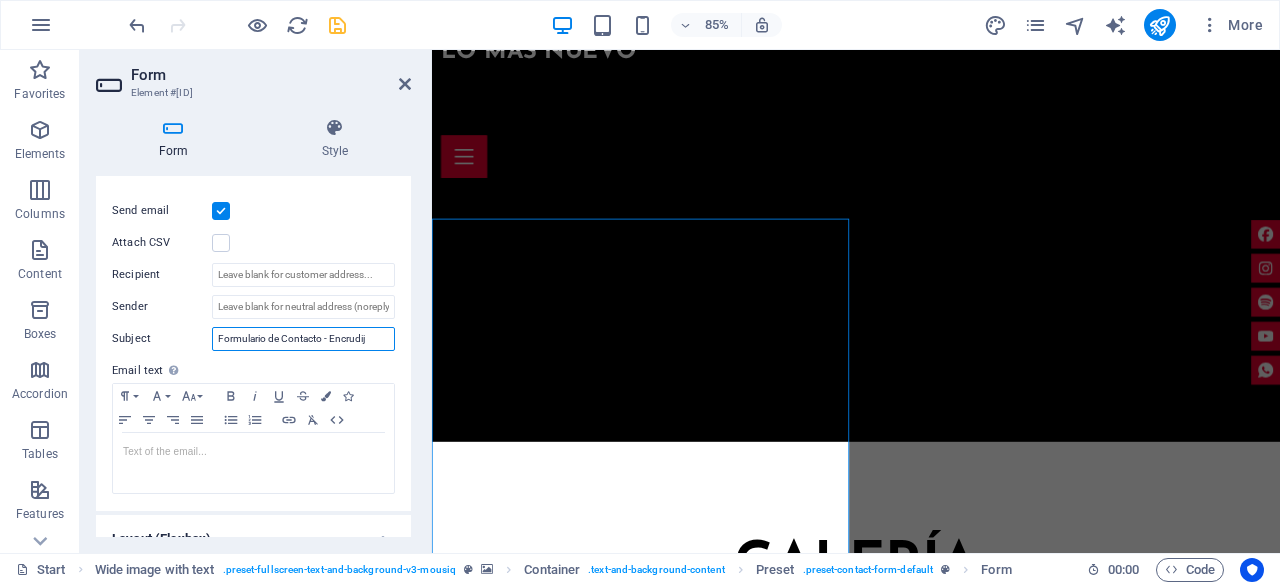 click on "Formulario de Contacto - Encrudij" at bounding box center [303, 339] 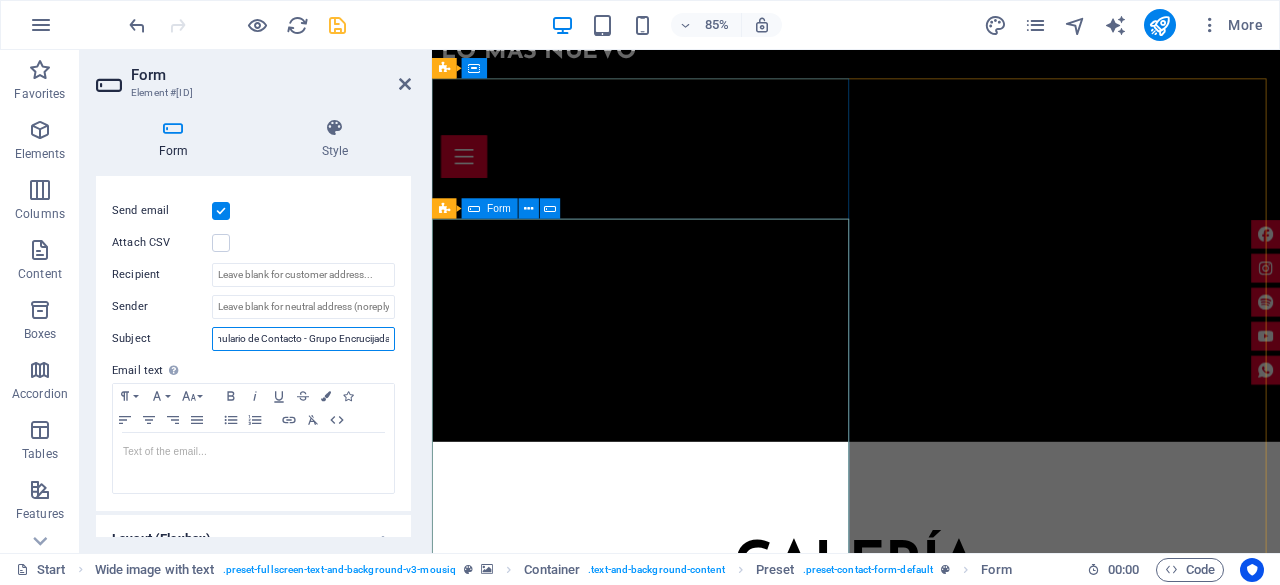 scroll, scrollTop: 0, scrollLeft: 26, axis: horizontal 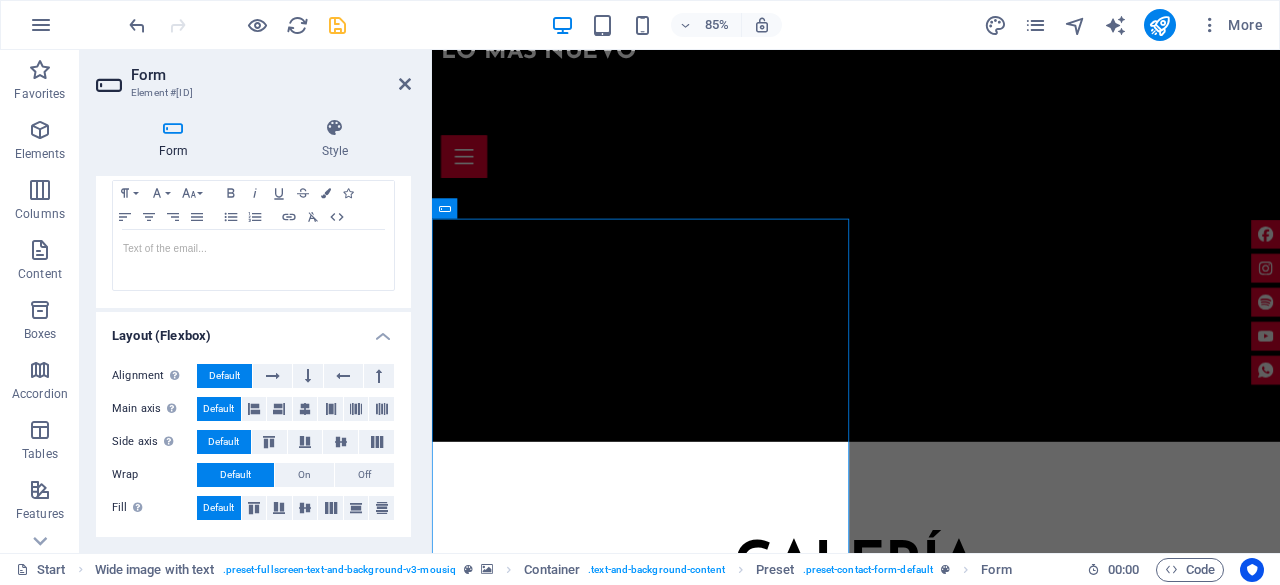 type on "Formulario de Contacto - Grupo Encrucijada" 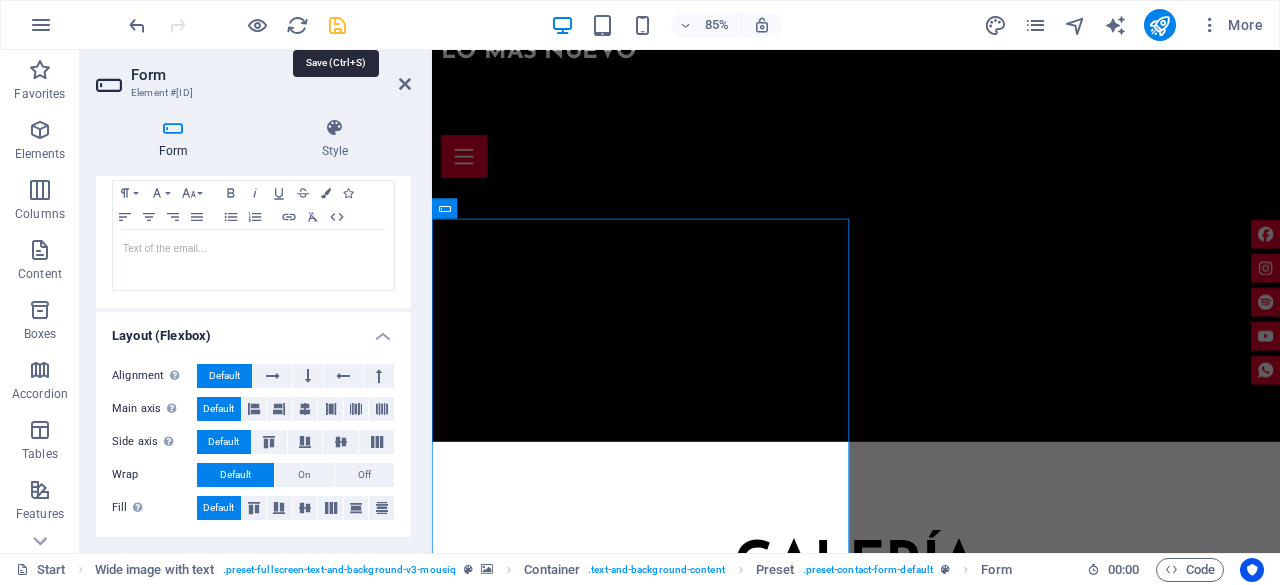 click at bounding box center [337, 25] 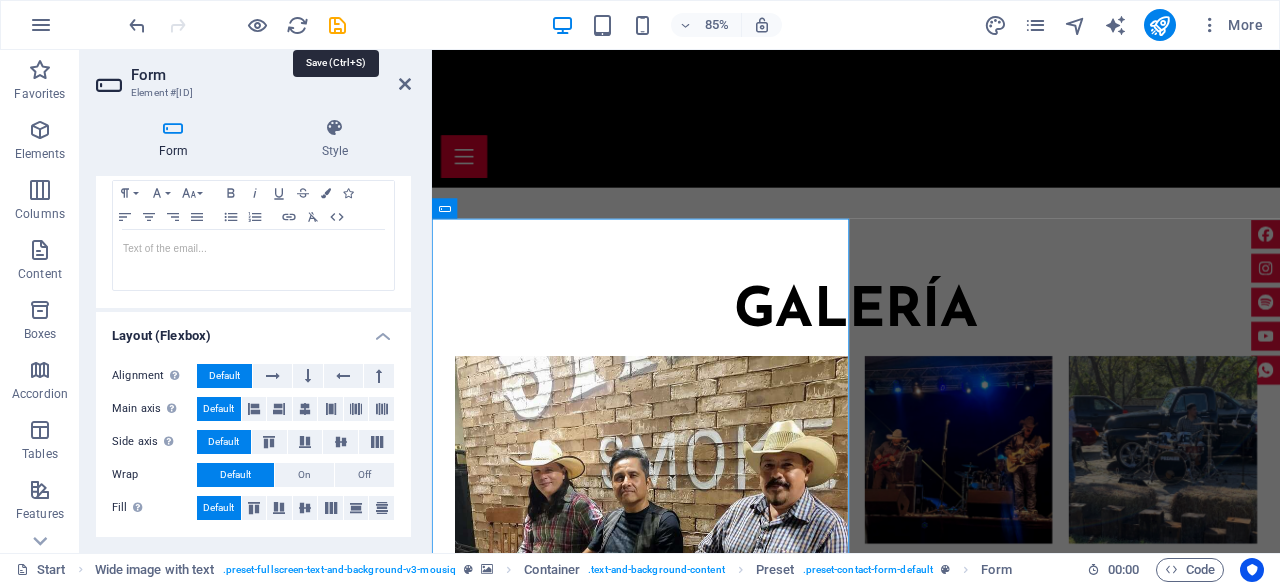 scroll, scrollTop: 6326, scrollLeft: 0, axis: vertical 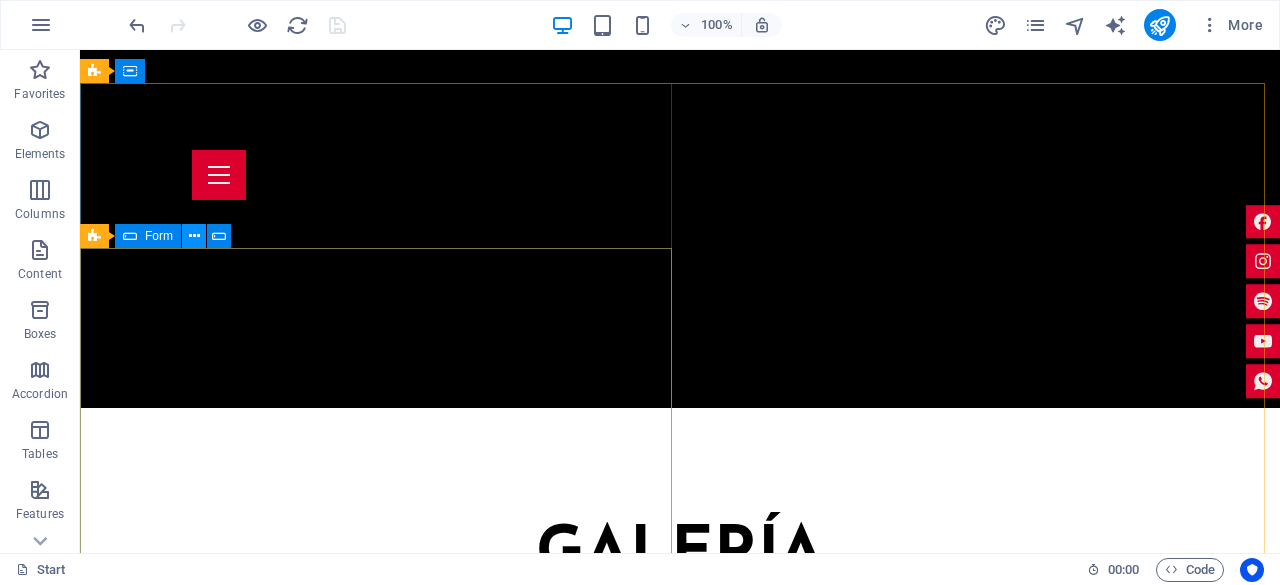 click at bounding box center (194, 236) 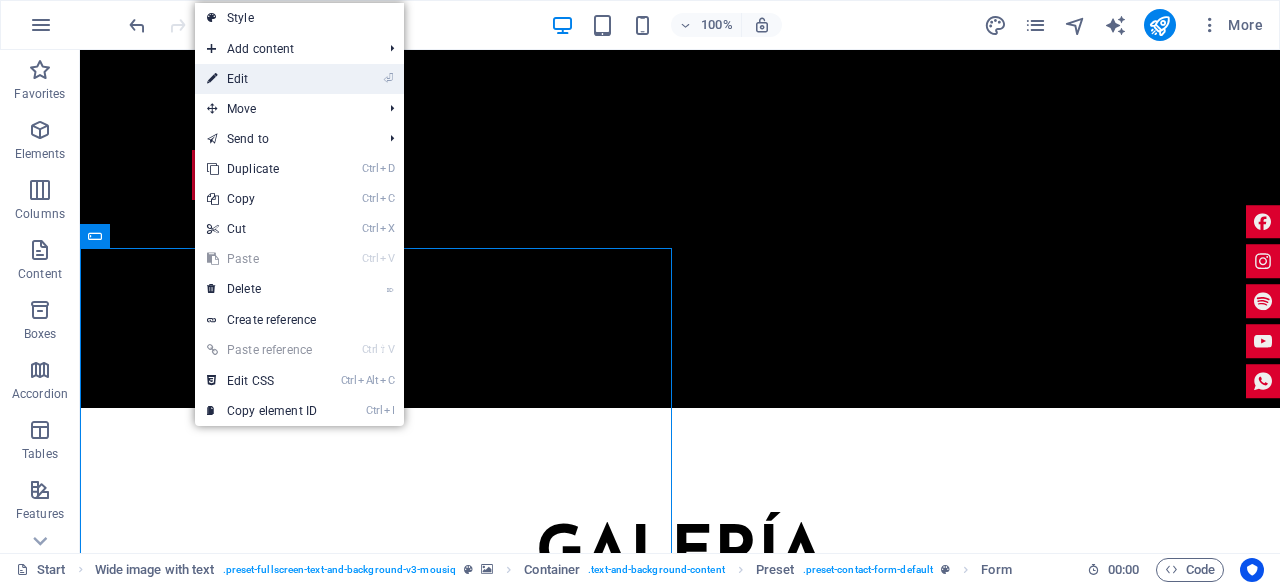 click on "⏎  Edit" at bounding box center [262, 79] 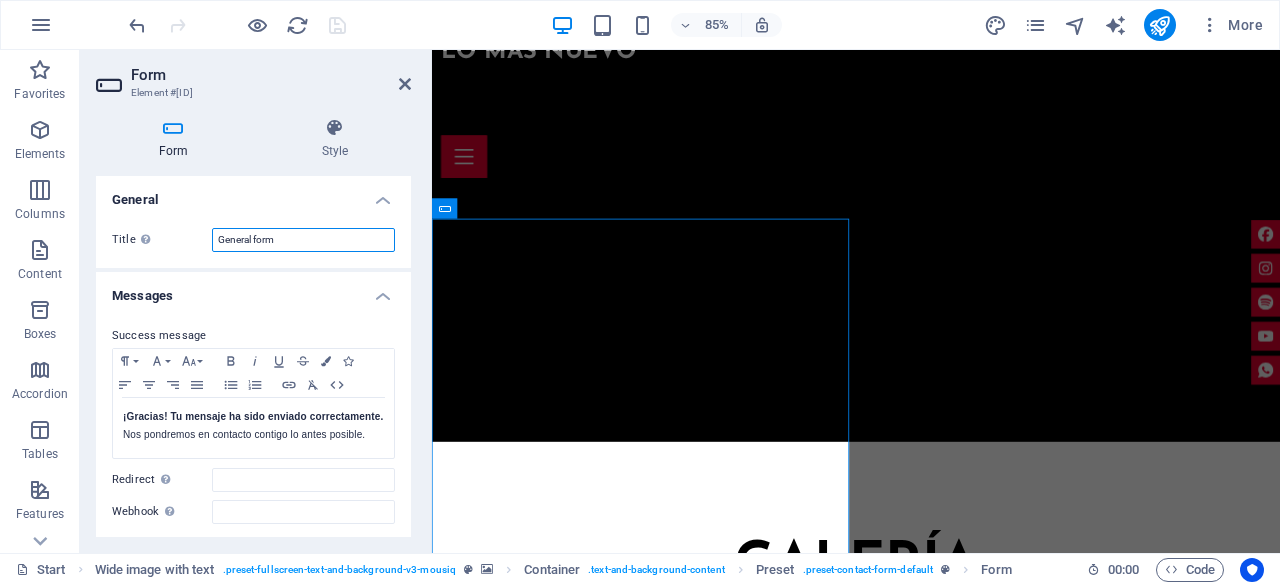 click on "General form" at bounding box center [303, 240] 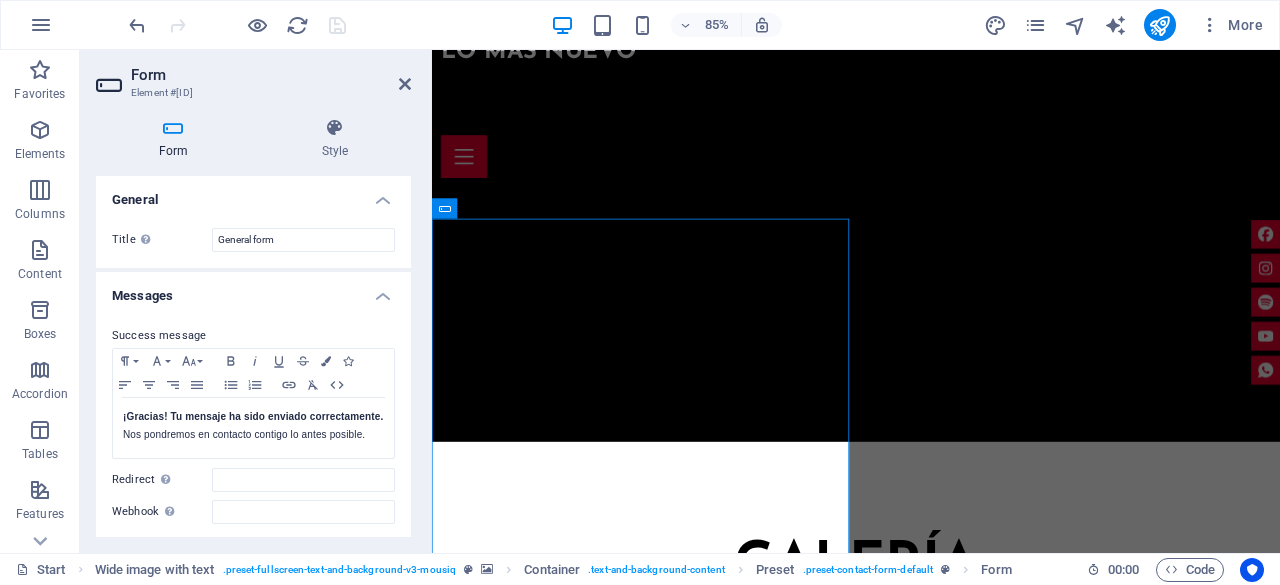 click on "General" at bounding box center [253, 194] 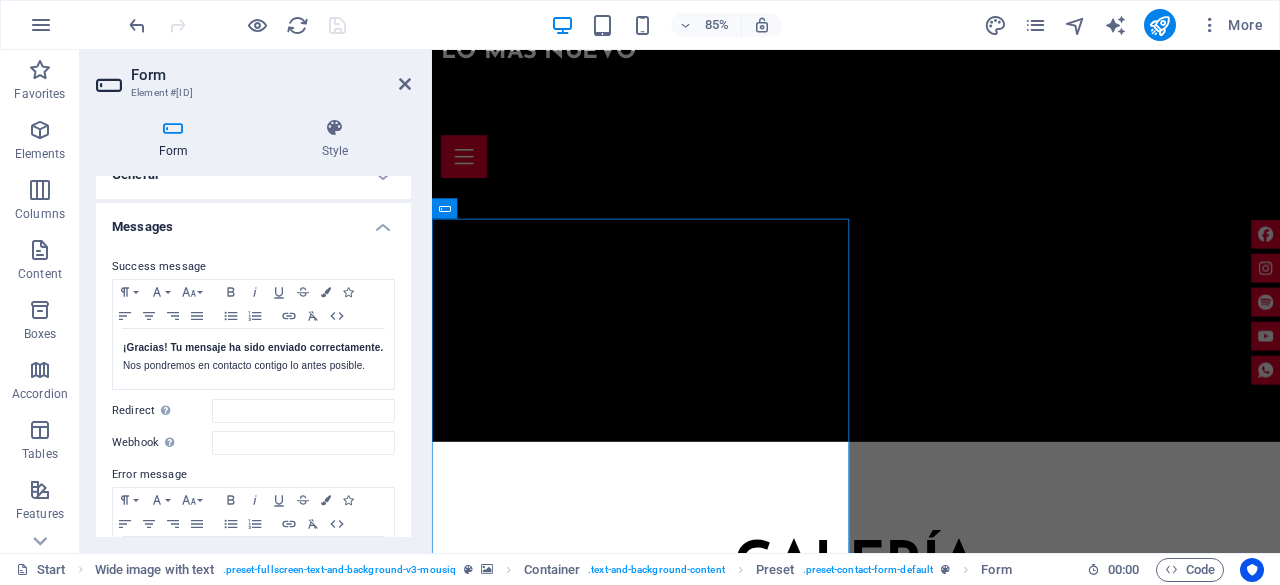 scroll, scrollTop: 0, scrollLeft: 0, axis: both 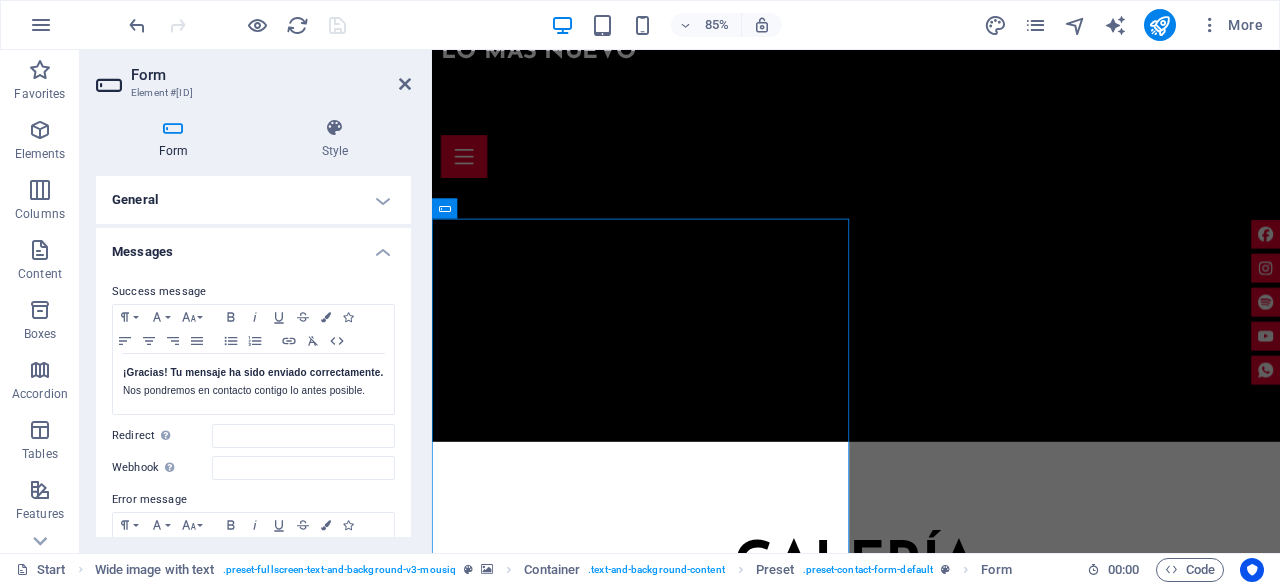 click on "General" at bounding box center [253, 200] 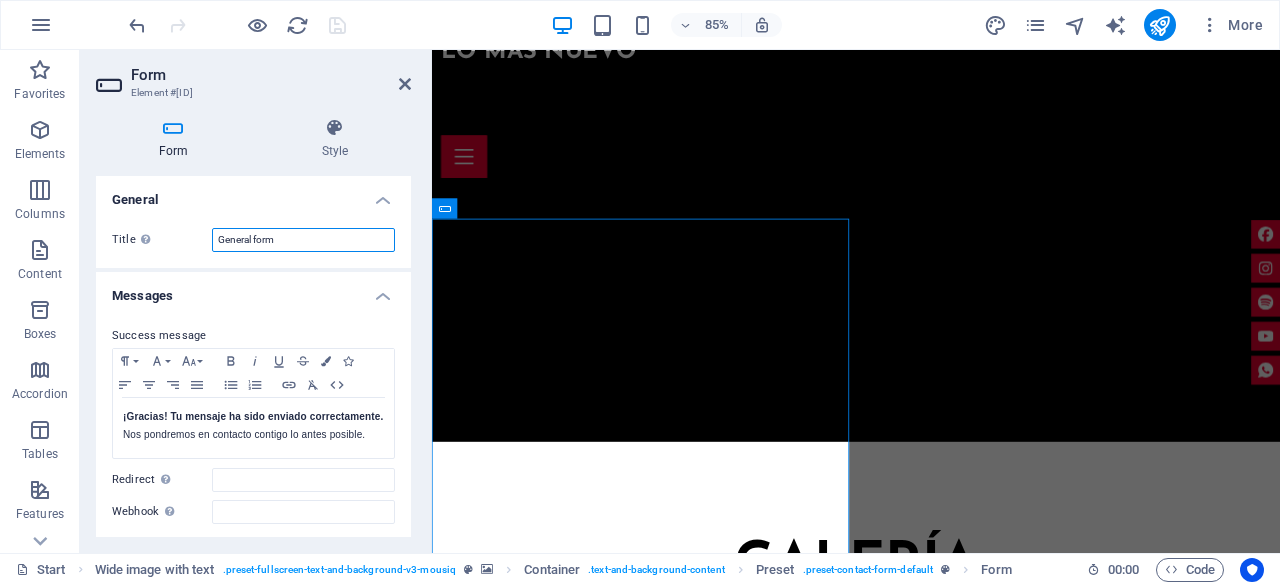 click on "General form" at bounding box center (303, 240) 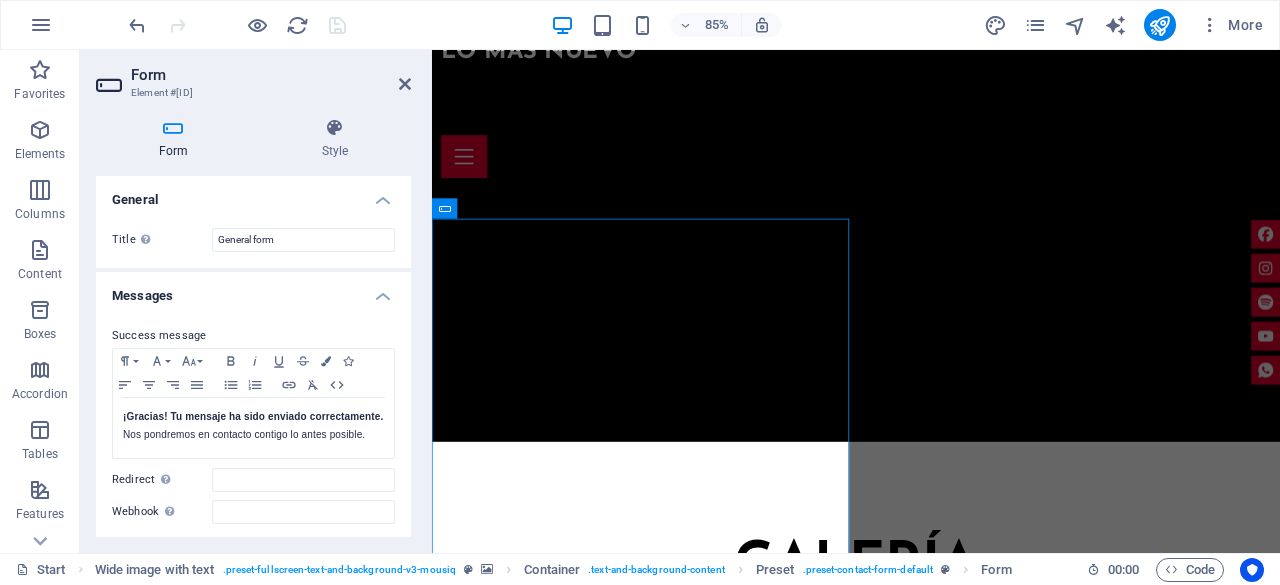 click on "General" at bounding box center [253, 194] 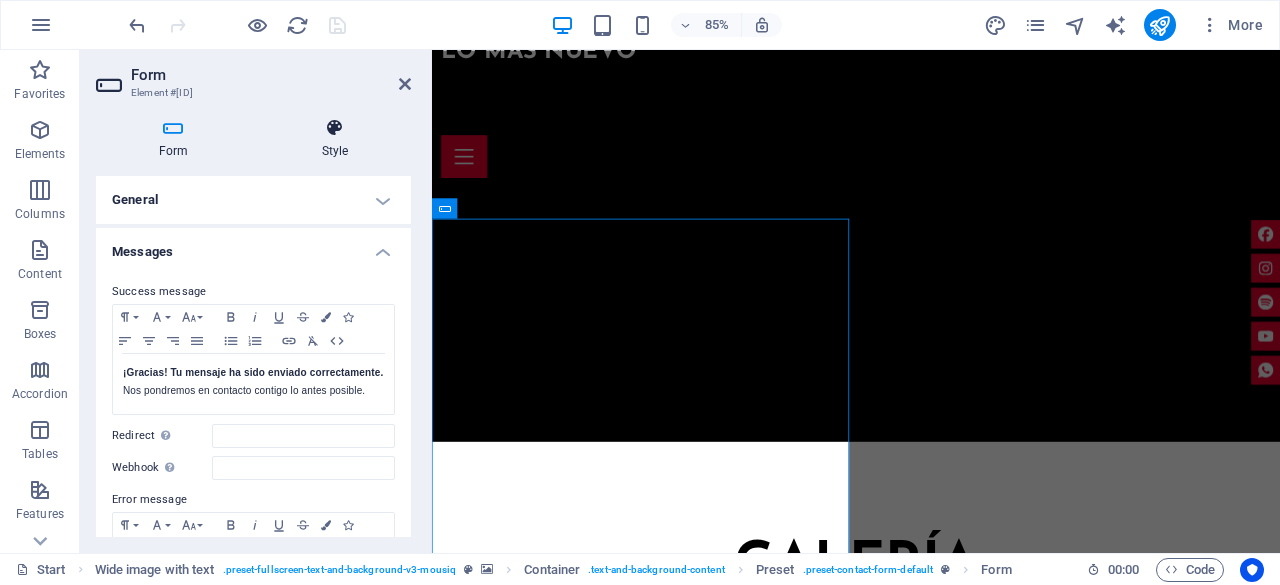click on "Style" at bounding box center [335, 139] 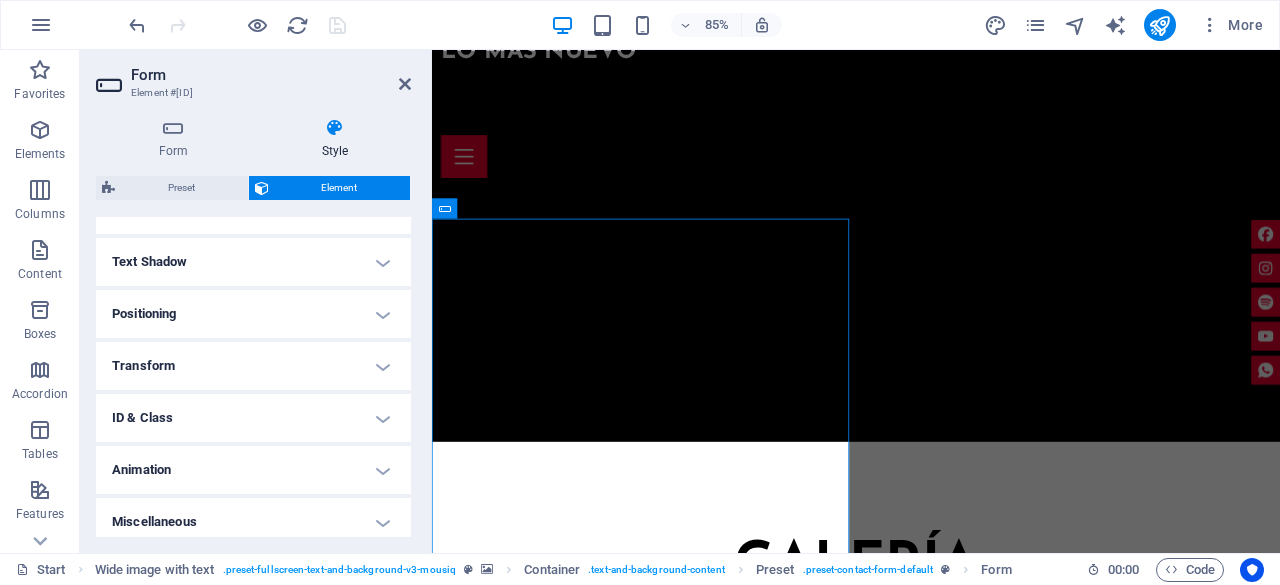 scroll, scrollTop: 524, scrollLeft: 0, axis: vertical 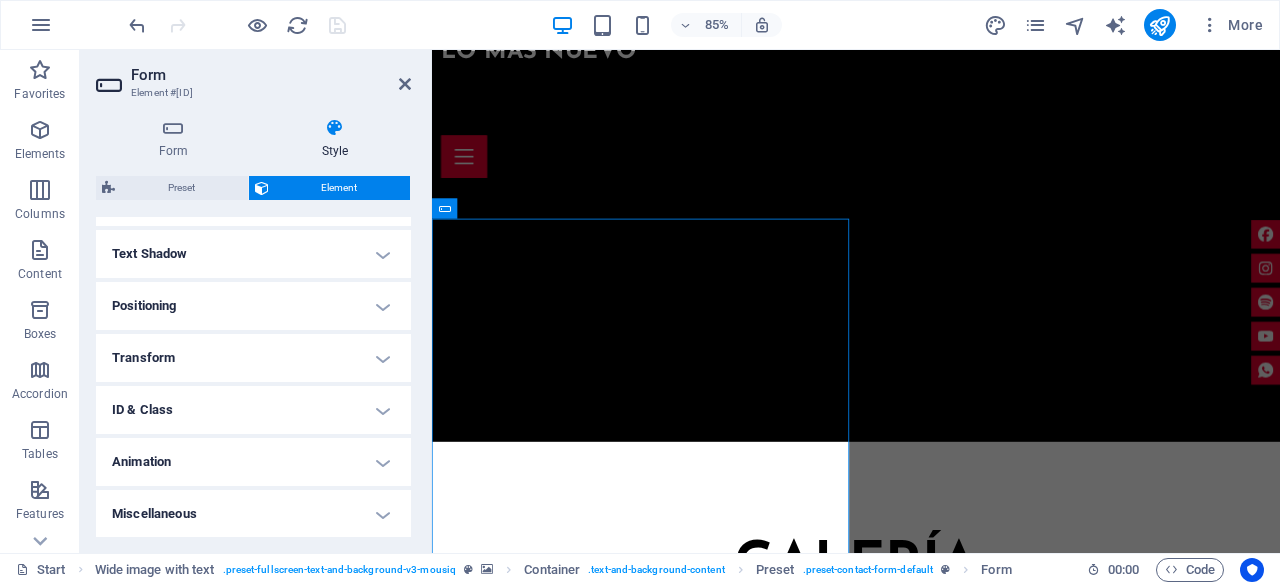 click on "Miscellaneous" at bounding box center [253, 514] 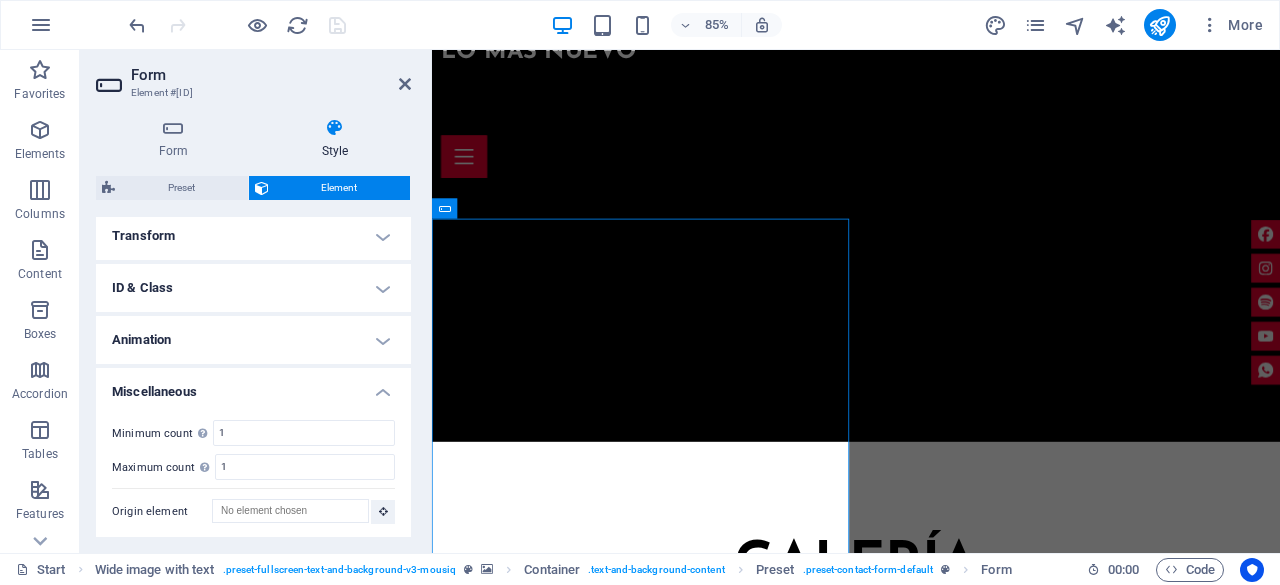 click on "Miscellaneous" at bounding box center (253, 386) 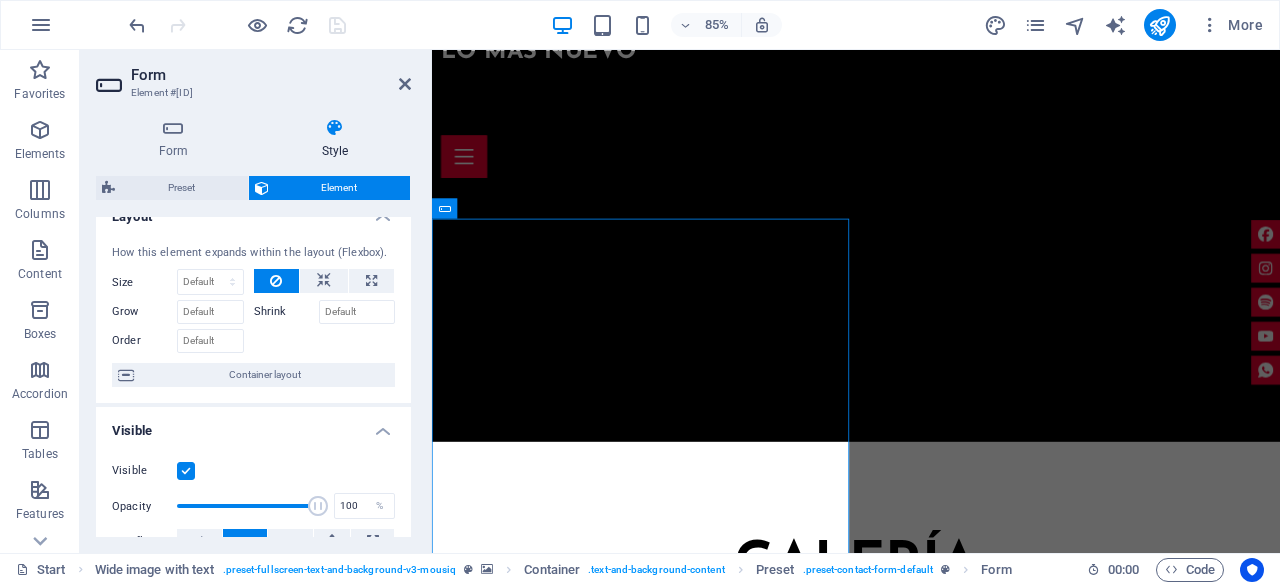 scroll, scrollTop: 0, scrollLeft: 0, axis: both 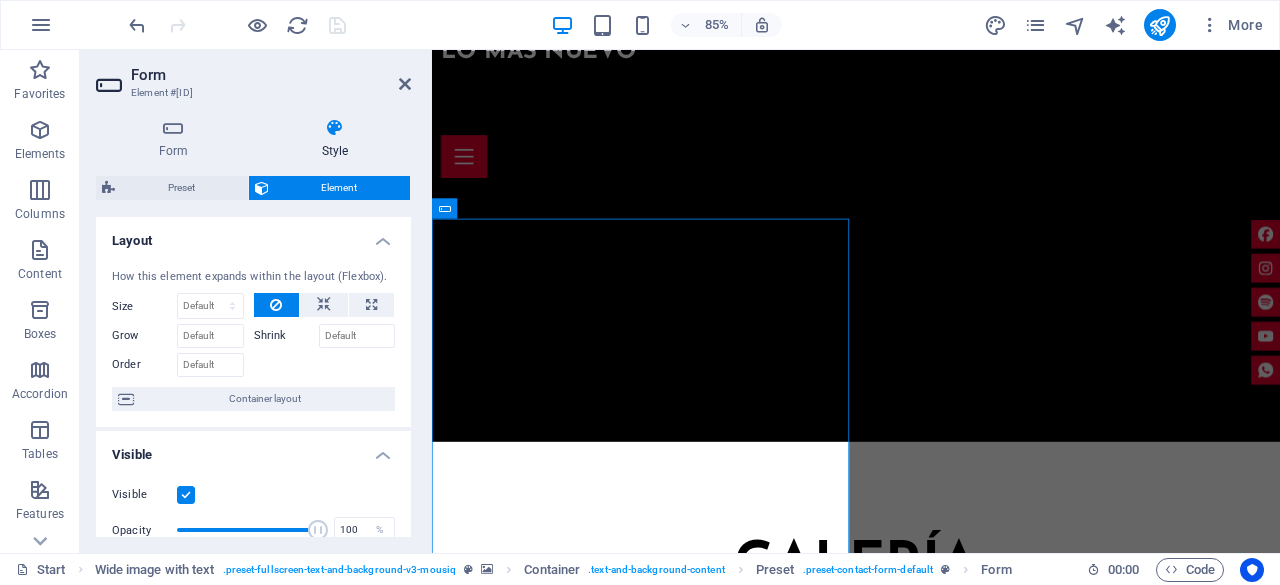 click on "Form Style General Title Define a name for the form. General form Messages Success message Paragraph Format Normal Heading 1 Heading 2 Heading 3 Heading 4 Heading 5 Heading 6 Code Font Family Arial Georgia Impact Tahoma Times New Roman Verdana Josefin Sans Lato Font Size 8 9 10 11 12 14 18 24 30 36 48 60 72 96 Bold Italic Underline Strikethrough Colors Icons Align Left Align Center Align Right Align Justify Unordered List Ordered List Insert Link Clear Formatting HTML ¡Gracias! Tu mensaje ha sido enviado correctamente. Nos pondremos en contacto contigo lo antes posible. Shown after form was submitted successfully... Redirect Define a redirect target upon successful form submission; for example, a success page. Webhook A webhook is a push notification from this form to another server. Every time someone submits this form, the data will be pushed to your server. Error message Paragraph Format Normal Heading 1 Heading 2 Heading 3 Heading 4 Heading 5 Heading 6 Code Font Family Arial Georgia Impact Tahoma Lato 8" at bounding box center (253, 327) 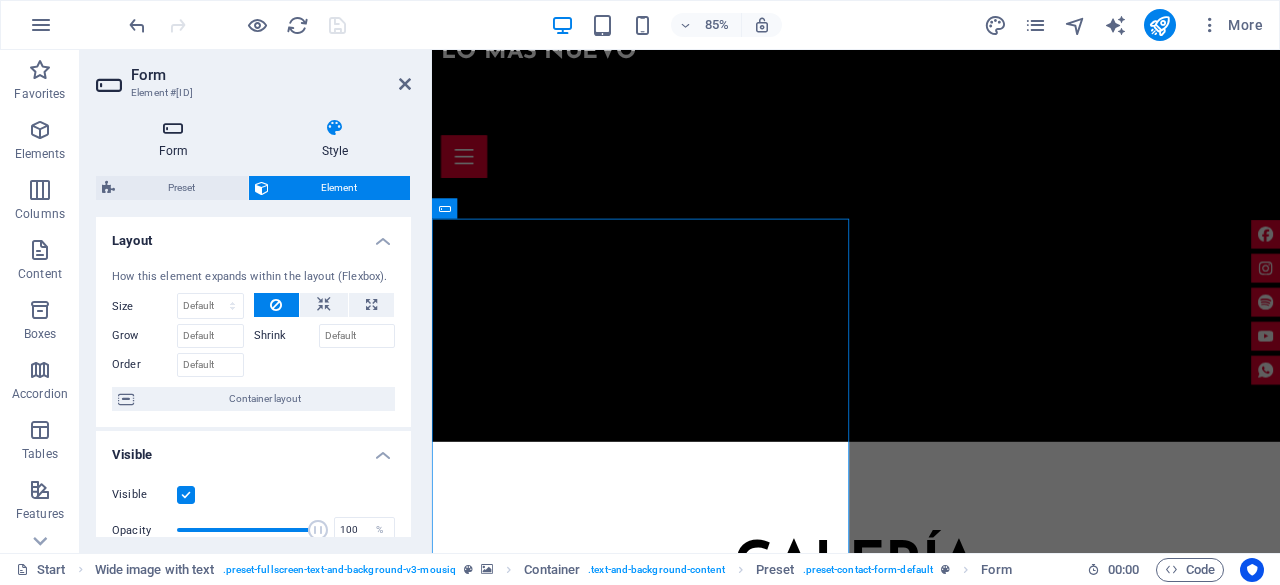 click on "Form" at bounding box center [177, 139] 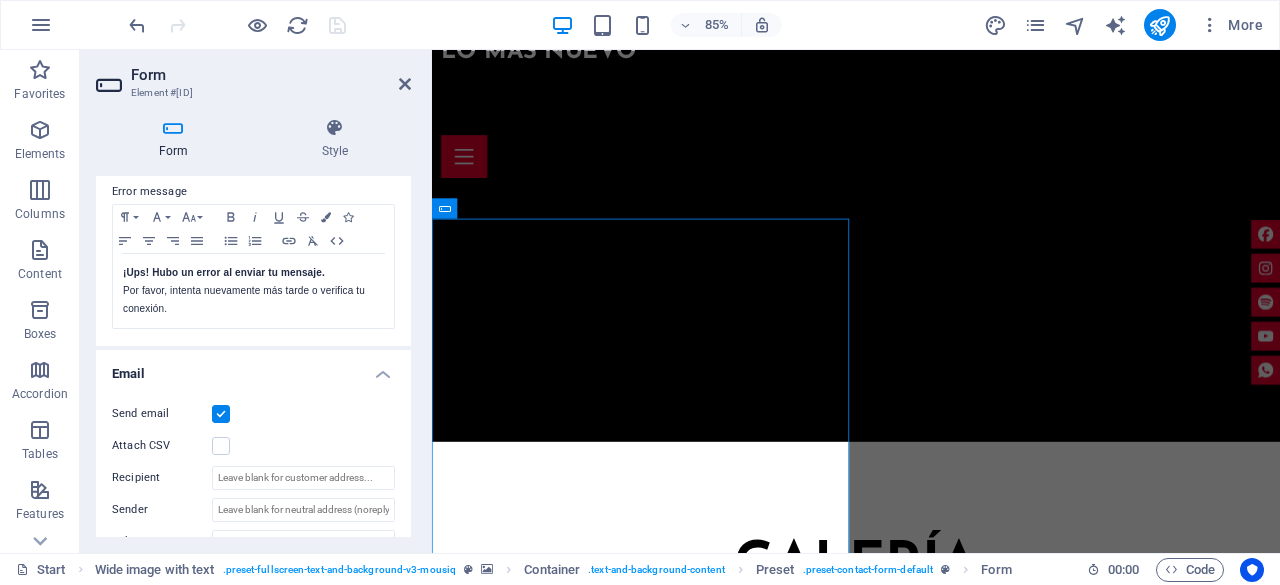 scroll, scrollTop: 400, scrollLeft: 0, axis: vertical 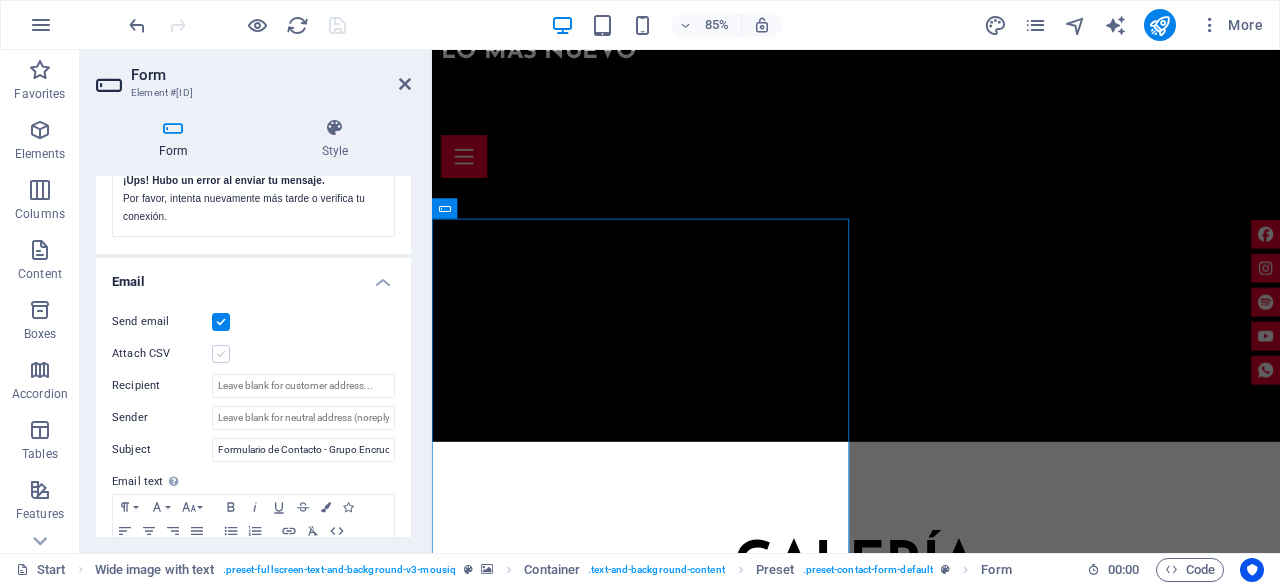 click at bounding box center [221, 354] 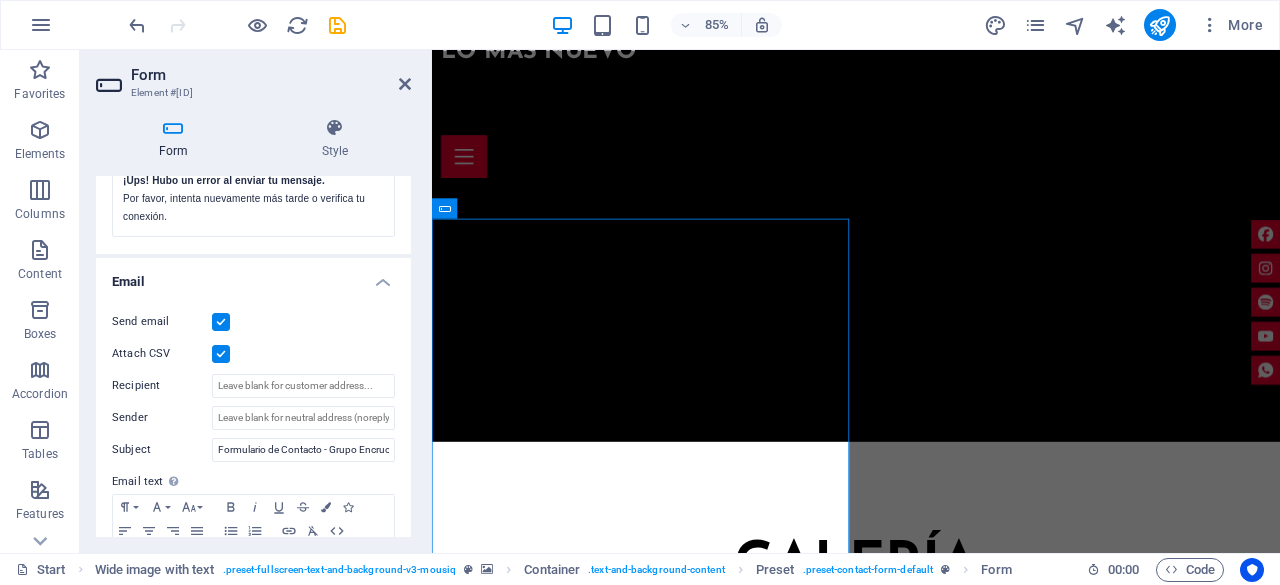 click at bounding box center [221, 354] 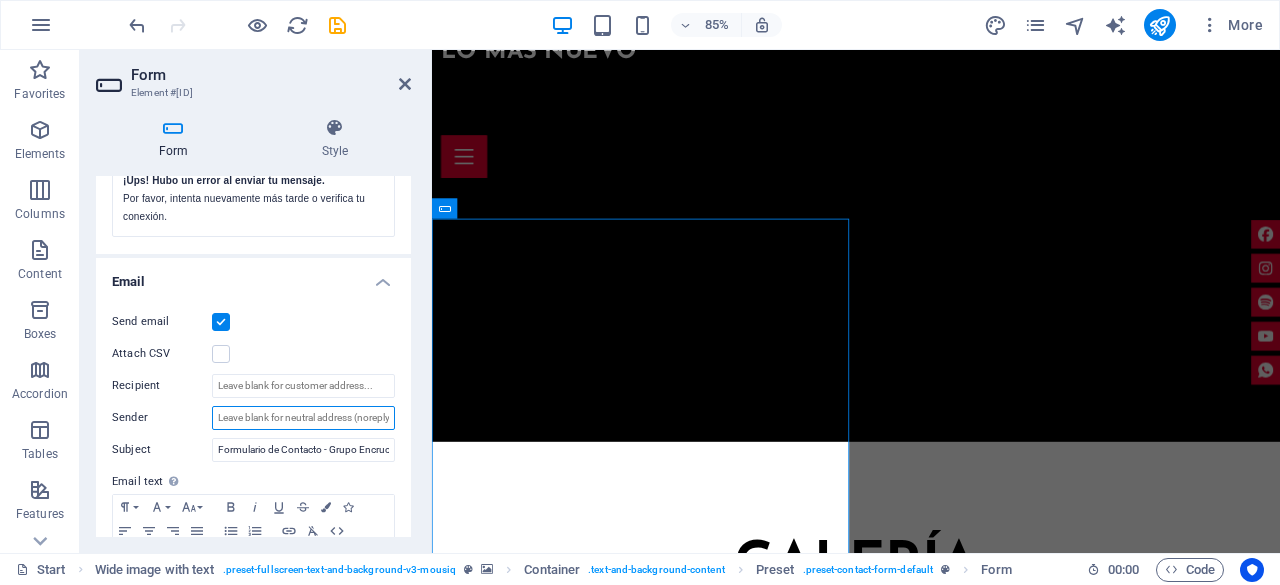 click on "Sender" at bounding box center [303, 418] 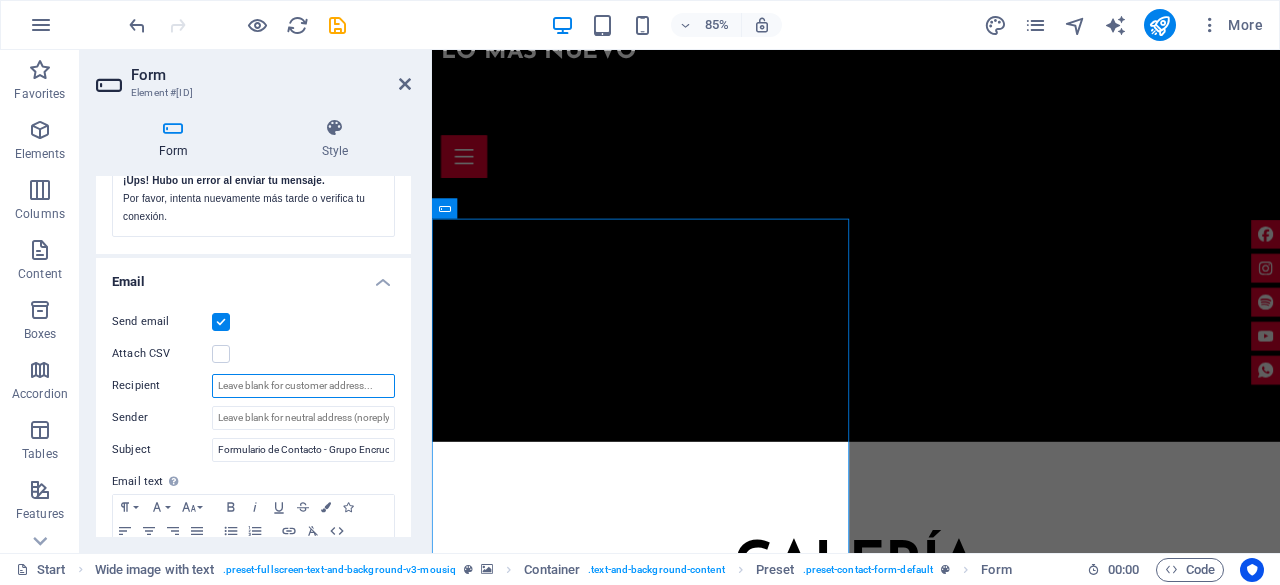 click on "Recipient" at bounding box center (303, 386) 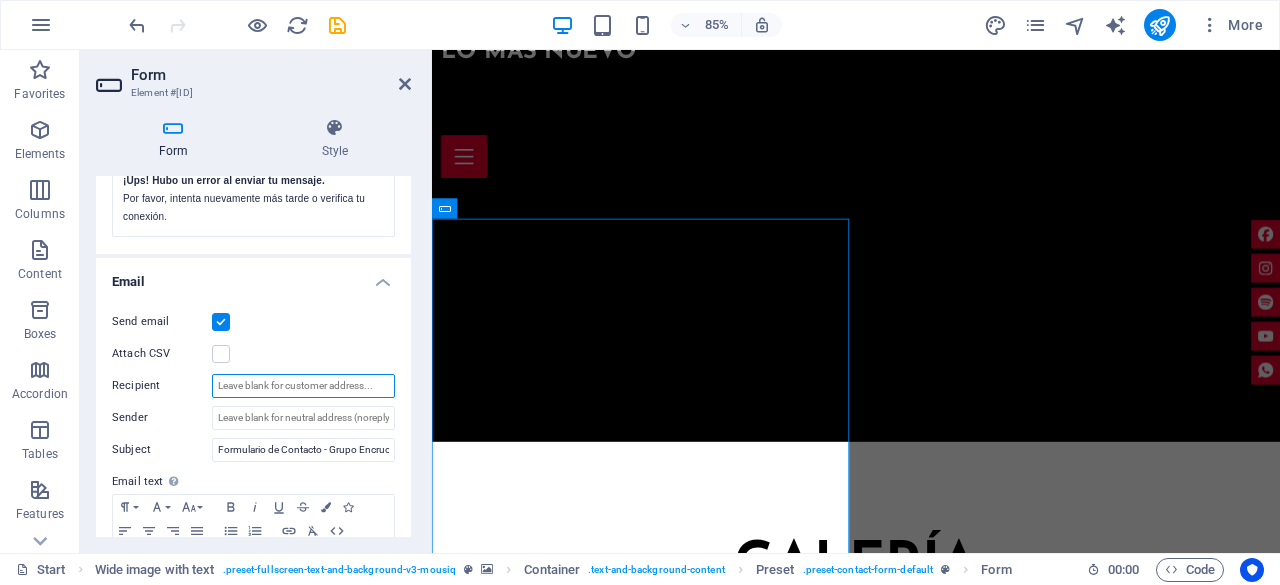 drag, startPoint x: 372, startPoint y: 403, endPoint x: 230, endPoint y: 404, distance: 142.00352 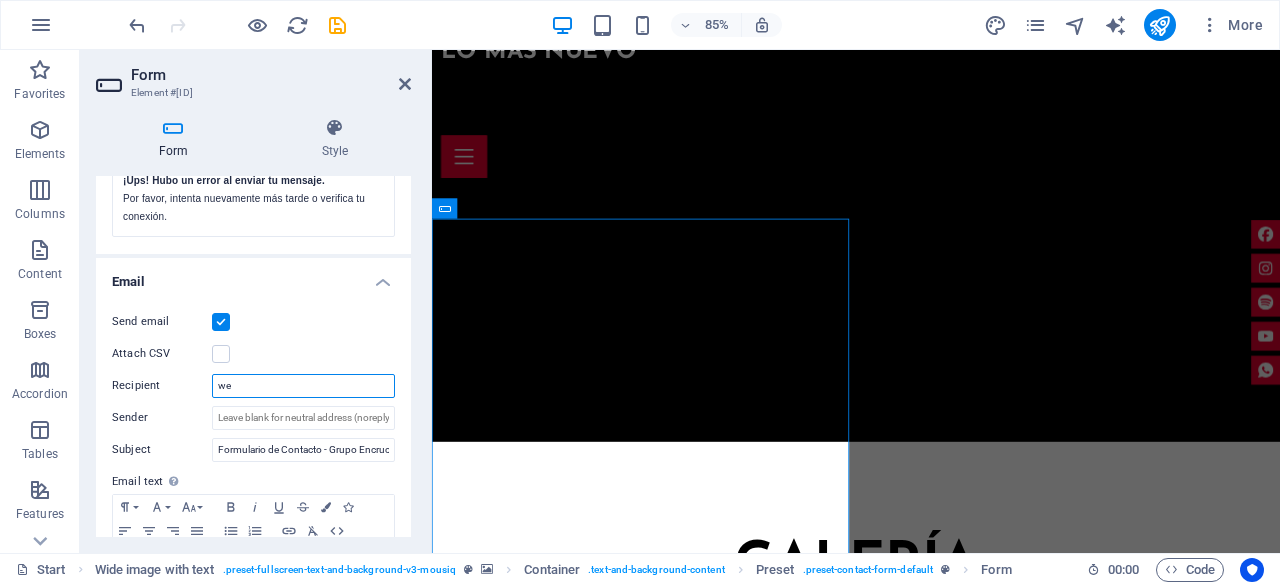 type on "w" 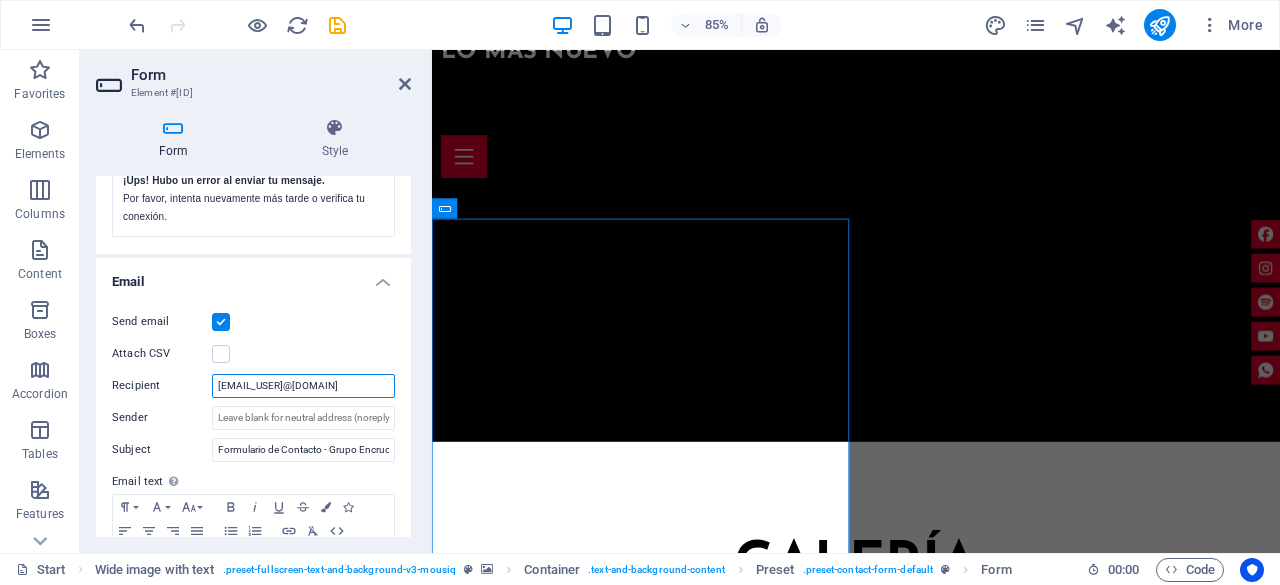type on "[EMAIL_USER]@[DOMAIN]" 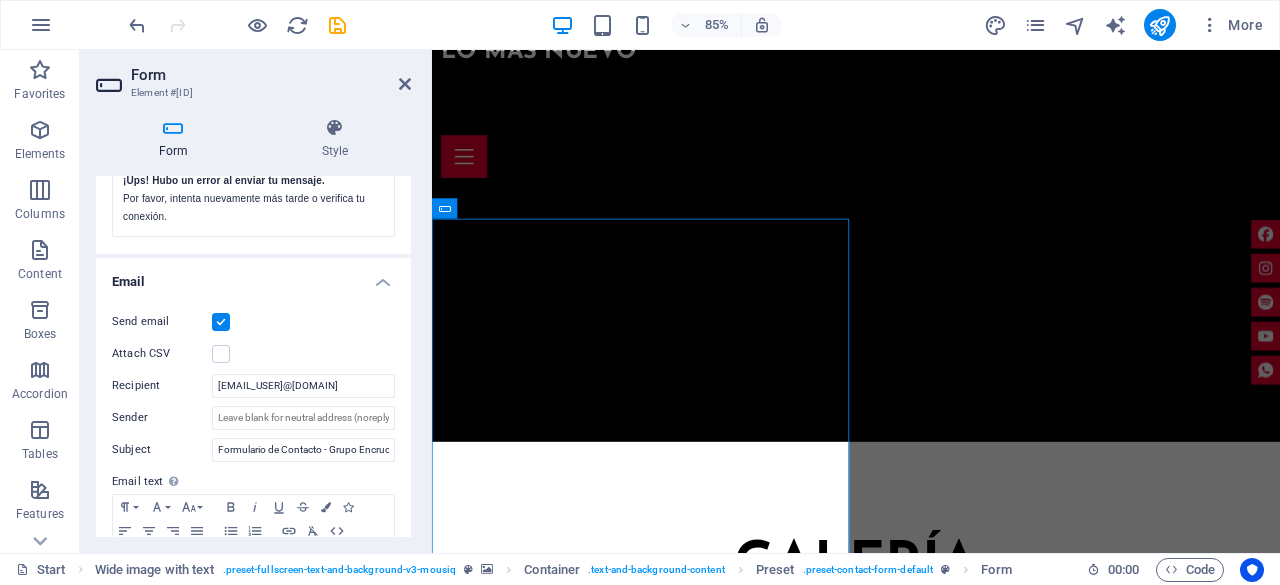 click on "Send email Attach CSV Recipient [EMAIL_USER]@[DOMAIN] Sender Subject Formulario de Contacto - Grupo Encrucijada Email text Define text to be sent if form inputs should be sent by email. Paragraph Format Normal Heading 1 Heading 2 Heading 3 Heading 4 Heading 5 Heading 6 Code Font Family Arial Georgia Impact Tahoma Times New Roman Verdana Josefin Sans Lato Font Size 8 9 10 11 12 14 18 24 30 36 48 60 72 96 Bold Italic Underline Strikethrough Colors Icons Align Left Align Center Align Right Align Justify Unordered List Ordered List Insert Link Clear Formatting HTML ​ Text of the email..." at bounding box center [253, 458] 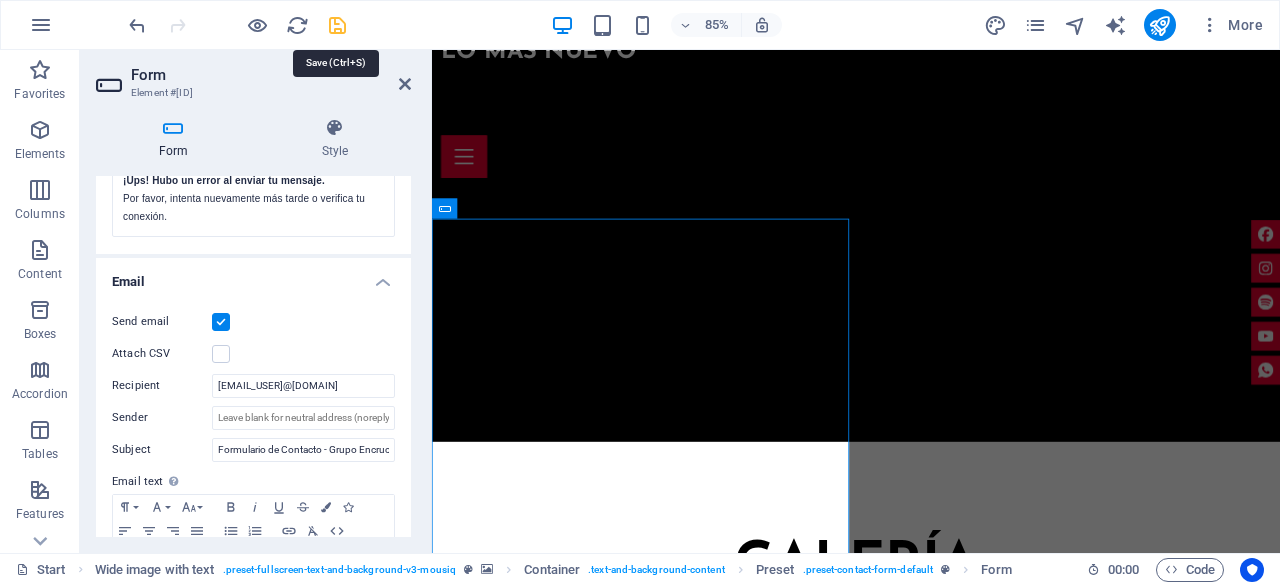 click at bounding box center (337, 25) 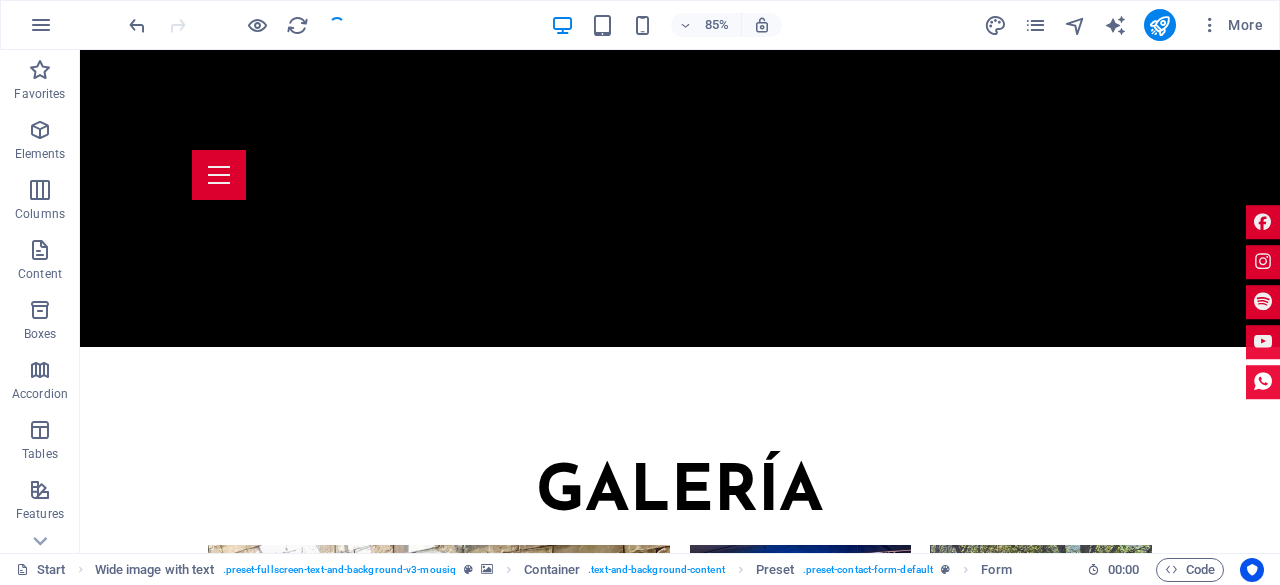 scroll, scrollTop: 6326, scrollLeft: 0, axis: vertical 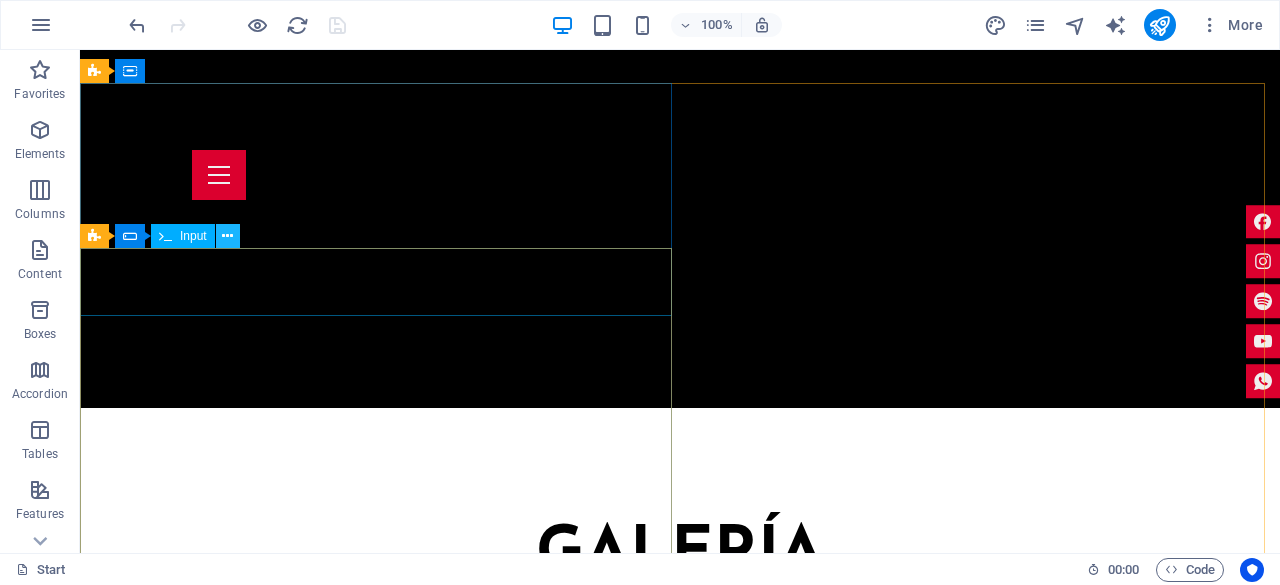 click at bounding box center (227, 236) 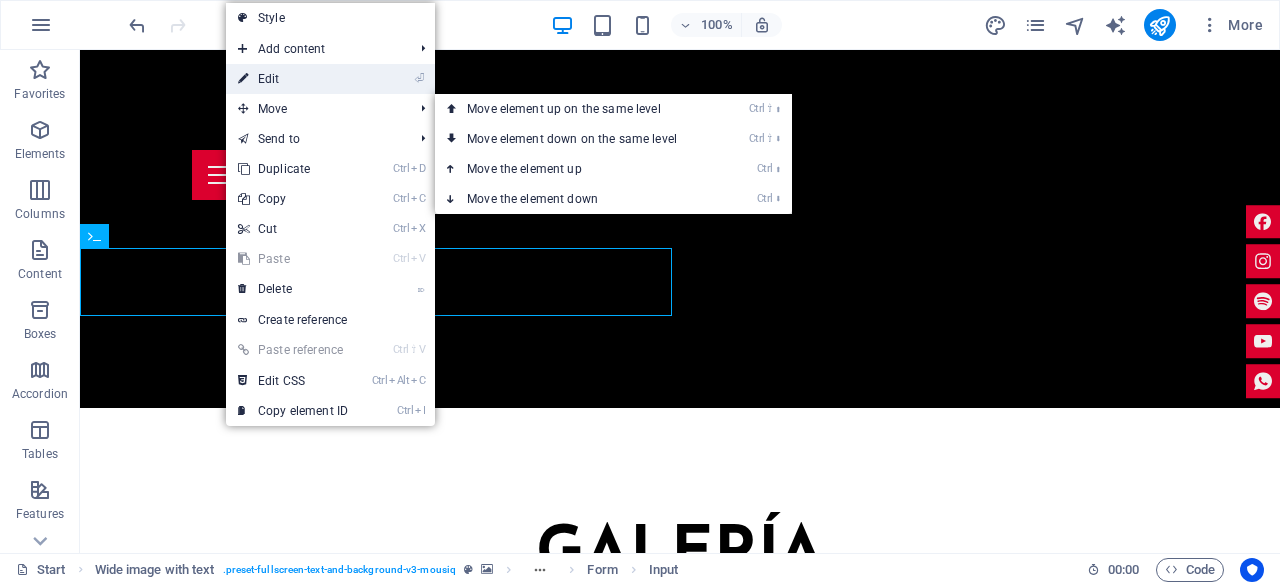 click on "⏎  Edit" at bounding box center (293, 79) 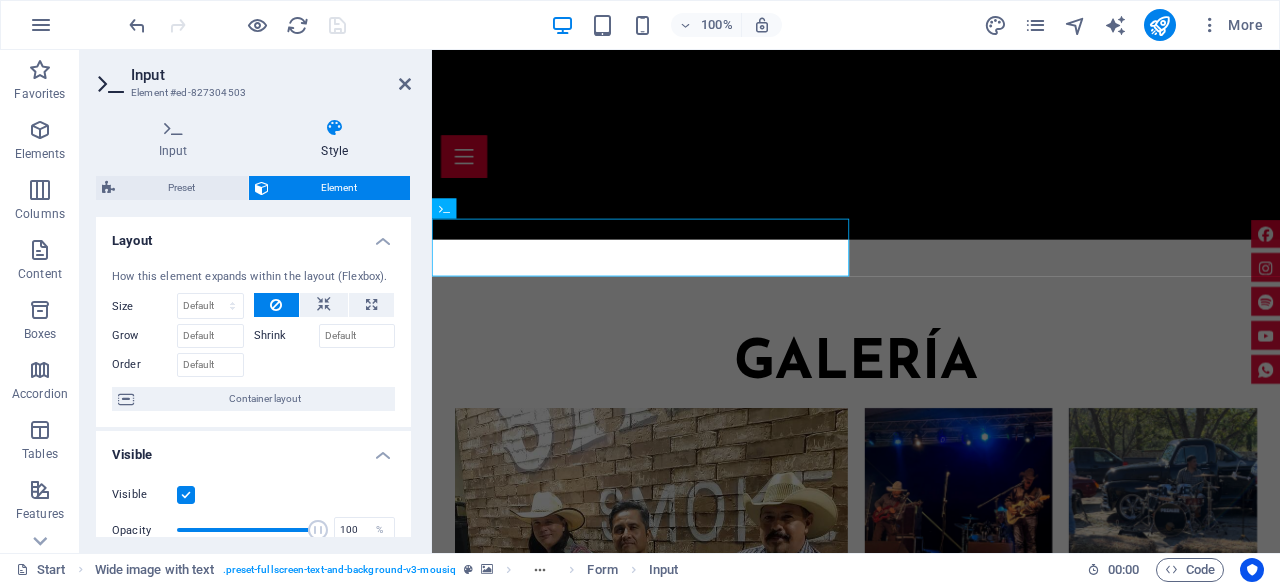scroll, scrollTop: 6387, scrollLeft: 0, axis: vertical 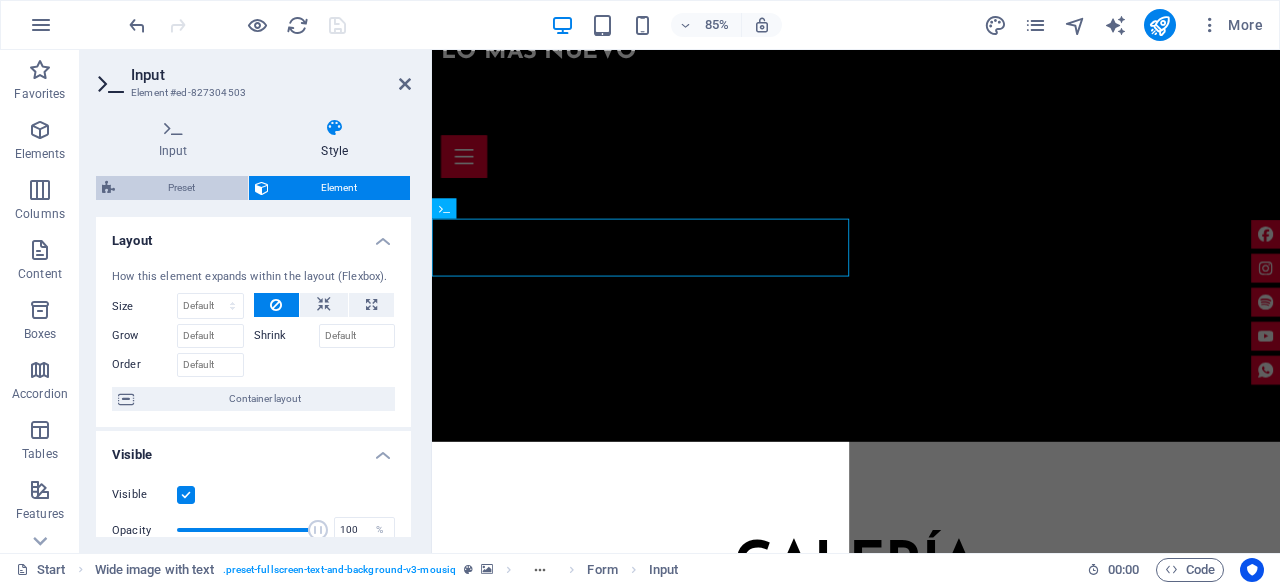 click on "Preset" at bounding box center [181, 188] 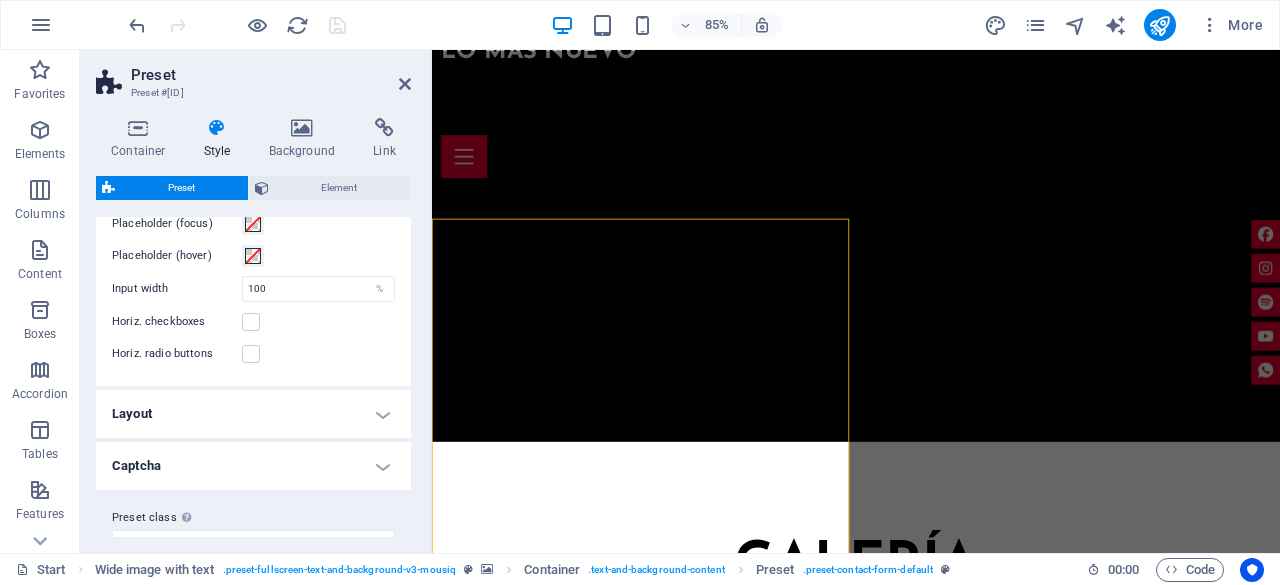 scroll, scrollTop: 880, scrollLeft: 0, axis: vertical 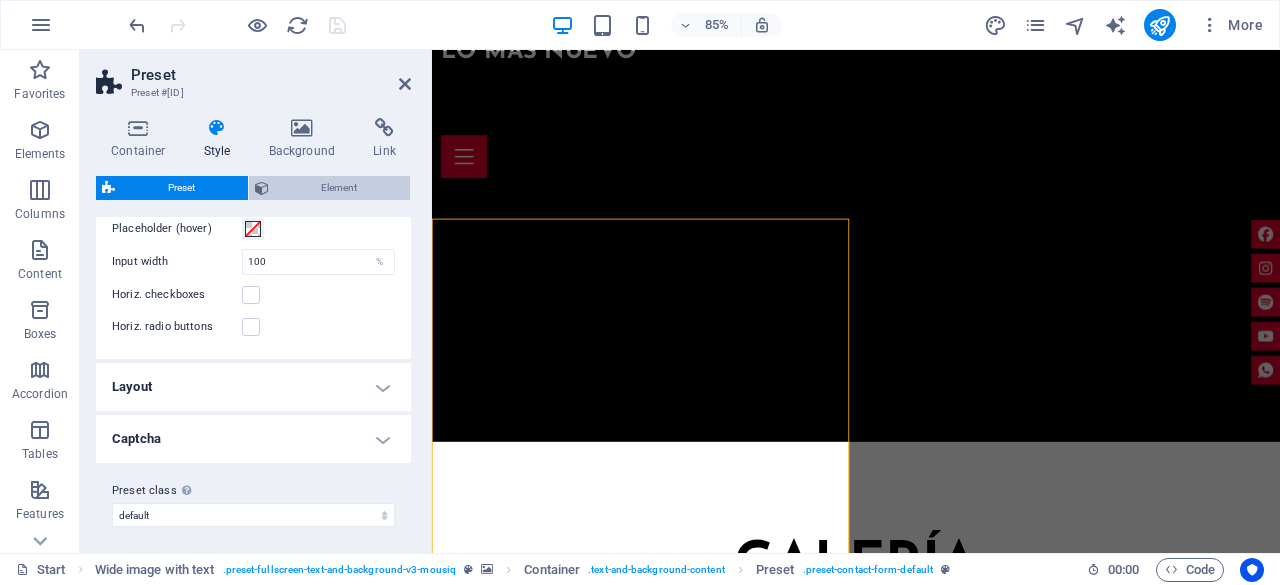 click on "Element" at bounding box center (340, 188) 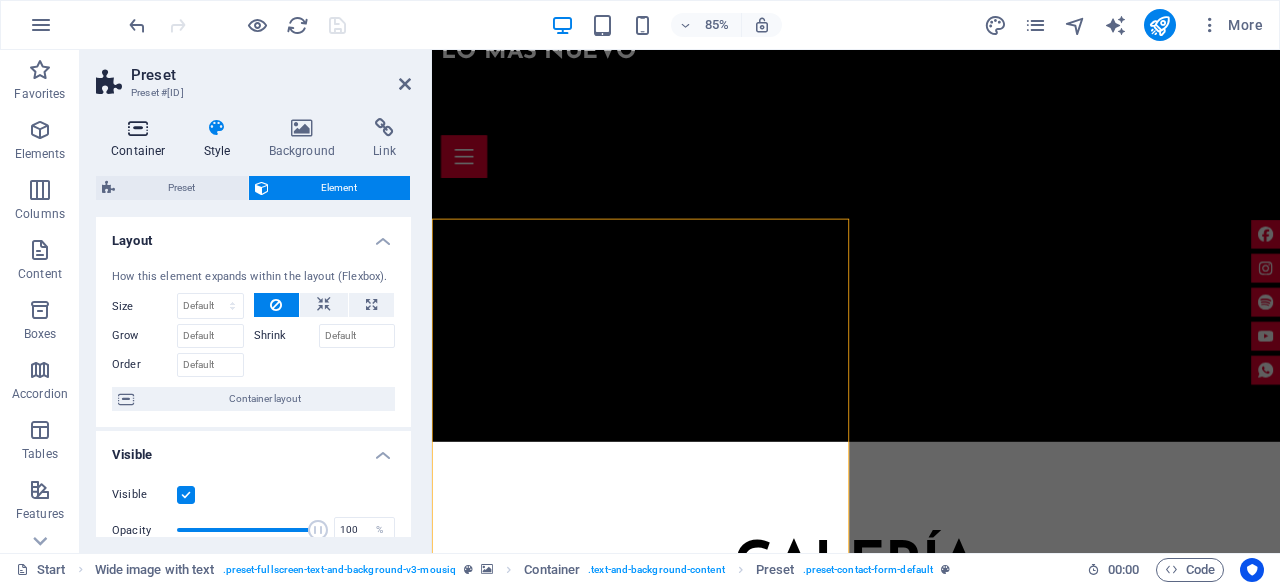 click at bounding box center [138, 128] 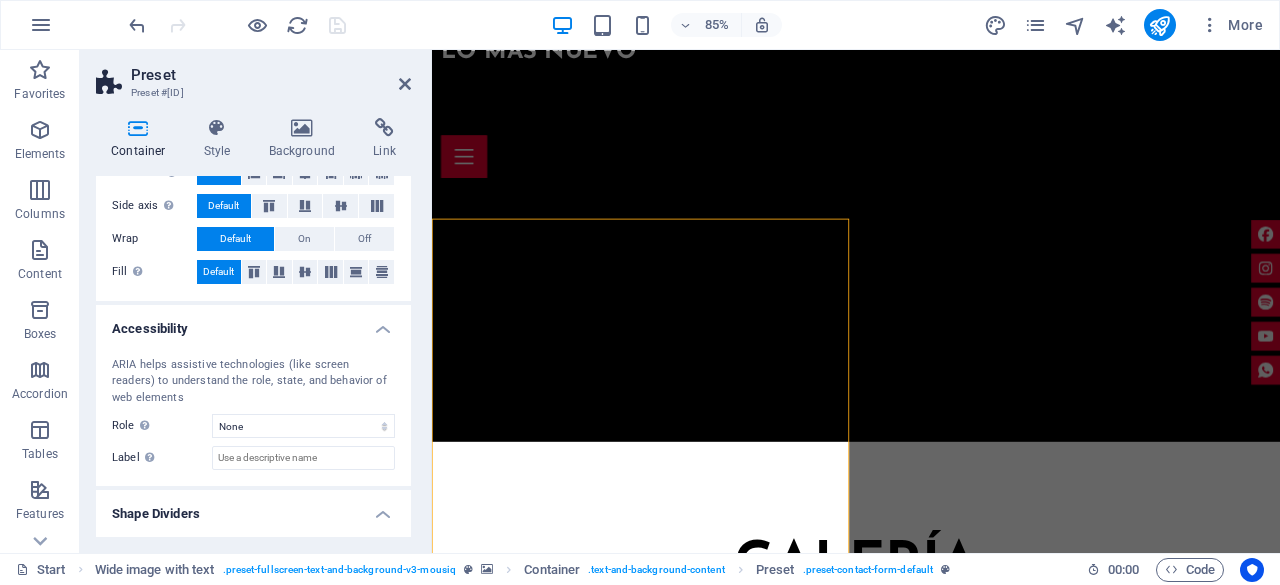 scroll, scrollTop: 412, scrollLeft: 0, axis: vertical 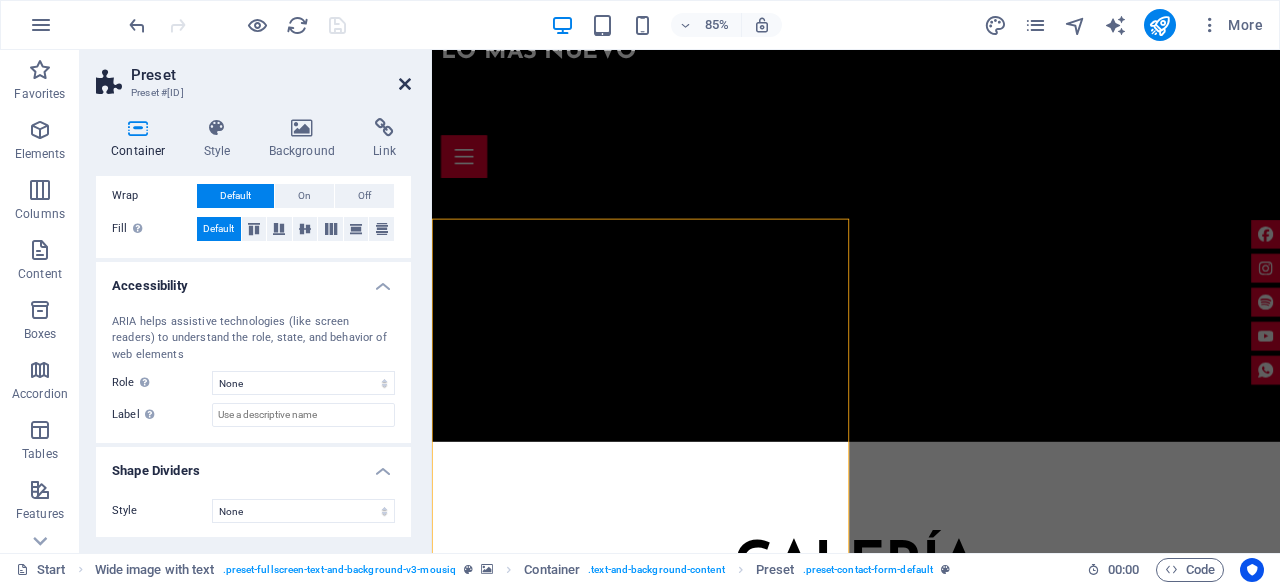 click at bounding box center [405, 84] 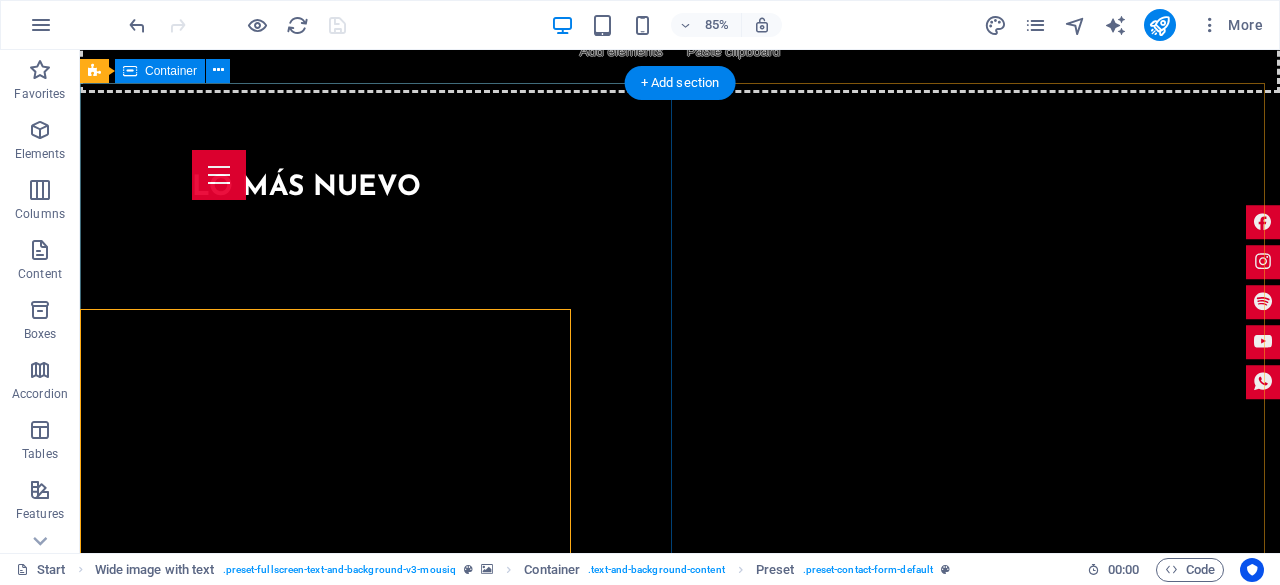 scroll, scrollTop: 6326, scrollLeft: 0, axis: vertical 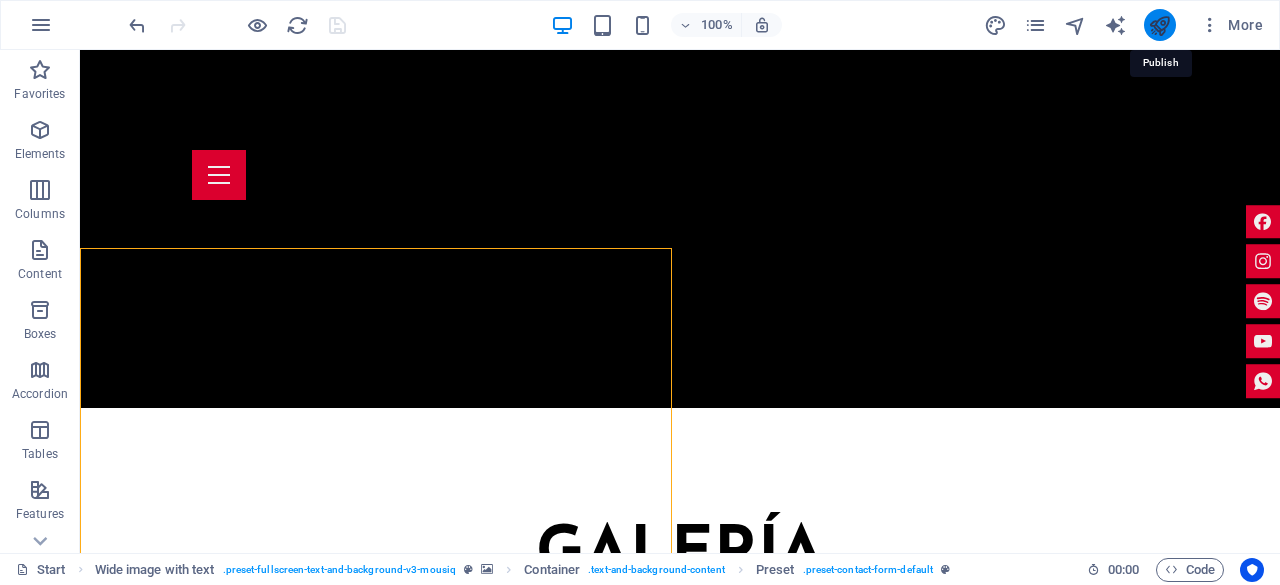 click at bounding box center [1159, 25] 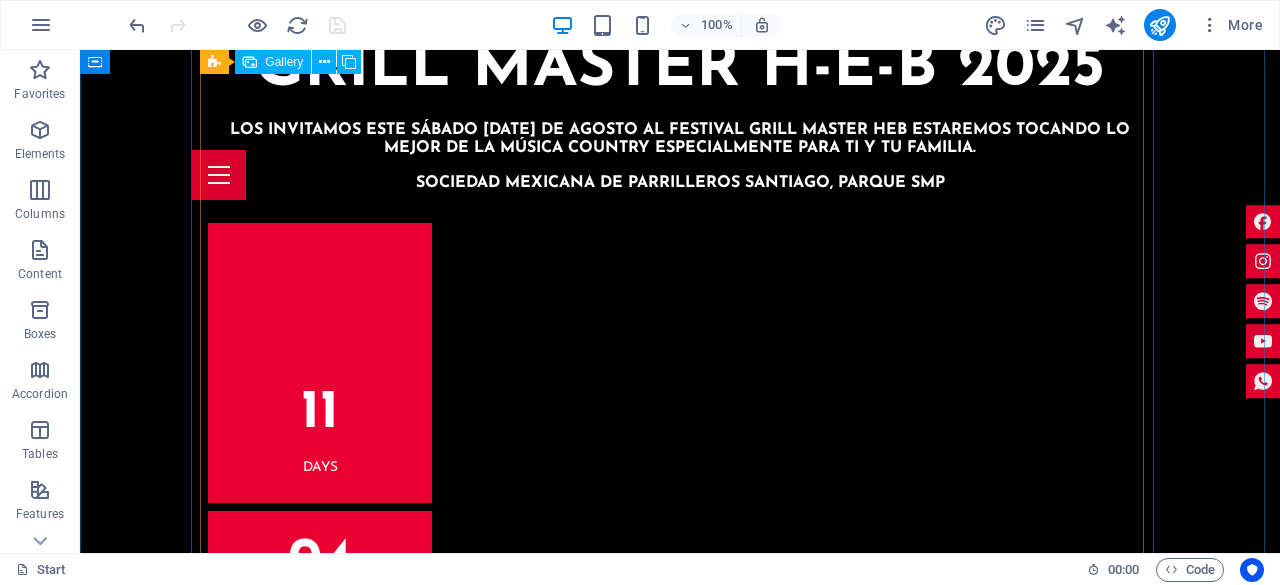 scroll, scrollTop: 3826, scrollLeft: 0, axis: vertical 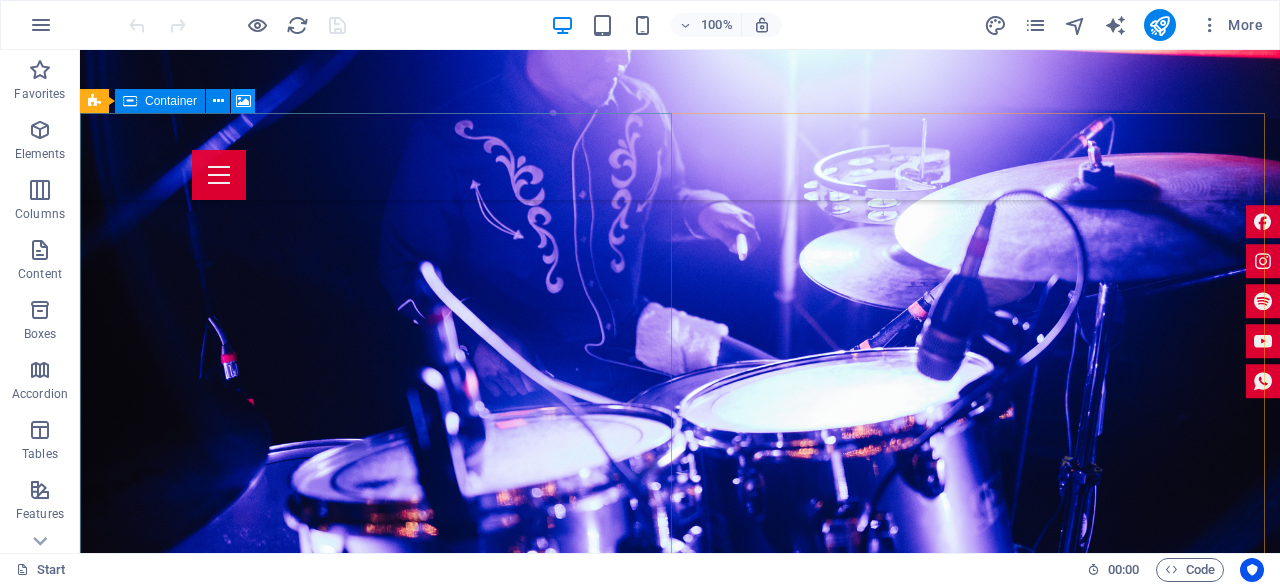click at bounding box center (243, 101) 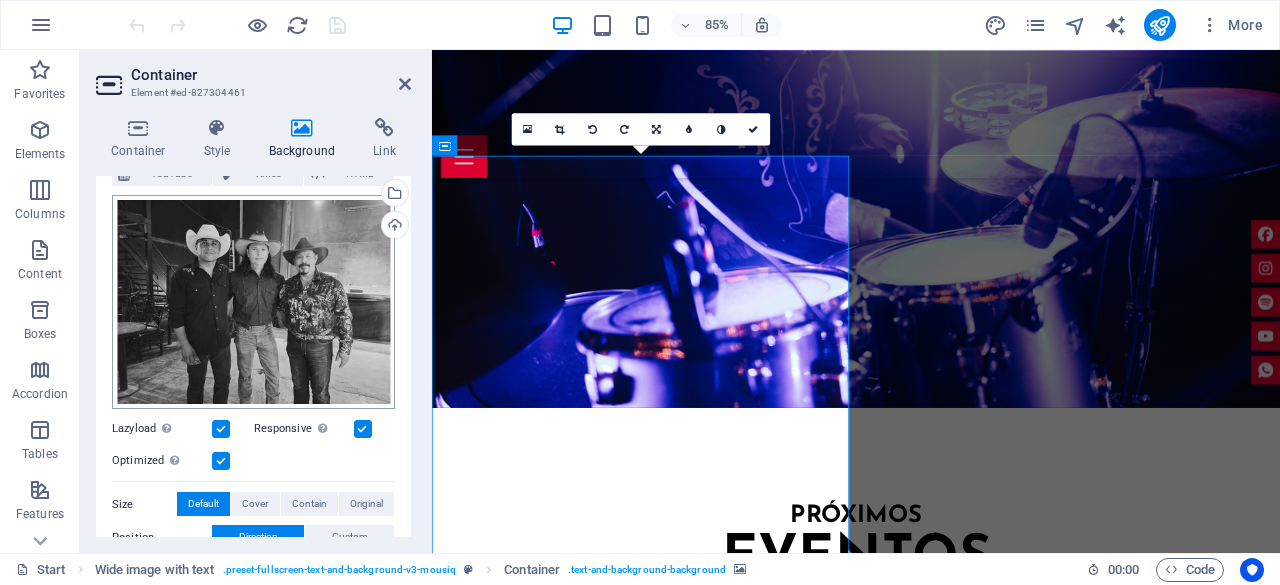 scroll, scrollTop: 200, scrollLeft: 0, axis: vertical 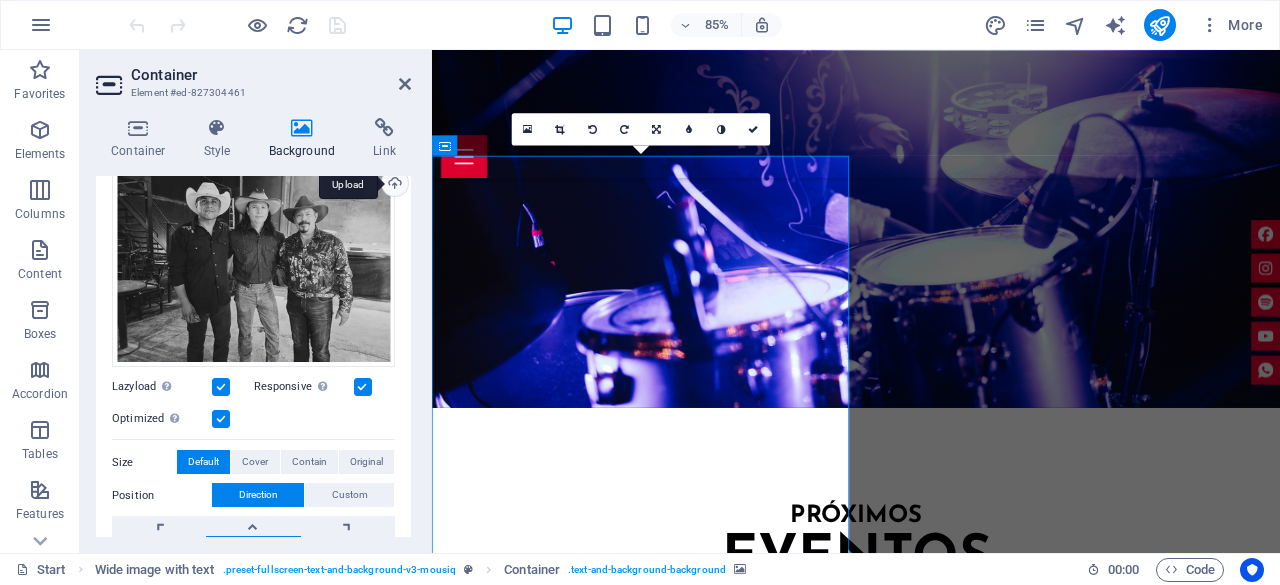 click on "Upload" at bounding box center (393, 185) 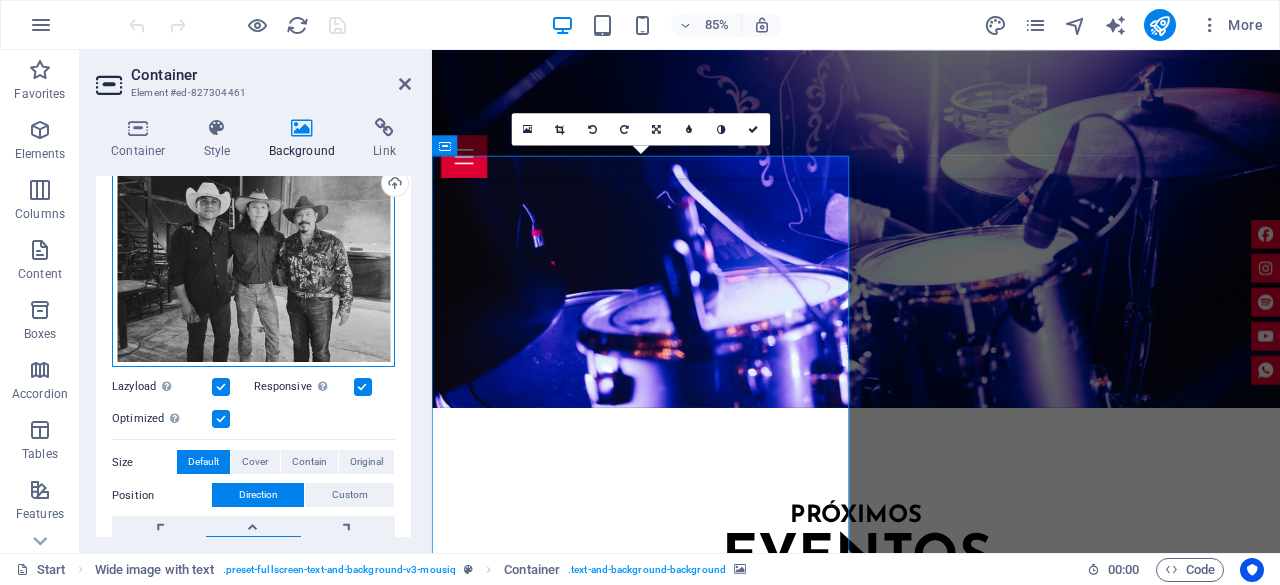 click on "Drag files here, click to choose files or select files from Files or our free stock photos & videos" at bounding box center [253, 260] 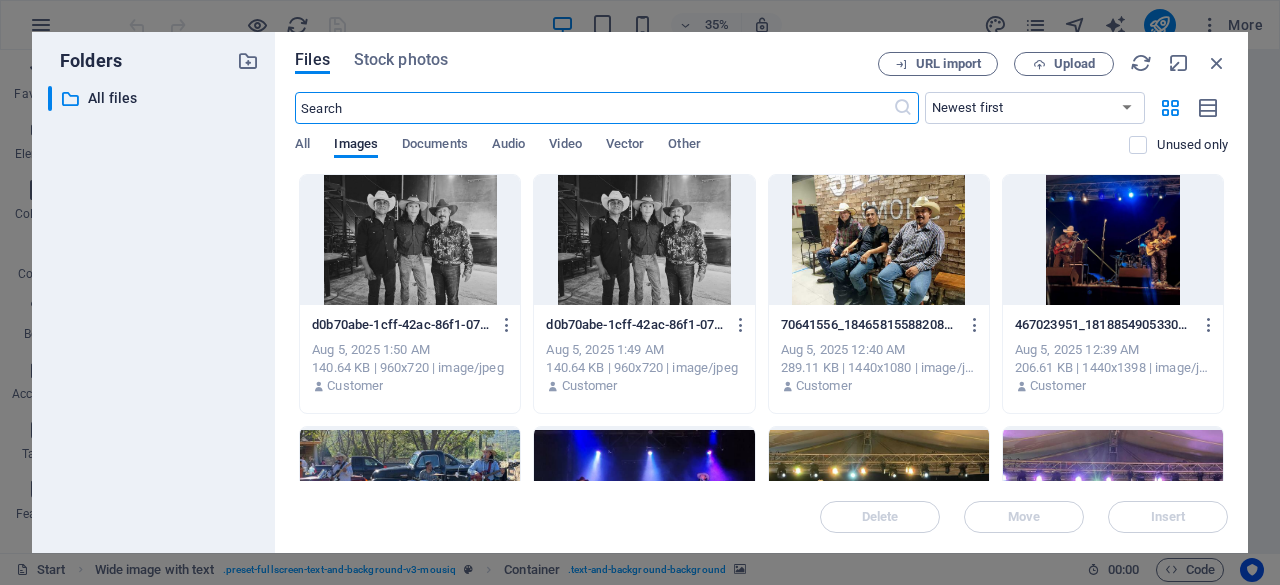scroll, scrollTop: 3610, scrollLeft: 0, axis: vertical 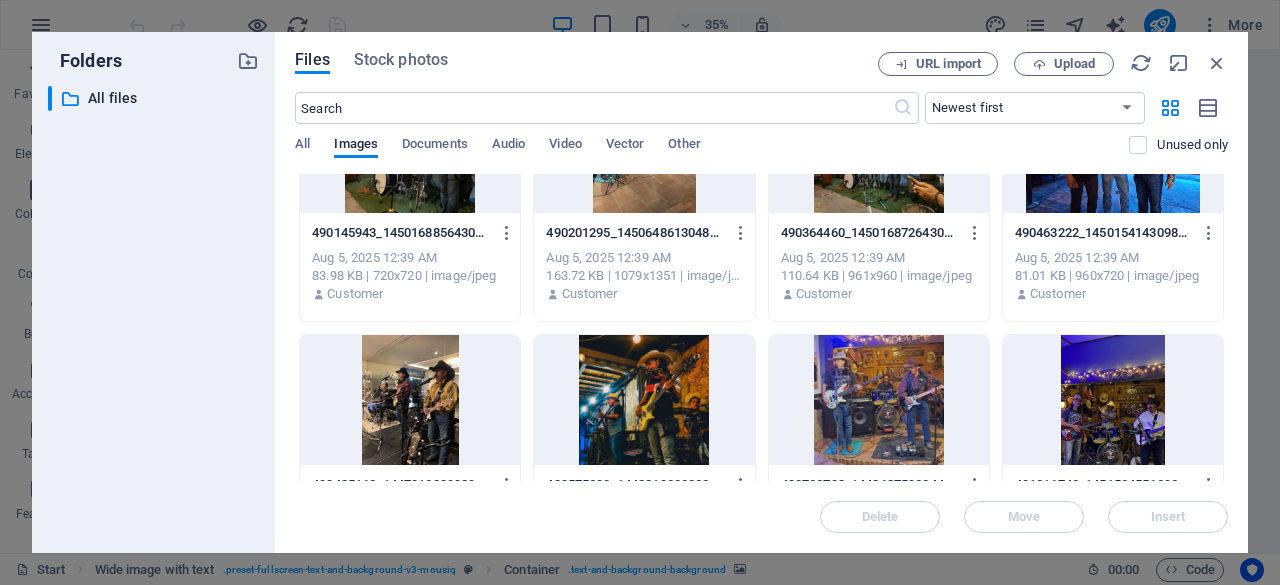 click at bounding box center [1113, 148] 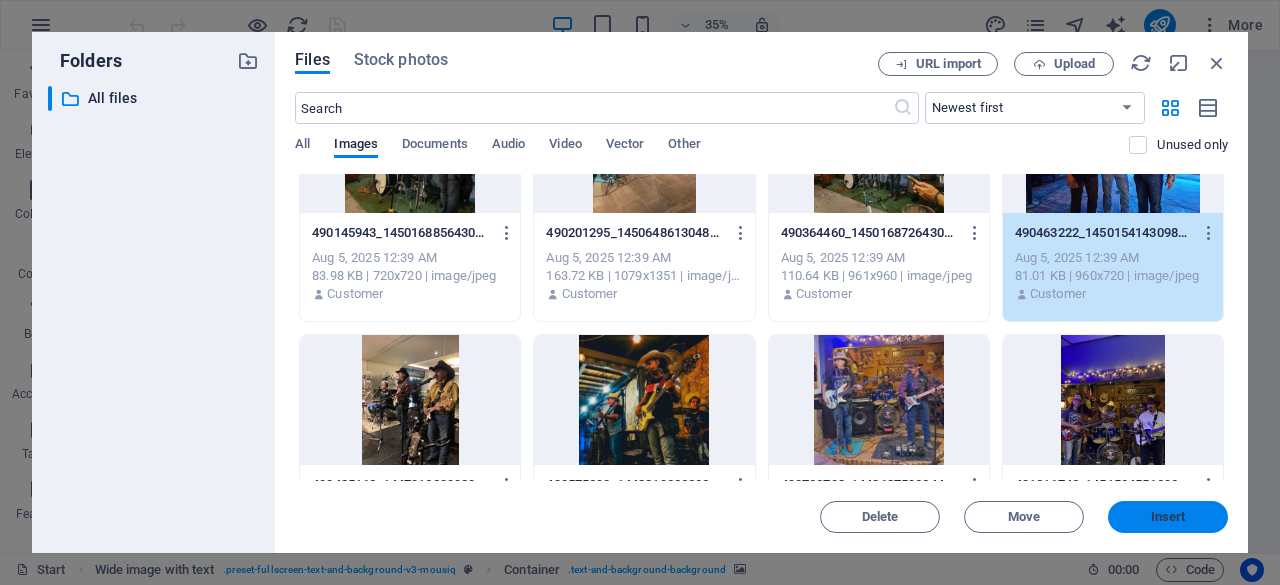 drag, startPoint x: 1169, startPoint y: 515, endPoint x: 868, endPoint y: 547, distance: 302.69623 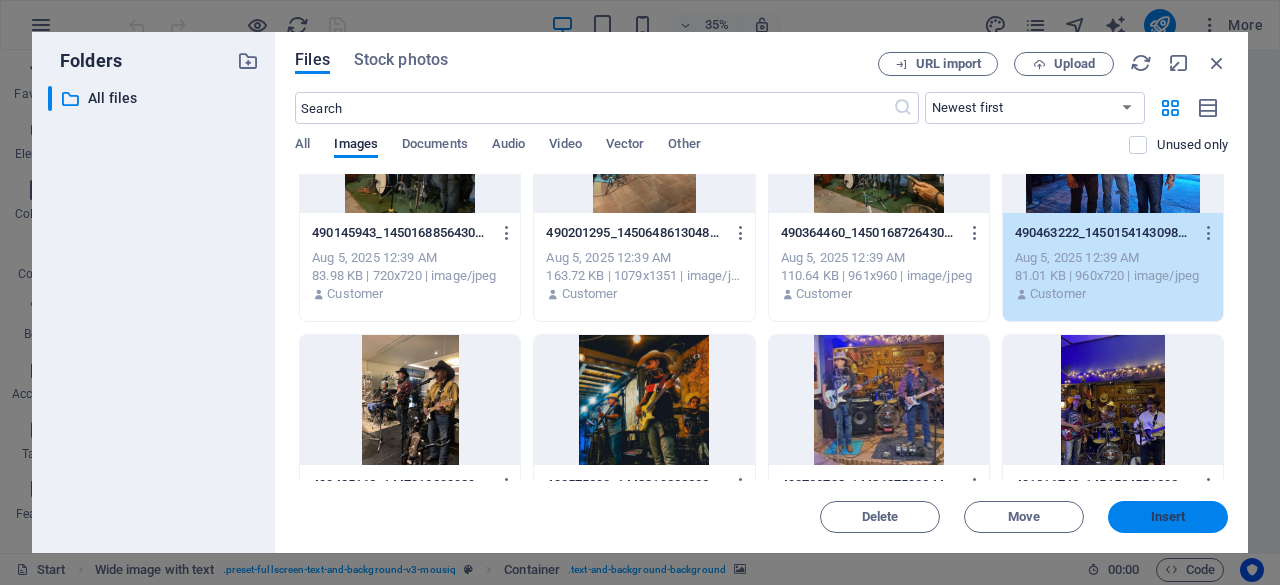 click on "Insert" at bounding box center [1168, 517] 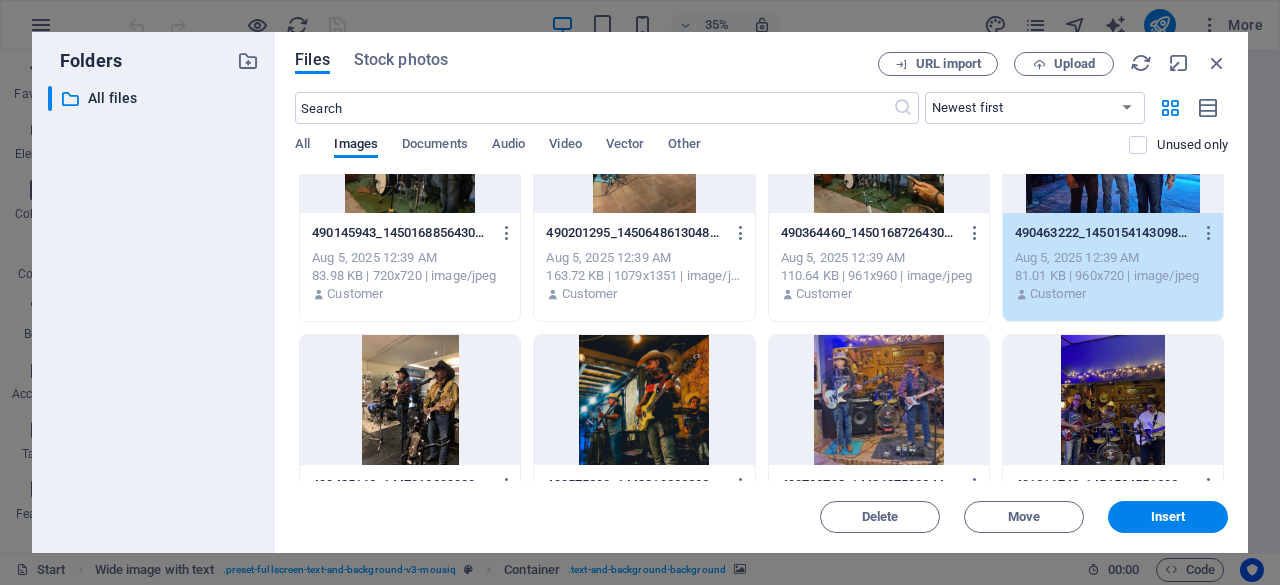 scroll, scrollTop: 2746, scrollLeft: 0, axis: vertical 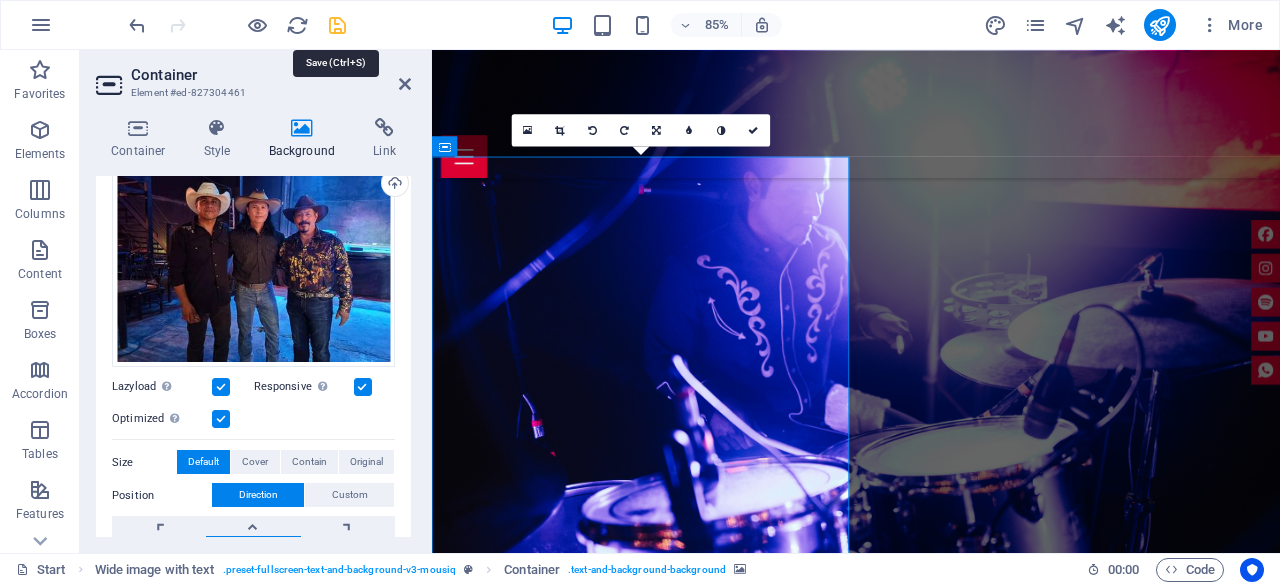 click at bounding box center [337, 25] 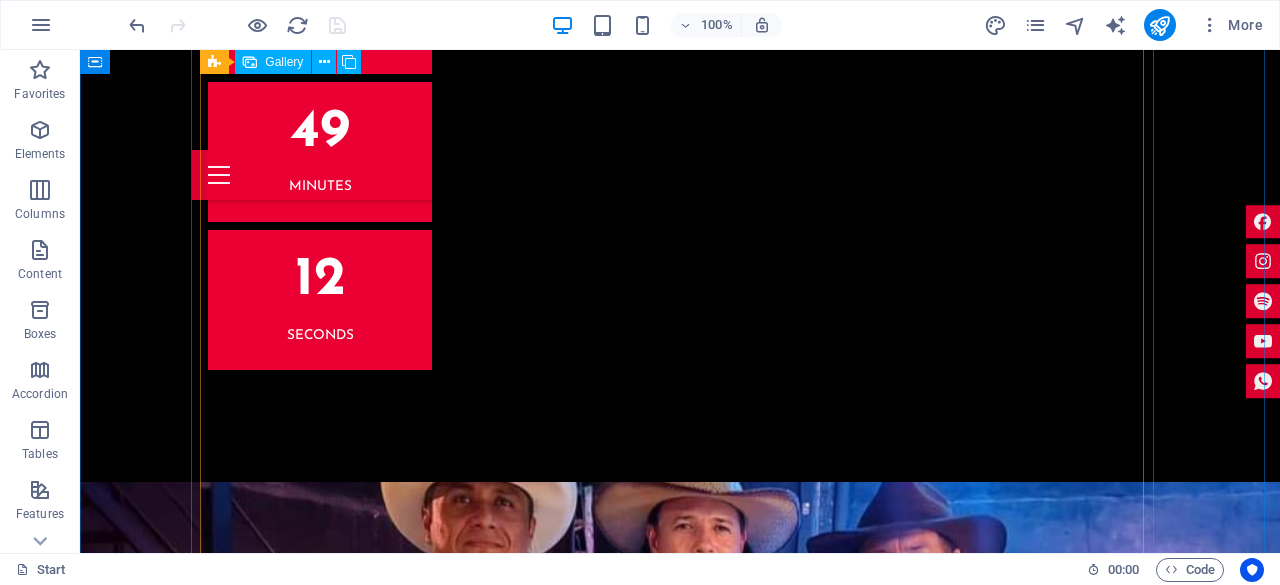 scroll, scrollTop: 4886, scrollLeft: 0, axis: vertical 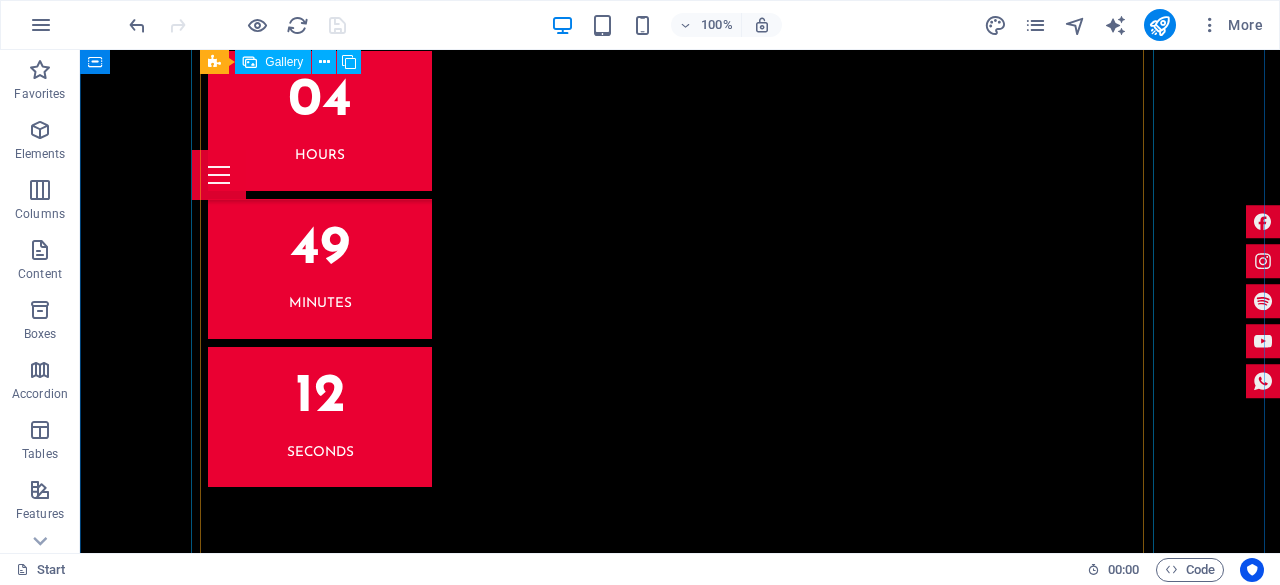 click at bounding box center (1041, 3602) 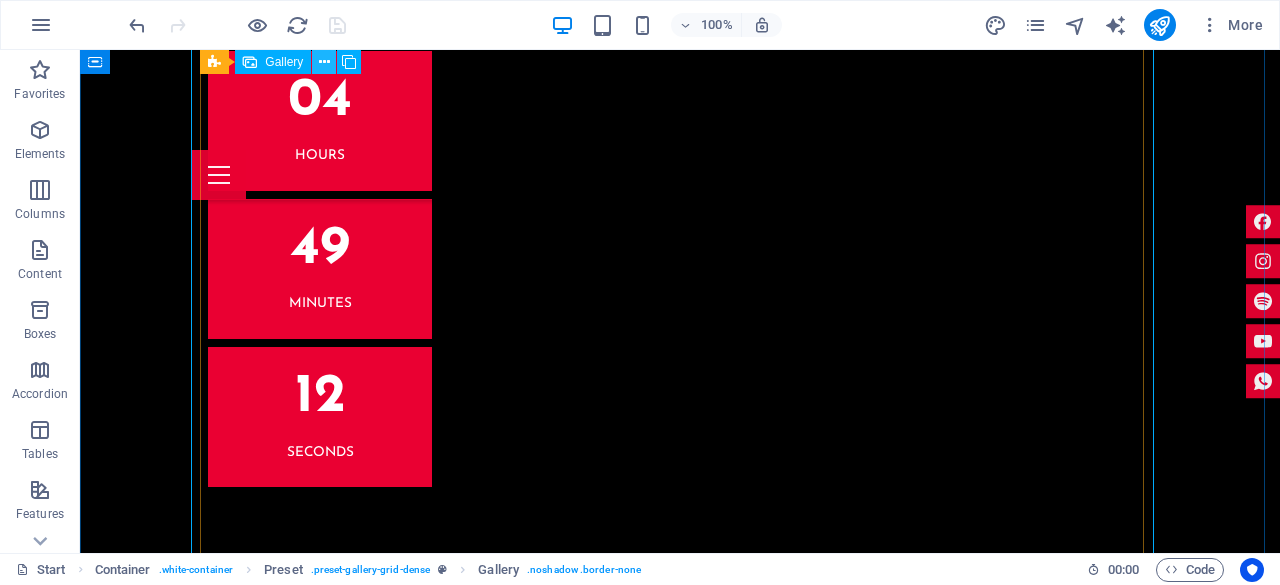 click at bounding box center [324, 62] 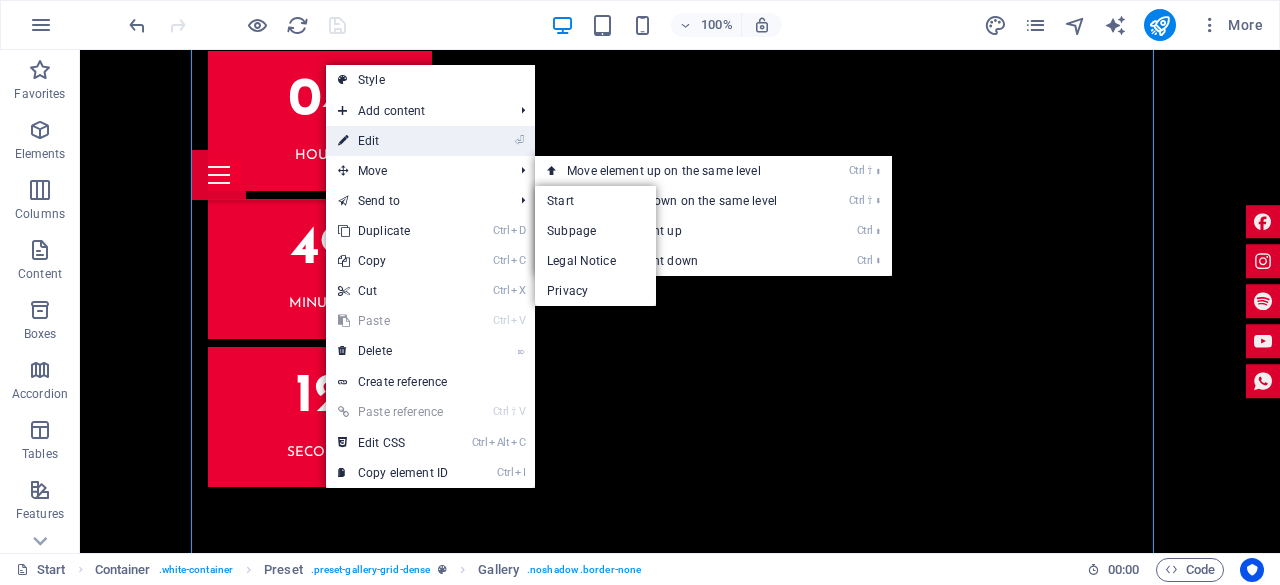 click on "⏎  Edit" at bounding box center [393, 141] 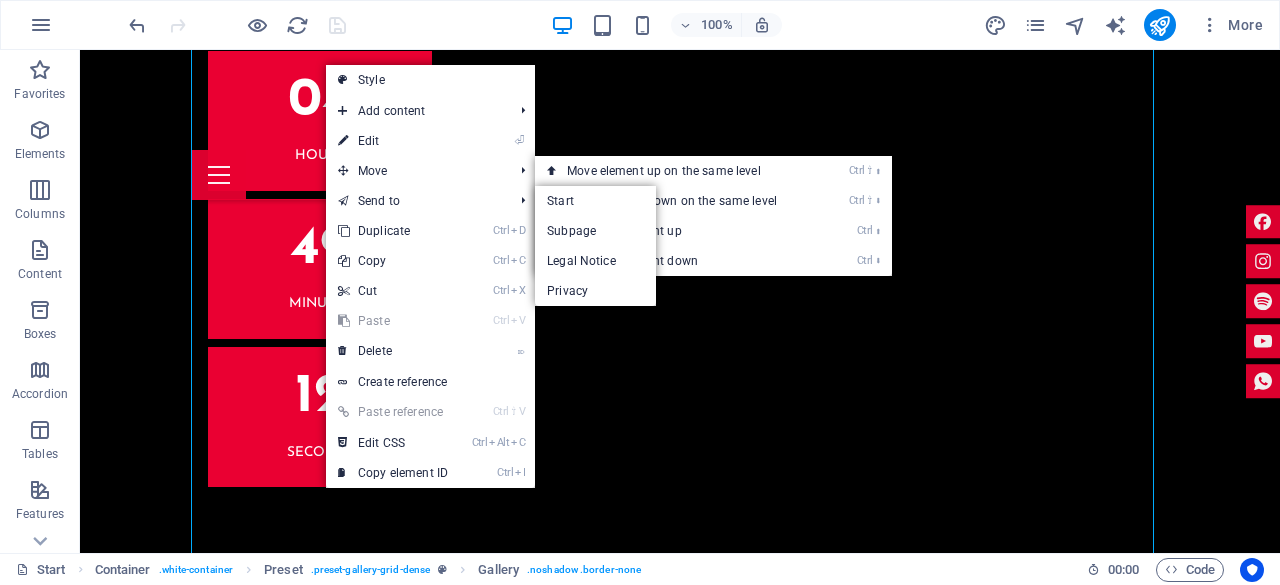 select on "4" 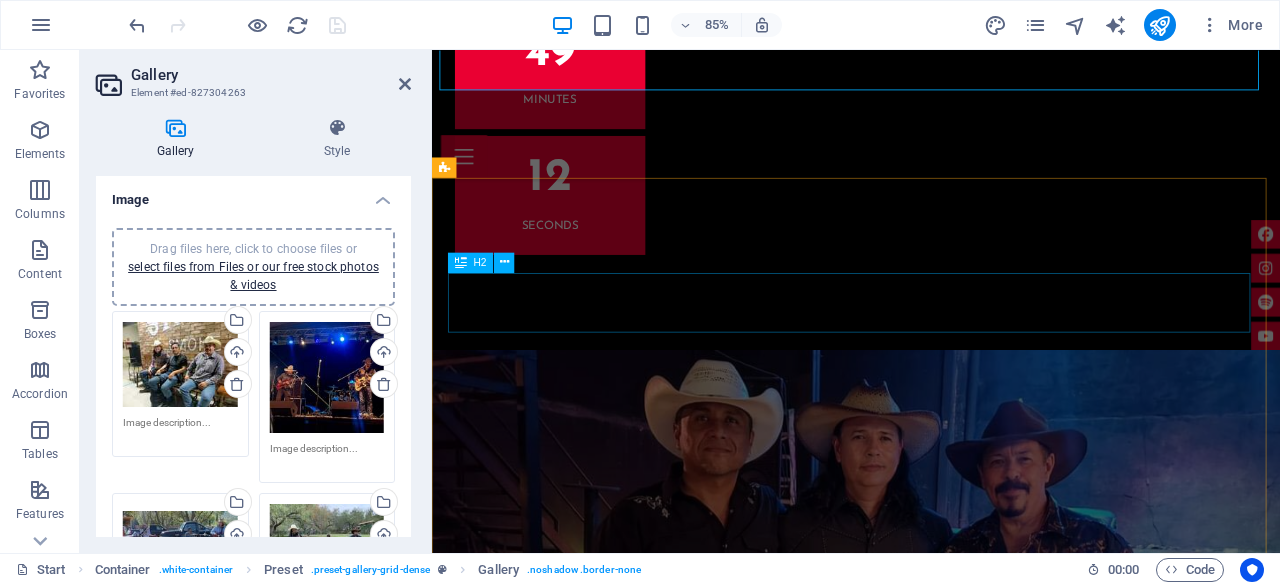 scroll, scrollTop: 5746, scrollLeft: 0, axis: vertical 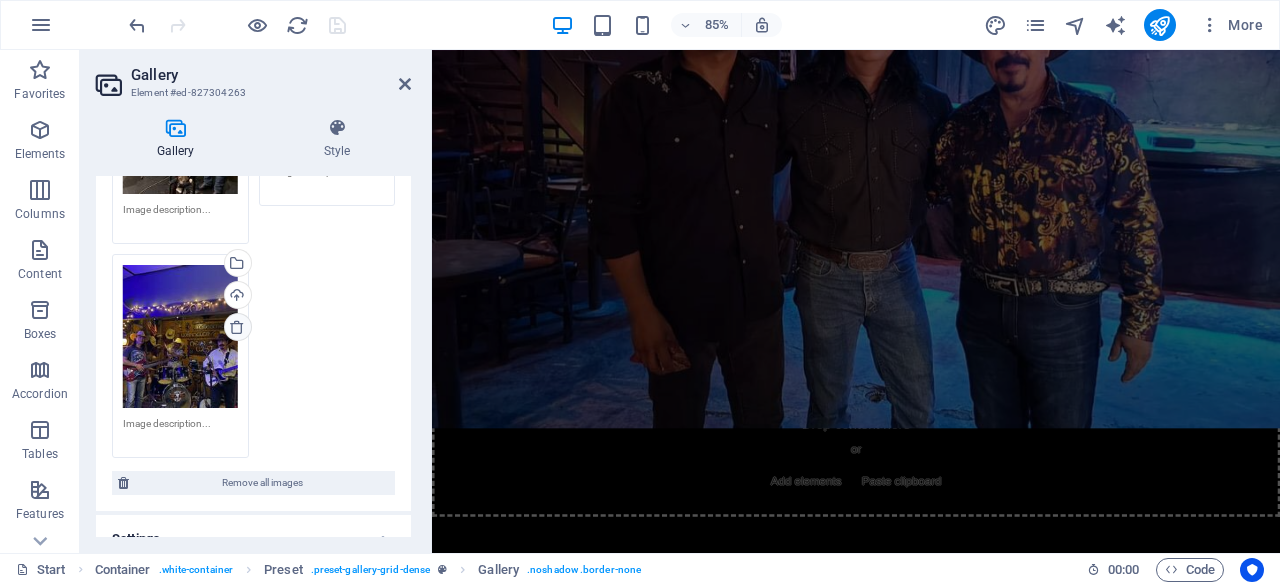 click at bounding box center [237, 327] 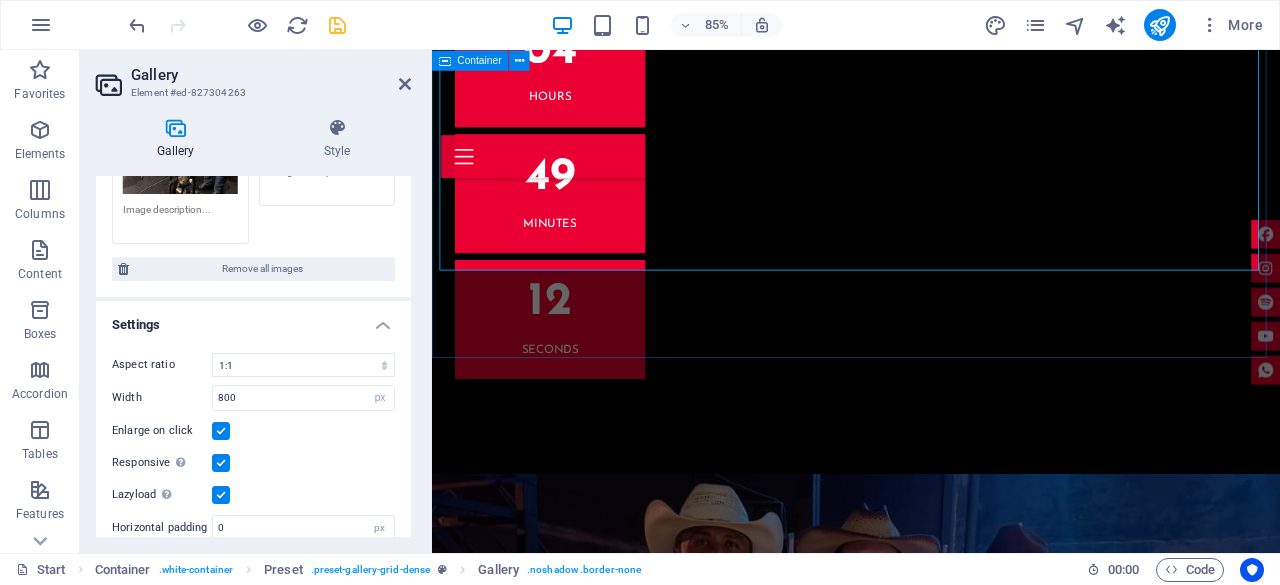 scroll, scrollTop: 4980, scrollLeft: 0, axis: vertical 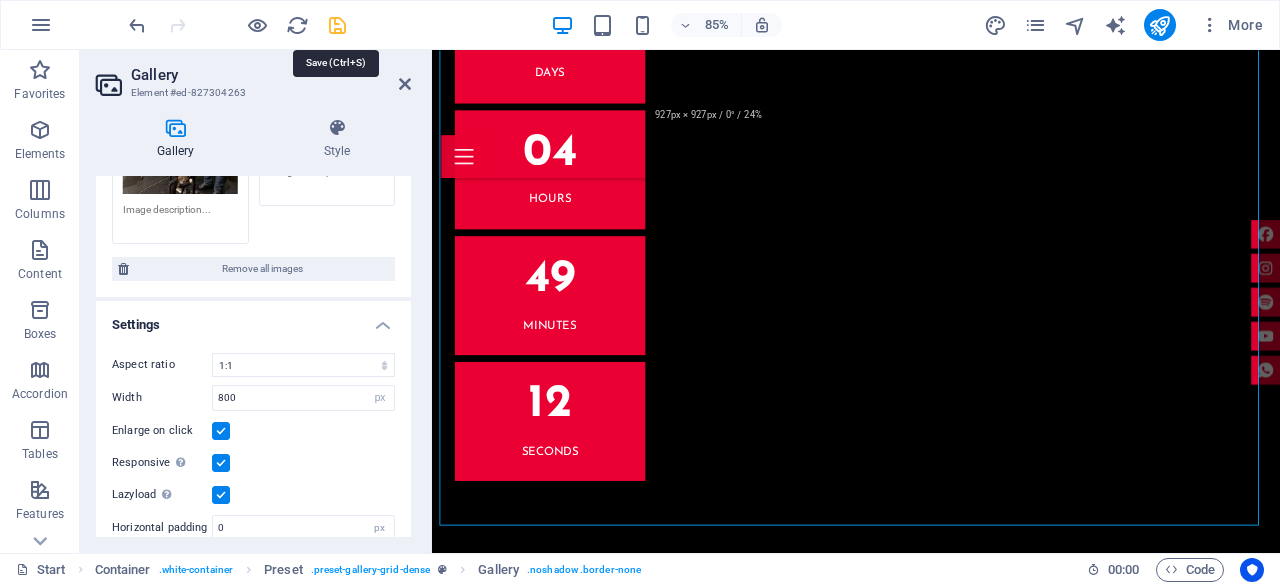 click at bounding box center [337, 25] 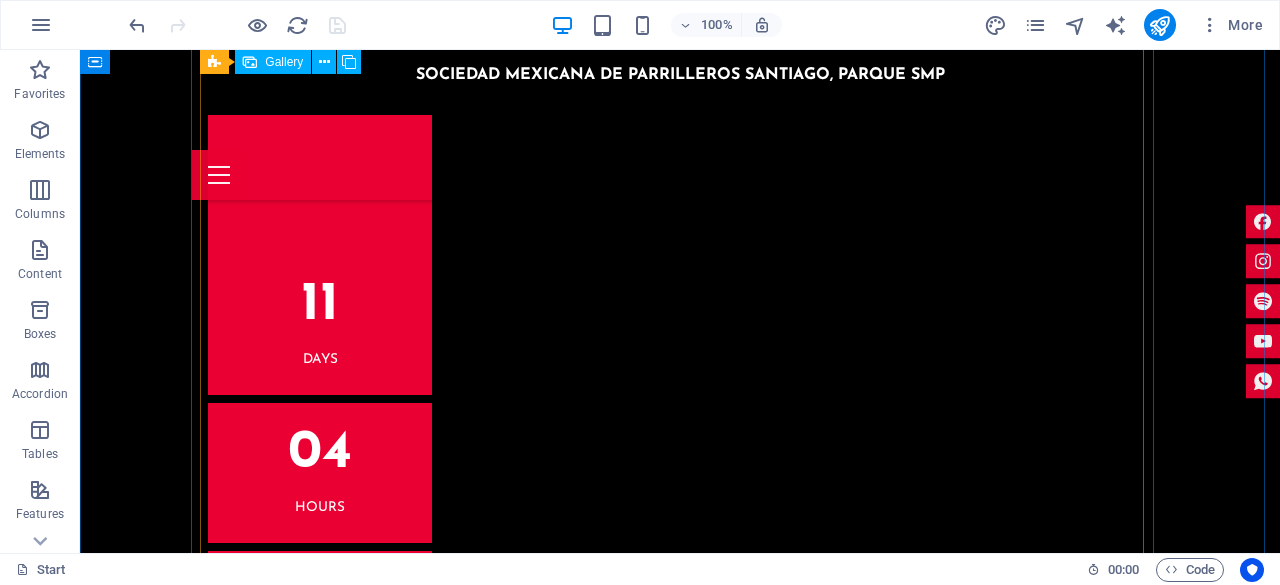scroll, scrollTop: 4619, scrollLeft: 0, axis: vertical 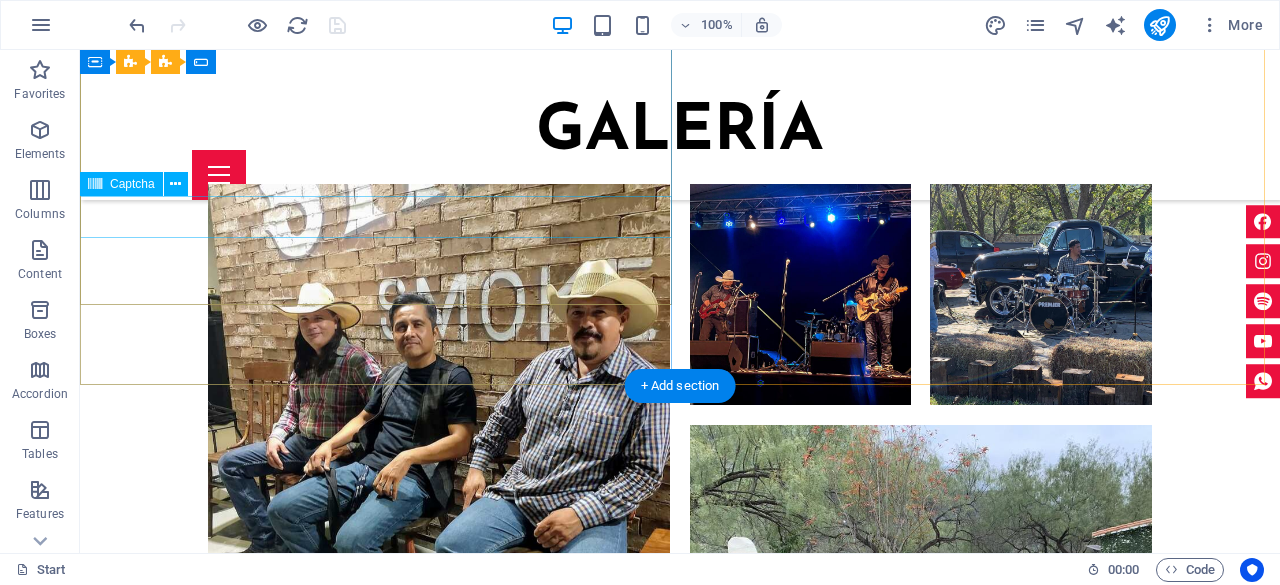 click on "Unreadable? Load new" 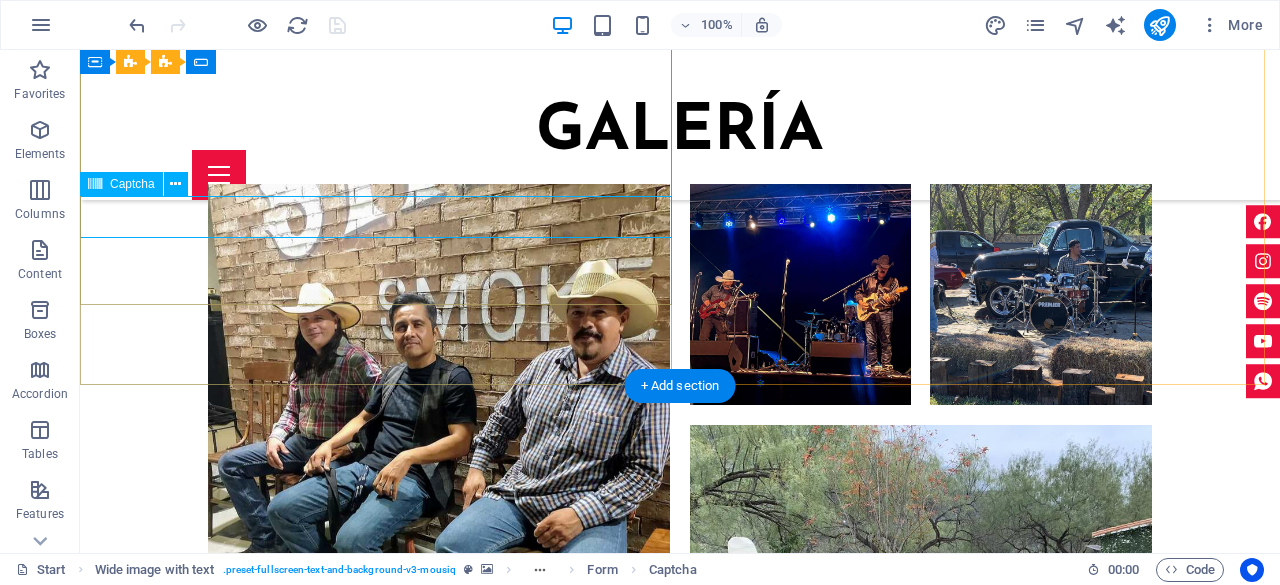 click on "Unreadable? Load new" 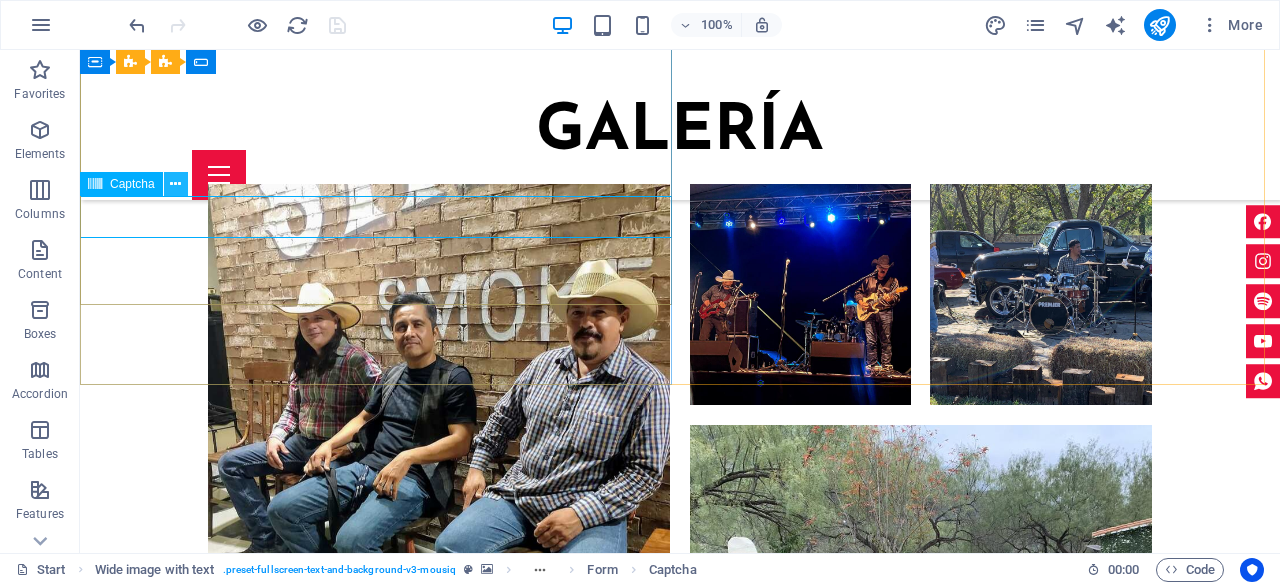 click at bounding box center (175, 184) 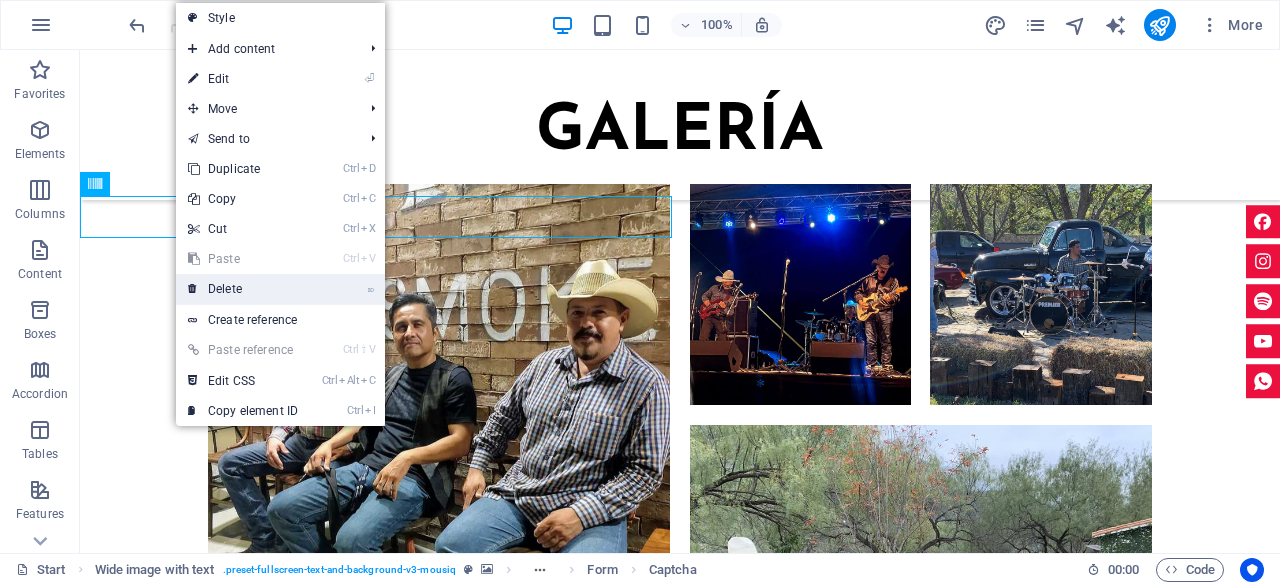 click on "⌦  Delete" at bounding box center (243, 289) 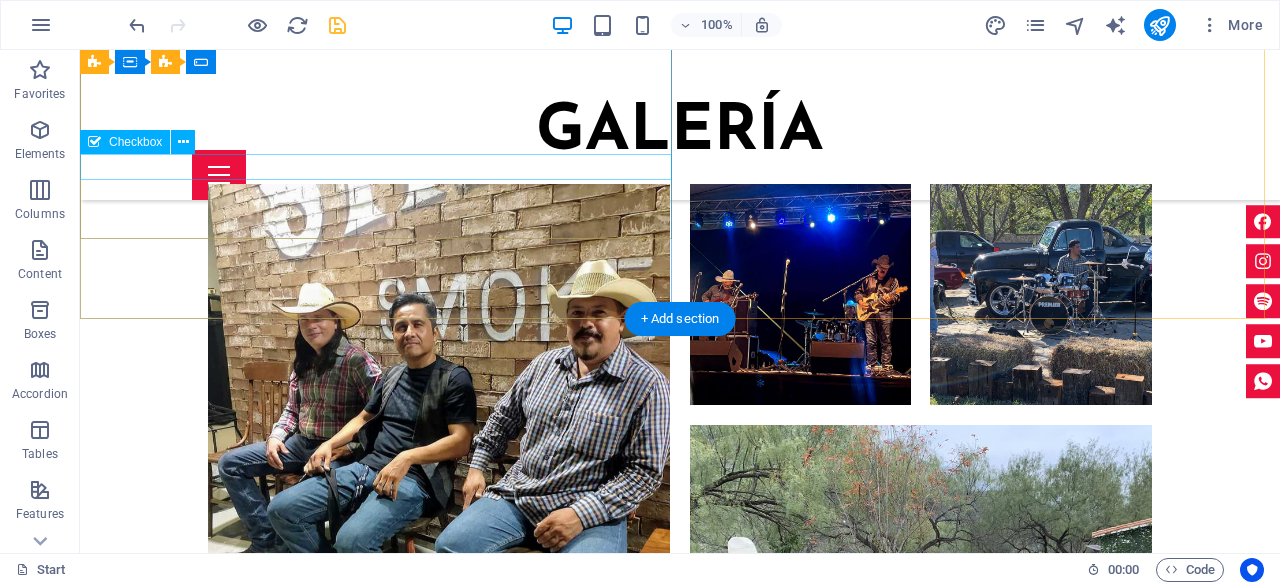 click on "AVISO DE PRIVACIDAD" 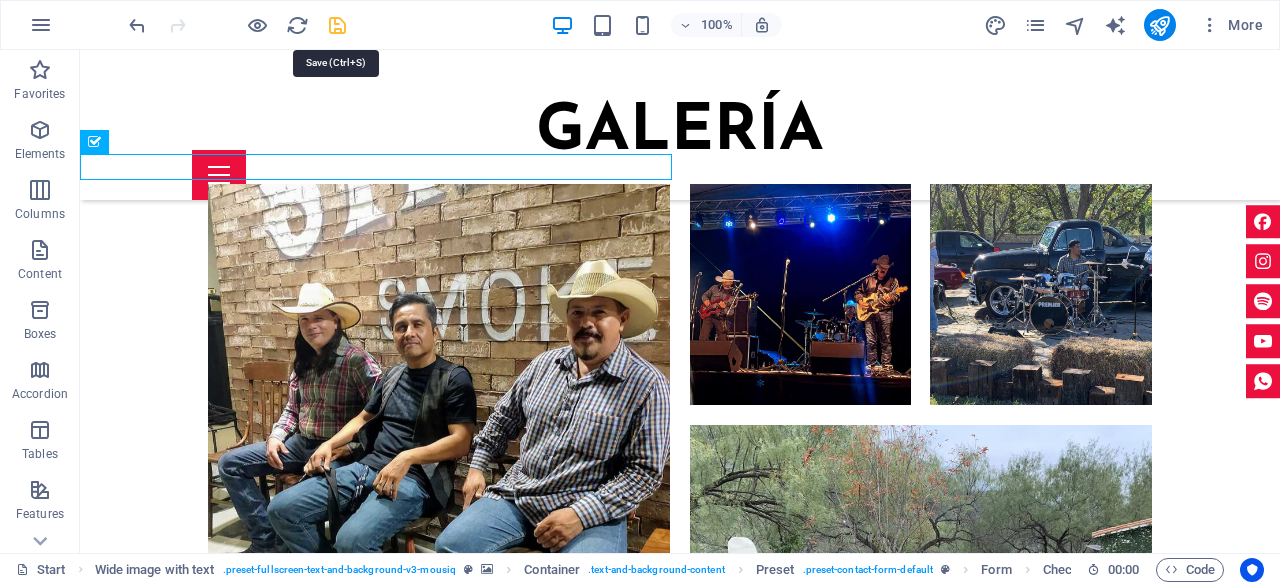 click at bounding box center [337, 25] 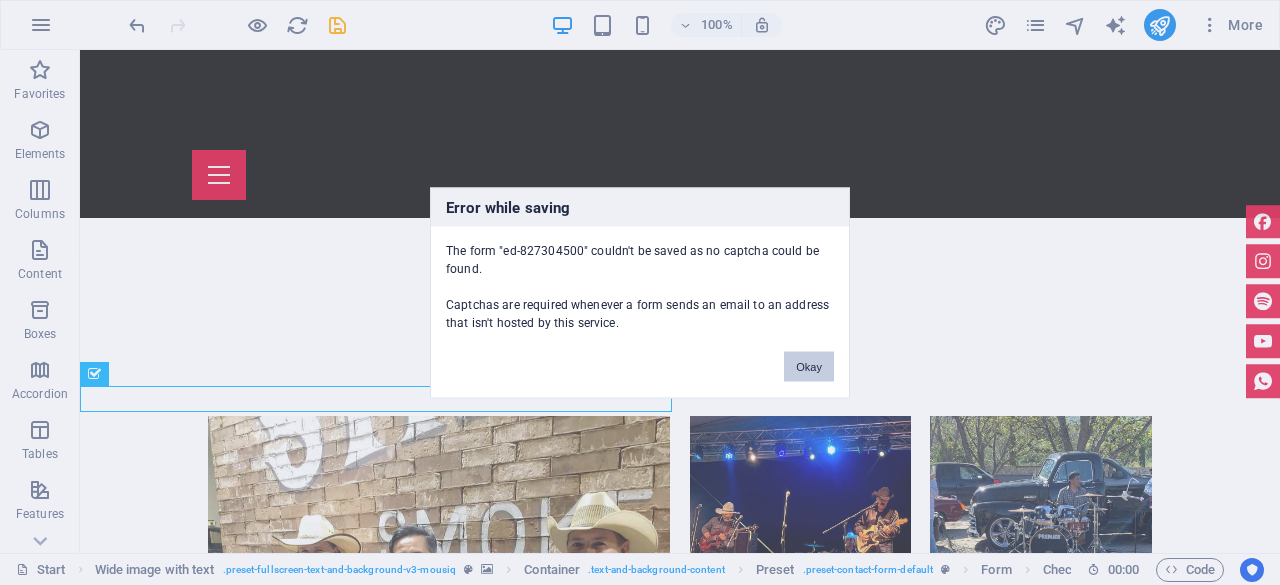 click on "Okay" at bounding box center (809, 366) 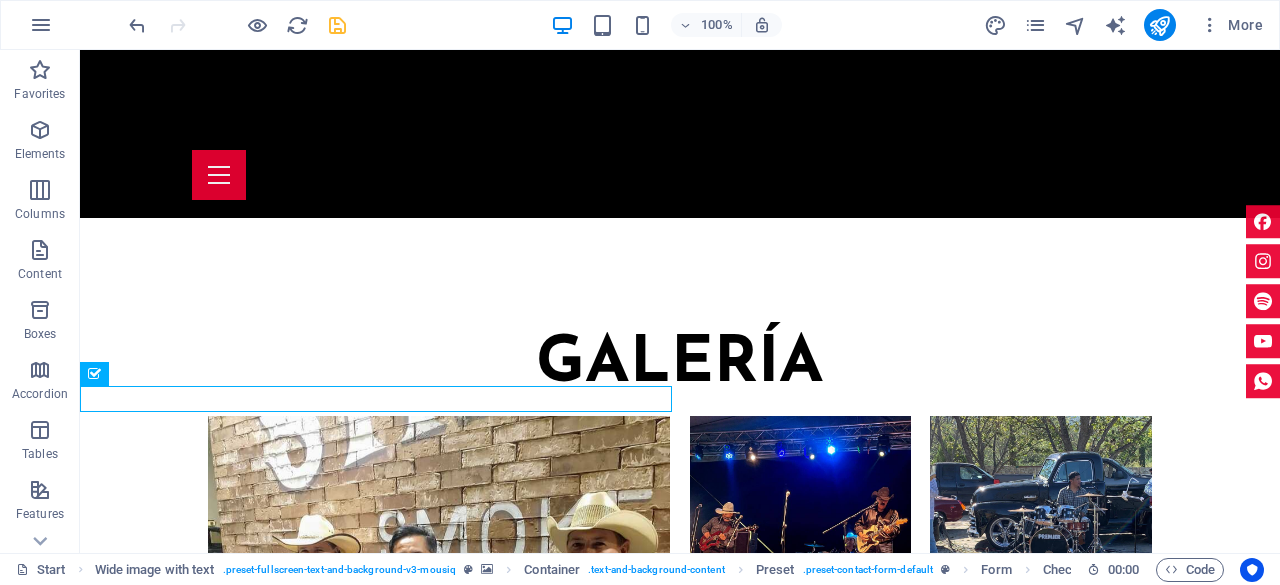 click at bounding box center [337, 25] 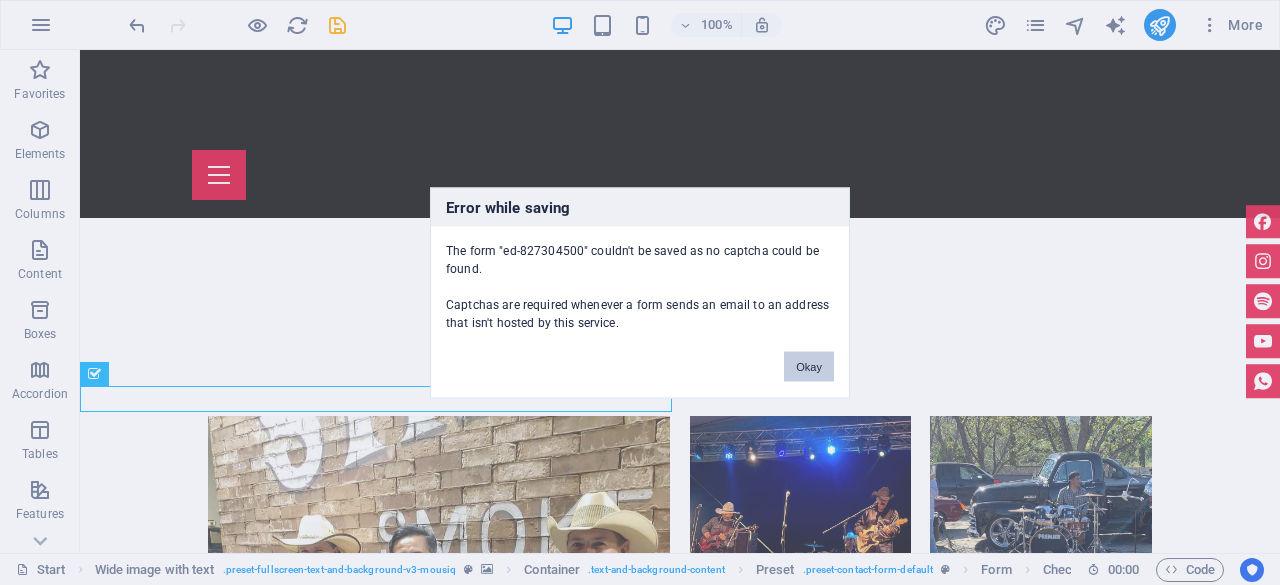 click on "Okay" at bounding box center [809, 366] 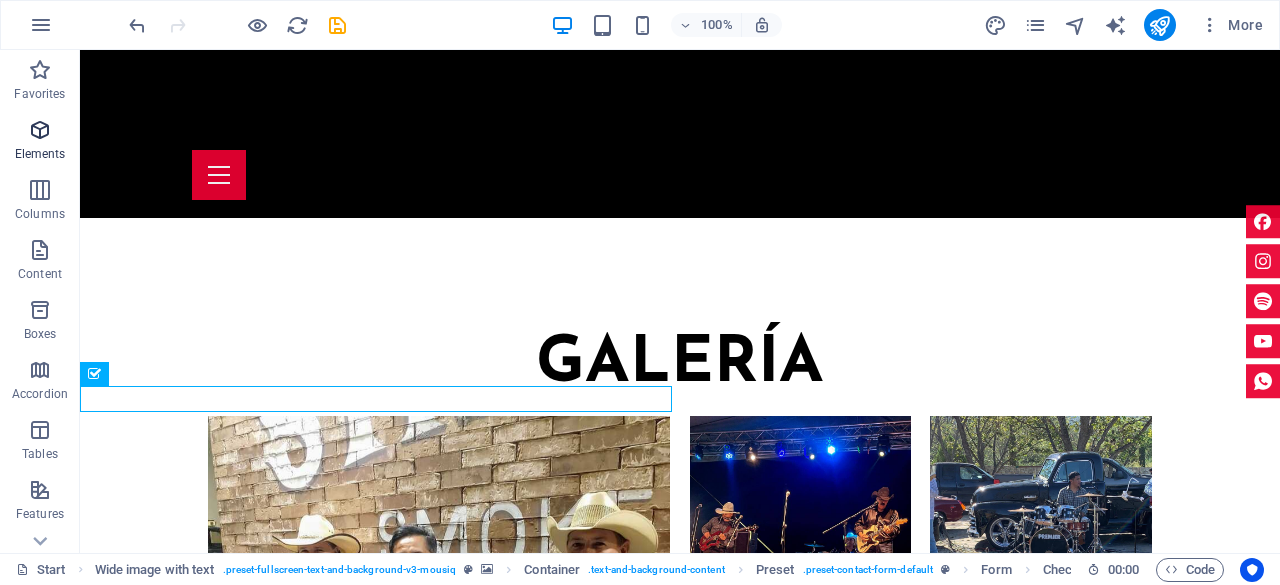 click at bounding box center [40, 130] 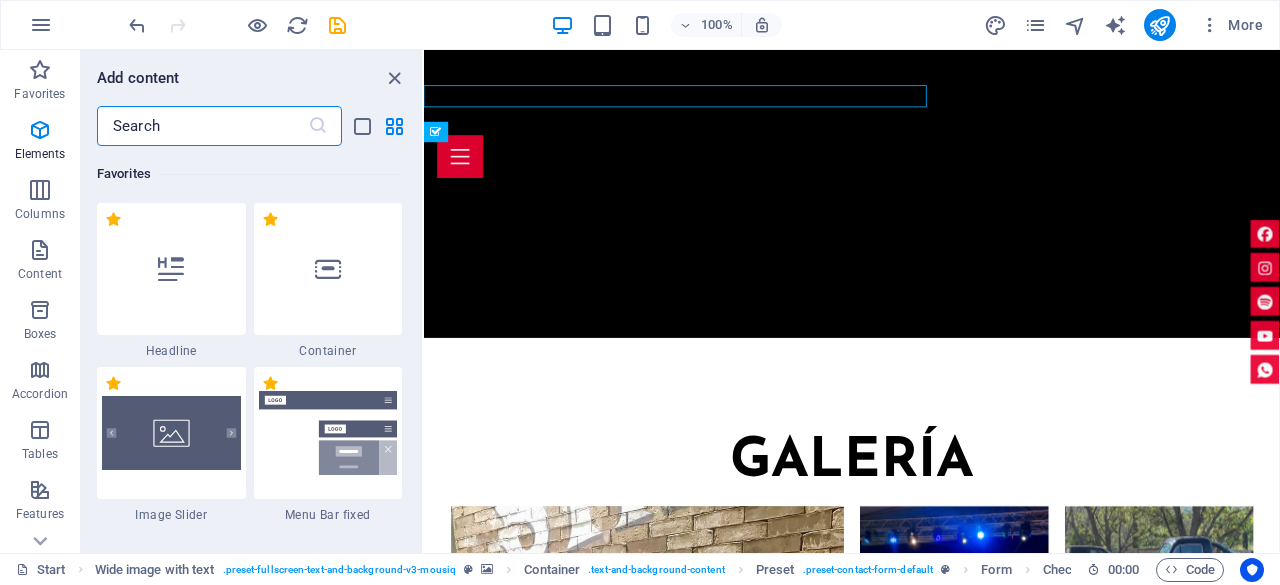 scroll, scrollTop: 6812, scrollLeft: 0, axis: vertical 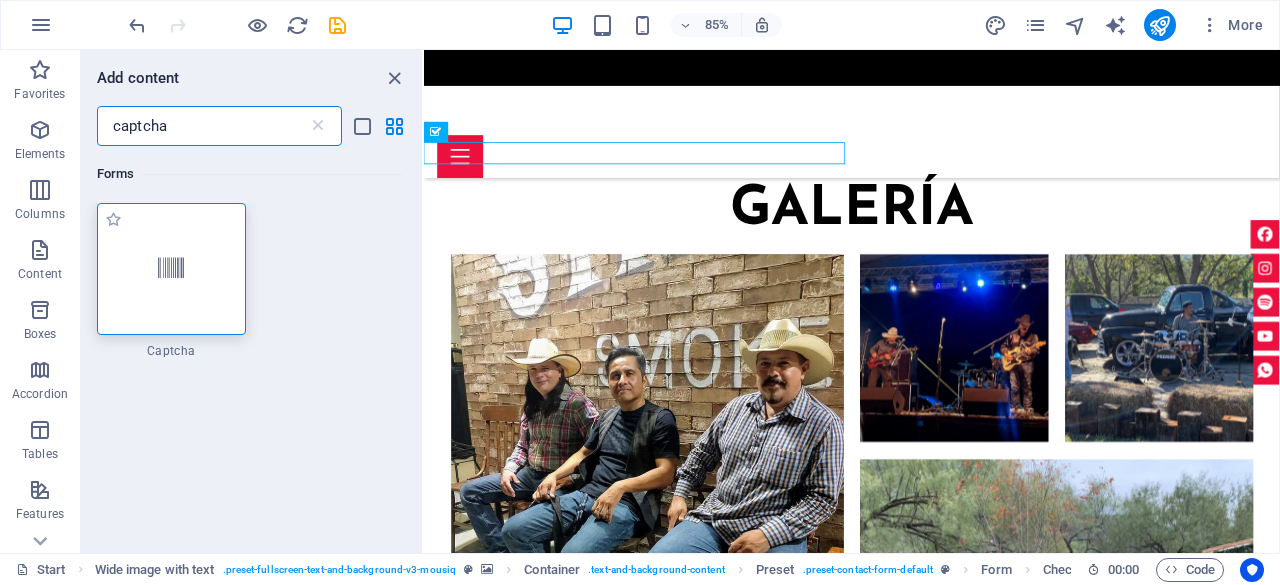 type on "captcha" 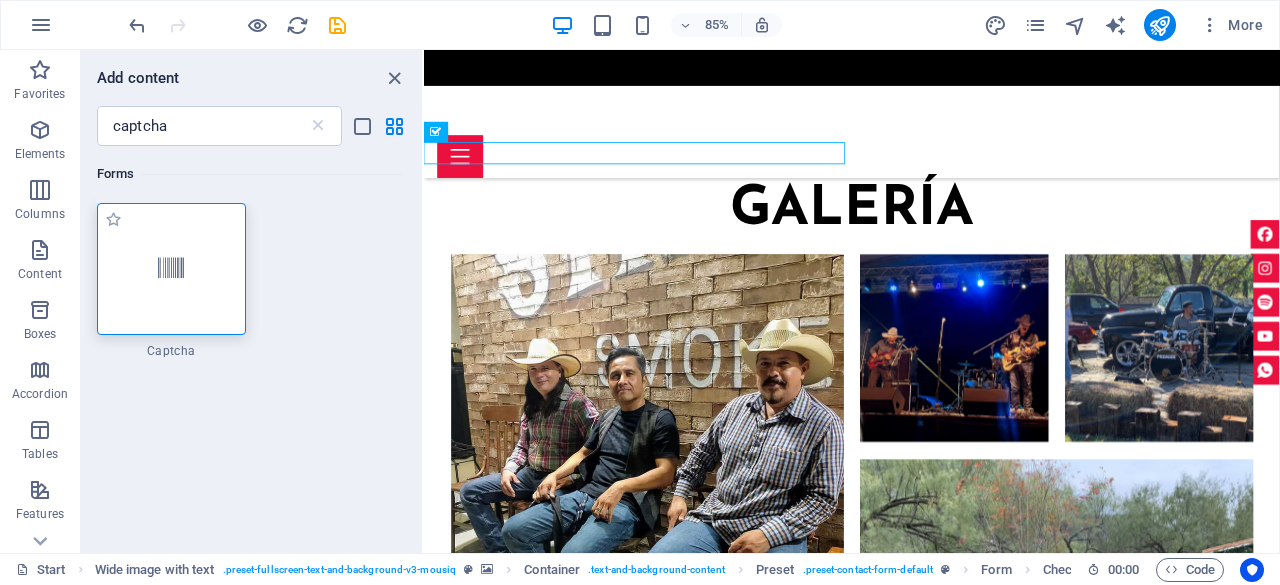 click at bounding box center (171, 269) 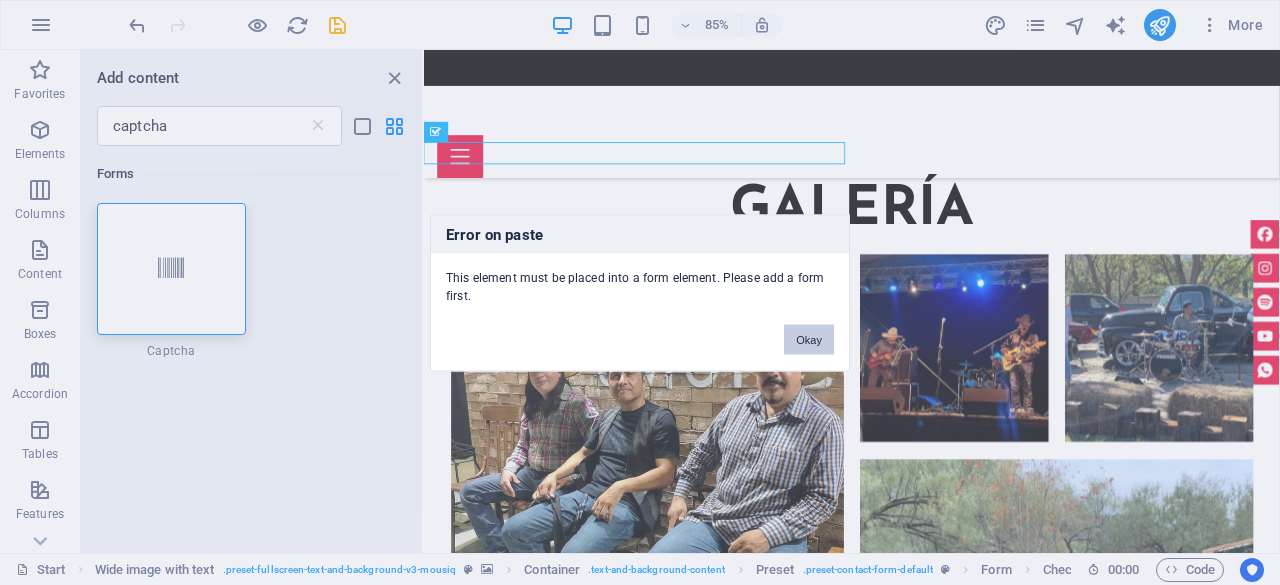 drag, startPoint x: 800, startPoint y: 341, endPoint x: 425, endPoint y: 321, distance: 375.53296 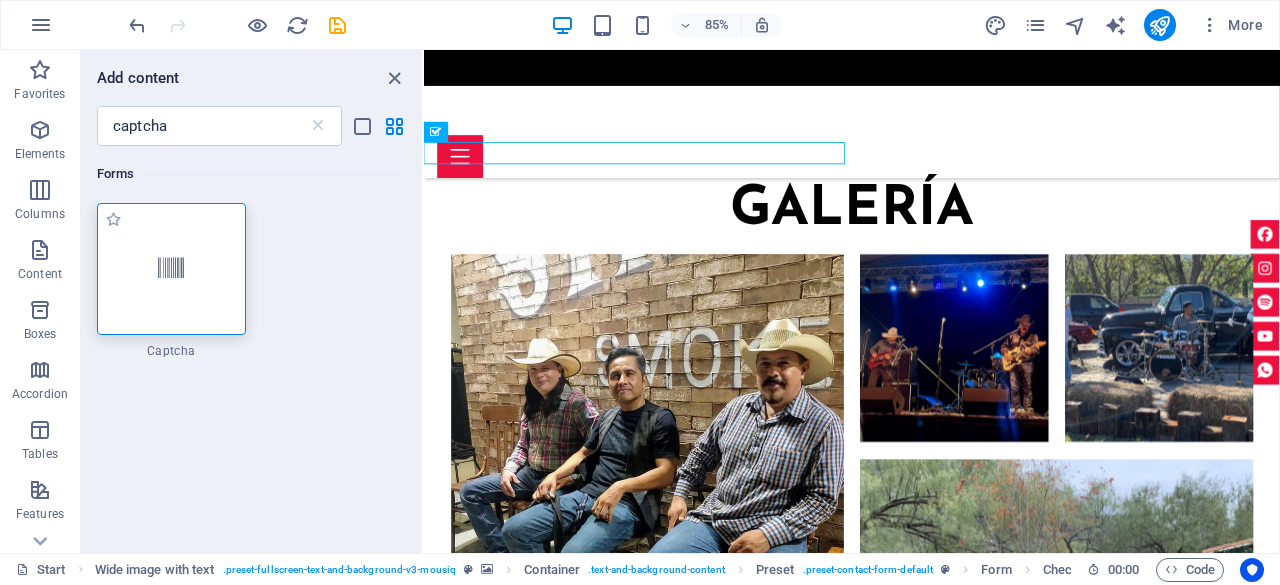 click at bounding box center [171, 269] 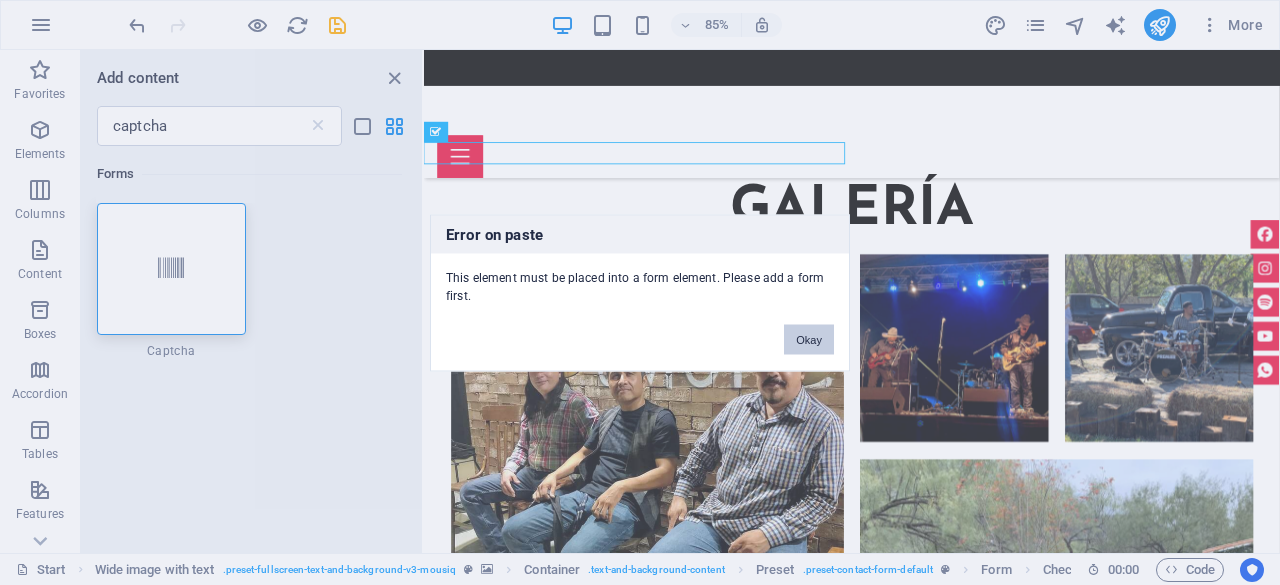 click on "Okay" at bounding box center [809, 339] 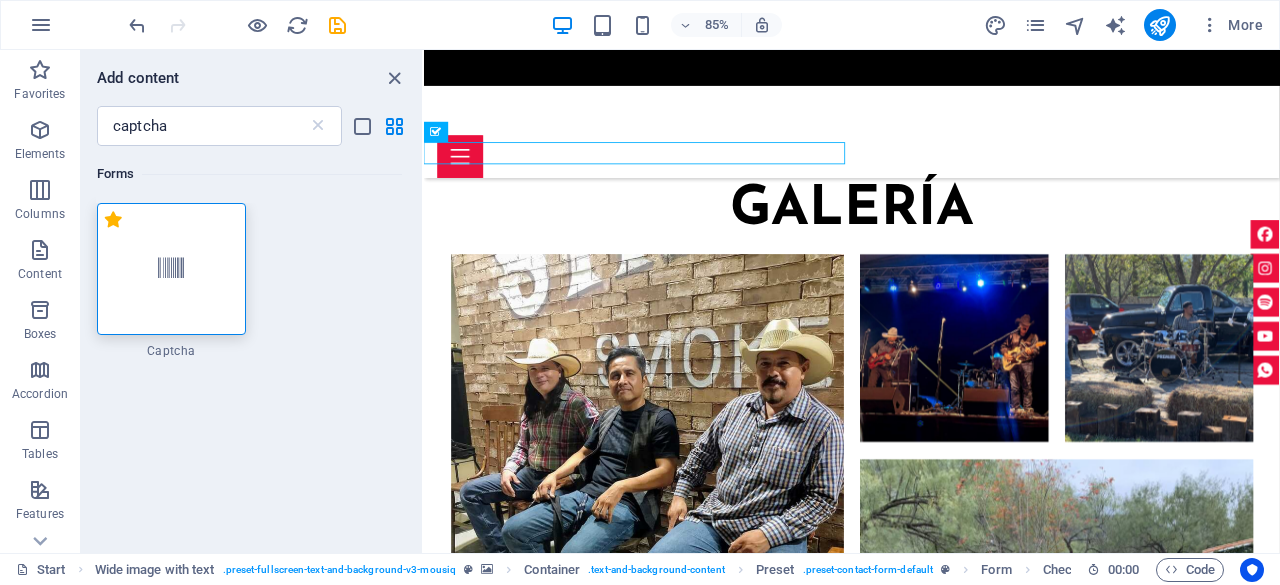 click on "1 Star" at bounding box center [113, 219] 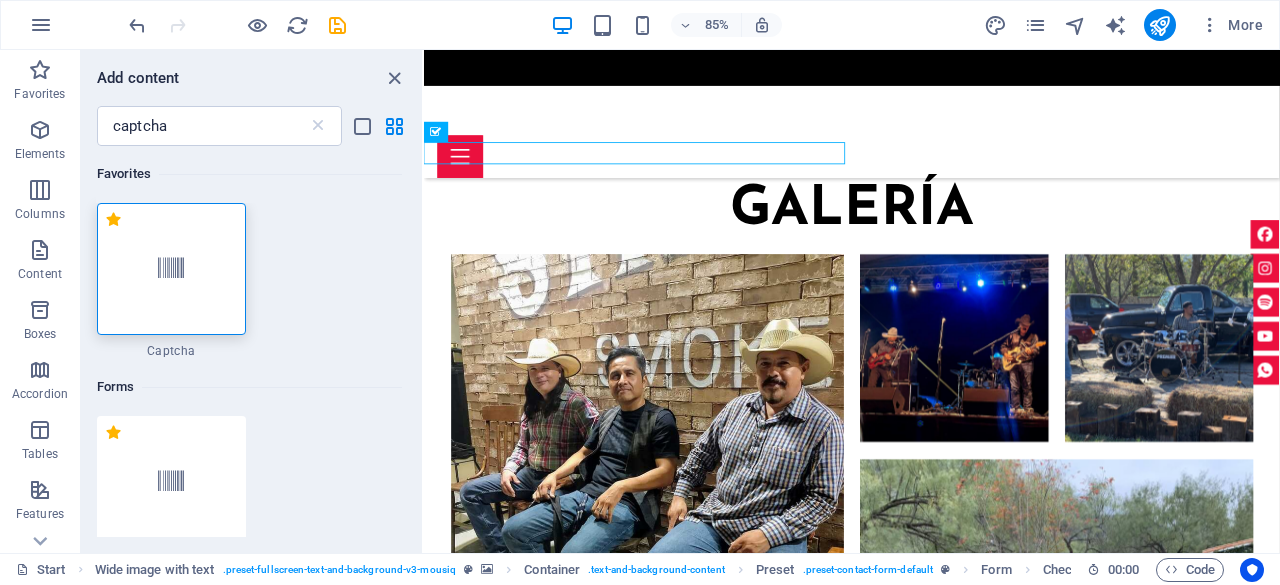 scroll, scrollTop: 213, scrollLeft: 0, axis: vertical 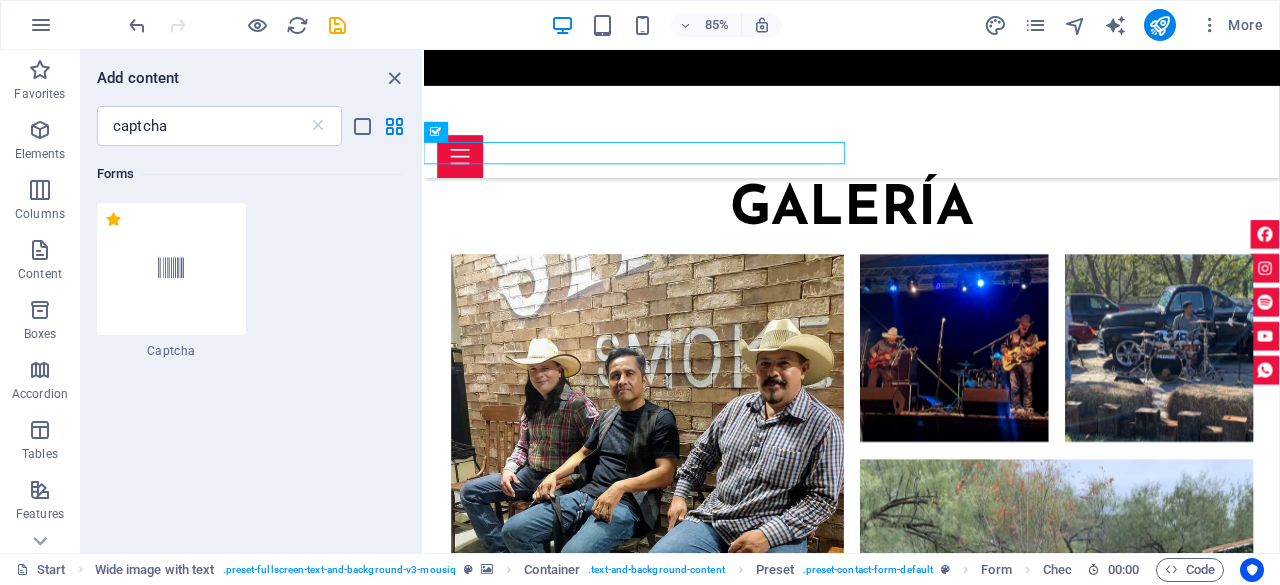 click on "1 Star Captcha" at bounding box center (249, 281) 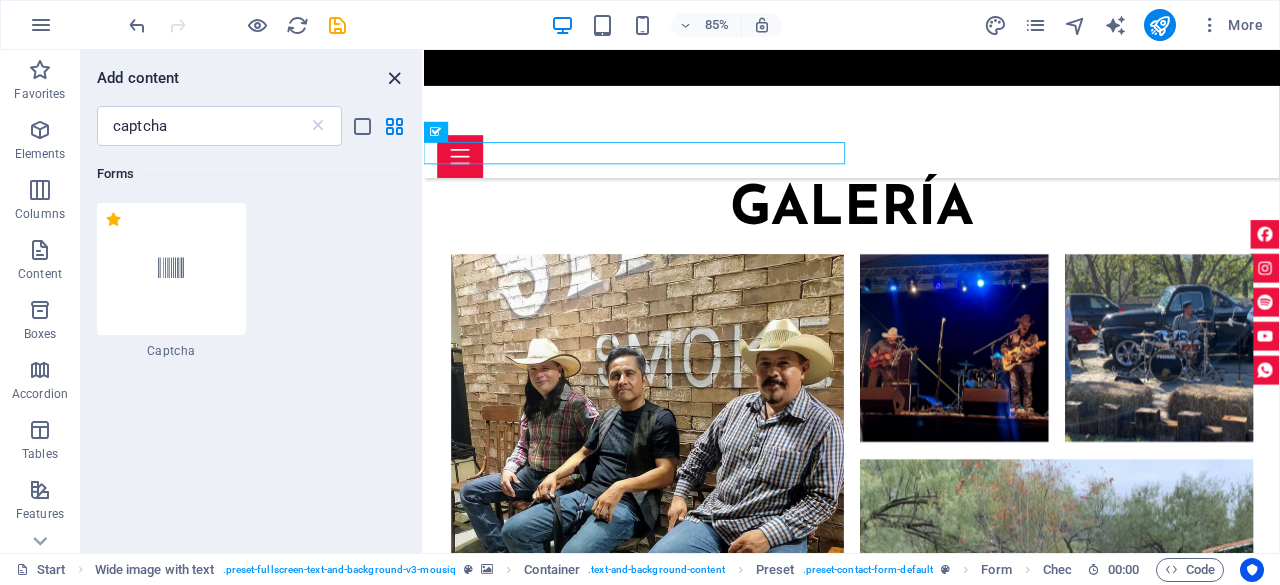 click at bounding box center (394, 78) 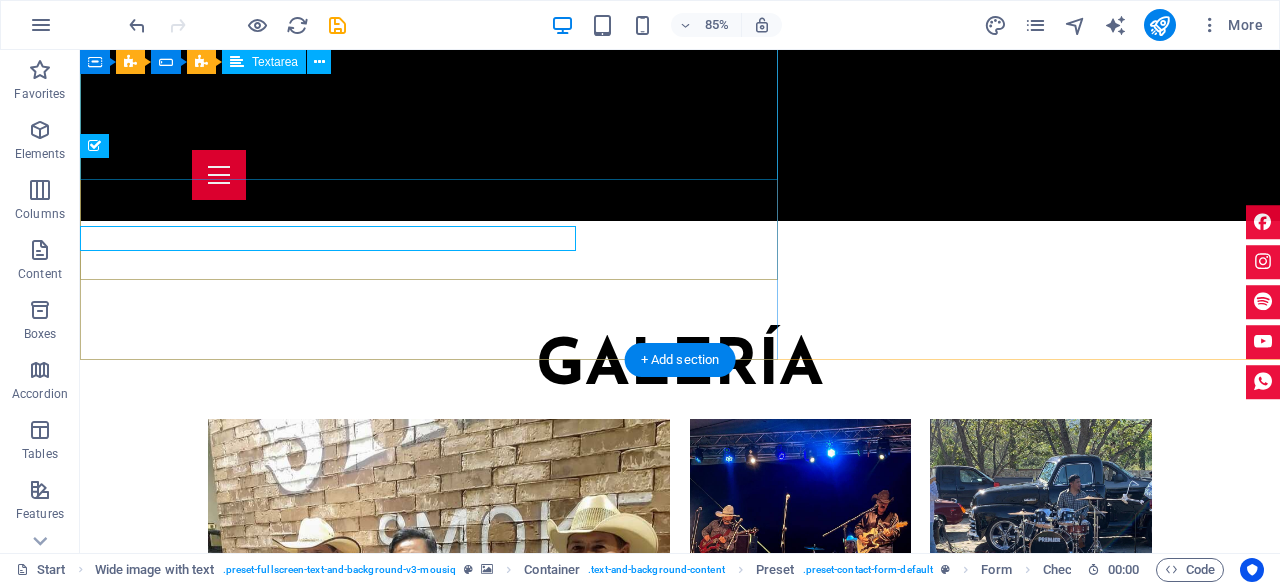 scroll, scrollTop: 6744, scrollLeft: 0, axis: vertical 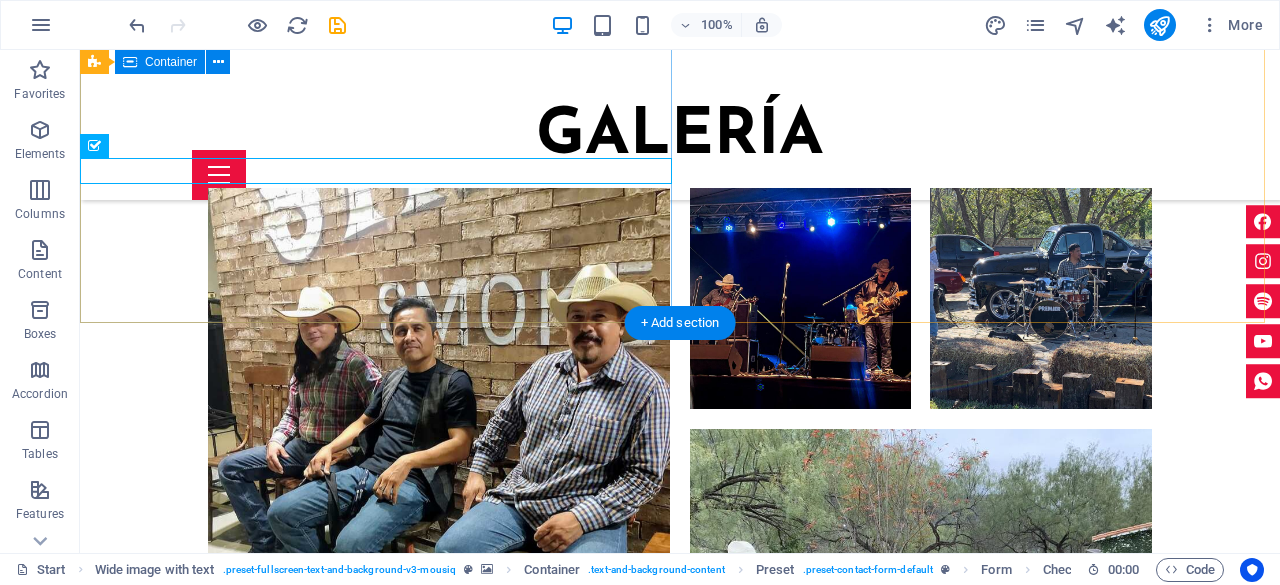 click on "contacto Nombre Correo Electrónico MENSAJE   AVISO DE PRIVACIDAD ENVIAR" at bounding box center (680, 4488) 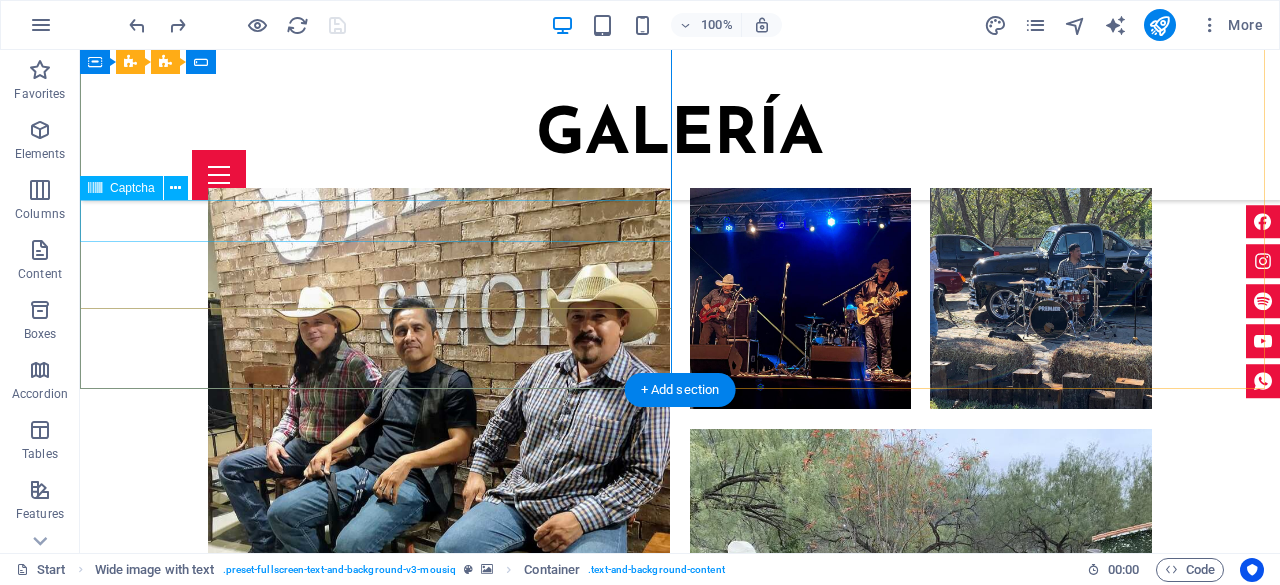 click on "Unreadable? Load new" 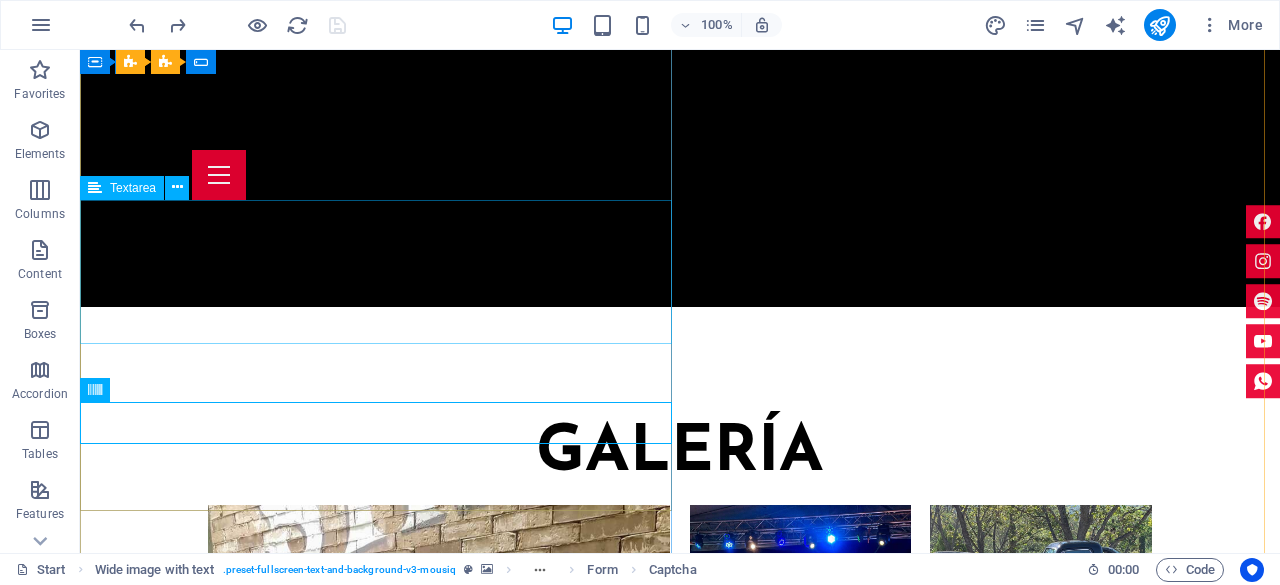 scroll, scrollTop: 6344, scrollLeft: 0, axis: vertical 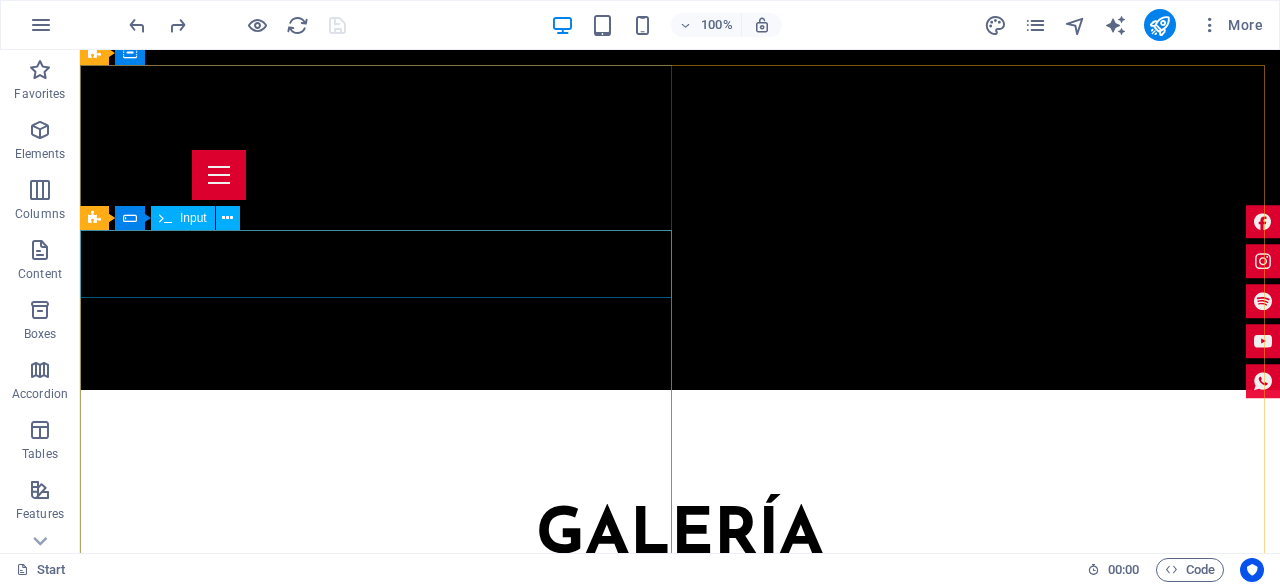 click on "Input" at bounding box center [193, 218] 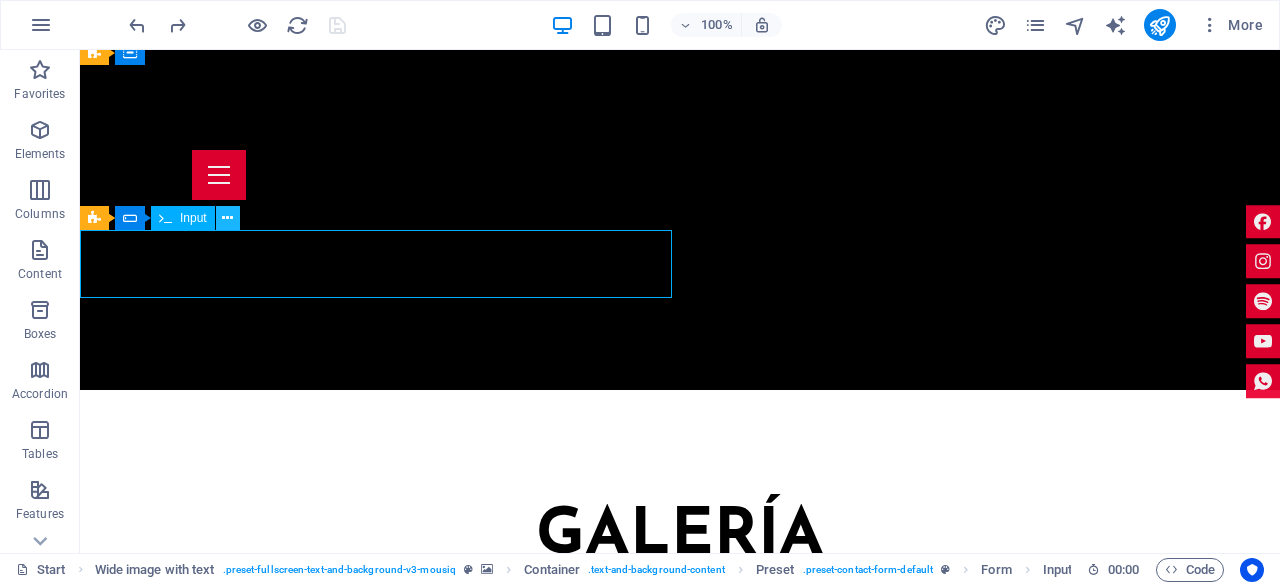 click at bounding box center (227, 218) 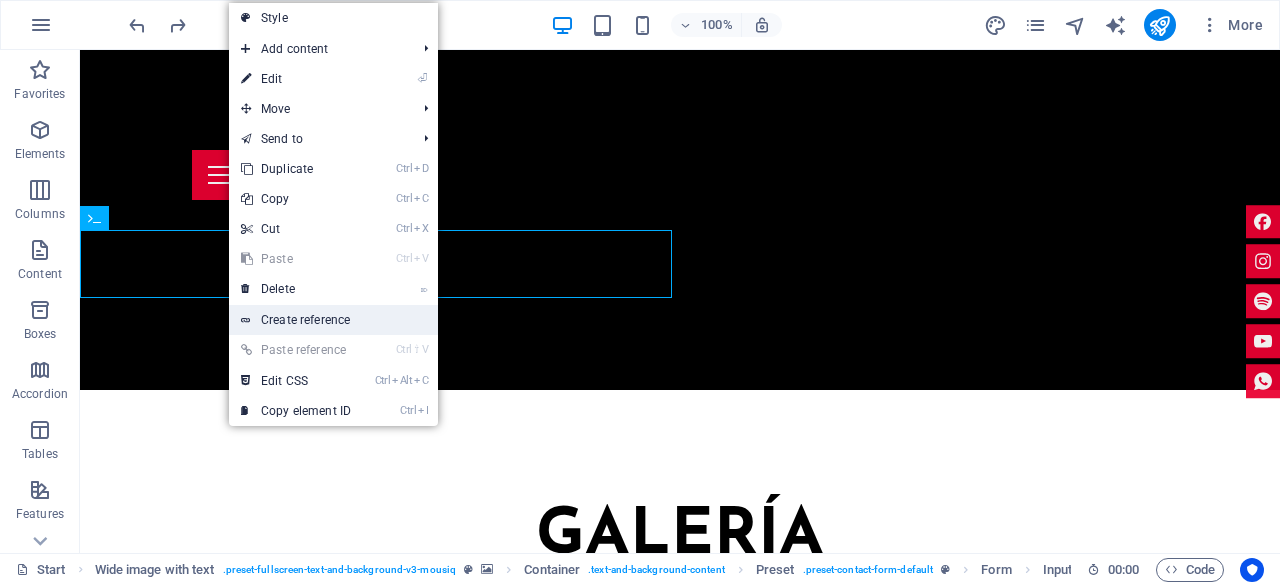 click on "Create reference" at bounding box center (333, 320) 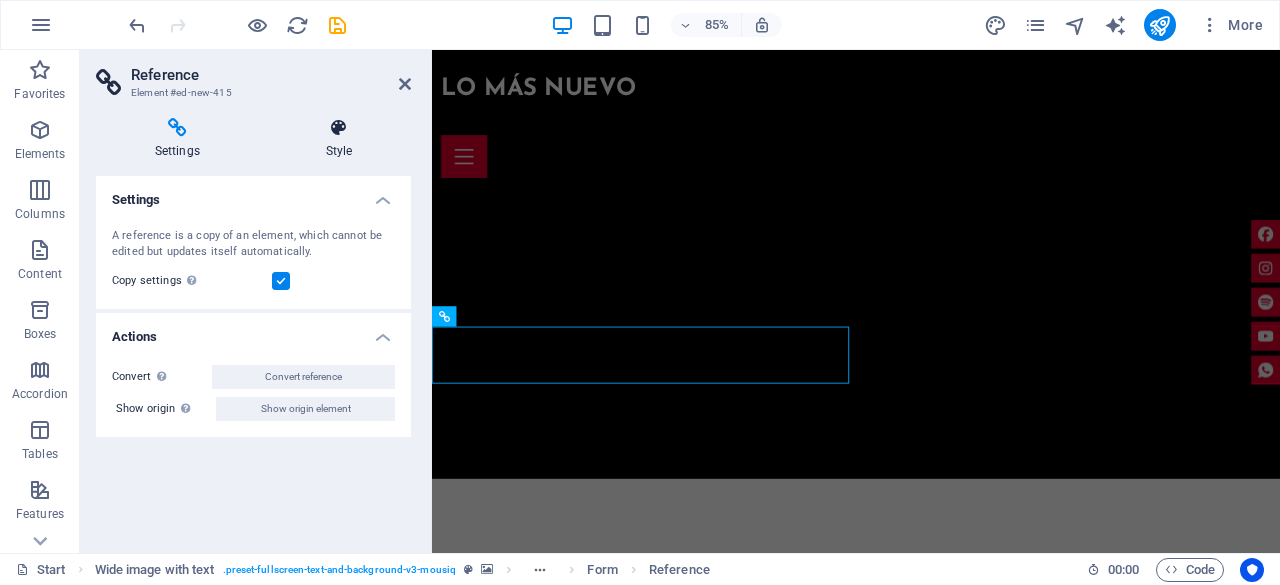 click at bounding box center [339, 128] 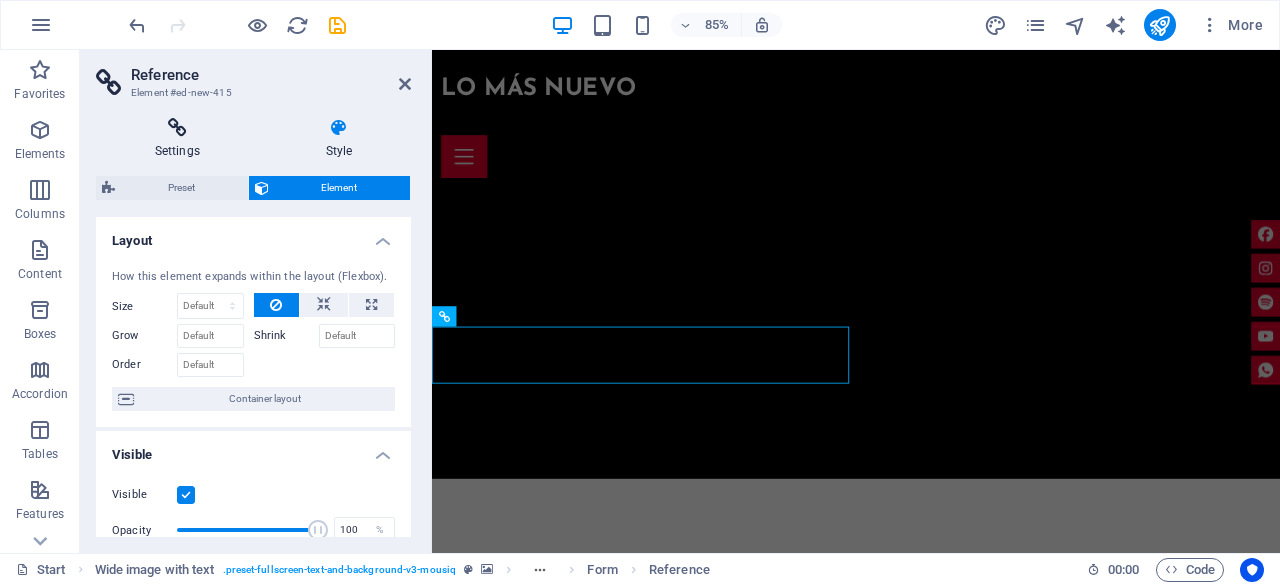 click at bounding box center [177, 128] 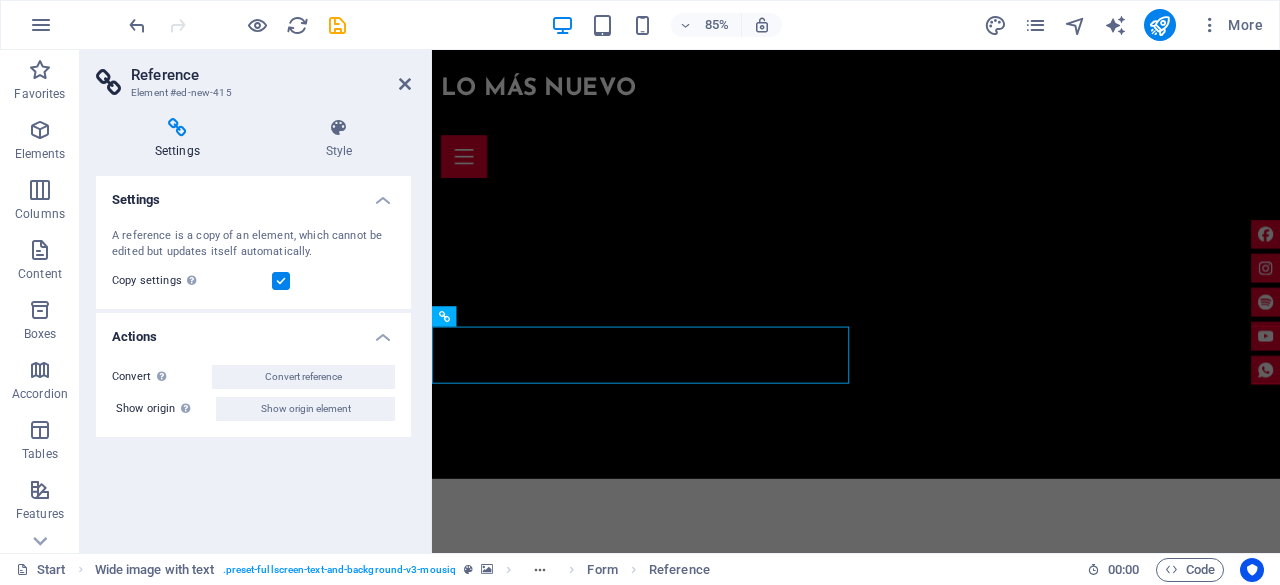 click on "Reference" at bounding box center (271, 75) 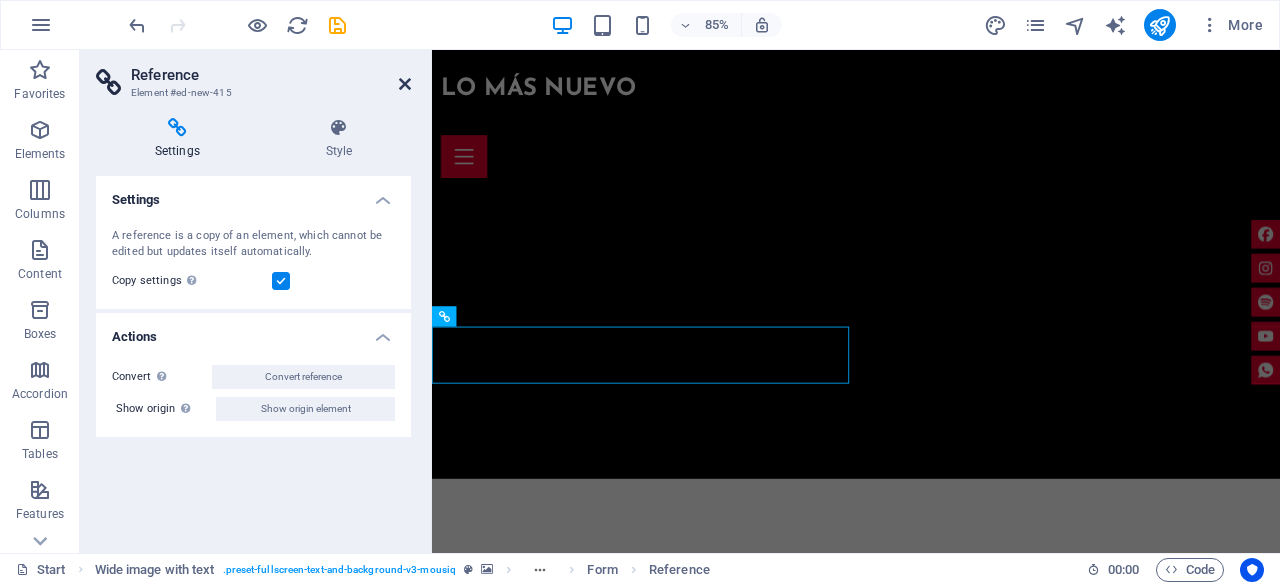 drag, startPoint x: 405, startPoint y: 81, endPoint x: 324, endPoint y: 30, distance: 95.71834 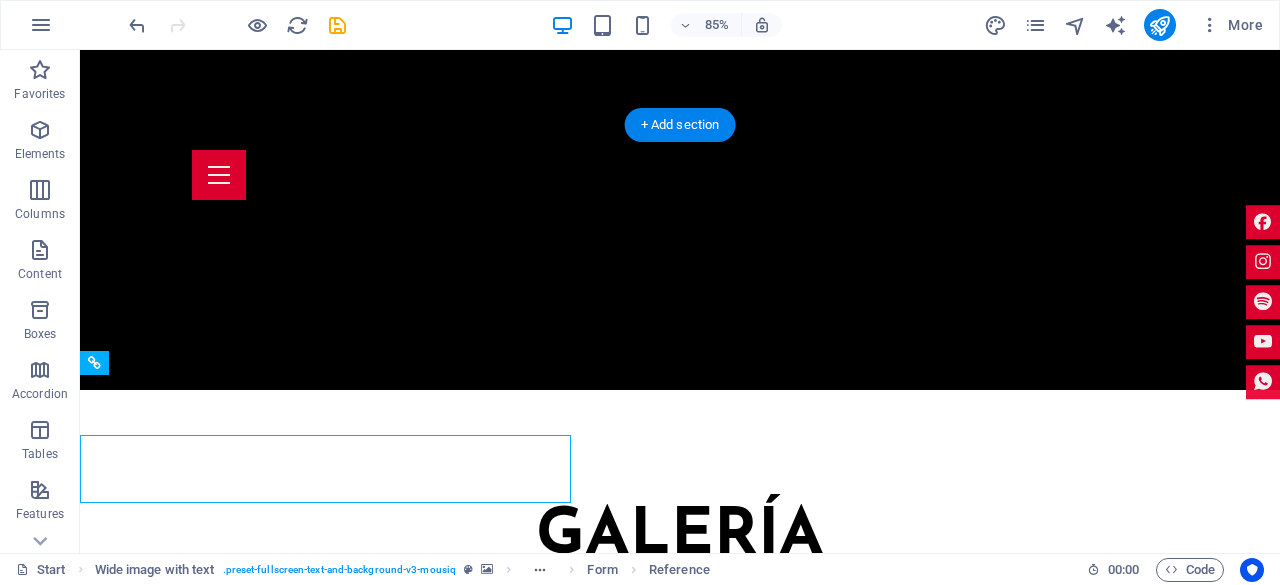 scroll, scrollTop: 6284, scrollLeft: 0, axis: vertical 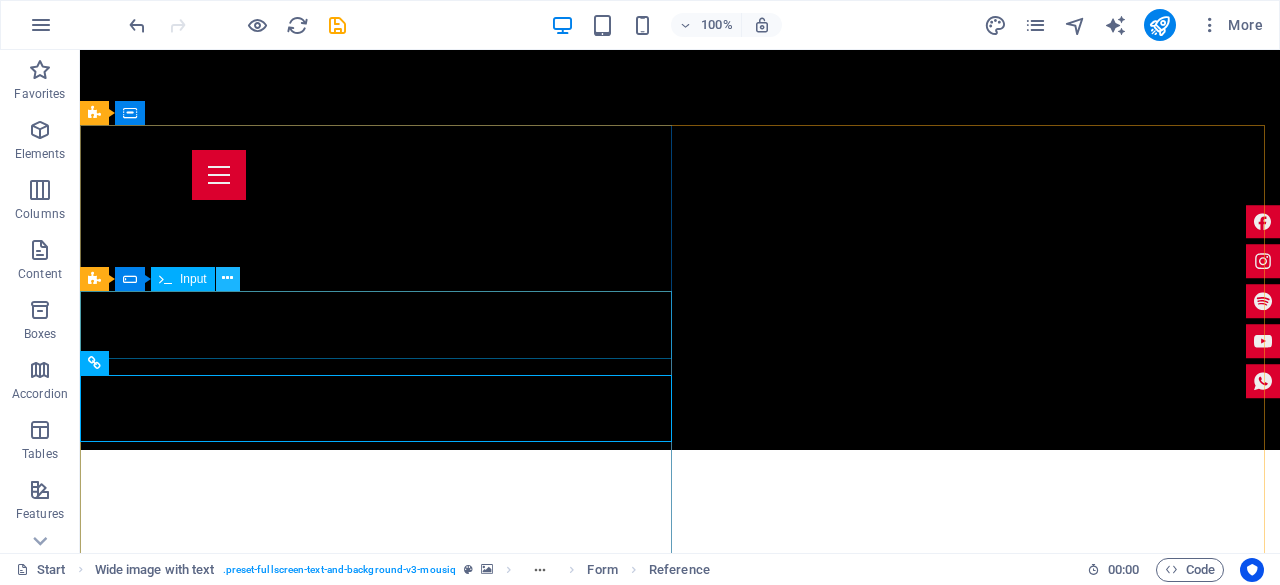 click at bounding box center [227, 278] 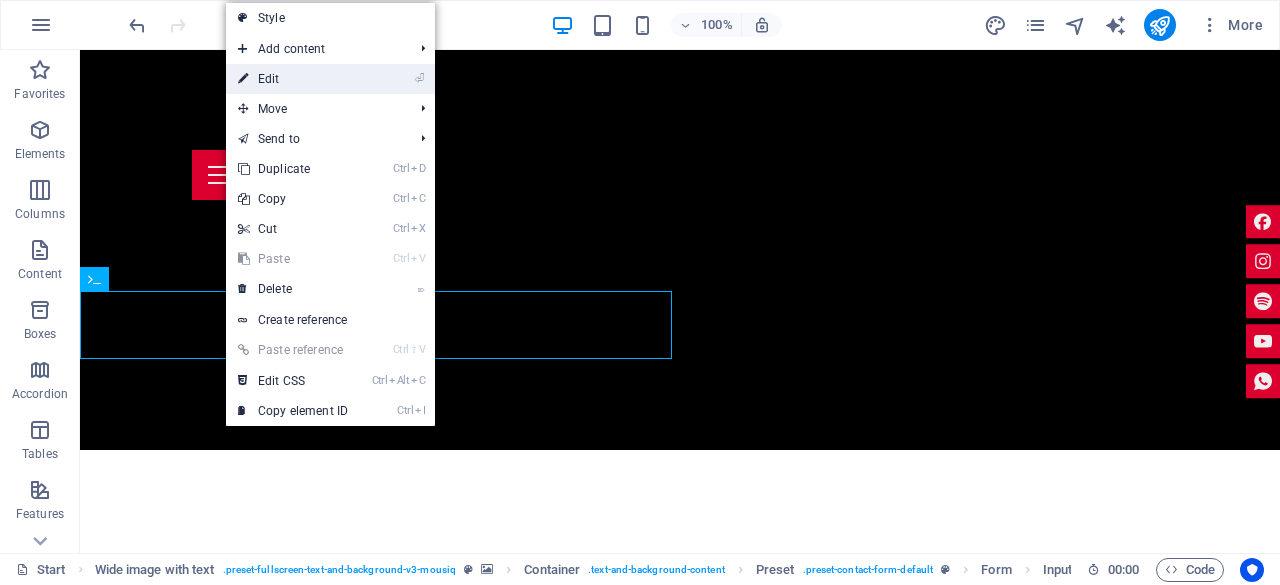 click on "⏎  Edit" at bounding box center (293, 79) 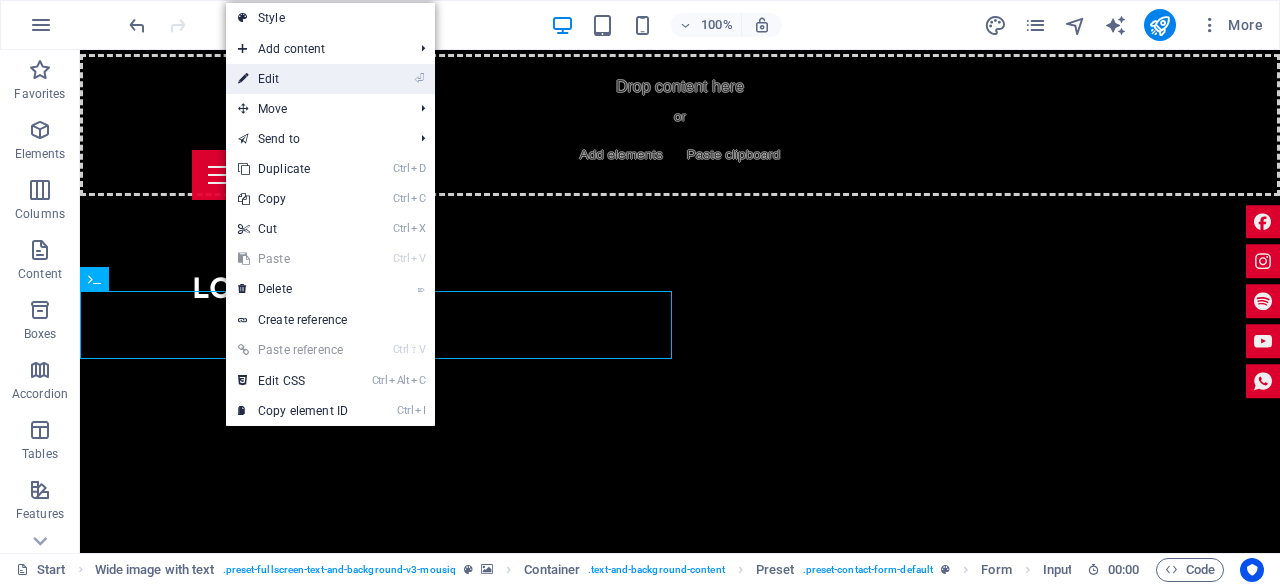 scroll, scrollTop: 6344, scrollLeft: 0, axis: vertical 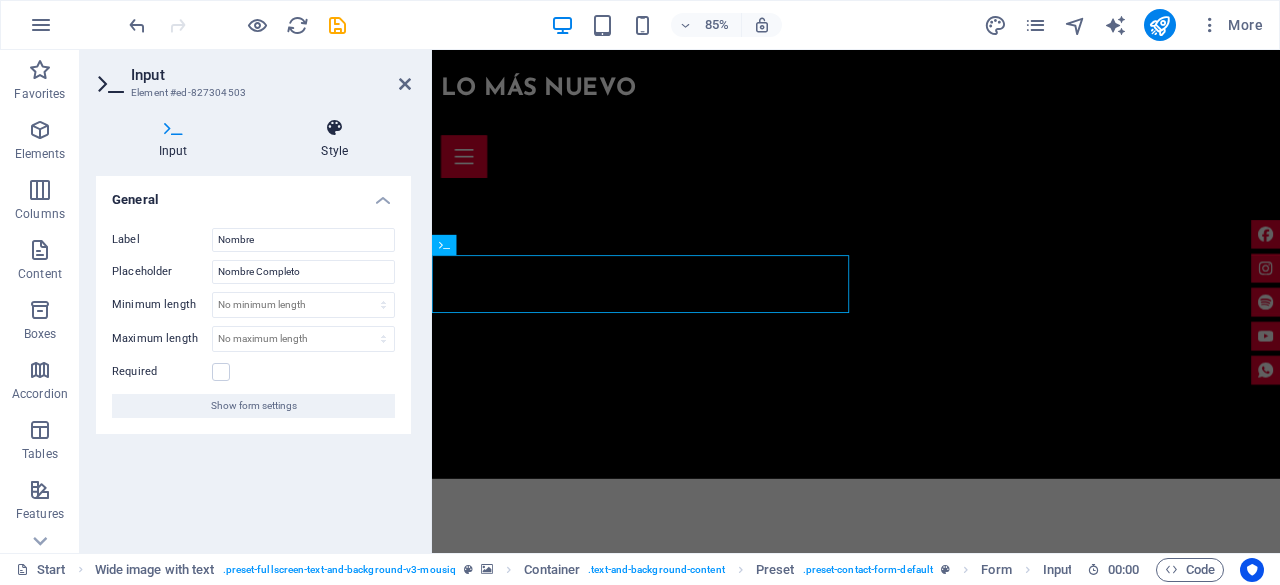 click at bounding box center [335, 128] 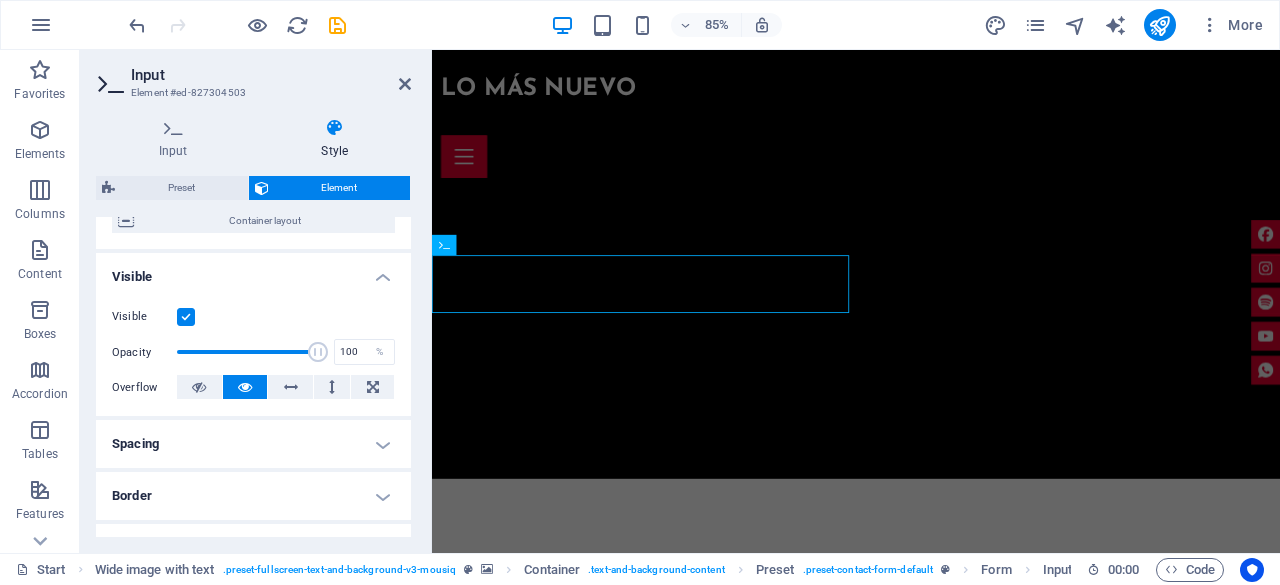 scroll, scrollTop: 24, scrollLeft: 0, axis: vertical 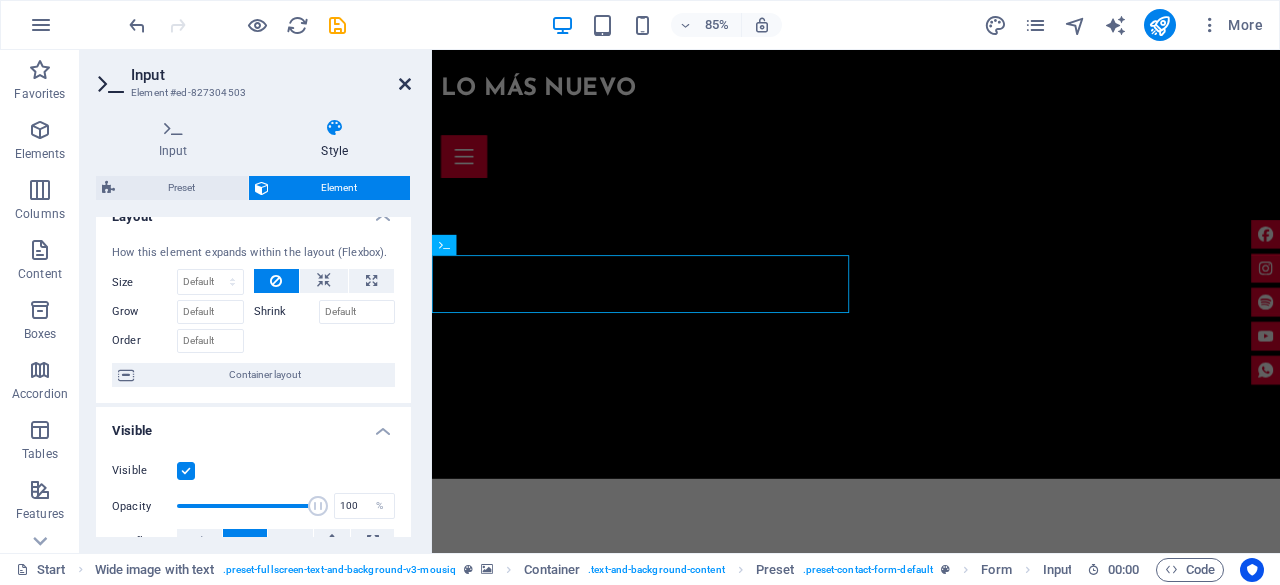 click at bounding box center (405, 84) 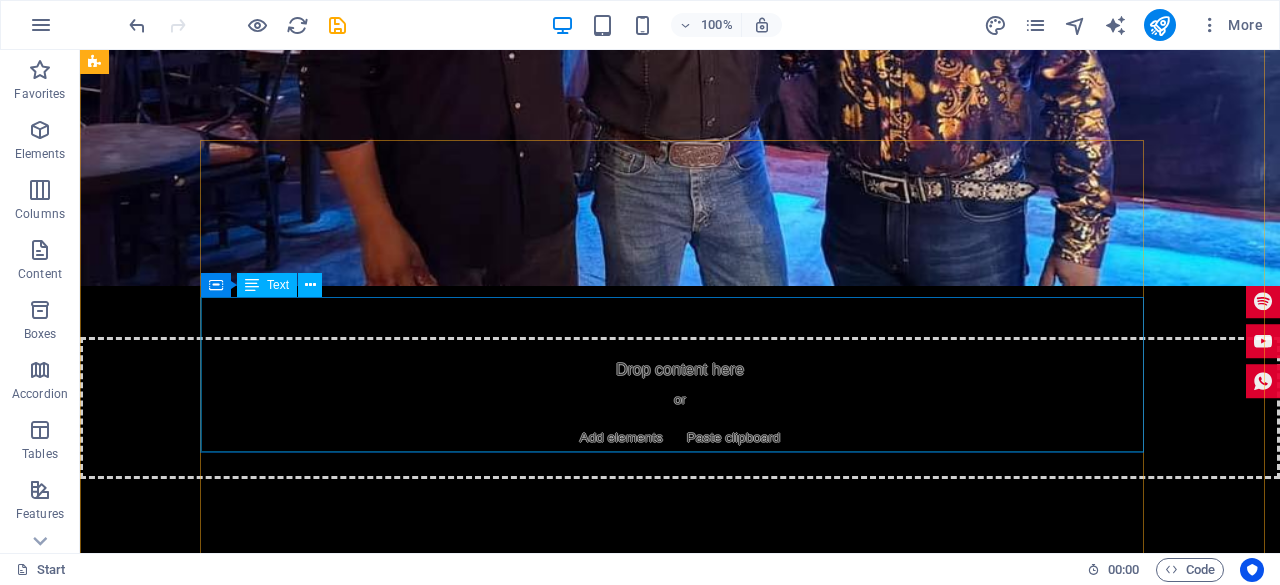 scroll, scrollTop: 5684, scrollLeft: 0, axis: vertical 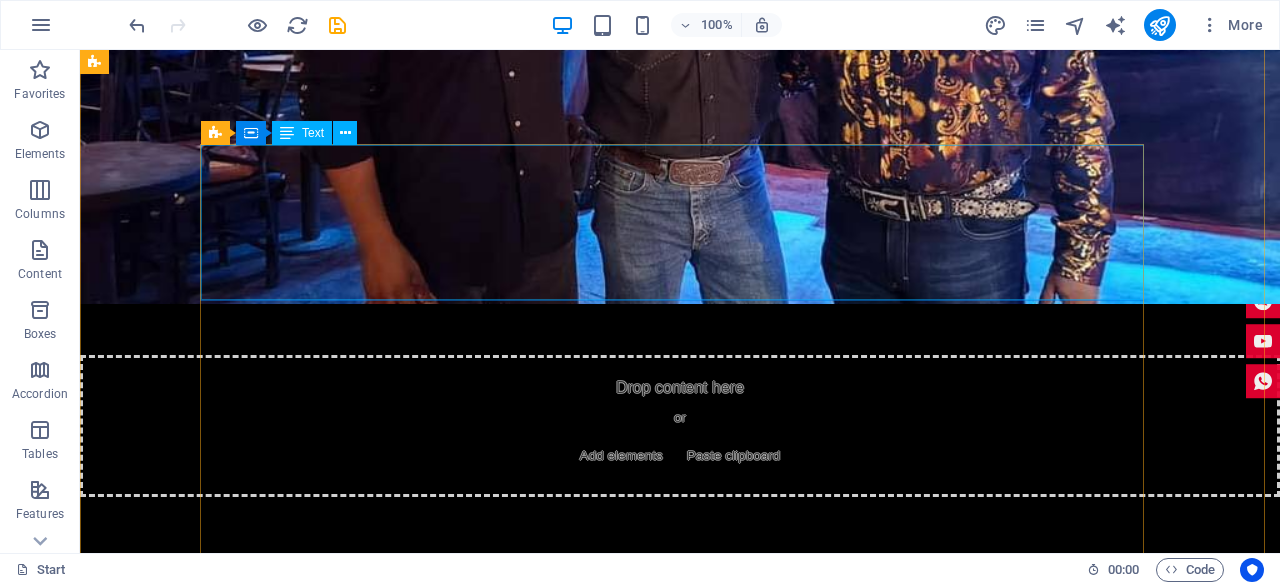 click on "Lorem Ipsum   is simply dummy text of the printing and typesetting industry. Lorem Ipsum has been the industry's standard dummy text ever since the 1500s, when an unknown printer took a galley of type and scrambled it to make a type specimen book. It has survived not only five centuries, but also the leap into electronic typesetting, remaining essentially unchanged. It was popularised in the 1960s with the release of Letraset sheets containing Lorem Ipsum passage. Juice Magazine" at bounding box center (680, 4087) 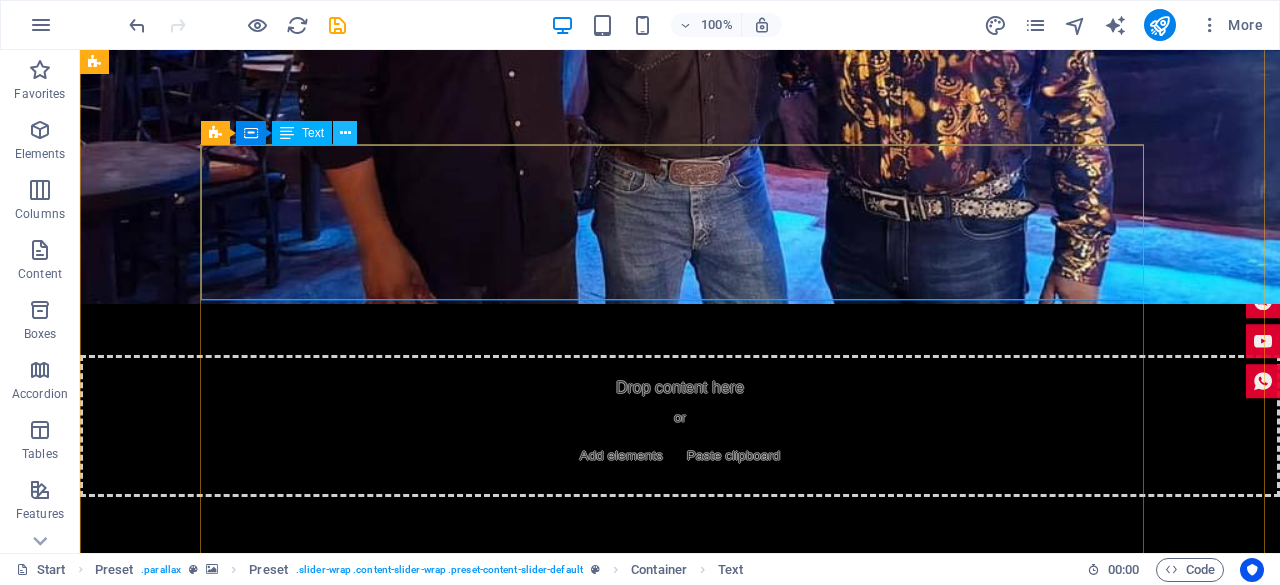 click at bounding box center (345, 133) 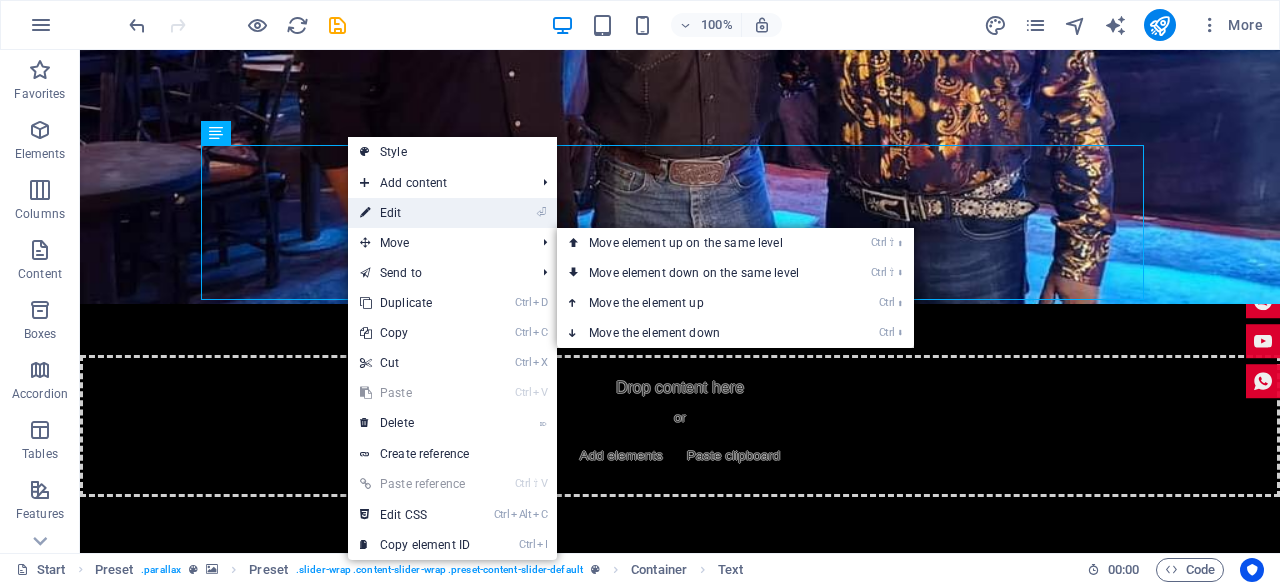 click on "⏎  Edit" at bounding box center (415, 213) 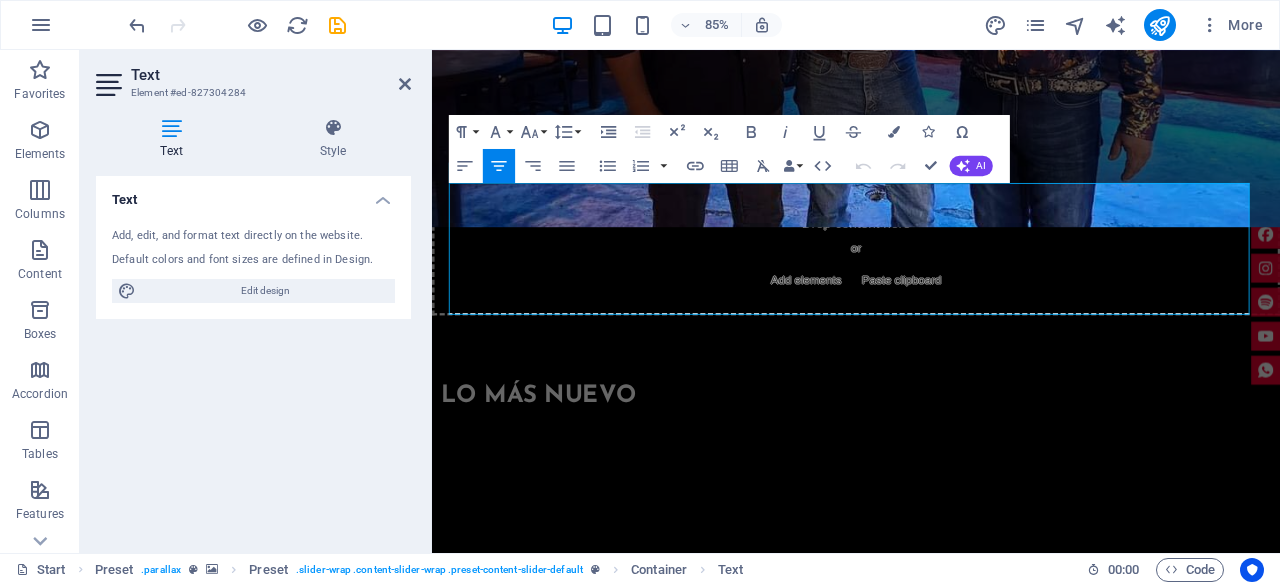 drag, startPoint x: 1175, startPoint y: 293, endPoint x: 449, endPoint y: 210, distance: 730.72906 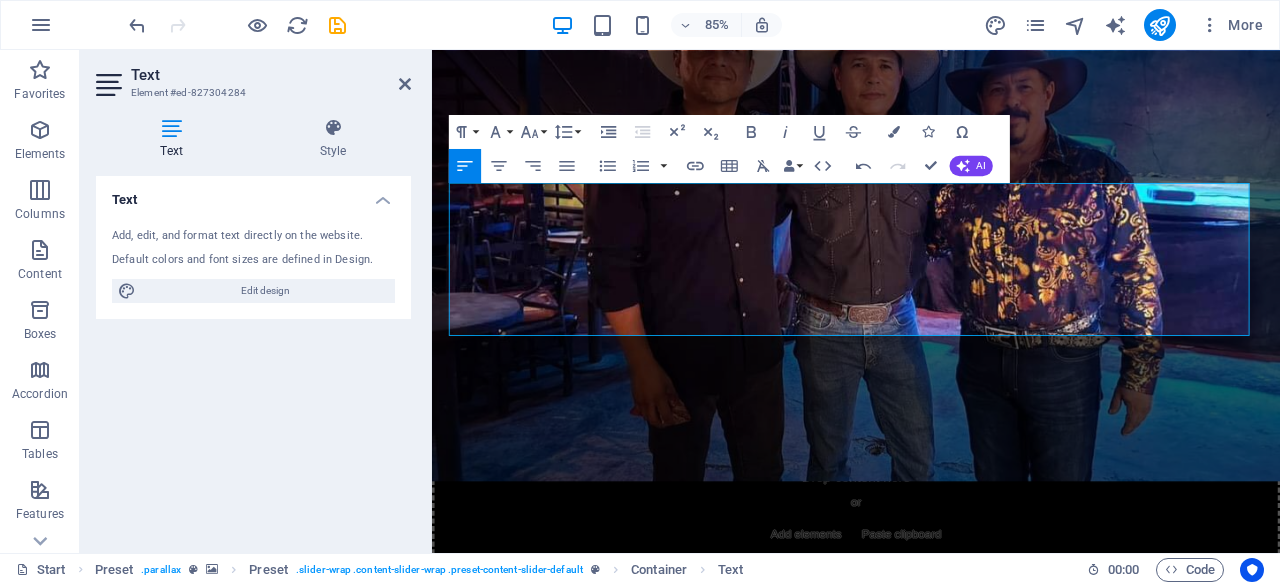 drag, startPoint x: 574, startPoint y: 328, endPoint x: 409, endPoint y: 214, distance: 200.55174 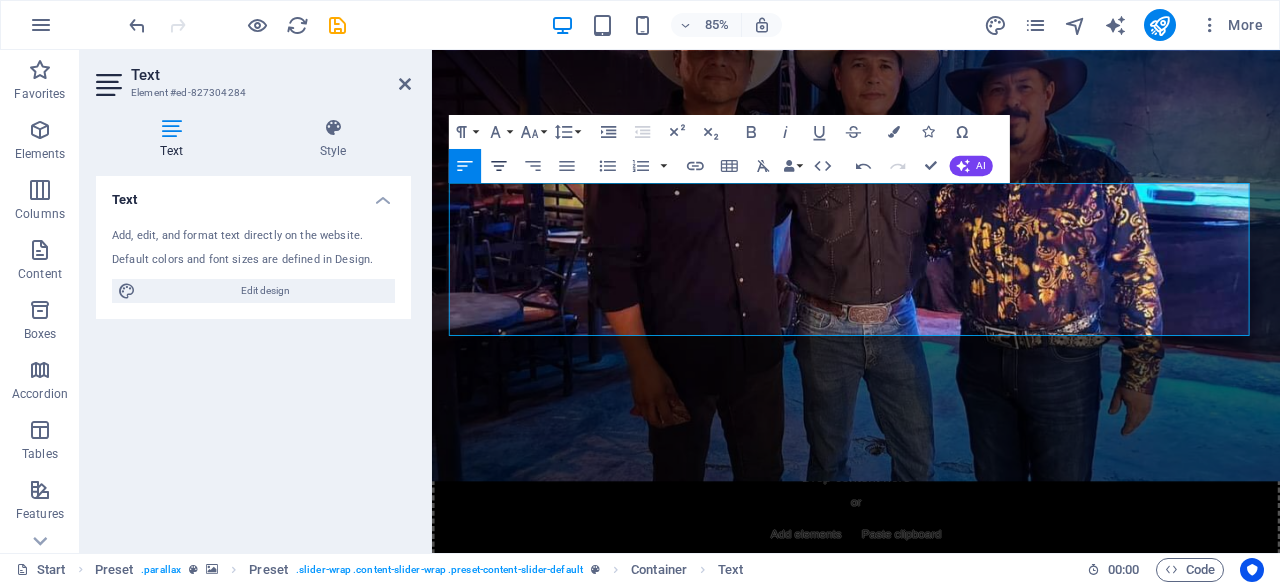 click 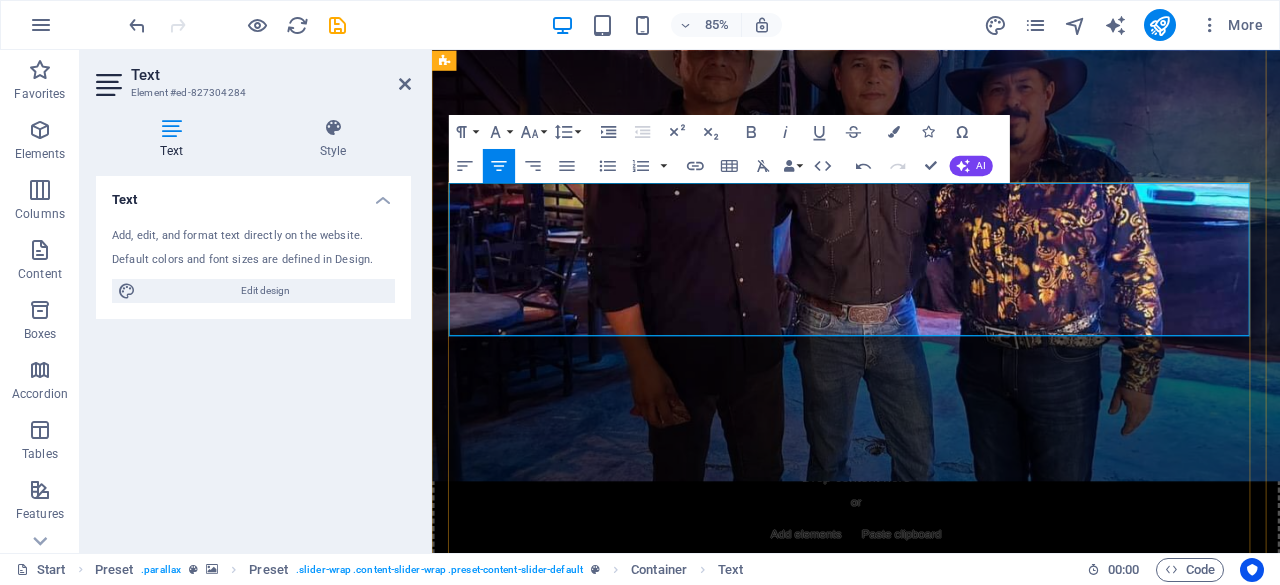 click on "Juice Magazine" at bounding box center [931, 4368] 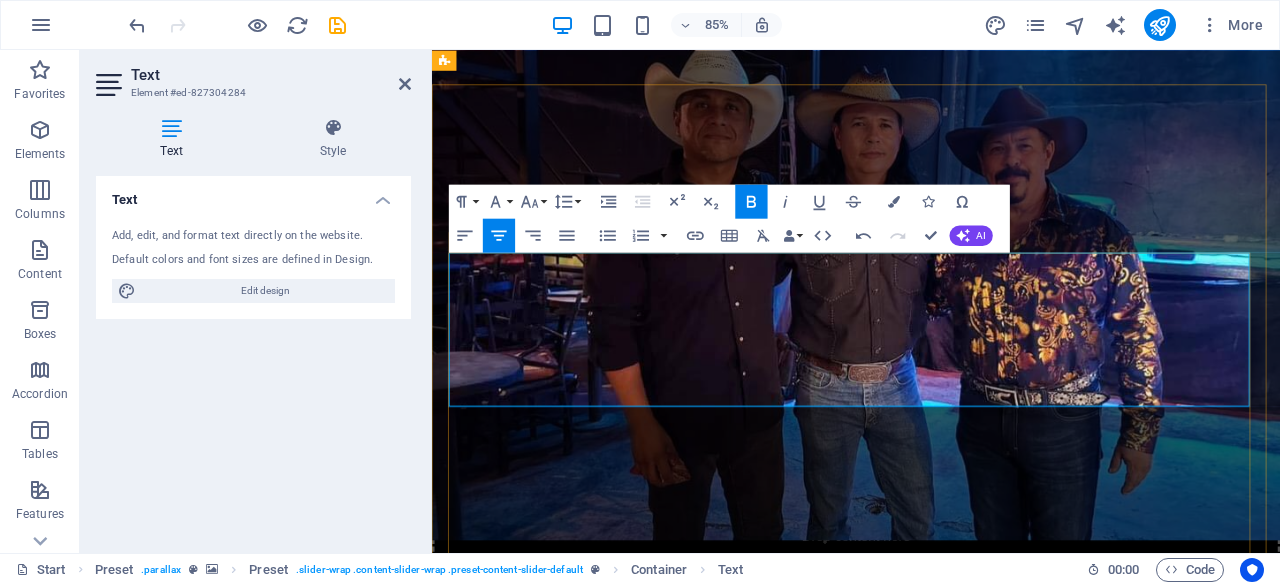 scroll, scrollTop: 5584, scrollLeft: 0, axis: vertical 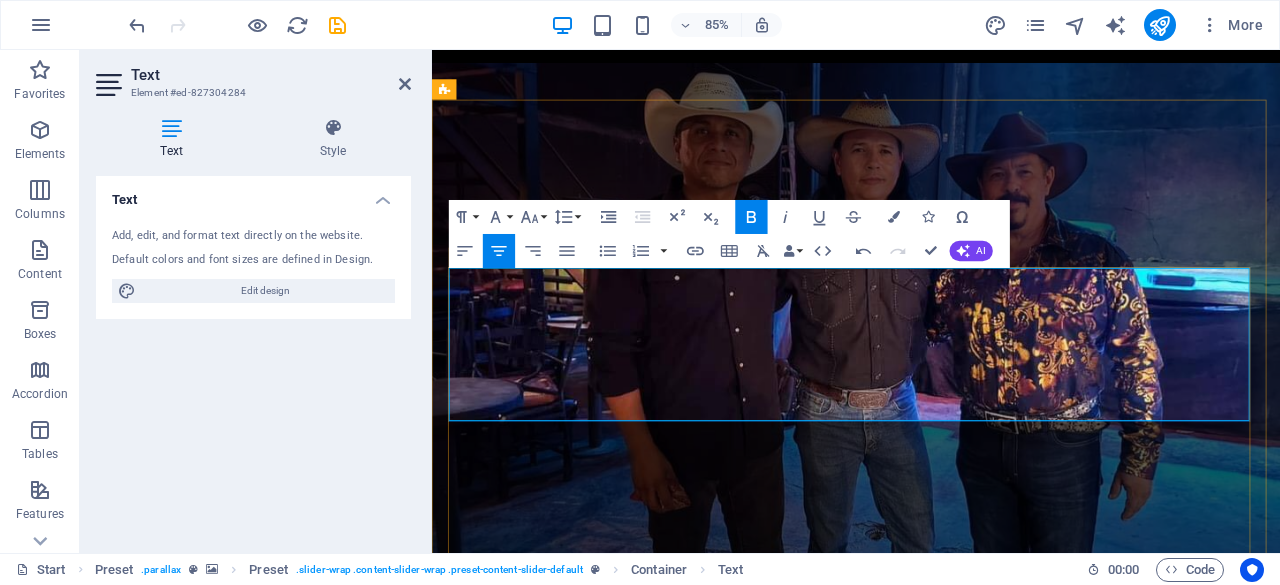 click on "Llevamos el alma del country a donde tú lo necesites. Encrucijada  es una banda apasionada por los sonidos del sur, ideal para  eventos privados, ferias, festivales y bares temáticos . Nuestro repertorio fusiona clásicos del country con toques modernos, creando una experiencia sonora vibrante y llena de emoción." at bounding box center [931, 4391] 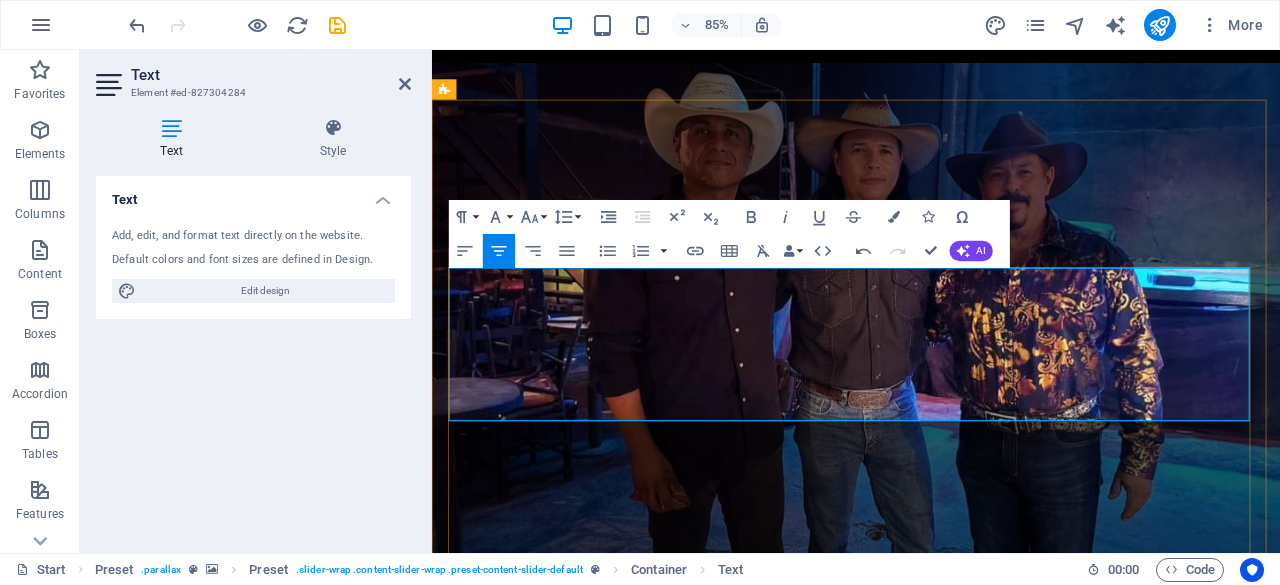 type 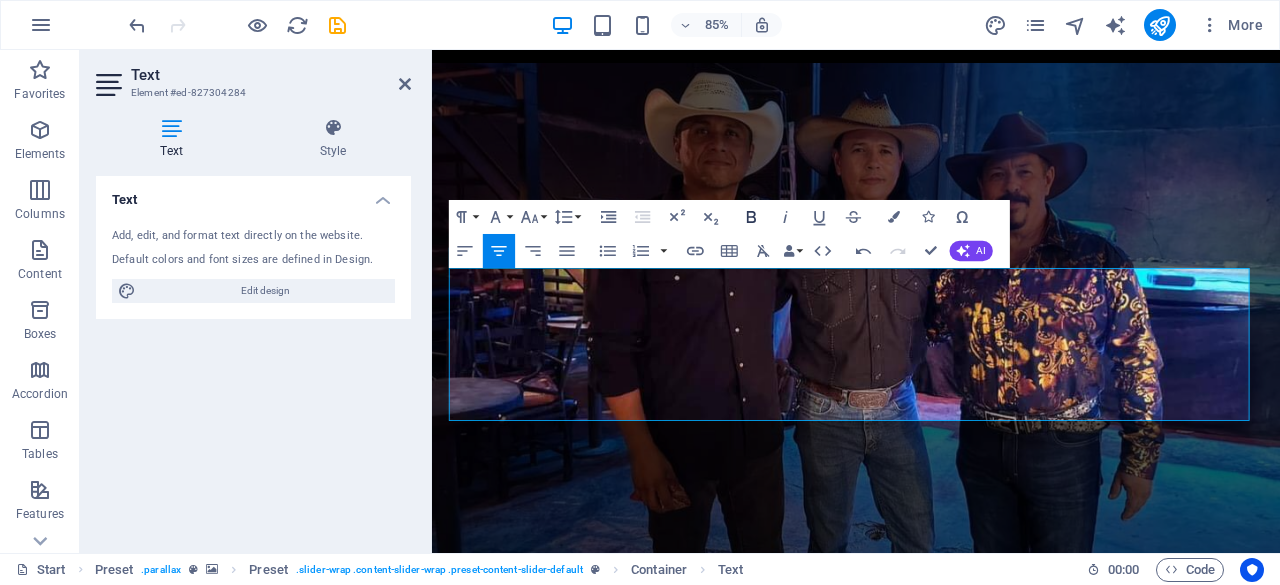 click 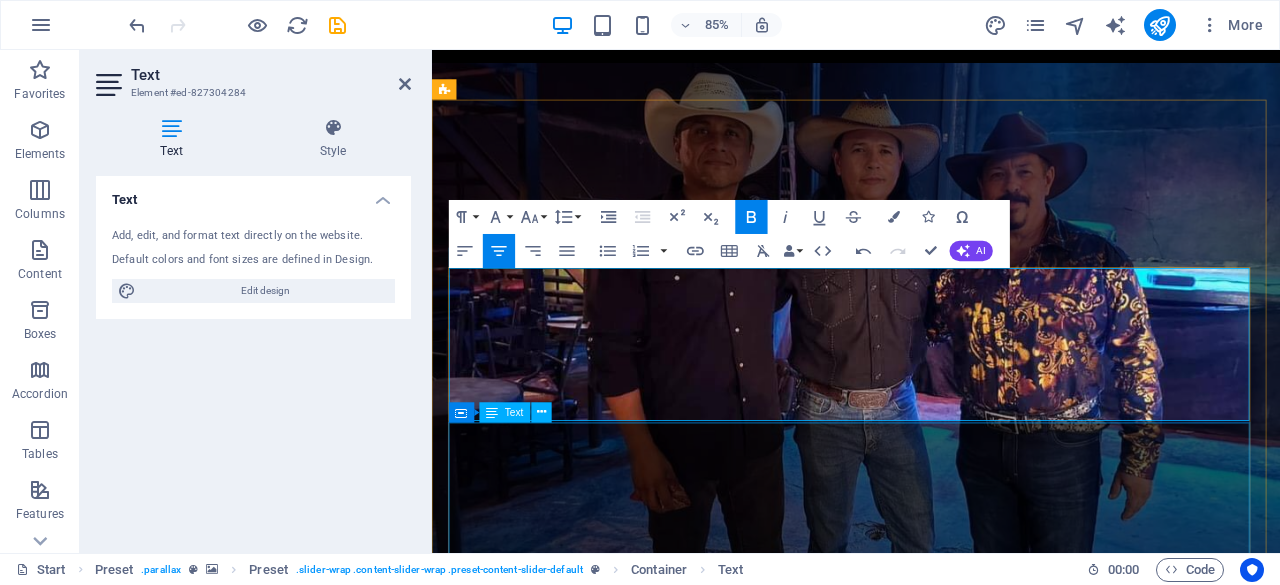 click on "Victor Castillo" at bounding box center [931, 4469] 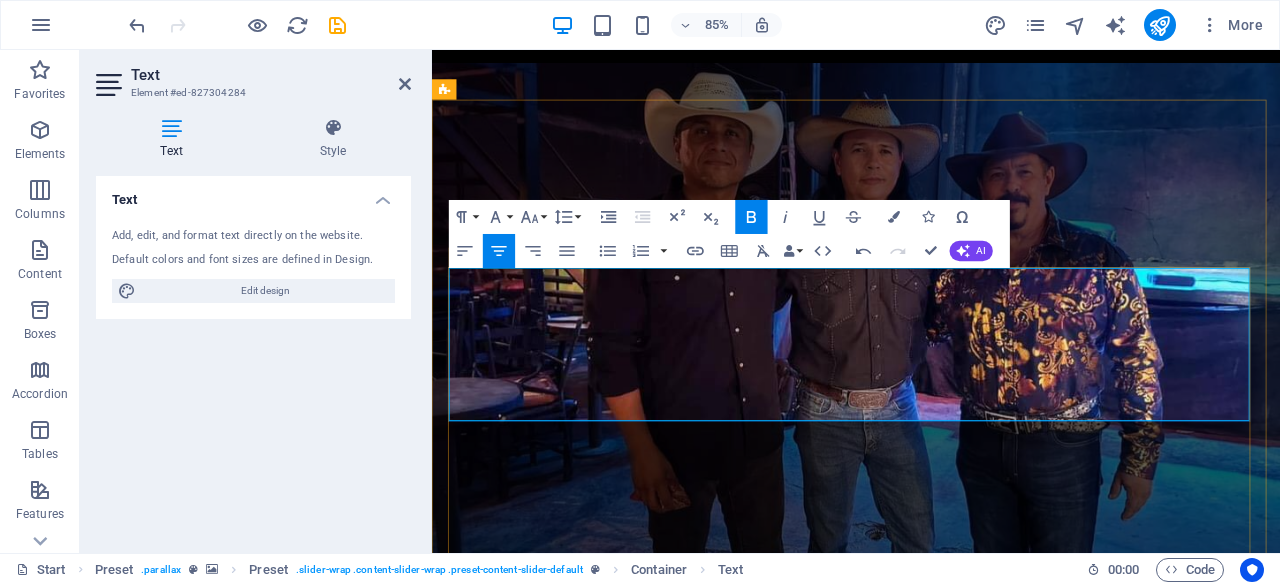 drag, startPoint x: 999, startPoint y: 445, endPoint x: 858, endPoint y: 449, distance: 141.05673 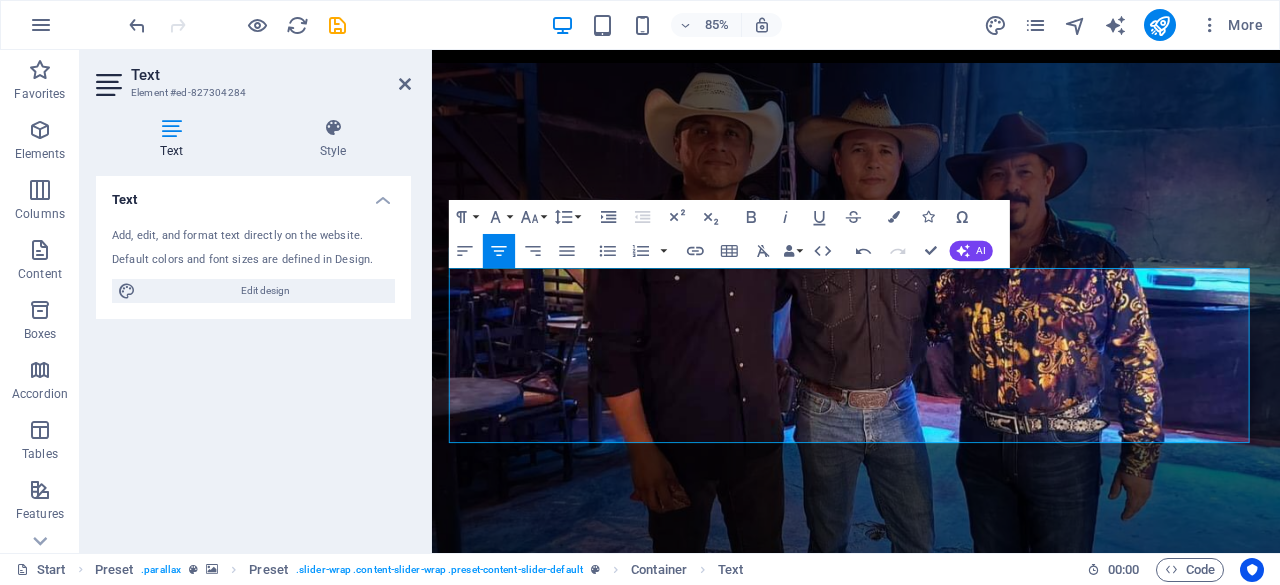 click at bounding box center [931, 3796] 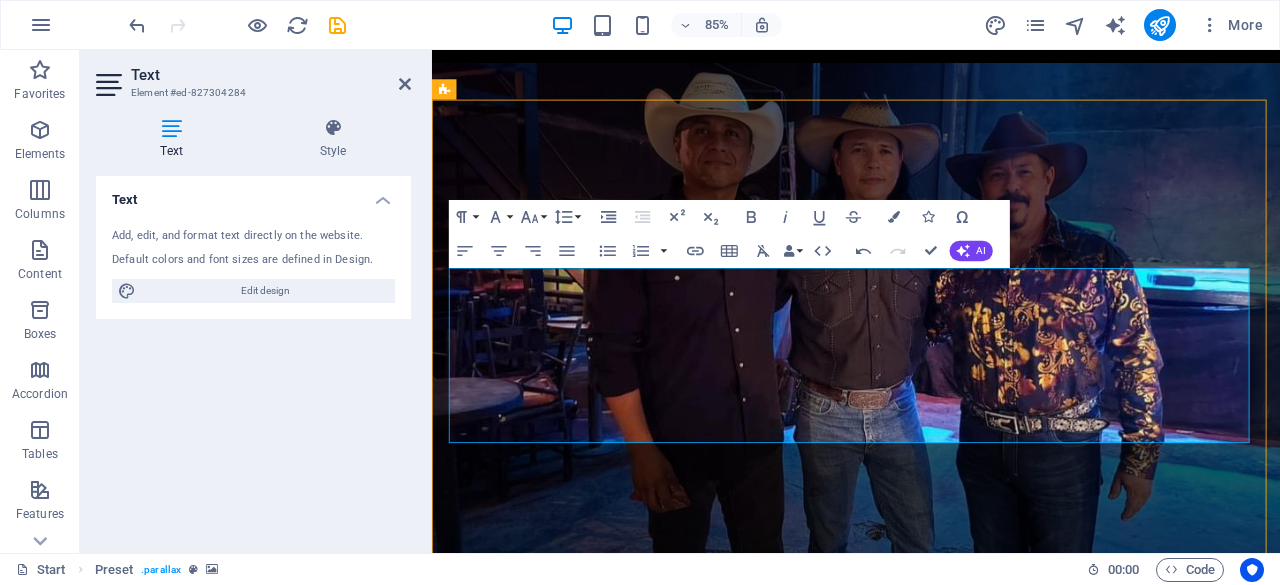 scroll, scrollTop: 5523, scrollLeft: 0, axis: vertical 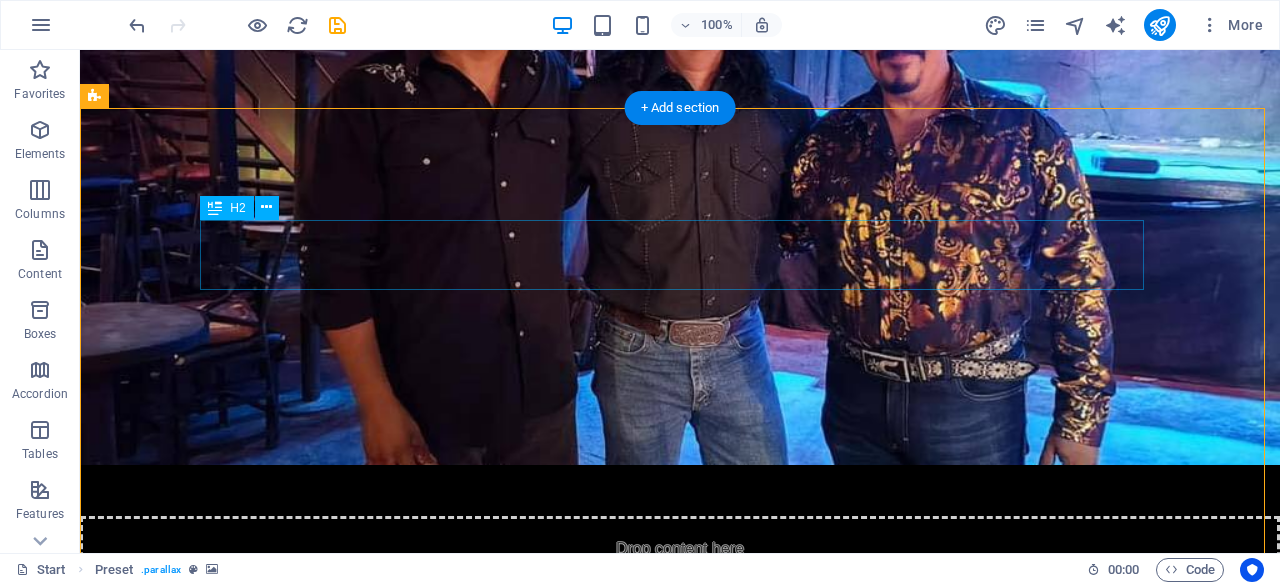 click on "¿qué ofrecemos?" at bounding box center (680, 4127) 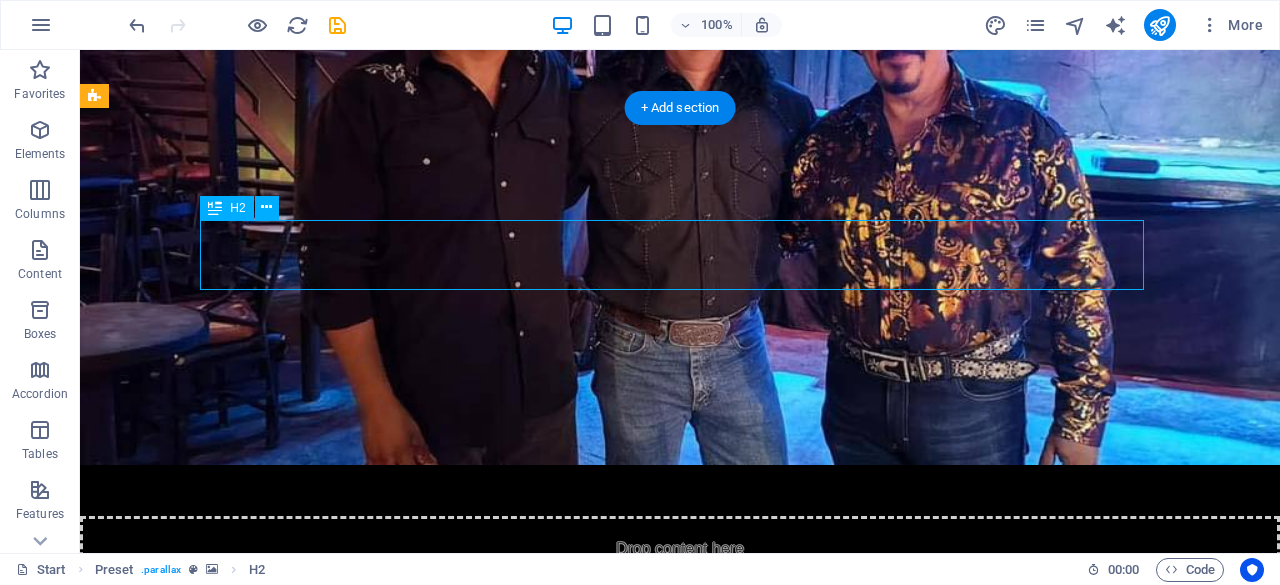 click on "¿qué ofrecemos?" at bounding box center (680, 4127) 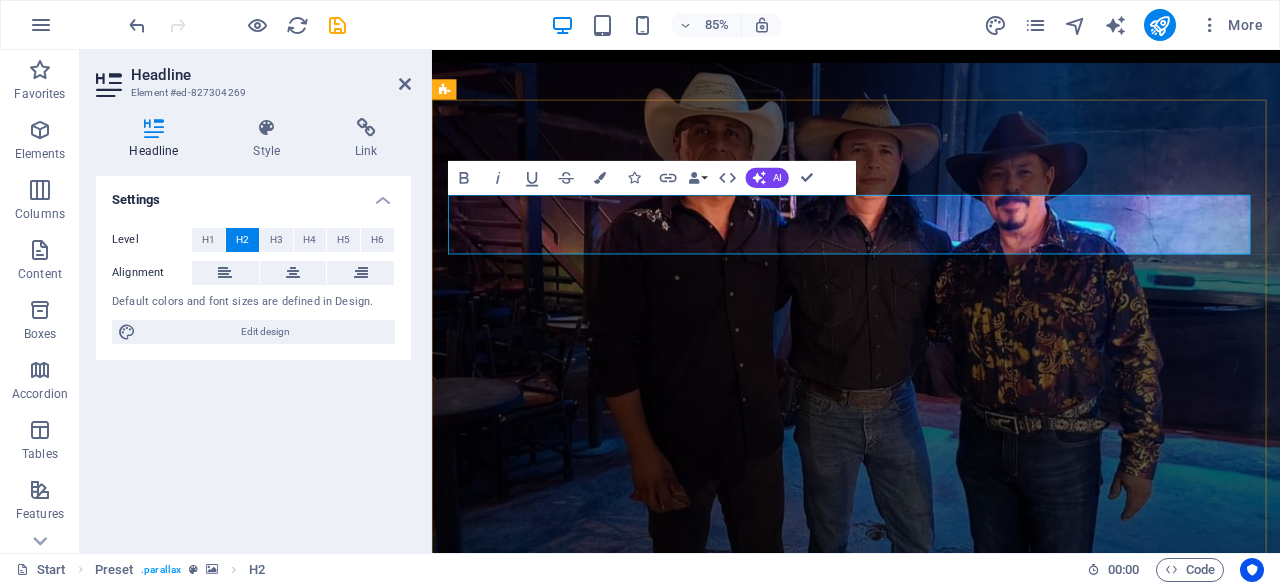 click on "¿qué ofrecemos?" at bounding box center [931, 4296] 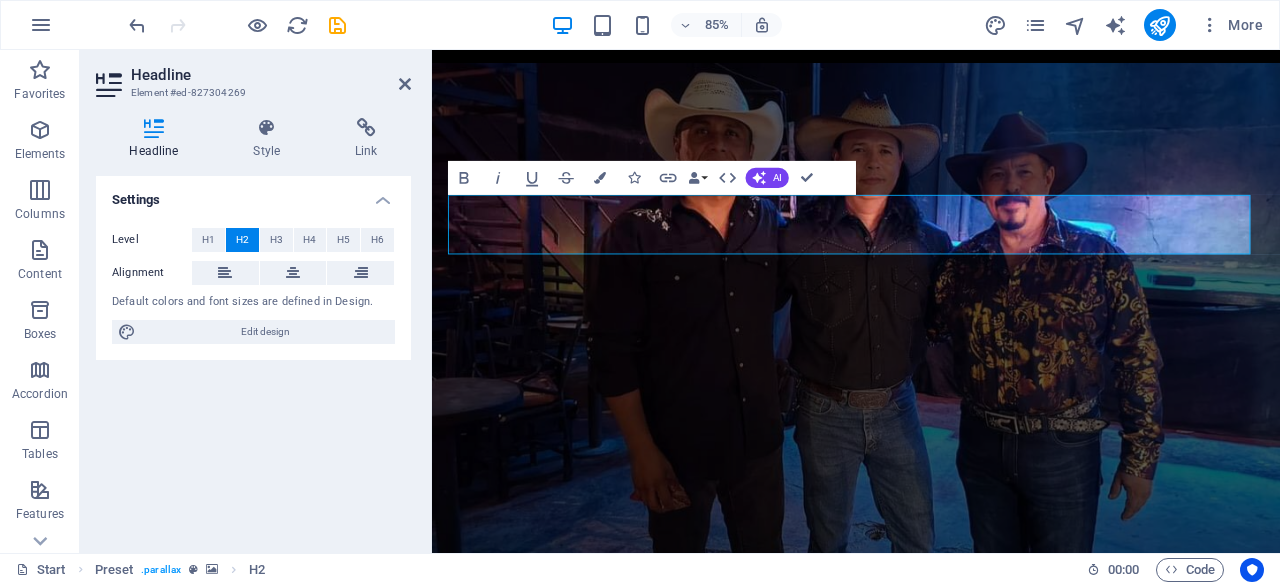 click at bounding box center [931, 3796] 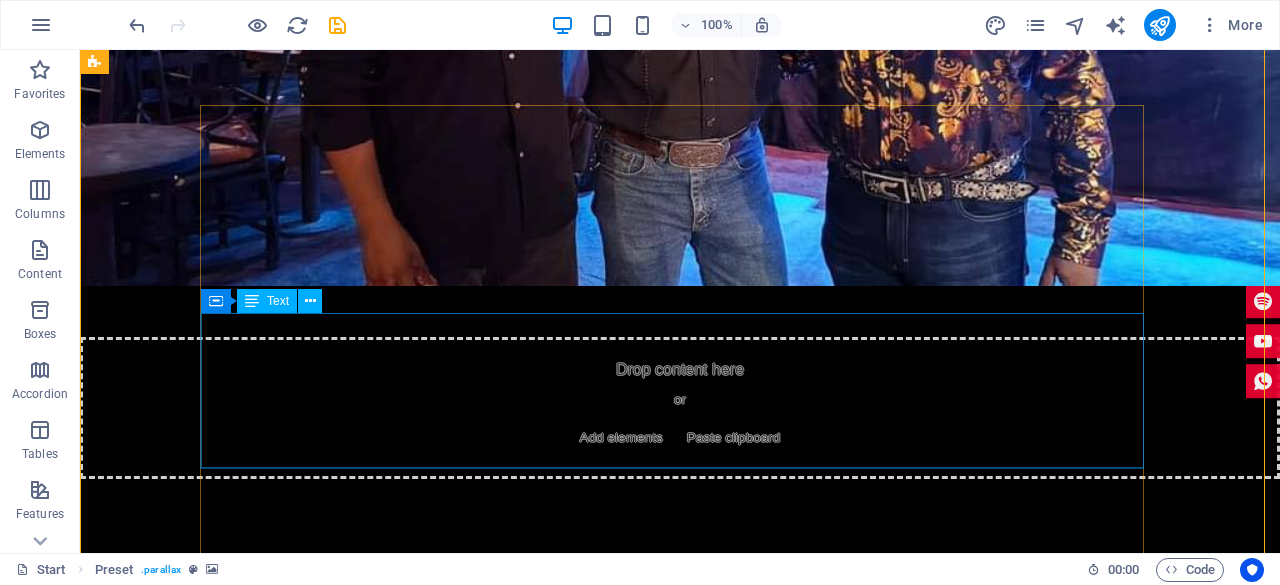 scroll, scrollTop: 5723, scrollLeft: 0, axis: vertical 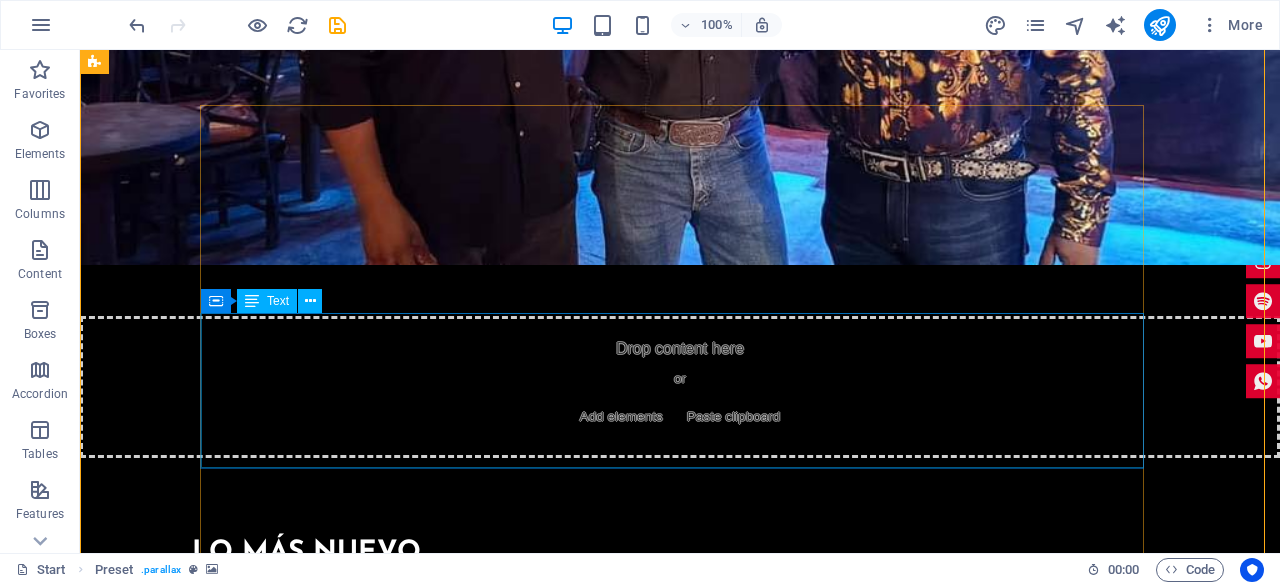 click on "Lorem Ipsum is simply dummy text of the printing and typesetting industry. Lorem Ipsum has been the industry's standard dummy text ever since the 1500s, when an unknown printer took a galley of type and scrambled it to make a type specimen book. It has survived not only five centuries, but also the leap into electronic typesetting, remaining essentially unchanged. It was popularised in the 1960s with the release of Letraset sheets containing Lorem Ipsum passage. Apple Music Manager" at bounding box center (680, 4238) 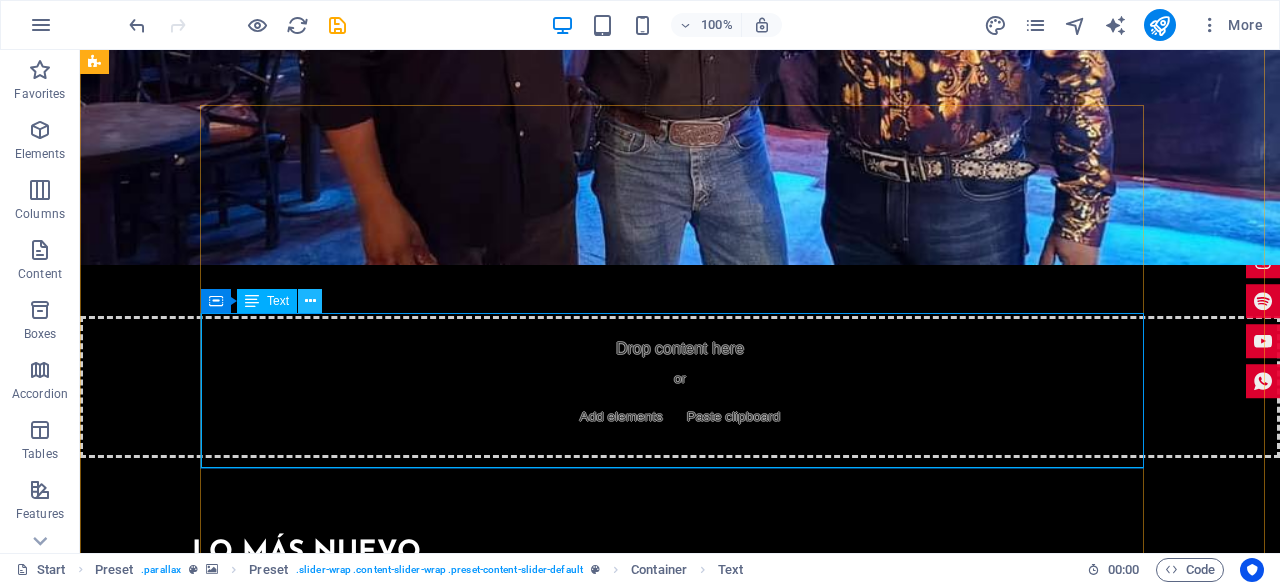 click at bounding box center (310, 301) 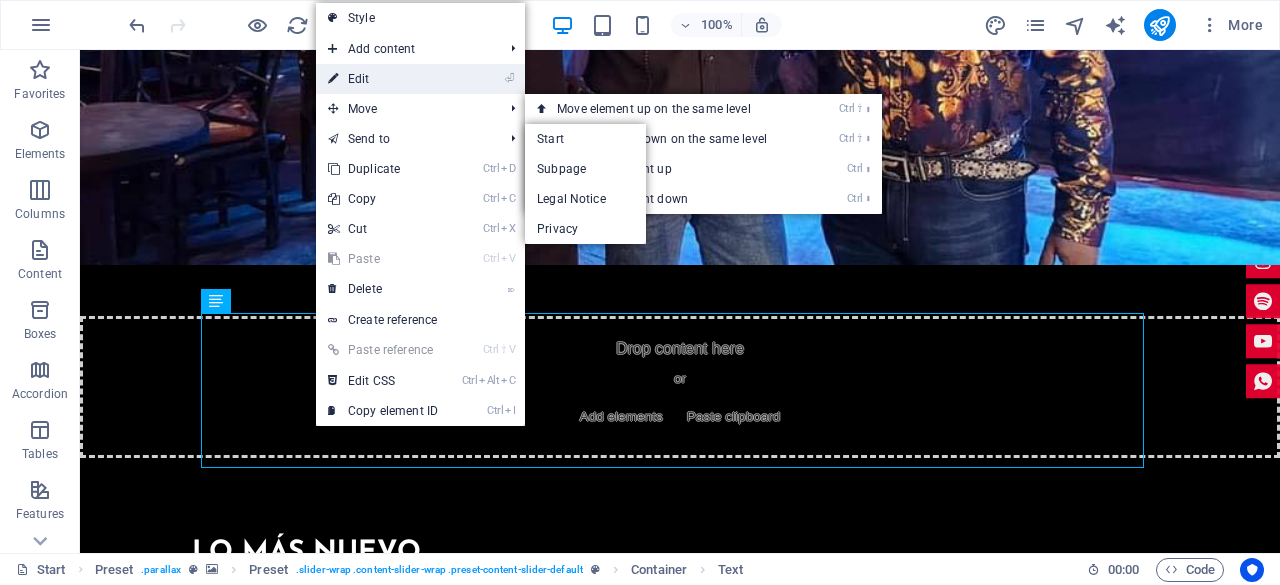 click on "⏎  Edit" at bounding box center [383, 79] 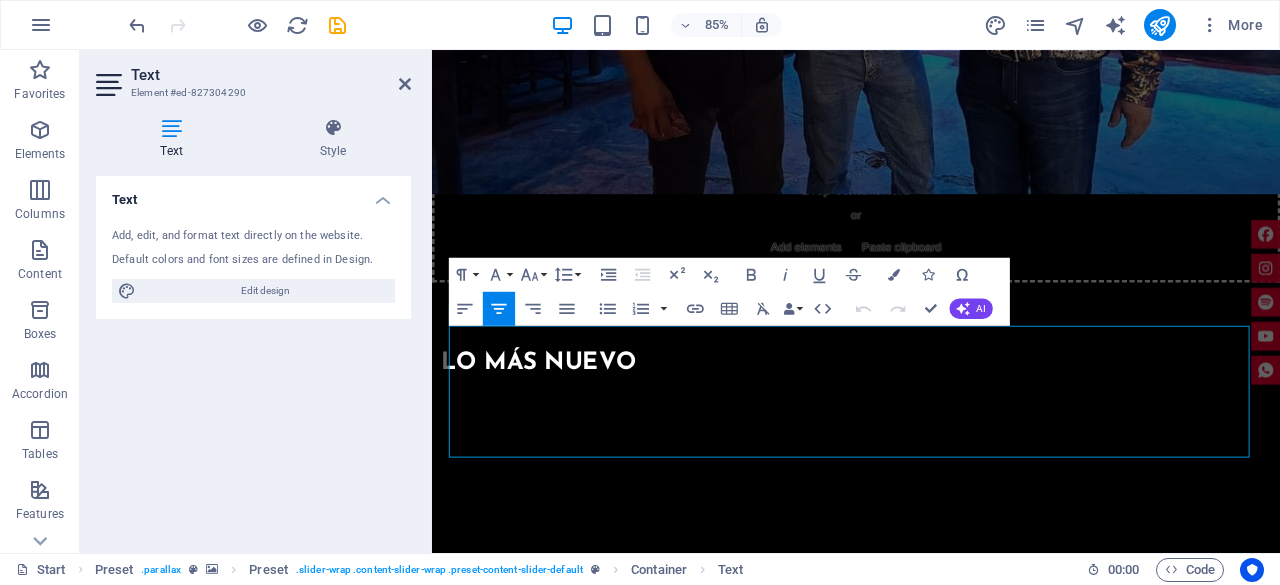 drag, startPoint x: 1166, startPoint y: 466, endPoint x: 431, endPoint y: 383, distance: 739.6716 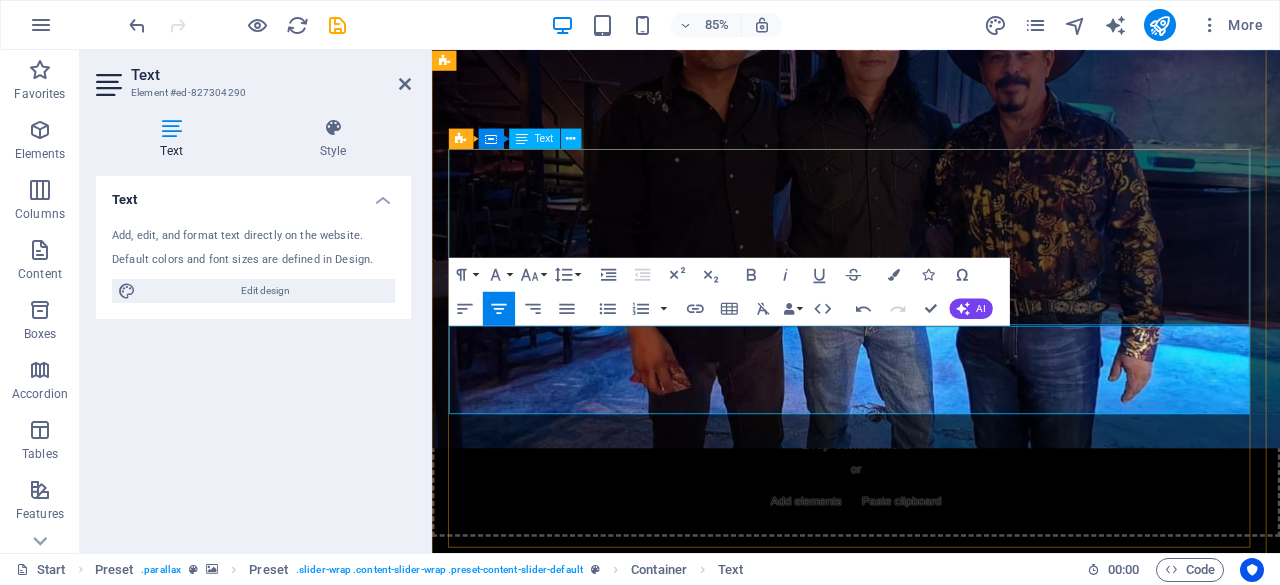 drag, startPoint x: 1314, startPoint y: 411, endPoint x: 941, endPoint y: 359, distance: 376.6072 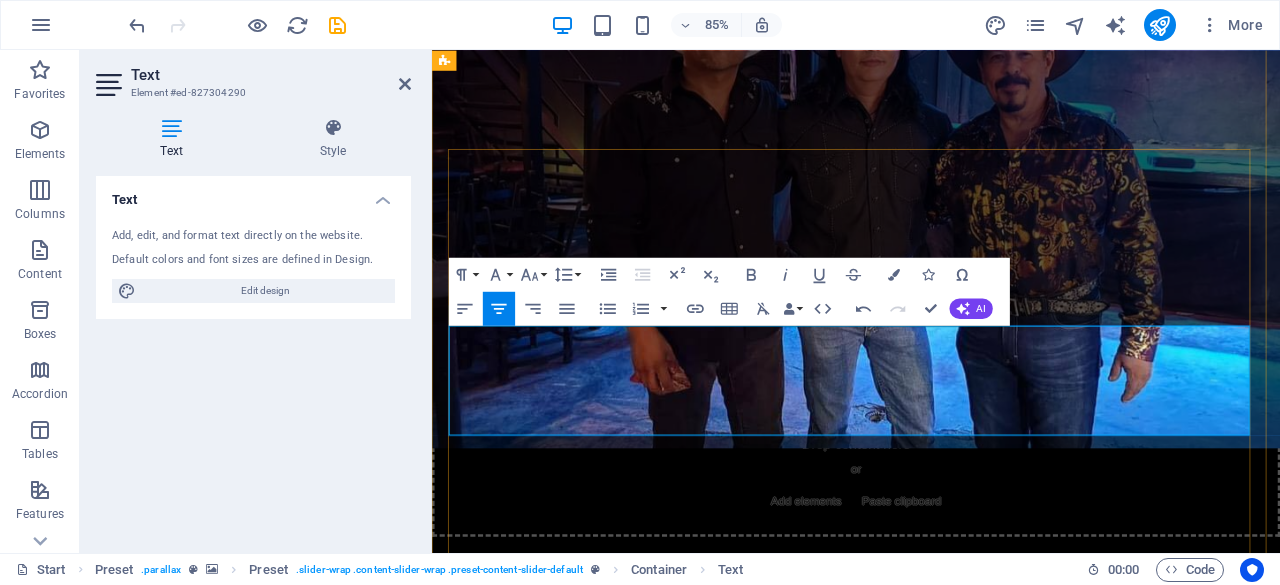 drag, startPoint x: 981, startPoint y: 469, endPoint x: 736, endPoint y: 462, distance: 245.09998 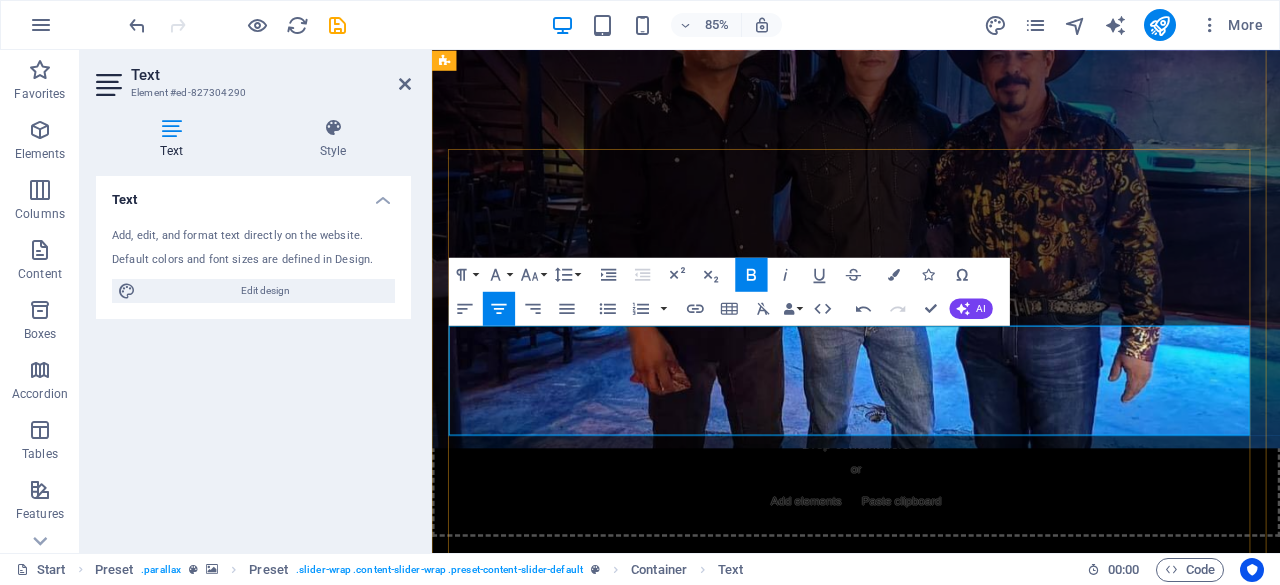 type 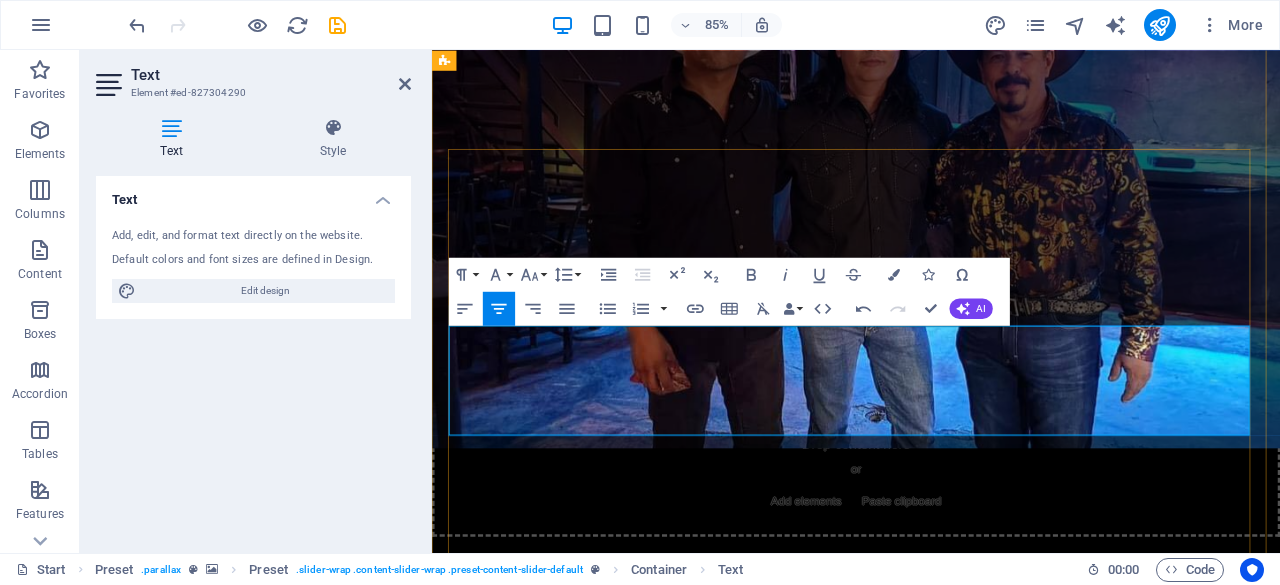drag, startPoint x: 980, startPoint y: 461, endPoint x: 835, endPoint y: 466, distance: 145.08618 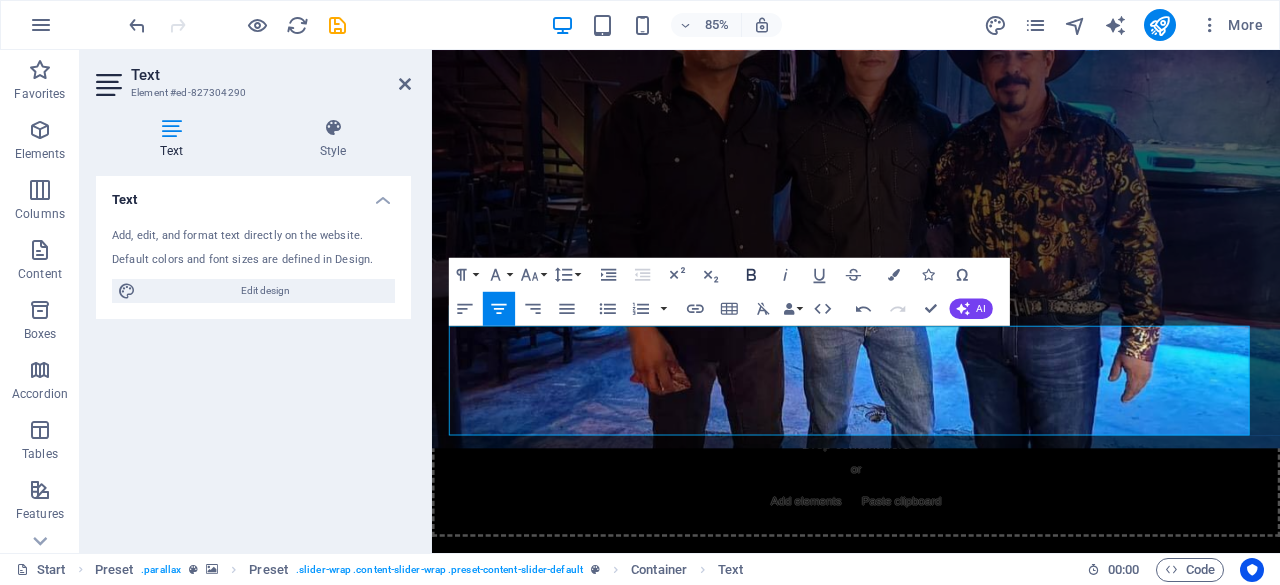 click 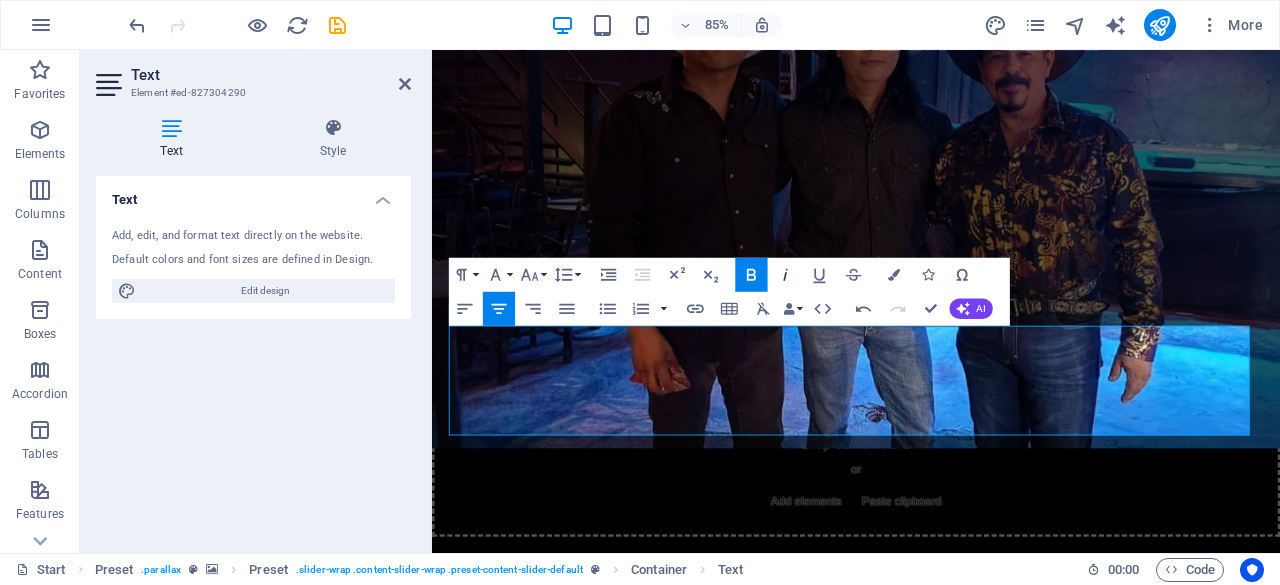 click 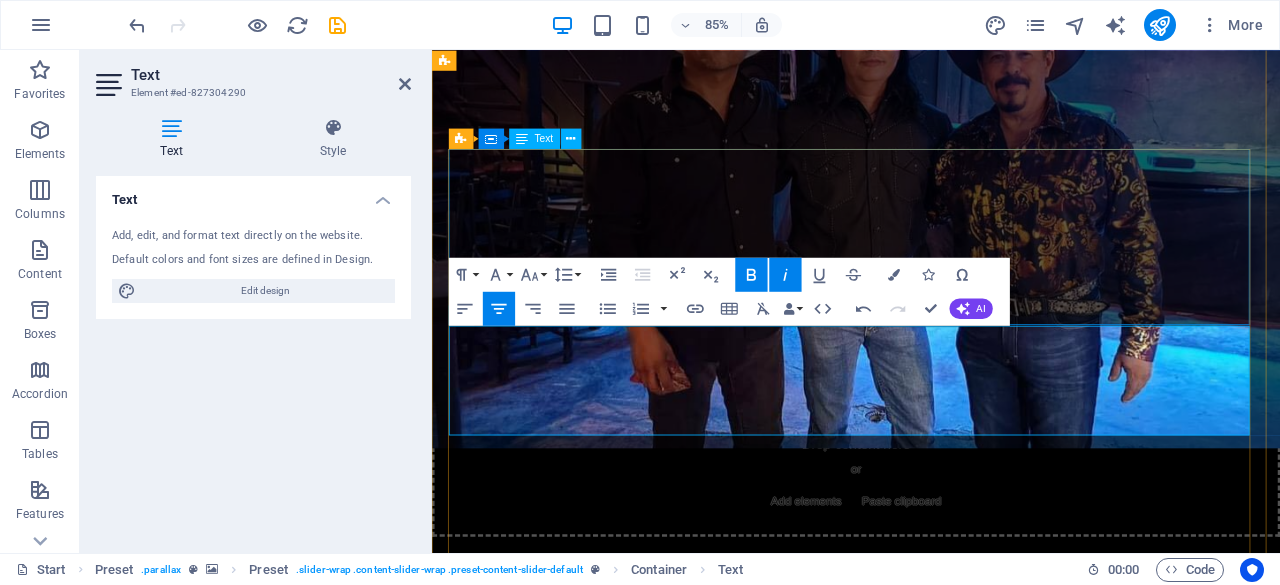 click on "¡Llevamos el alma del country a donde tú lo necesites! Encrucijada  es una banda apasionada por los sonidos del sur, ideal para  eventos privados, ferias, festivales y bares temáticos . Nuestro repertorio fusiona clásicos del country con toques modernos, creando una experiencia sonora vibrante y llena de emoción. Desde baladas para el corazón hasta ritmos para levantar el polvo del suelo, nos adaptamos a cualquier escenario para hacerlo inolvidable. Victor Castillo" at bounding box center (931, 4304) 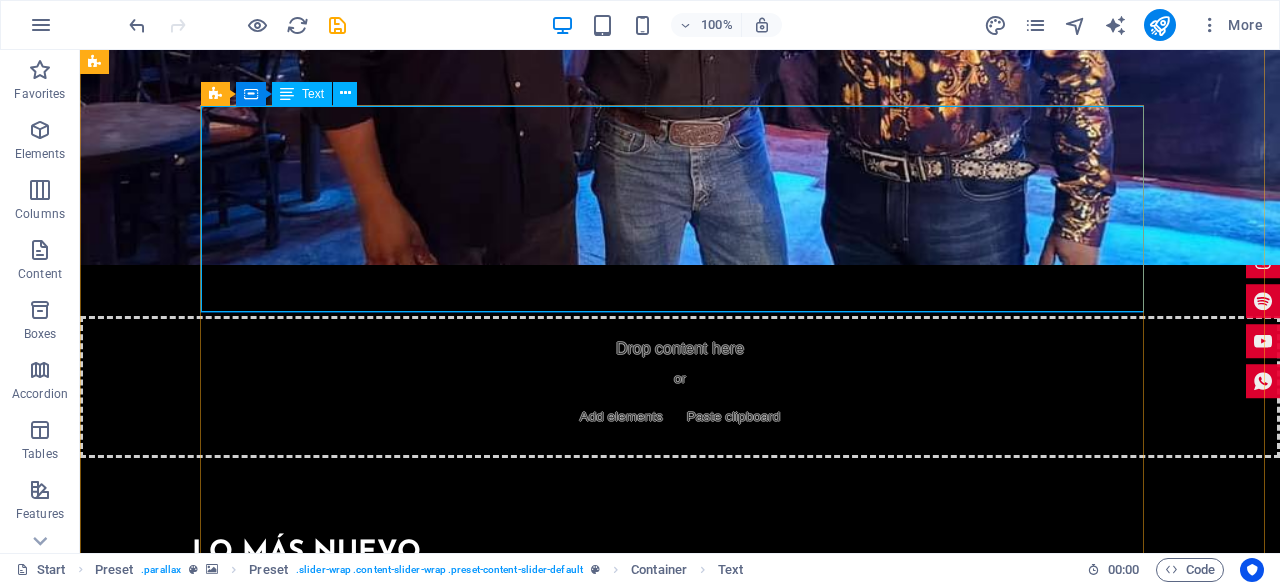click on "¡Llevamos el alma del country a donde tú lo necesites! Encrucijada  es una banda apasionada por los sonidos del sur, ideal para  eventos privados, ferias, festivales y bares temáticos . Nuestro repertorio fusiona clásicos del country con toques modernos, creando una experiencia sonora vibrante y llena de emoción. Desde baladas para el corazón hasta ritmos para levantar el polvo del suelo, nos adaptamos a cualquier escenario para hacerlo inolvidable. Victor Castillo" at bounding box center (680, 4065) 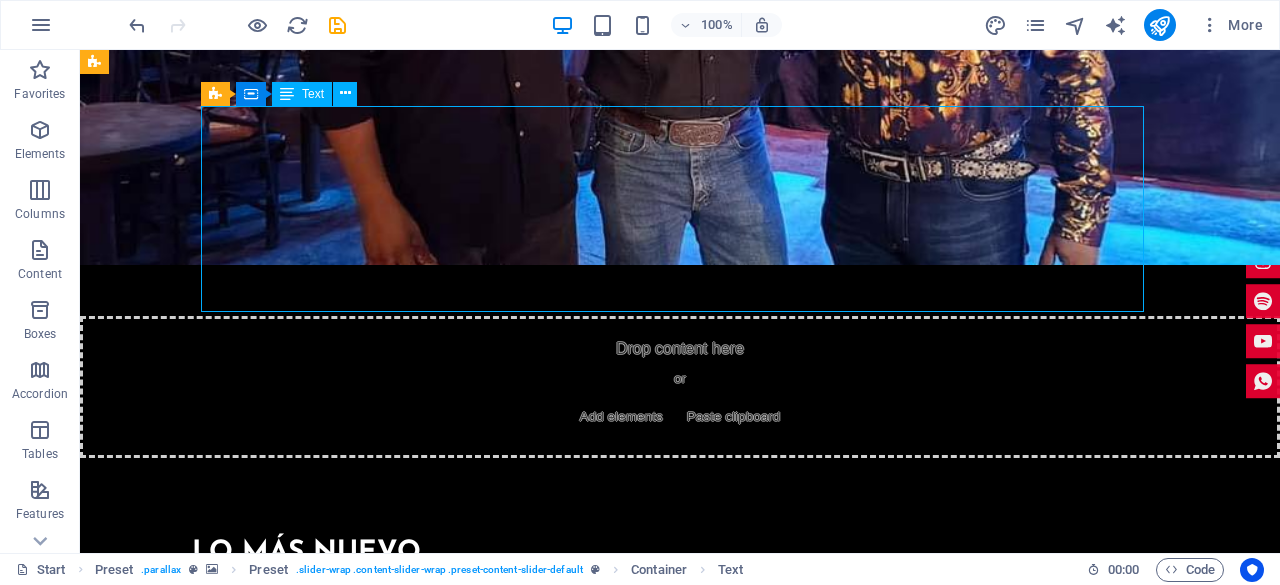 drag, startPoint x: 727, startPoint y: 269, endPoint x: 636, endPoint y: 270, distance: 91.00549 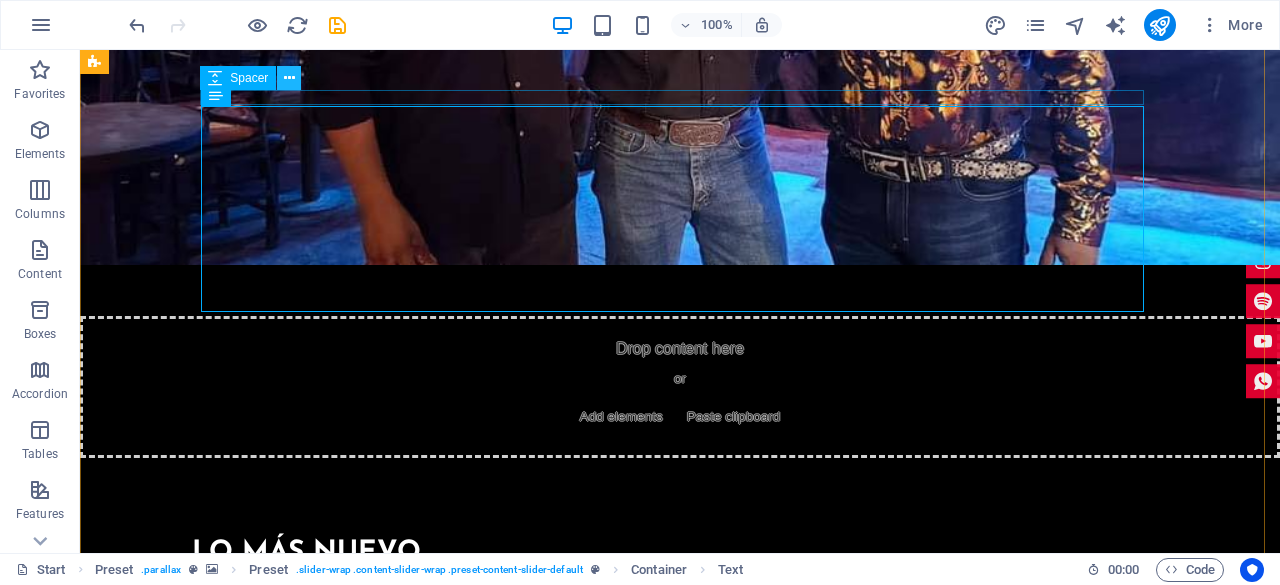click at bounding box center [289, 78] 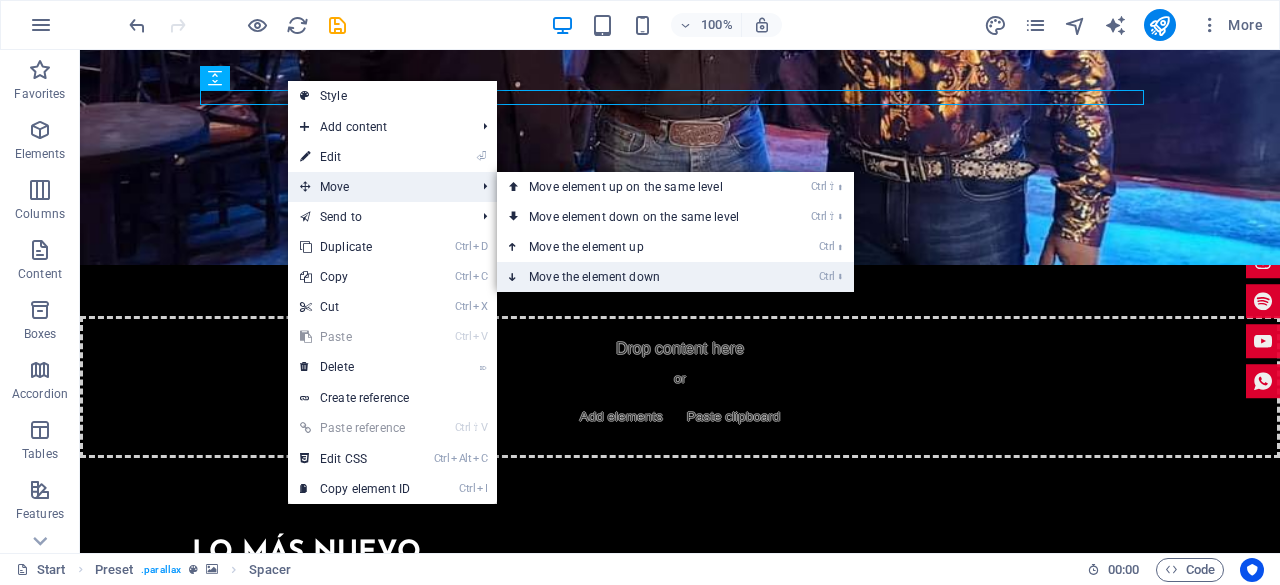click on "Ctrl ⬇  Move the element down" at bounding box center (675, 277) 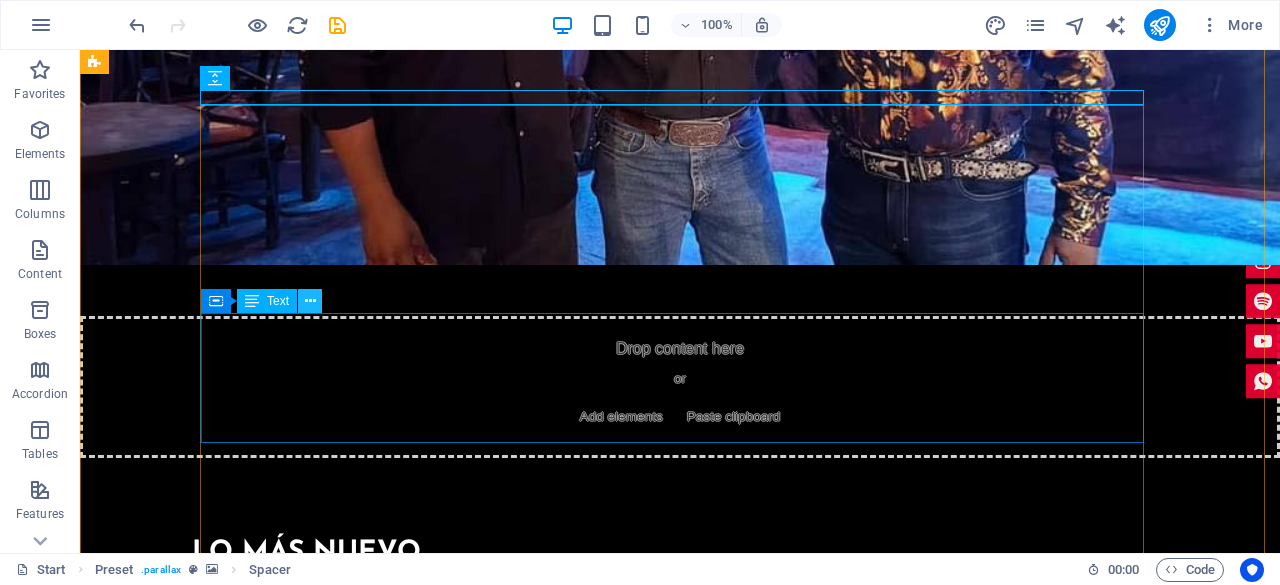 click at bounding box center [310, 301] 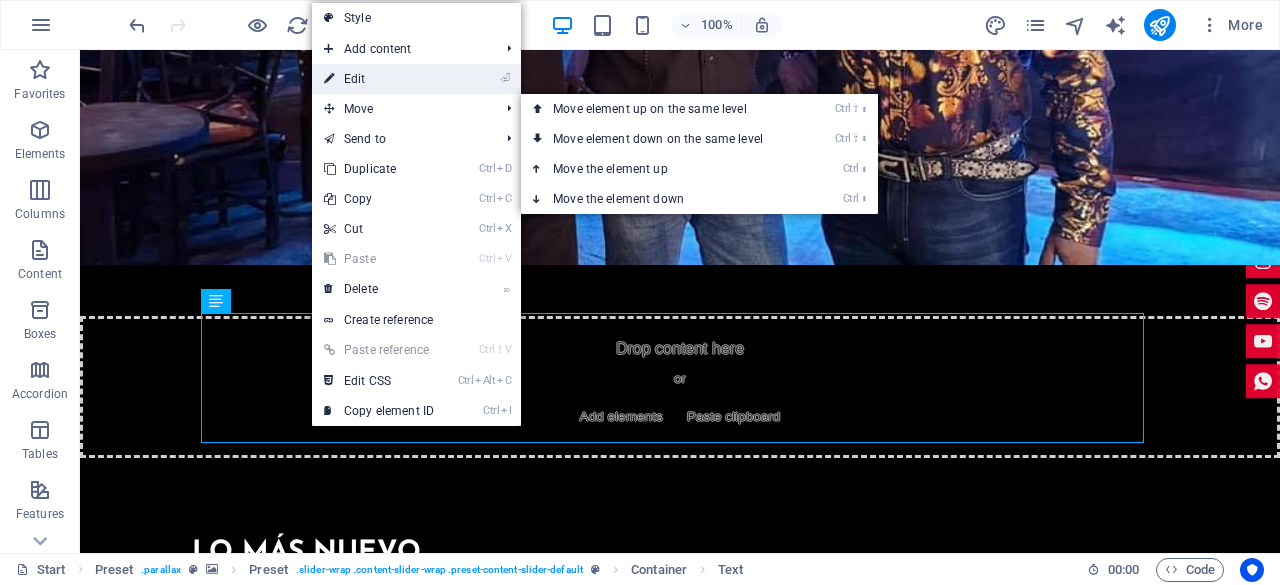 drag, startPoint x: 66, startPoint y: 139, endPoint x: 367, endPoint y: 78, distance: 307.11887 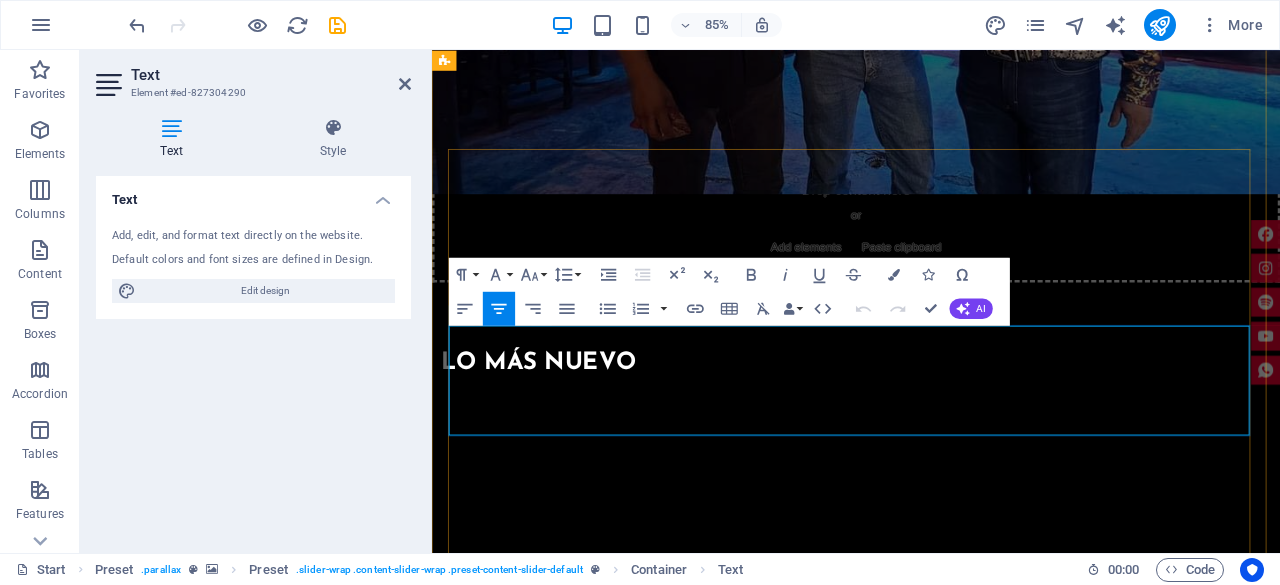 drag, startPoint x: 930, startPoint y: 464, endPoint x: 839, endPoint y: 464, distance: 91 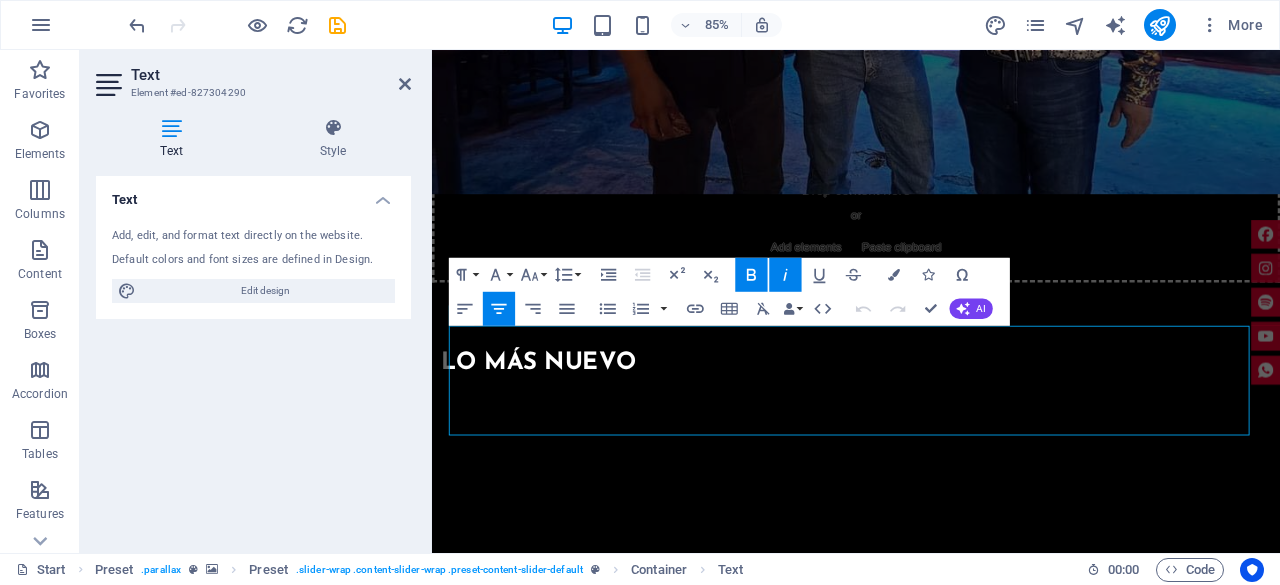 click 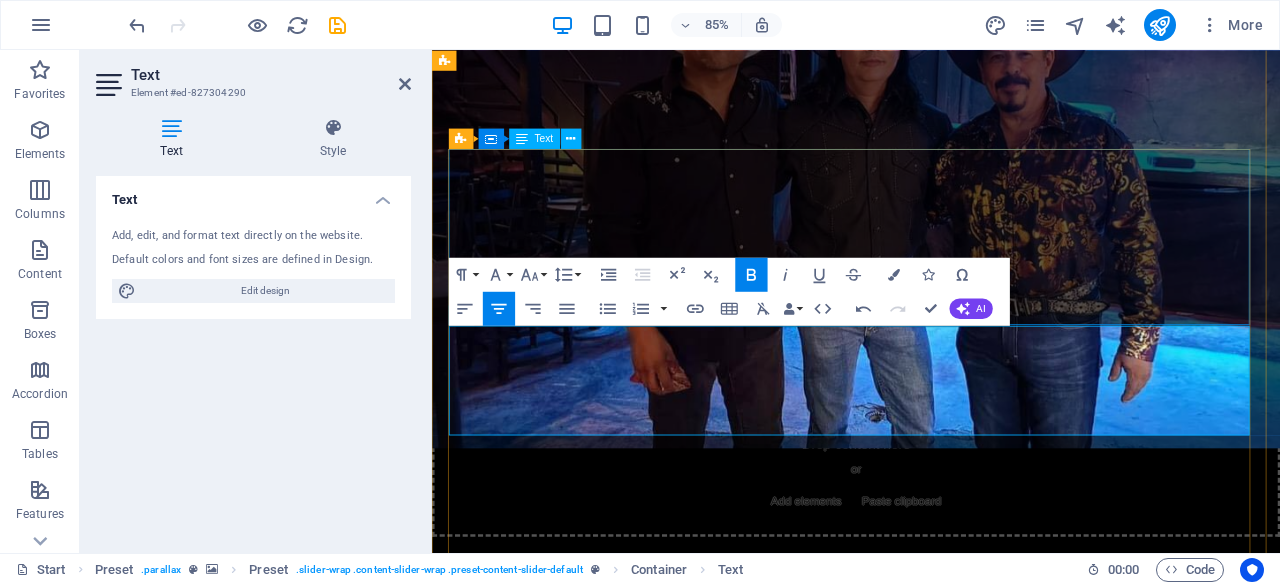 click on "¡Llevamos el alma del country a donde tú lo necesites! Encrucijada  es una banda apasionada por los sonidos del sur, ideal para  eventos privados, ferias, festivales y bares temáticos . Nuestro repertorio fusiona clásicos del country con toques modernos, creando una experiencia sonora vibrante y llena de emoción. Desde baladas para el corazón hasta ritmos para levantar el polvo del suelo, nos adaptamos a cualquier escenario para hacerlo inolvidable. Victor Castillo" at bounding box center [931, 4304] 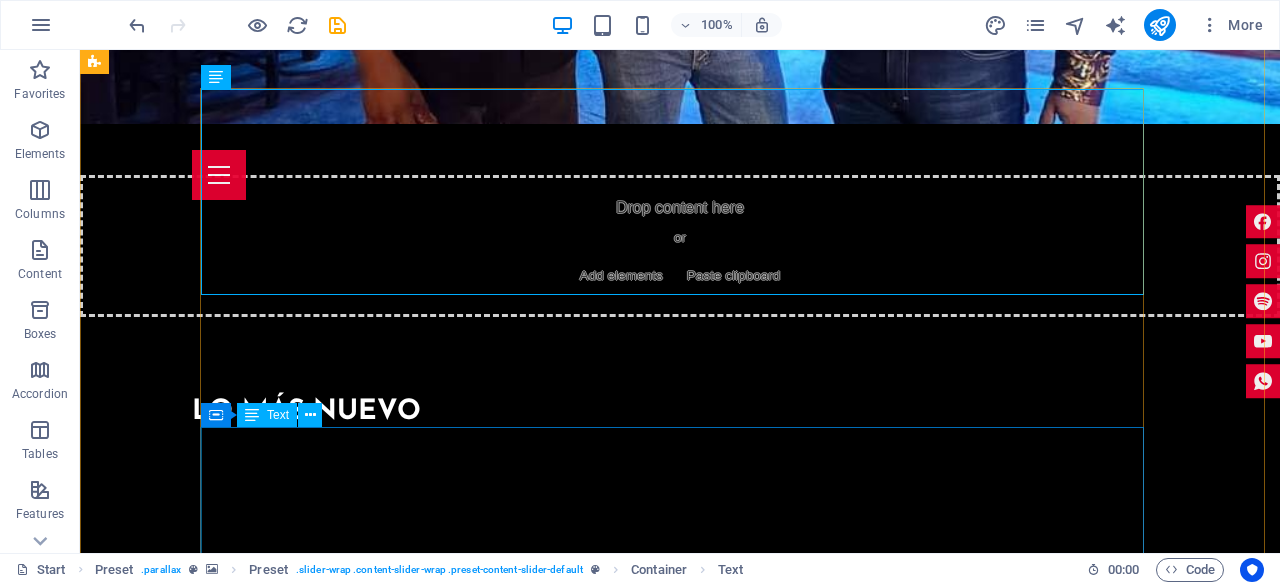 scroll, scrollTop: 5923, scrollLeft: 0, axis: vertical 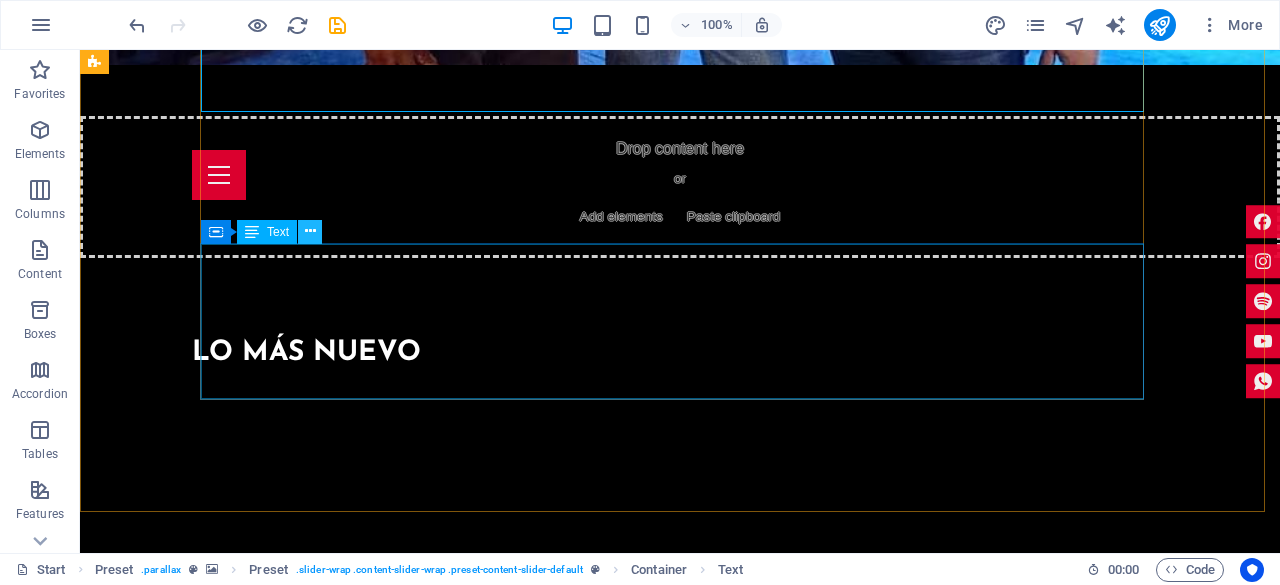 click at bounding box center (310, 232) 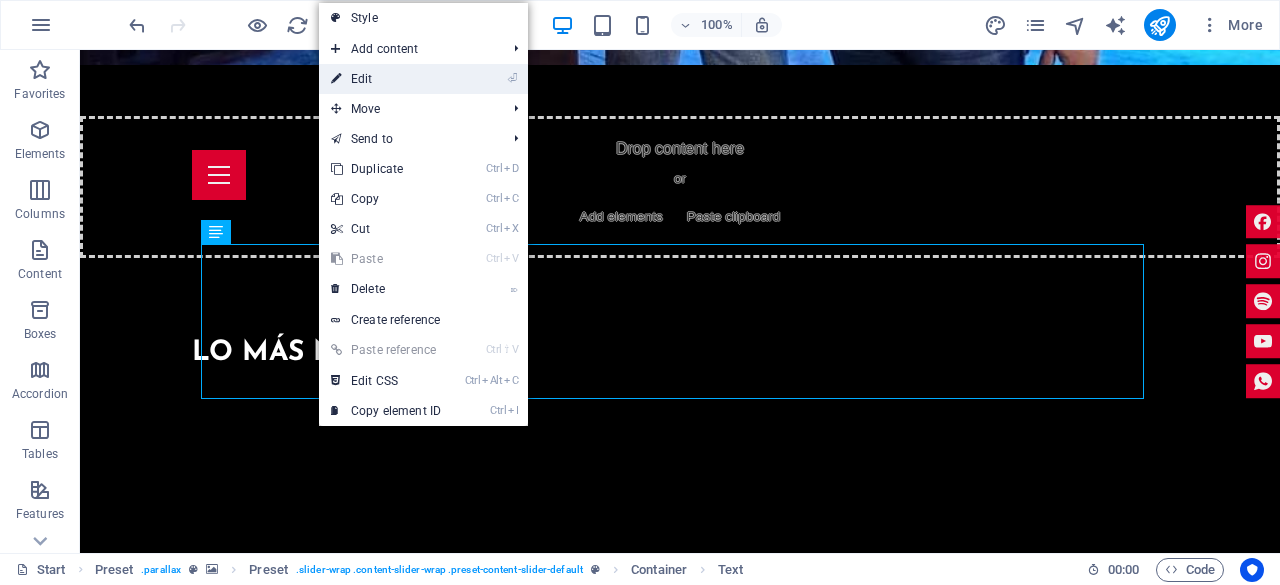 click on "⏎  Edit" at bounding box center (386, 79) 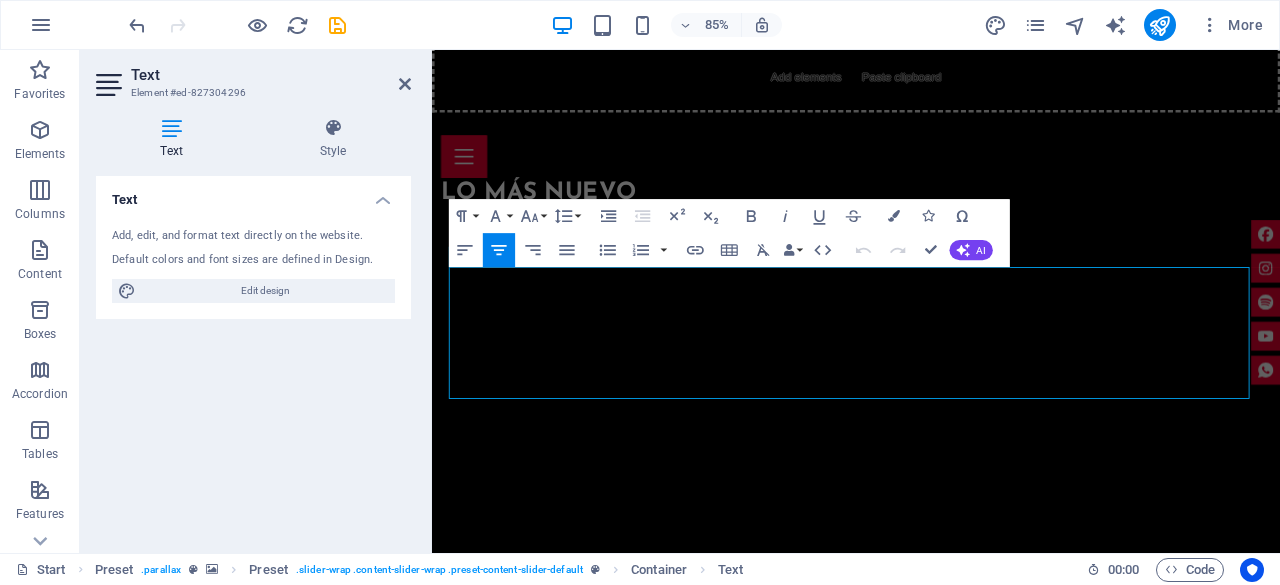 drag, startPoint x: 1160, startPoint y: 394, endPoint x: 416, endPoint y: 302, distance: 749.66656 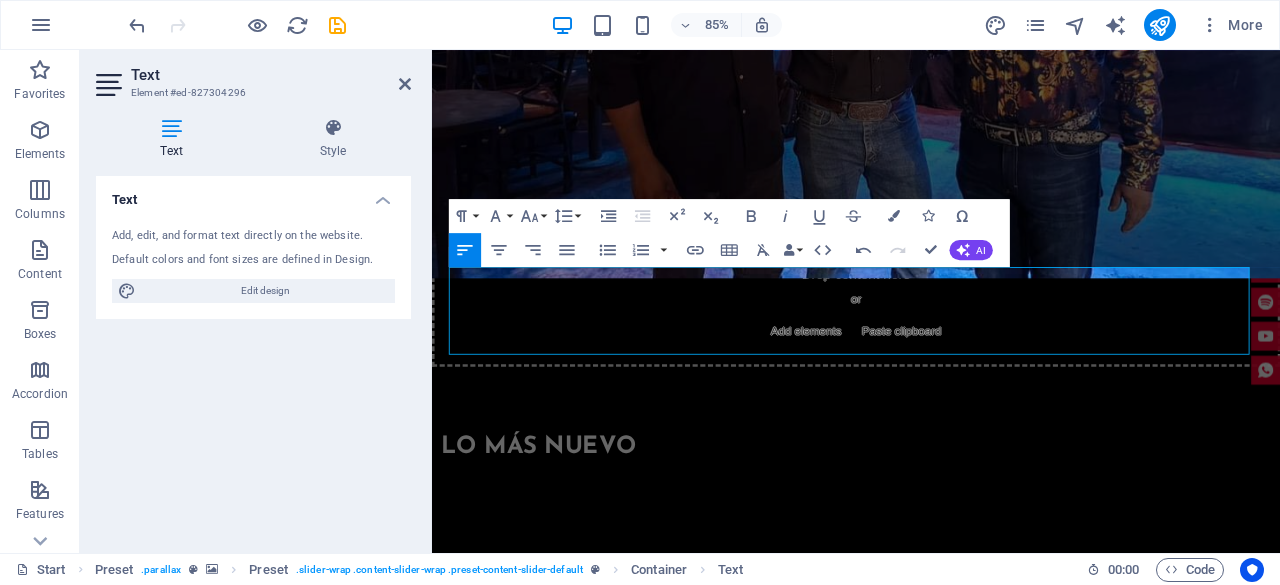 drag, startPoint x: 952, startPoint y: 340, endPoint x: 401, endPoint y: 313, distance: 551.66113 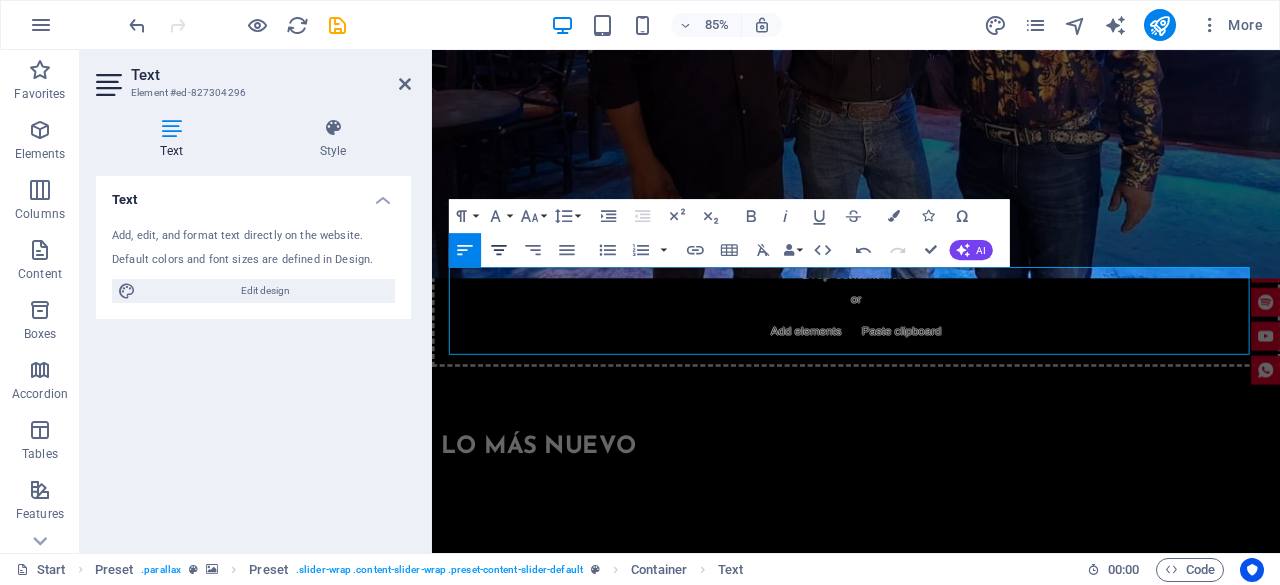 click 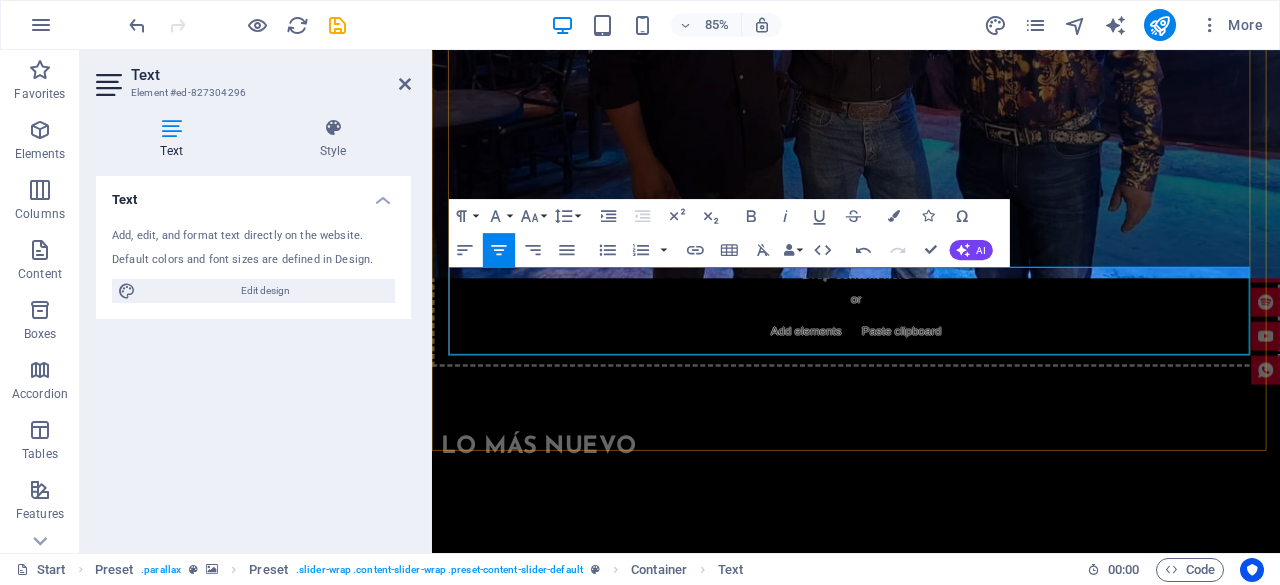 click on "🎸  Grupo Encrucijada : más que música, una experiencia country." at bounding box center (931, 4360) 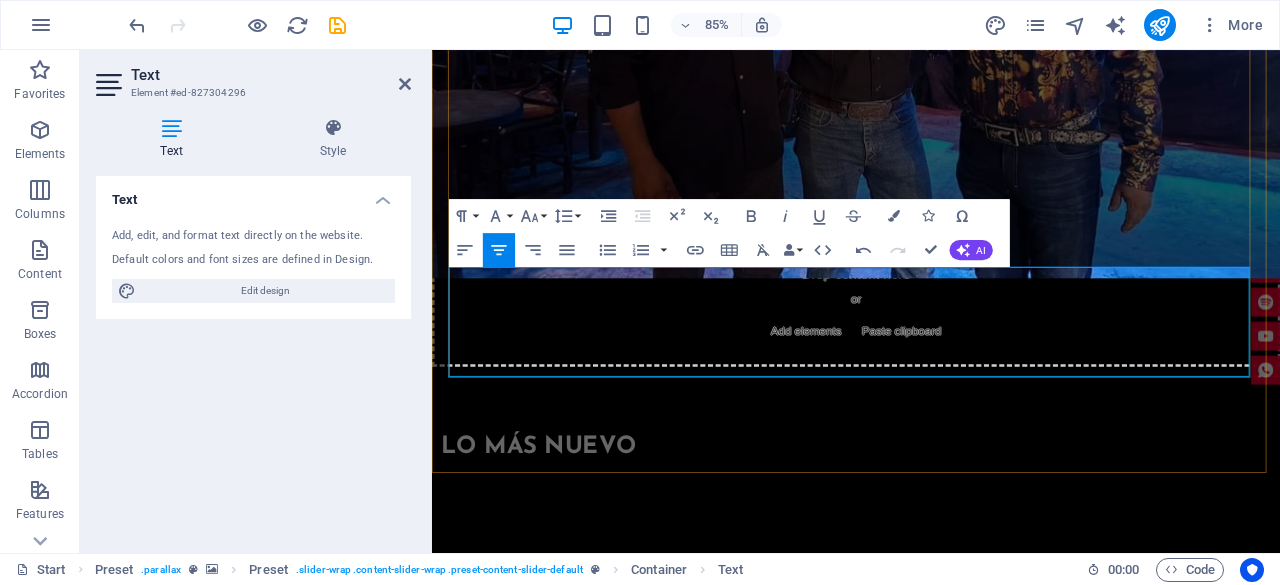 click on "🎸  Grupo Encrucijada : más que música, una experiencia country." at bounding box center [931, 4375] 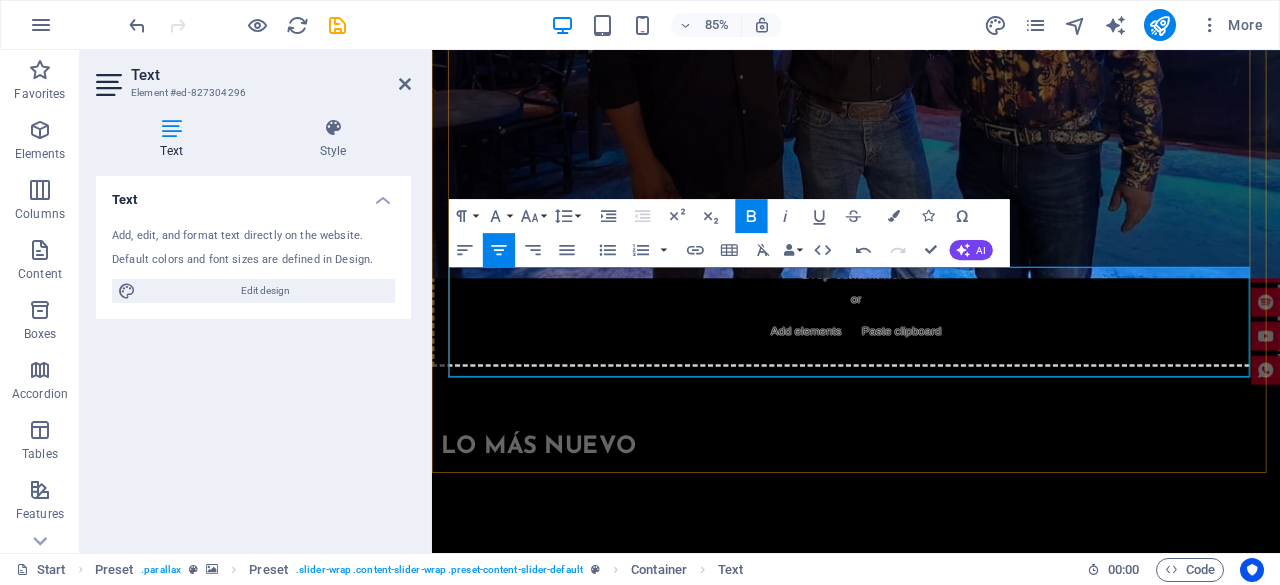 type 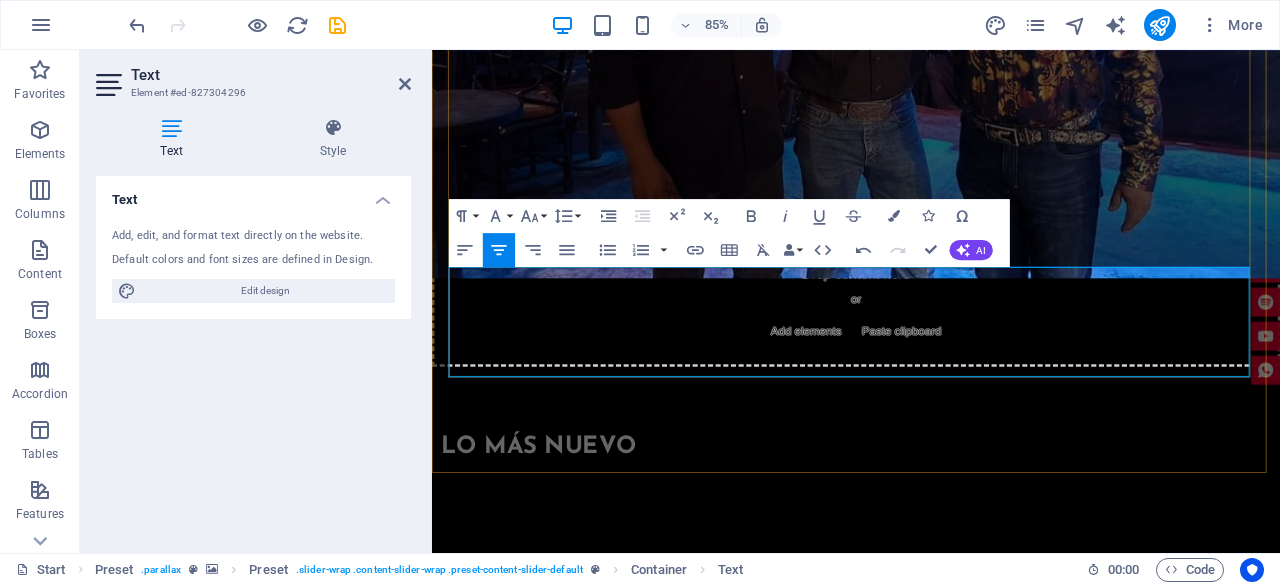 drag, startPoint x: 916, startPoint y: 397, endPoint x: 871, endPoint y: 398, distance: 45.01111 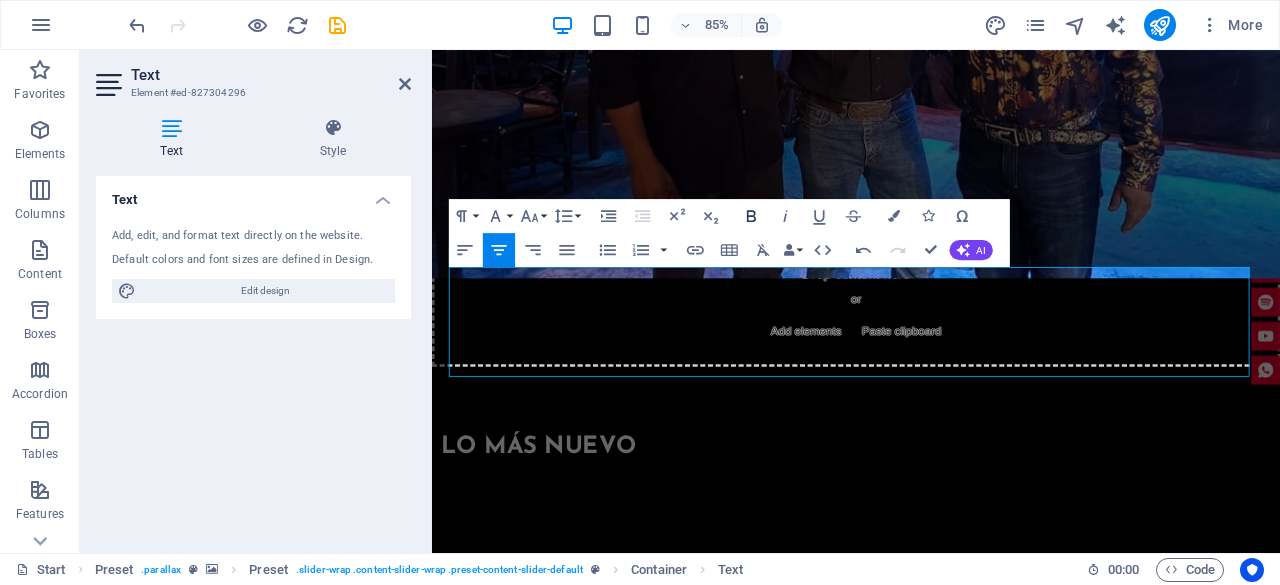 click 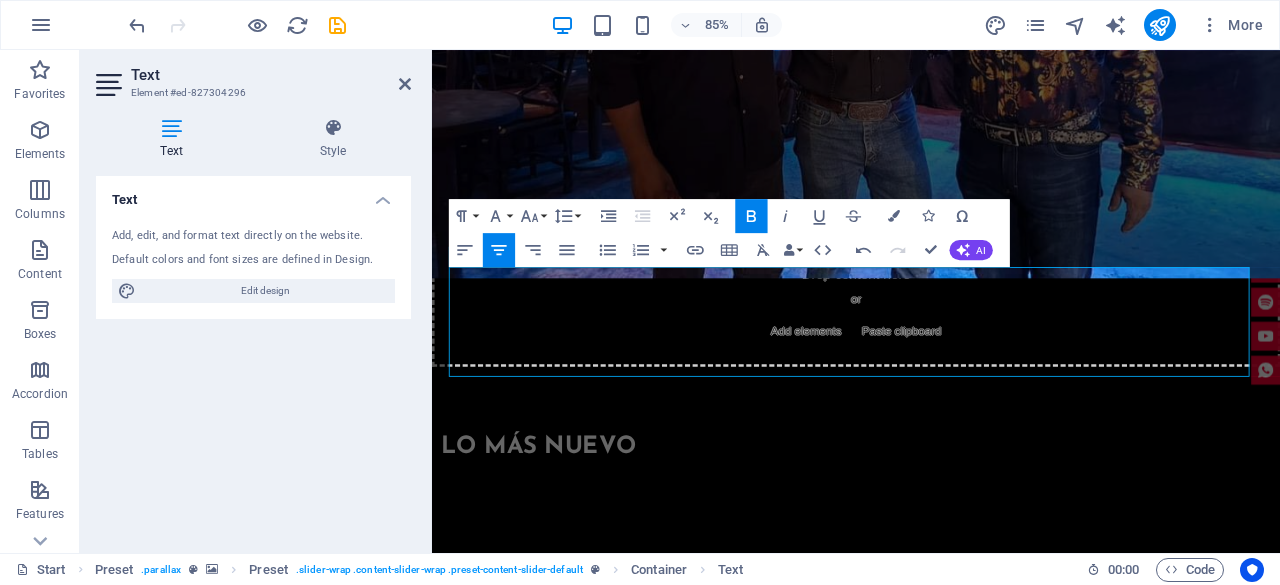 click at bounding box center (931, 3741) 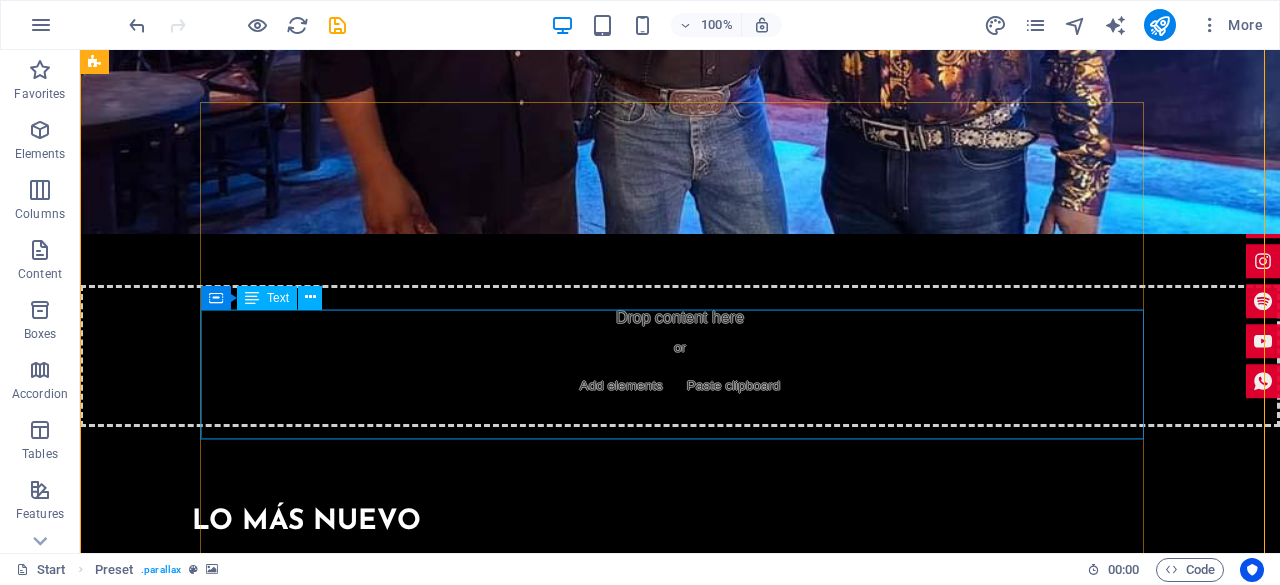 scroll, scrollTop: 5723, scrollLeft: 0, axis: vertical 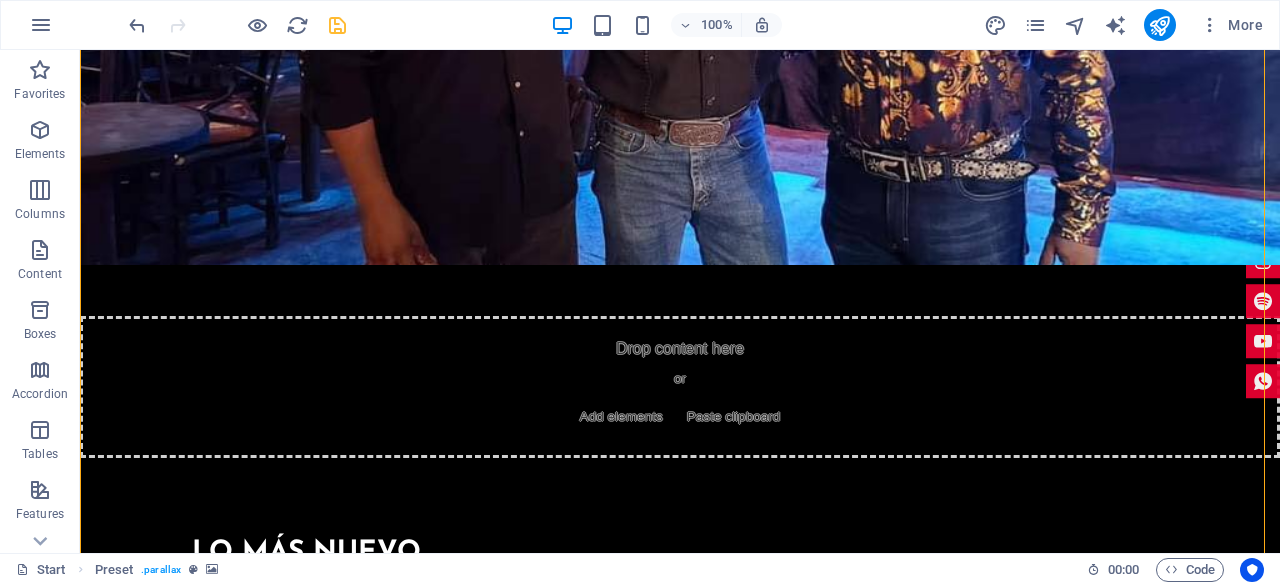 click at bounding box center (337, 25) 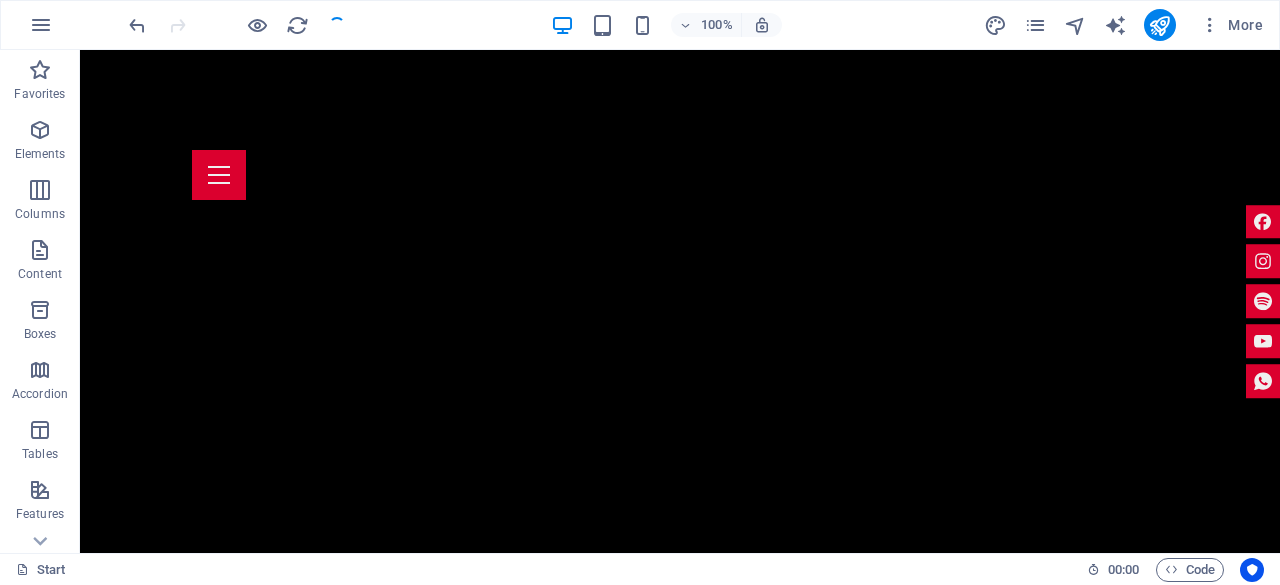 scroll, scrollTop: 323, scrollLeft: 0, axis: vertical 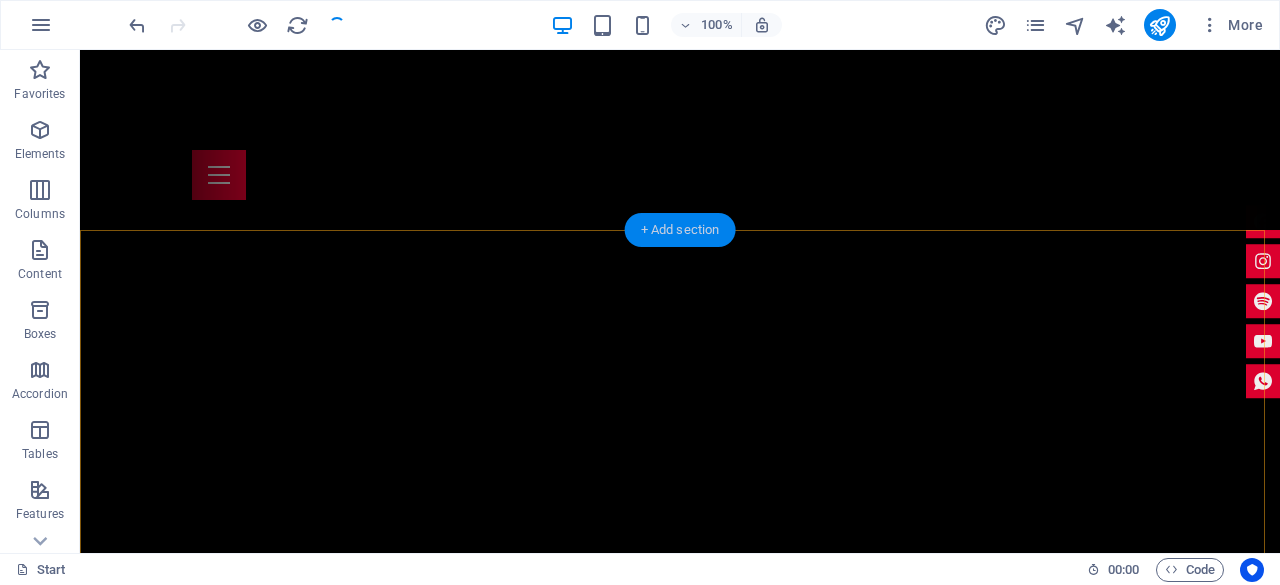 click on "+ Add section" at bounding box center [680, 230] 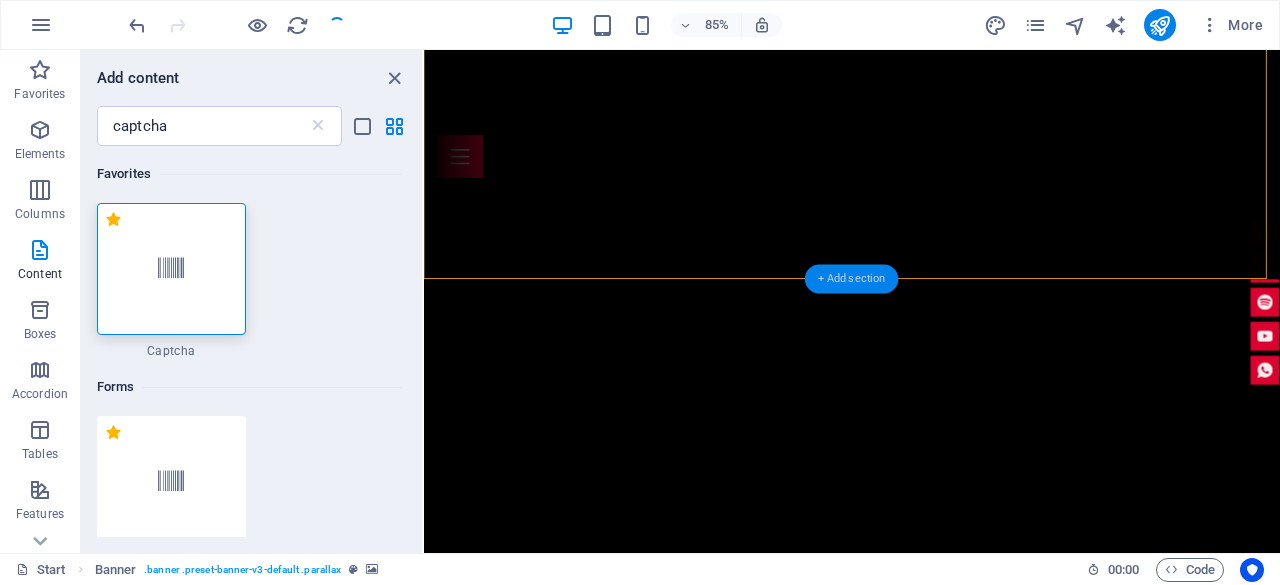 click on "+ Add section" at bounding box center (852, 278) 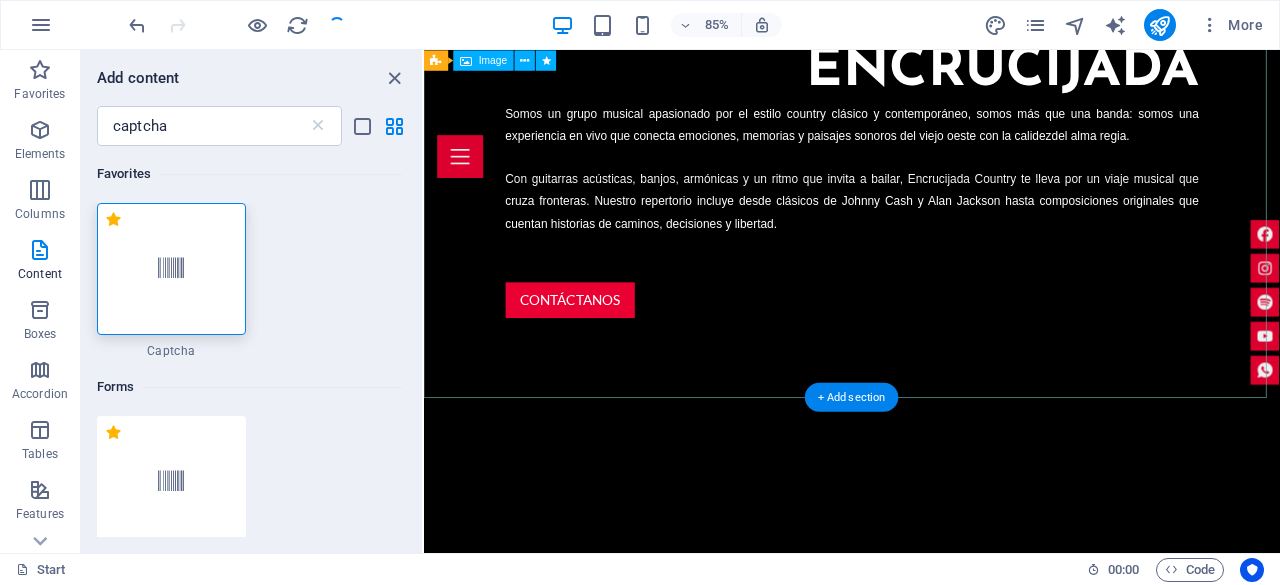 scroll, scrollTop: 1723, scrollLeft: 0, axis: vertical 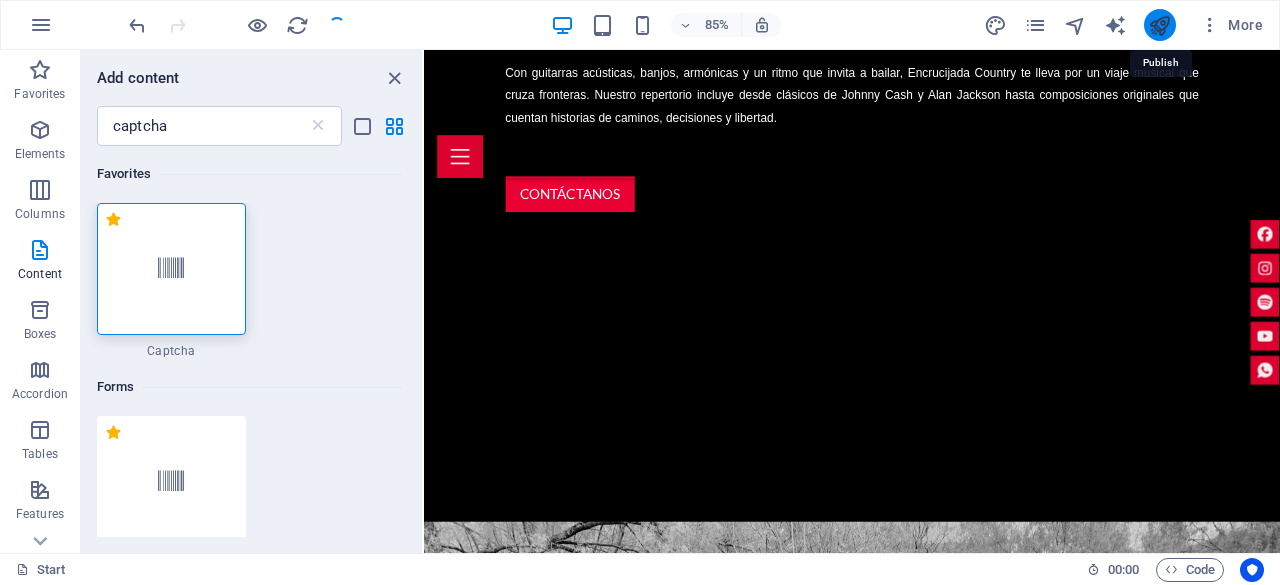 click at bounding box center (1159, 25) 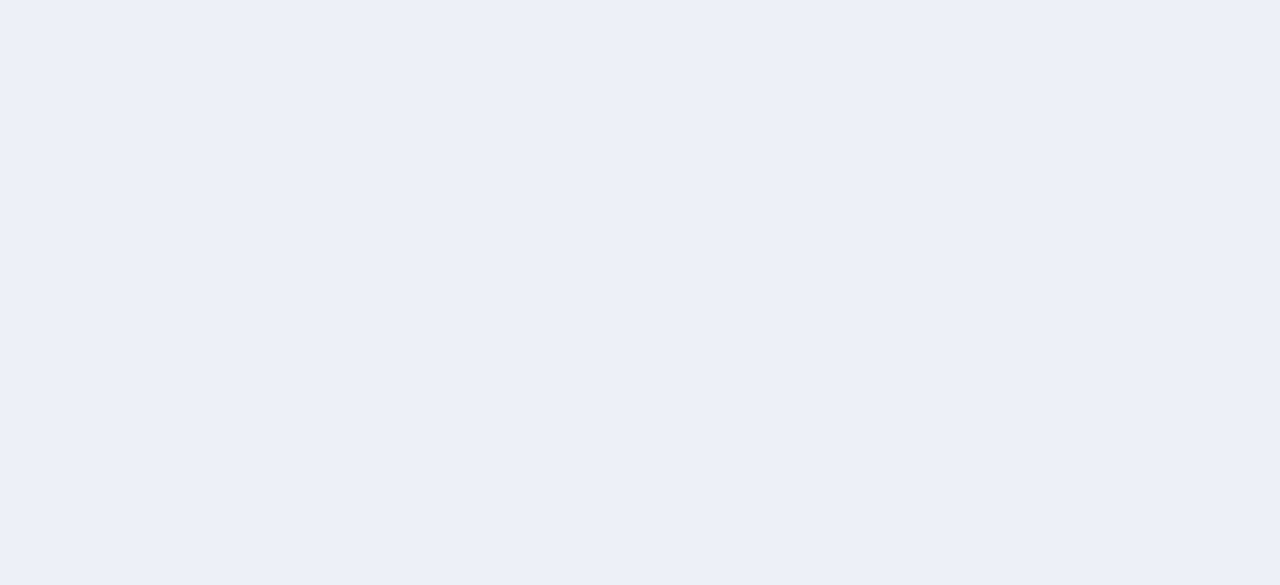 scroll, scrollTop: 0, scrollLeft: 0, axis: both 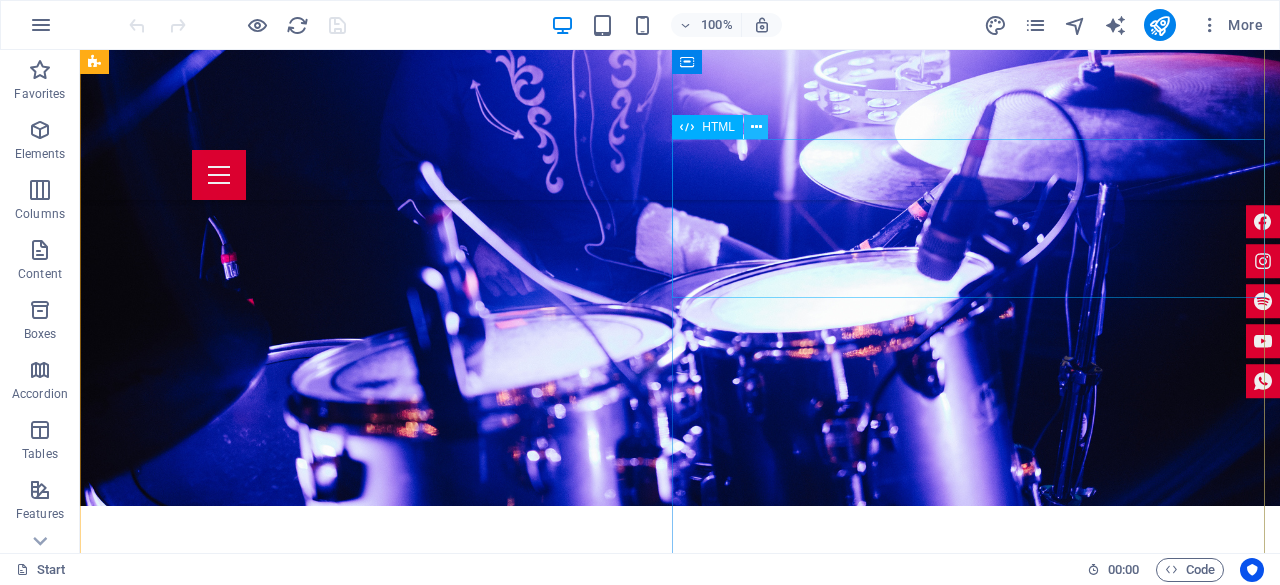 click at bounding box center (756, 127) 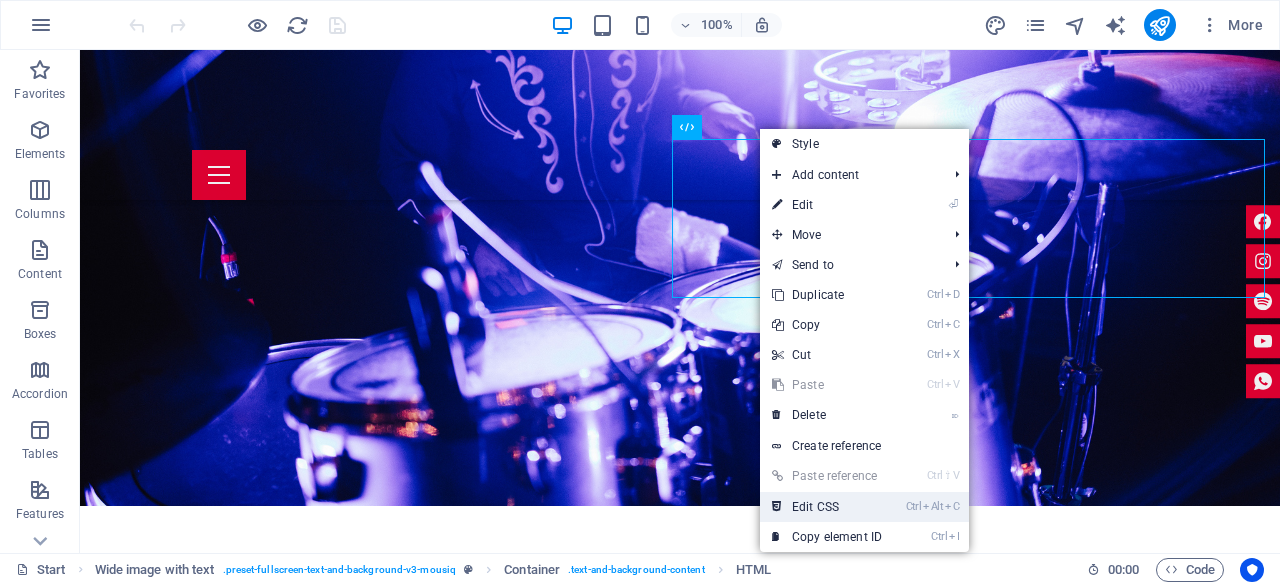 click on "Ctrl Alt C  Edit CSS" at bounding box center (827, 507) 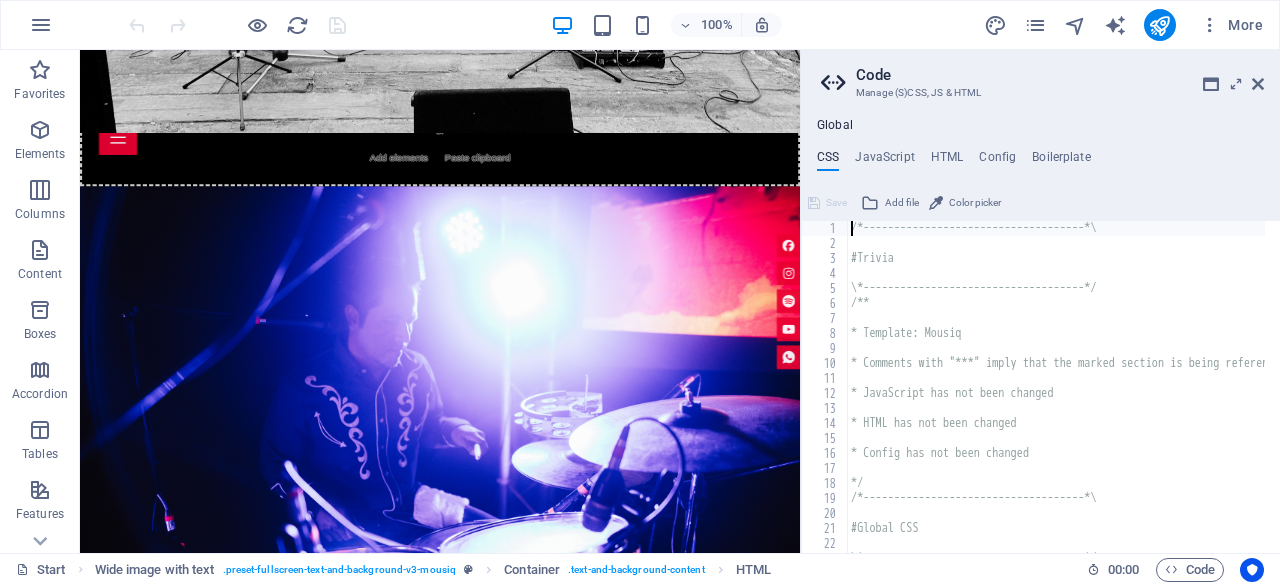 scroll, scrollTop: 3276, scrollLeft: 0, axis: vertical 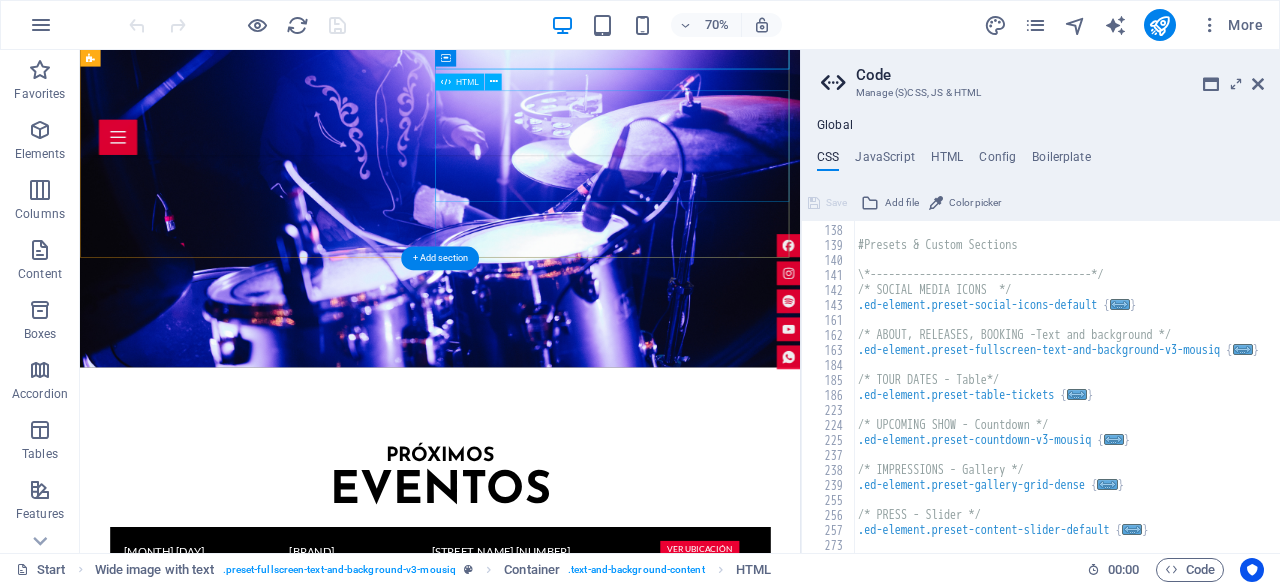 click at bounding box center [595, 3909] 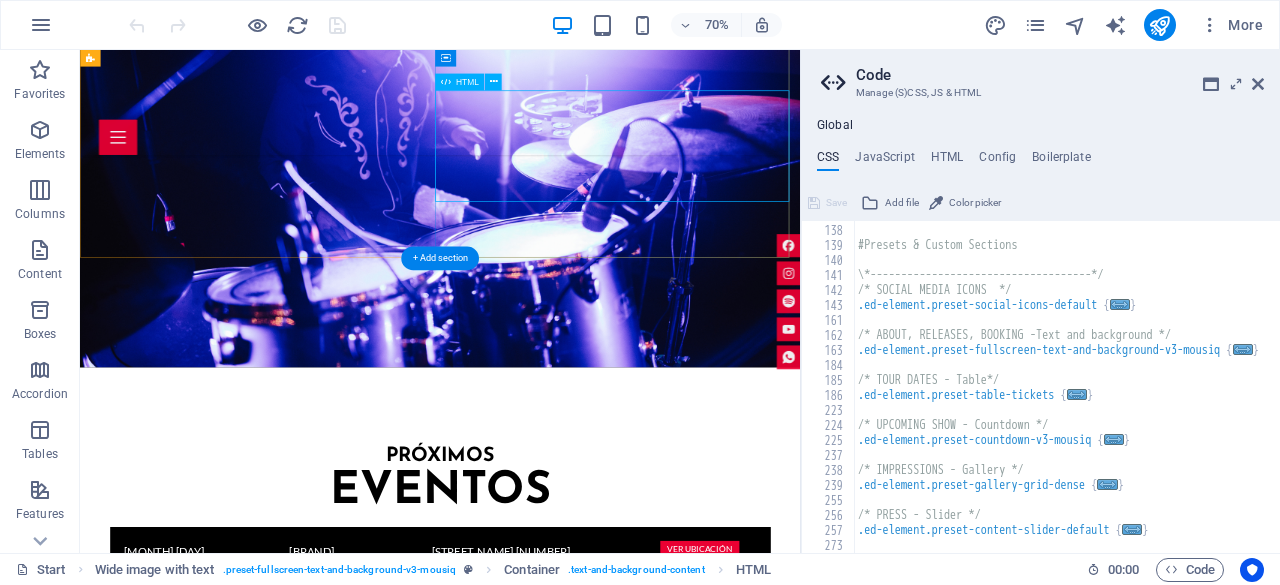 scroll, scrollTop: 3076, scrollLeft: 0, axis: vertical 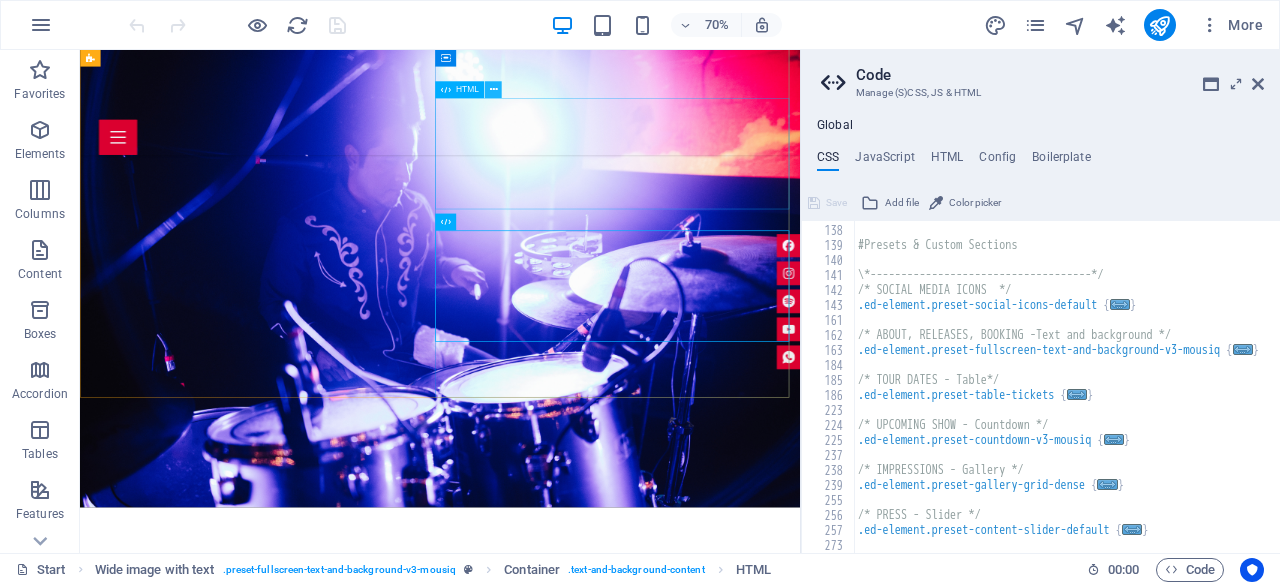 click at bounding box center [493, 90] 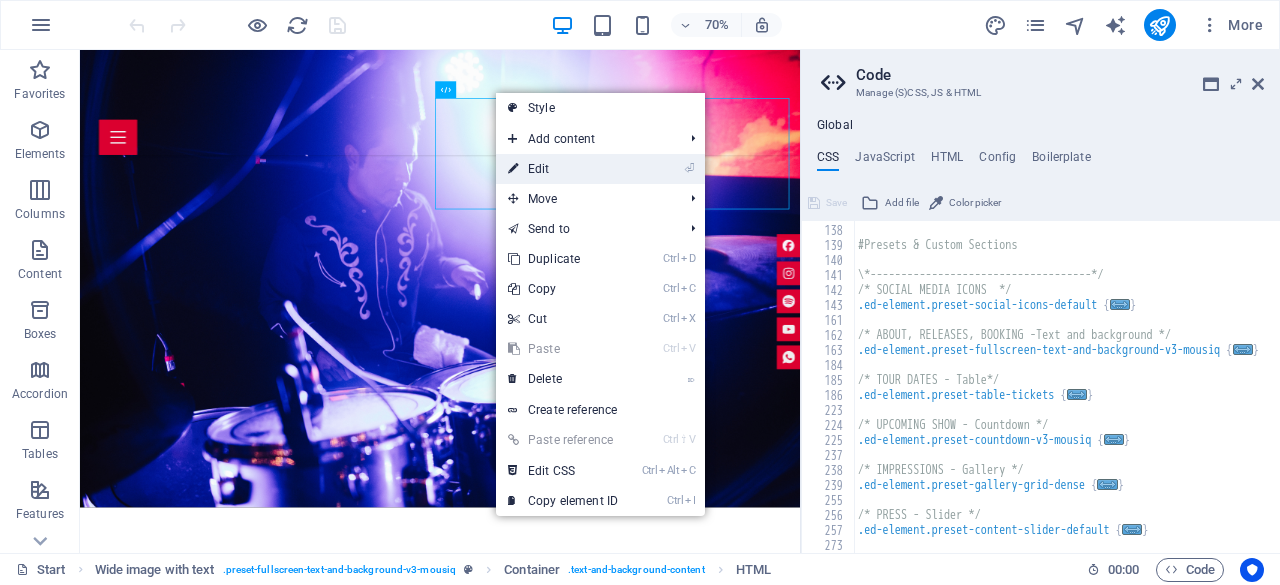 click on "⏎  Edit" at bounding box center [563, 169] 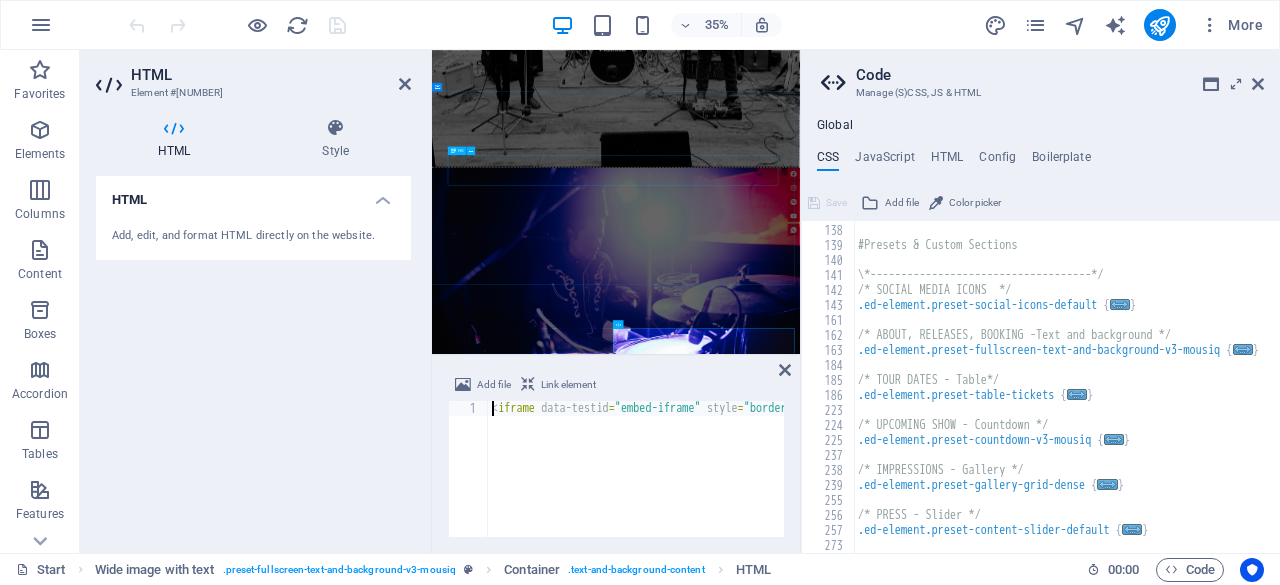 scroll, scrollTop: 2504, scrollLeft: 0, axis: vertical 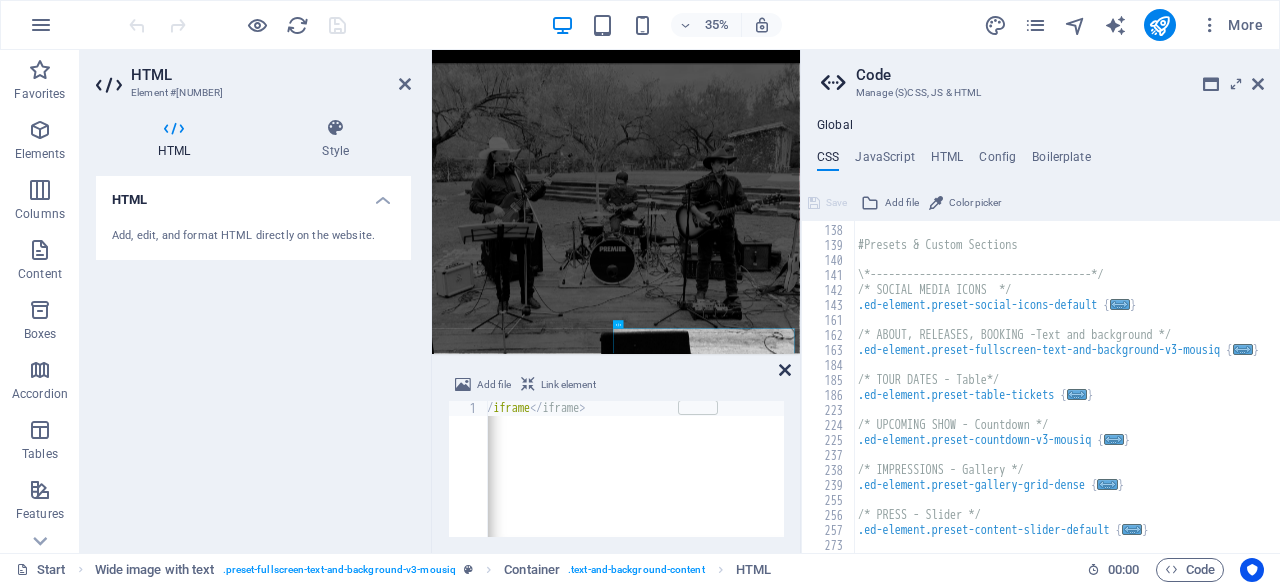 click at bounding box center [785, 370] 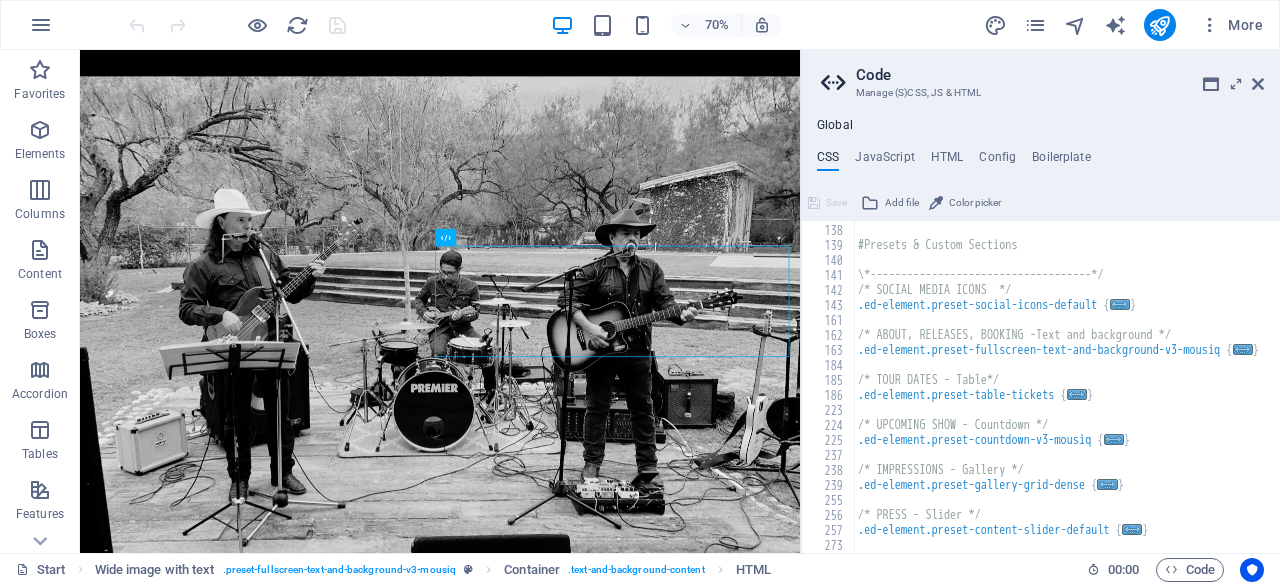 scroll, scrollTop: 2865, scrollLeft: 0, axis: vertical 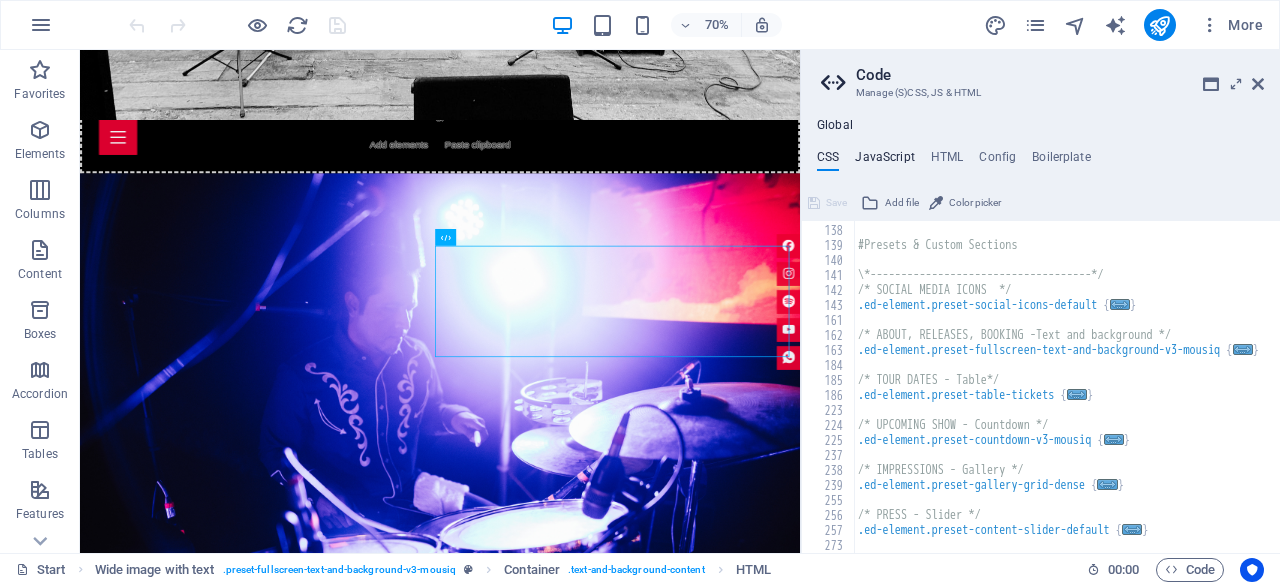click on "JavaScript" at bounding box center (884, 161) 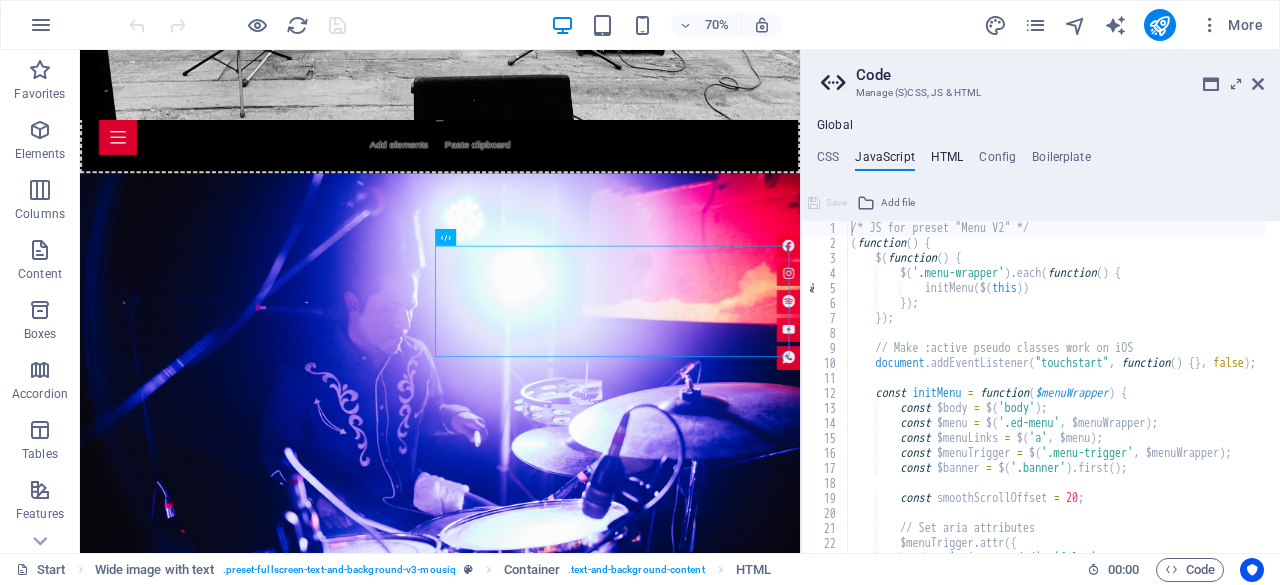 click on "HTML" at bounding box center (947, 161) 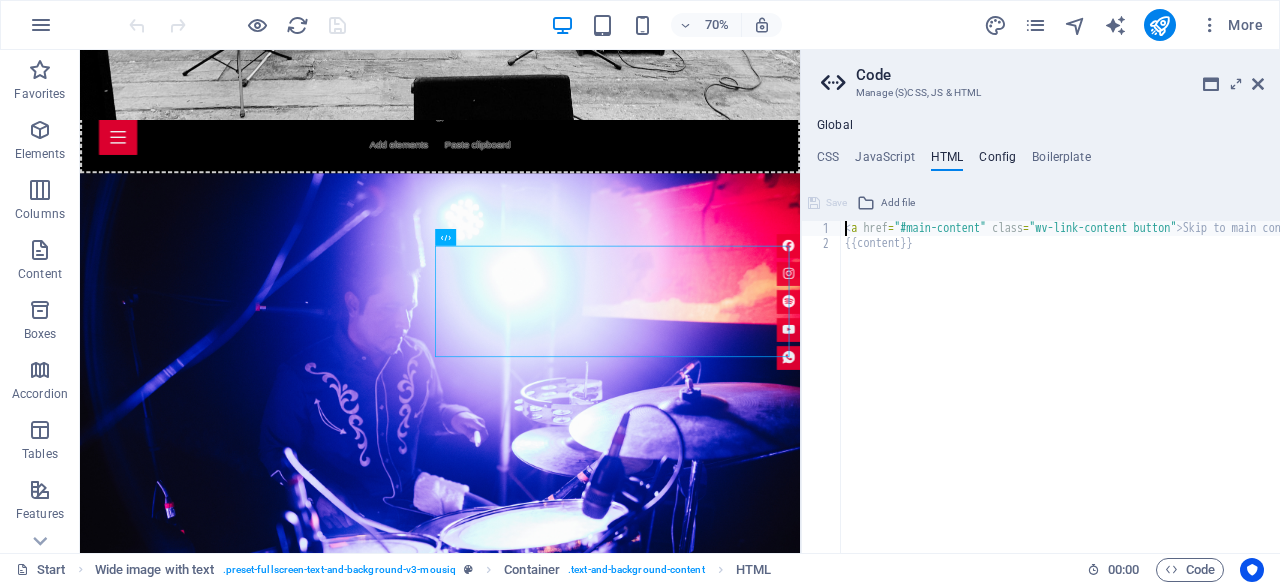 click on "Config" at bounding box center (997, 161) 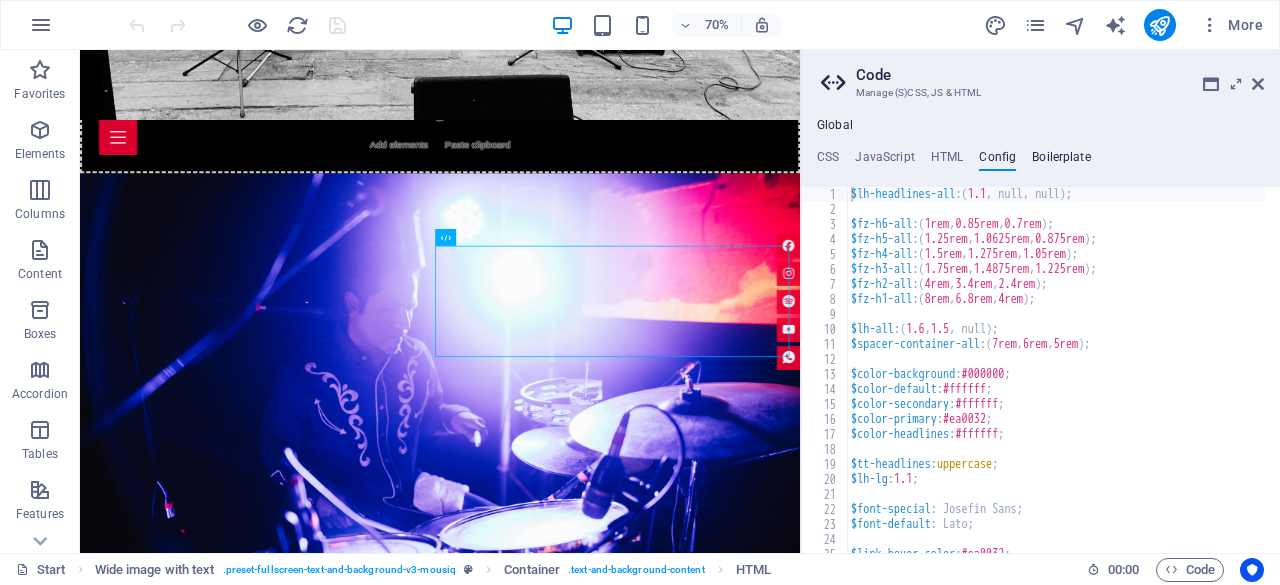 click on "Boilerplate" at bounding box center [1061, 161] 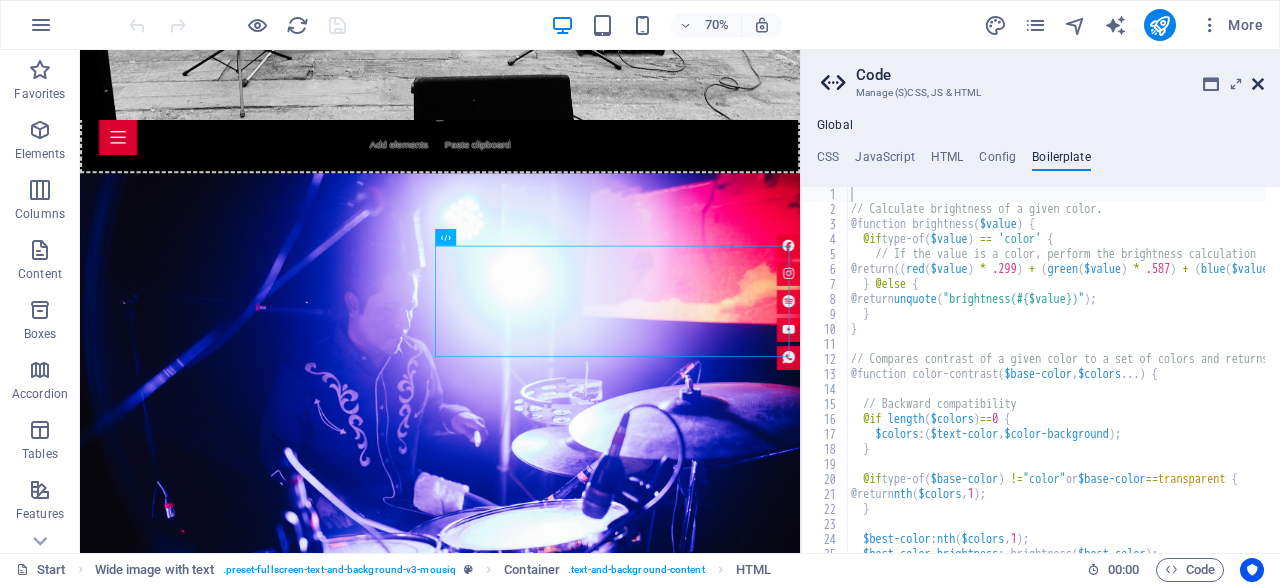 drag, startPoint x: 1258, startPoint y: 81, endPoint x: 1178, endPoint y: 32, distance: 93.813644 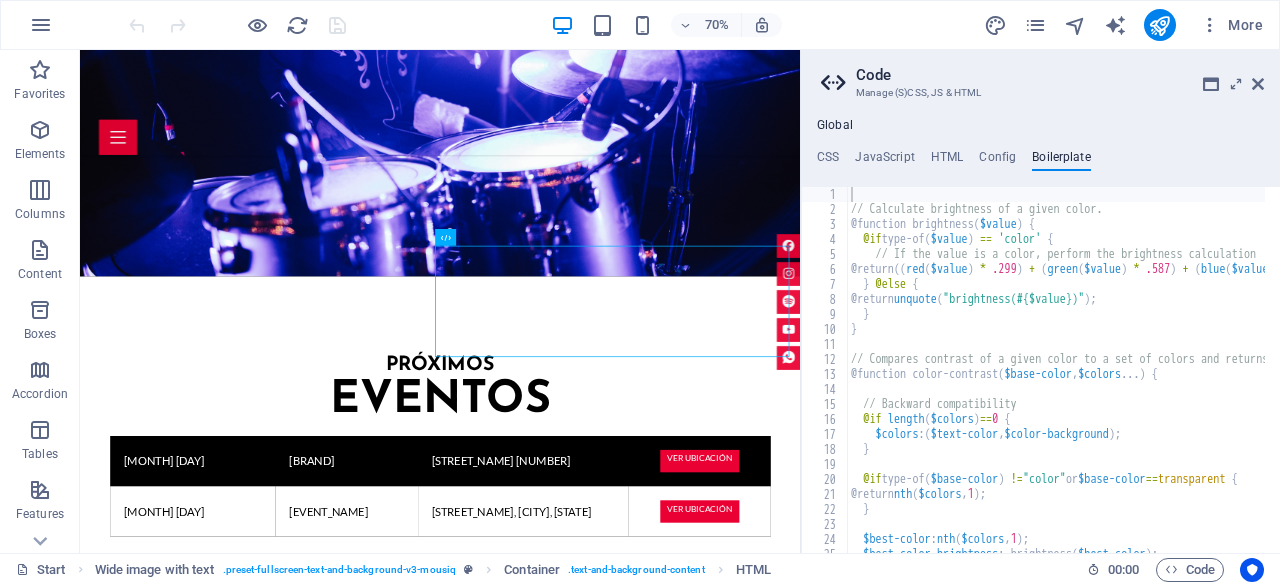 scroll, scrollTop: 2656, scrollLeft: 0, axis: vertical 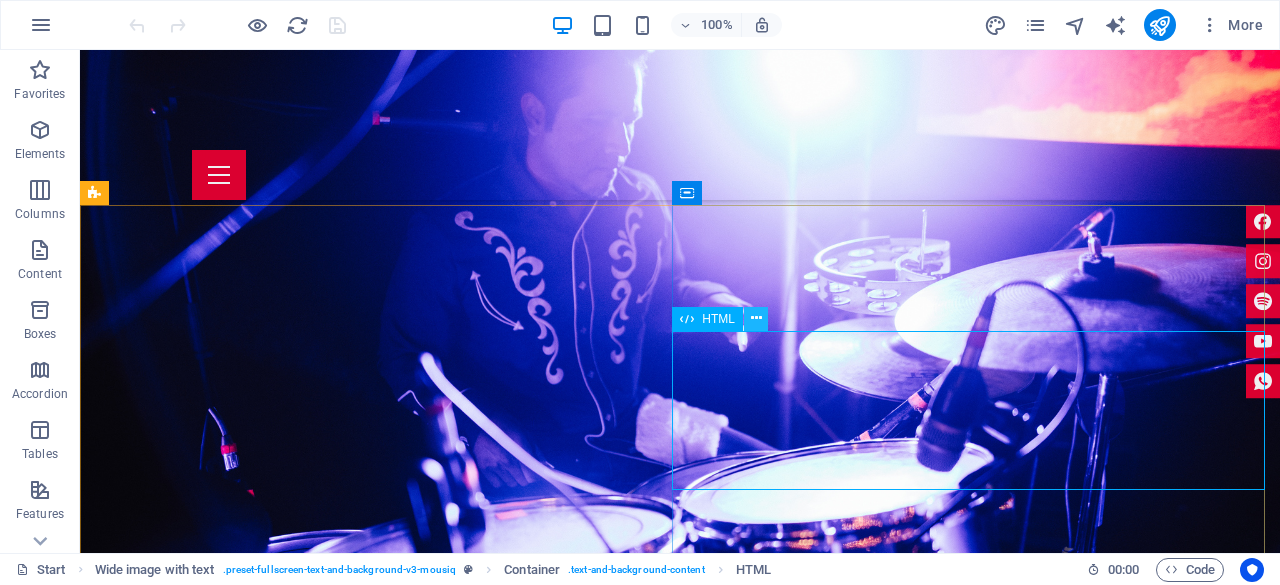 click at bounding box center [756, 318] 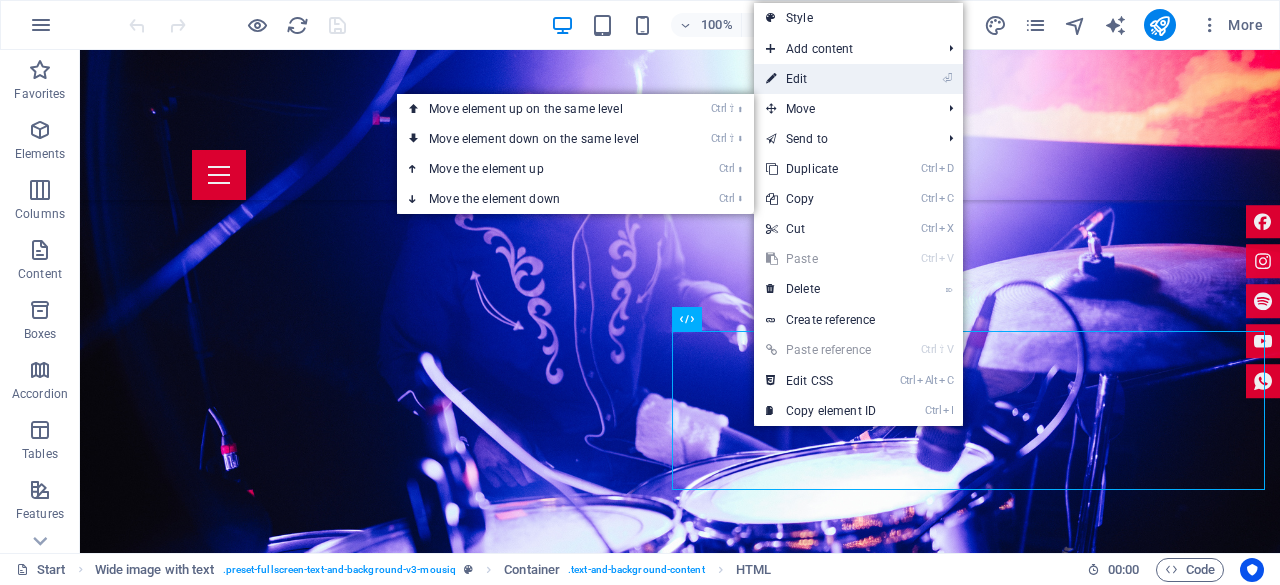 click on "⏎  Edit" at bounding box center [821, 79] 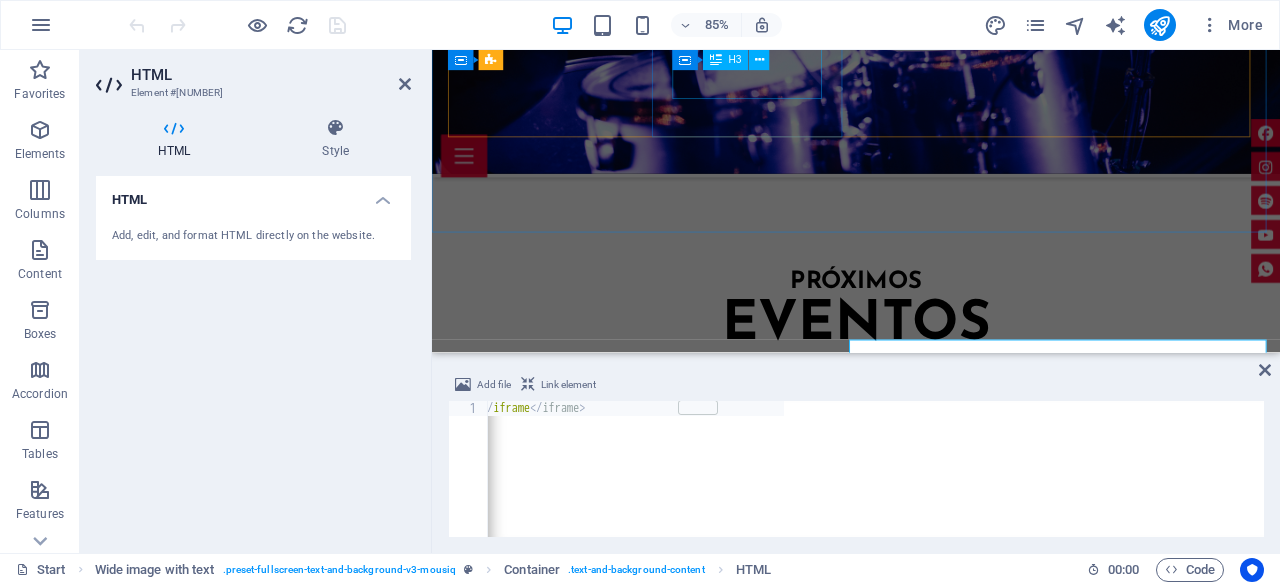 scroll, scrollTop: 2420, scrollLeft: 0, axis: vertical 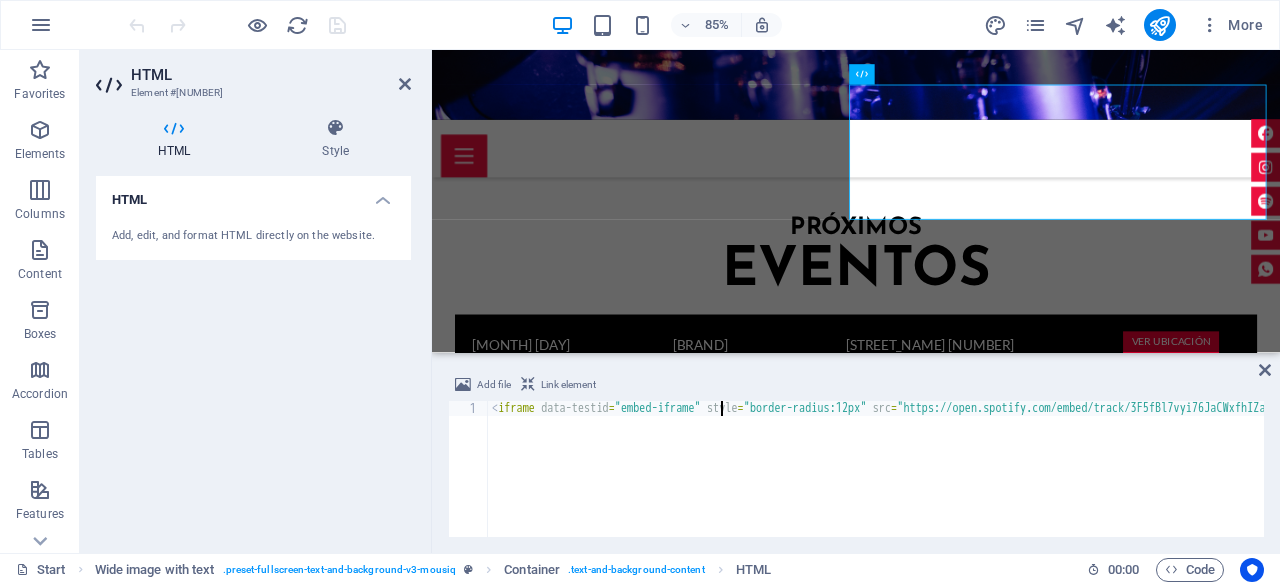 drag, startPoint x: 723, startPoint y: 411, endPoint x: 761, endPoint y: 433, distance: 43.908997 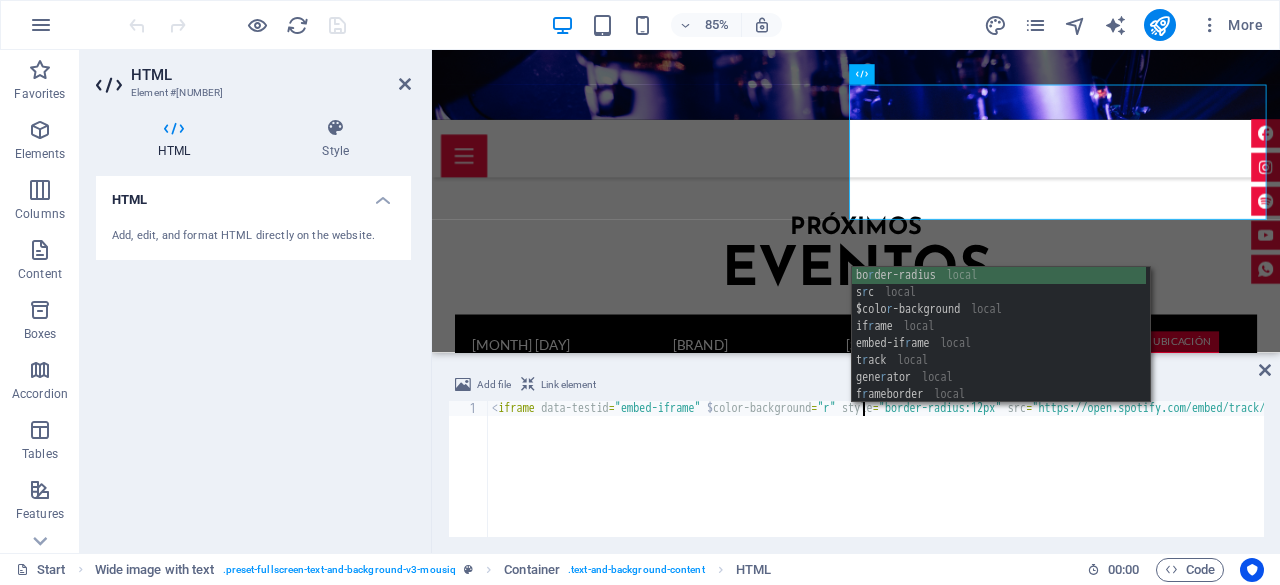scroll, scrollTop: 0, scrollLeft: 30, axis: horizontal 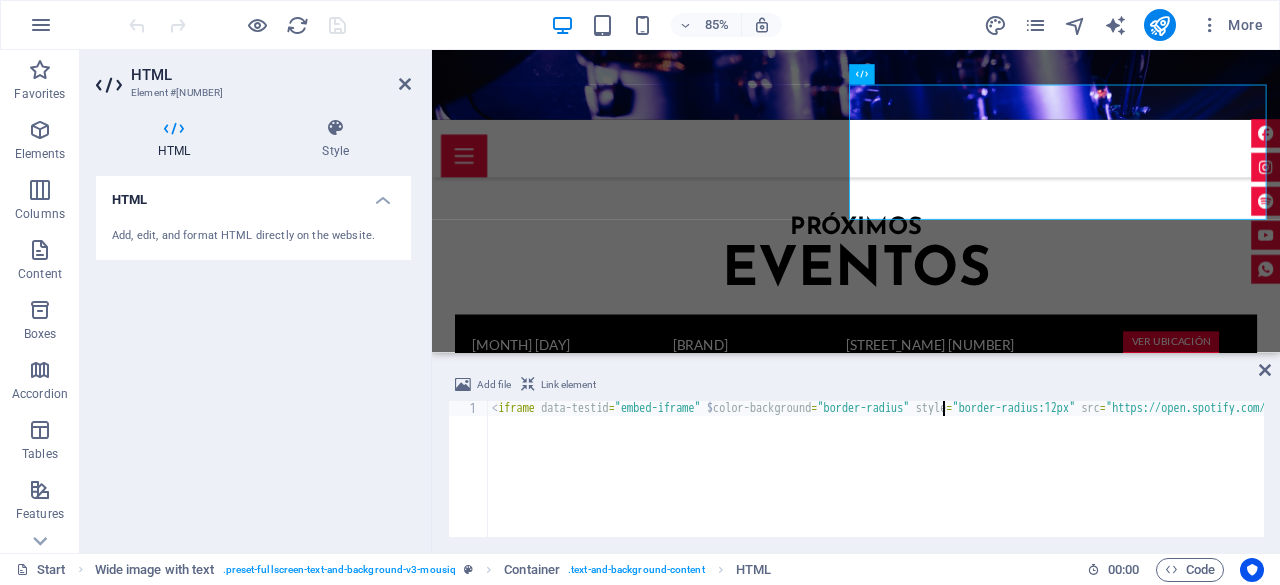 click on "< iframe   data-testid = "embed-iframe"   $ color-background = "border-radius"   style = "border-radius:12px"   src = "https://open.spotify.com/embed/track/3F5fBl7vyi76JaCWxfhIZa?utm_source=generator"   width = "100%"   height = "152"   frameborder = "0"   allowfullscreen = ""   allow = "autoplay; clipboard-write; encrypted-media; fullscreen; picture-in-picture"   loading = "lazy" > </ iframe </ iframe >" at bounding box center [1701, 482] 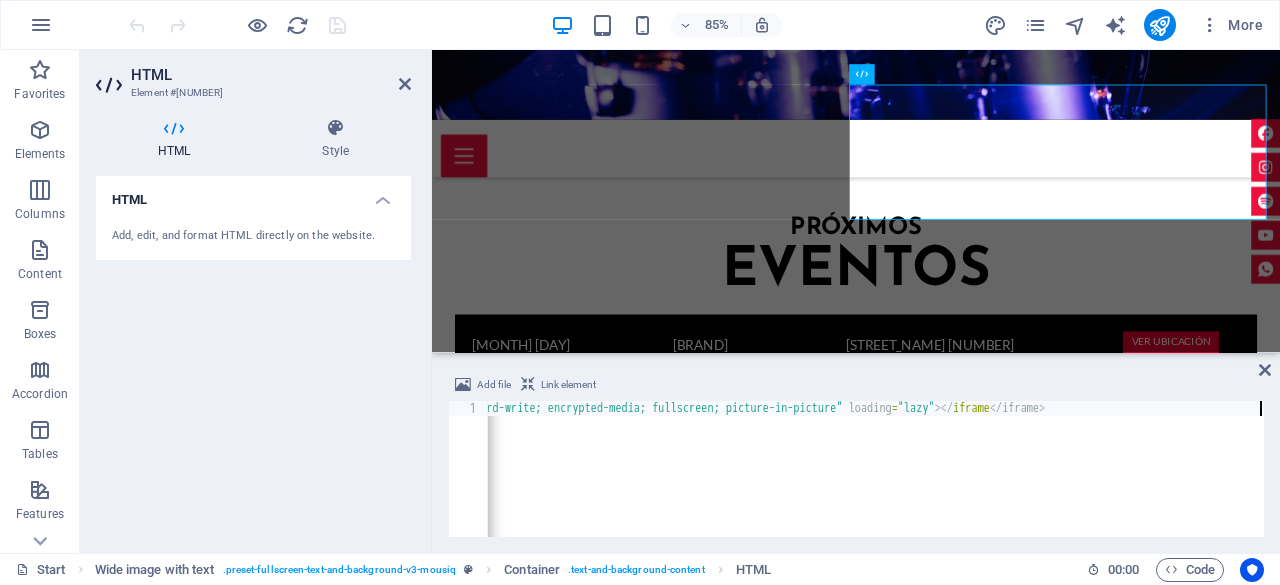scroll, scrollTop: 0, scrollLeft: 388, axis: horizontal 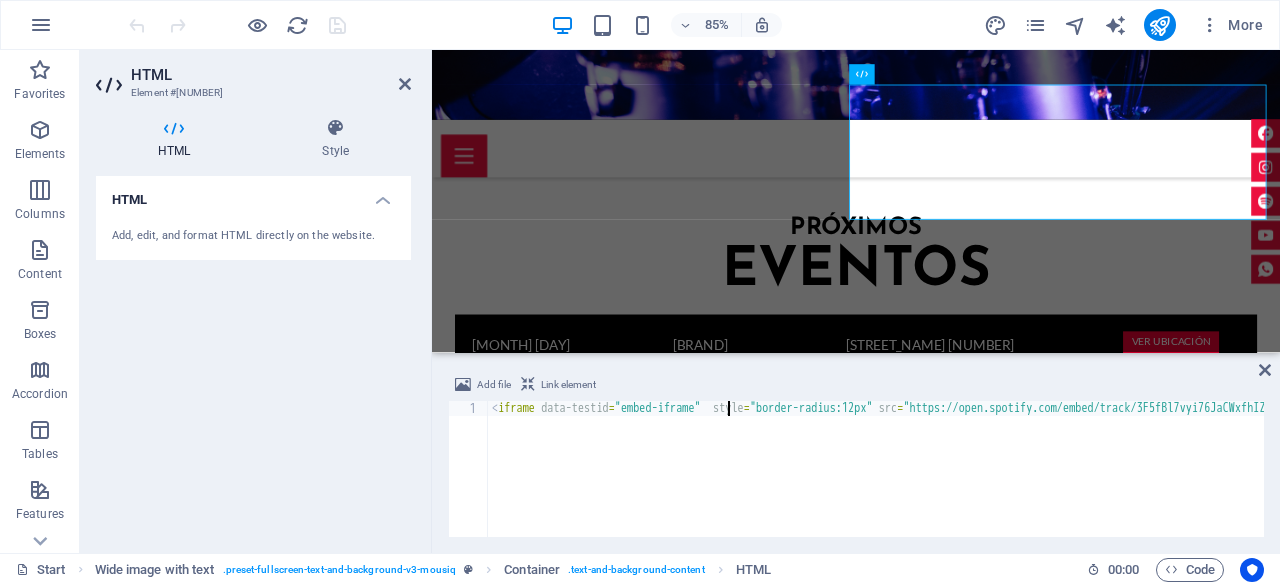 type on "<iframe data-testid="embed-iframe" style="border-radius:12px" src="https://open.spotify.com/embed/track/3F5fBl7vyi76JaCWxfhIZa?utm_source=generator" width="100%" height="152" frameborder="0" allowfullscreen="" allow="autoplay; clipboard-write; encrypted-media; fullscreen; picture-in-picture" loading="lazy"></iframe</iframe>" 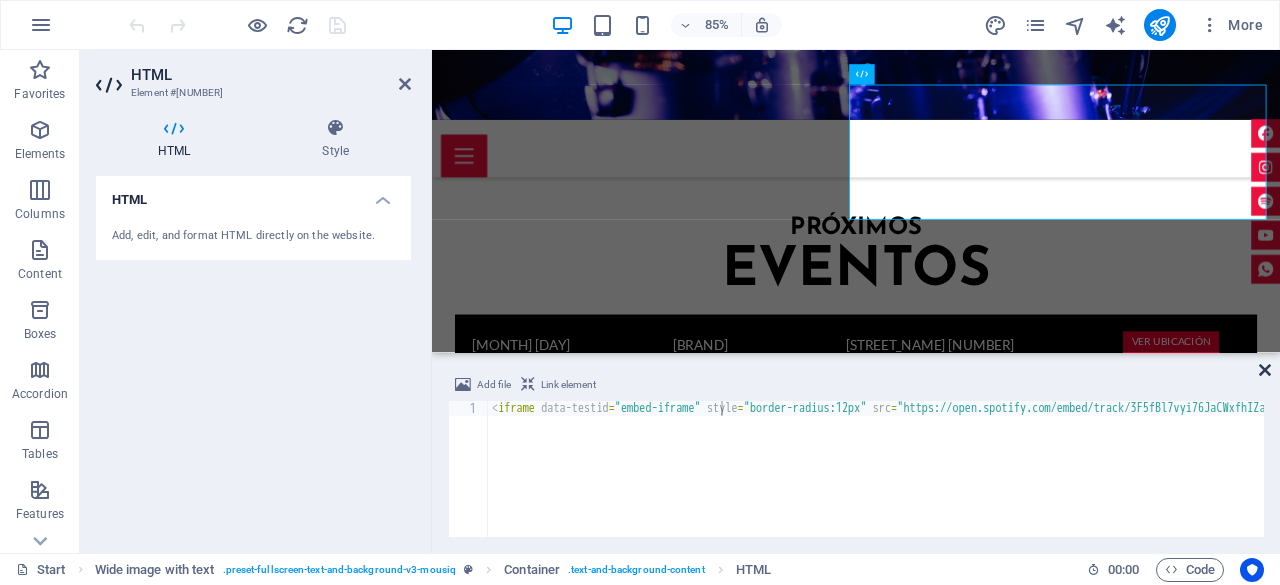 click at bounding box center (1265, 370) 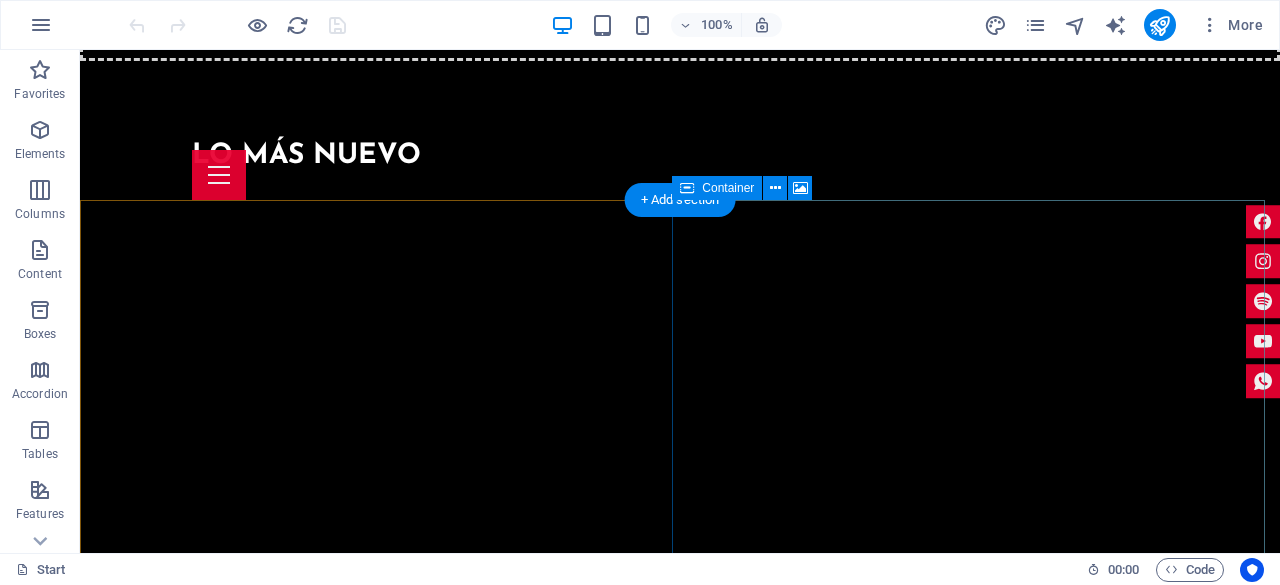 scroll, scrollTop: 6320, scrollLeft: 0, axis: vertical 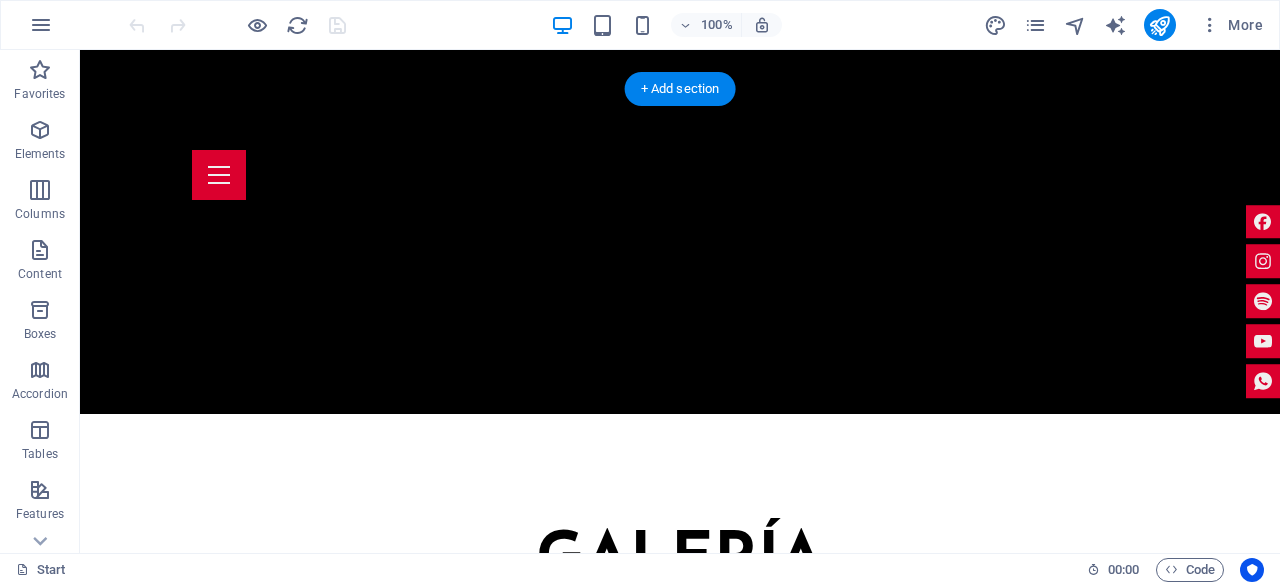 click at bounding box center [680, 5864] 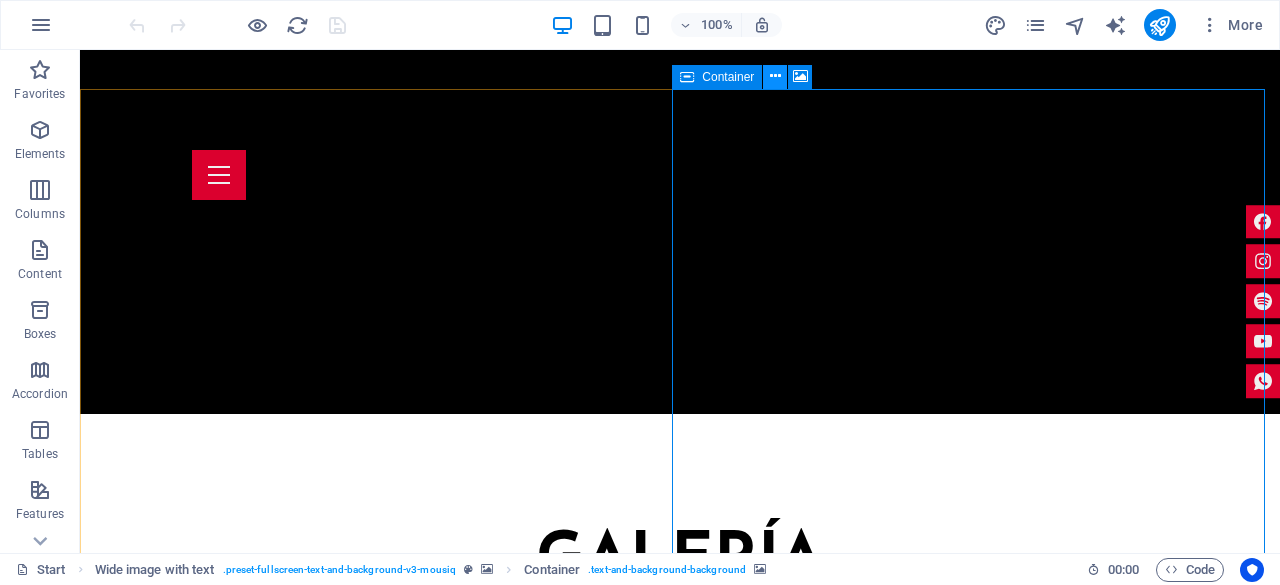 click at bounding box center [775, 76] 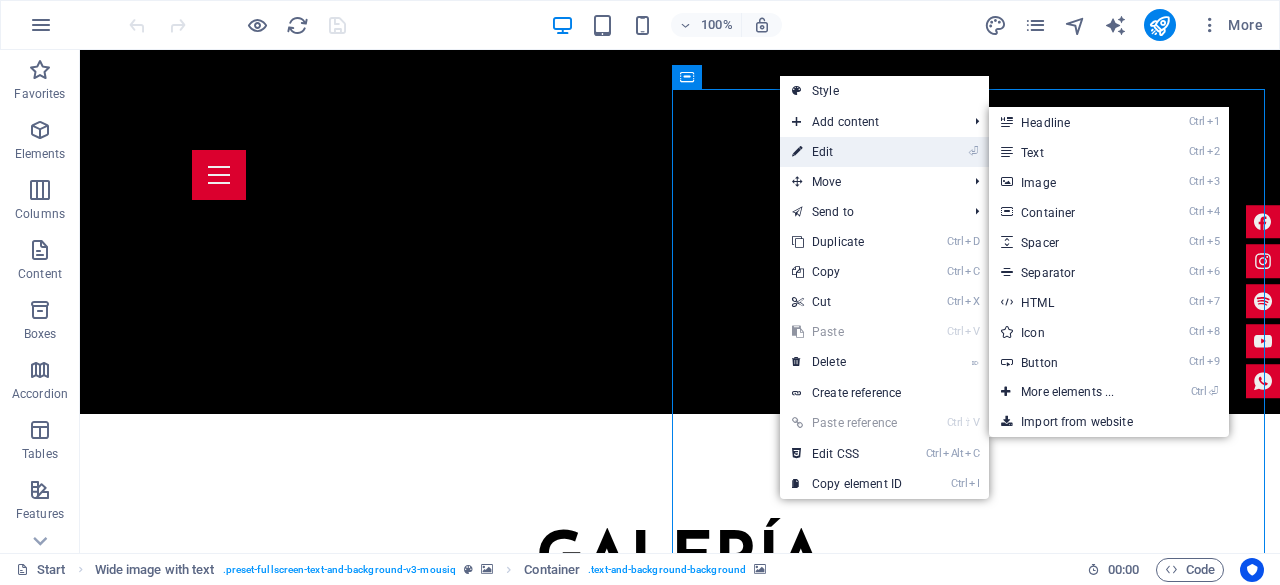 click on "⏎  Edit" at bounding box center (847, 152) 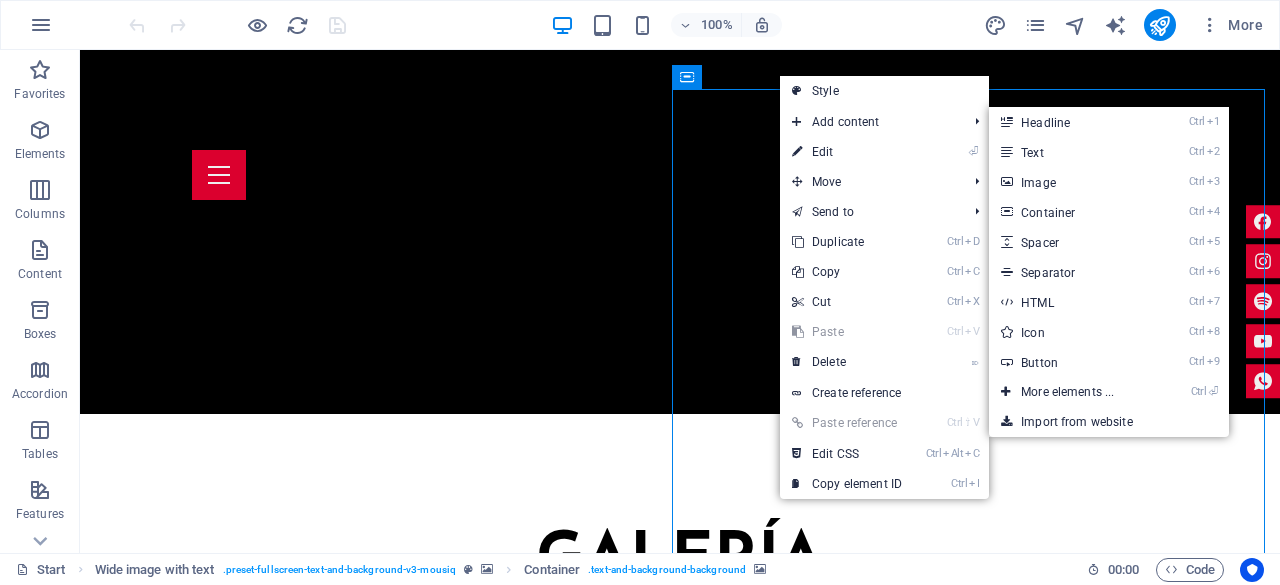 select on "px" 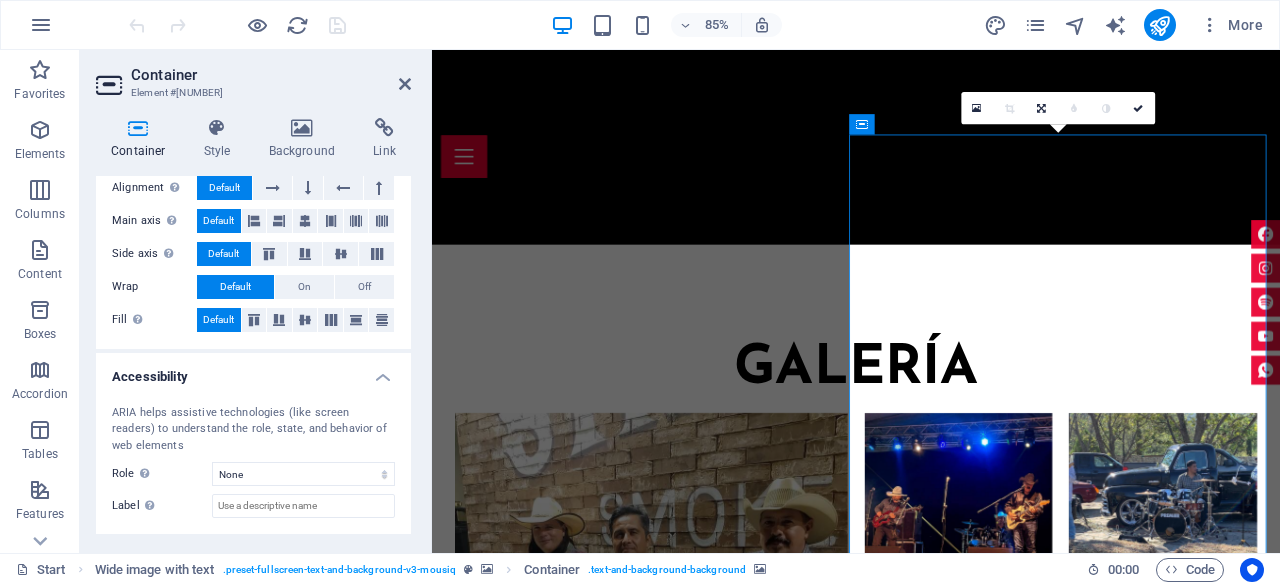 scroll, scrollTop: 445, scrollLeft: 0, axis: vertical 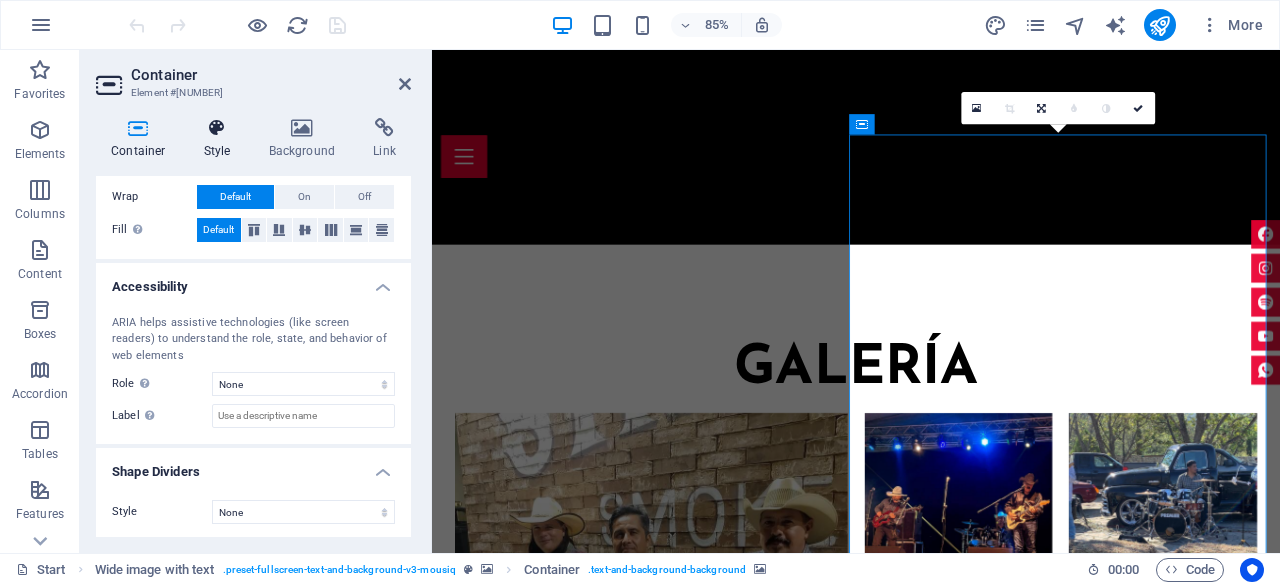 click at bounding box center [217, 128] 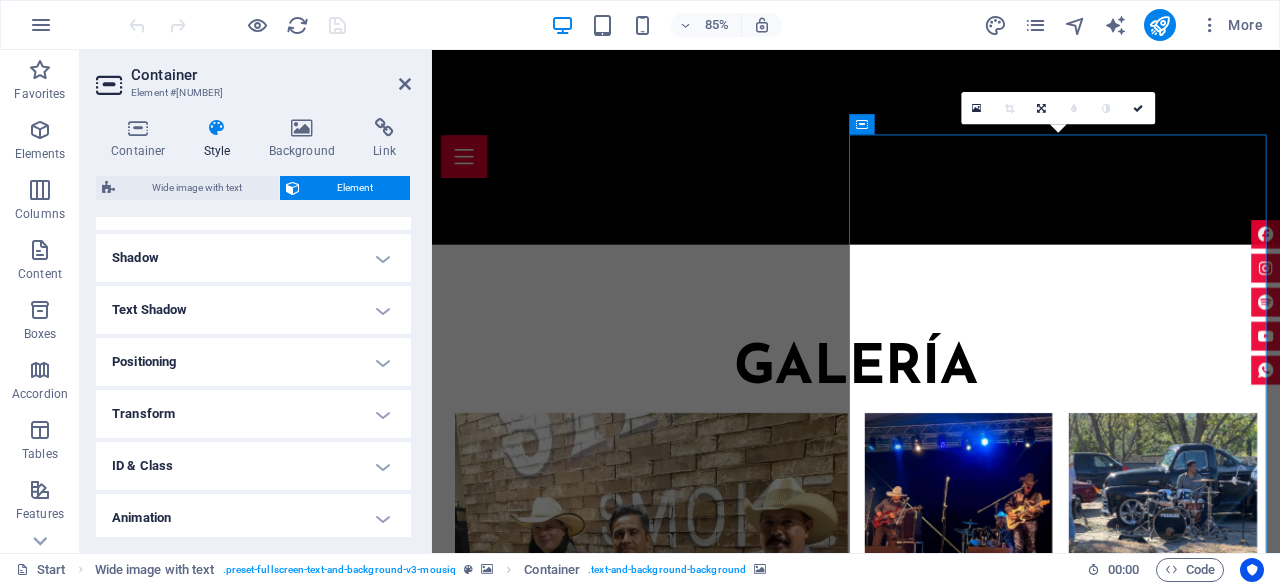 scroll, scrollTop: 524, scrollLeft: 0, axis: vertical 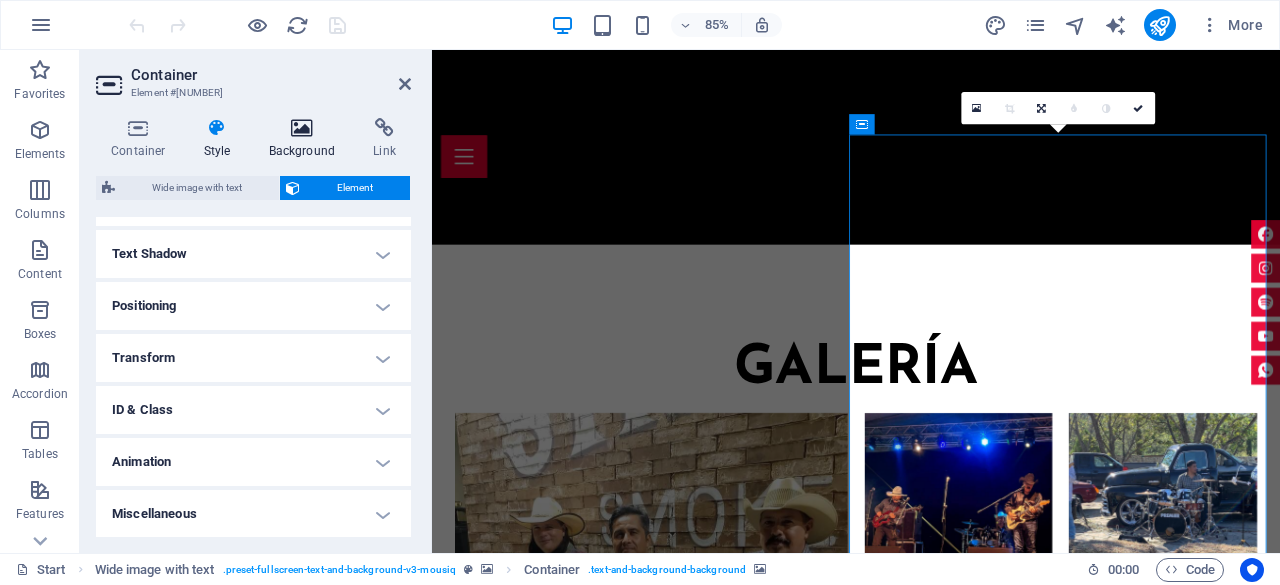 click at bounding box center (302, 128) 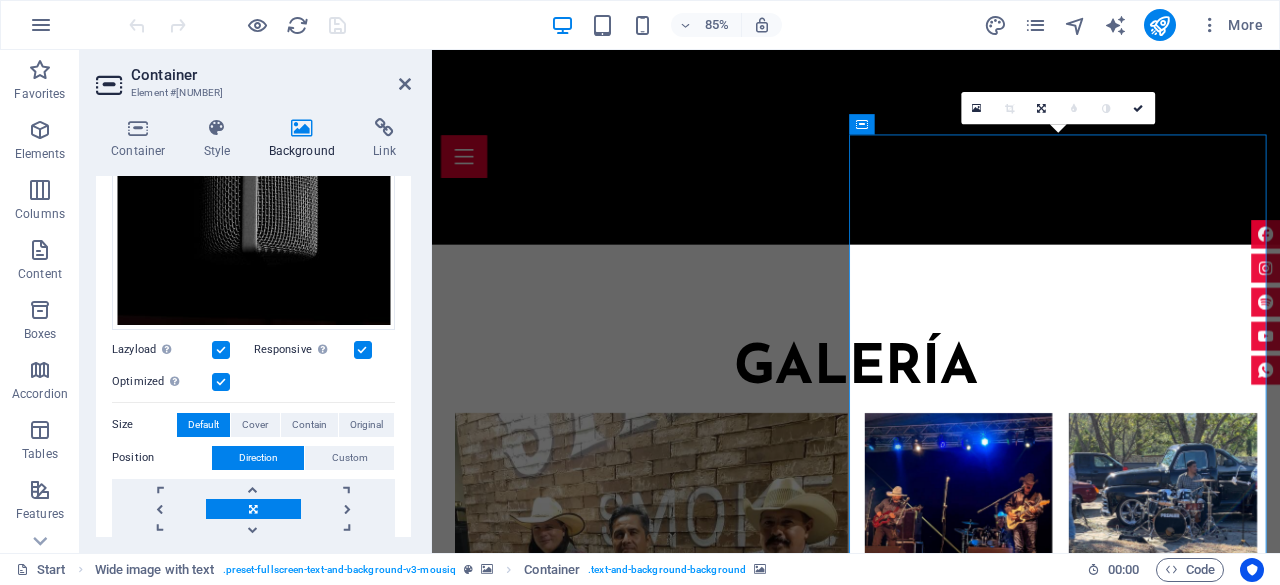 scroll, scrollTop: 159, scrollLeft: 0, axis: vertical 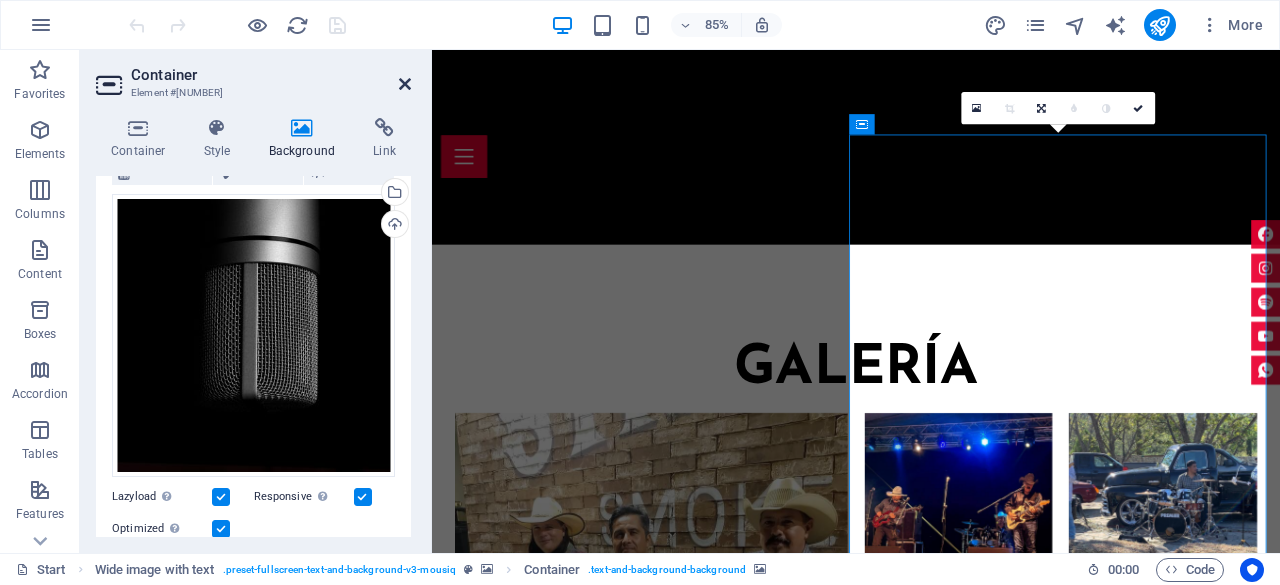 click at bounding box center [405, 84] 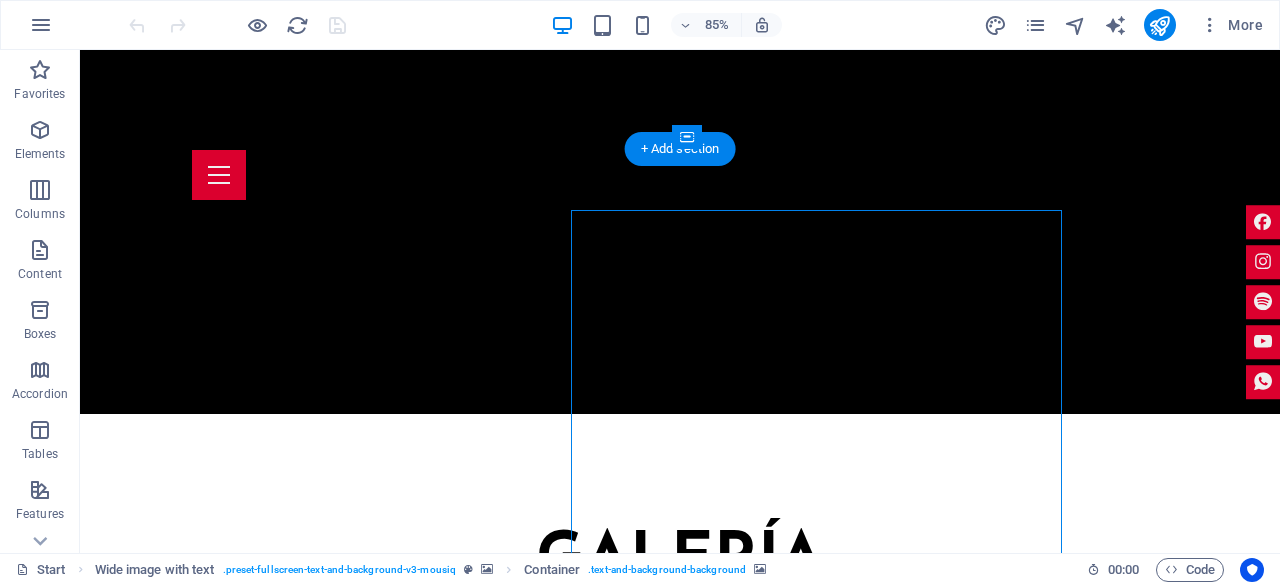 scroll, scrollTop: 6260, scrollLeft: 0, axis: vertical 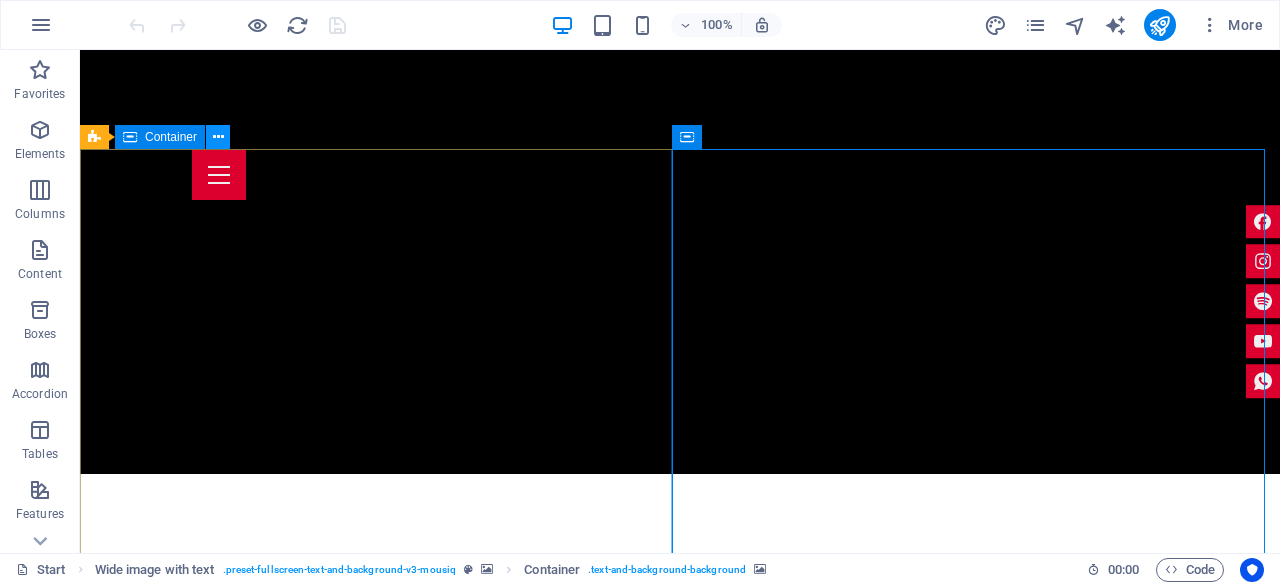 click at bounding box center (218, 137) 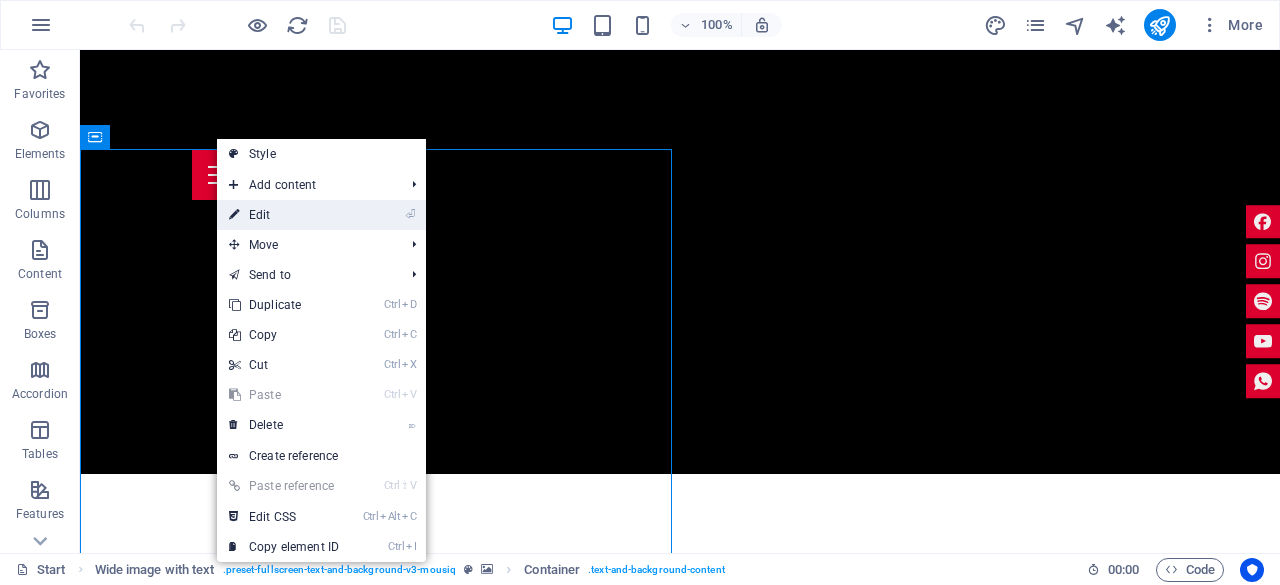 click on "⏎  Edit" at bounding box center (284, 215) 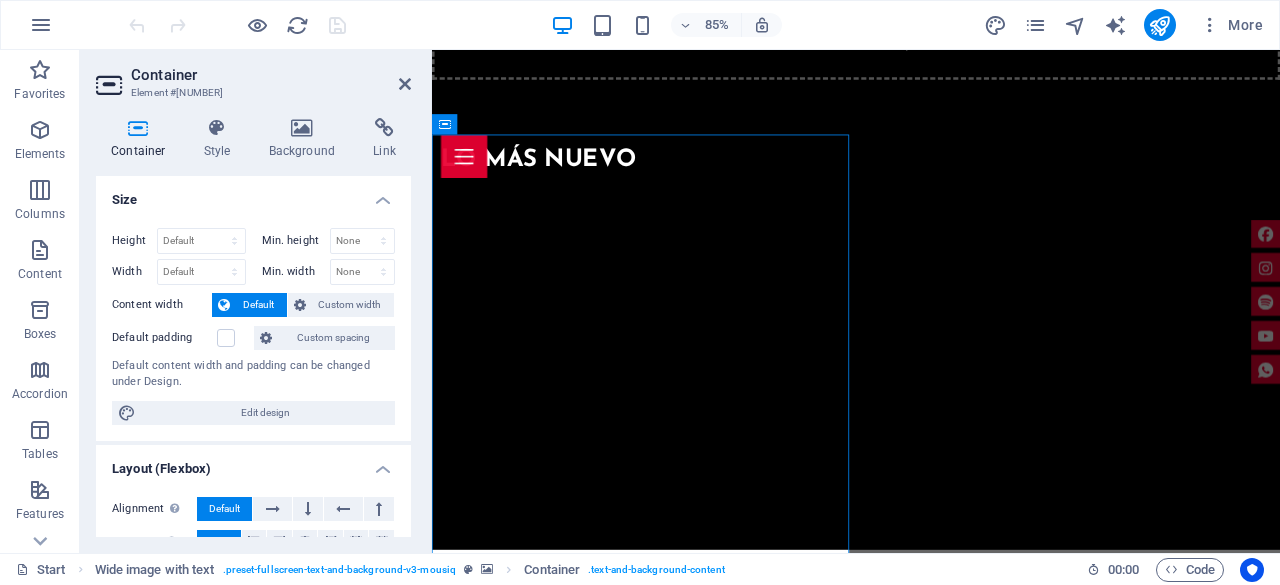 scroll, scrollTop: 6320, scrollLeft: 0, axis: vertical 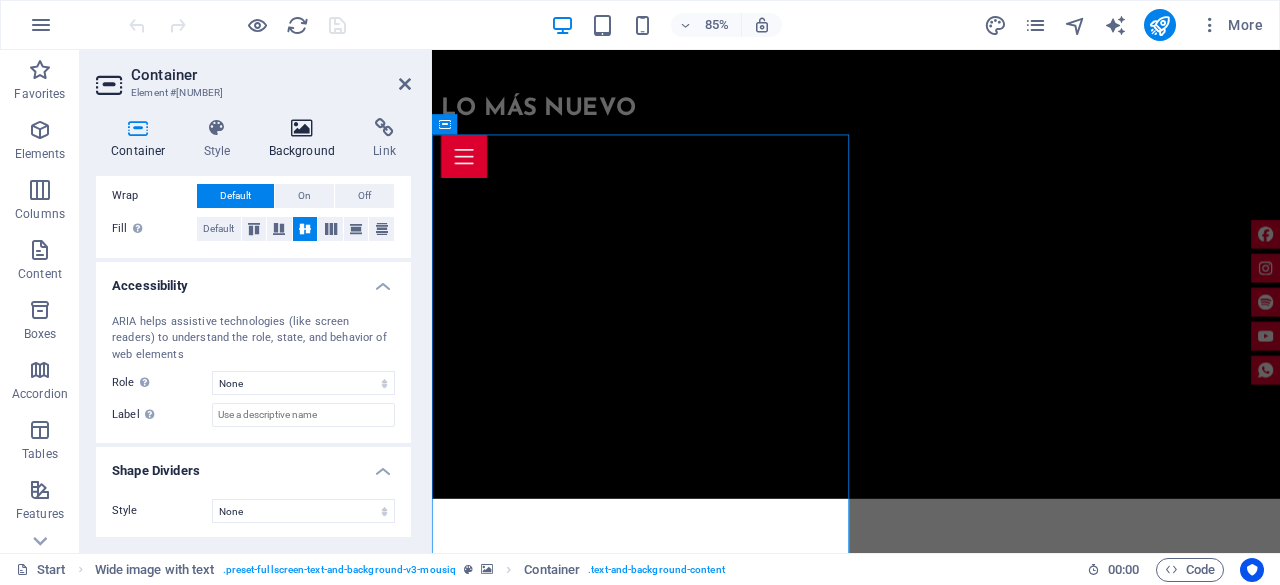 click at bounding box center (302, 128) 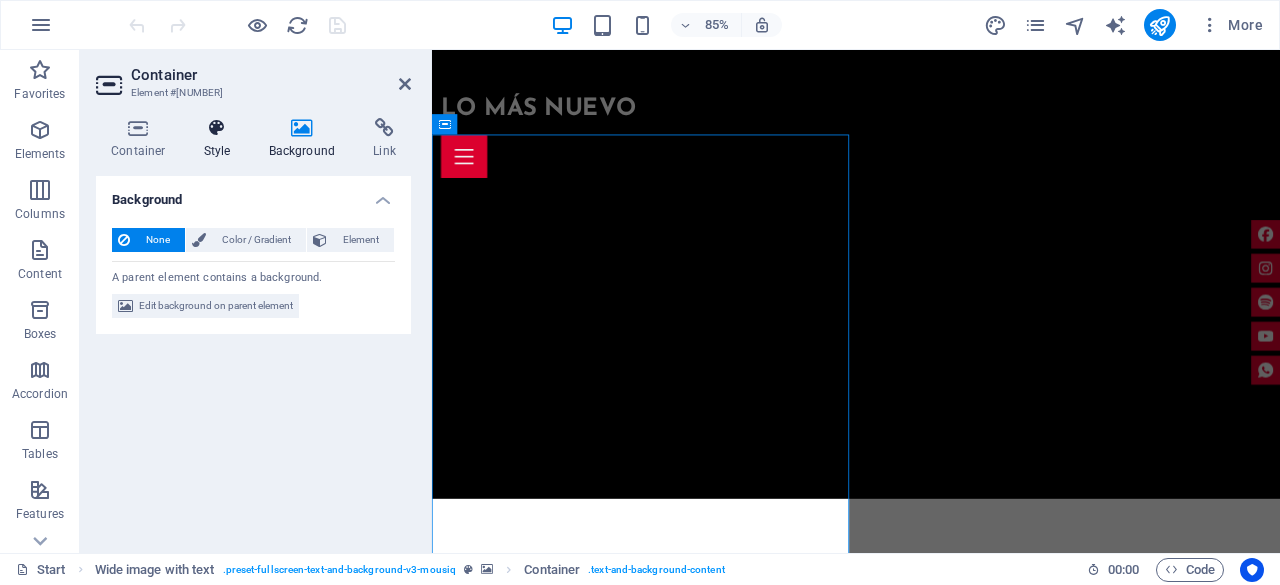 click at bounding box center [217, 128] 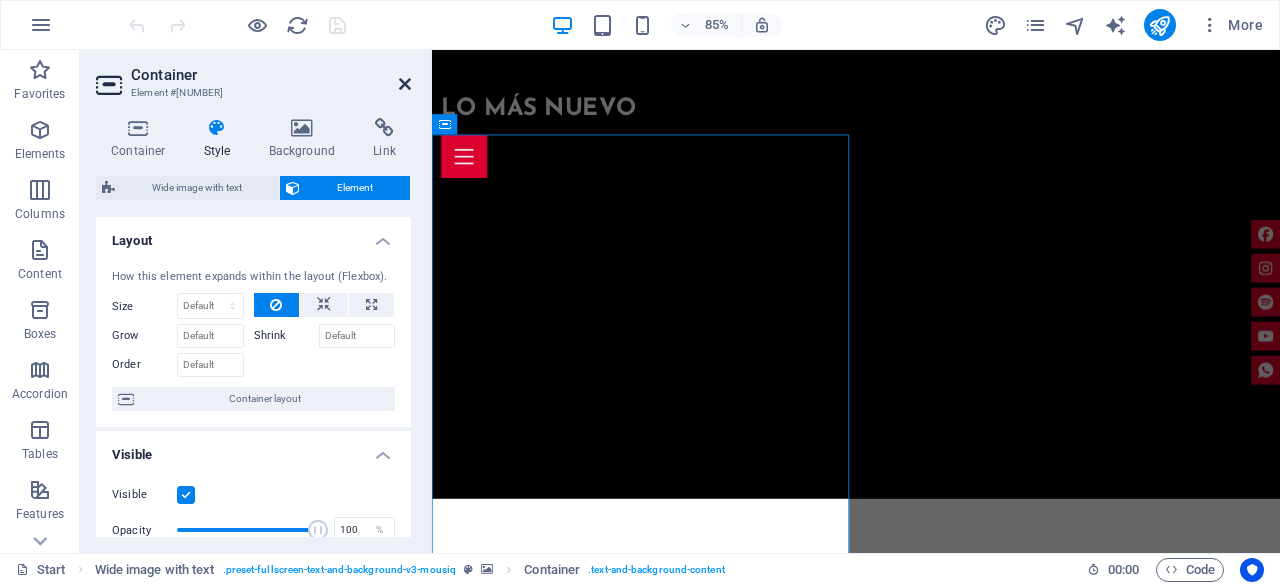 click at bounding box center (405, 84) 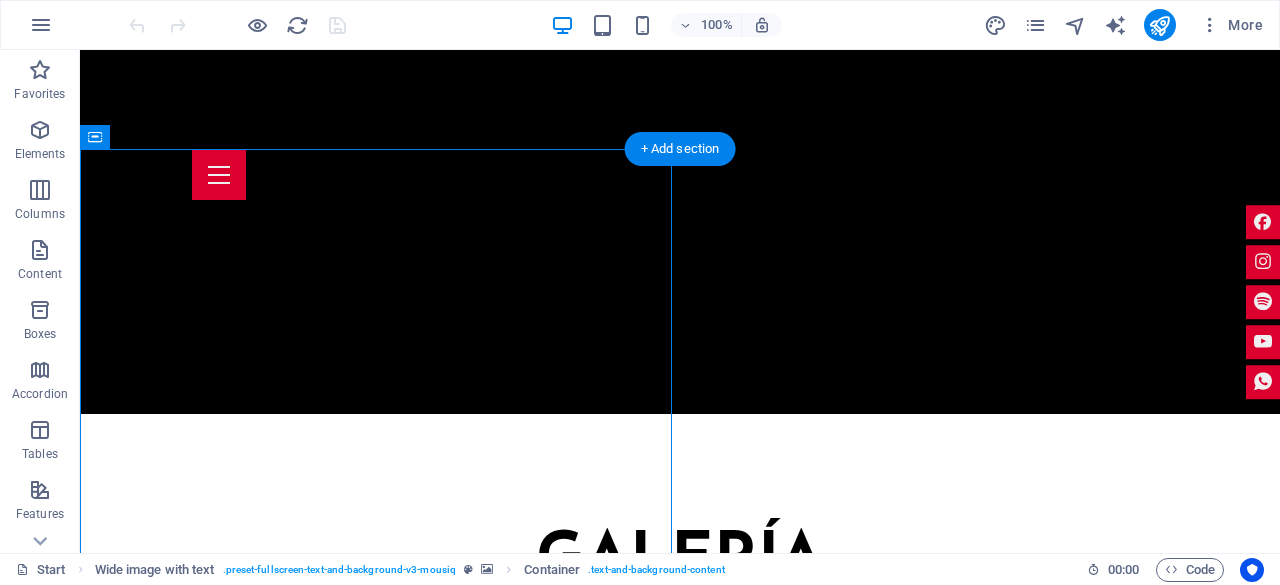 scroll, scrollTop: 6260, scrollLeft: 0, axis: vertical 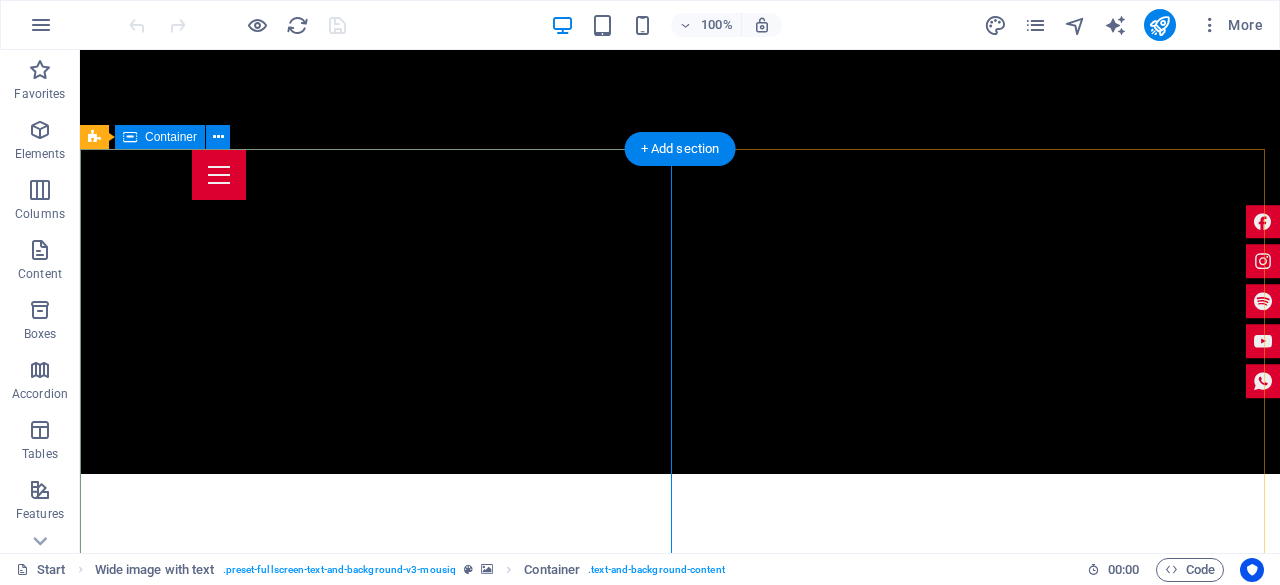 click on "contacto Nombre Nombre Correo Electrónico MENSAJE   AVISO DE PRIVACIDAD Unreadable? Load new ENVIAR" at bounding box center [680, 5159] 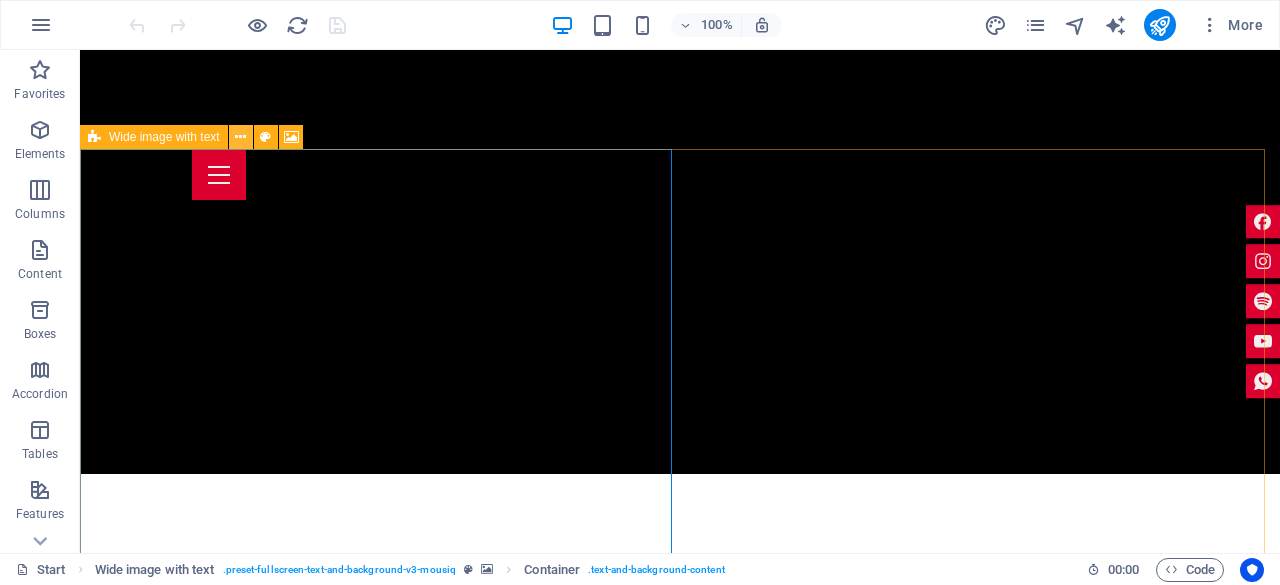 click at bounding box center (240, 137) 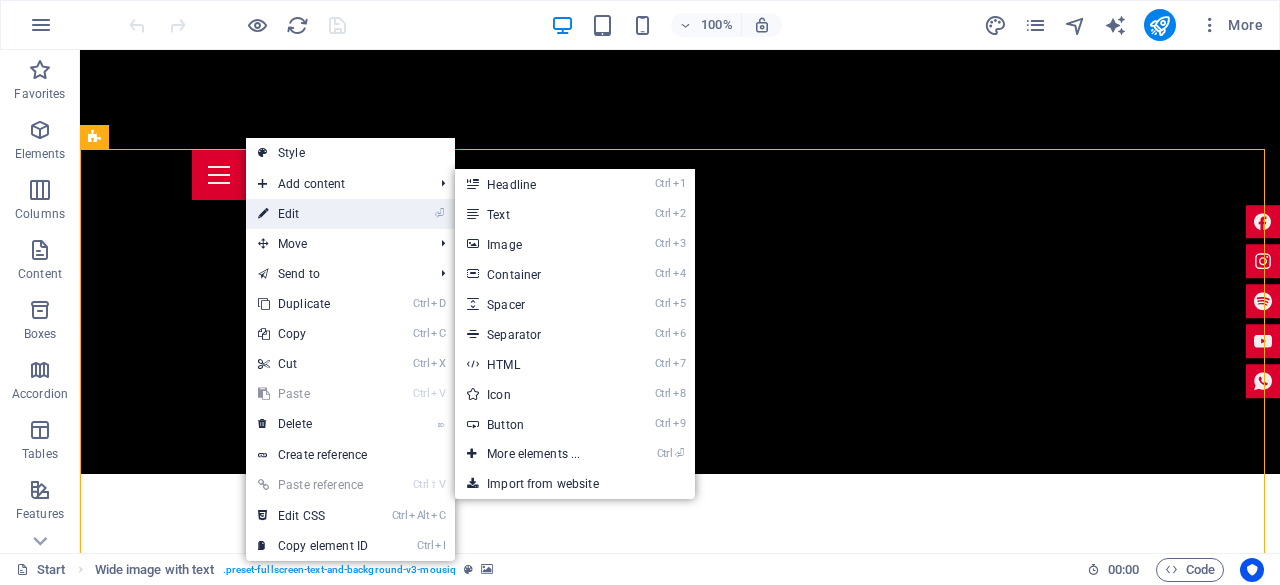 click on "⏎  Edit" at bounding box center (313, 214) 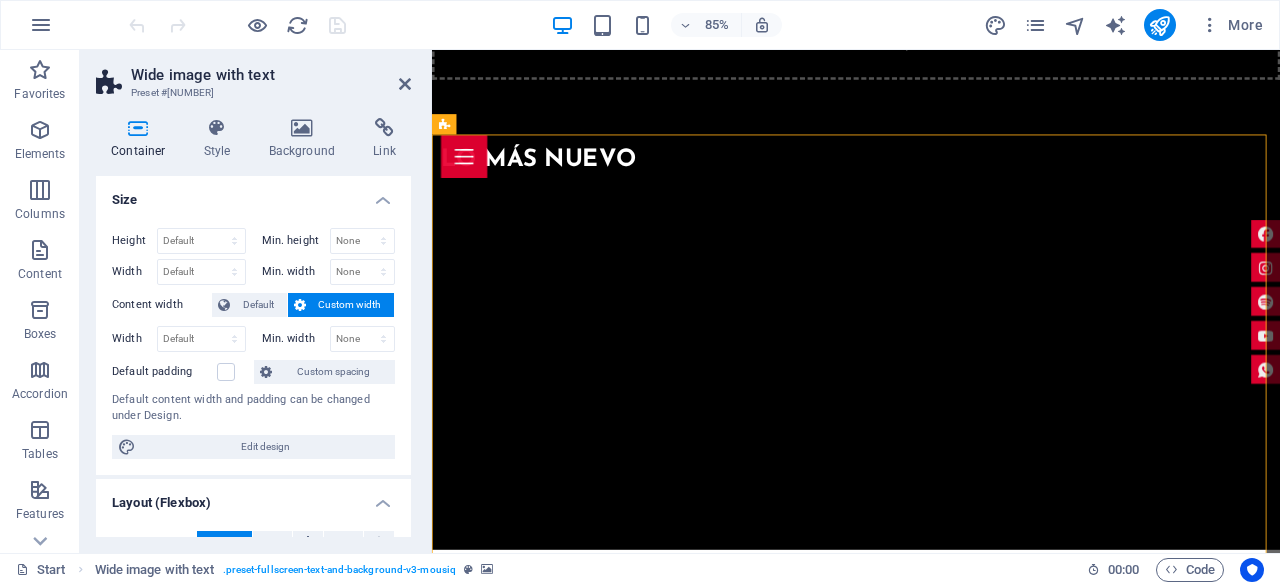 scroll, scrollTop: 6320, scrollLeft: 0, axis: vertical 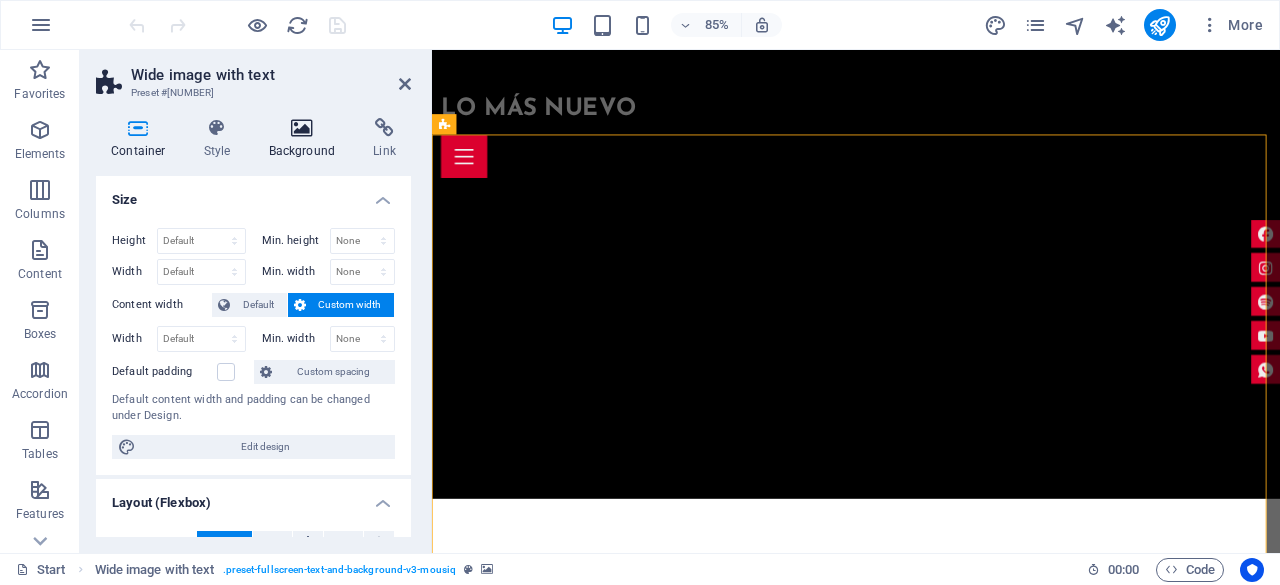 click at bounding box center (302, 128) 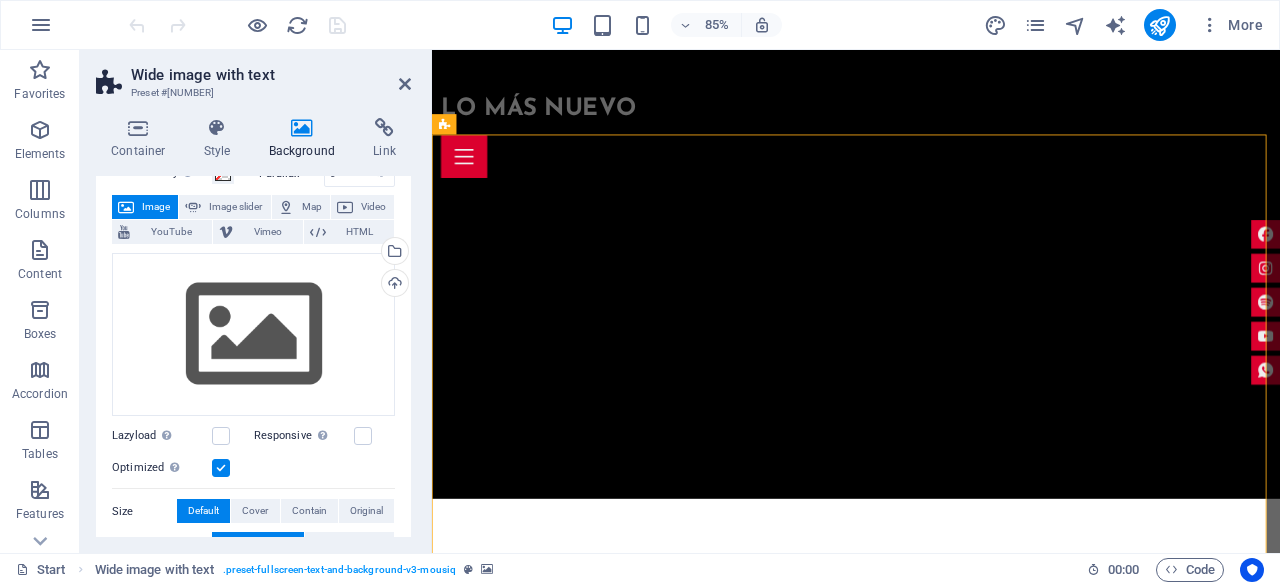 scroll, scrollTop: 0, scrollLeft: 0, axis: both 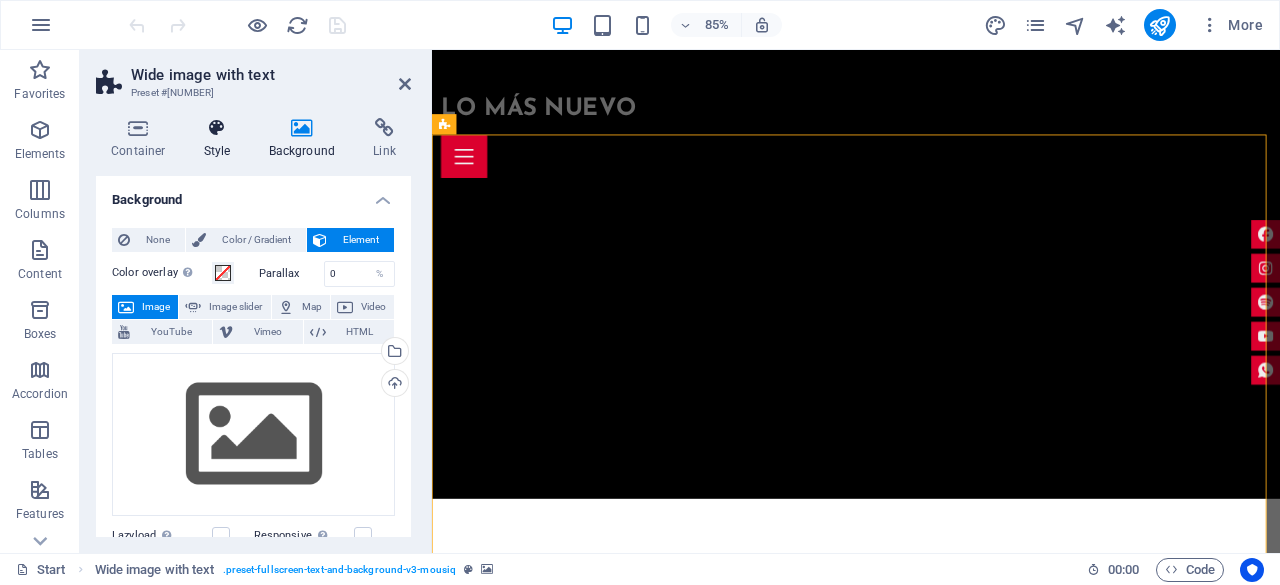 click at bounding box center [217, 128] 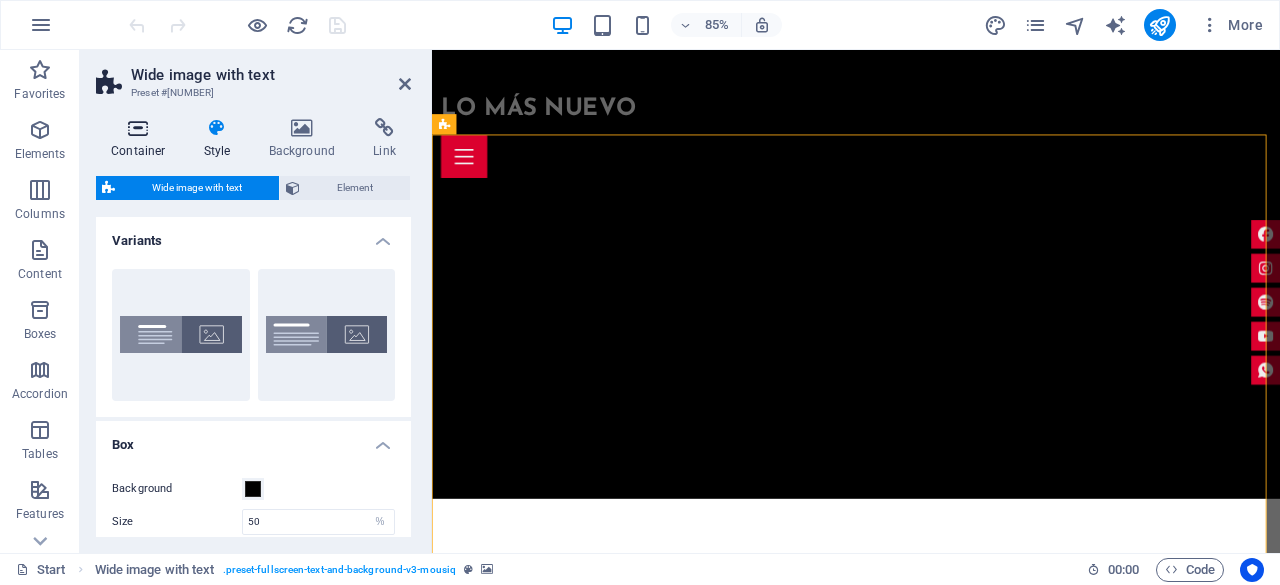 click on "Container" at bounding box center [142, 139] 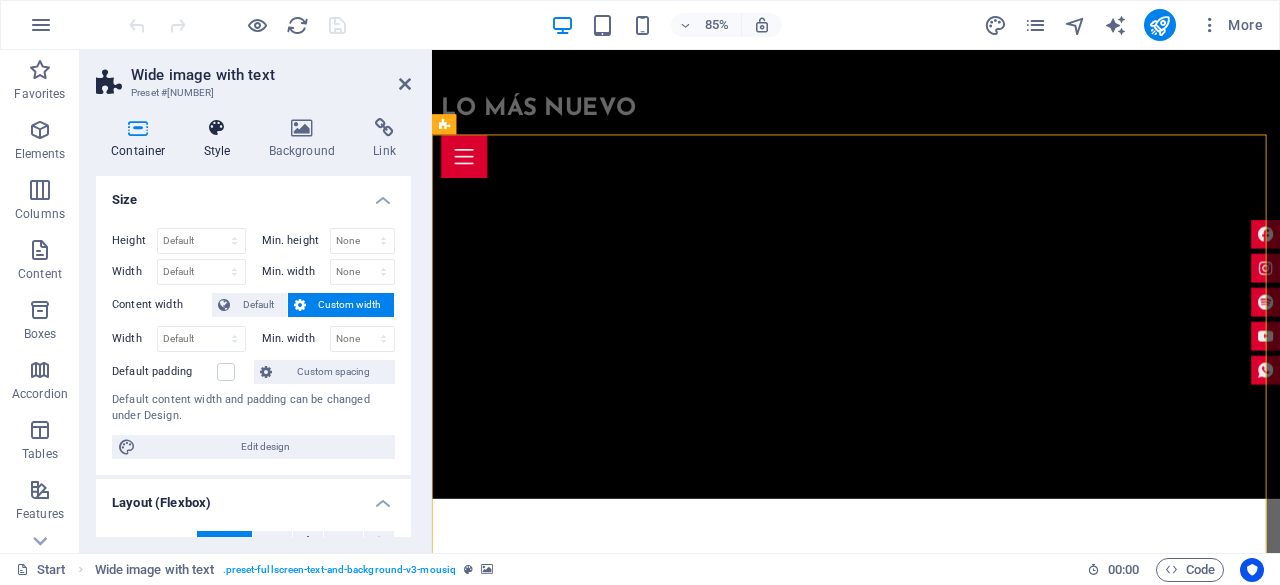 click on "Style" at bounding box center (221, 139) 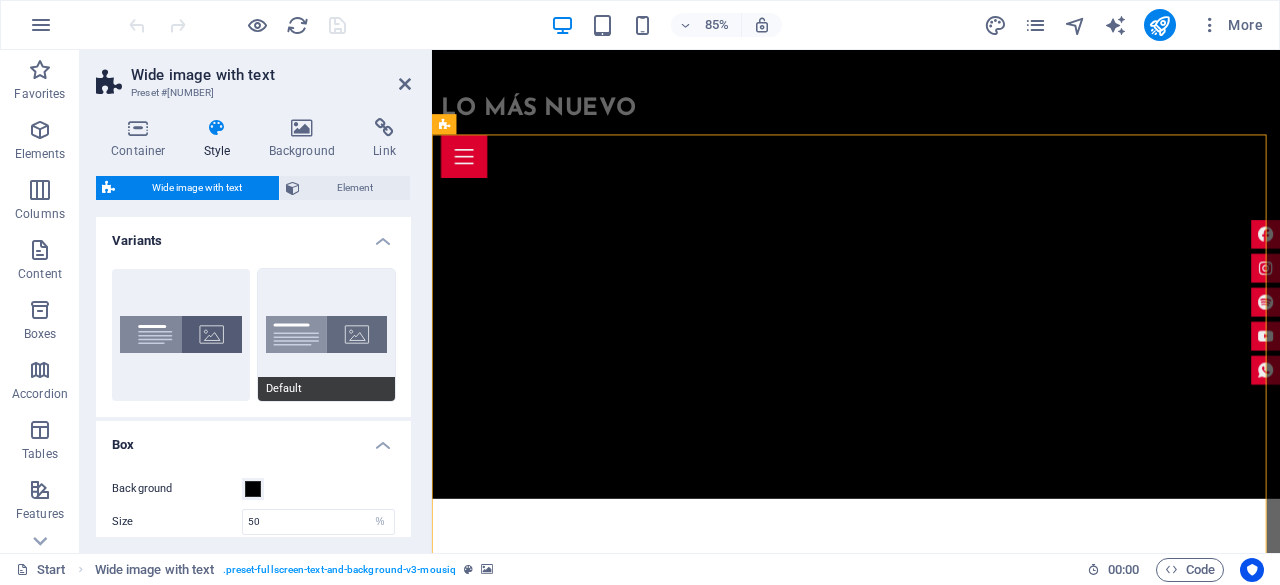 click on "Default" at bounding box center (327, 335) 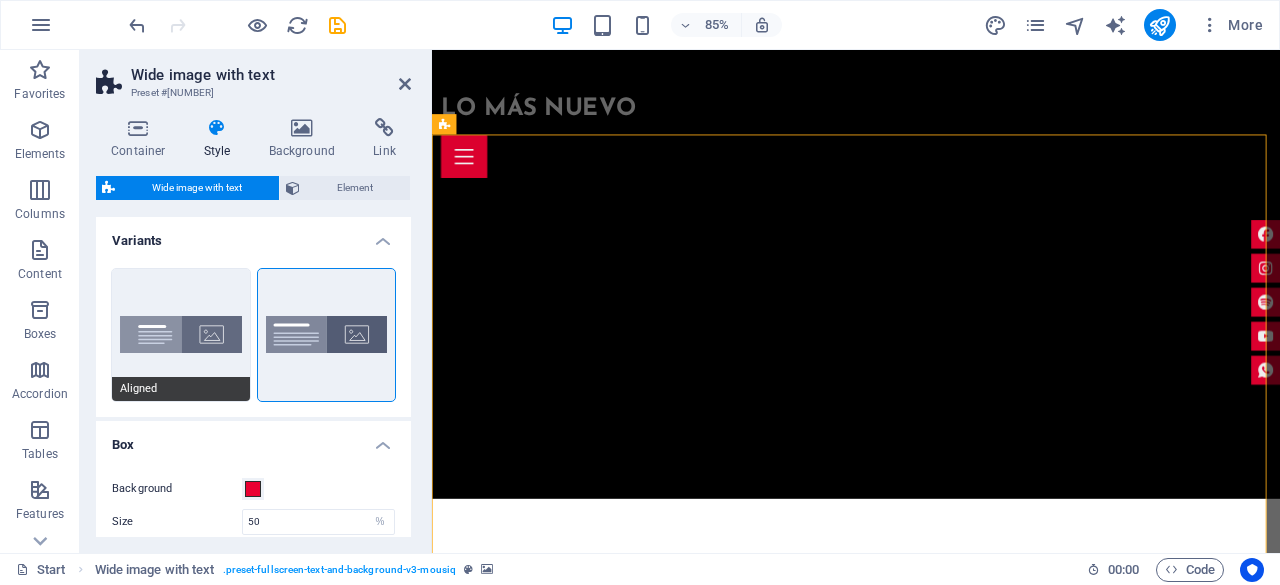 click on "Aligned" at bounding box center [181, 335] 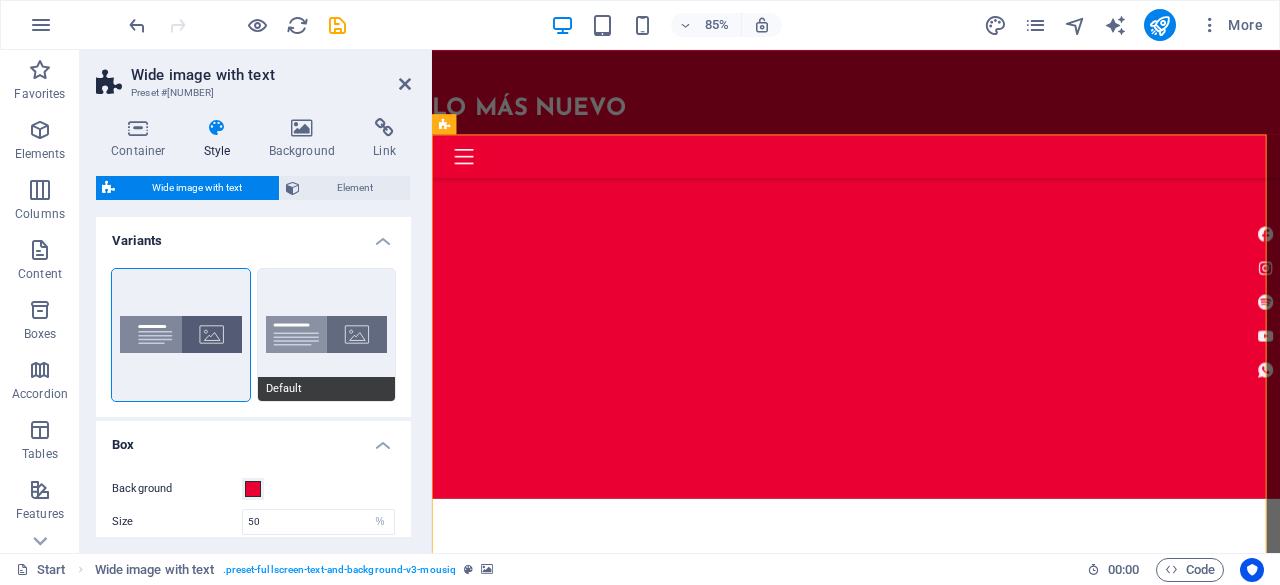 click on "Default" at bounding box center [327, 335] 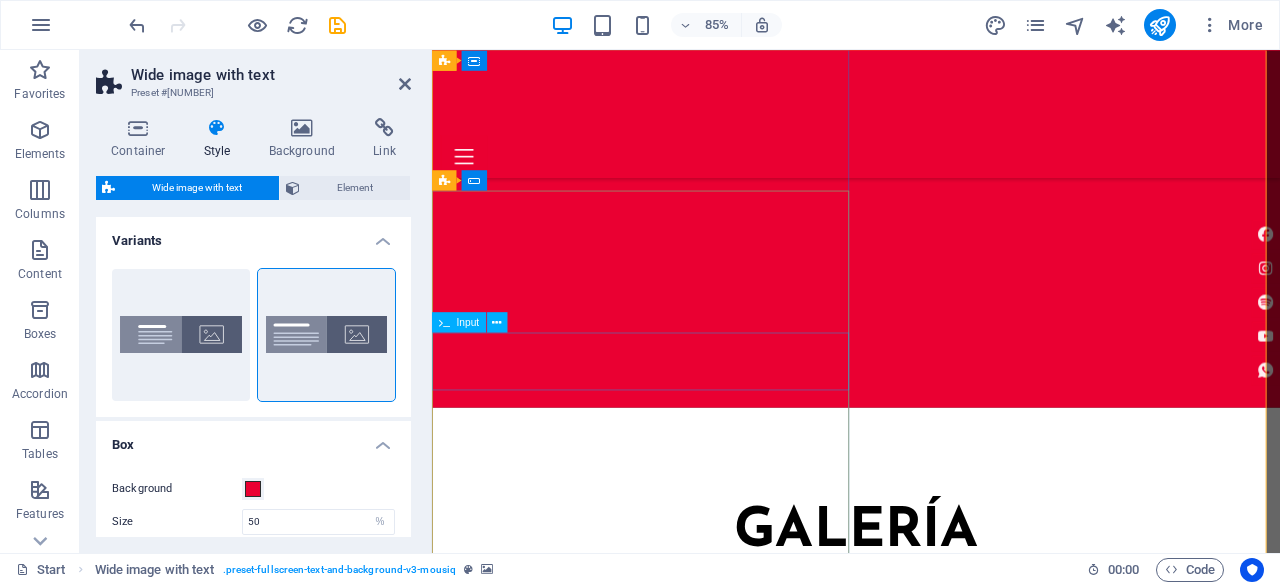 scroll, scrollTop: 6420, scrollLeft: 0, axis: vertical 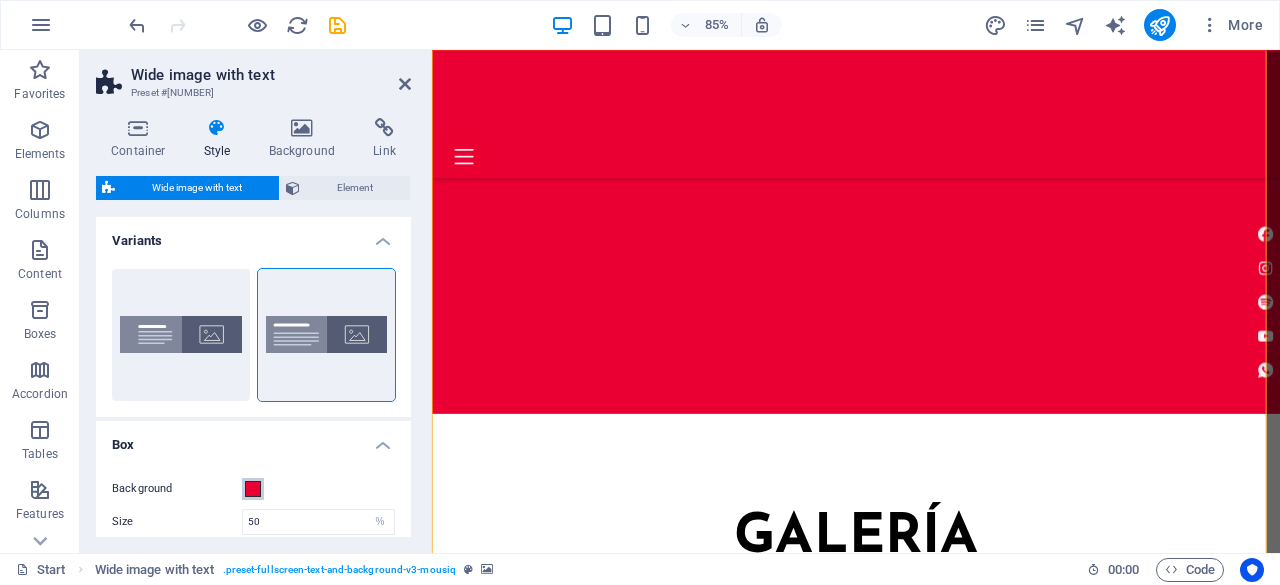 click at bounding box center [253, 489] 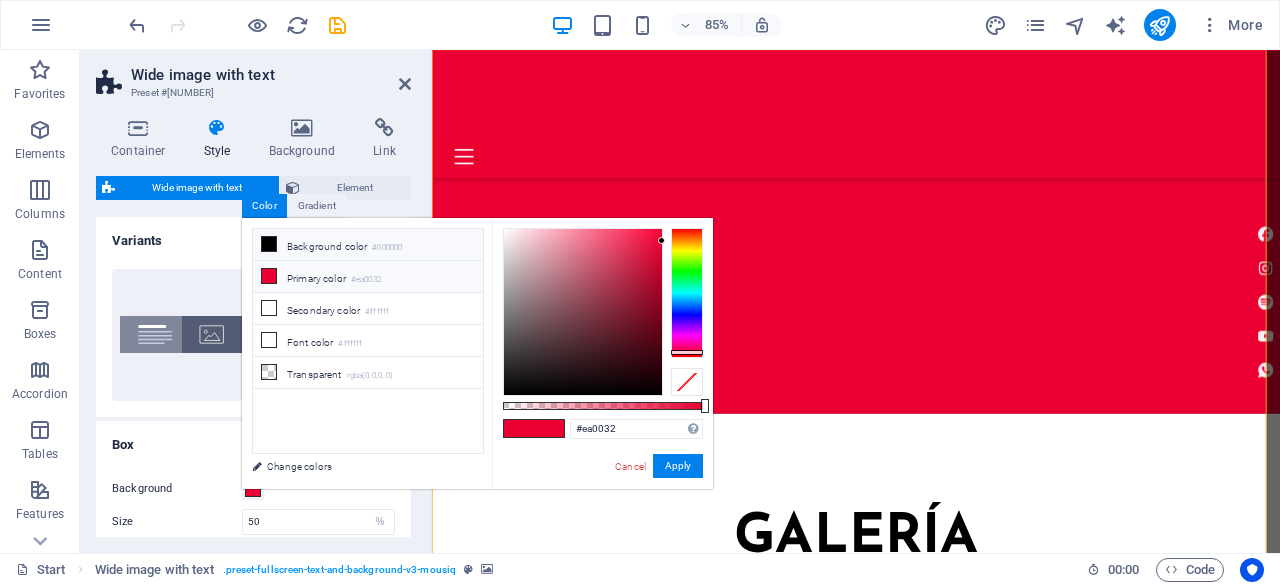 click at bounding box center (269, 244) 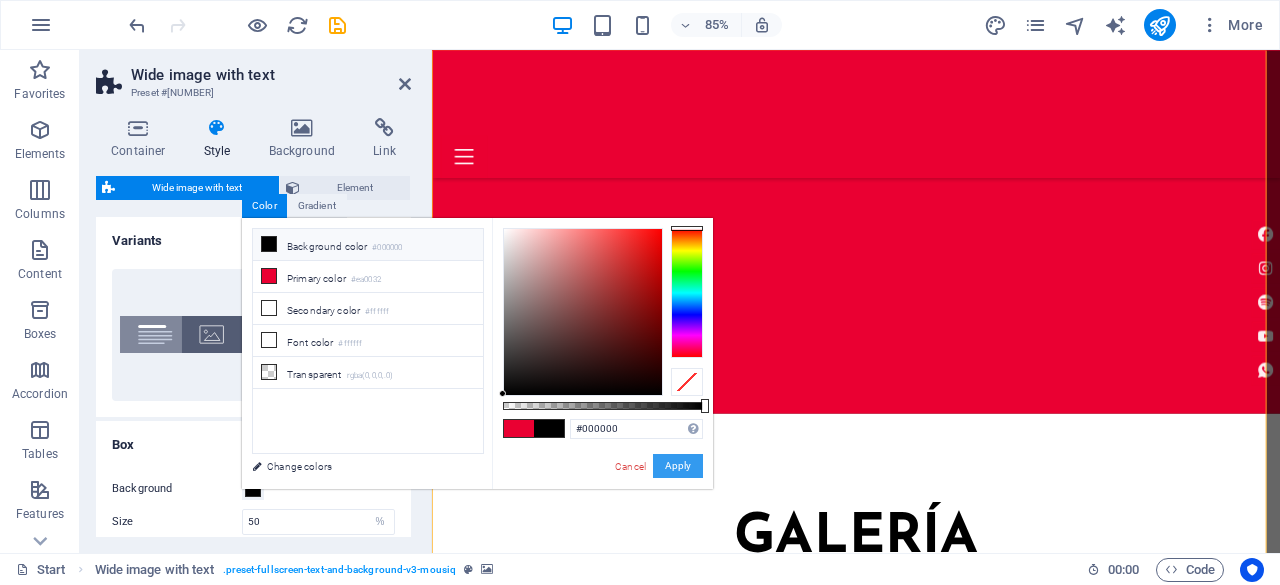 click on "Apply" at bounding box center [678, 466] 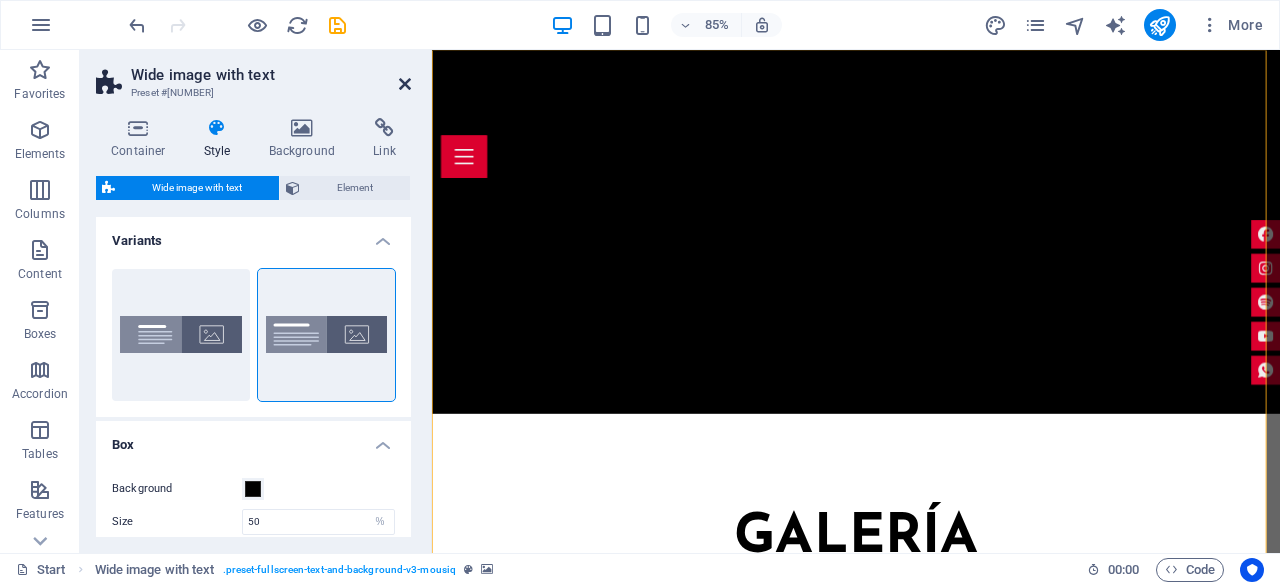 click at bounding box center [405, 84] 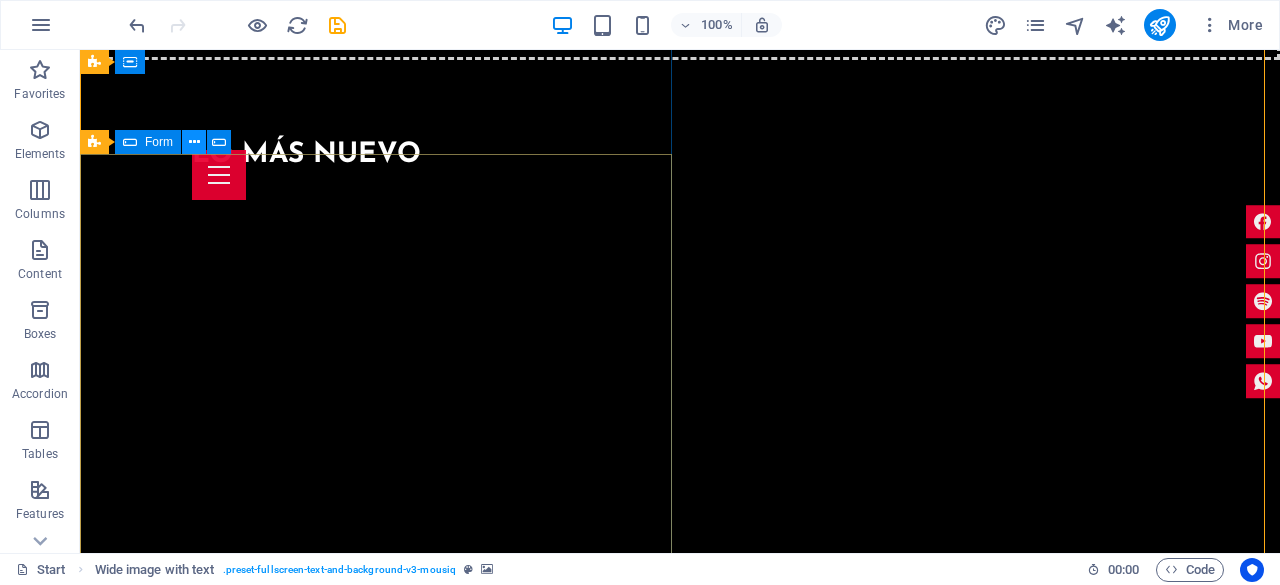 click at bounding box center (194, 142) 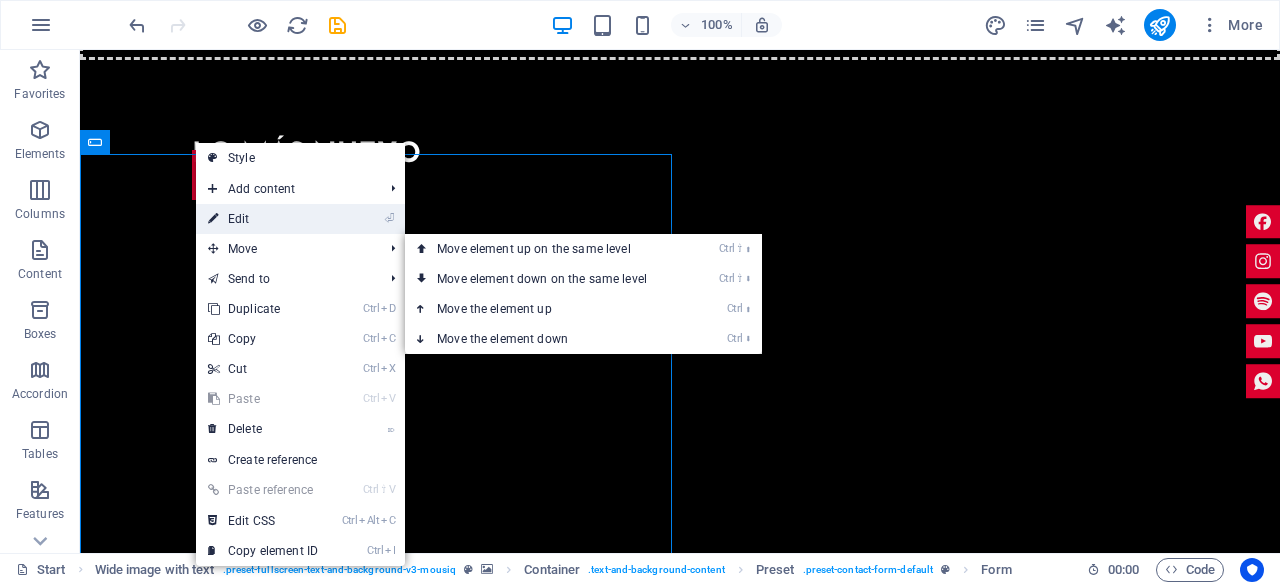 click on "⏎  Edit" at bounding box center [263, 219] 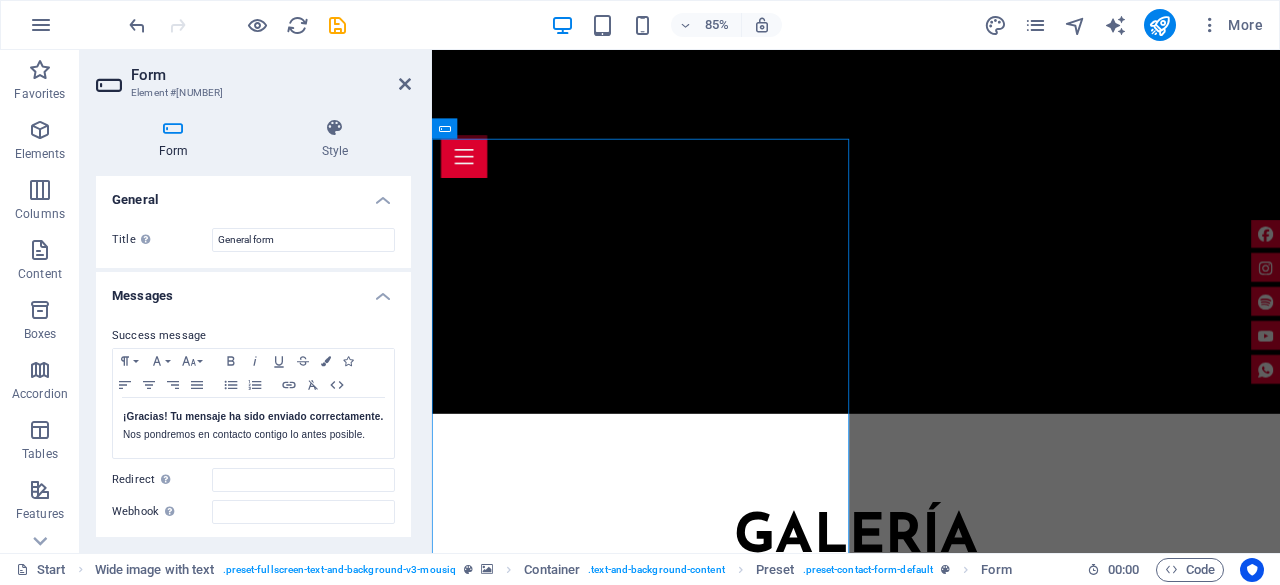 scroll, scrollTop: 6481, scrollLeft: 0, axis: vertical 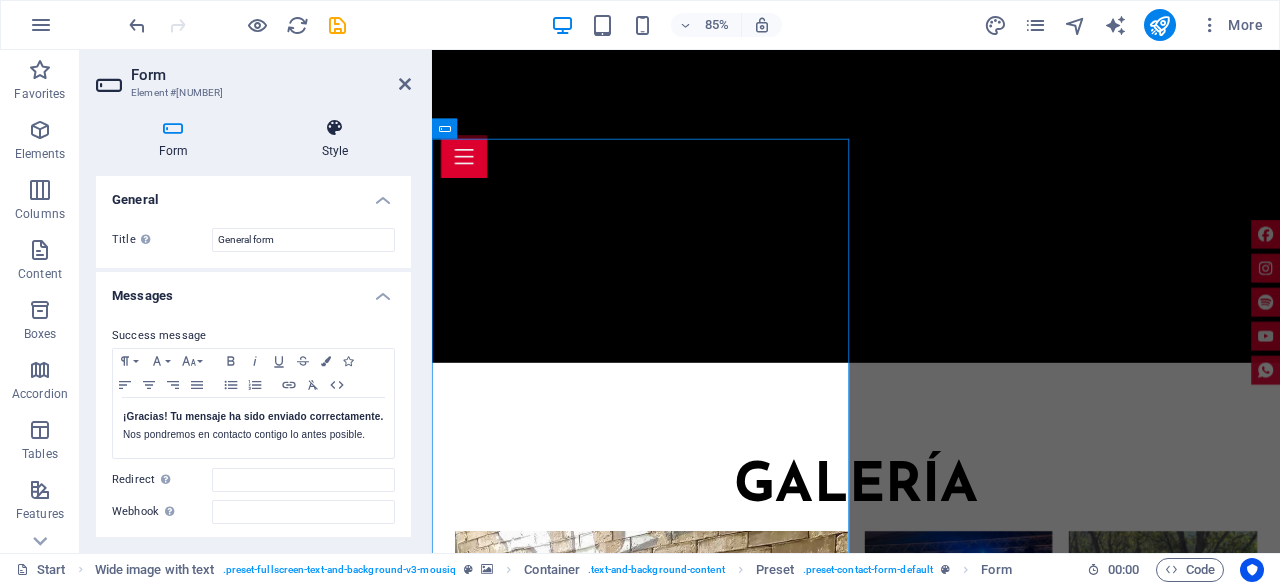 click at bounding box center [335, 128] 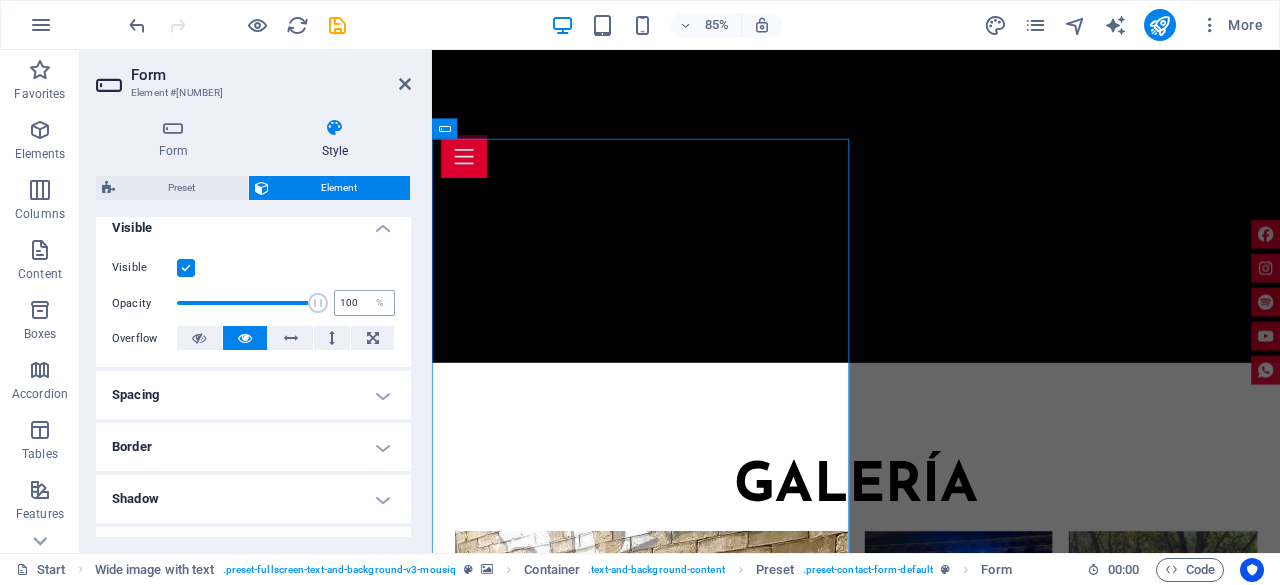 scroll, scrollTop: 200, scrollLeft: 0, axis: vertical 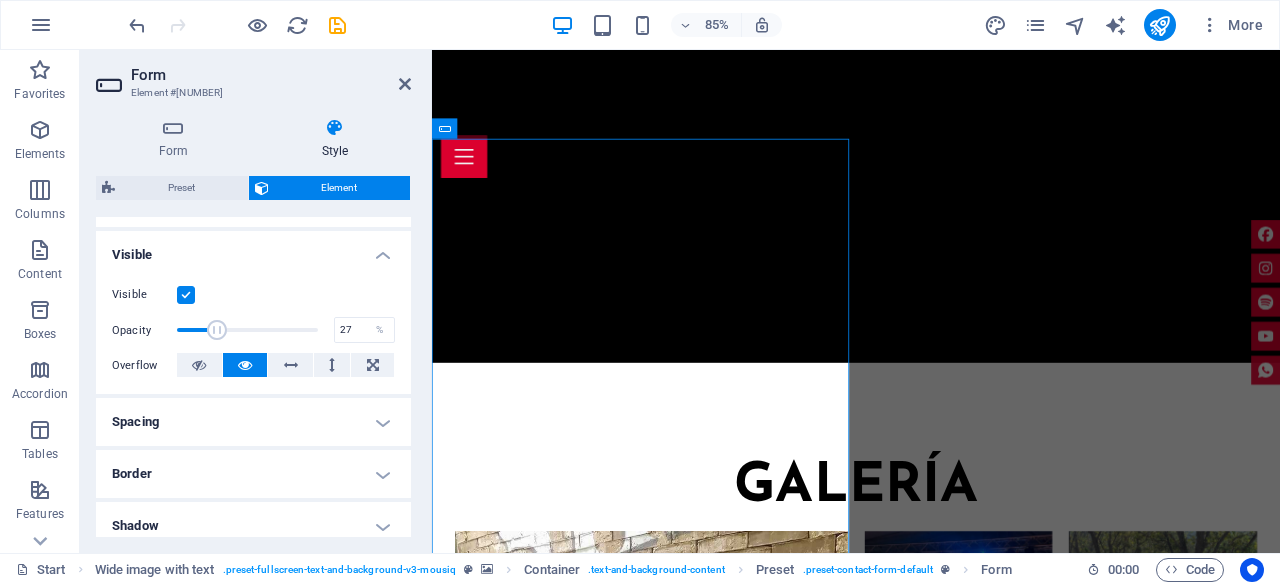 drag, startPoint x: 314, startPoint y: 326, endPoint x: 213, endPoint y: 321, distance: 101.12369 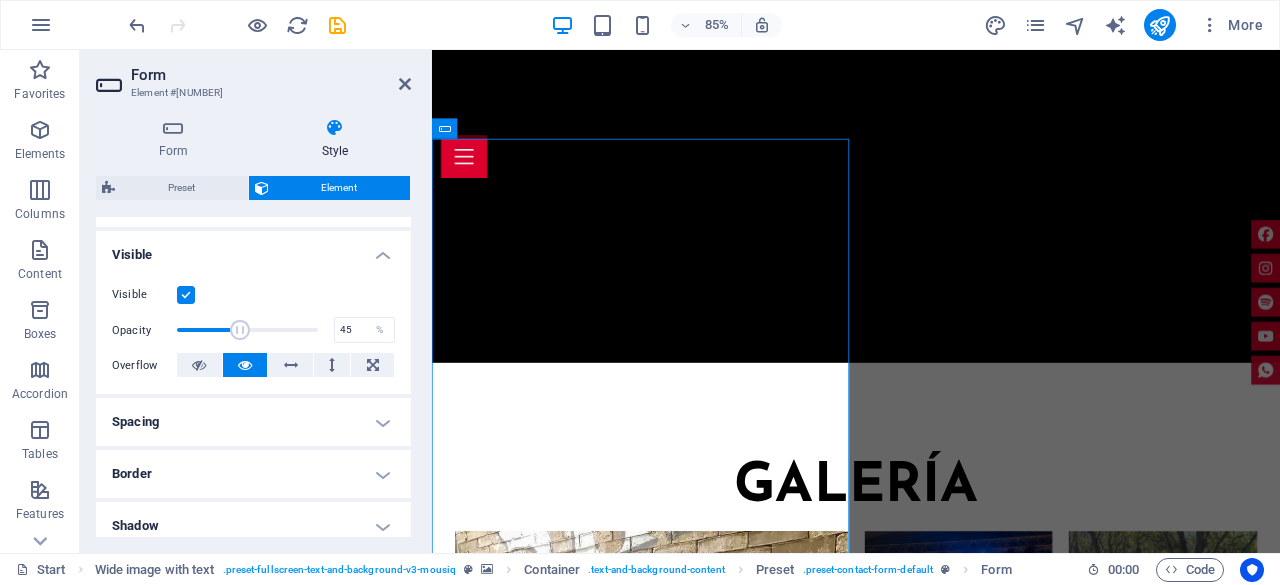 drag, startPoint x: 217, startPoint y: 325, endPoint x: 238, endPoint y: 327, distance: 21.095022 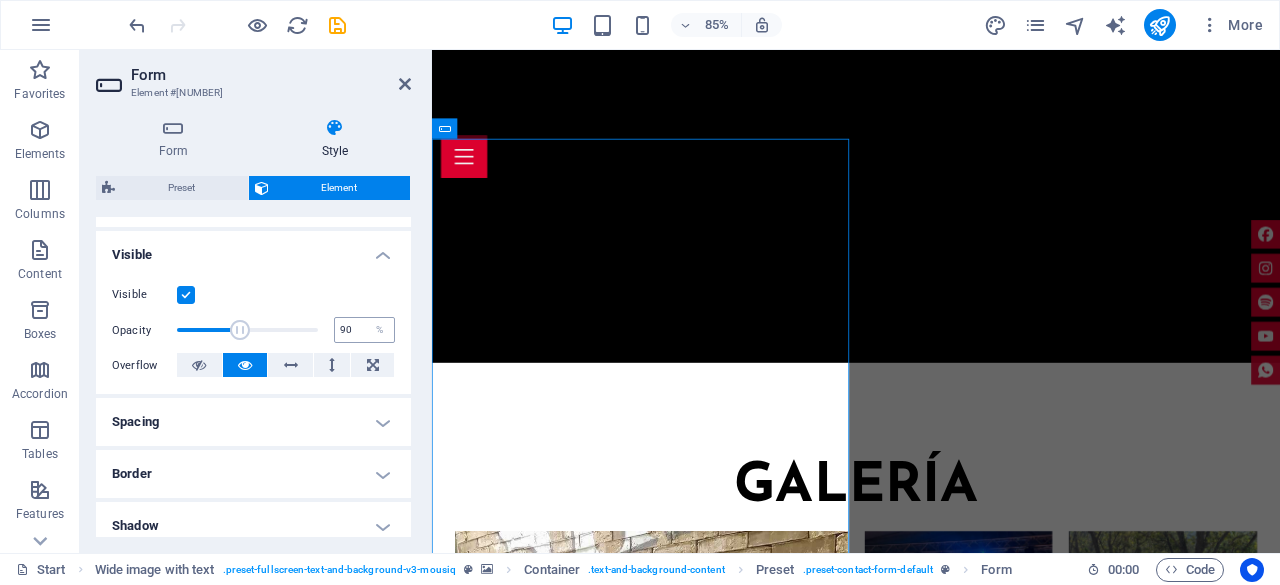 type on "100" 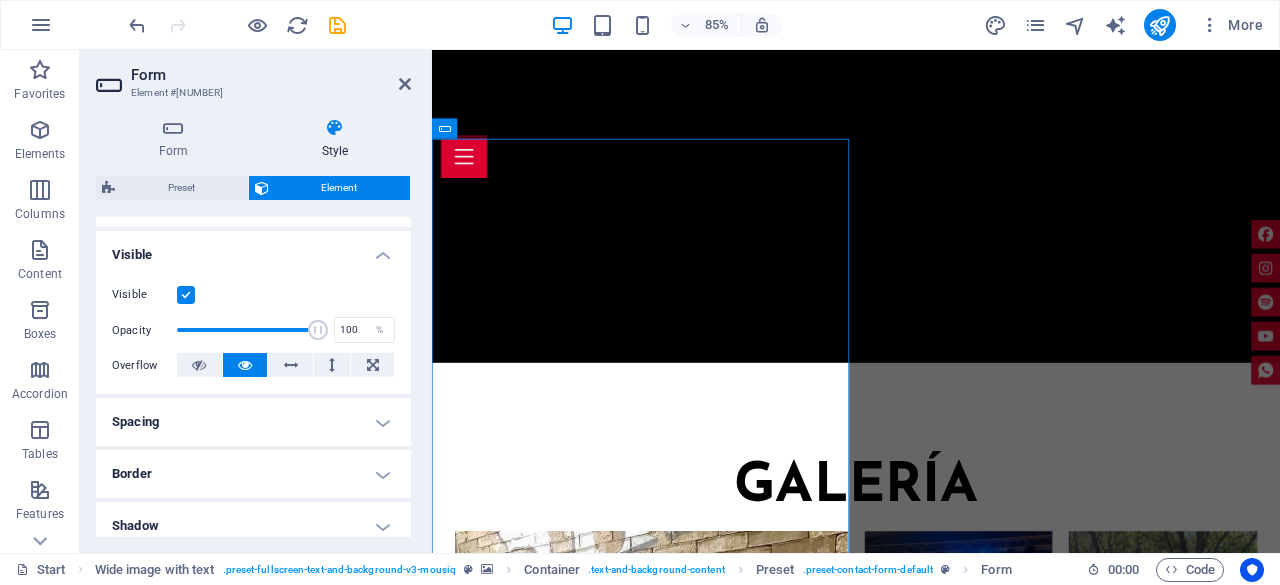 drag, startPoint x: 238, startPoint y: 327, endPoint x: 396, endPoint y: 341, distance: 158.61903 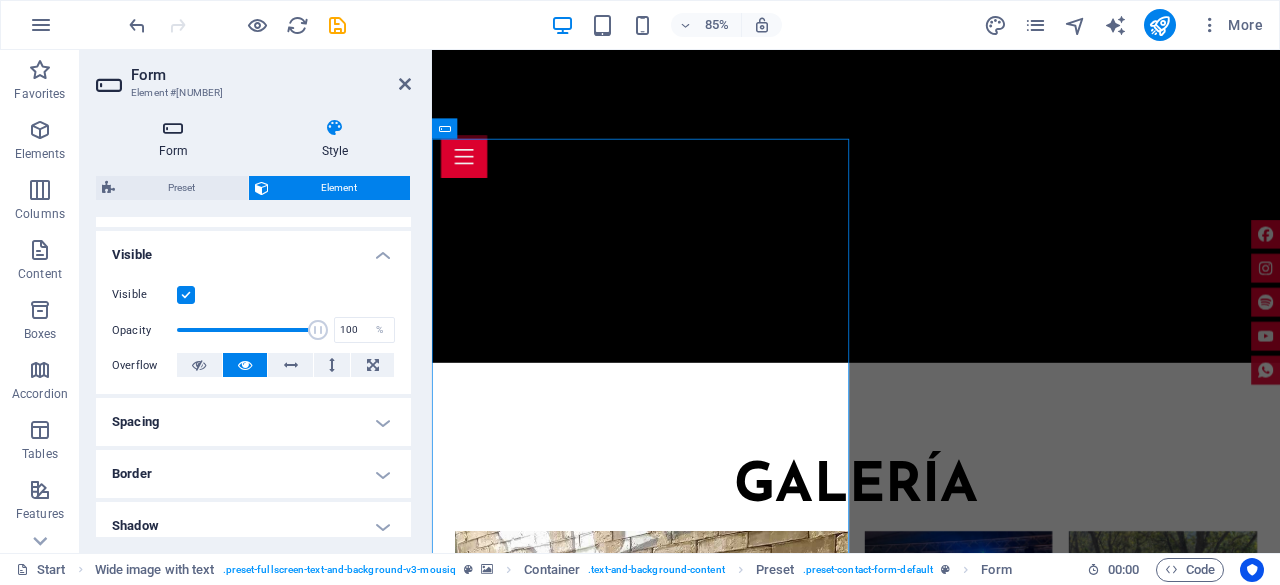 click on "Form" at bounding box center (177, 139) 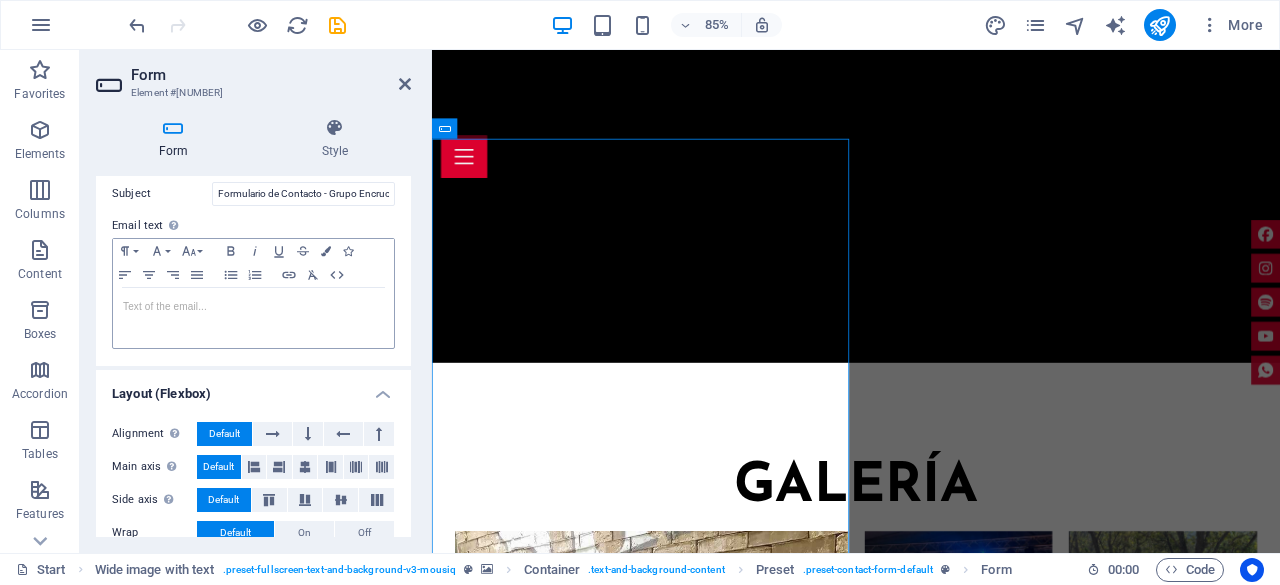 scroll, scrollTop: 769, scrollLeft: 0, axis: vertical 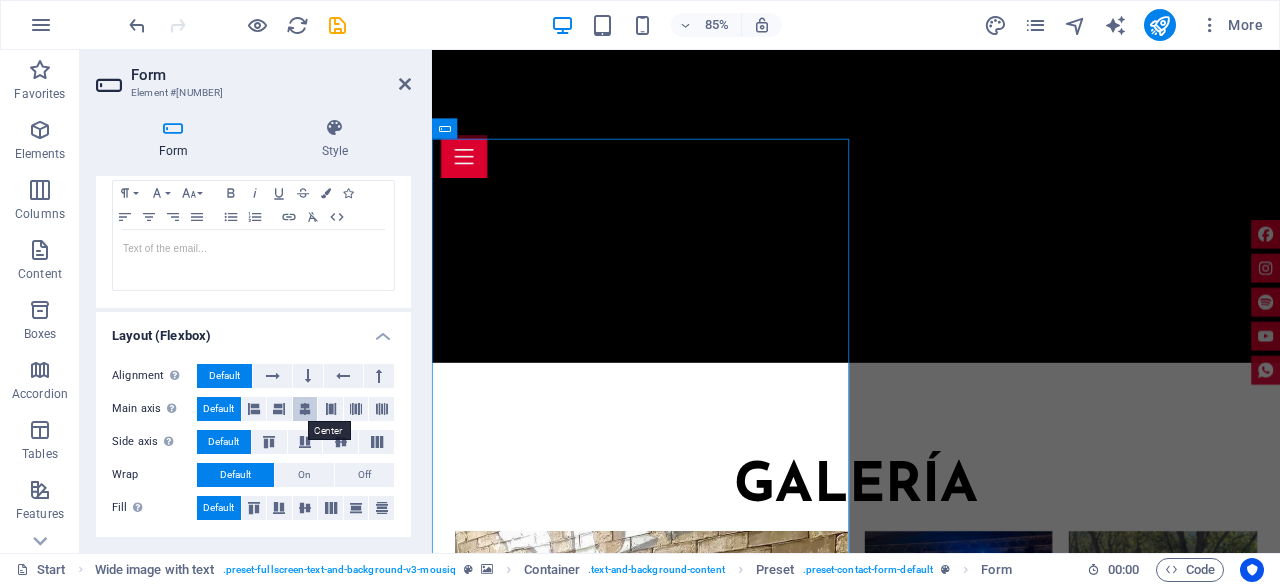 click at bounding box center (305, 409) 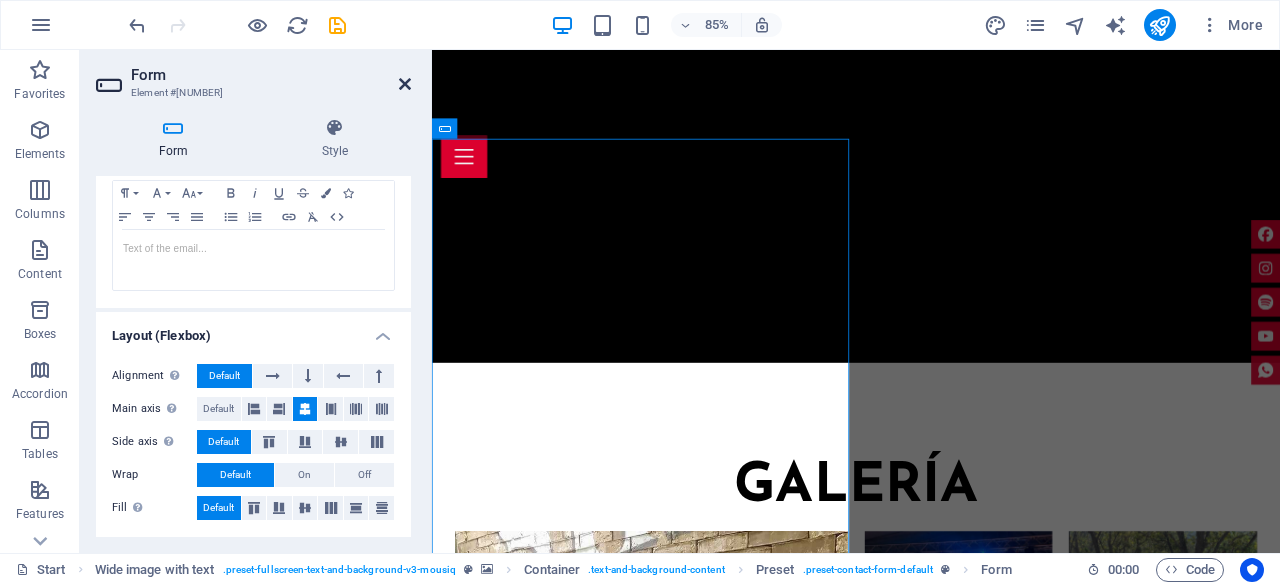 click at bounding box center [405, 84] 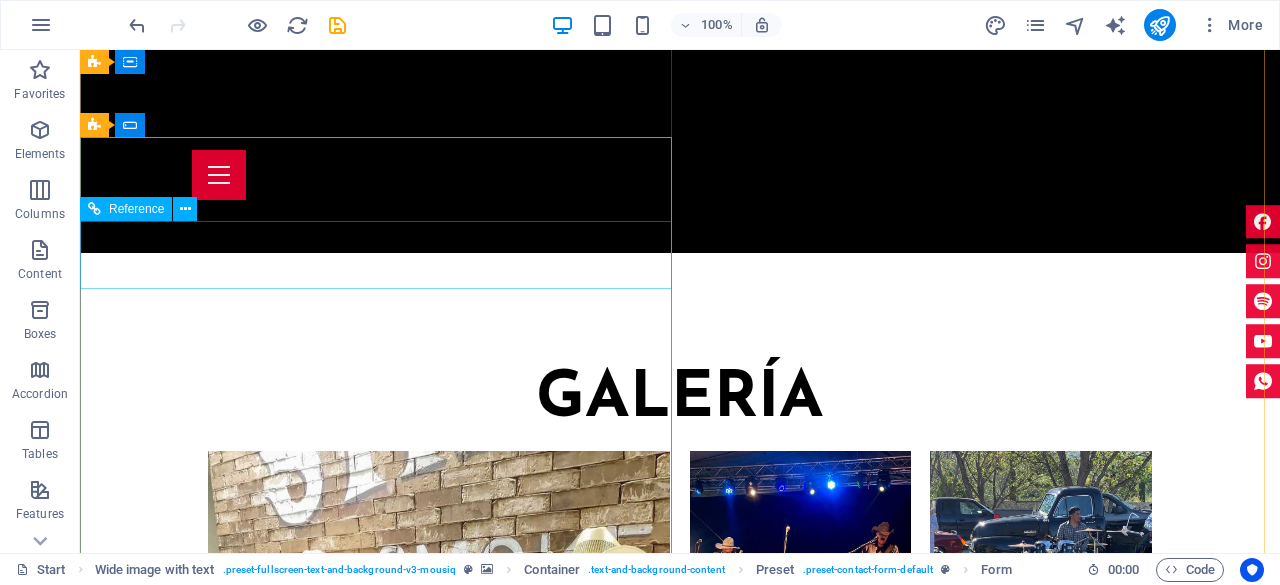 scroll, scrollTop: 6381, scrollLeft: 0, axis: vertical 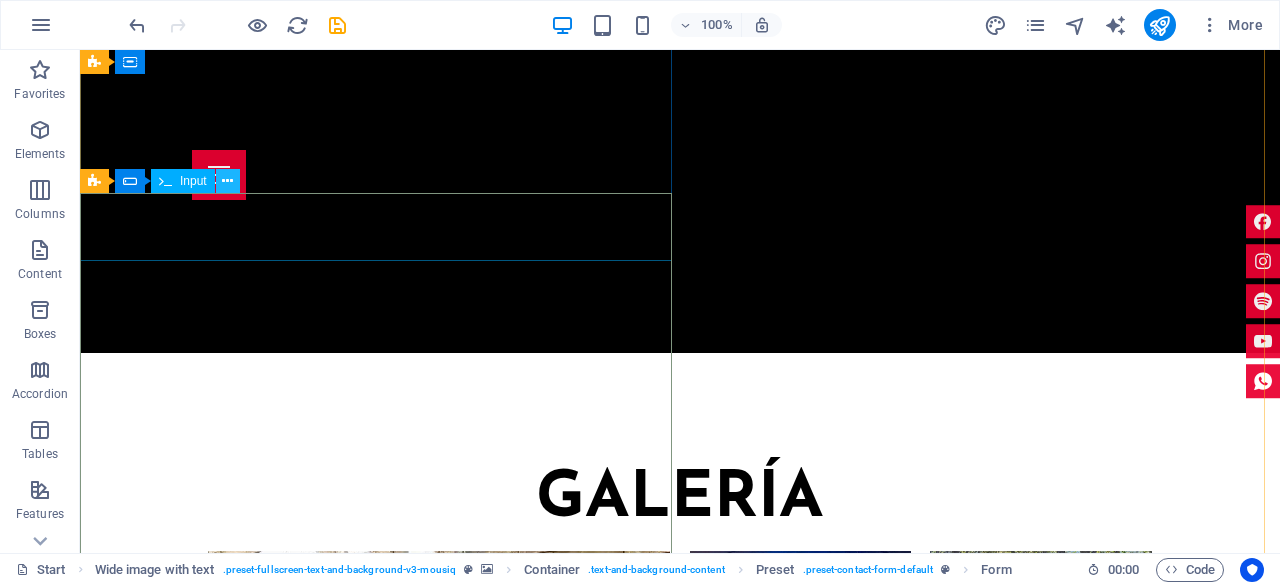 click at bounding box center (227, 181) 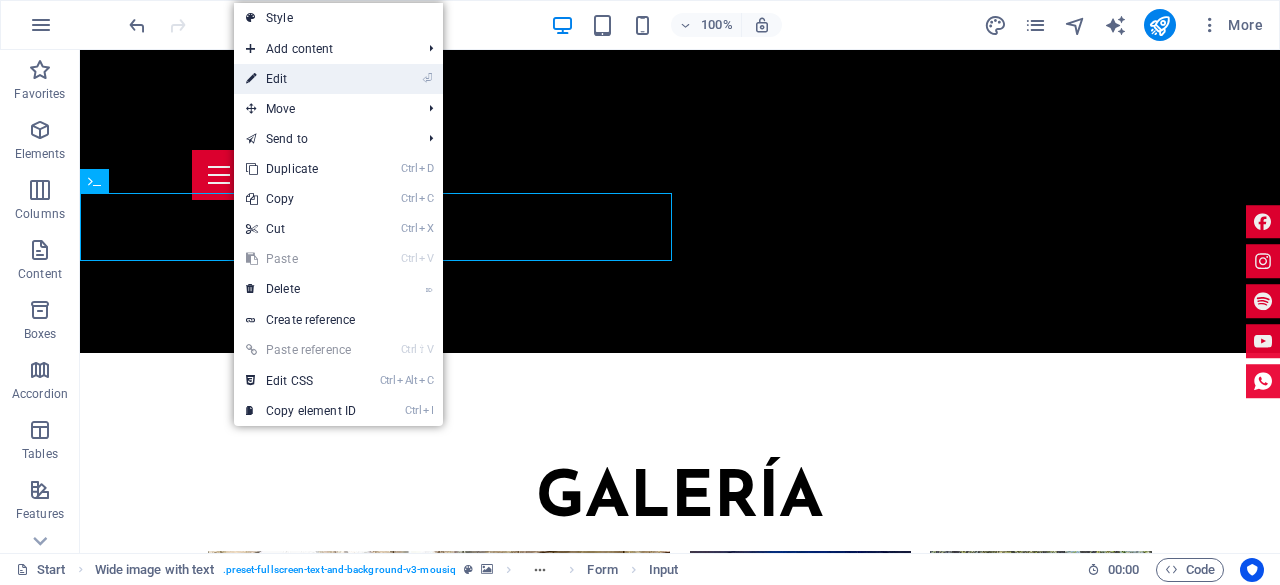 click on "⏎  Edit" at bounding box center (301, 79) 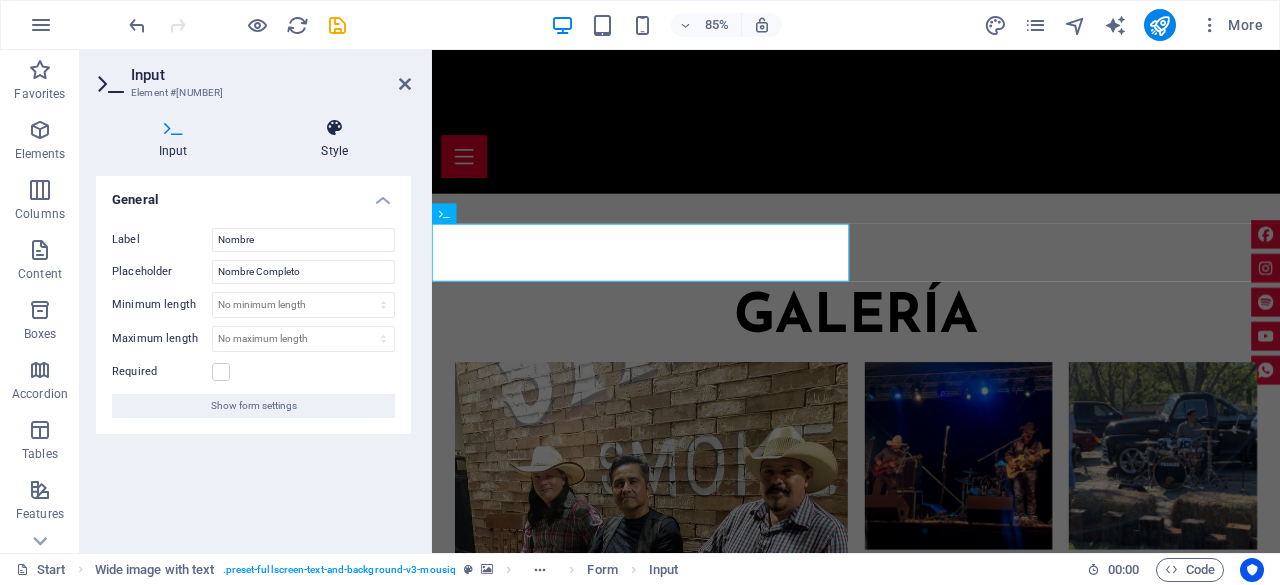 click at bounding box center [335, 128] 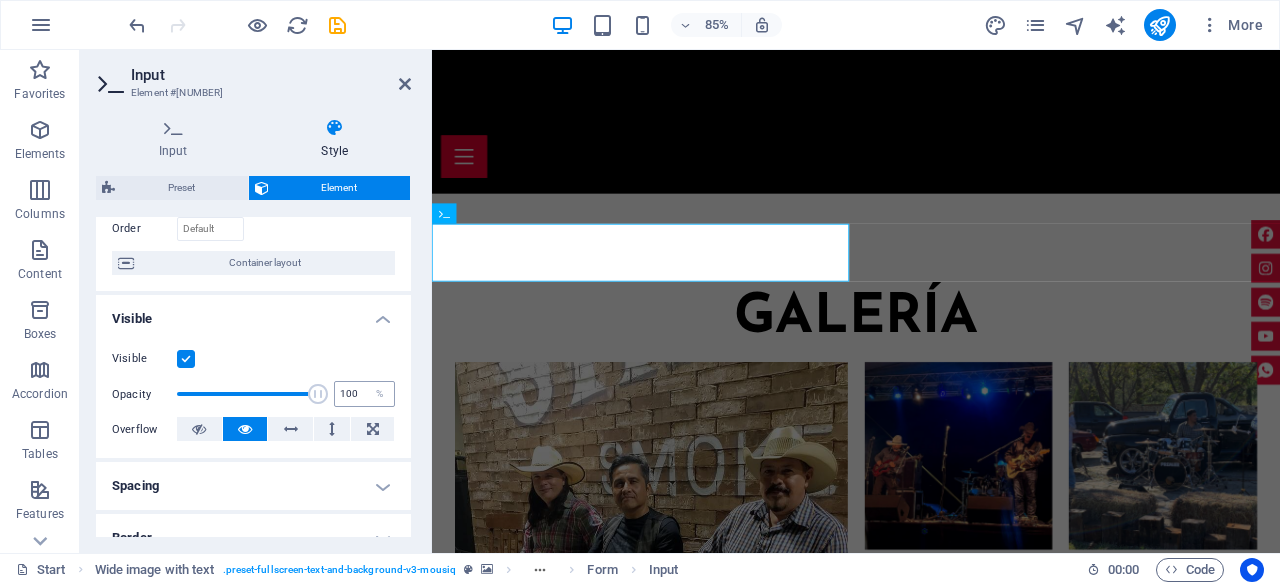 scroll, scrollTop: 200, scrollLeft: 0, axis: vertical 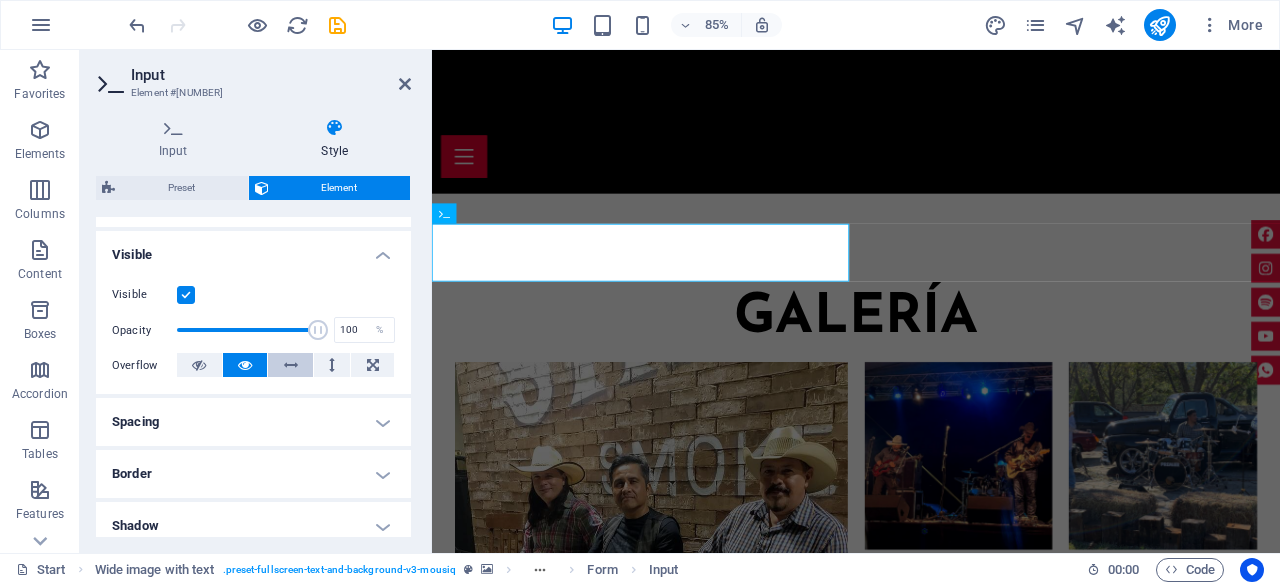 click at bounding box center (291, 365) 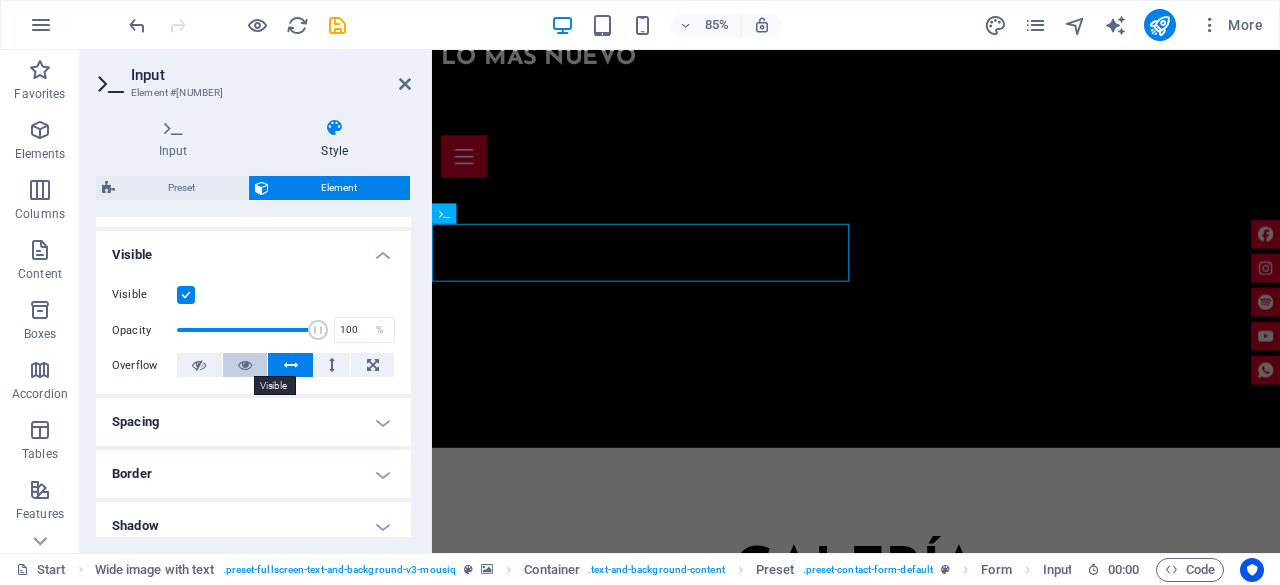 click at bounding box center [245, 365] 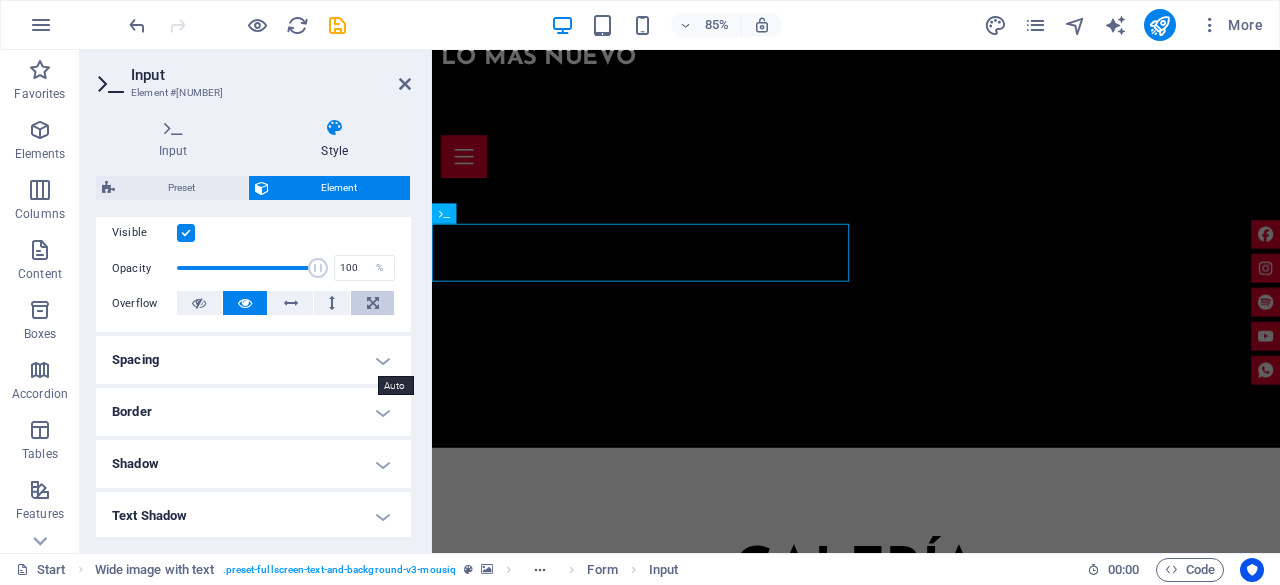 scroll, scrollTop: 400, scrollLeft: 0, axis: vertical 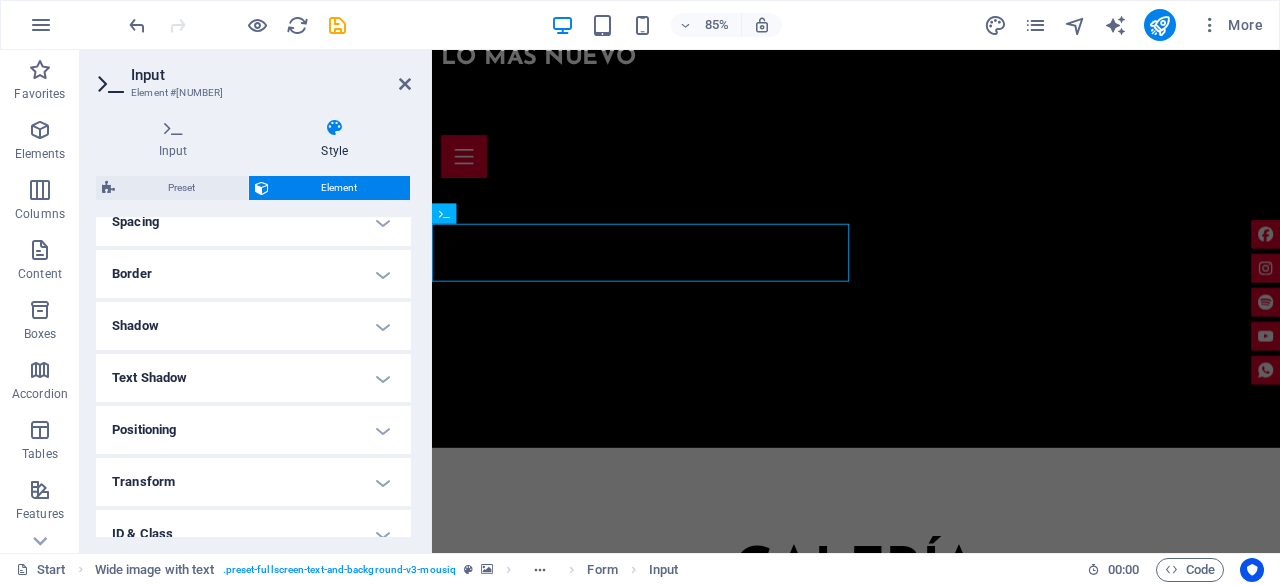 click on "Spacing" at bounding box center [253, 222] 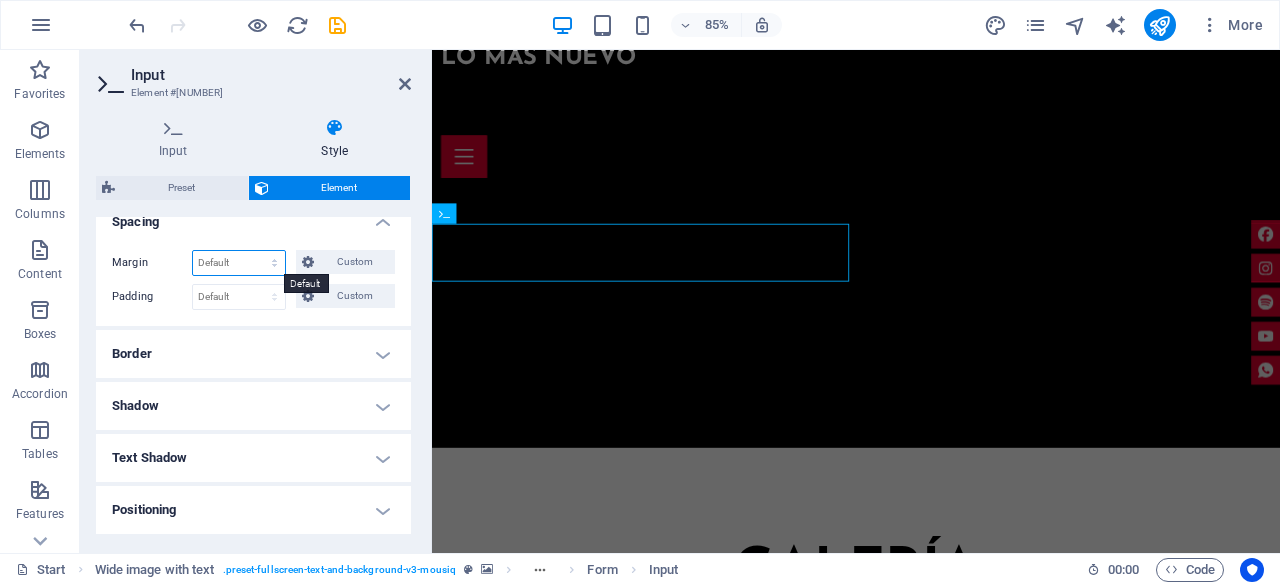 click on "Default auto px % rem vw vh Custom" at bounding box center [239, 263] 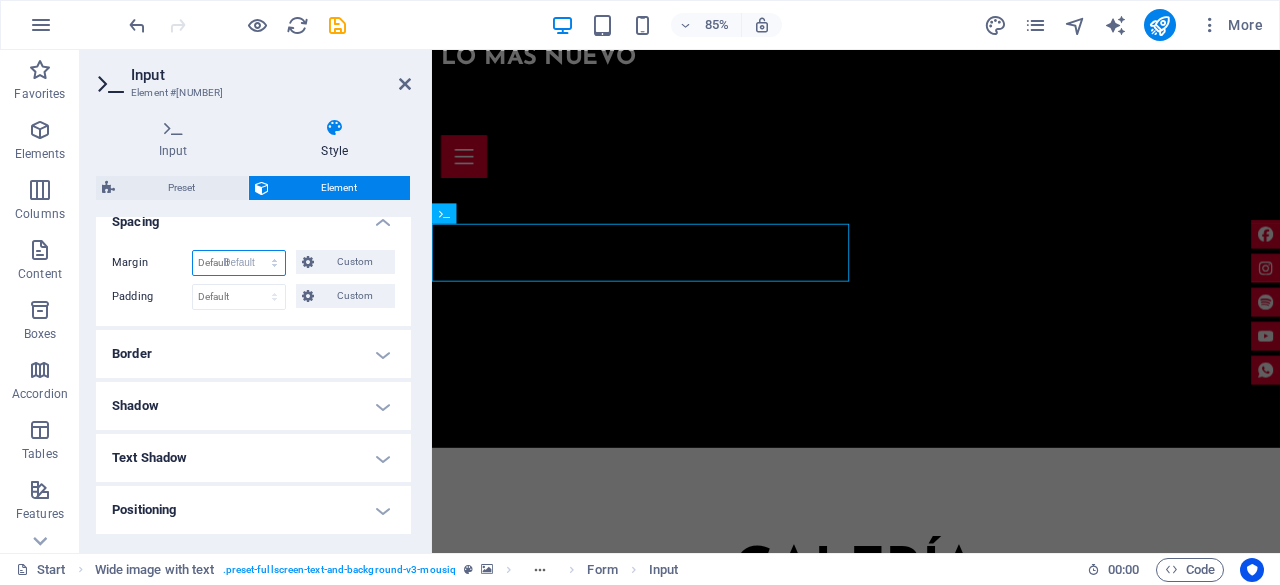 click on "Default auto px % rem vw vh Custom" at bounding box center (239, 263) 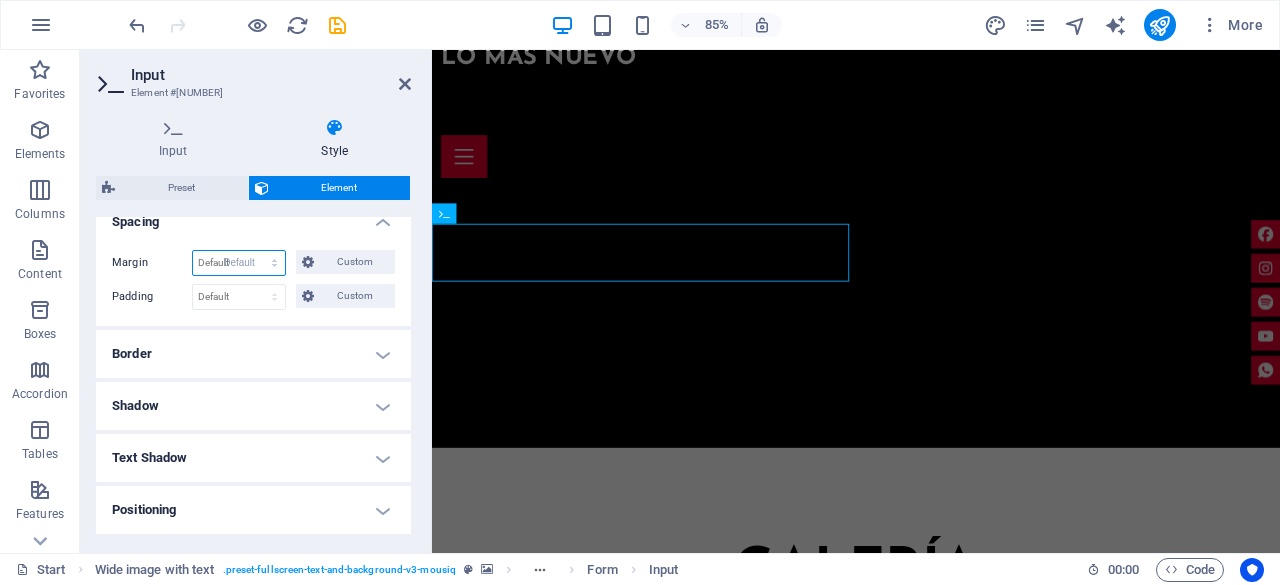 select on "DISABLED_OPTION_VALUE" 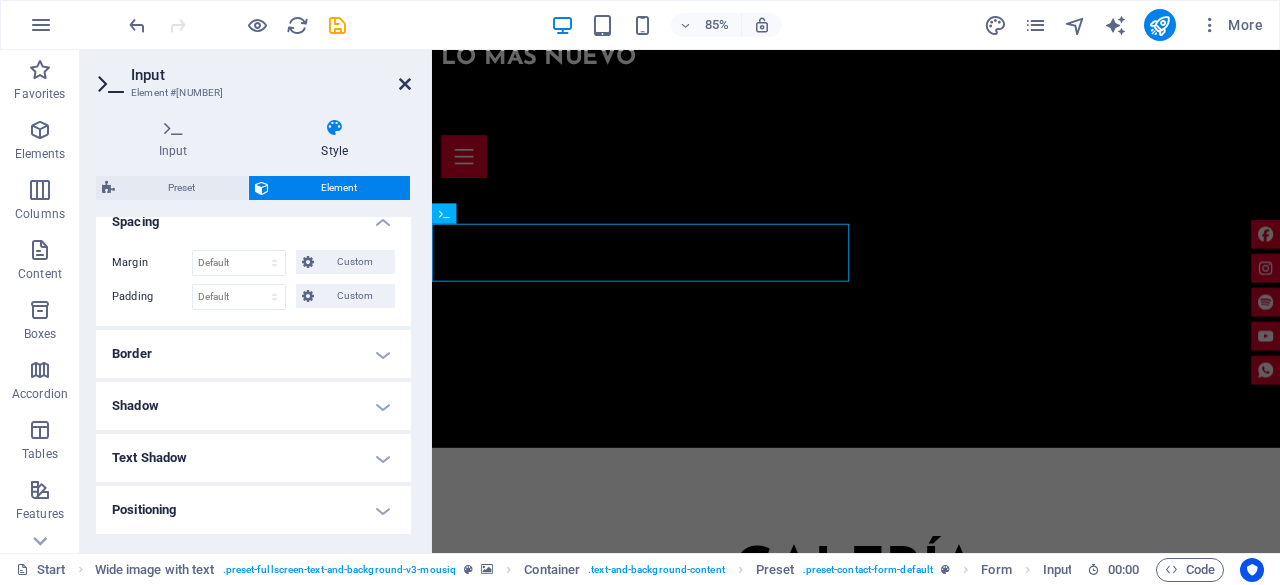 drag, startPoint x: 401, startPoint y: 83, endPoint x: 286, endPoint y: 3, distance: 140.08926 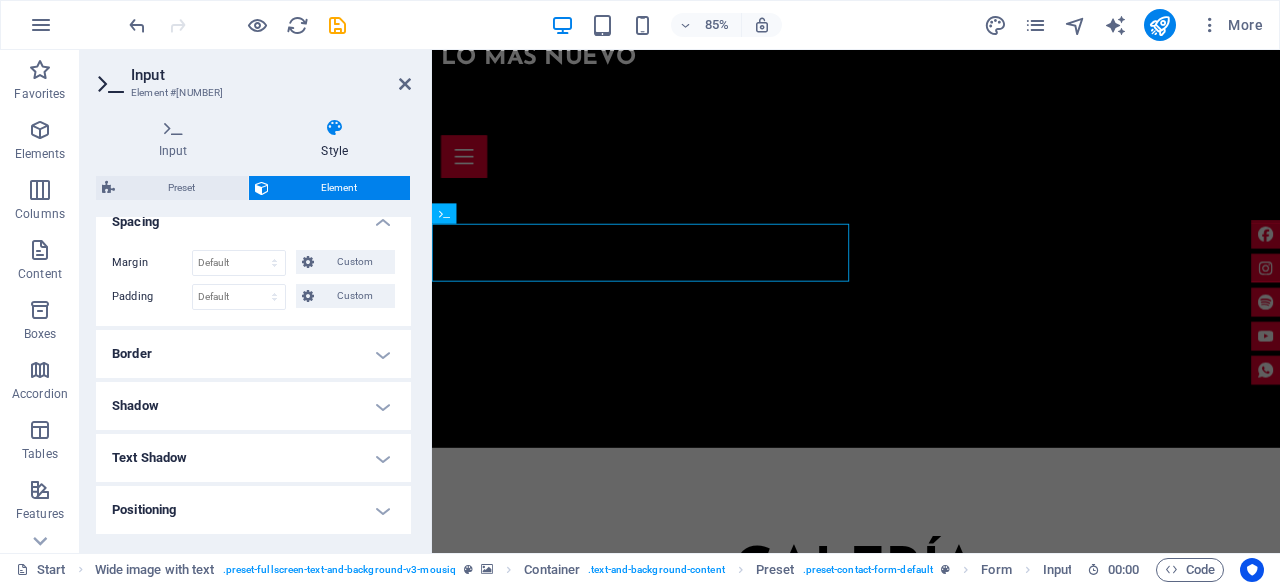 scroll, scrollTop: 6320, scrollLeft: 0, axis: vertical 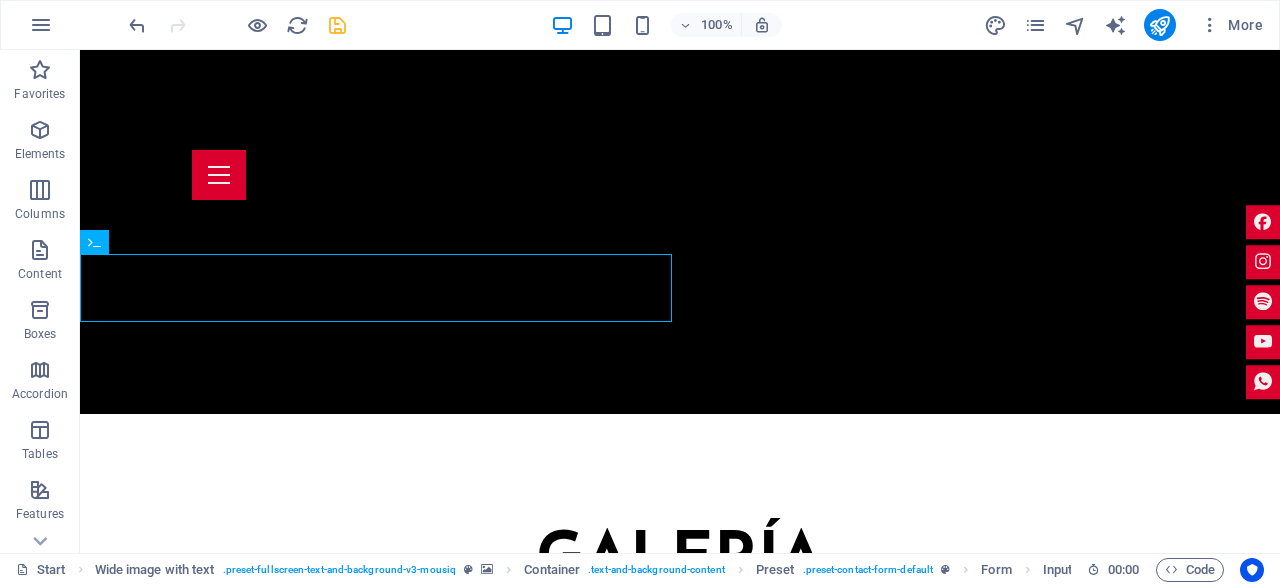 click at bounding box center [337, 25] 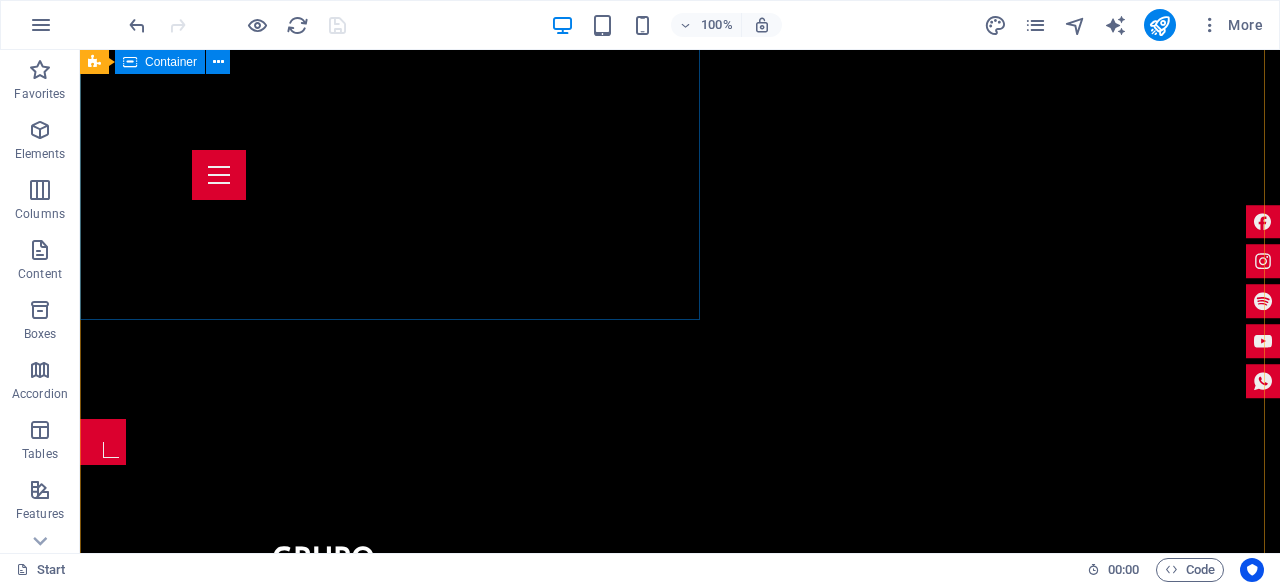 scroll, scrollTop: 820, scrollLeft: 0, axis: vertical 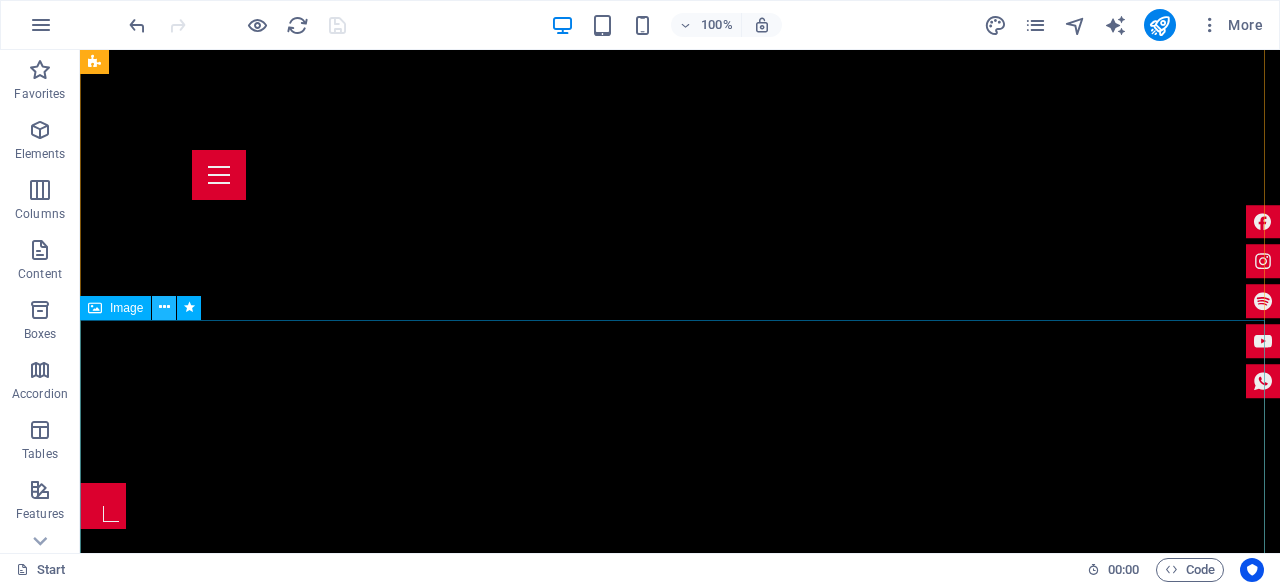 click at bounding box center (164, 307) 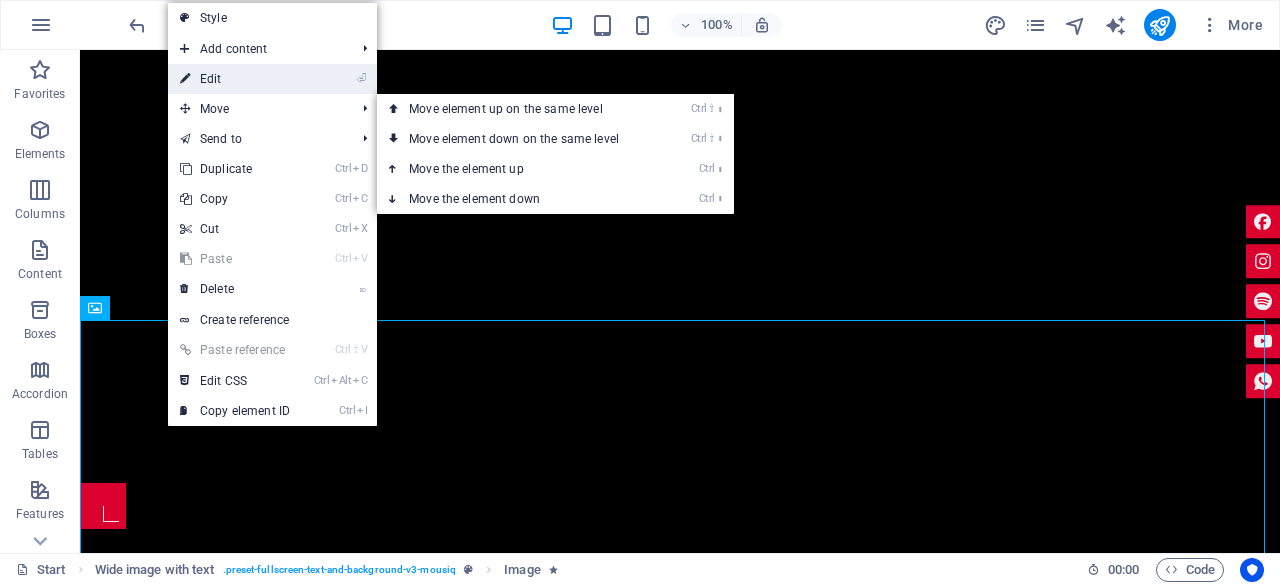 click on "⏎  Edit" at bounding box center [235, 79] 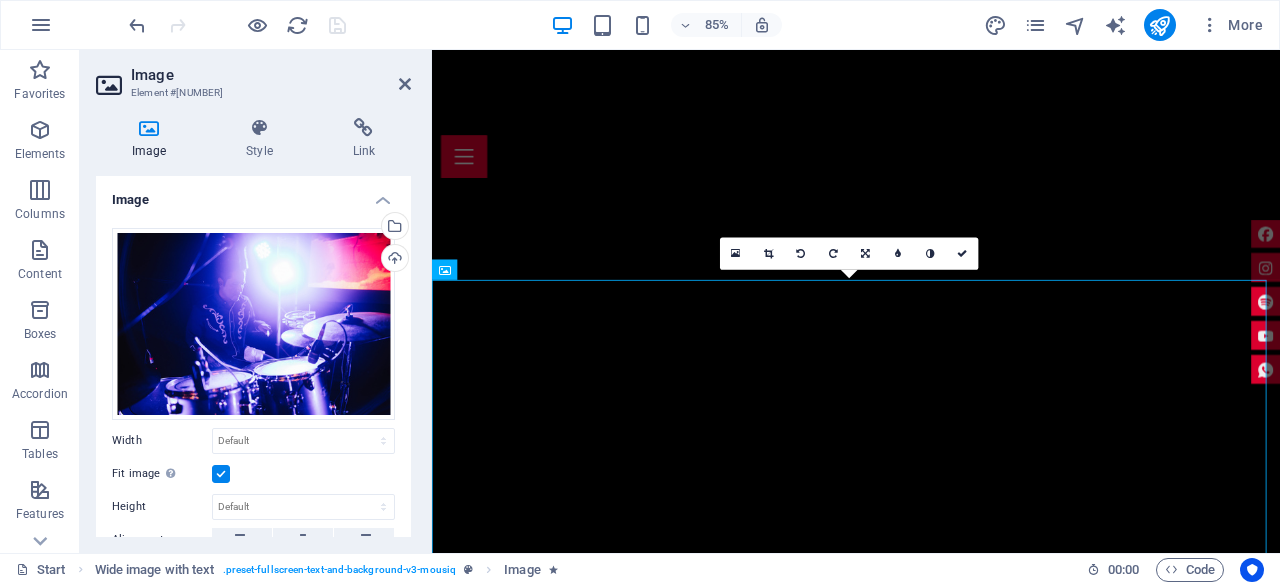 scroll, scrollTop: 909, scrollLeft: 0, axis: vertical 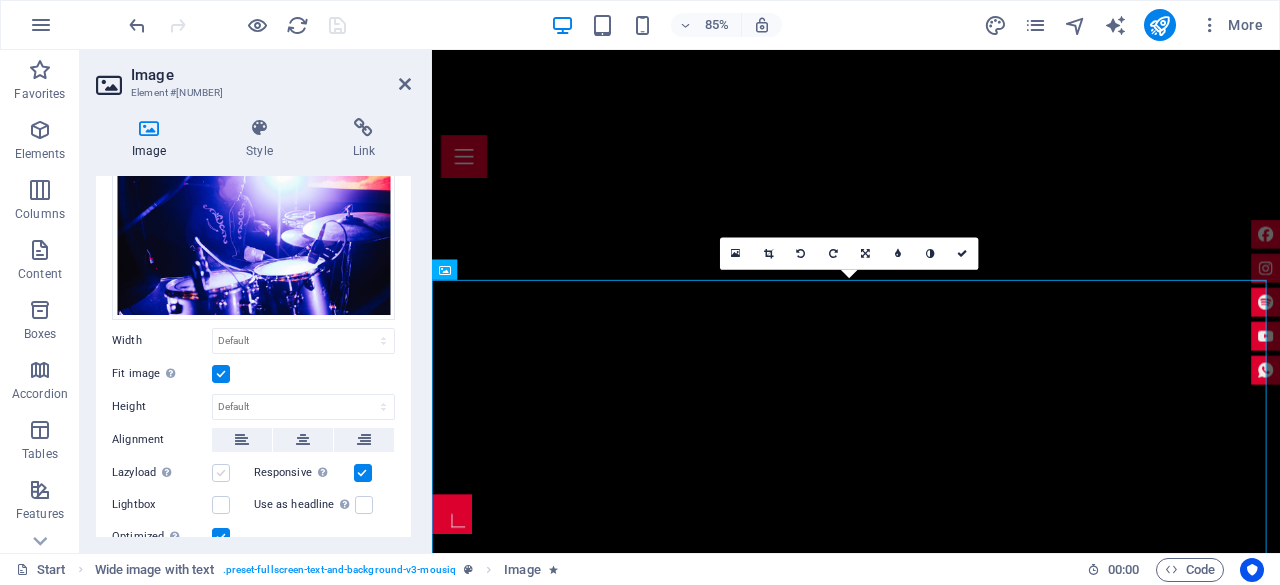 click at bounding box center (221, 473) 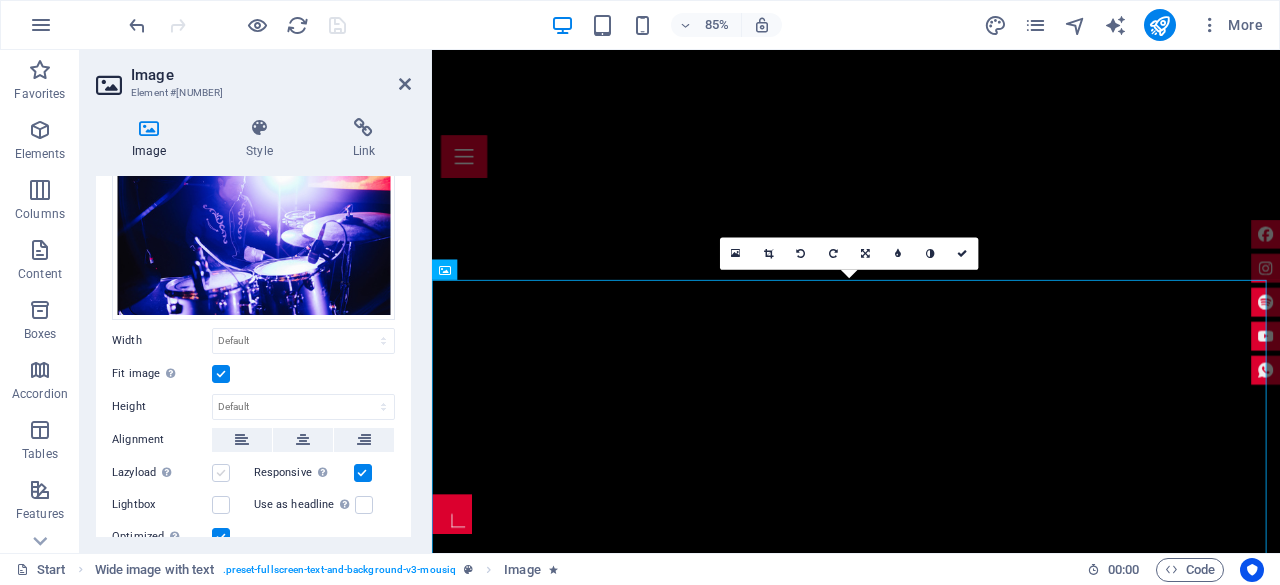click on "Lazyload Loading images after the page loads improves page speed." at bounding box center [0, 0] 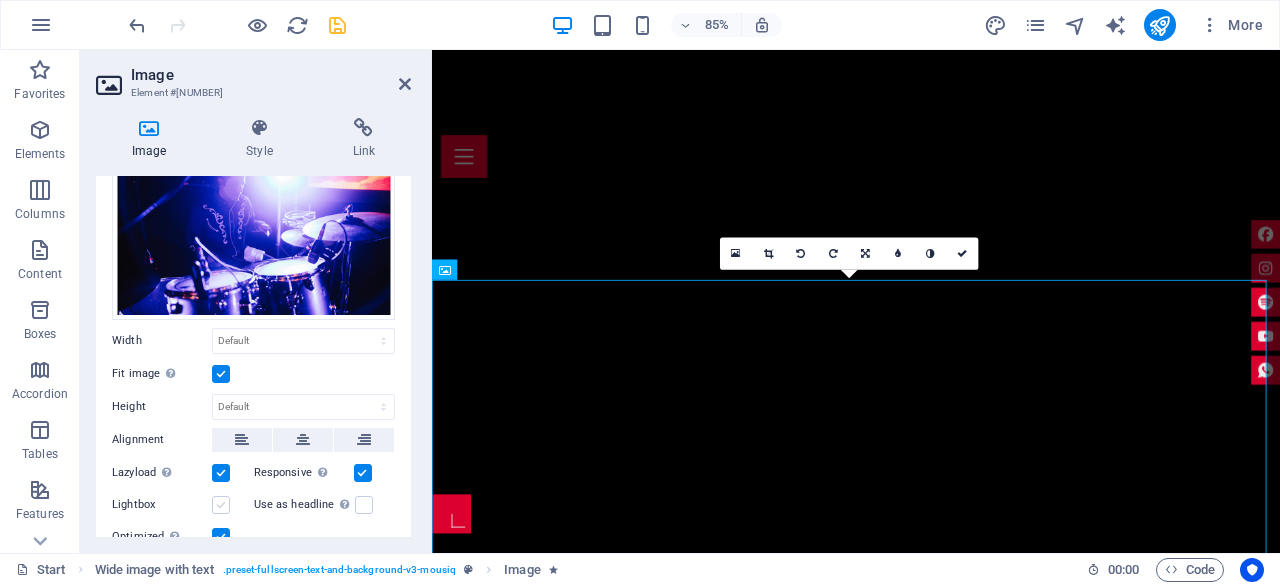 click at bounding box center [221, 505] 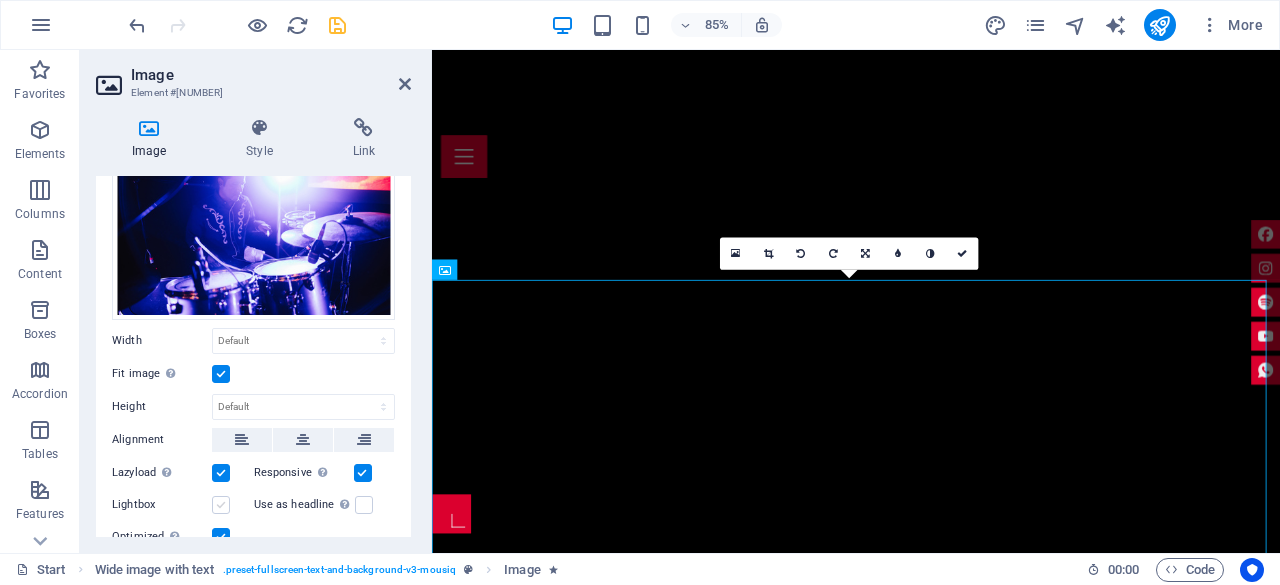 click on "Lightbox" at bounding box center (0, 0) 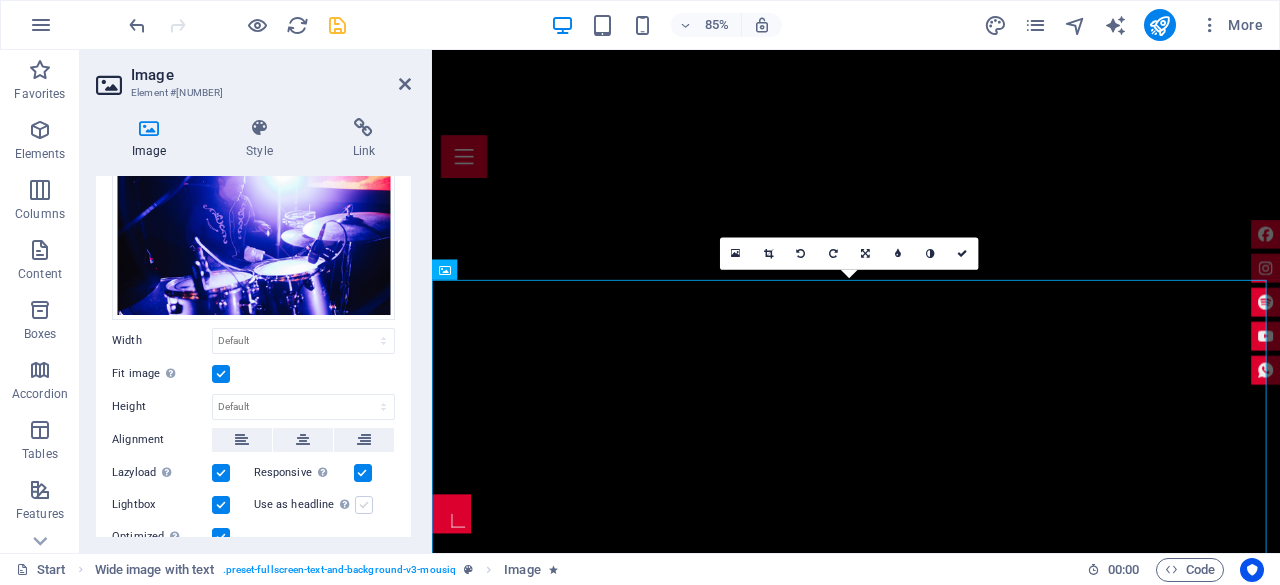 click at bounding box center (364, 505) 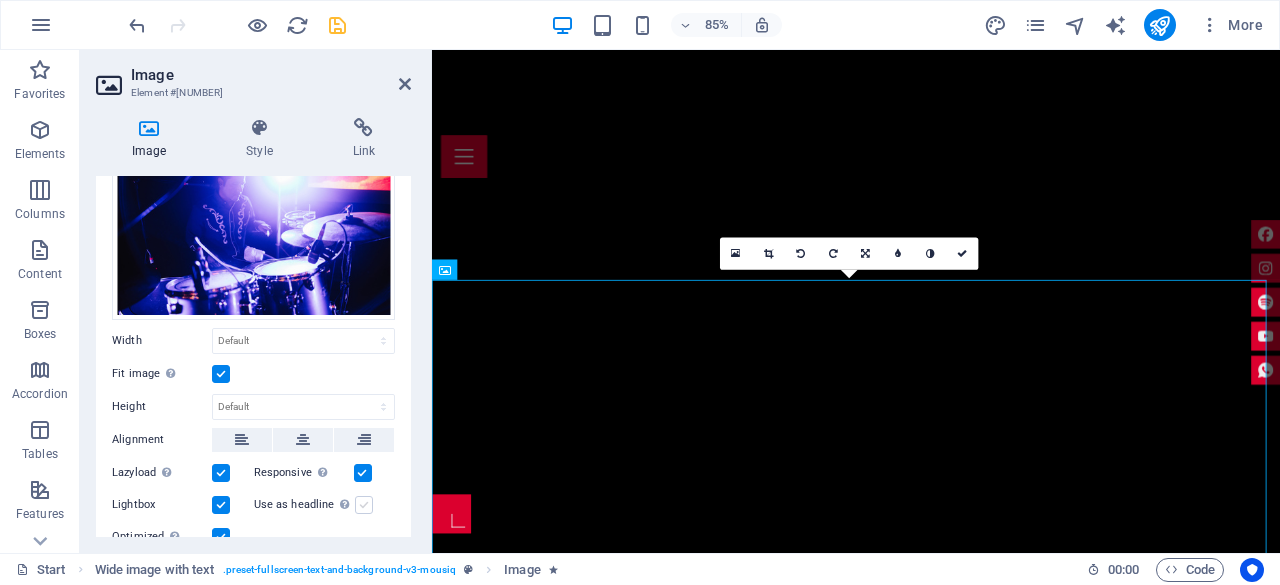 click on "Use as headline The image will be wrapped in an H1 headline tag. Useful for giving alternative text the weight of an H1 headline, e.g. for the logo. Leave unchecked if uncertain." at bounding box center [0, 0] 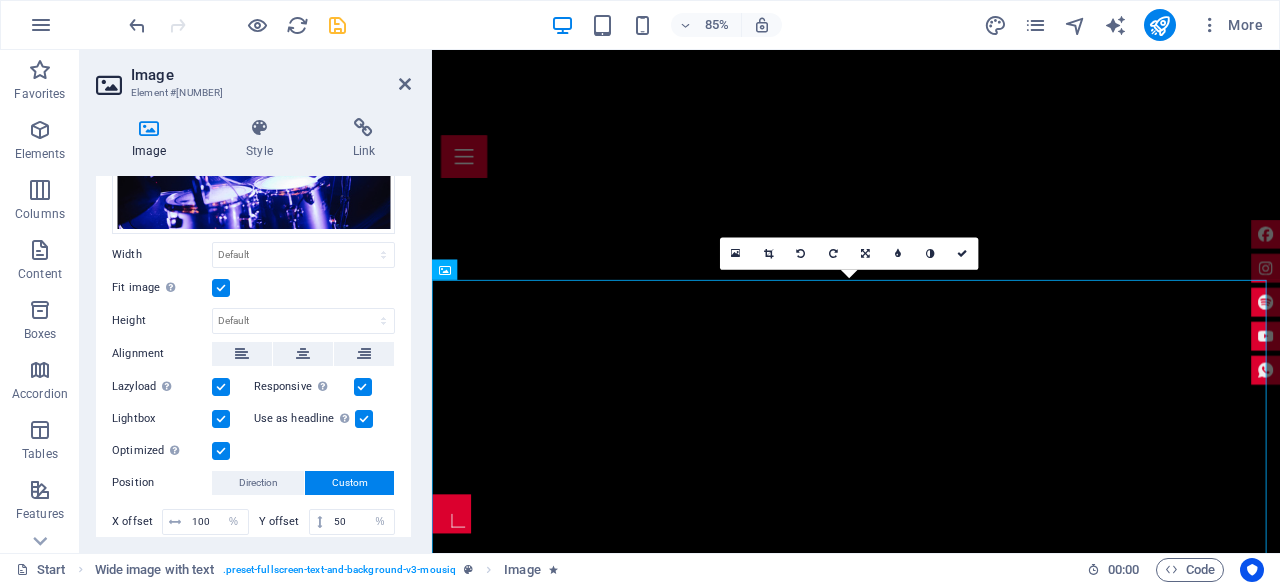 scroll, scrollTop: 248, scrollLeft: 0, axis: vertical 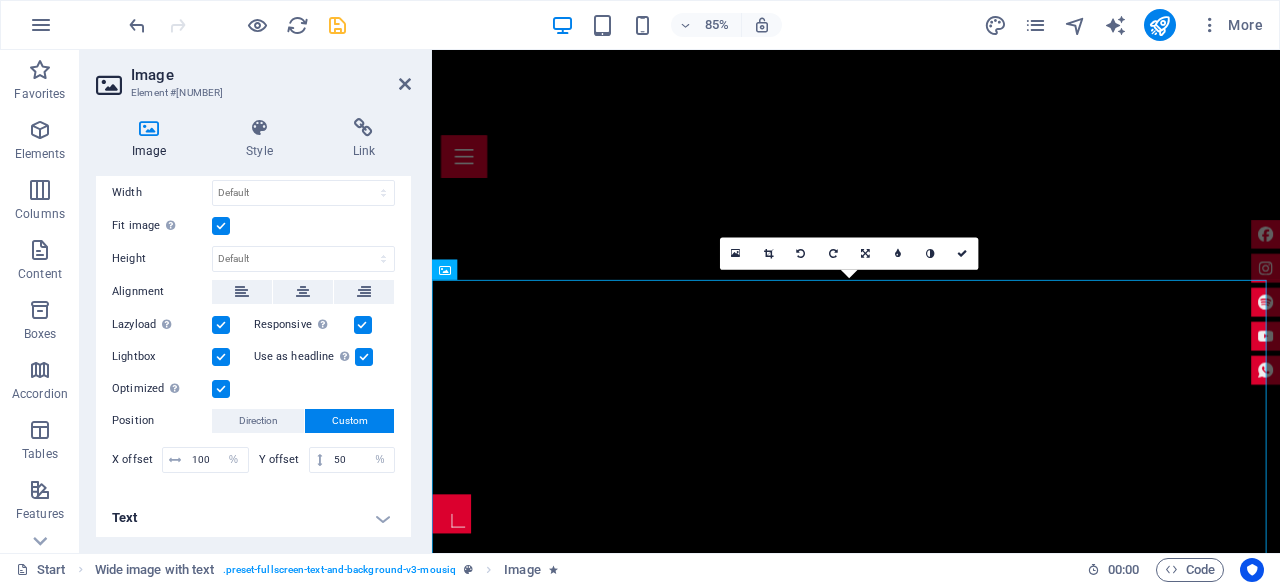 click at bounding box center (364, 357) 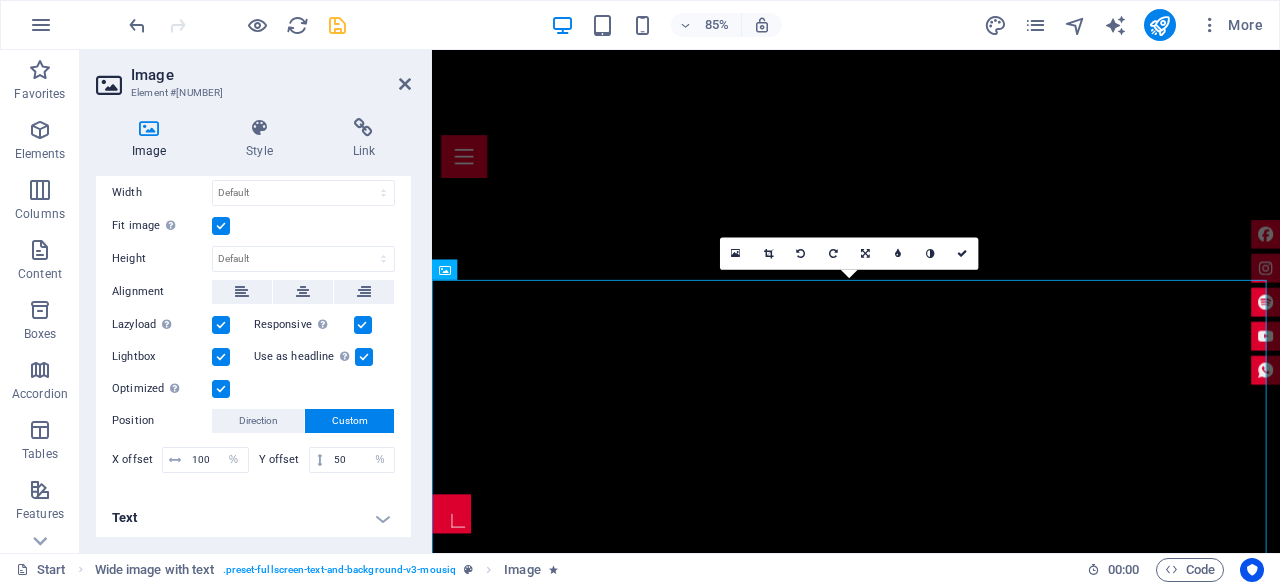 click on "Use as headline The image will be wrapped in an H1 headline tag. Useful for giving alternative text the weight of an H1 headline, e.g. for the logo. Leave unchecked if uncertain." at bounding box center [0, 0] 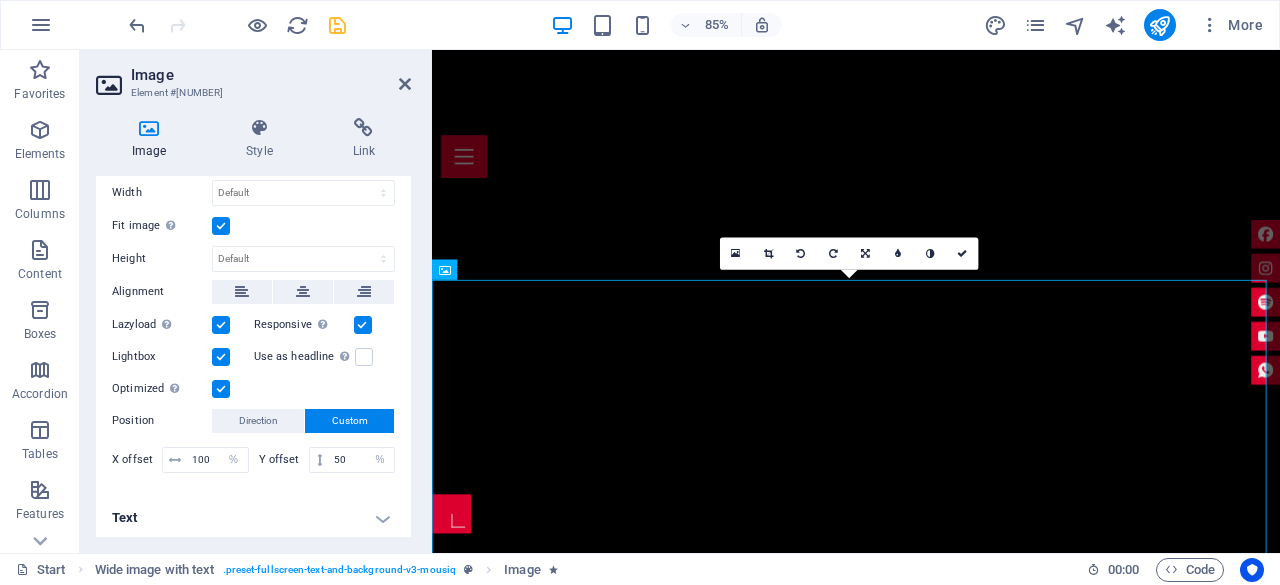 click at bounding box center (221, 325) 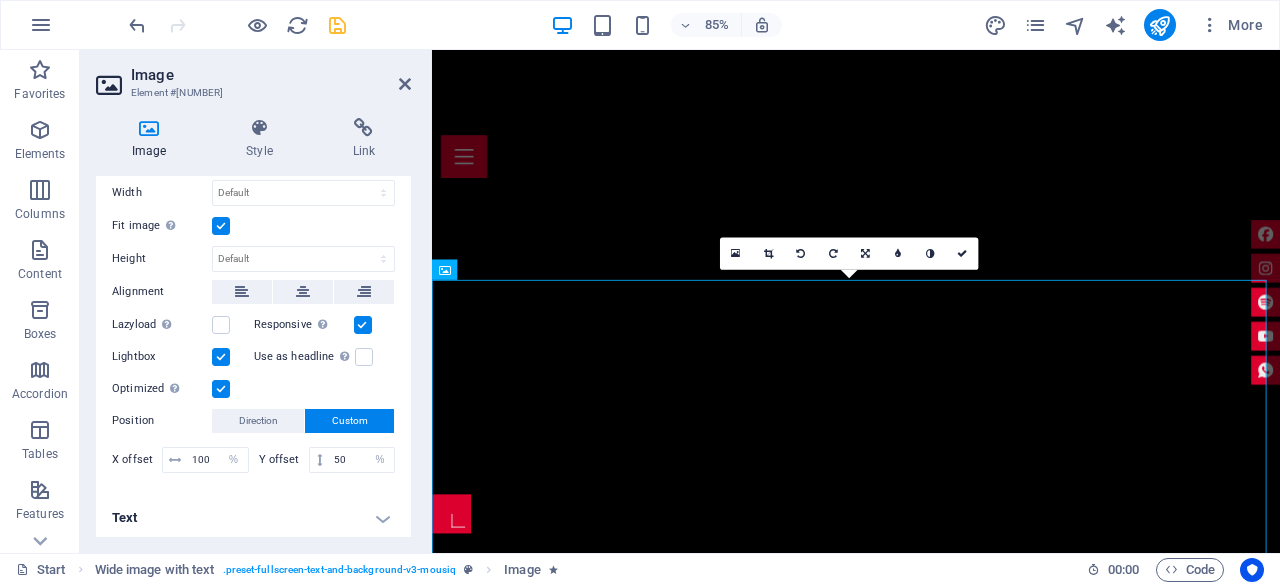 click at bounding box center (221, 357) 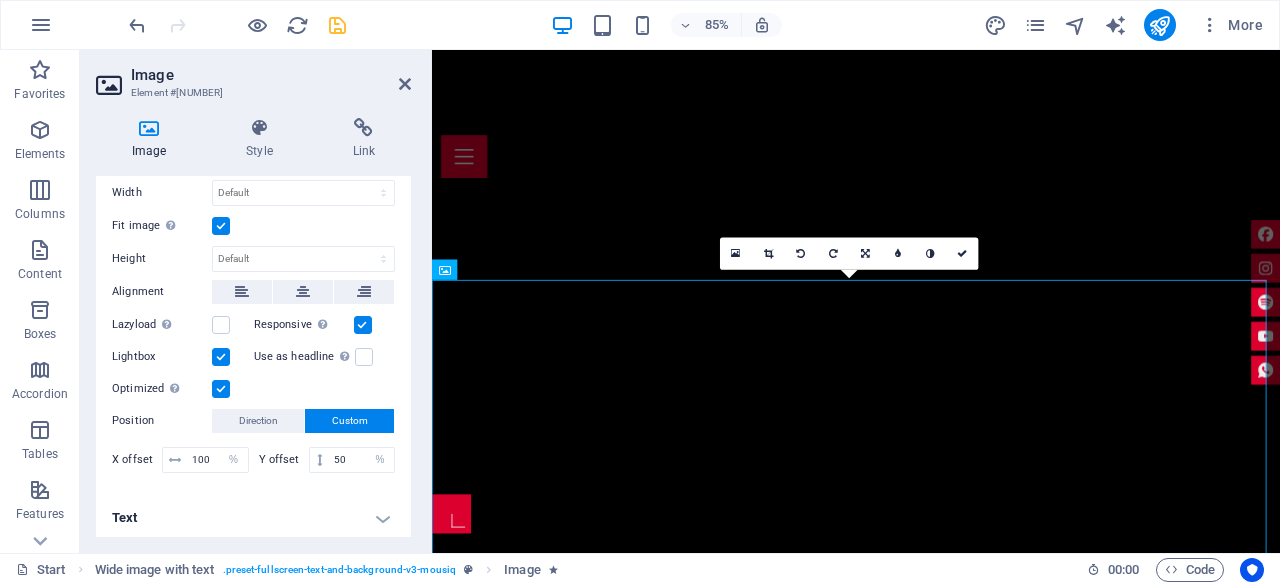 click on "Lightbox" at bounding box center (0, 0) 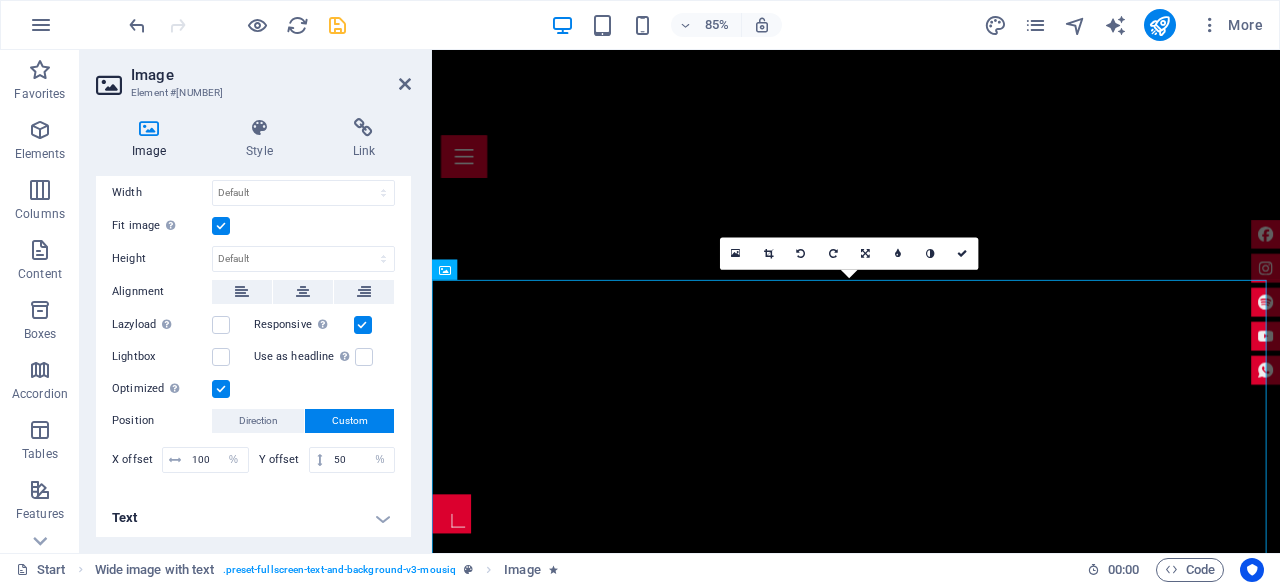 scroll, scrollTop: 0, scrollLeft: 0, axis: both 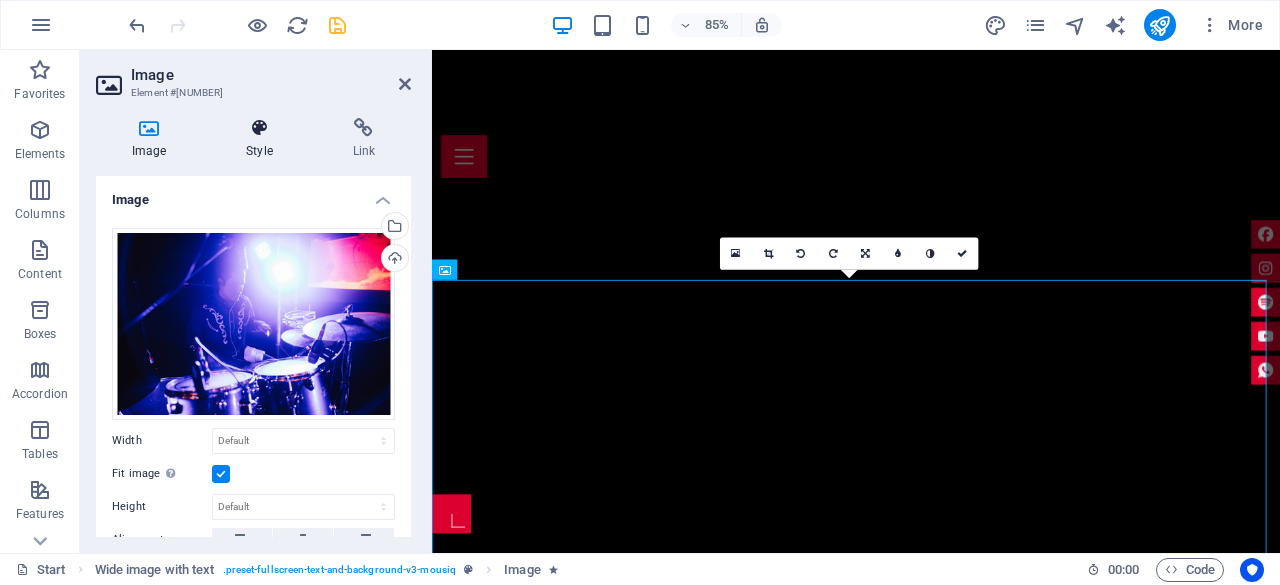 click on "Style" at bounding box center (263, 139) 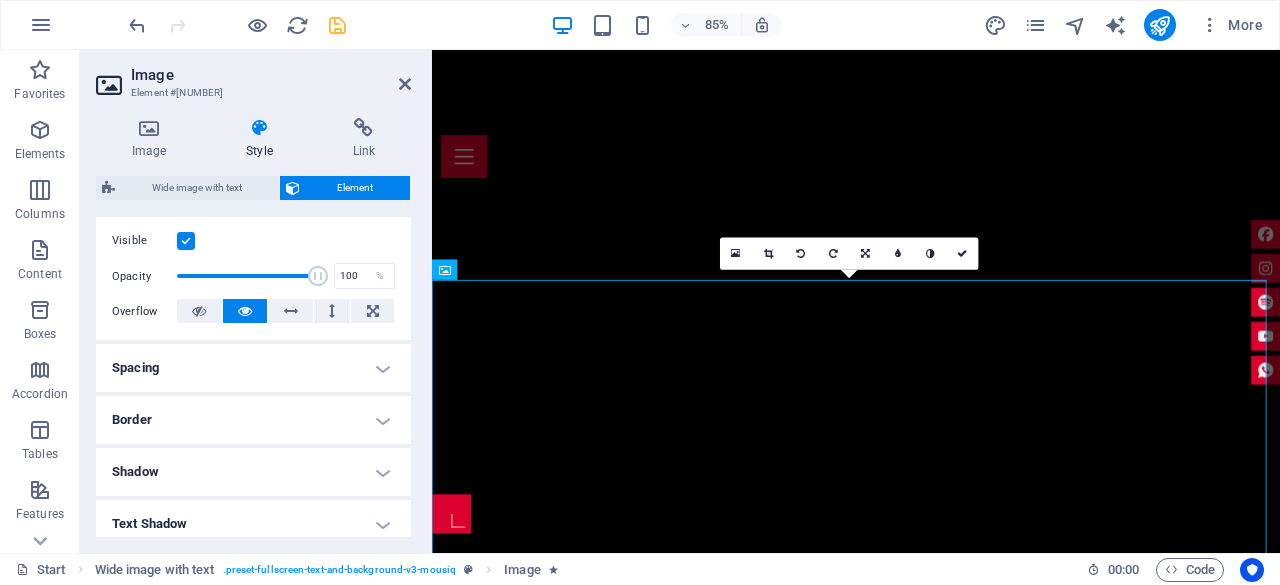 scroll, scrollTop: 224, scrollLeft: 0, axis: vertical 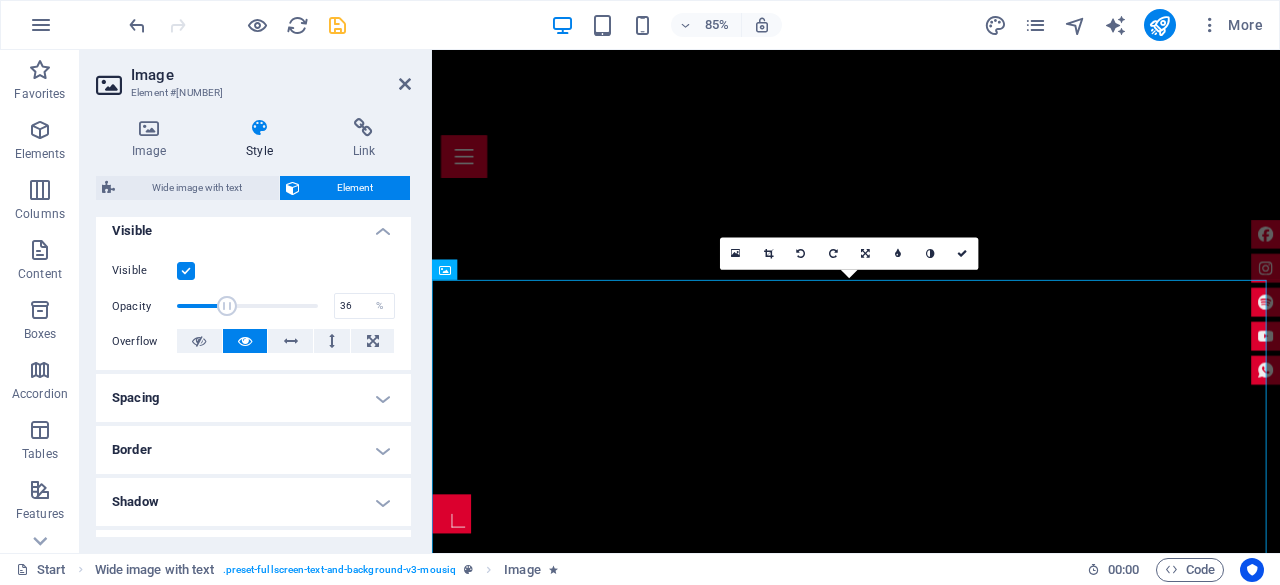 drag, startPoint x: 306, startPoint y: 299, endPoint x: 225, endPoint y: 304, distance: 81.154175 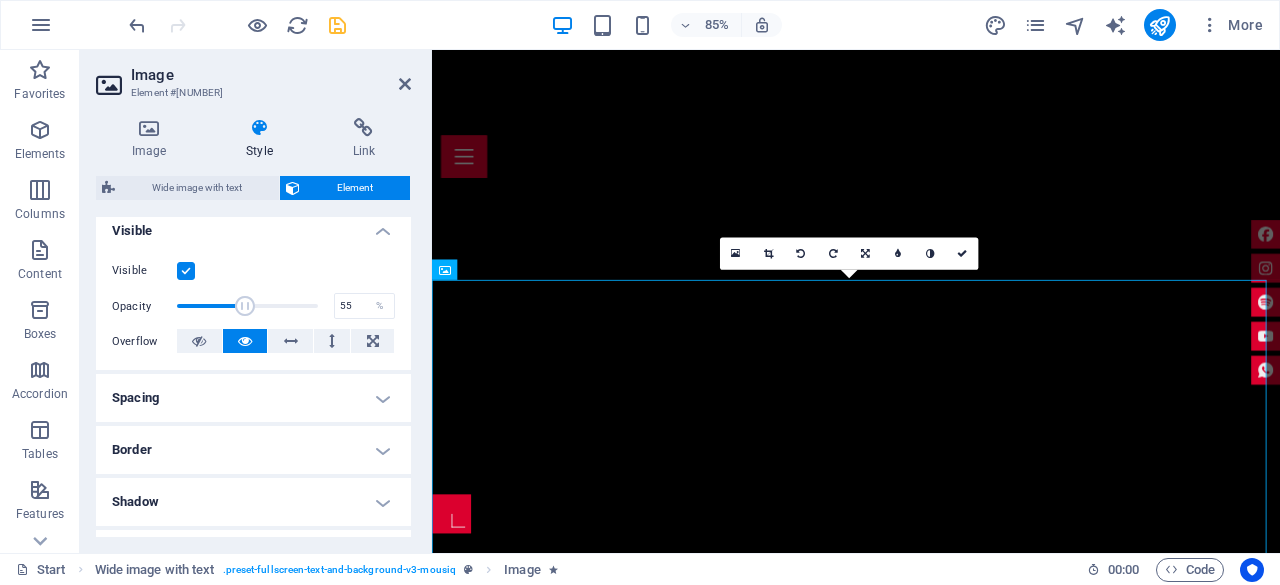 drag, startPoint x: 225, startPoint y: 304, endPoint x: 252, endPoint y: 305, distance: 27.018513 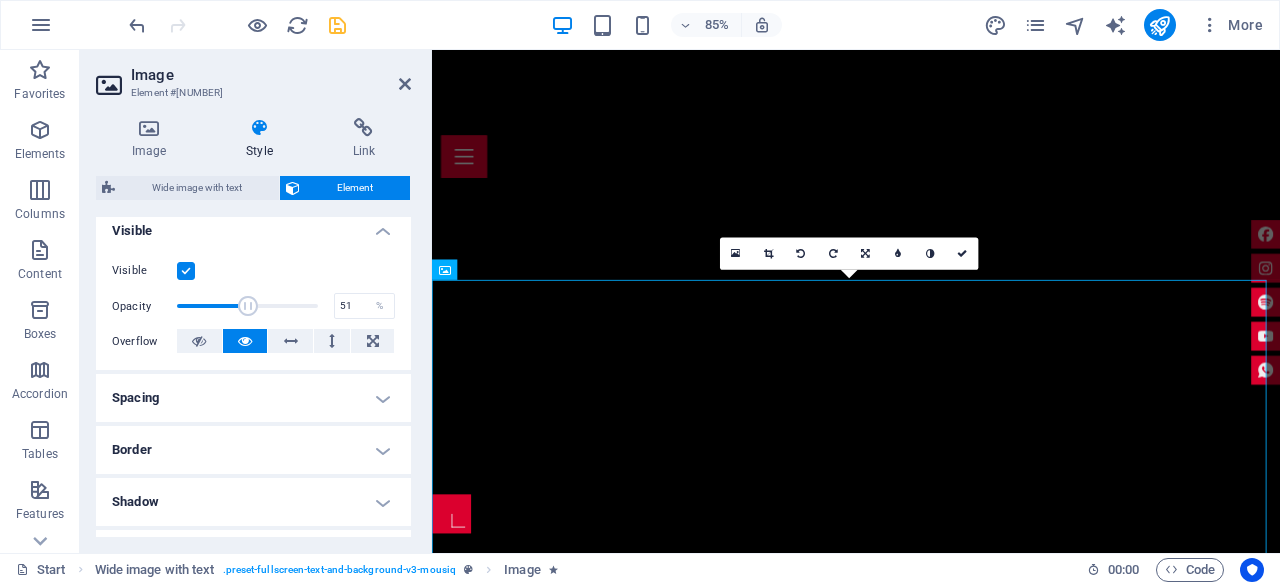 type on "50" 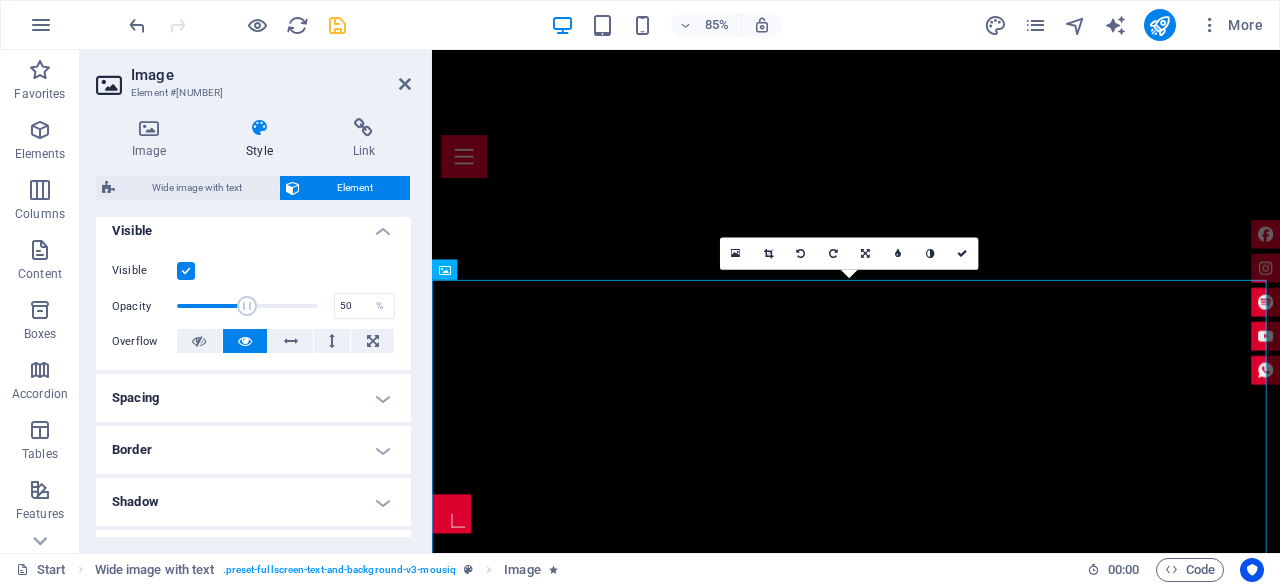 drag, startPoint x: 256, startPoint y: 307, endPoint x: 245, endPoint y: 310, distance: 11.401754 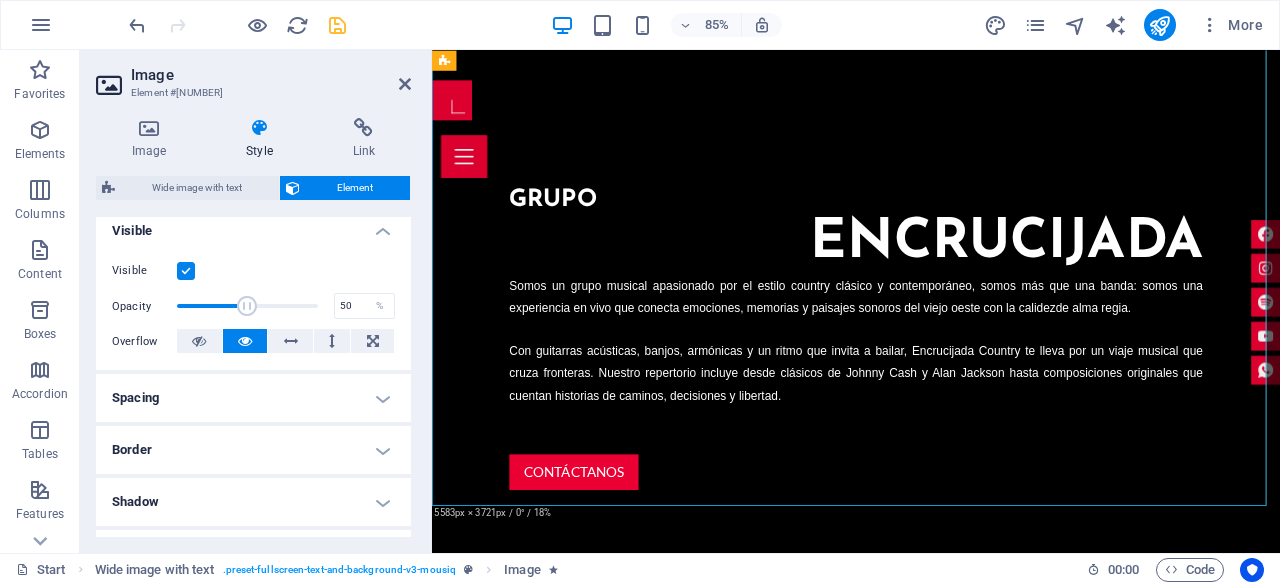 scroll, scrollTop: 1409, scrollLeft: 0, axis: vertical 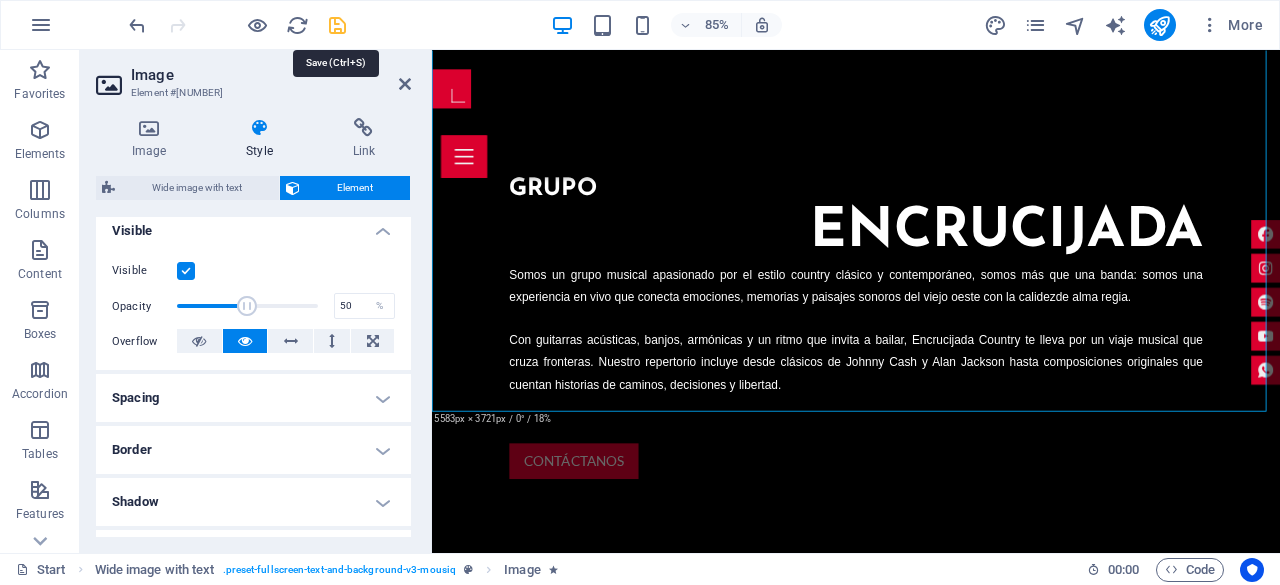 click at bounding box center [337, 25] 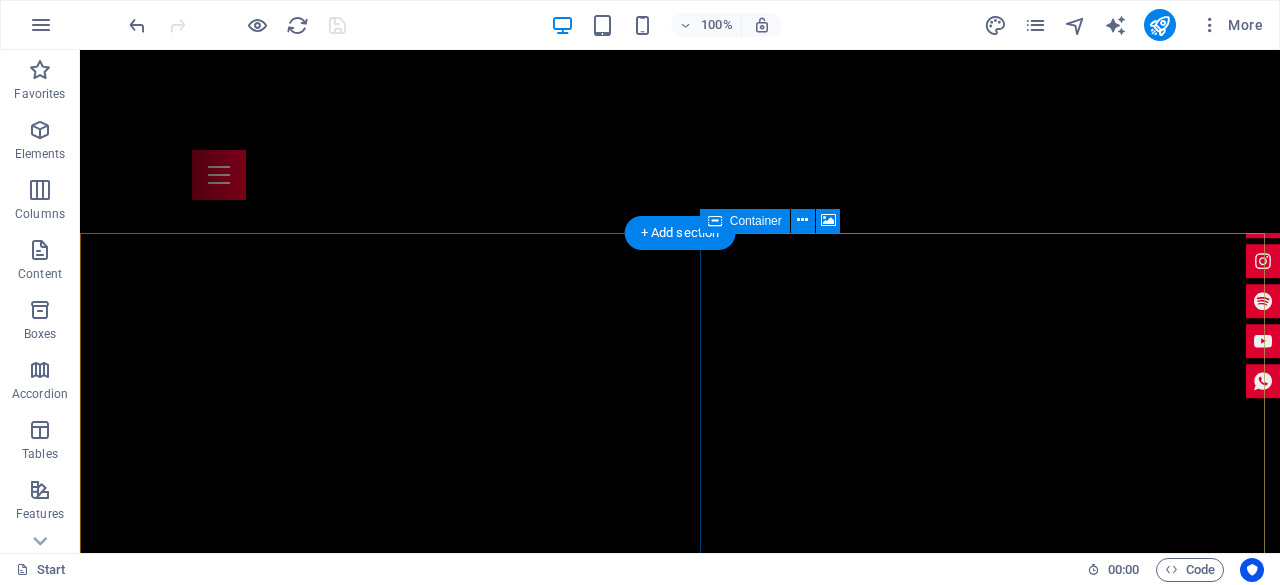 scroll, scrollTop: 0, scrollLeft: 0, axis: both 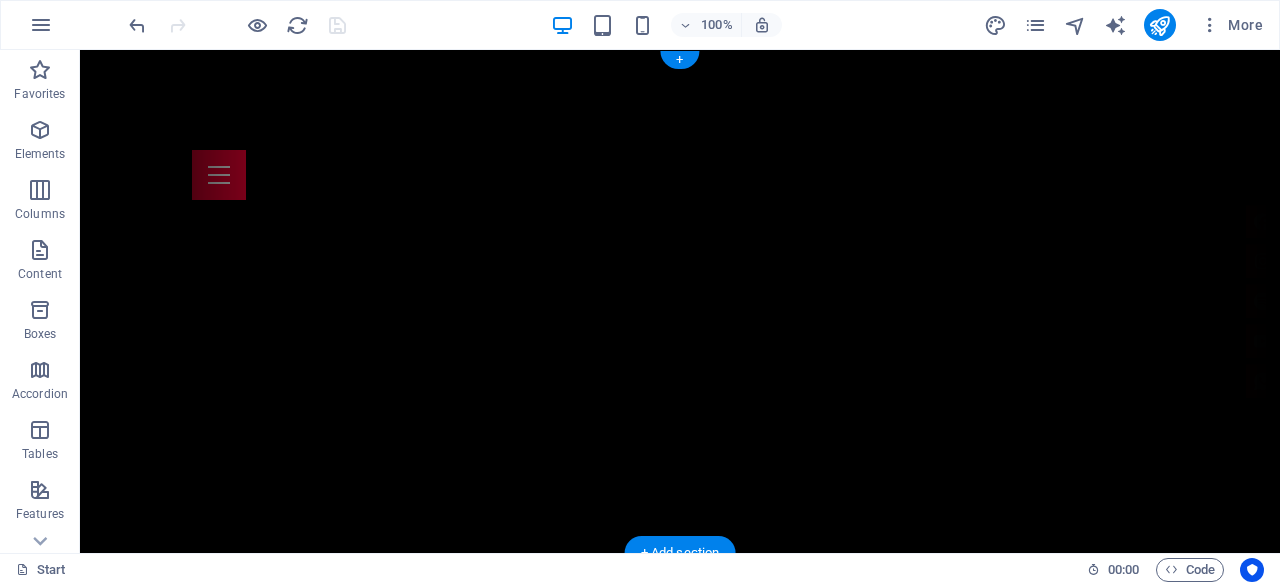 click at bounding box center (680, 841) 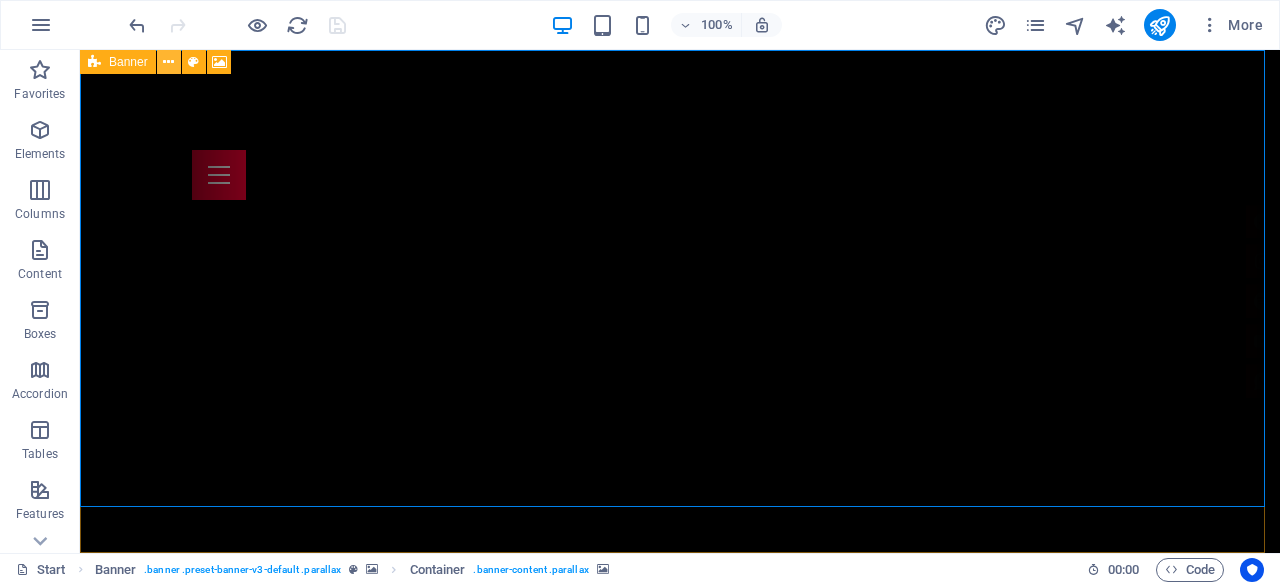 click at bounding box center [168, 62] 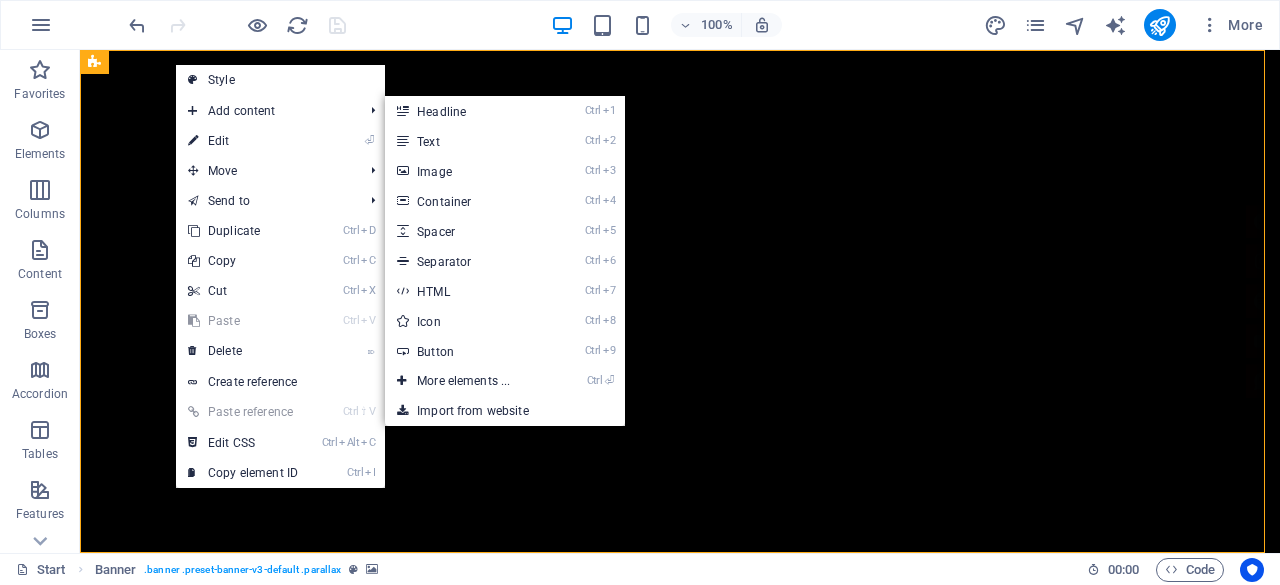 click on "⏎  Edit" at bounding box center [243, 141] 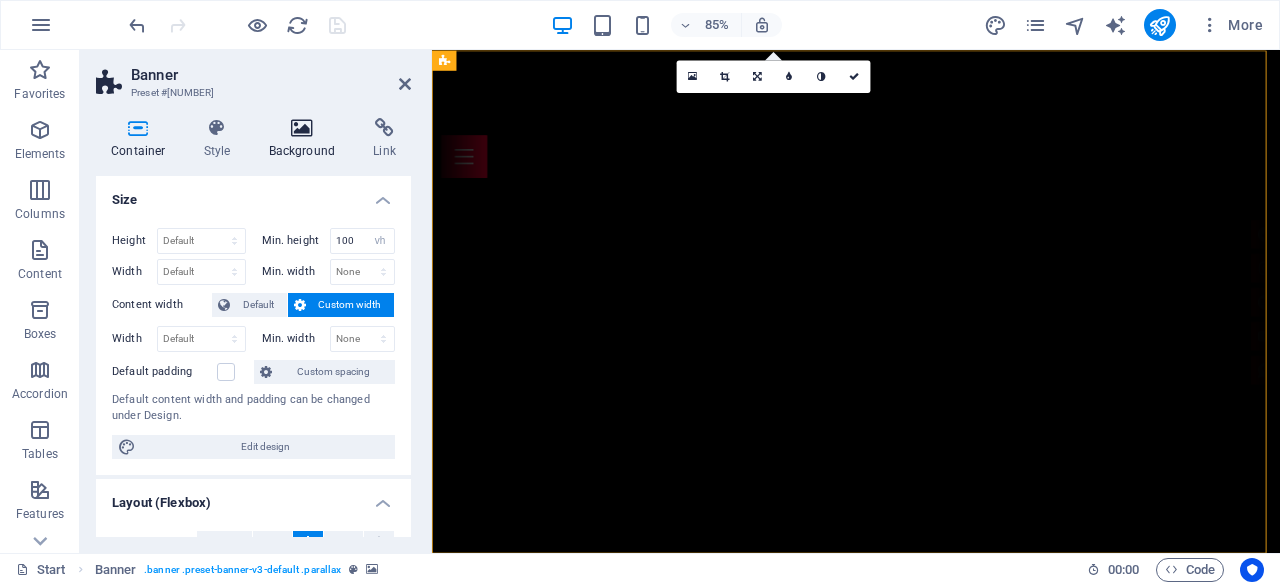 click on "Background" at bounding box center [306, 139] 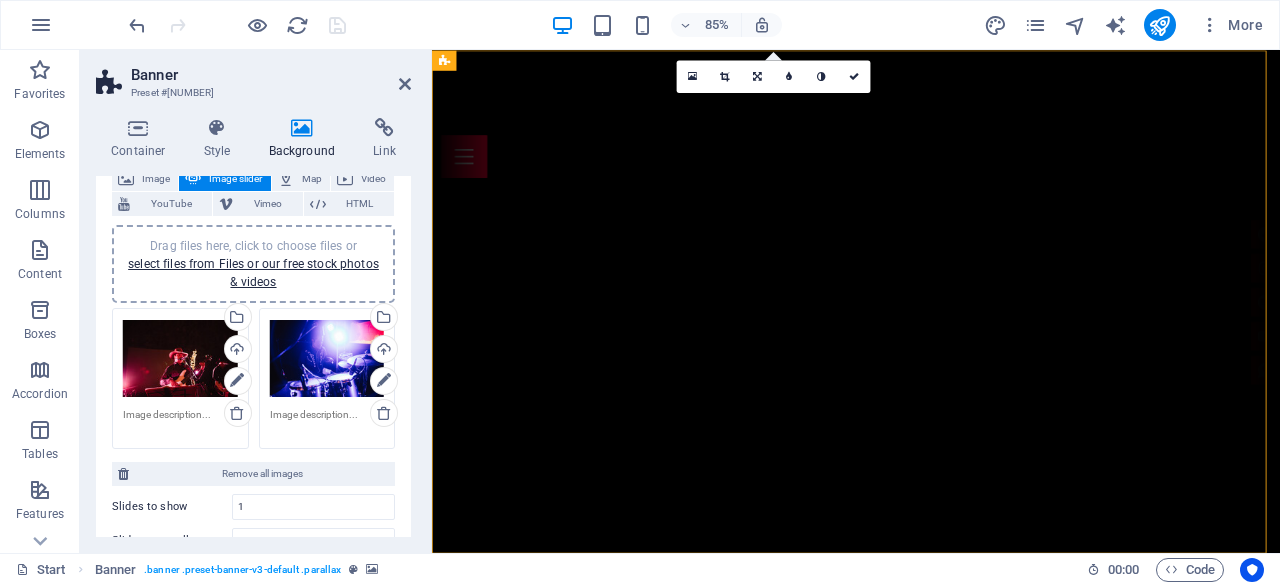 scroll, scrollTop: 100, scrollLeft: 0, axis: vertical 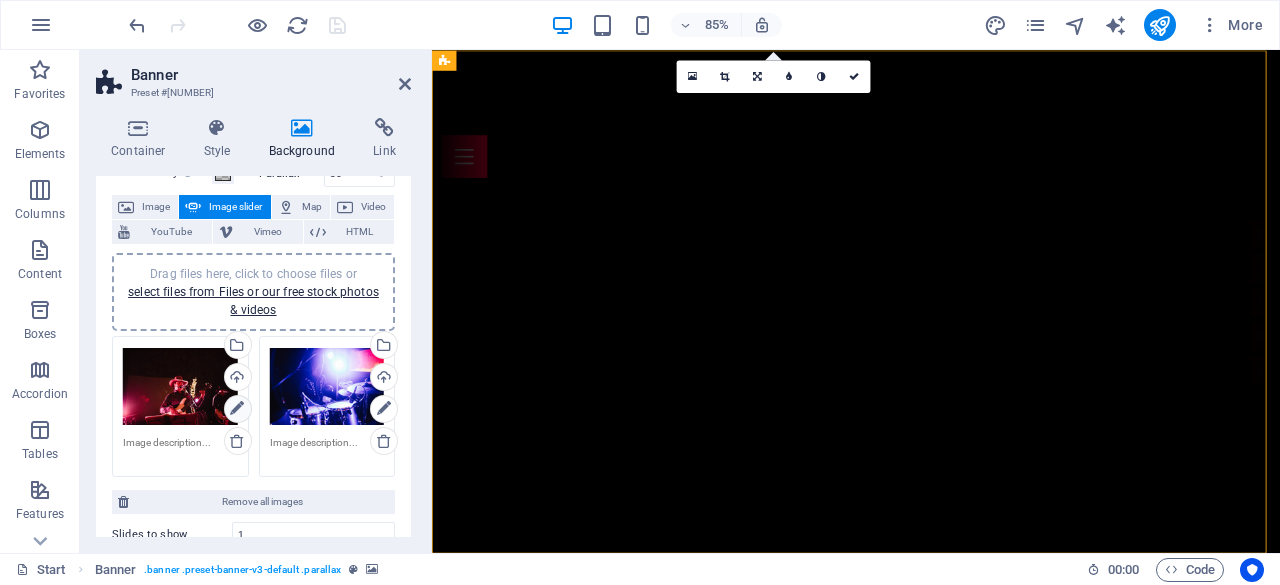 click at bounding box center [237, 409] 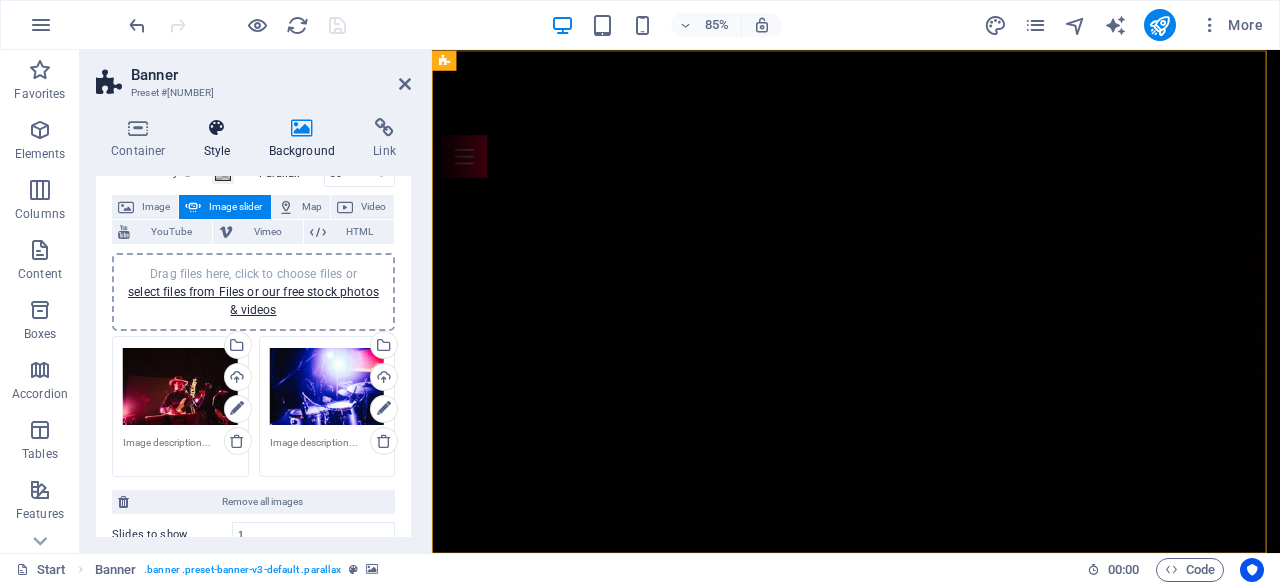 click at bounding box center [217, 128] 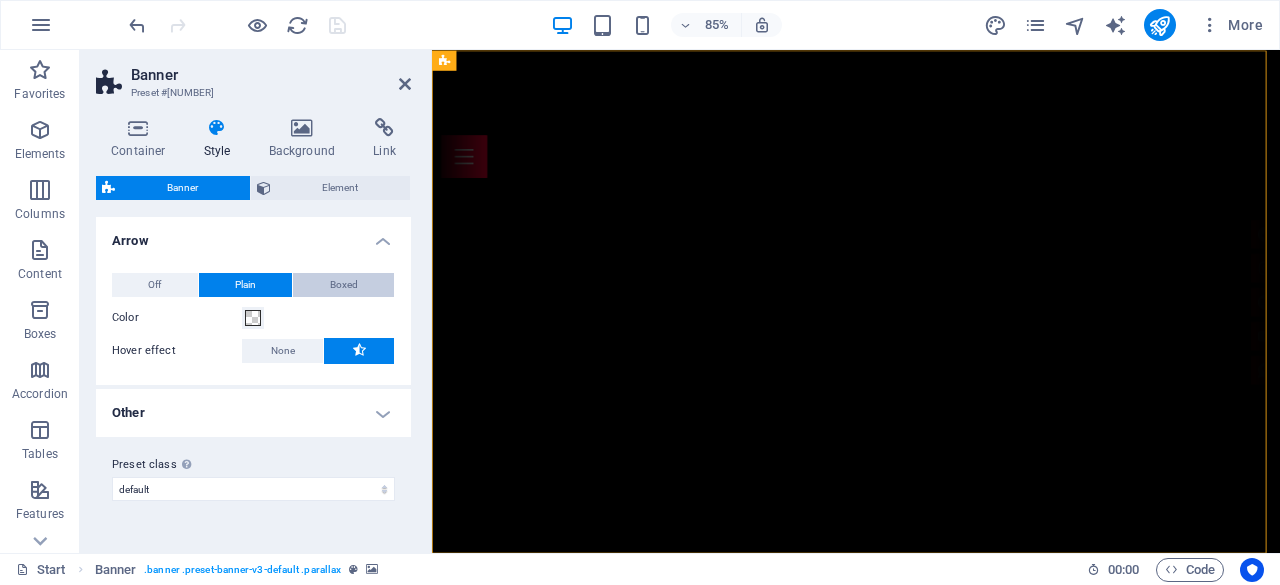 click on "Boxed" at bounding box center [344, 285] 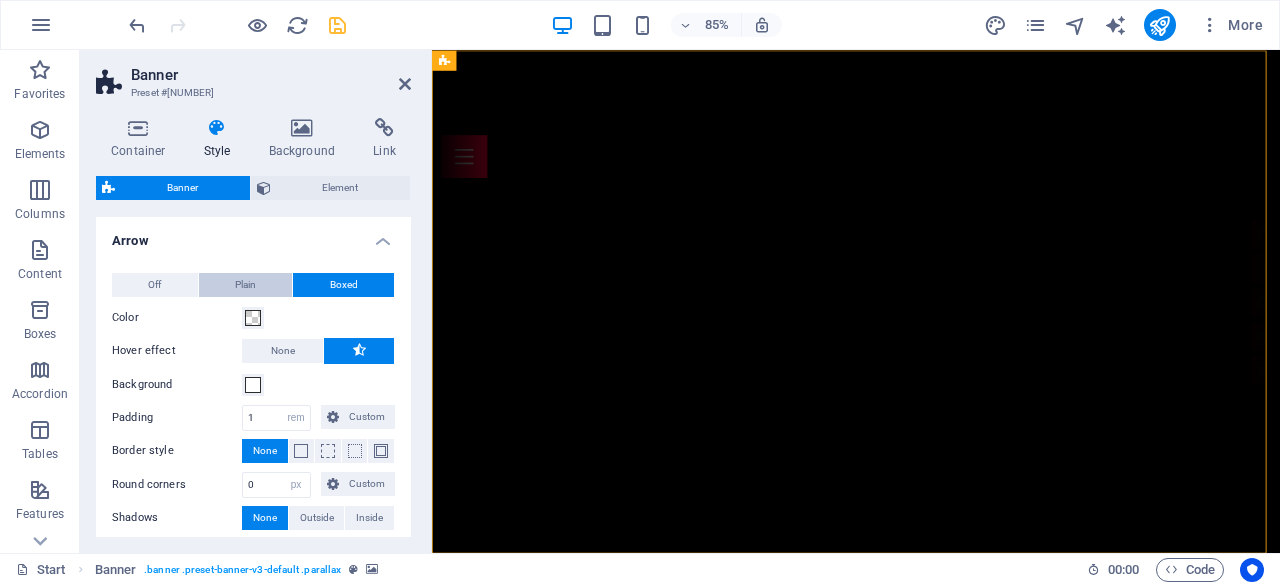 click on "Plain" at bounding box center (245, 285) 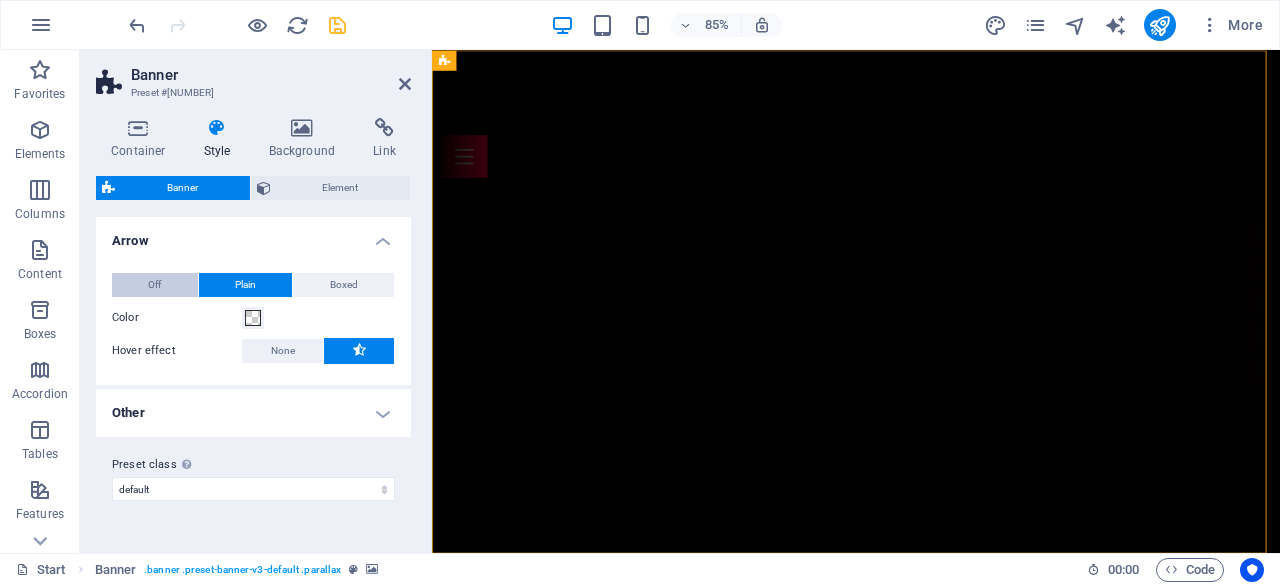 click on "Off" at bounding box center [155, 285] 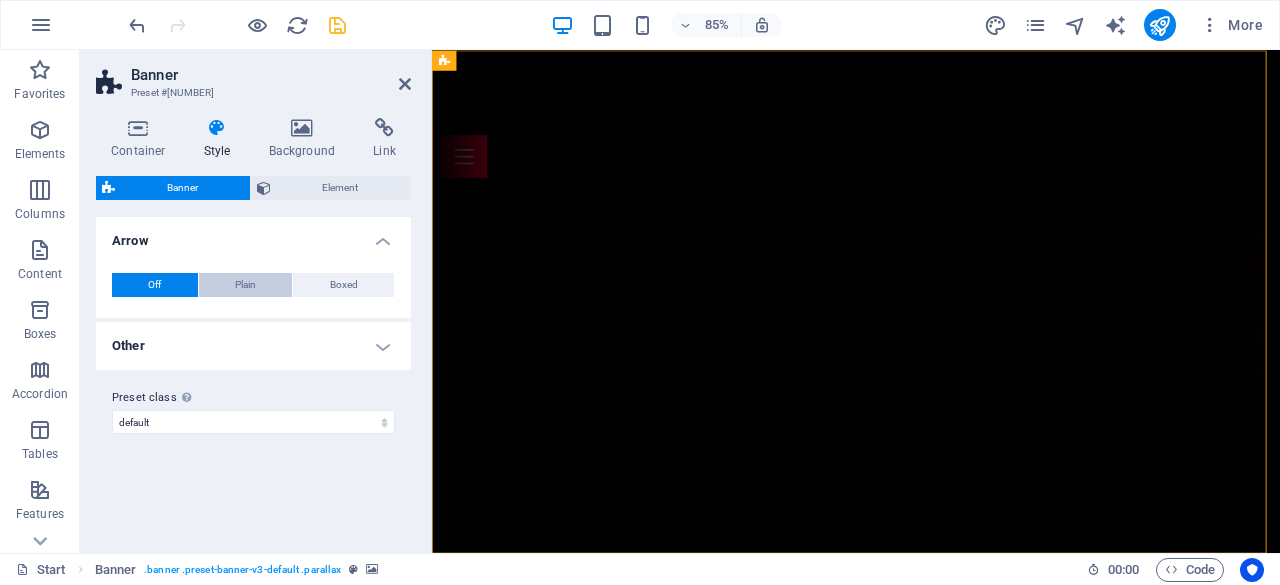 click on "Plain" at bounding box center [246, 285] 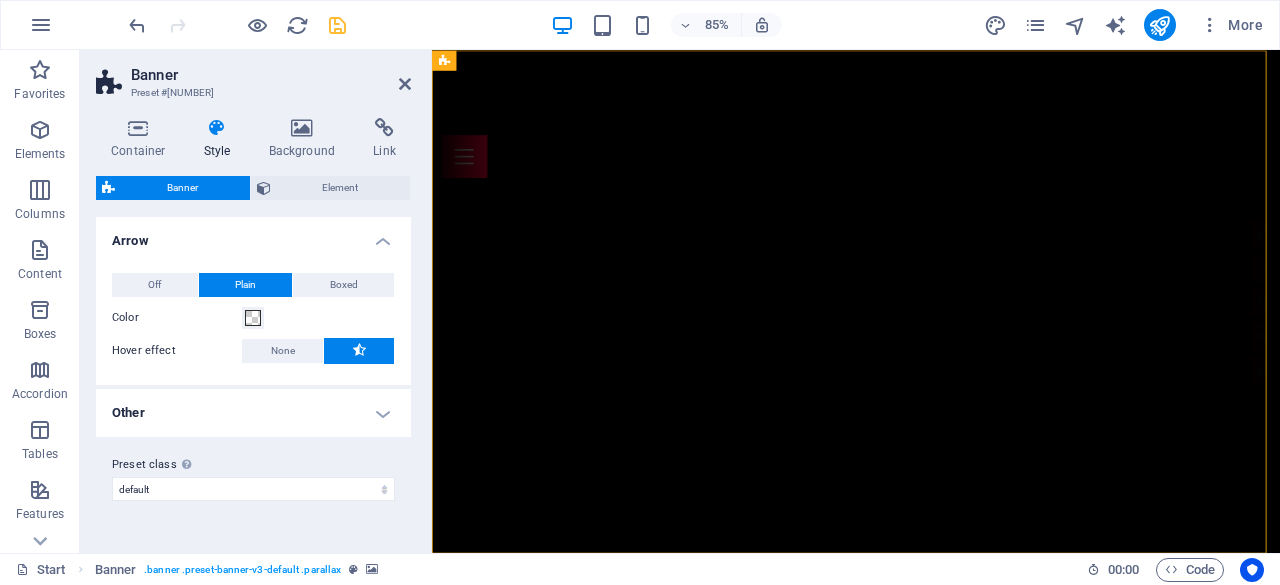 click on "Other" at bounding box center [253, 413] 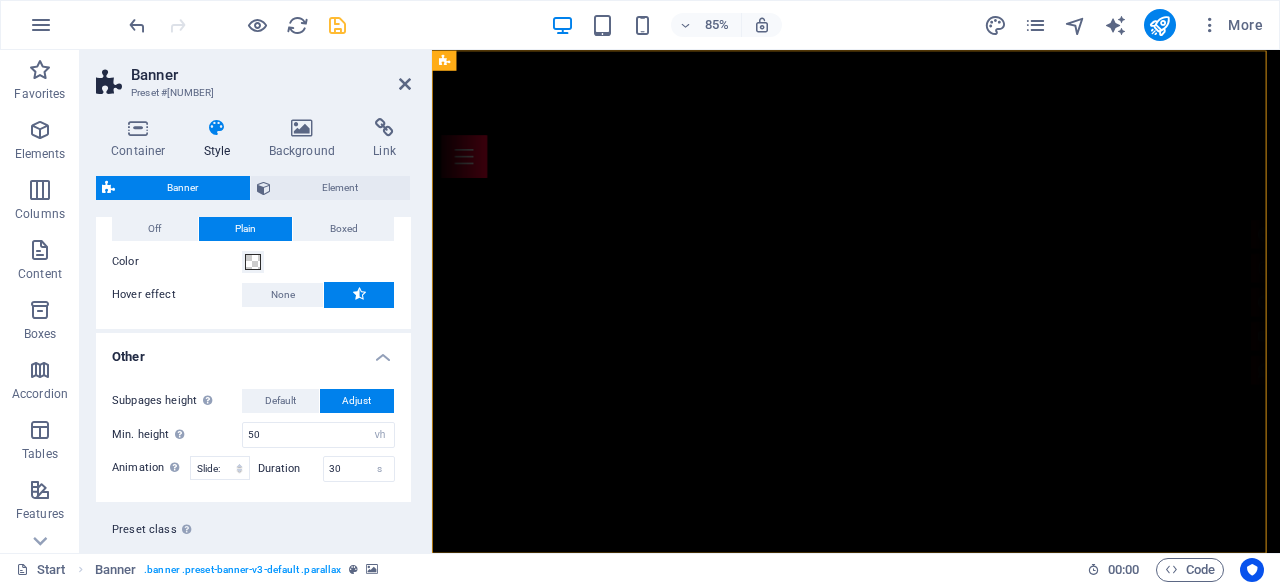 scroll, scrollTop: 98, scrollLeft: 0, axis: vertical 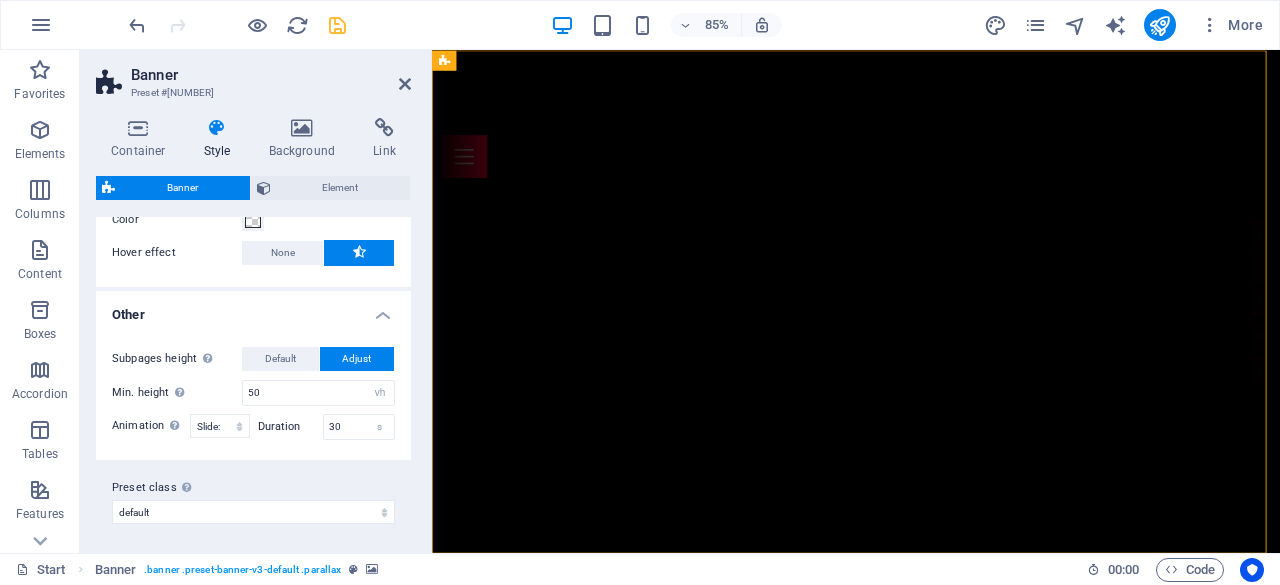 click on "Hover effect" at bounding box center (177, 253) 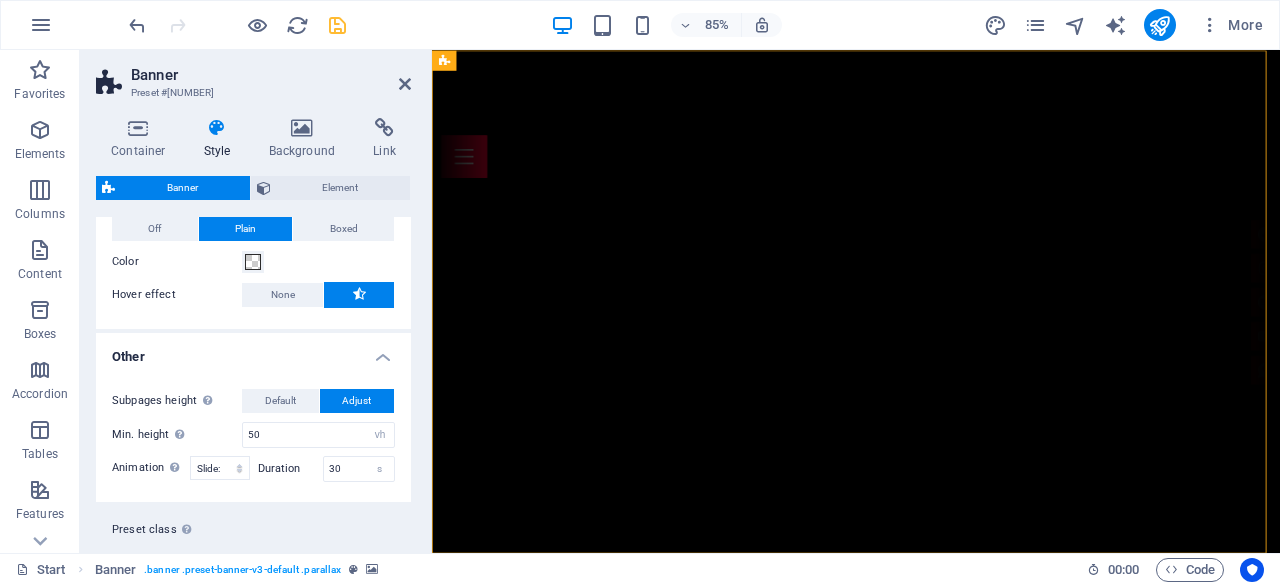 scroll, scrollTop: 0, scrollLeft: 0, axis: both 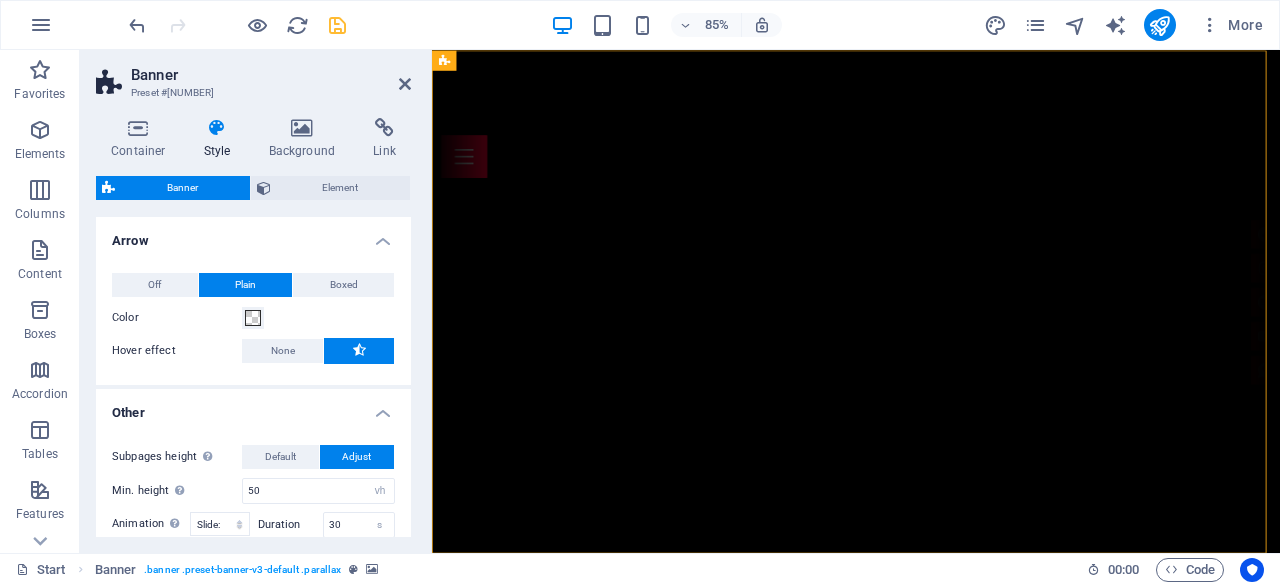 click at bounding box center (359, 351) 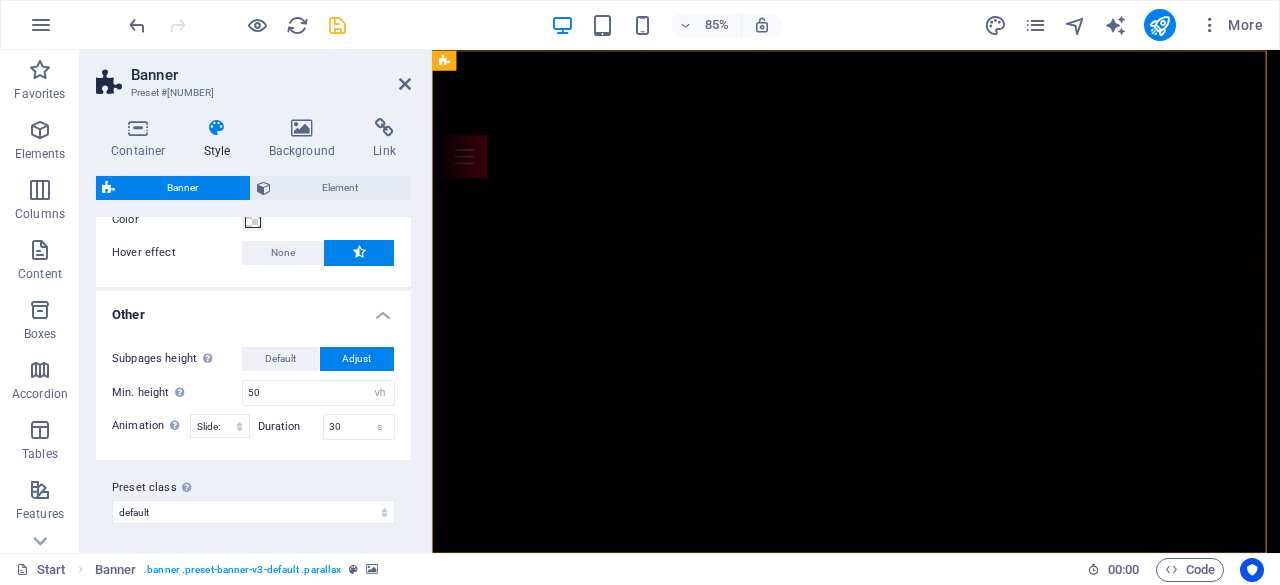 scroll, scrollTop: 0, scrollLeft: 0, axis: both 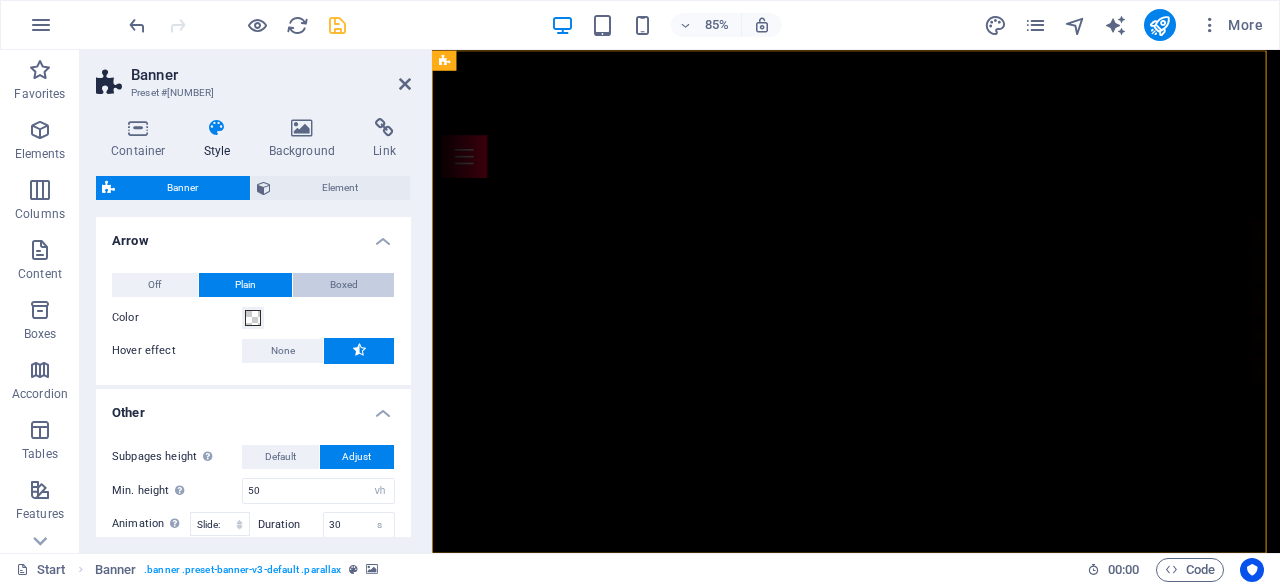 click on "Boxed" at bounding box center [344, 285] 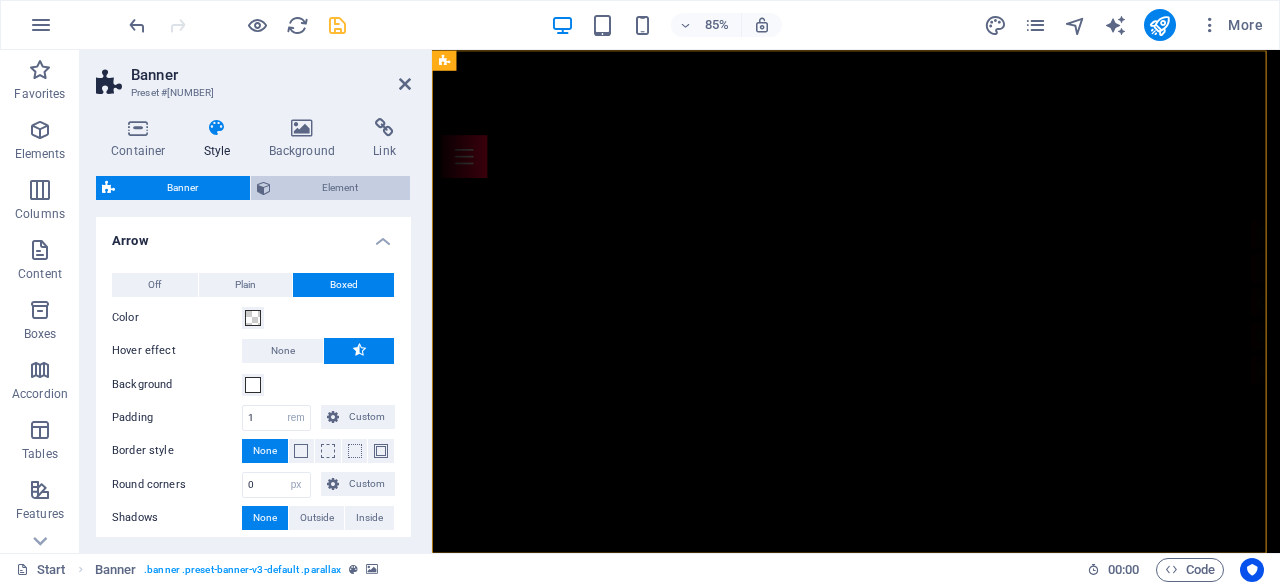 click on "Element" at bounding box center (341, 188) 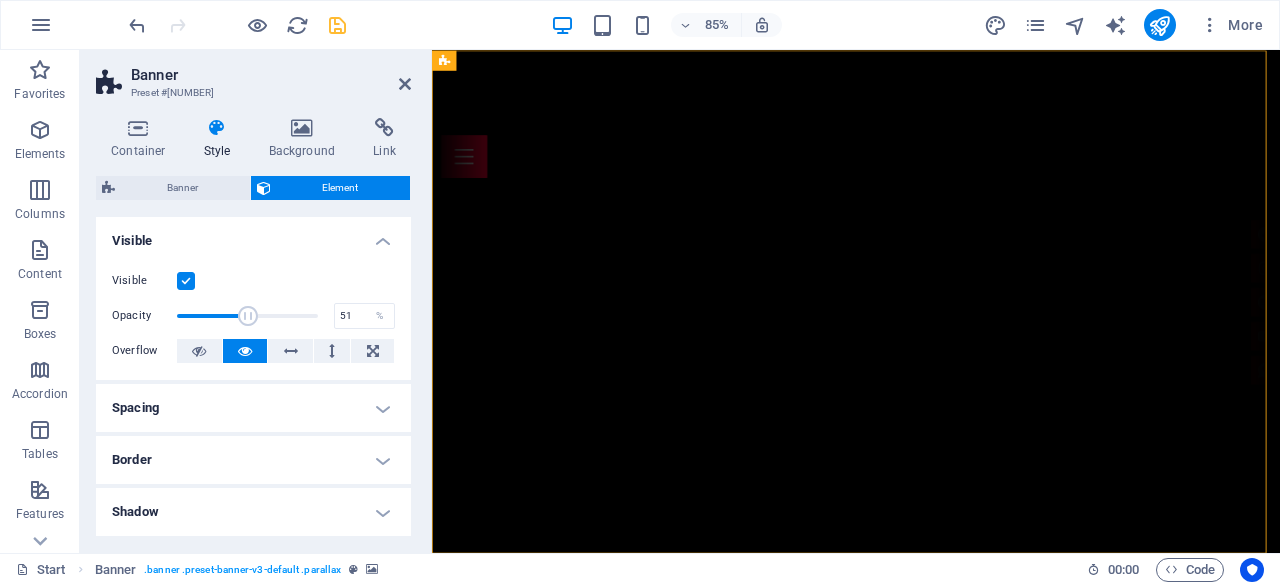 type on "50" 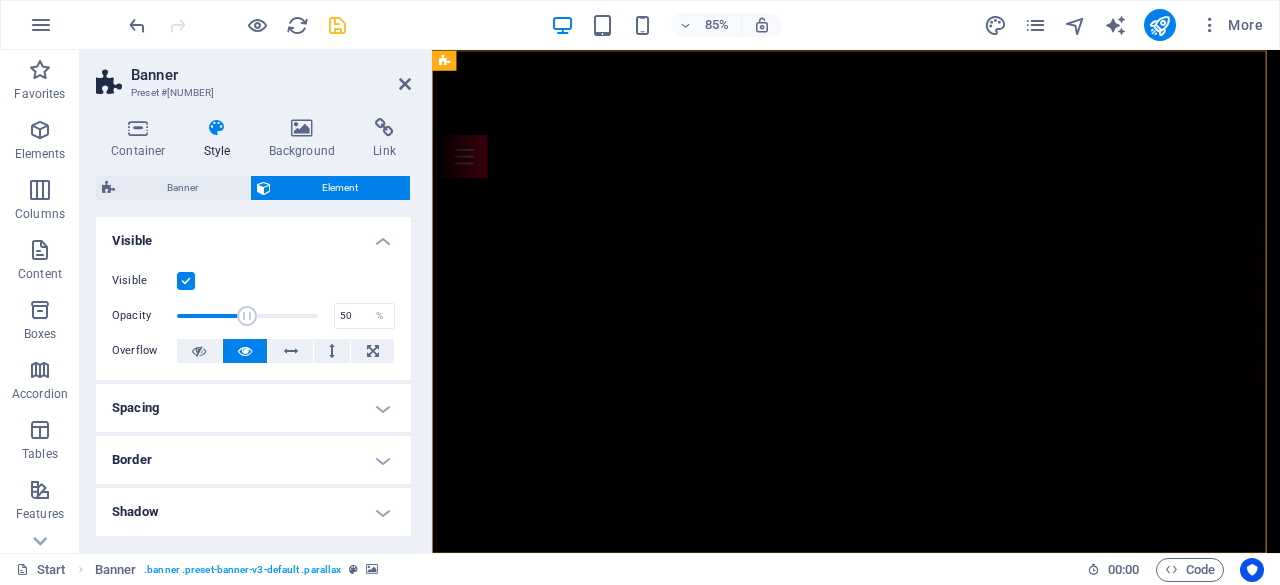 drag, startPoint x: 306, startPoint y: 314, endPoint x: 245, endPoint y: 313, distance: 61.008198 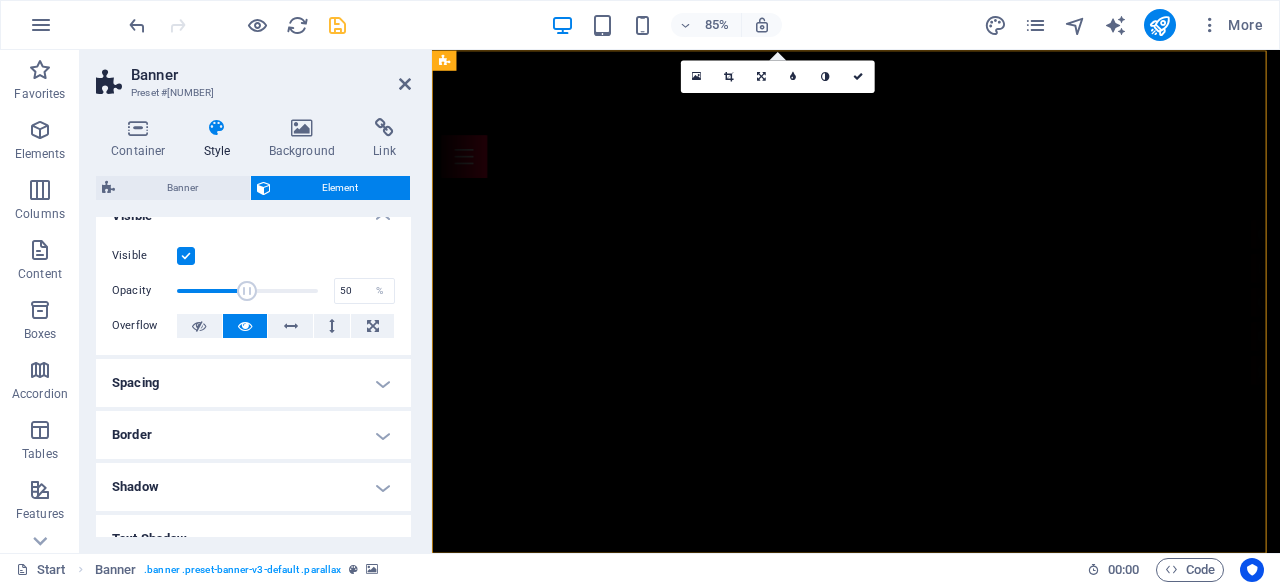 scroll, scrollTop: 0, scrollLeft: 0, axis: both 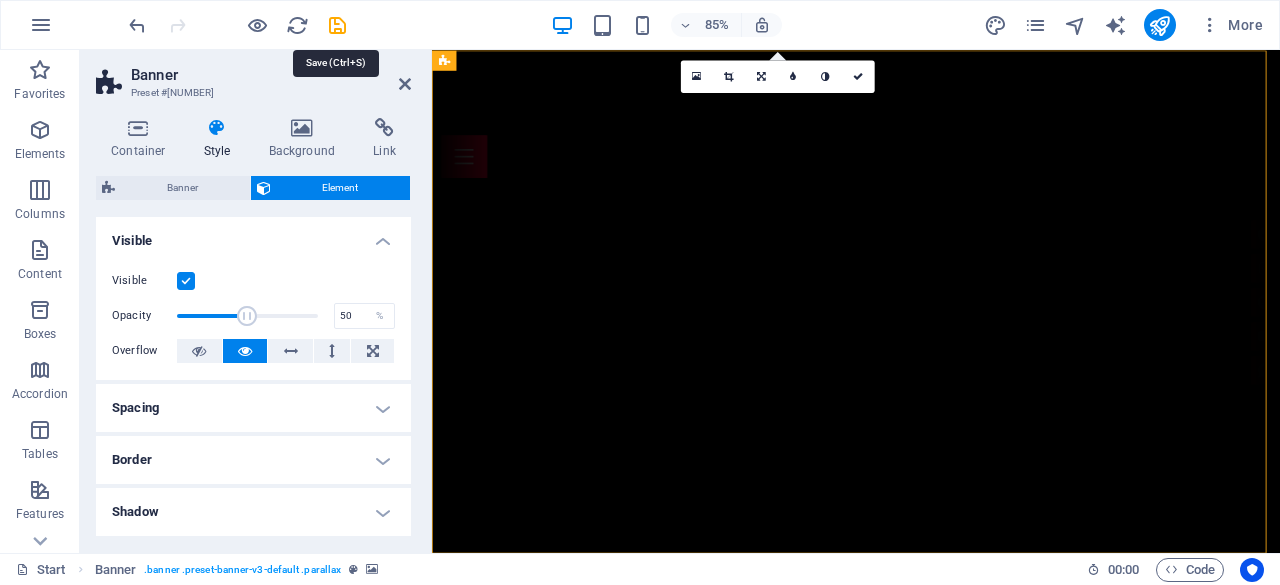 drag, startPoint x: 337, startPoint y: 20, endPoint x: 356, endPoint y: 23, distance: 19.235384 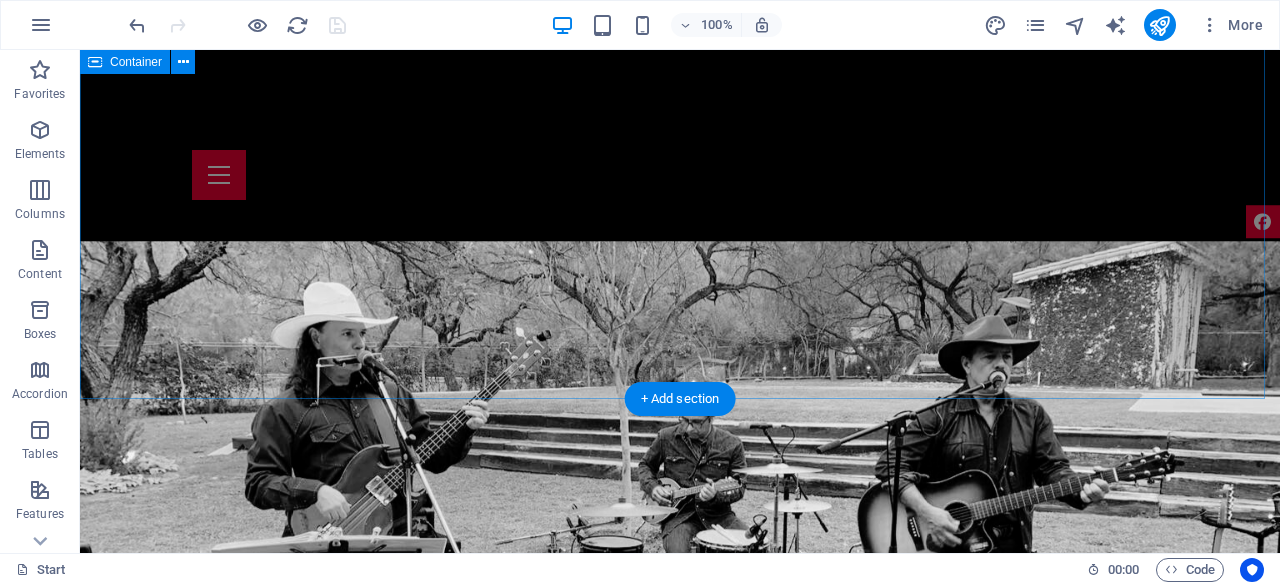 scroll, scrollTop: 2200, scrollLeft: 0, axis: vertical 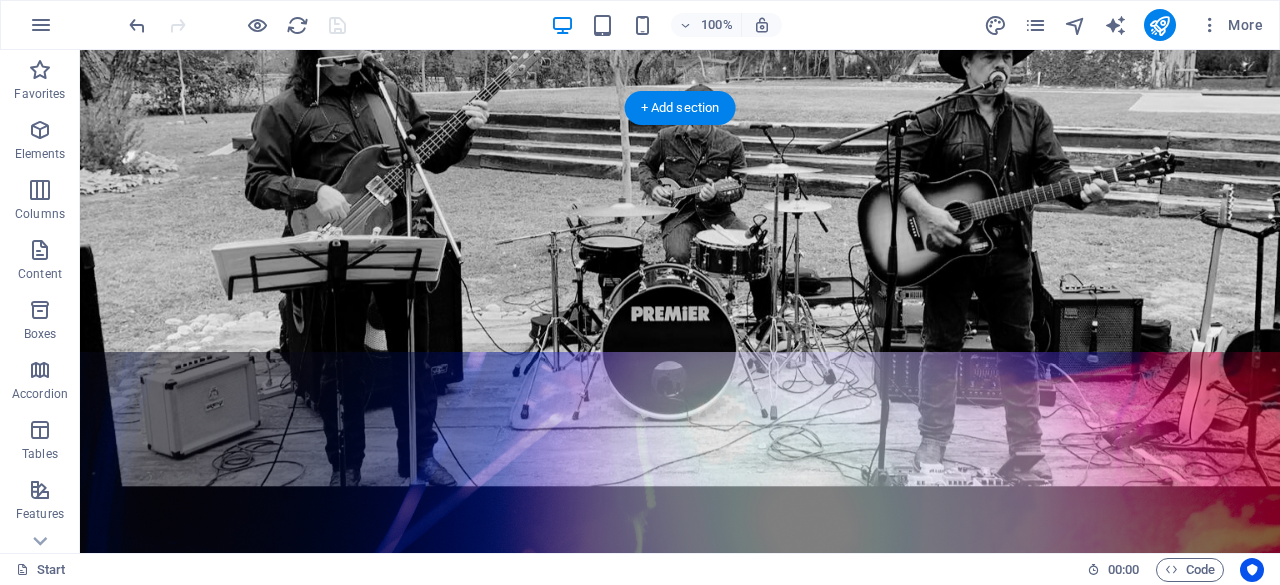 click at bounding box center (680, 1843) 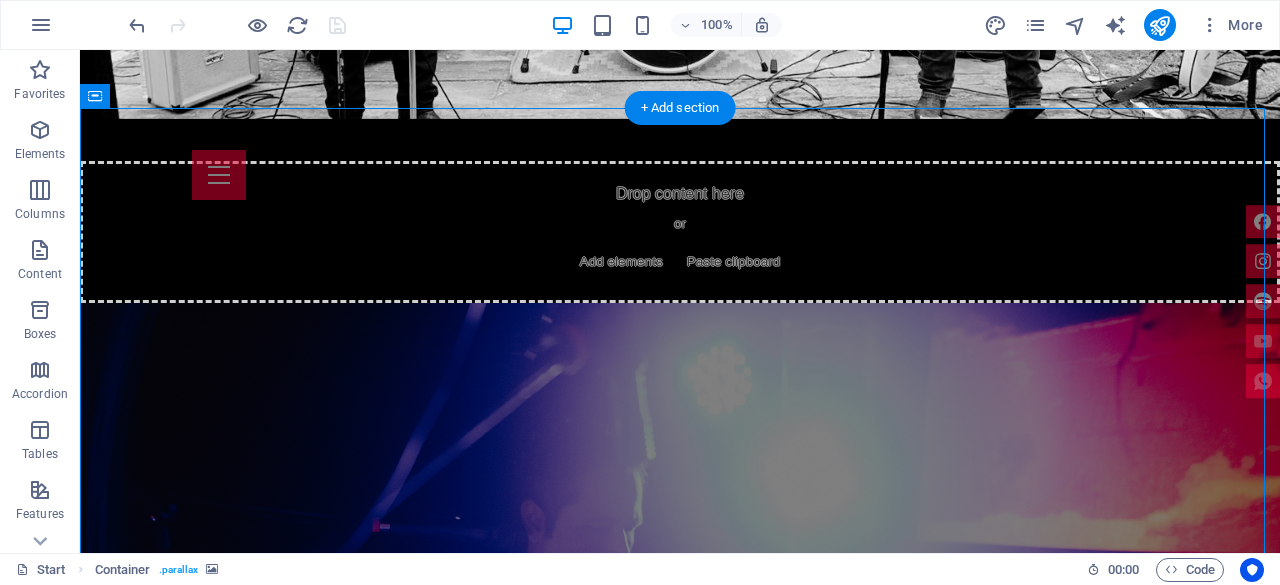 scroll, scrollTop: 2200, scrollLeft: 0, axis: vertical 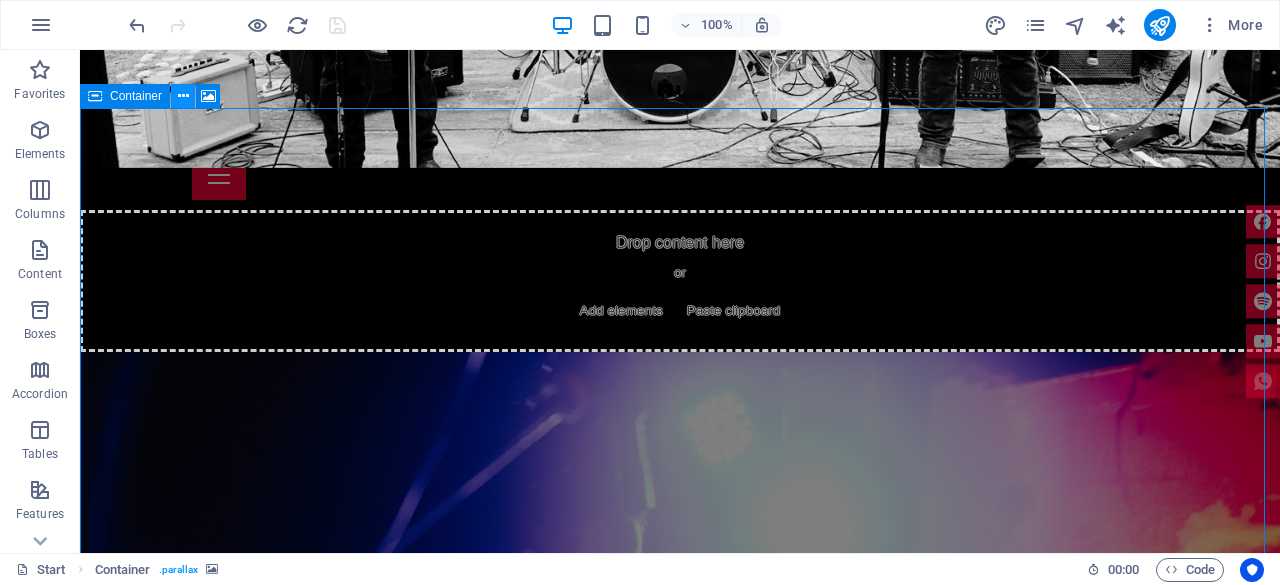 click at bounding box center [183, 96] 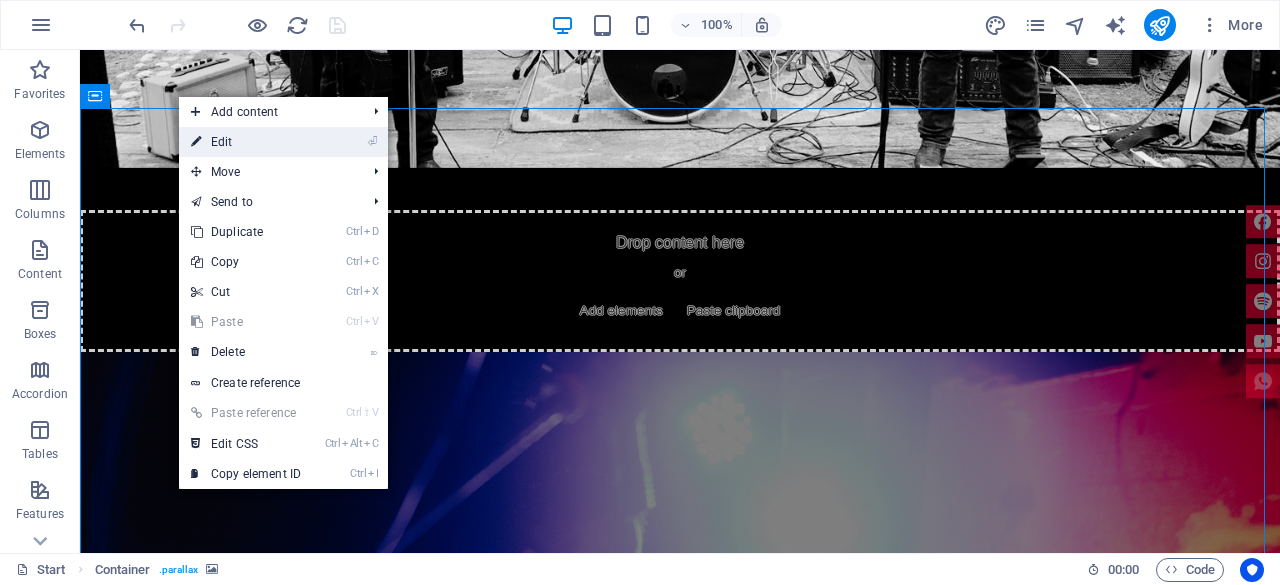 click on "⏎  Edit" at bounding box center (246, 142) 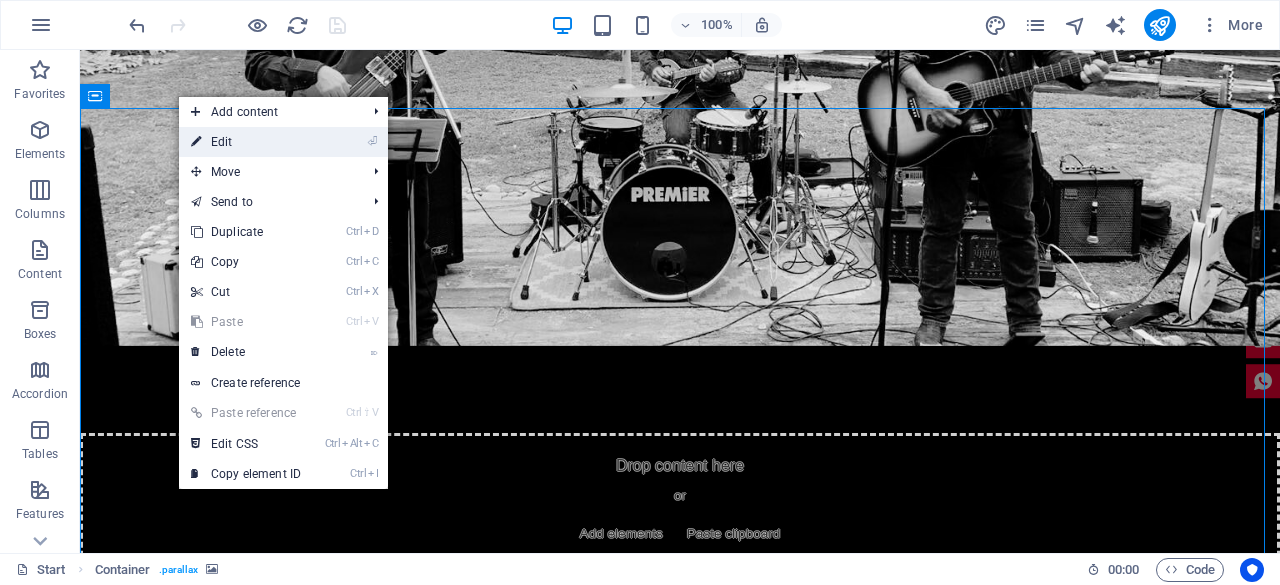 scroll, scrollTop: 2260, scrollLeft: 0, axis: vertical 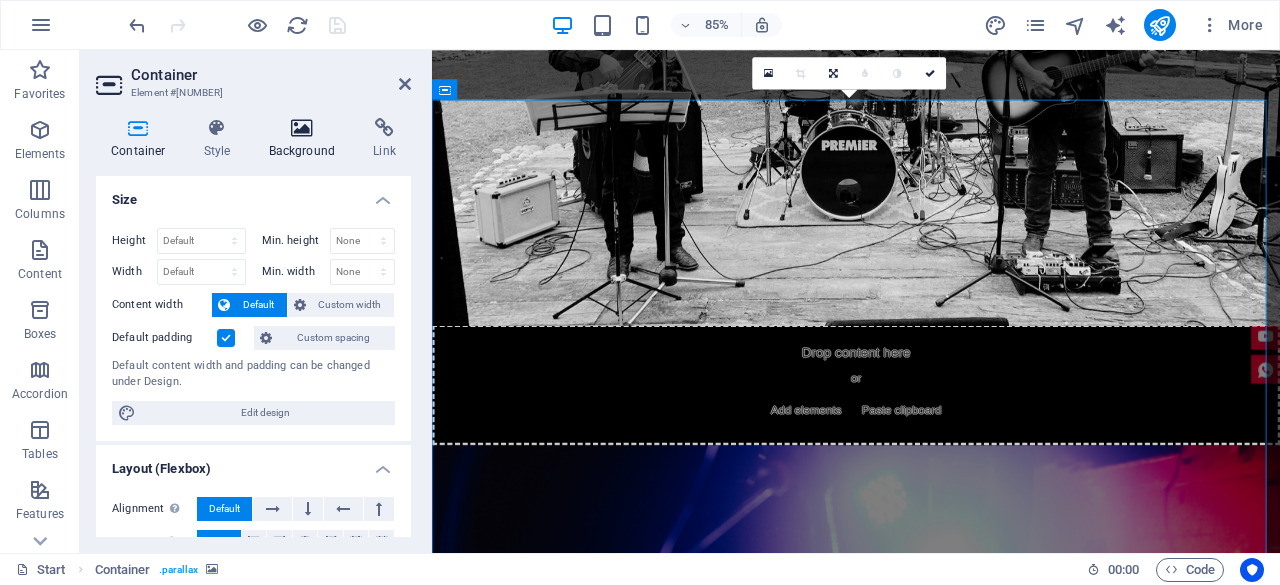 click on "Background" at bounding box center (306, 139) 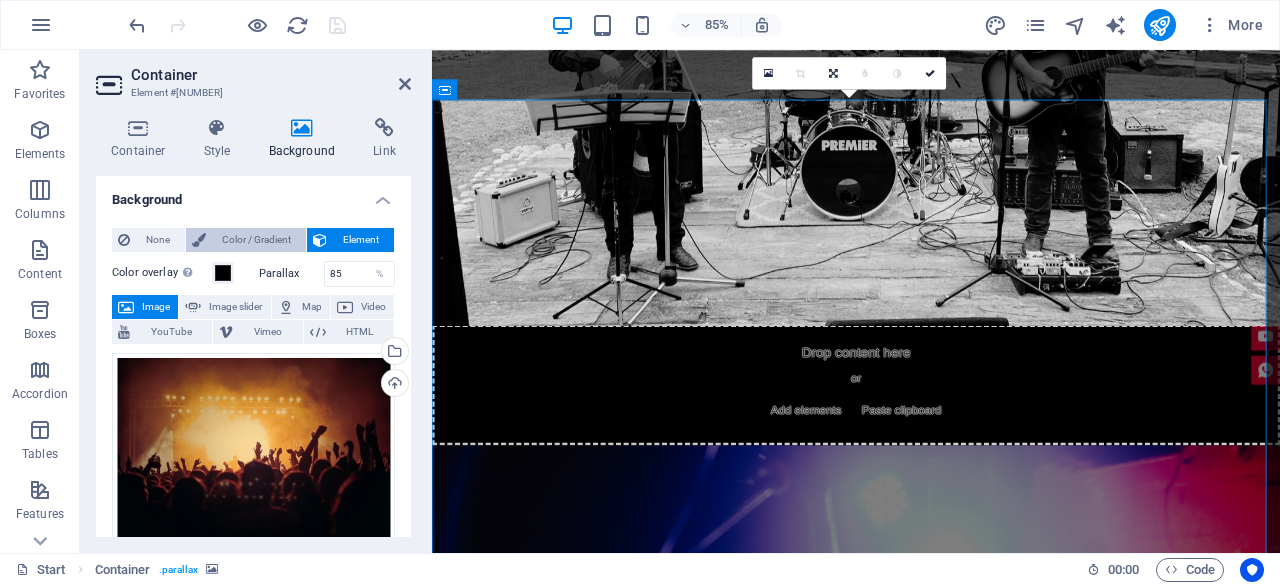 click on "Color / Gradient" at bounding box center (256, 240) 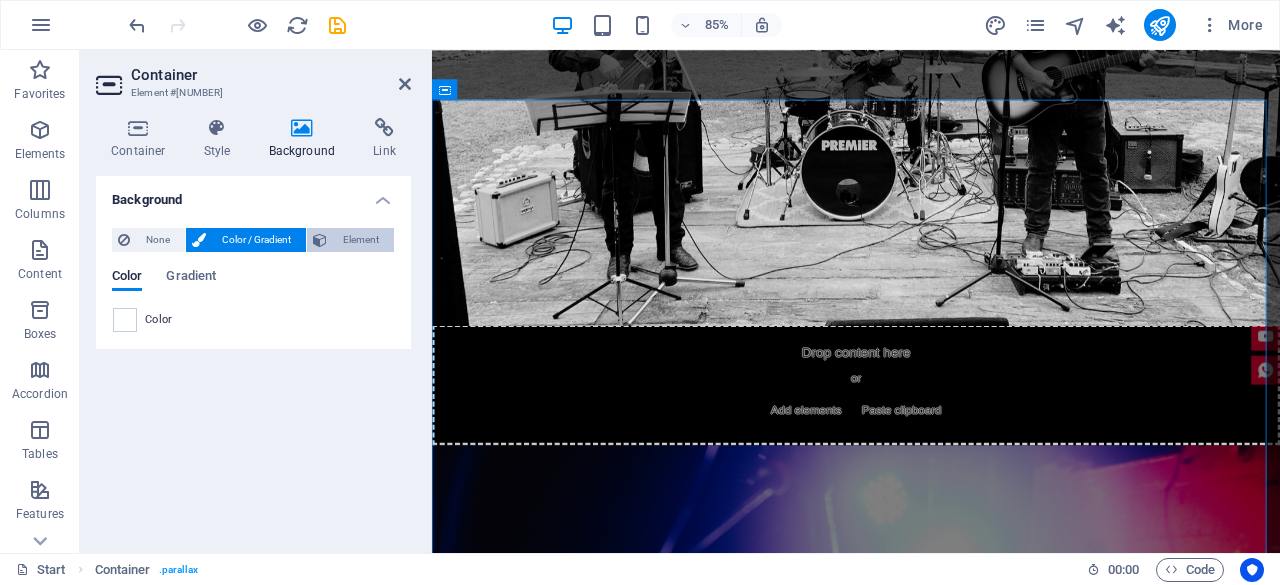 click at bounding box center (320, 240) 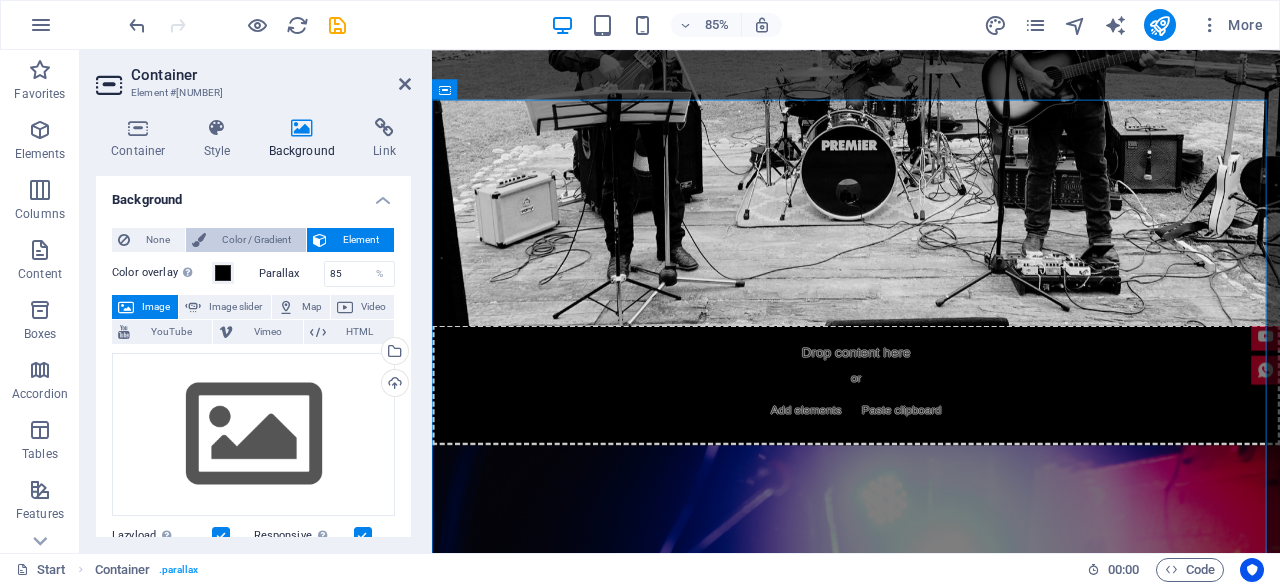 click on "Color / Gradient" at bounding box center [256, 240] 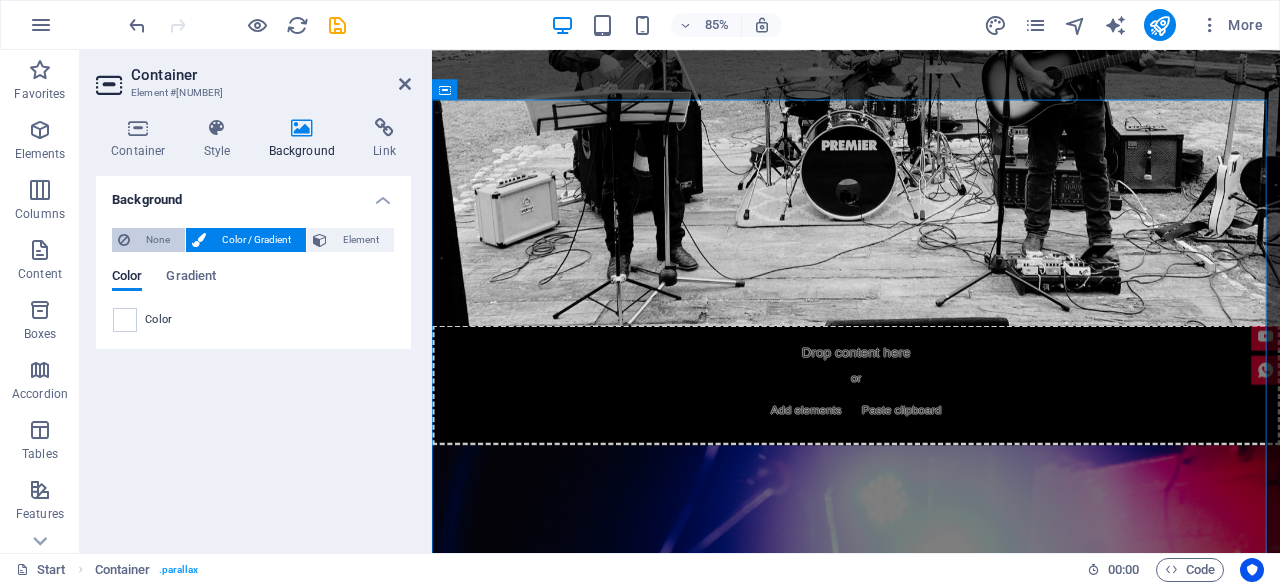 click on "None" at bounding box center [157, 240] 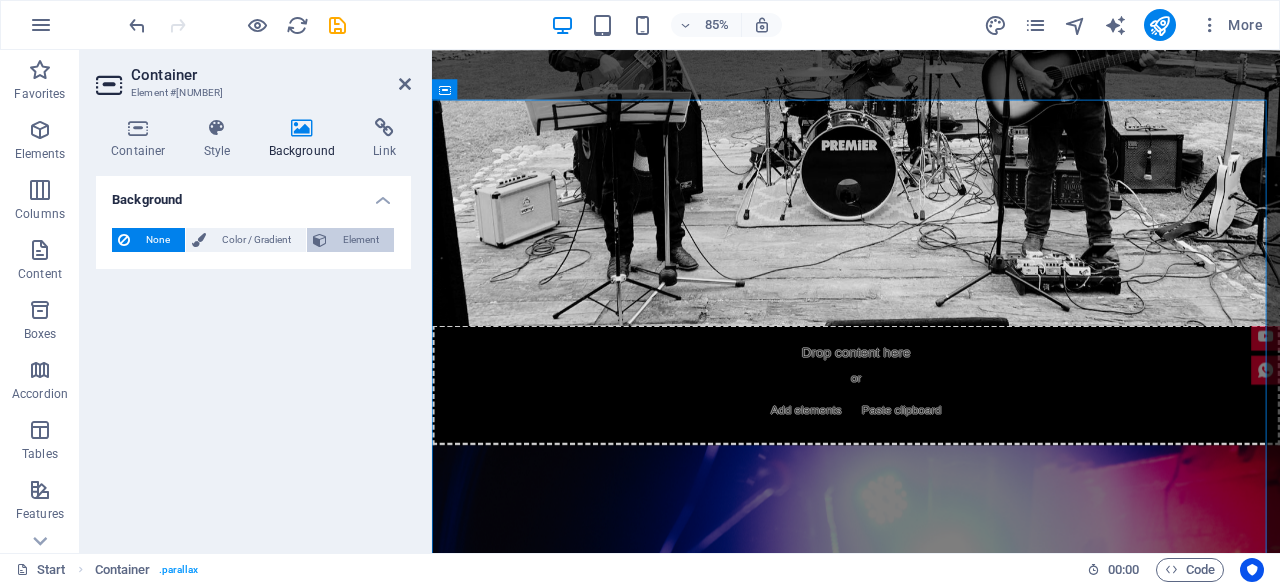 click on "Element" at bounding box center (360, 240) 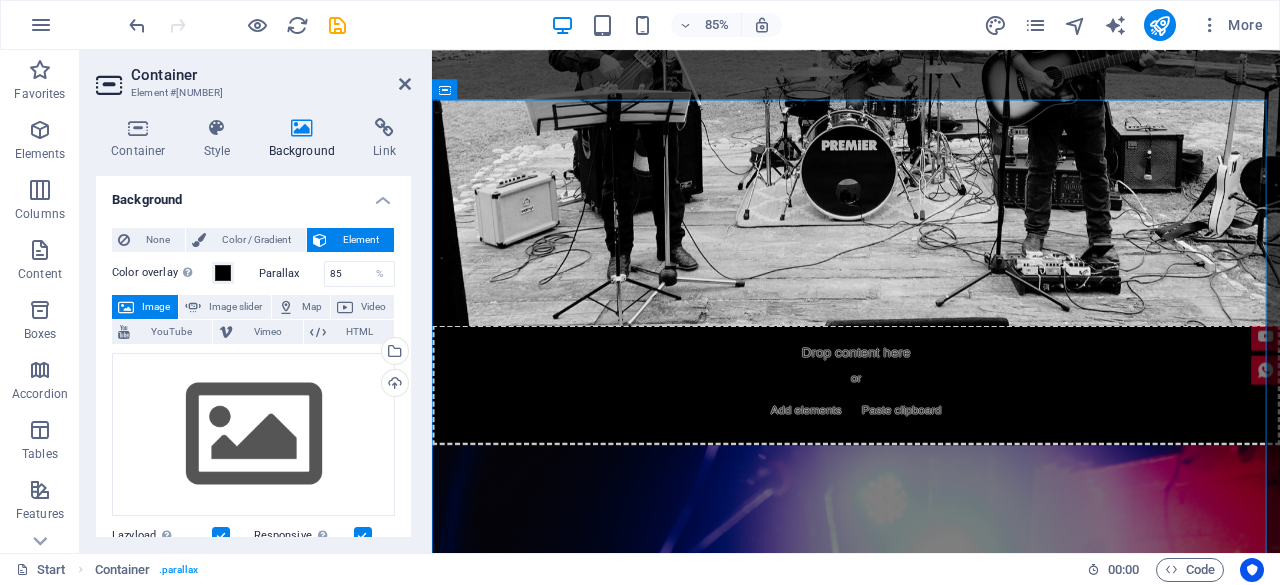 click at bounding box center [302, 128] 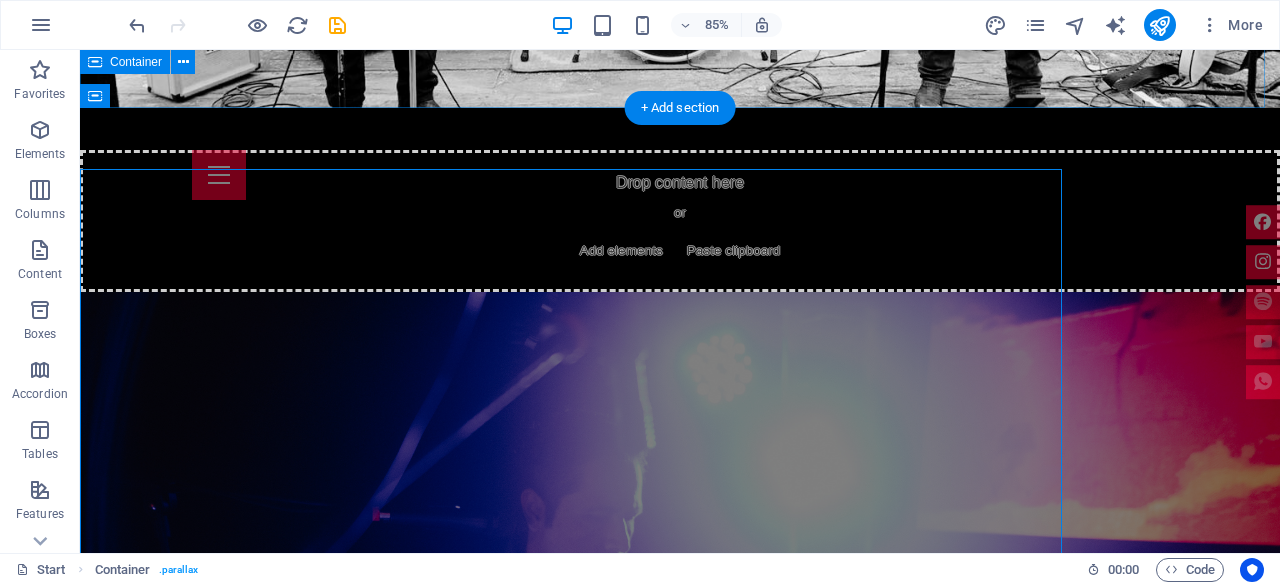 scroll, scrollTop: 2200, scrollLeft: 0, axis: vertical 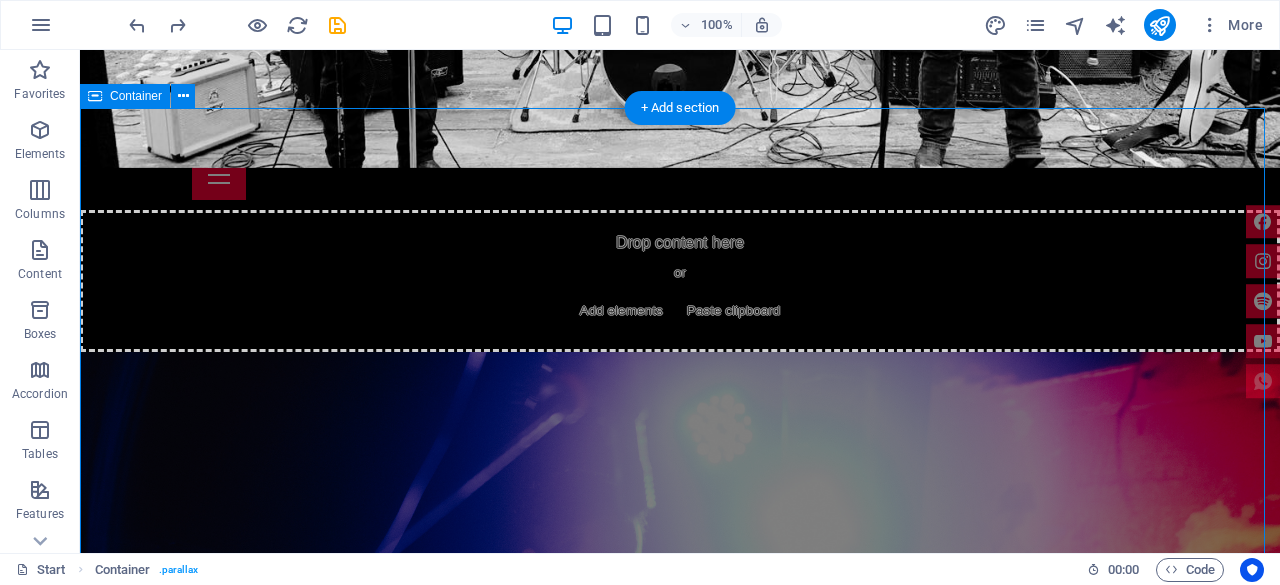 click on "Grill Master H-E-B 2025 ‌Los invitamos este sábado 16 de Agosto al festival grill master heb estaremos tocando lo mejor de la música country especialmente para ti y tu familia. Sociedad Mexicana de Parrilleros Santiago, Parque SMP 11 Days 04 Hours 49 Minutes 12 Seconds" at bounding box center [680, 2205] 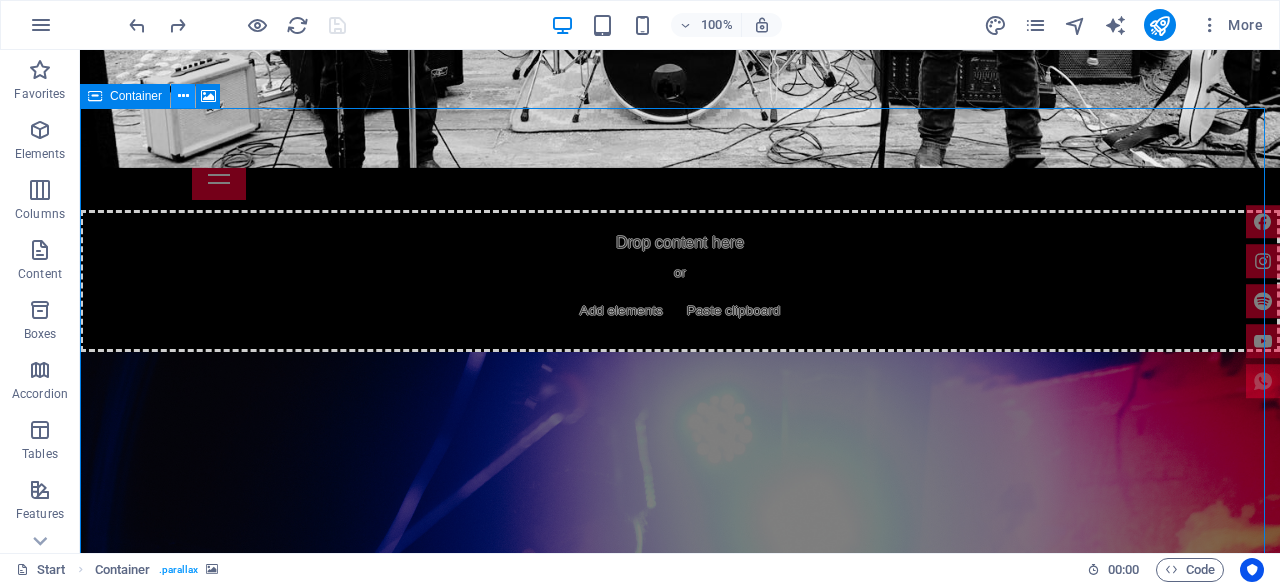click at bounding box center [183, 96] 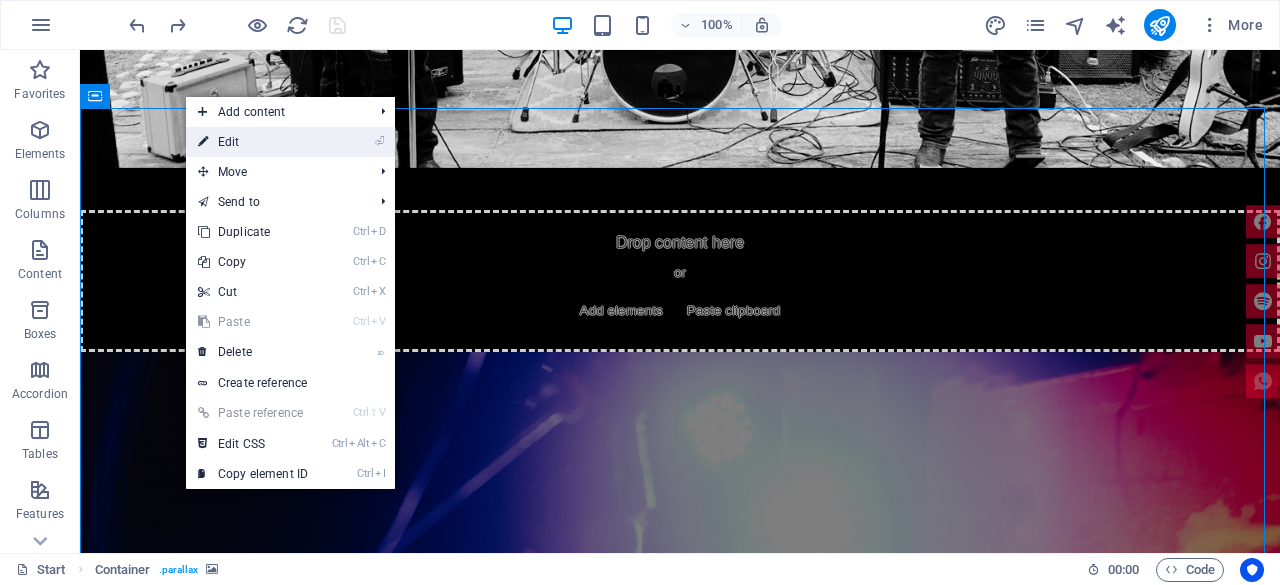 click on "⏎  Edit" at bounding box center [253, 142] 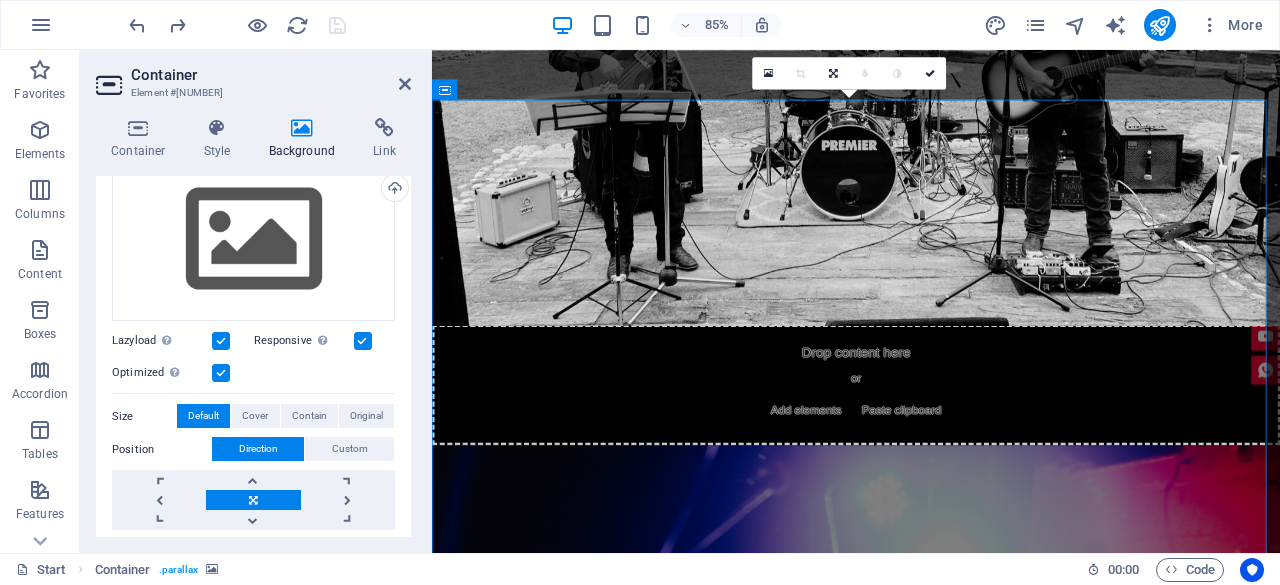 scroll, scrollTop: 0, scrollLeft: 0, axis: both 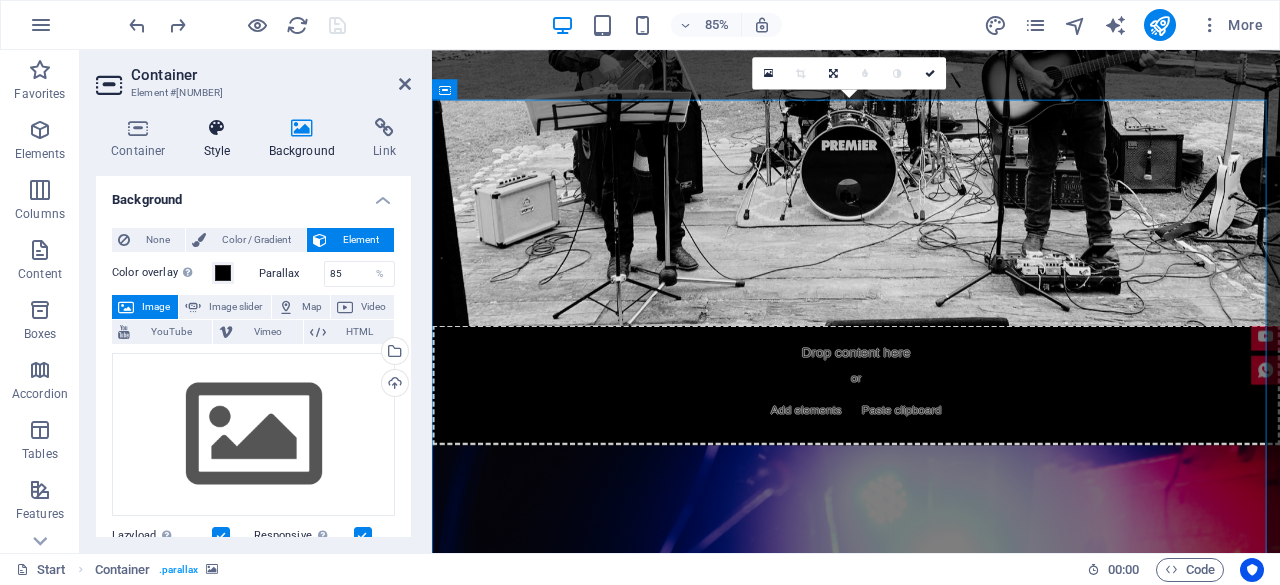 click at bounding box center (217, 128) 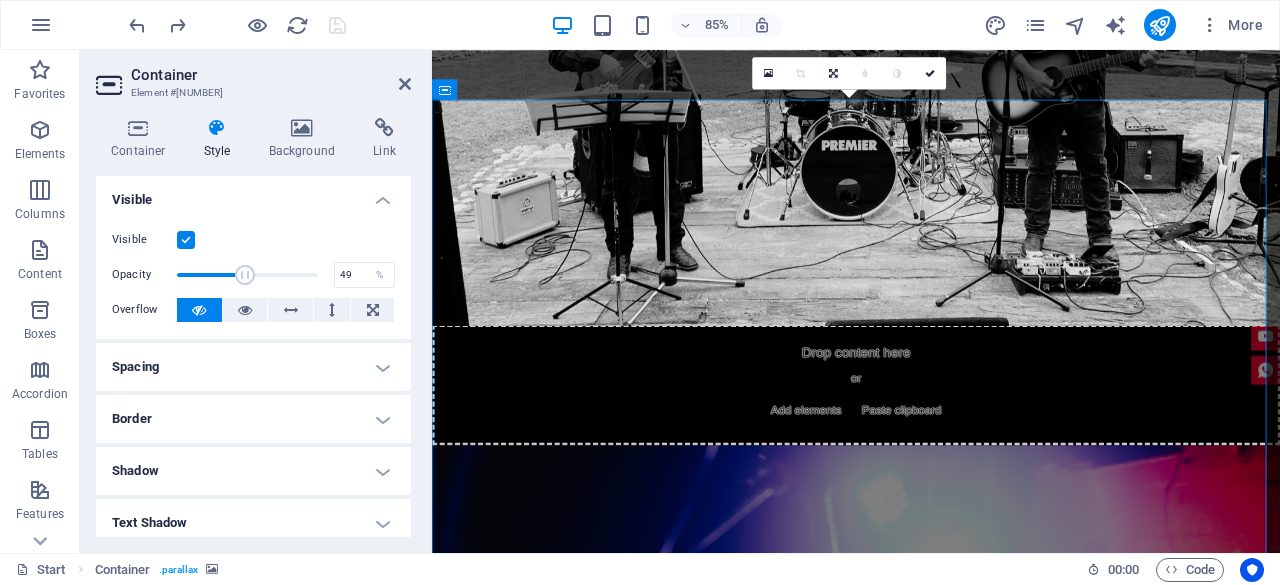 type on "50" 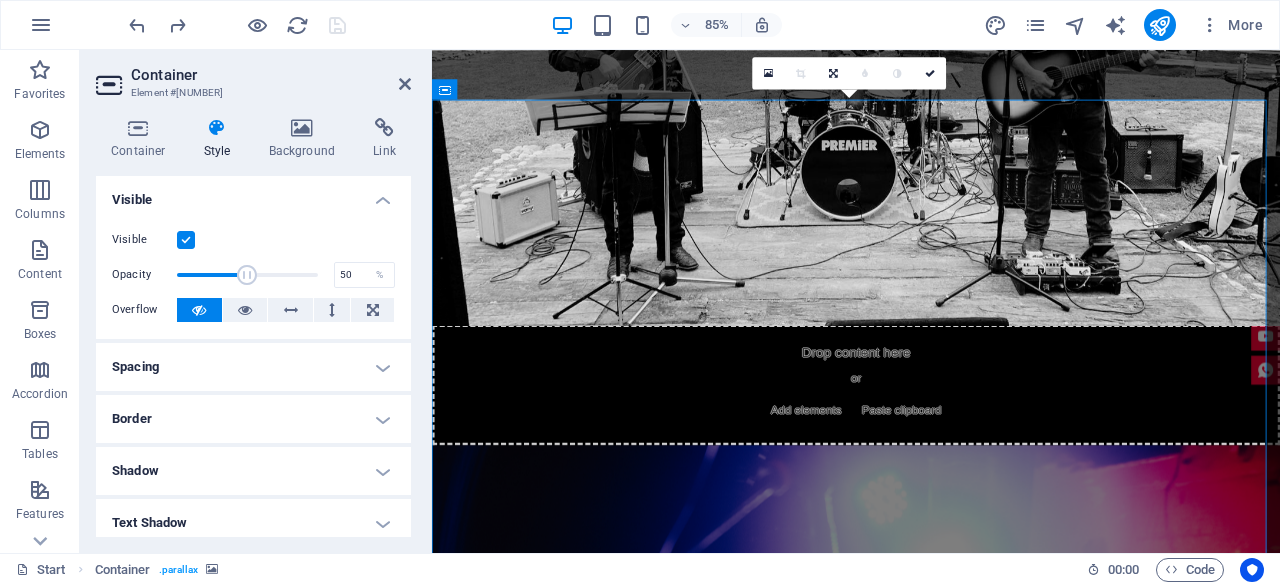 drag, startPoint x: 303, startPoint y: 280, endPoint x: 245, endPoint y: 280, distance: 58 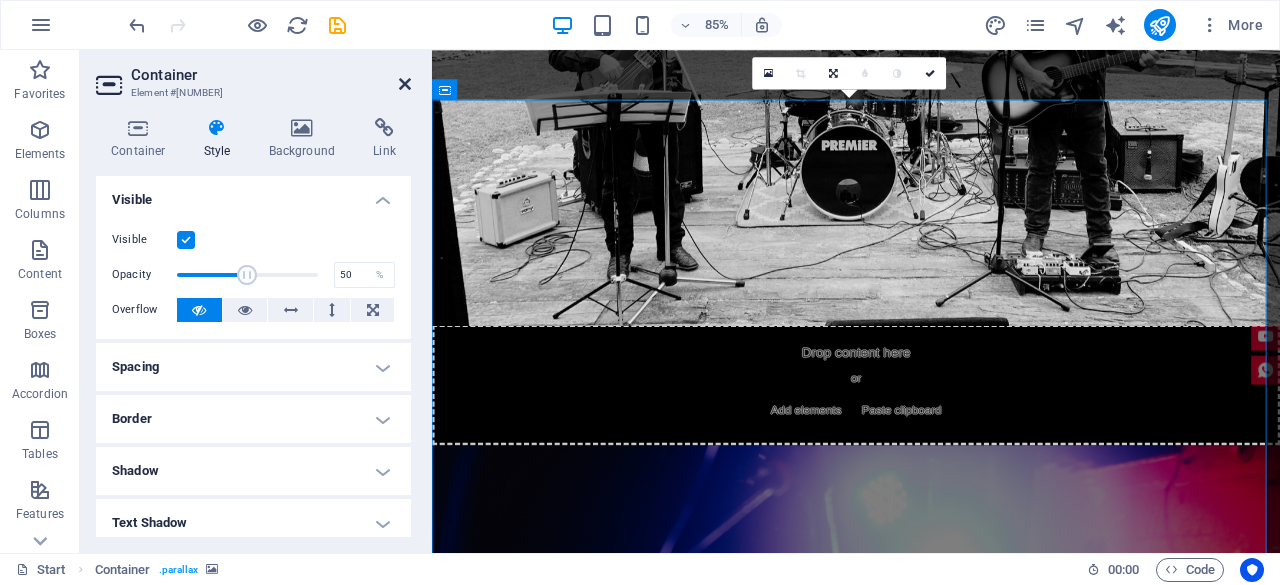 click at bounding box center (405, 84) 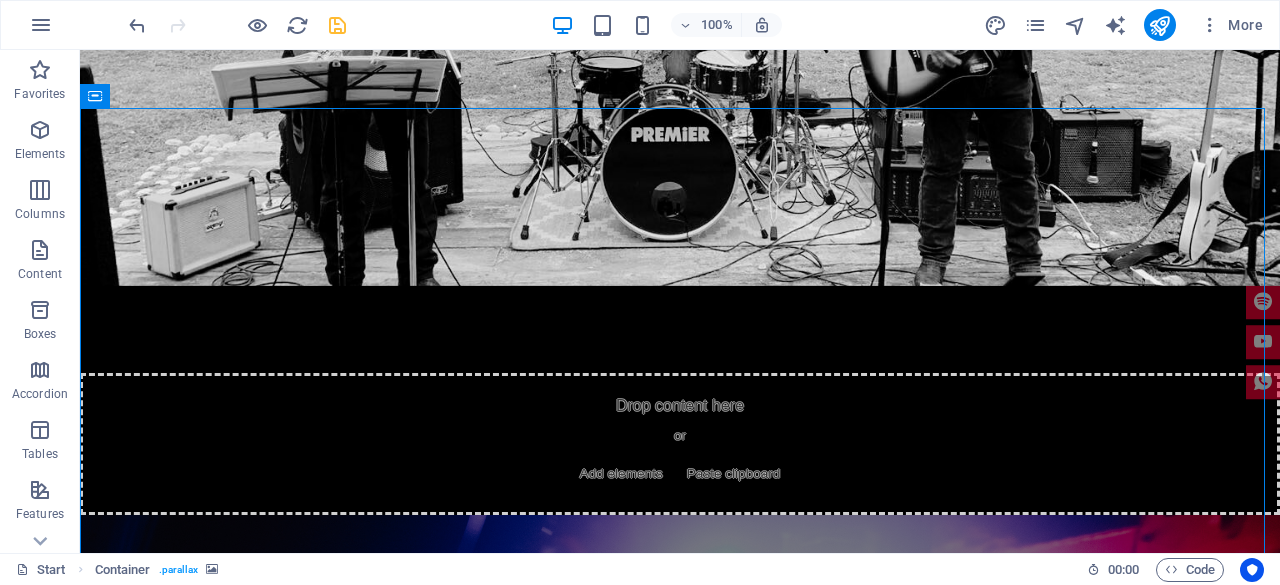 scroll, scrollTop: 2200, scrollLeft: 0, axis: vertical 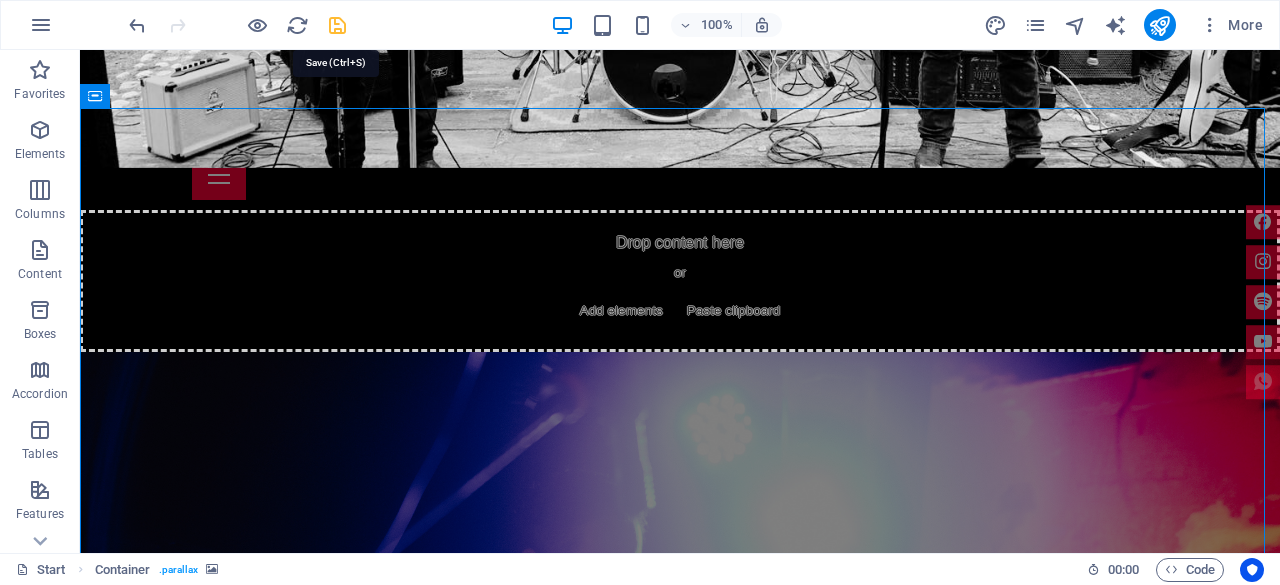 click at bounding box center (337, 25) 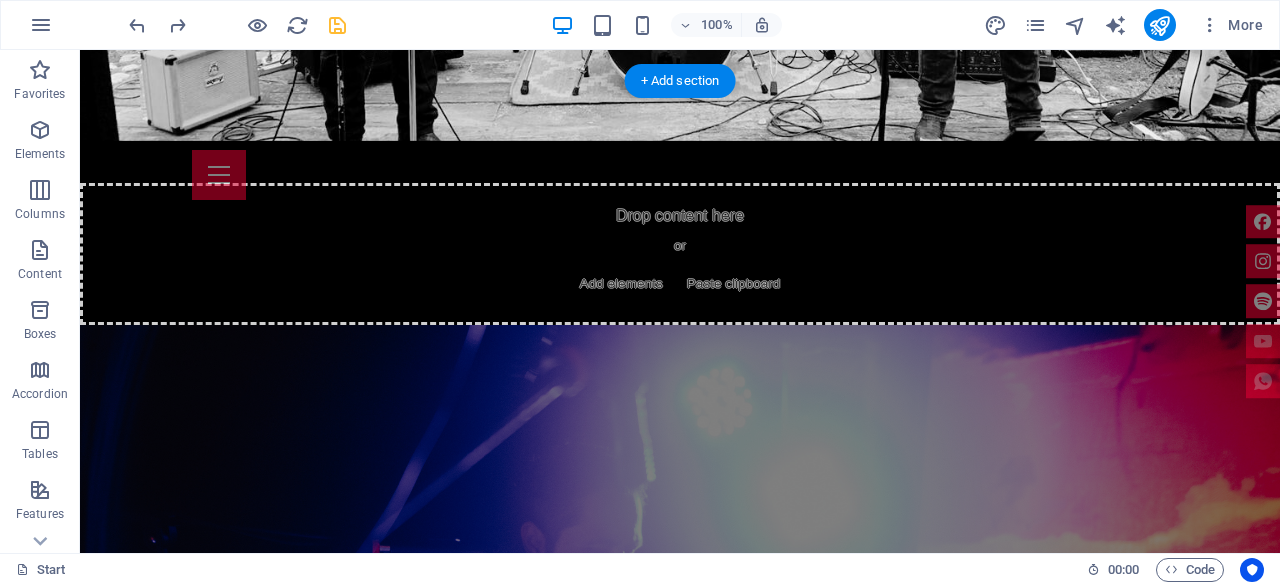 scroll, scrollTop: 2200, scrollLeft: 0, axis: vertical 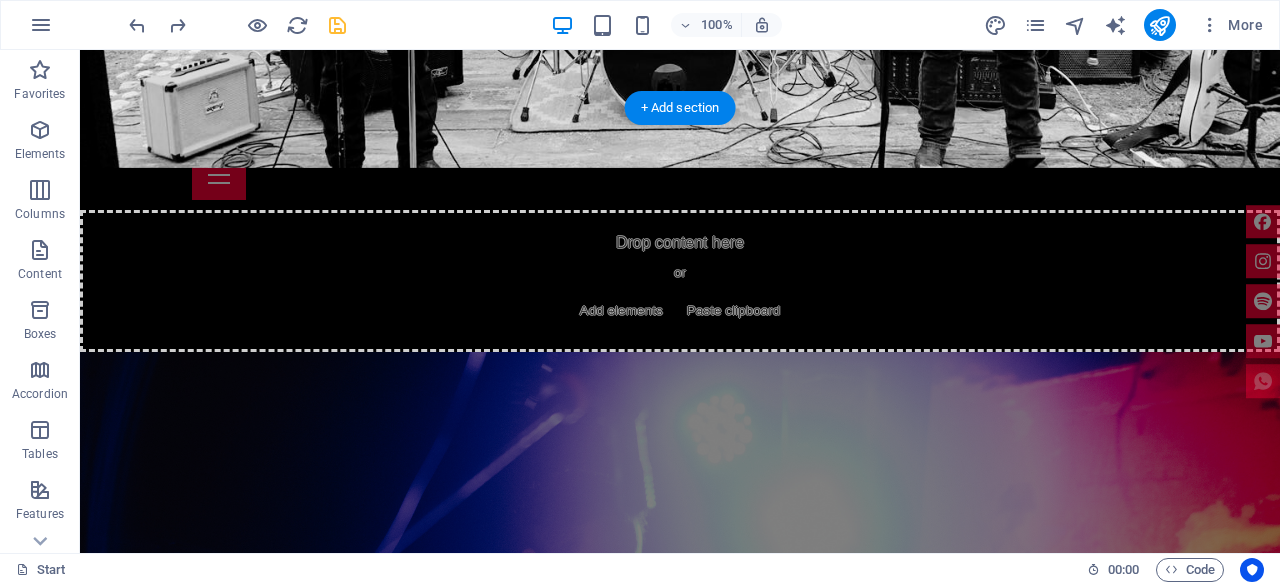click at bounding box center [680, 1843] 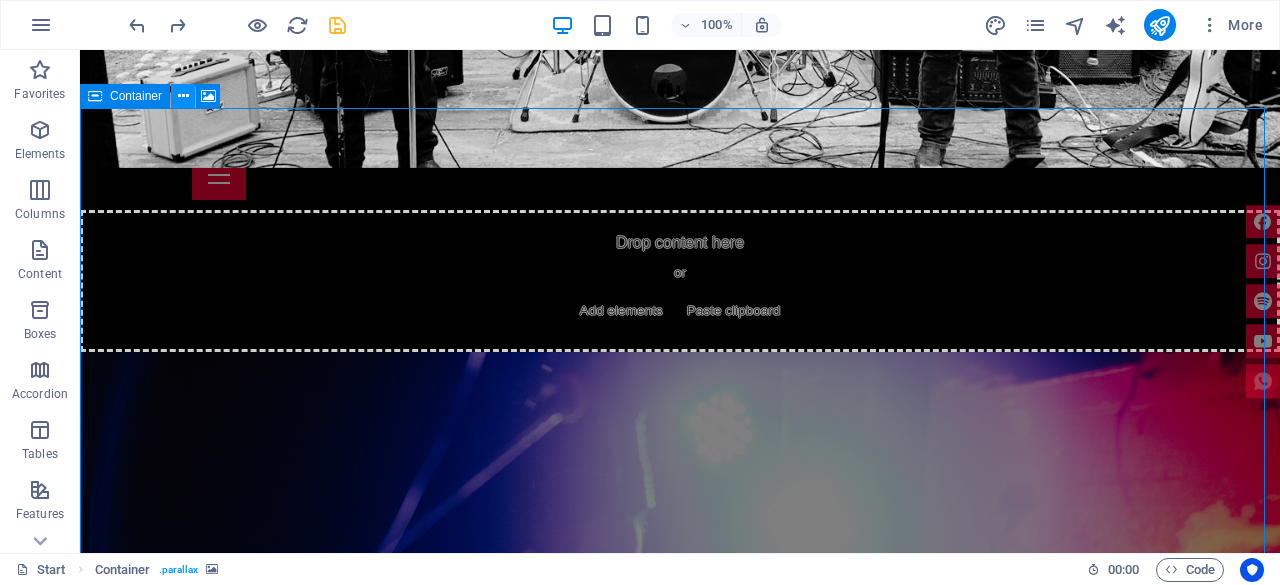 click at bounding box center [183, 96] 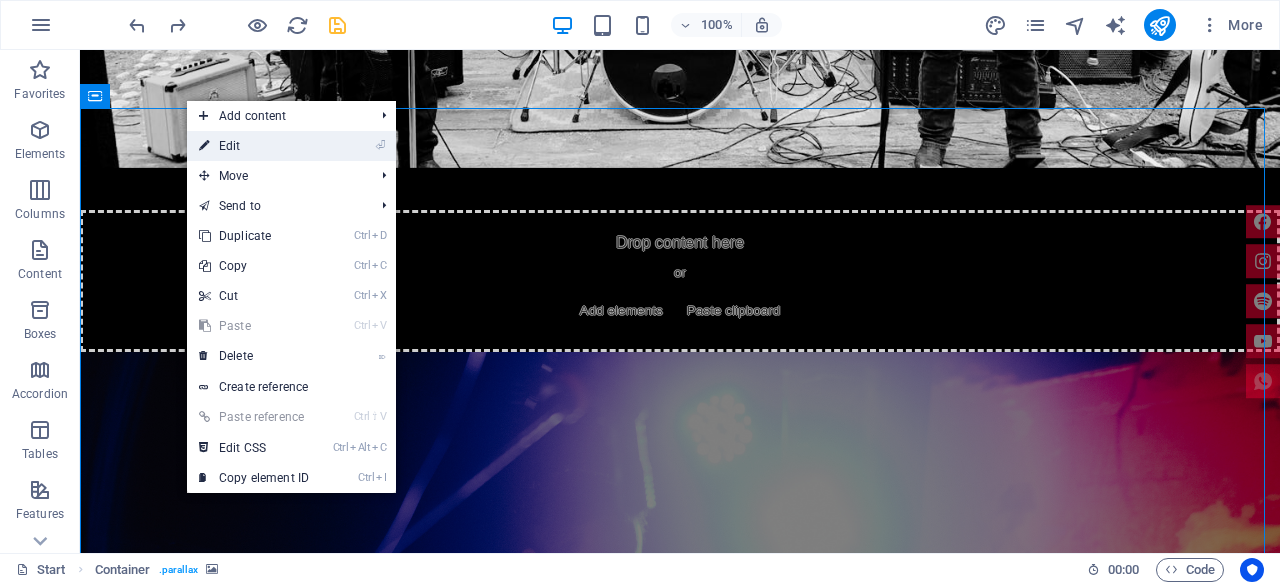 click on "⏎  Edit" at bounding box center [254, 146] 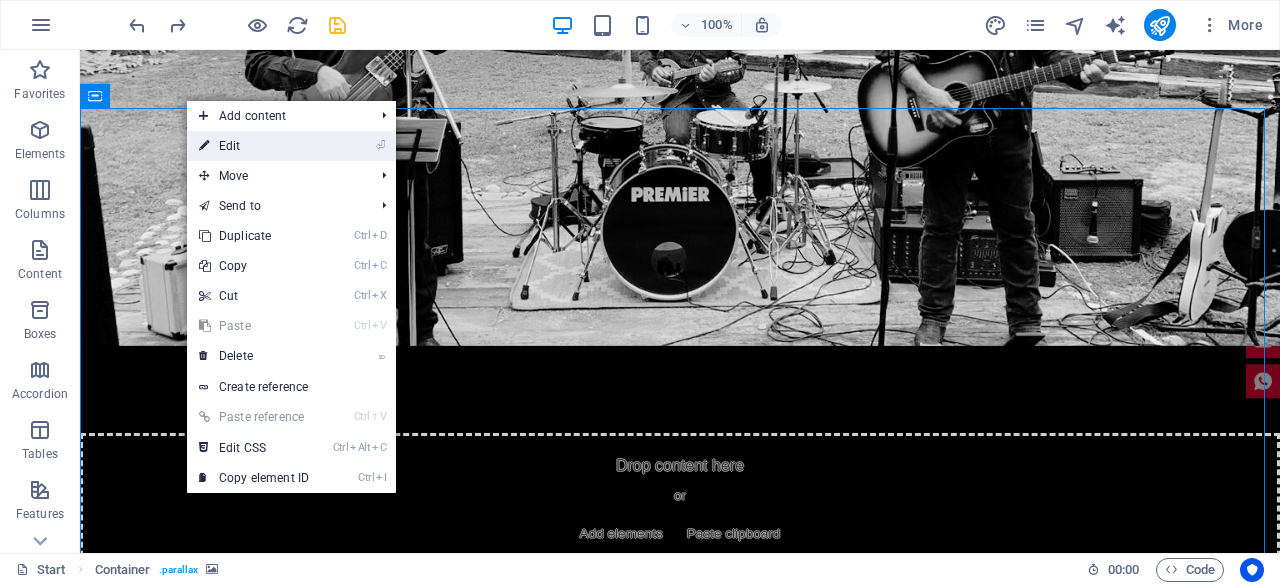 scroll, scrollTop: 2260, scrollLeft: 0, axis: vertical 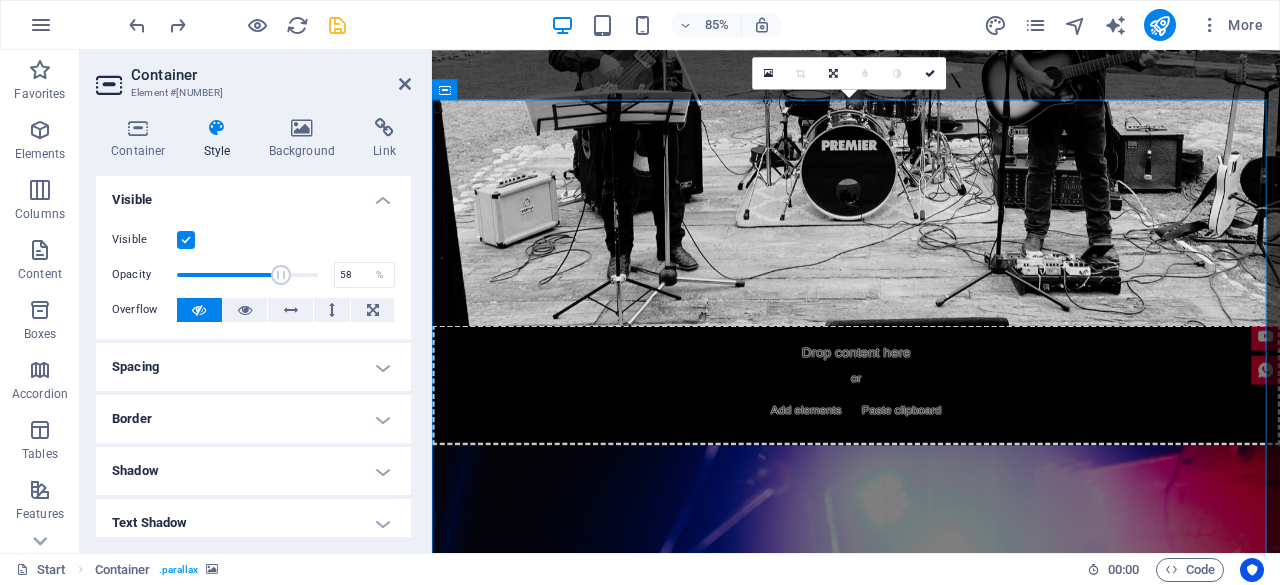 drag, startPoint x: 305, startPoint y: 270, endPoint x: 256, endPoint y: 269, distance: 49.010204 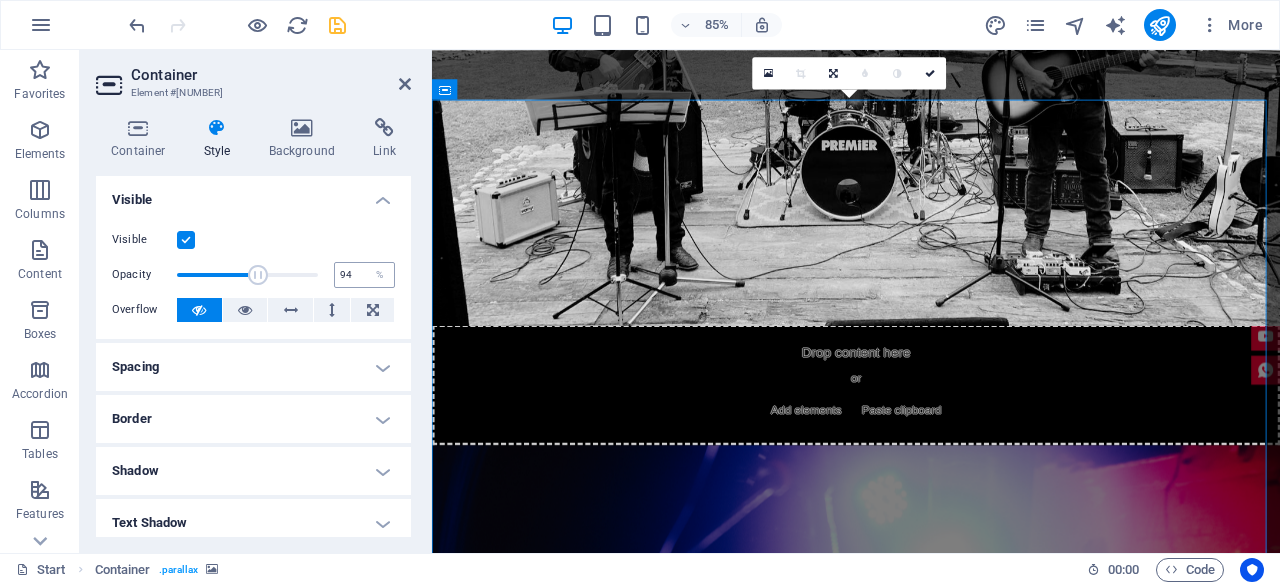 type on "100" 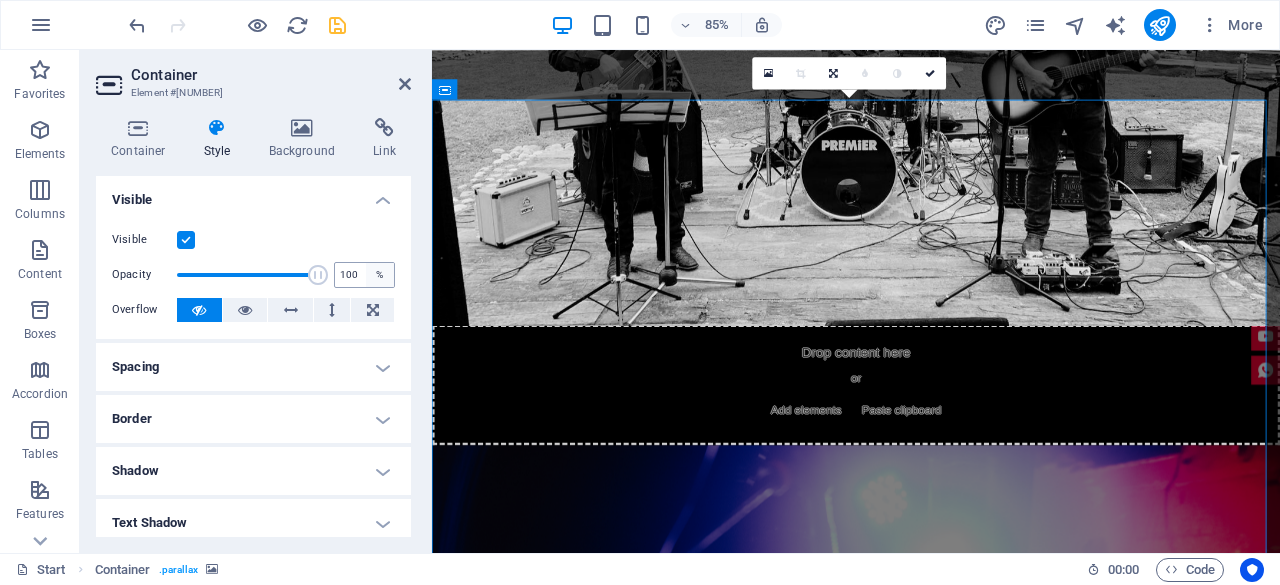 drag, startPoint x: 256, startPoint y: 269, endPoint x: 377, endPoint y: 270, distance: 121.004135 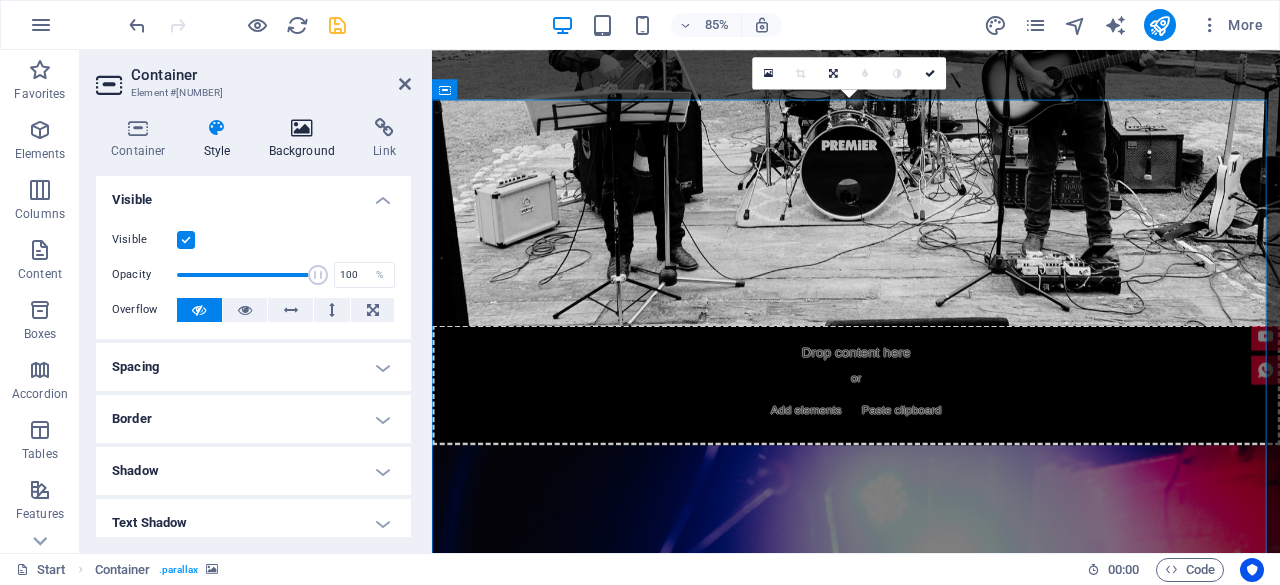click at bounding box center [302, 128] 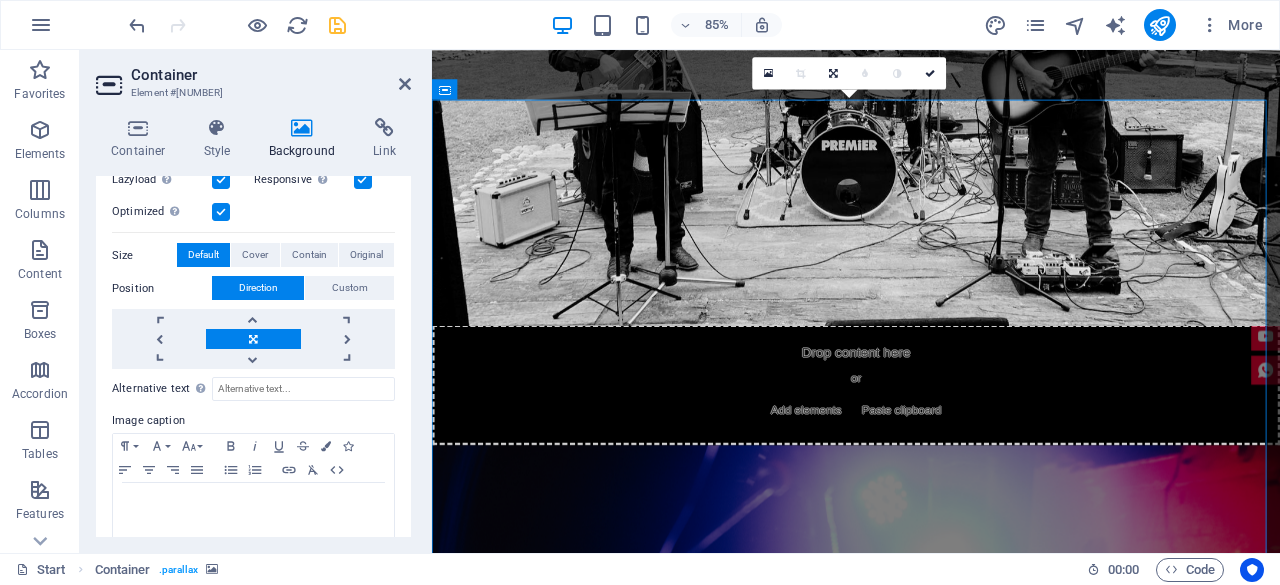 scroll, scrollTop: 376, scrollLeft: 0, axis: vertical 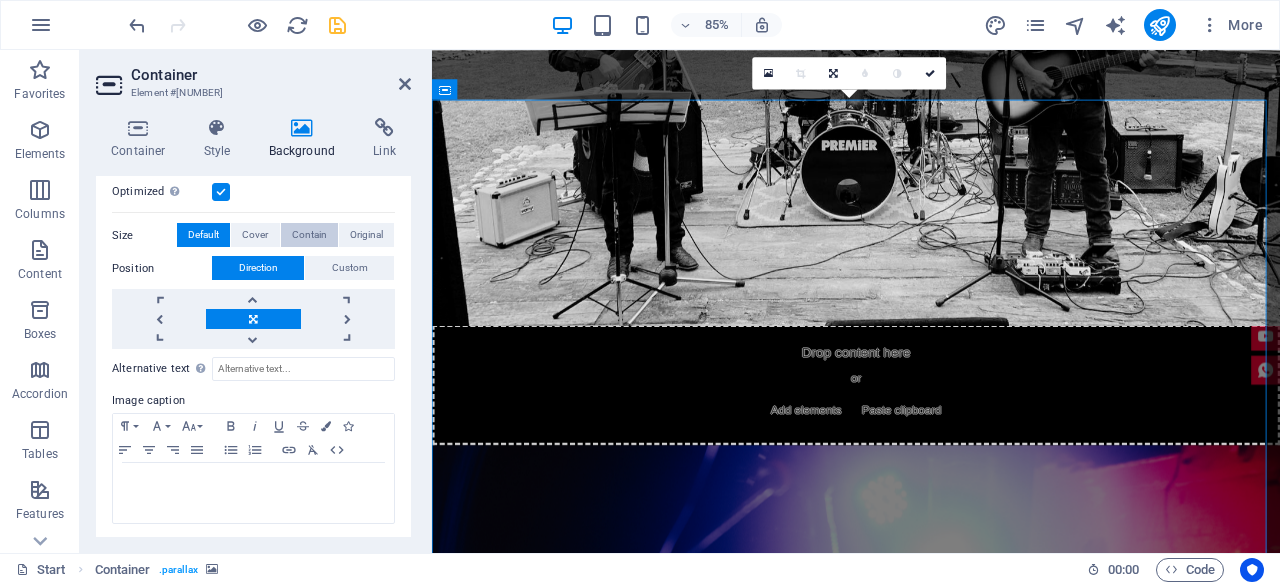 click on "Contain" at bounding box center [309, 235] 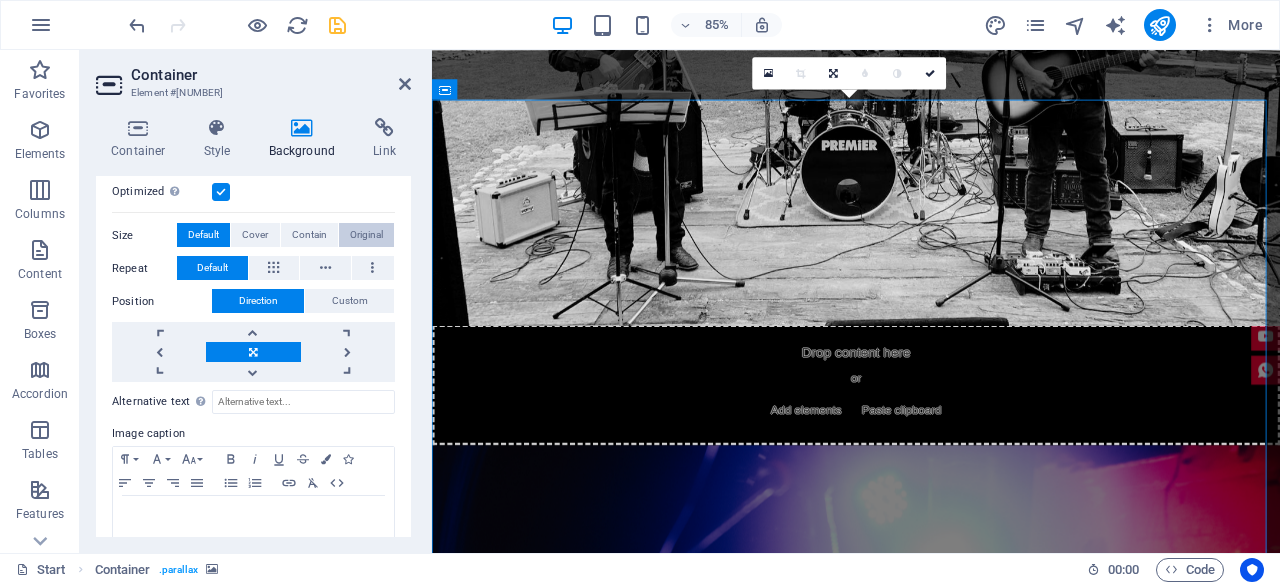 click on "Original" at bounding box center (366, 235) 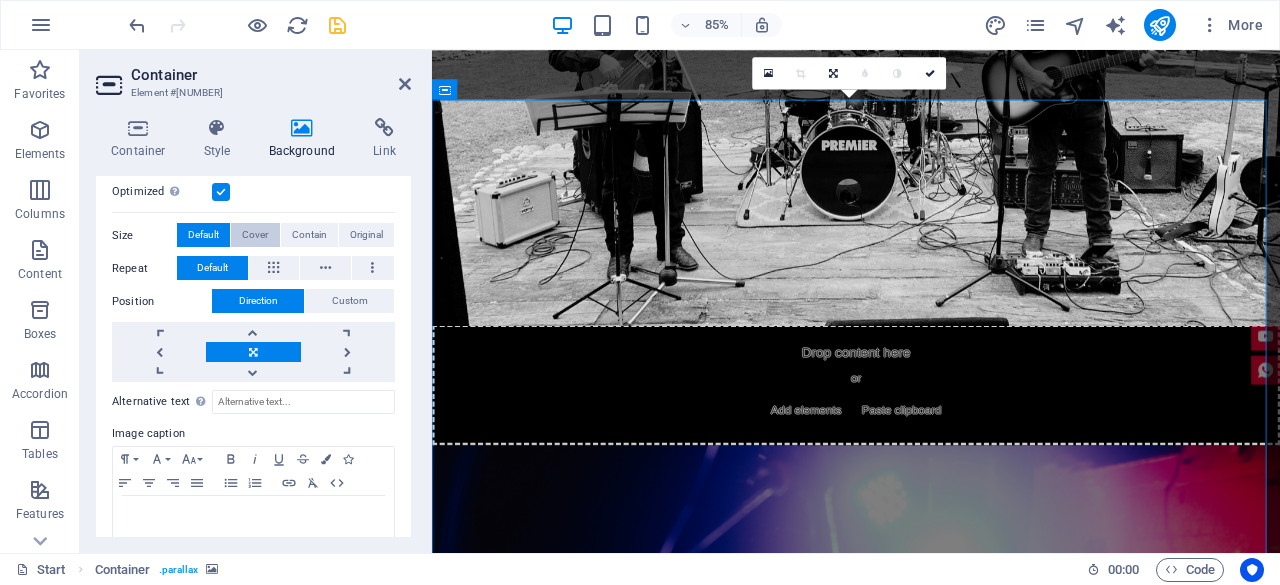 click on "Cover" at bounding box center (255, 235) 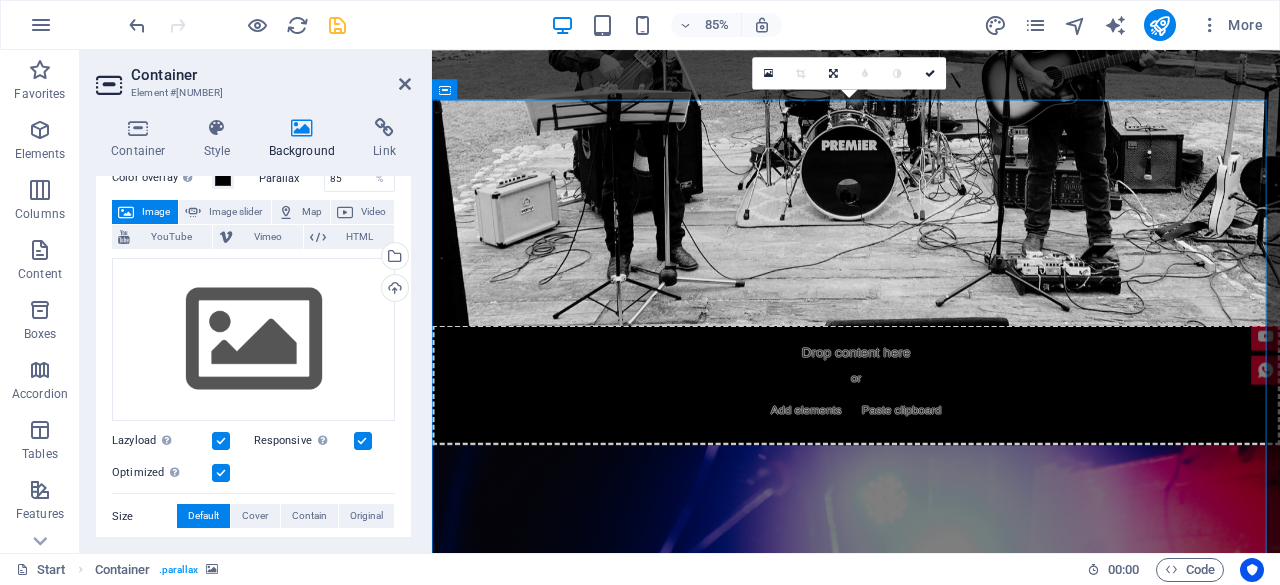 scroll, scrollTop: 0, scrollLeft: 0, axis: both 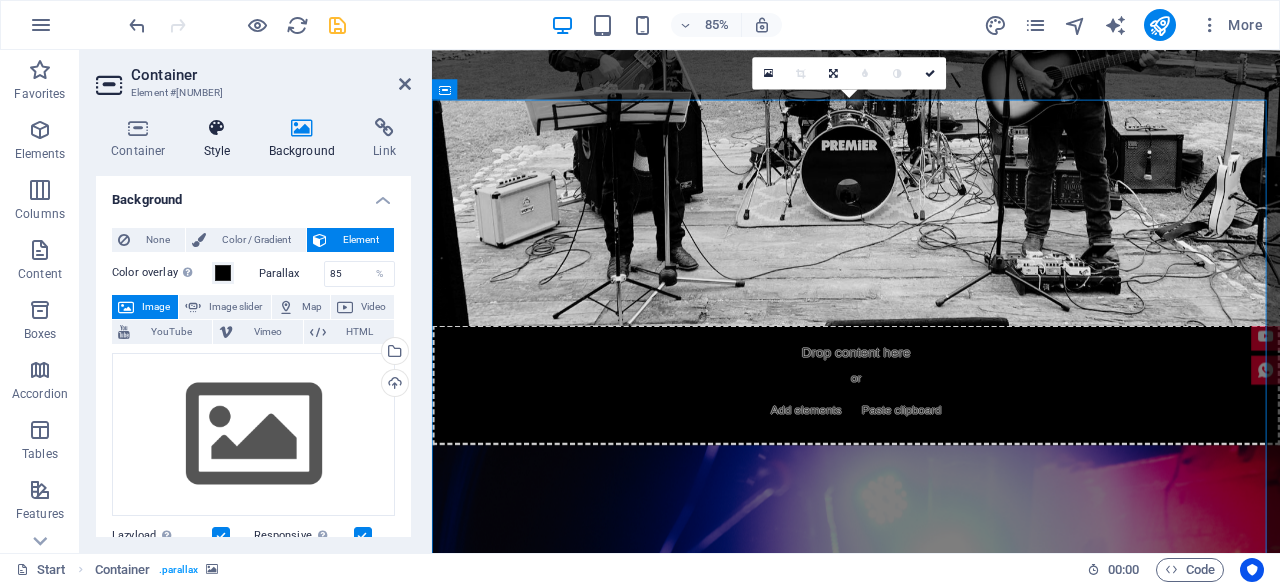 click on "Style" at bounding box center (221, 139) 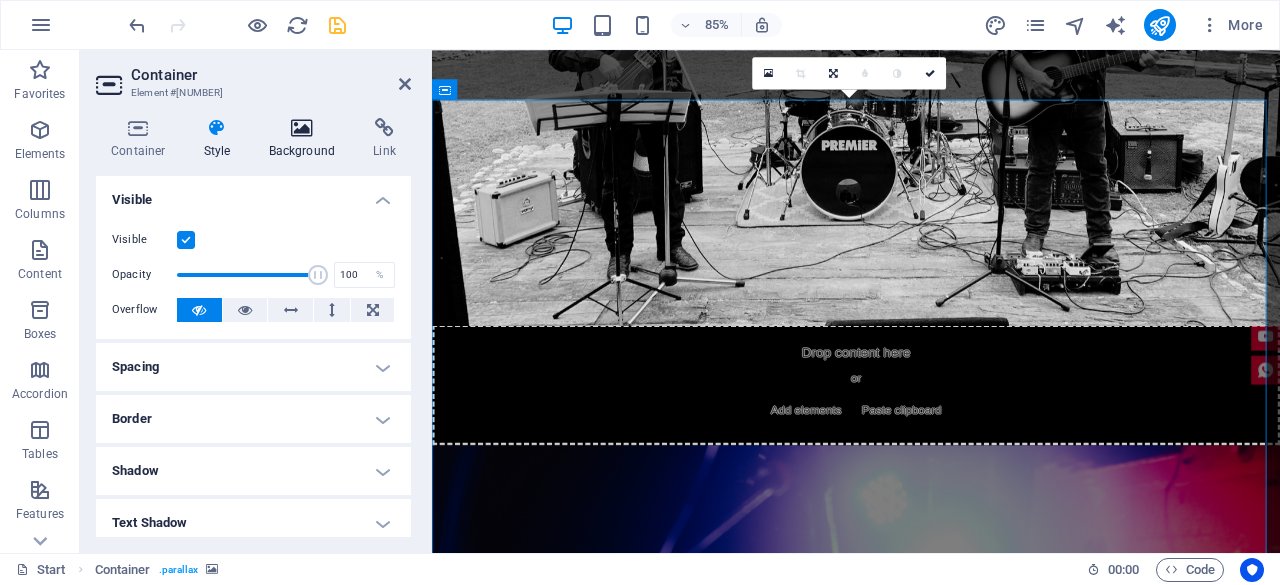 click at bounding box center [302, 128] 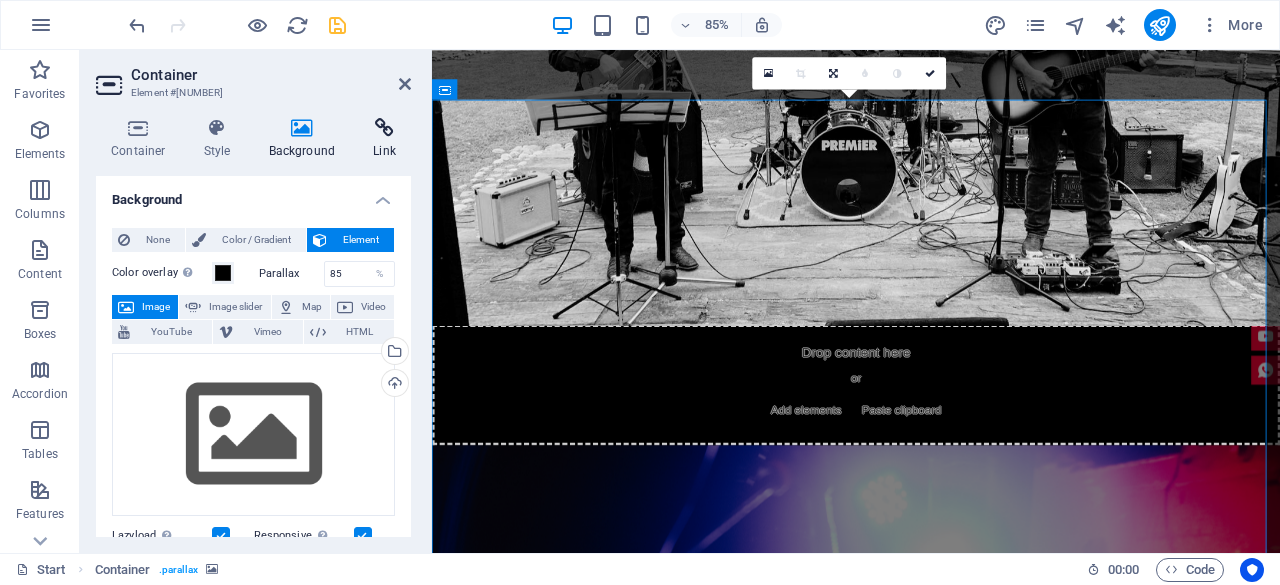 click on "Link" at bounding box center [384, 139] 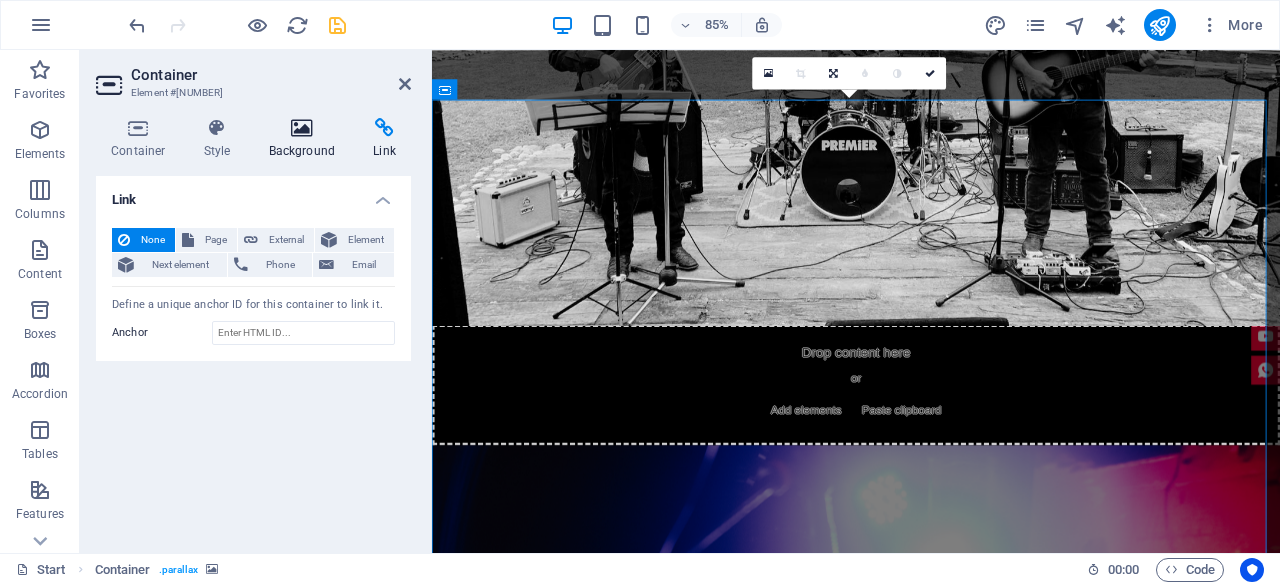 click on "Background" at bounding box center [306, 139] 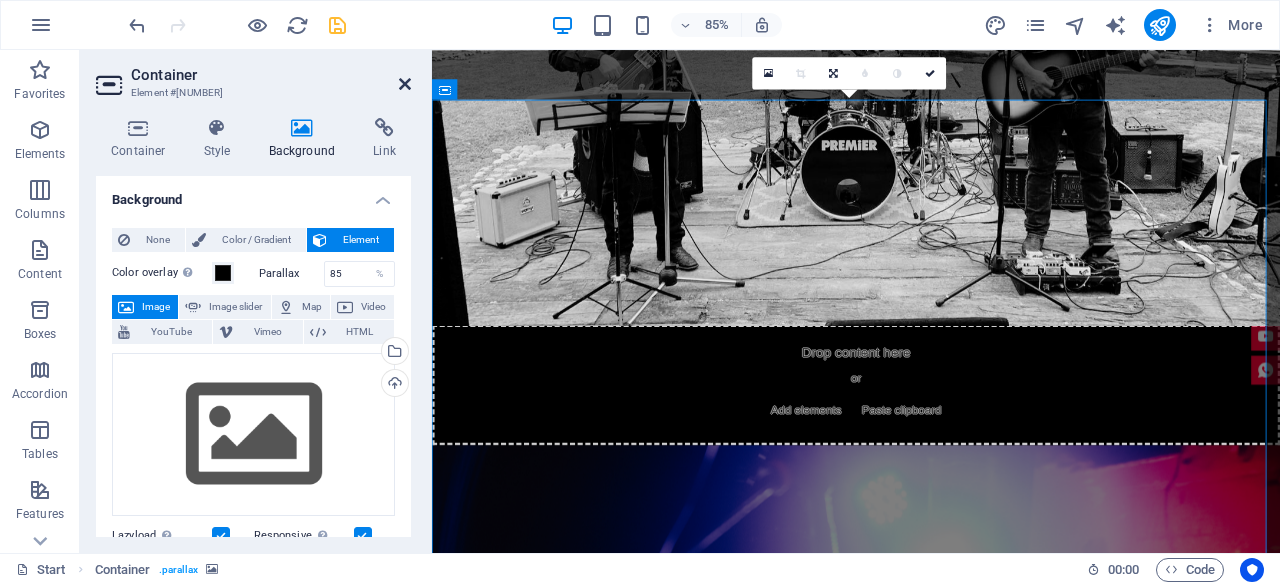drag, startPoint x: 404, startPoint y: 86, endPoint x: 536, endPoint y: 257, distance: 216.02083 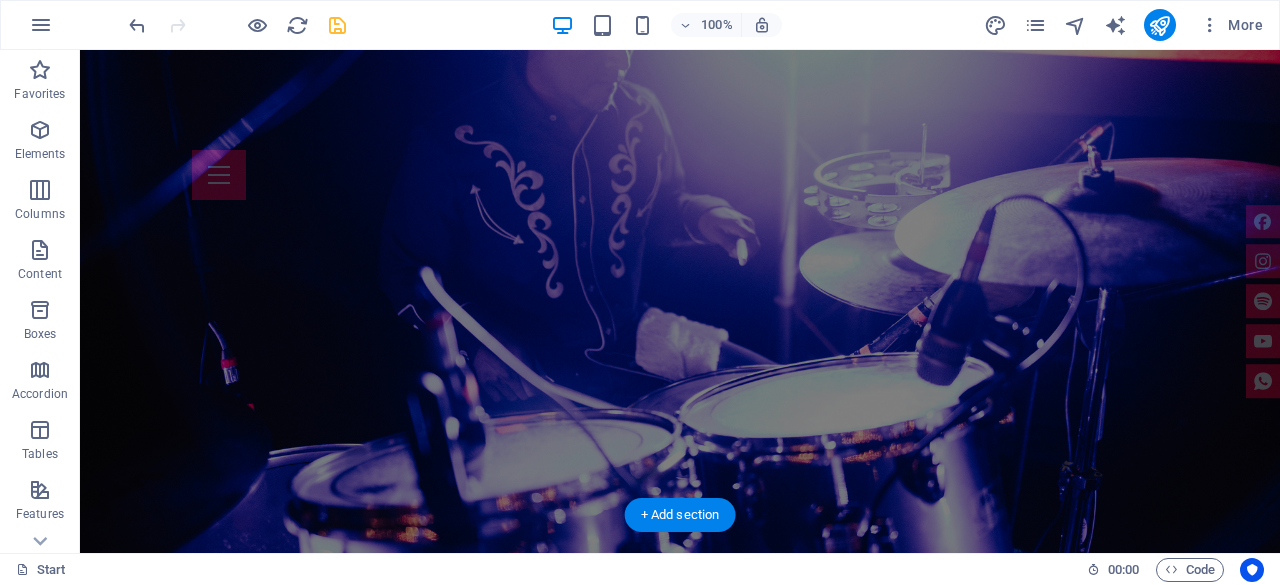 scroll, scrollTop: 2700, scrollLeft: 0, axis: vertical 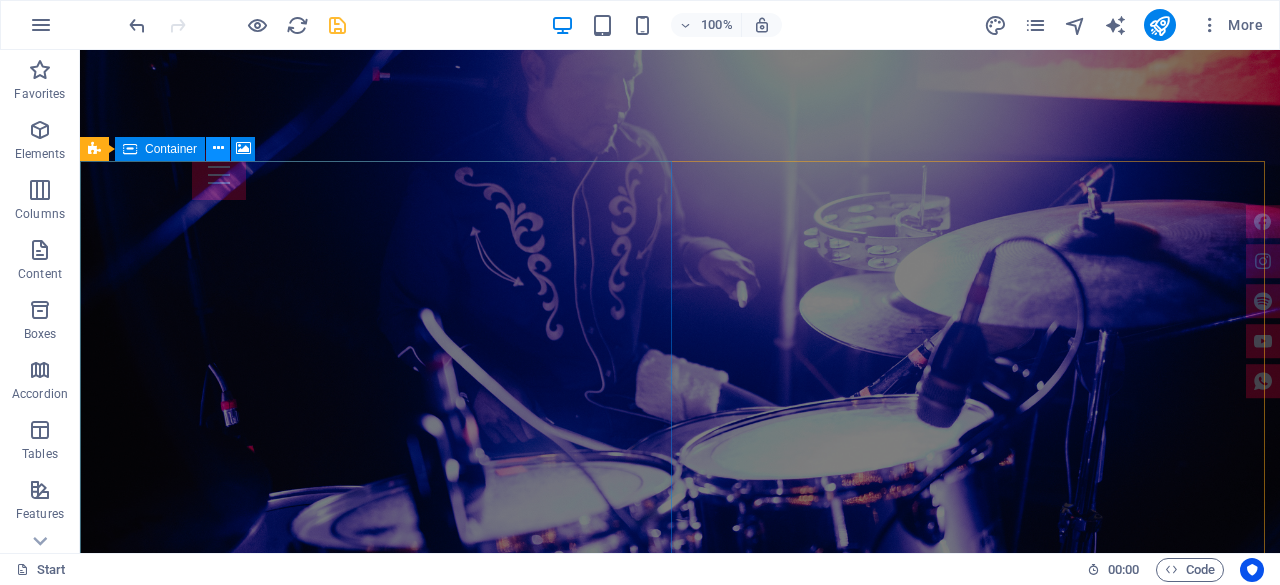 click at bounding box center (218, 148) 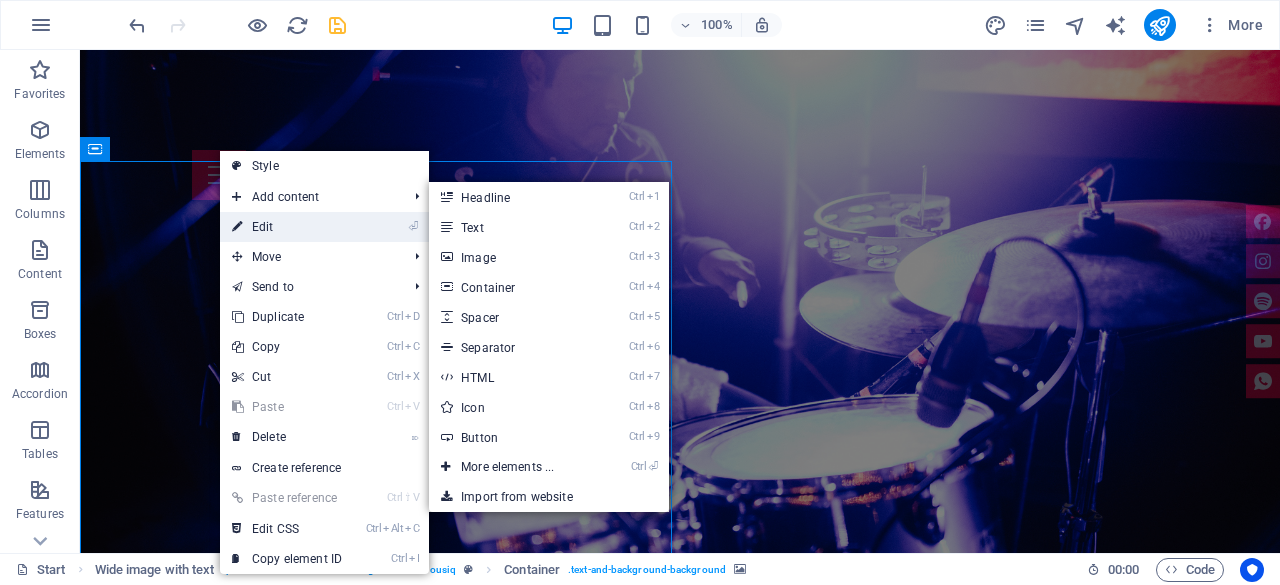 click on "⏎  Edit" at bounding box center (287, 227) 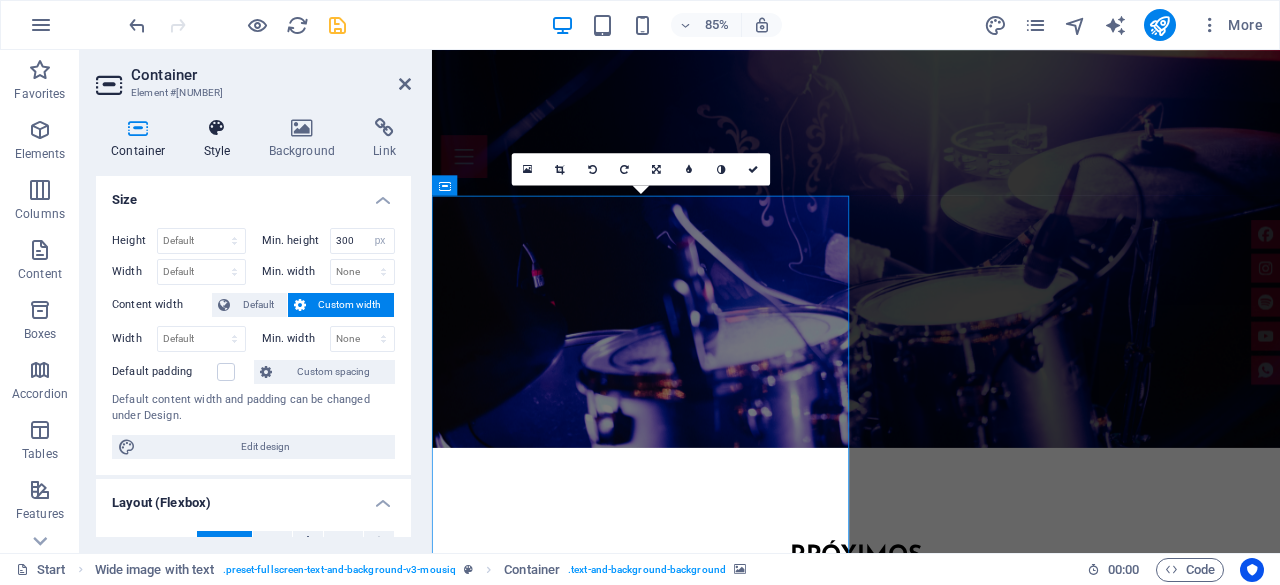 click on "Style" at bounding box center (221, 139) 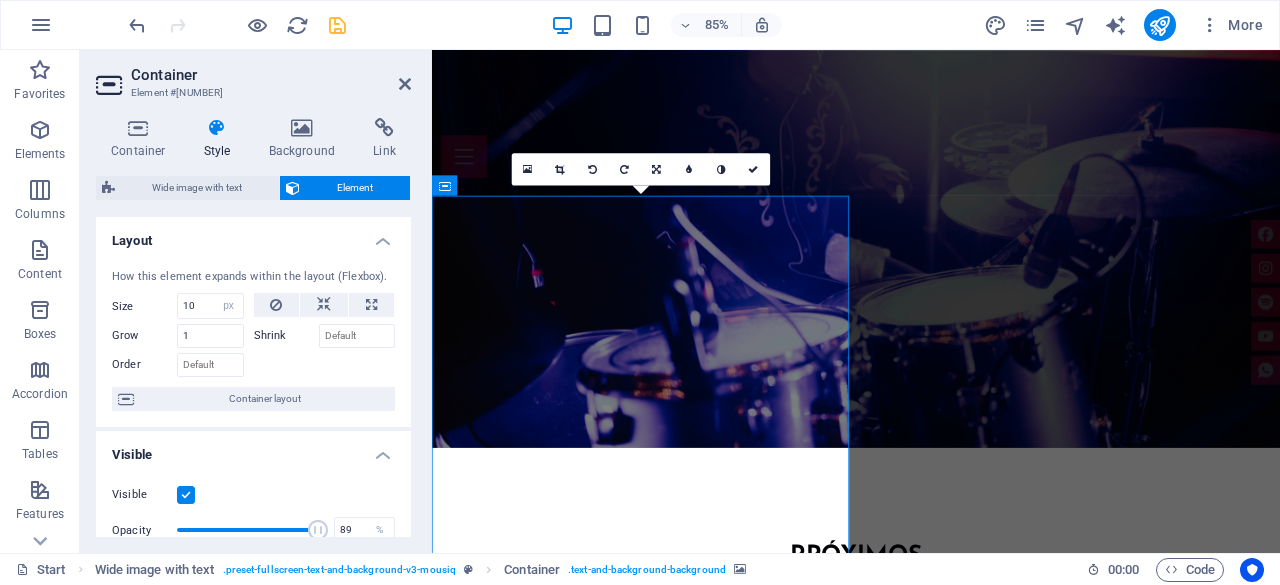 scroll, scrollTop: 2, scrollLeft: 0, axis: vertical 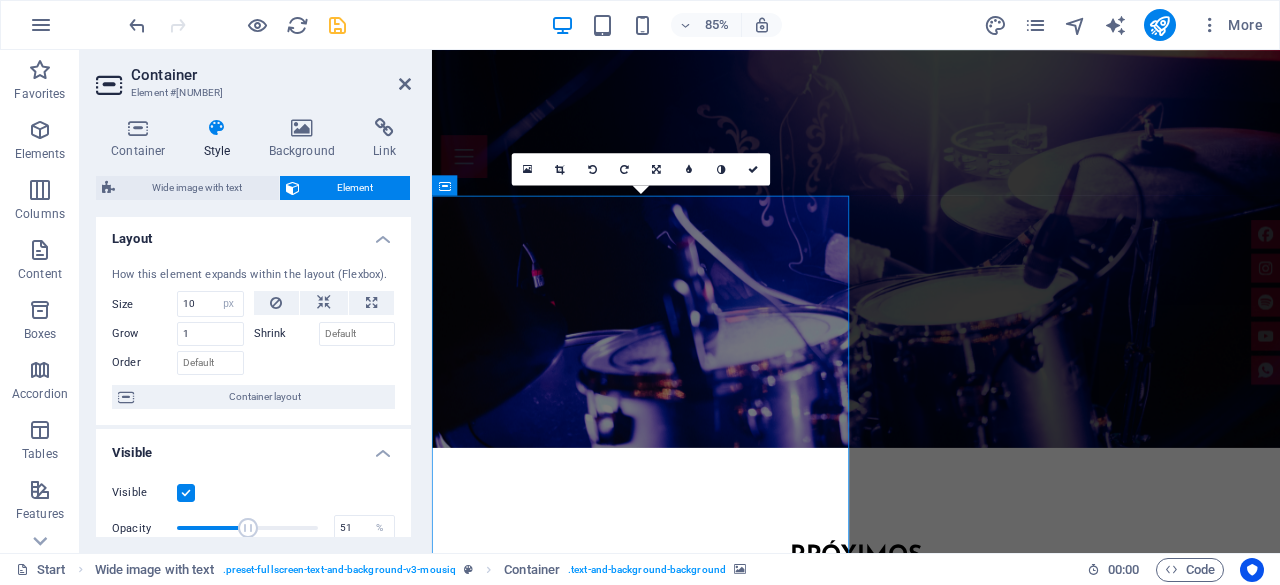 type on "50" 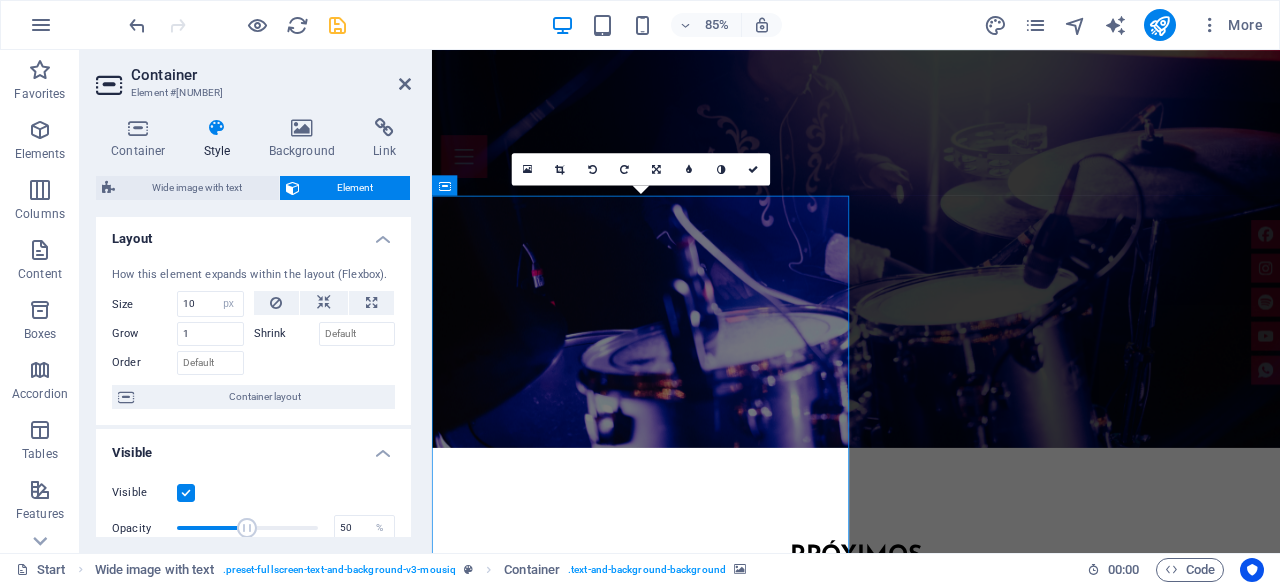 drag, startPoint x: 307, startPoint y: 531, endPoint x: 245, endPoint y: 527, distance: 62.1289 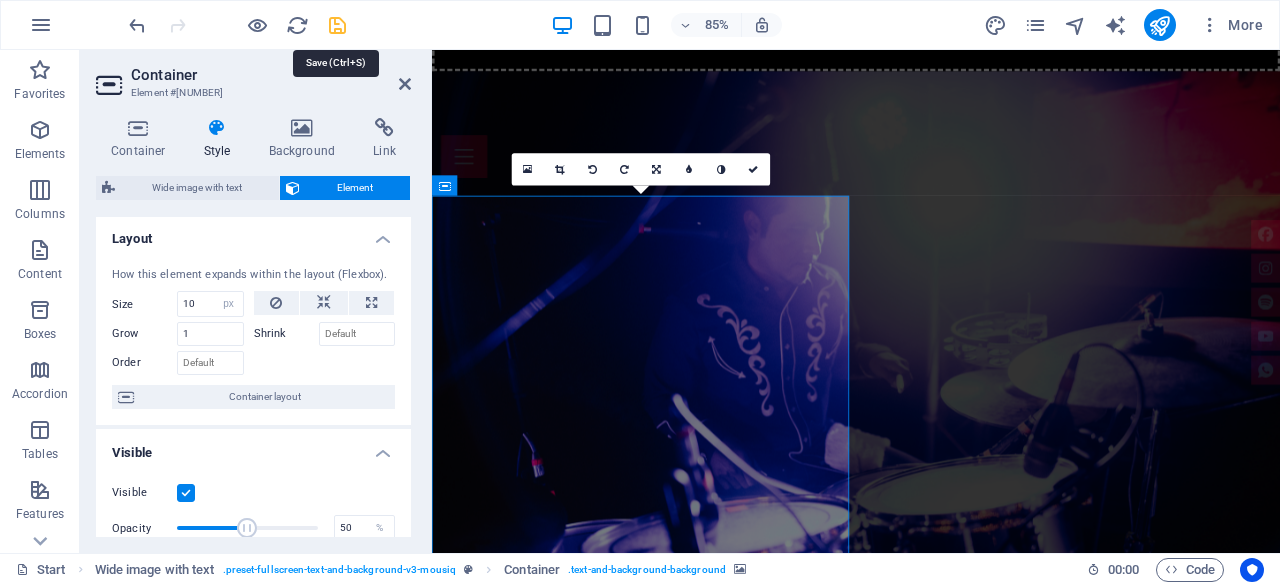 click at bounding box center [337, 25] 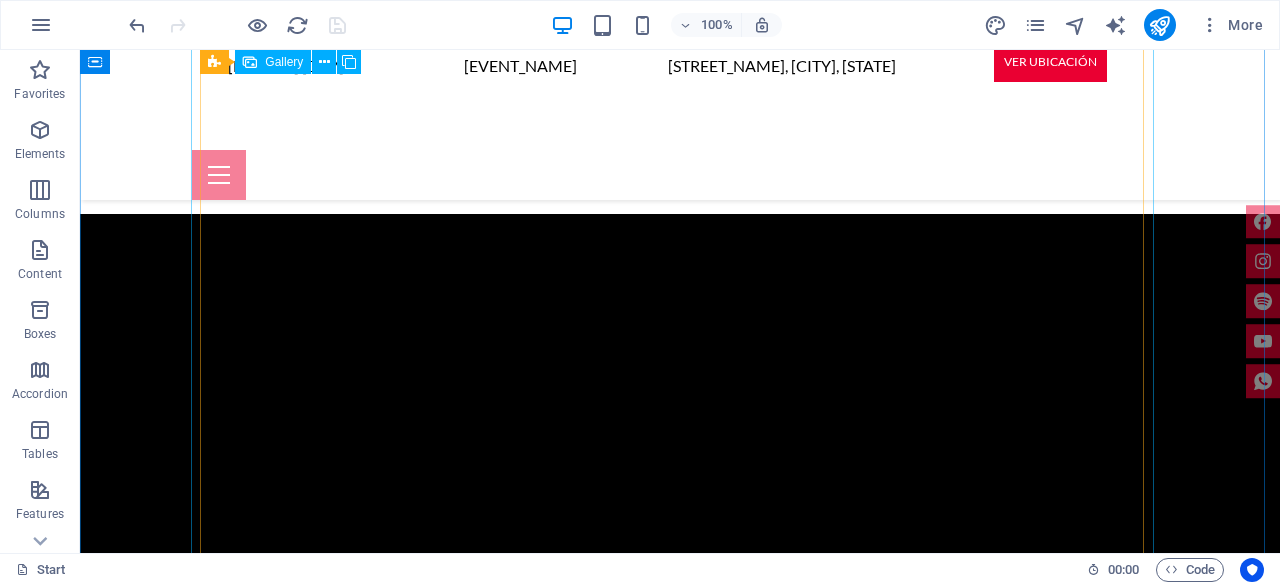 scroll, scrollTop: 3439, scrollLeft: 0, axis: vertical 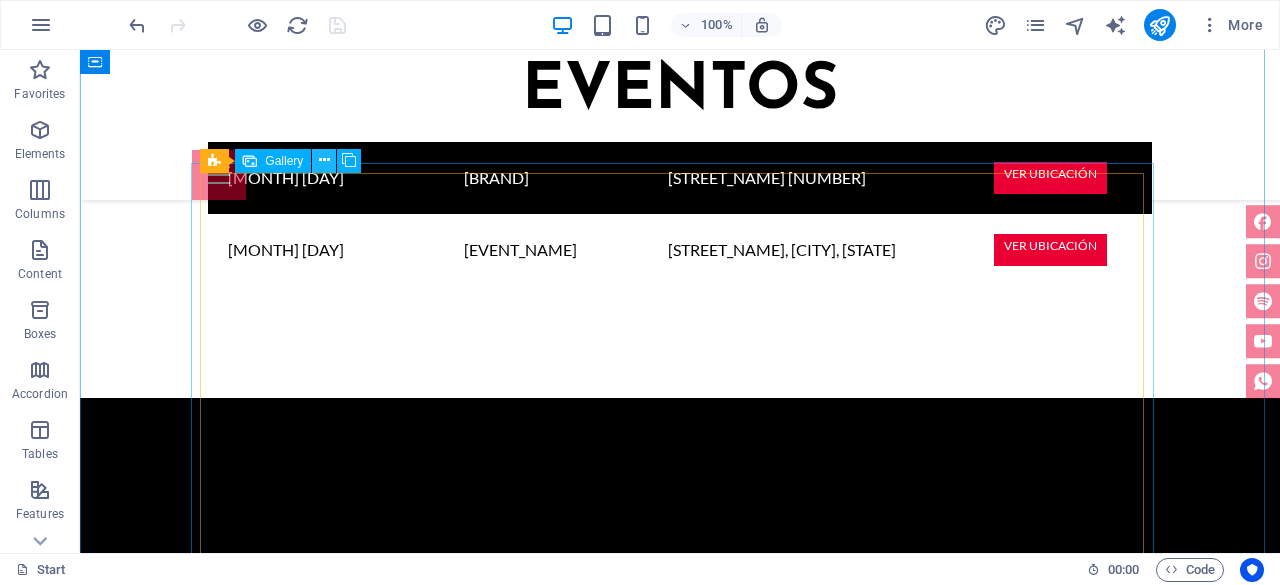 click at bounding box center (324, 160) 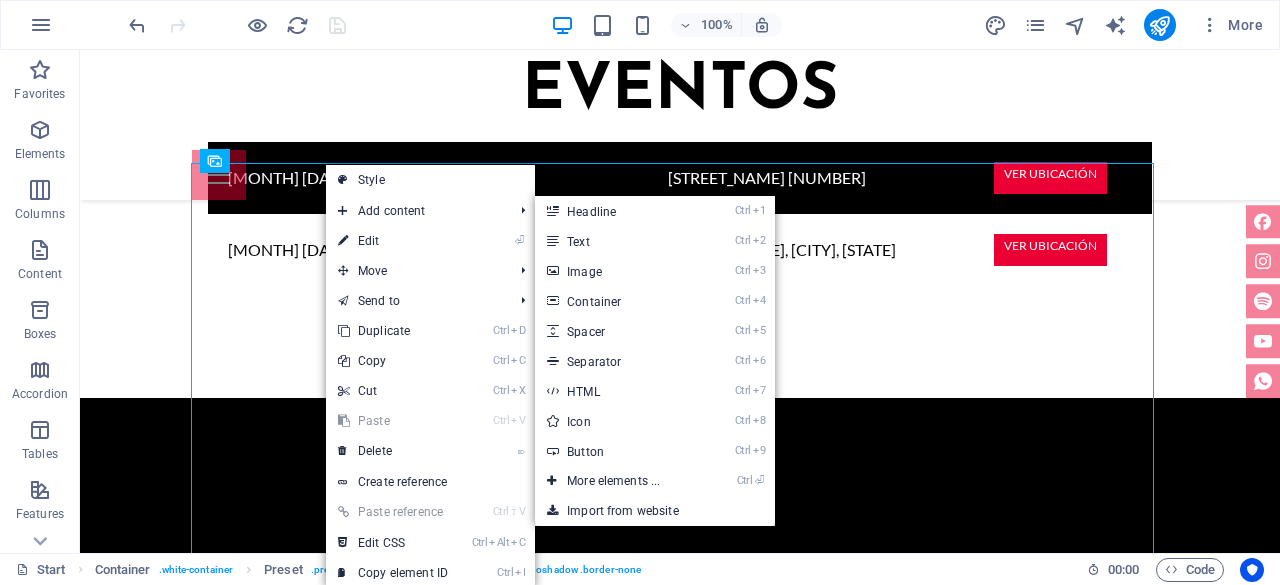 click on "⏎  Edit" at bounding box center (393, 241) 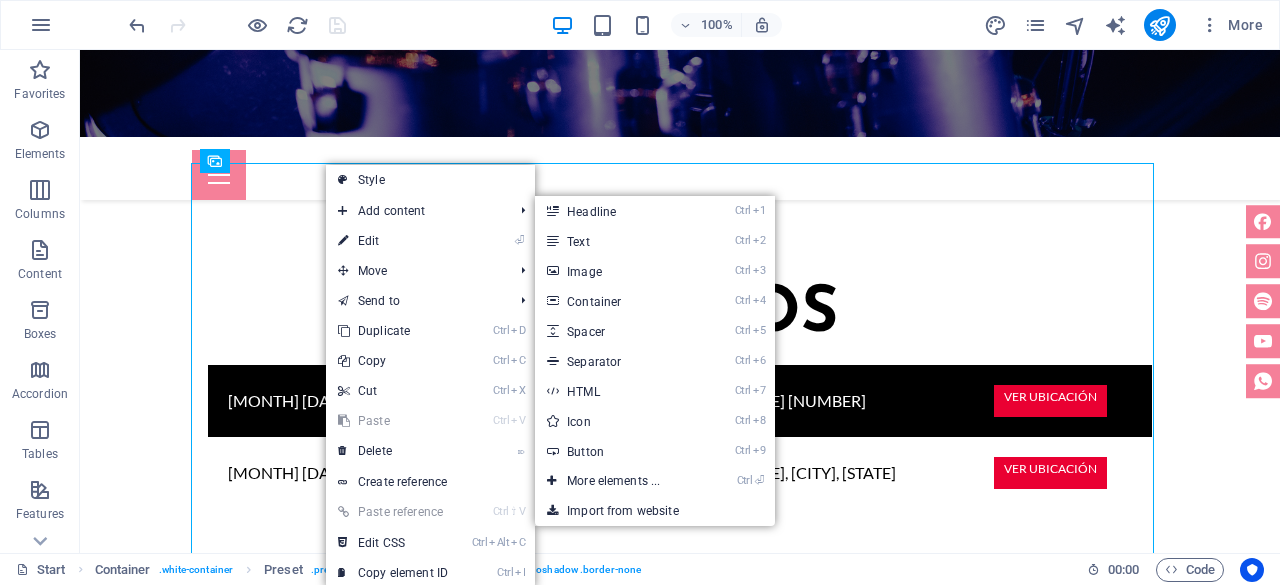 select on "4" 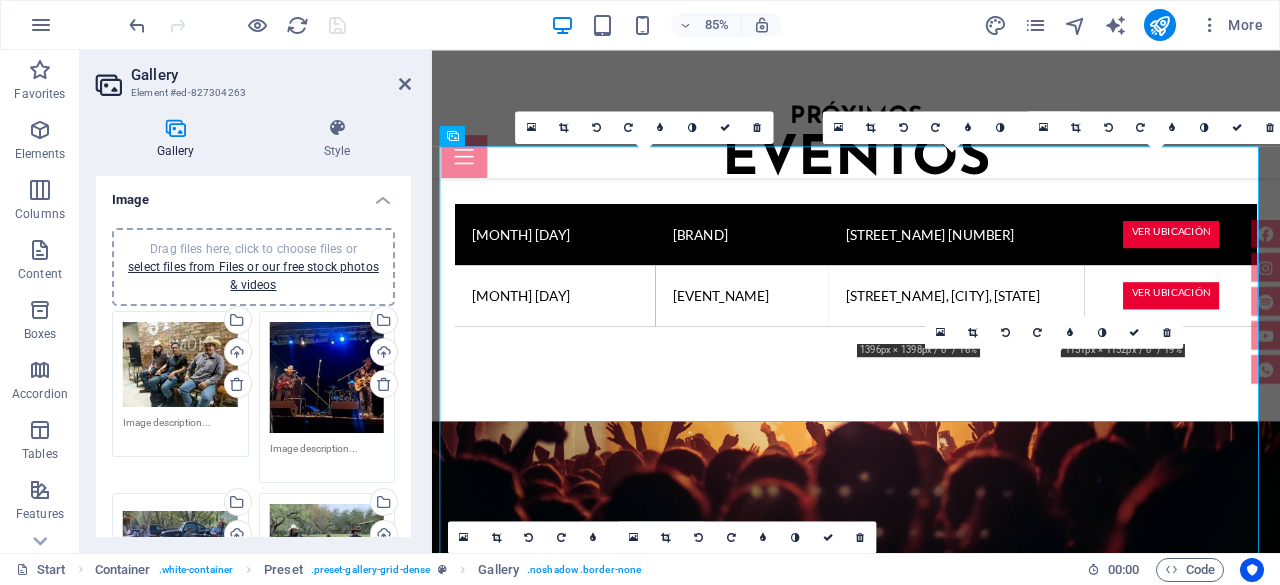 scroll, scrollTop: 3500, scrollLeft: 0, axis: vertical 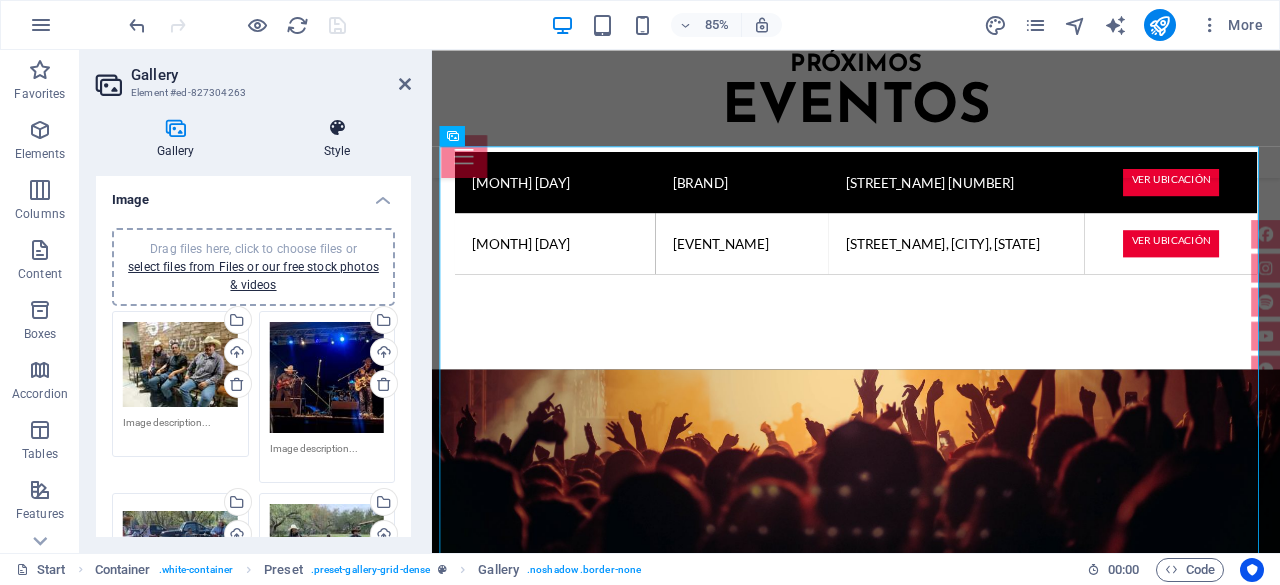 click on "Style" at bounding box center (337, 139) 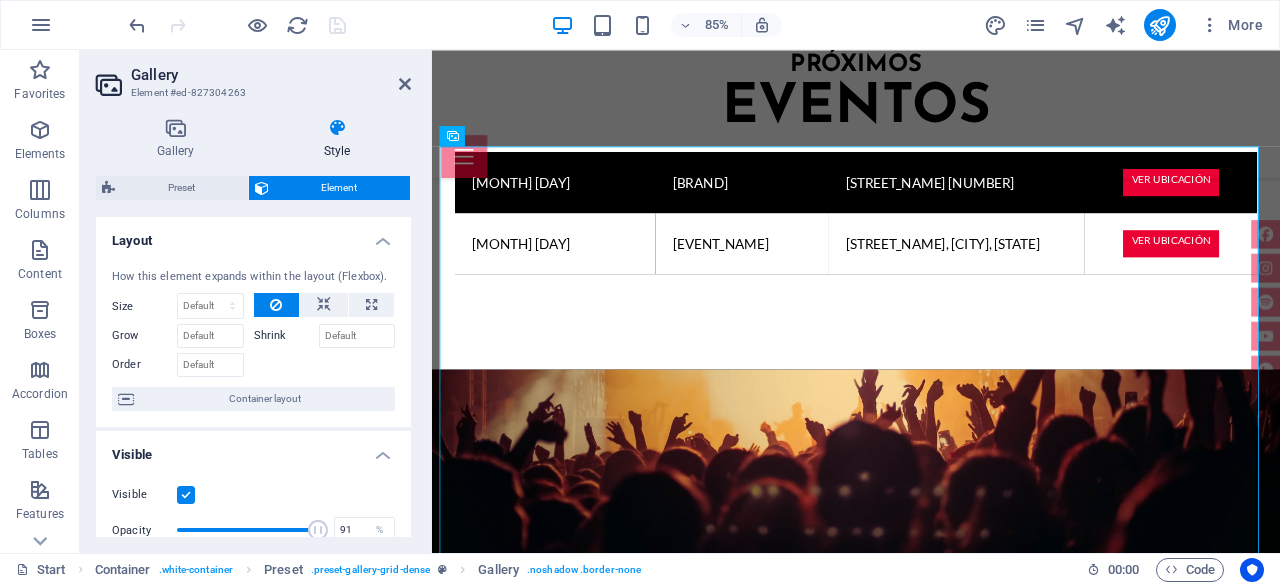 scroll, scrollTop: 2, scrollLeft: 0, axis: vertical 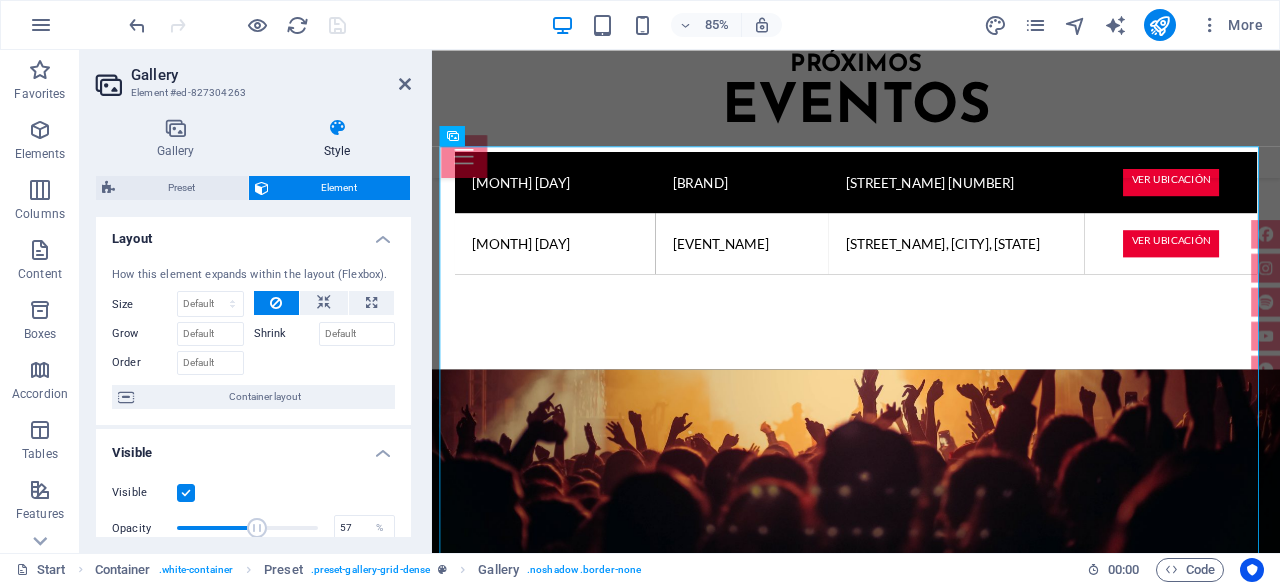 drag, startPoint x: 308, startPoint y: 524, endPoint x: 254, endPoint y: 529, distance: 54.230988 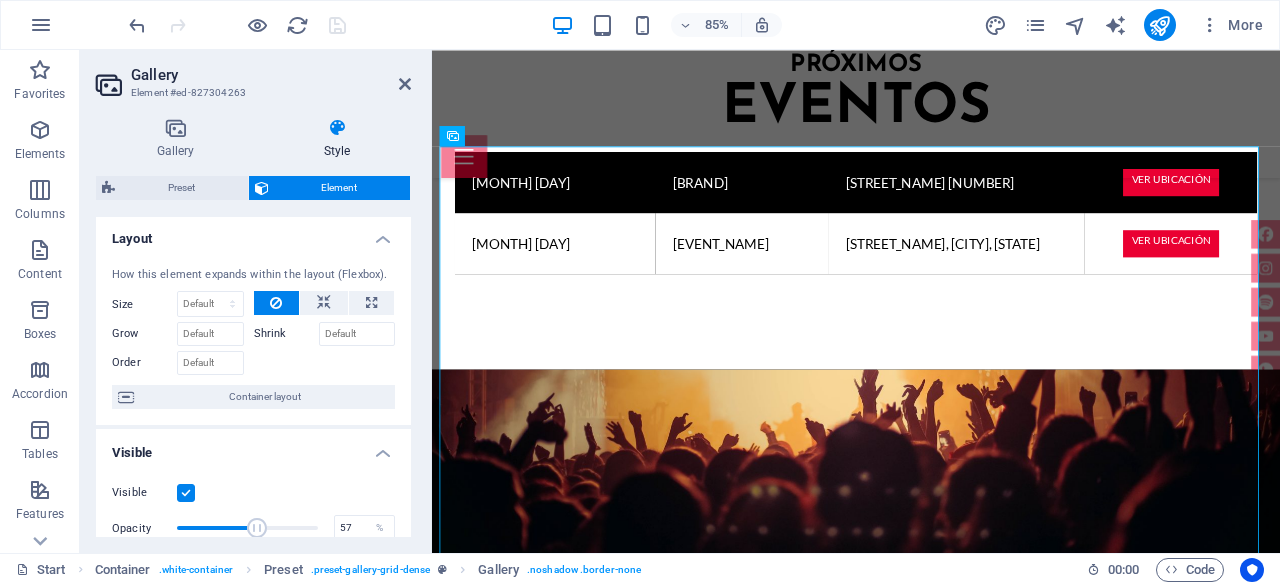 click at bounding box center [257, 528] 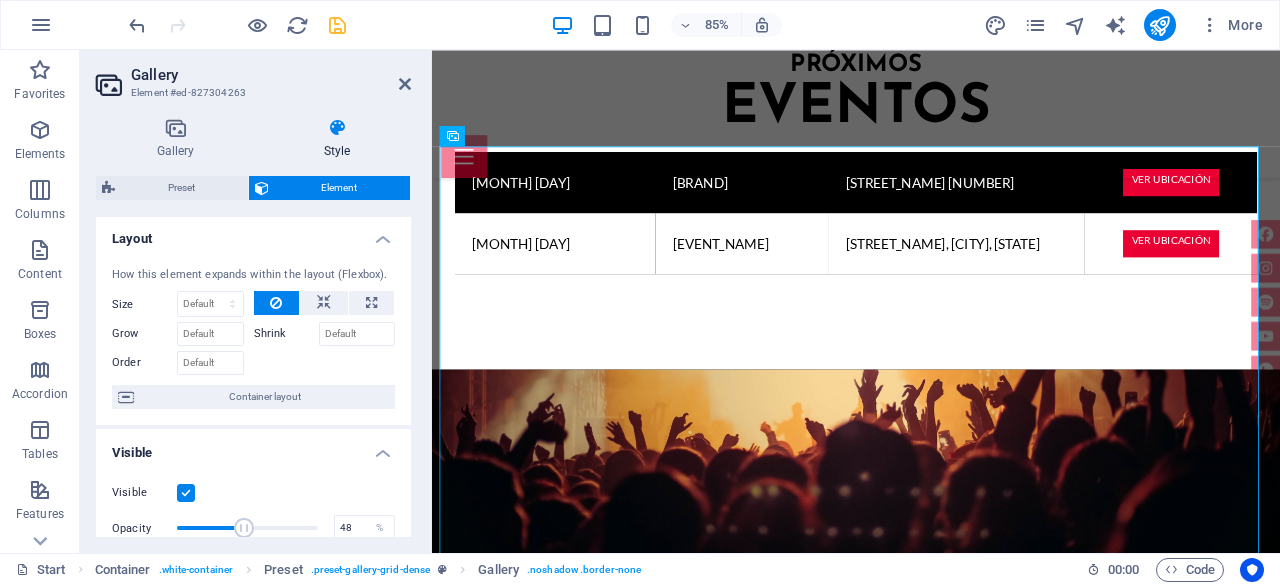 drag, startPoint x: 258, startPoint y: 531, endPoint x: 242, endPoint y: 532, distance: 16.03122 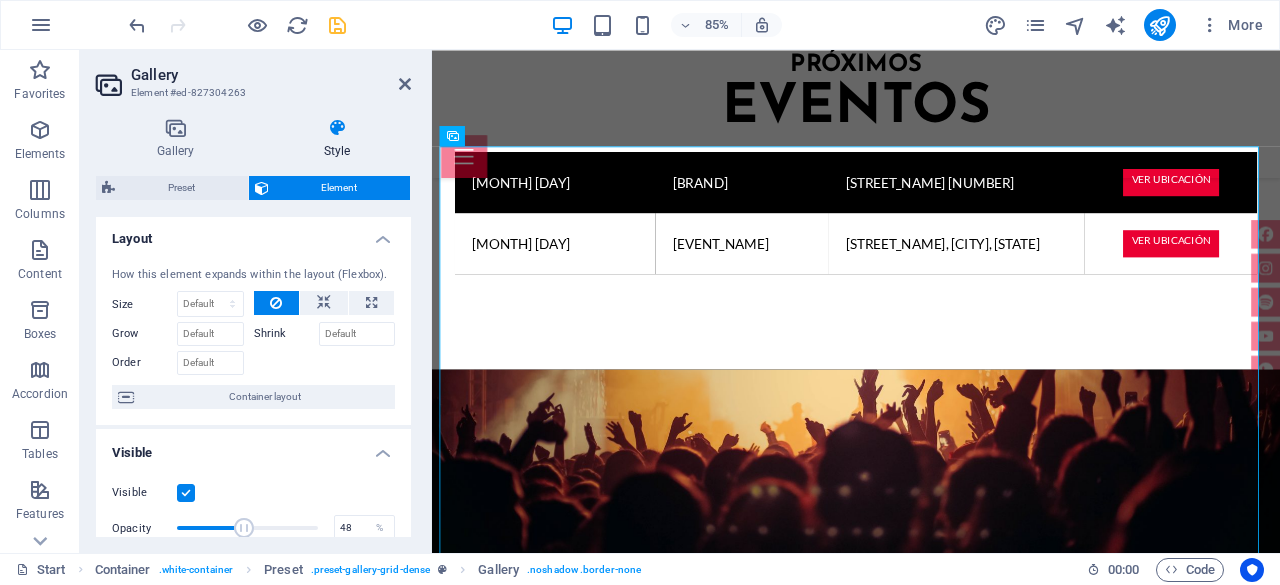 click at bounding box center [244, 528] 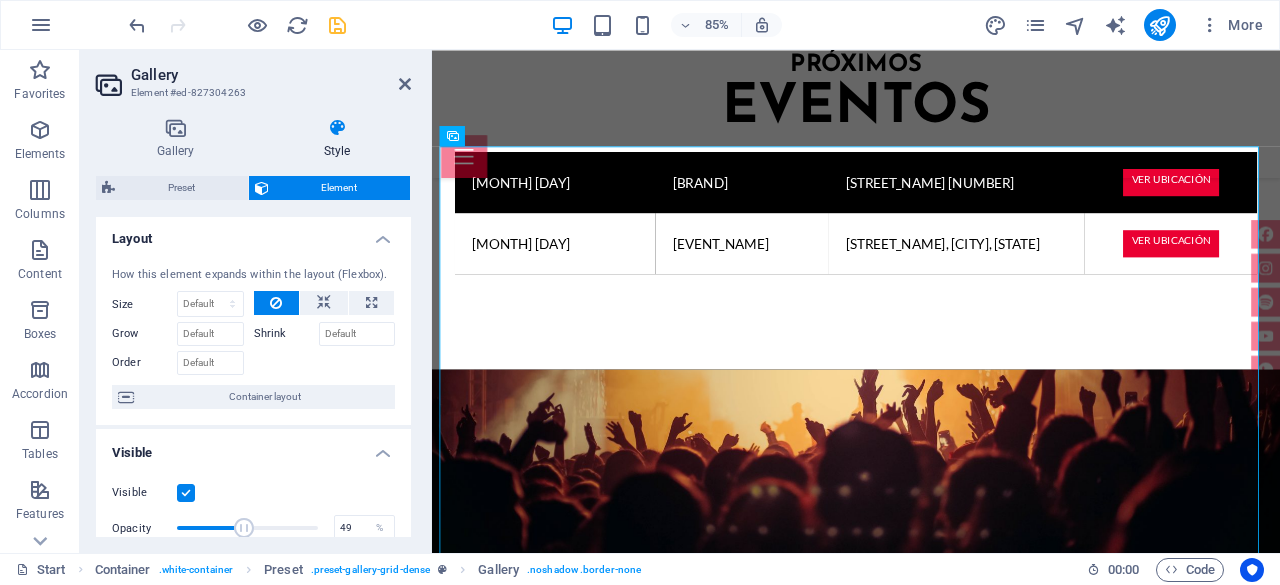 drag, startPoint x: 242, startPoint y: 532, endPoint x: 311, endPoint y: 539, distance: 69.354164 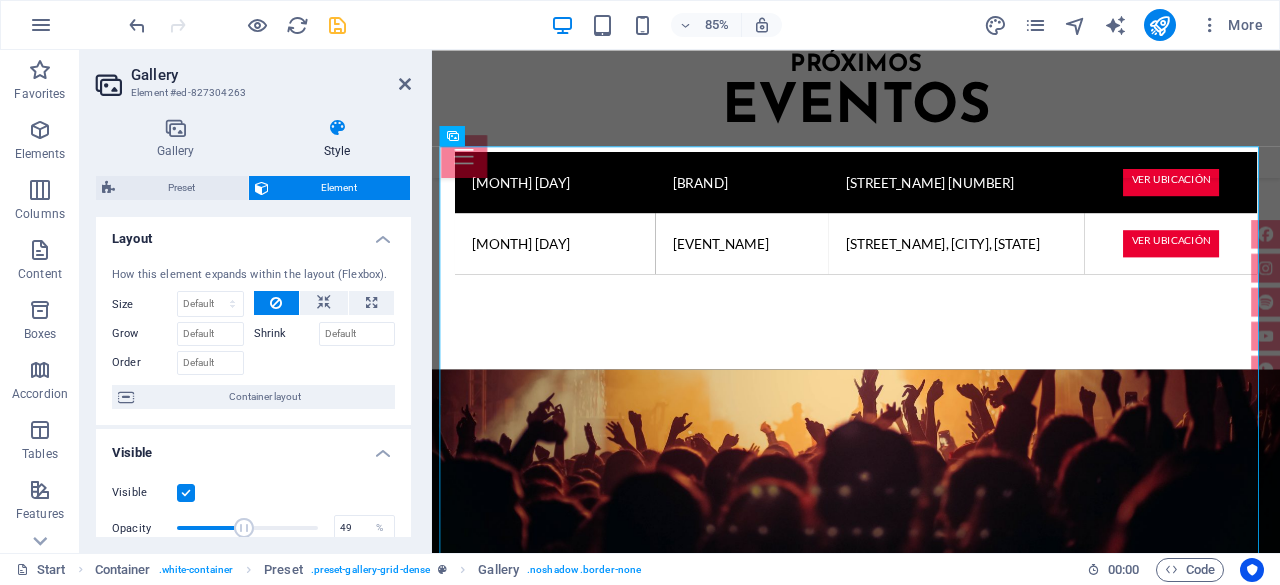 click at bounding box center [244, 528] 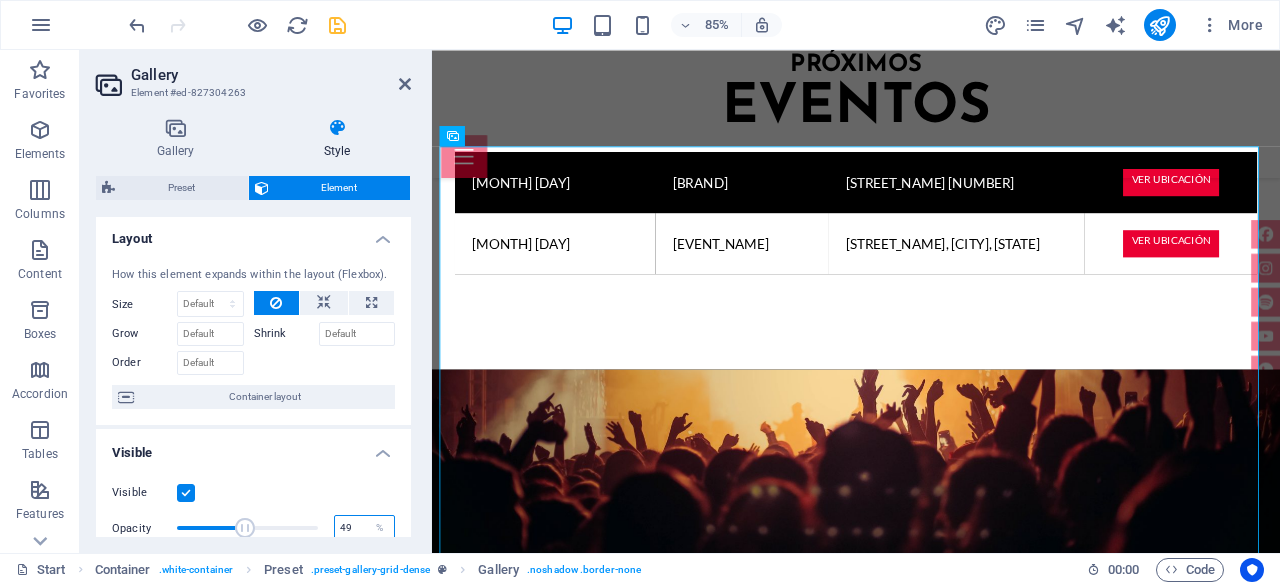 drag, startPoint x: 355, startPoint y: 531, endPoint x: 327, endPoint y: 531, distance: 28 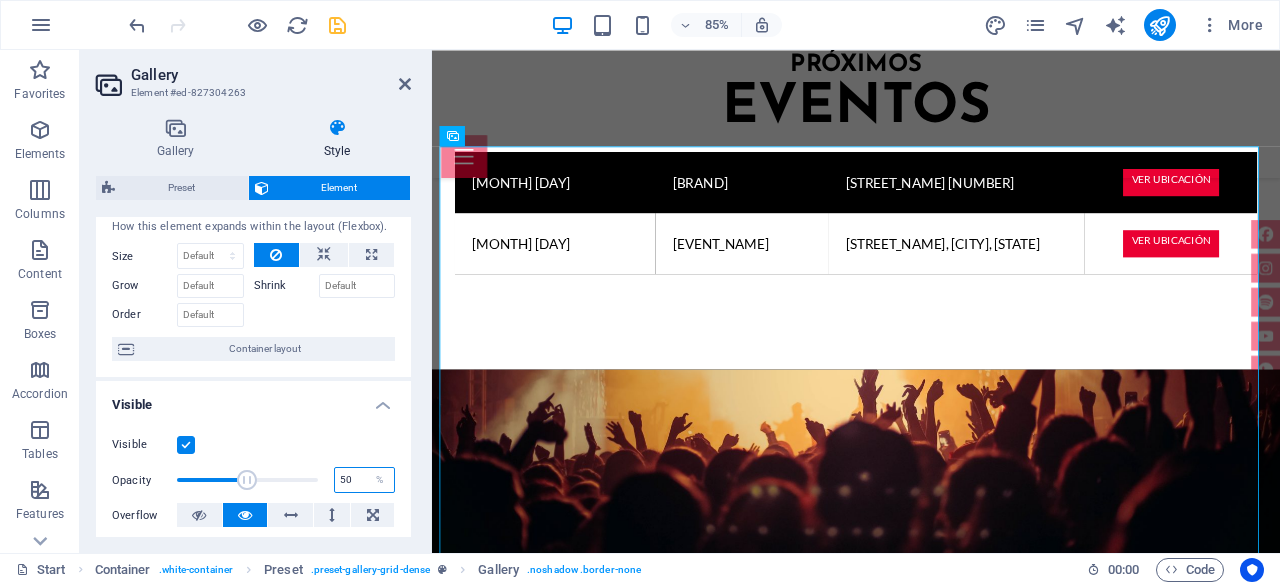 type on "50" 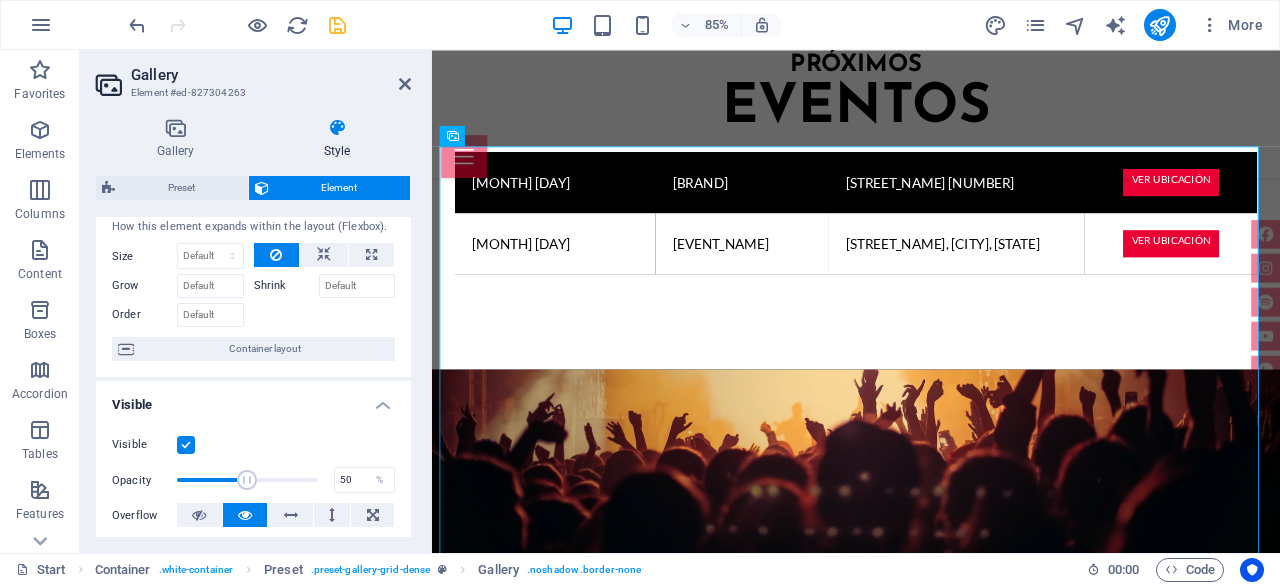 click on "Visible Opacity 50 % Overflow" at bounding box center (253, 480) 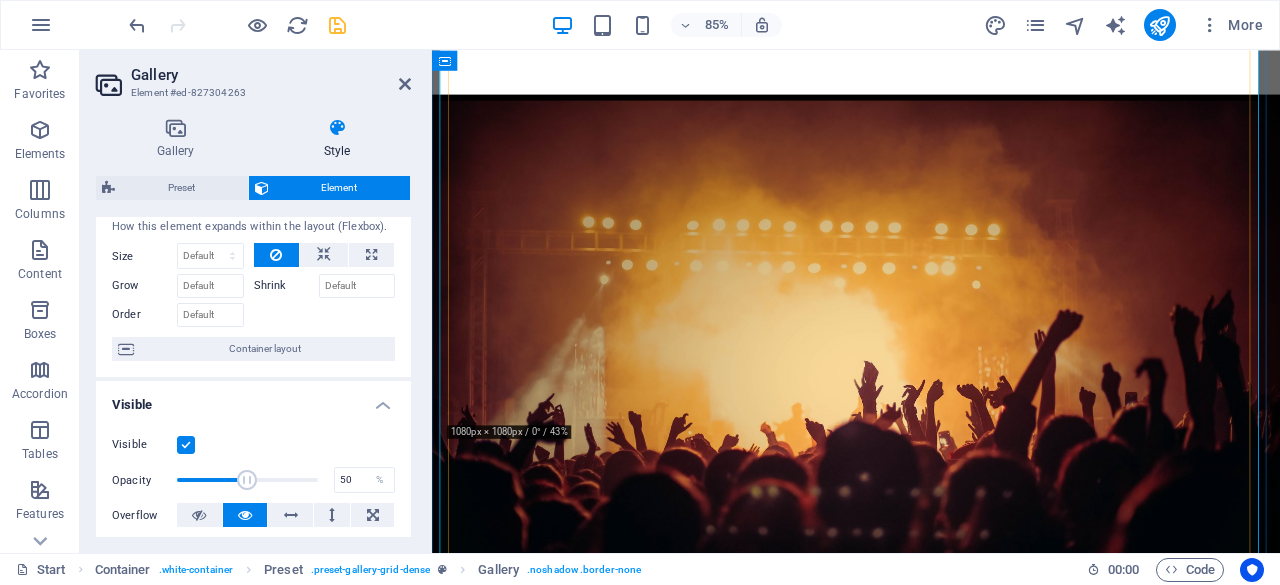 scroll, scrollTop: 3900, scrollLeft: 0, axis: vertical 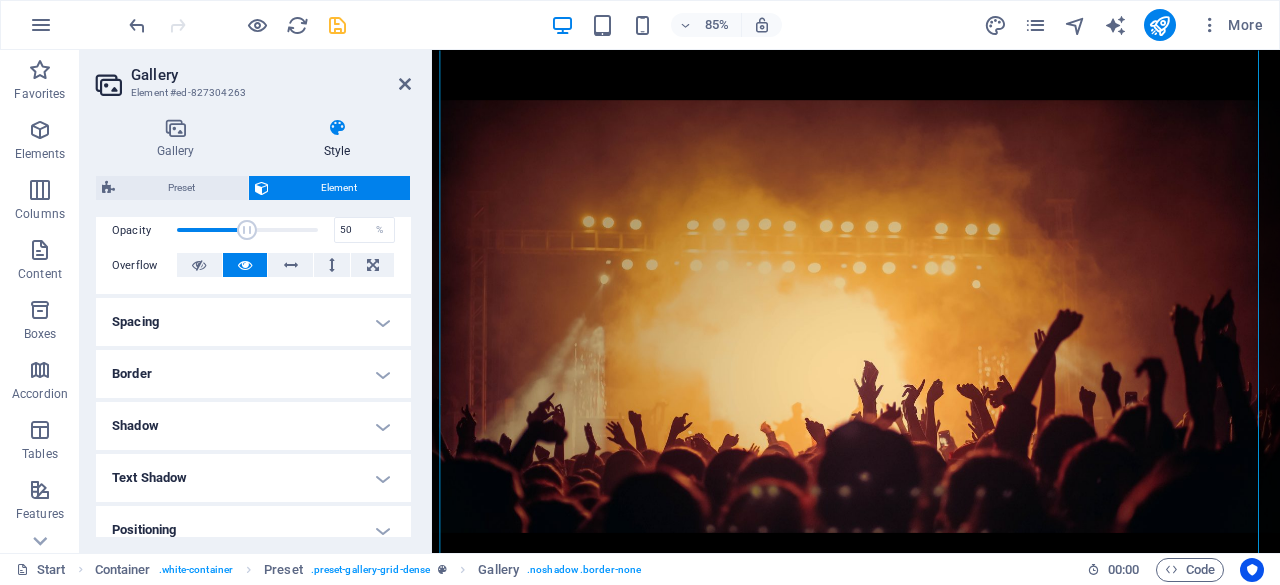 click on "Shadow" at bounding box center [253, 426] 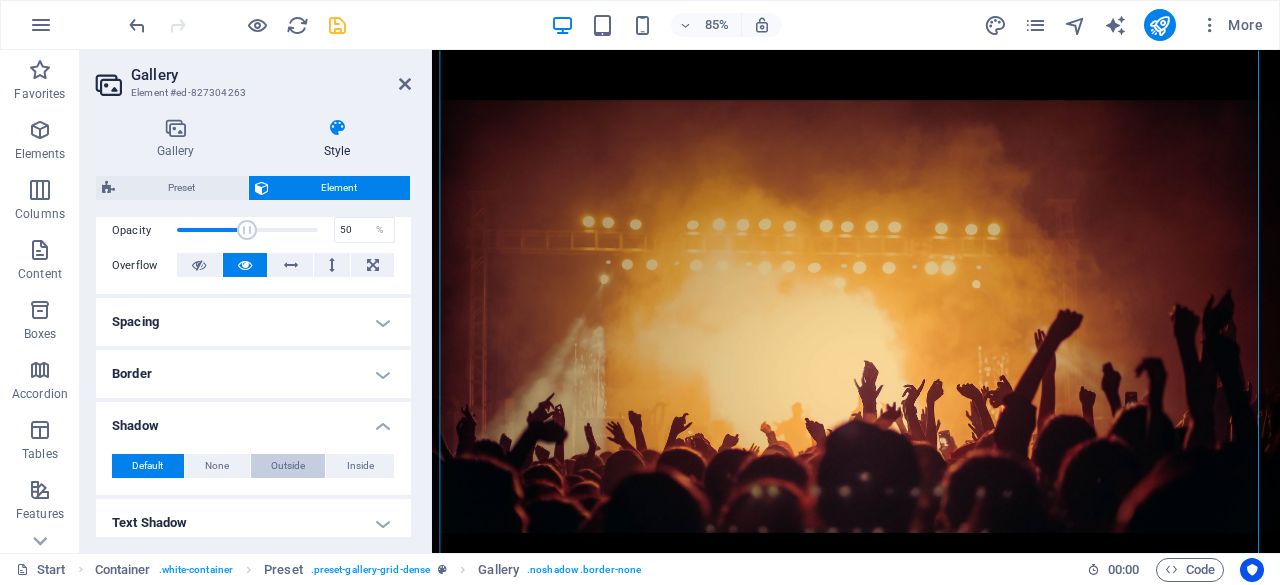 click on "Outside" at bounding box center (288, 466) 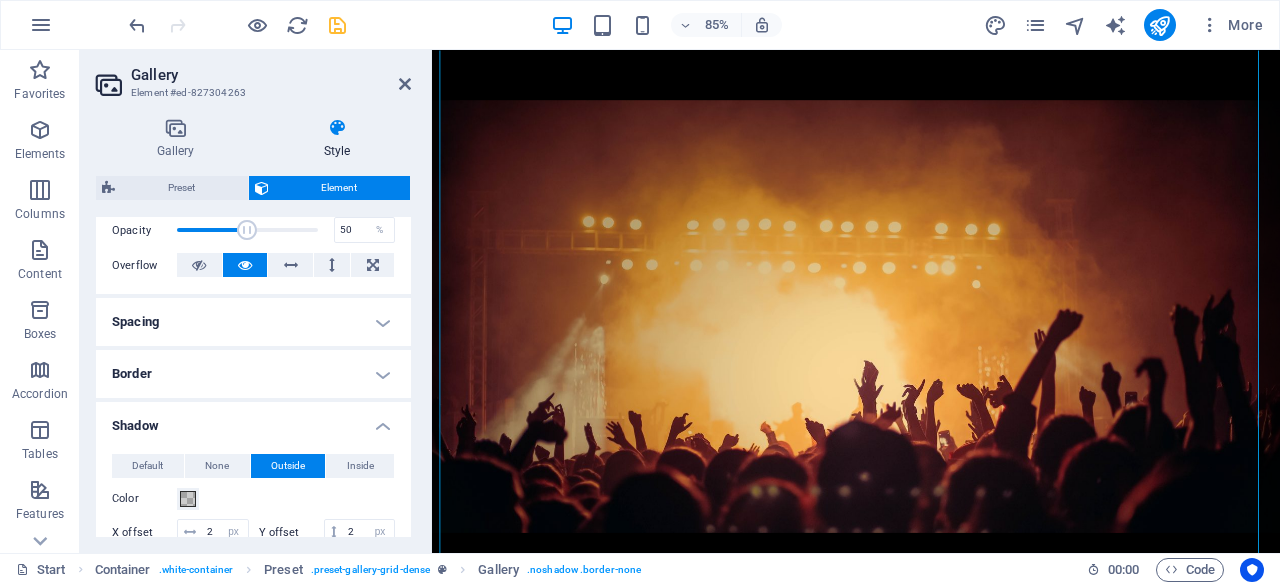 click on "Outside" at bounding box center [288, 466] 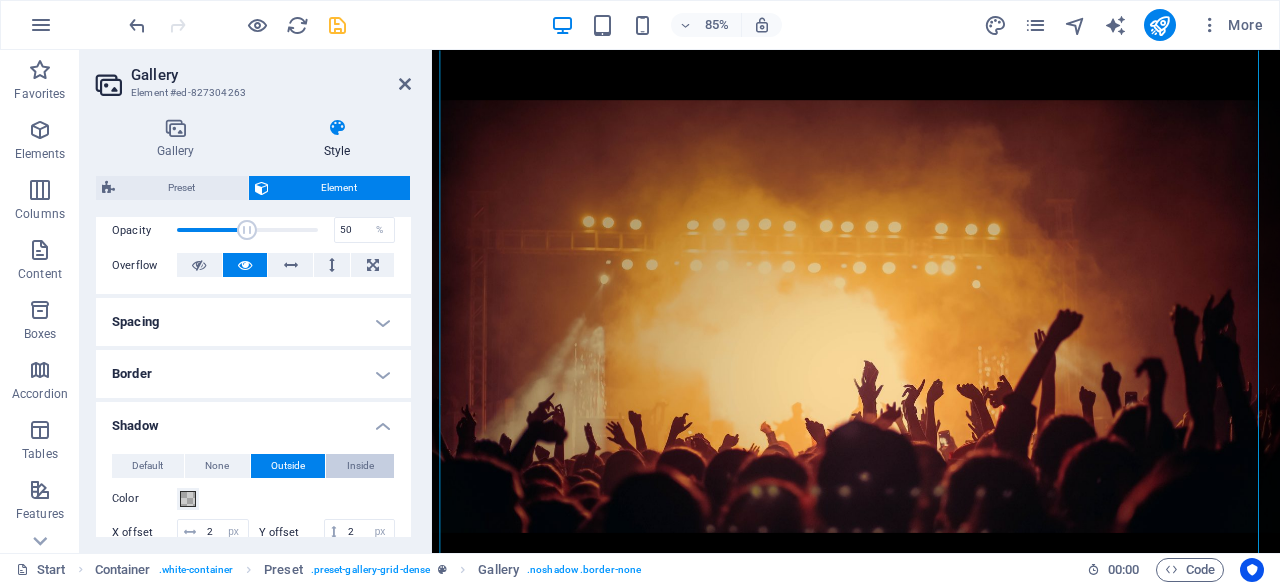 click on "Inside" at bounding box center [360, 466] 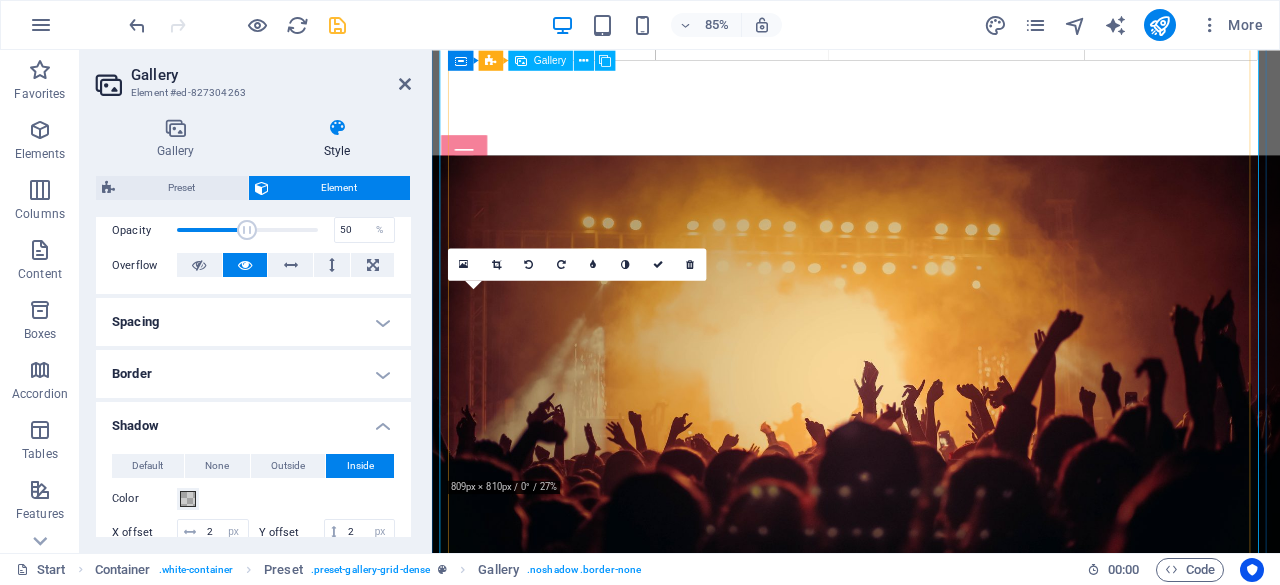 scroll, scrollTop: 3700, scrollLeft: 0, axis: vertical 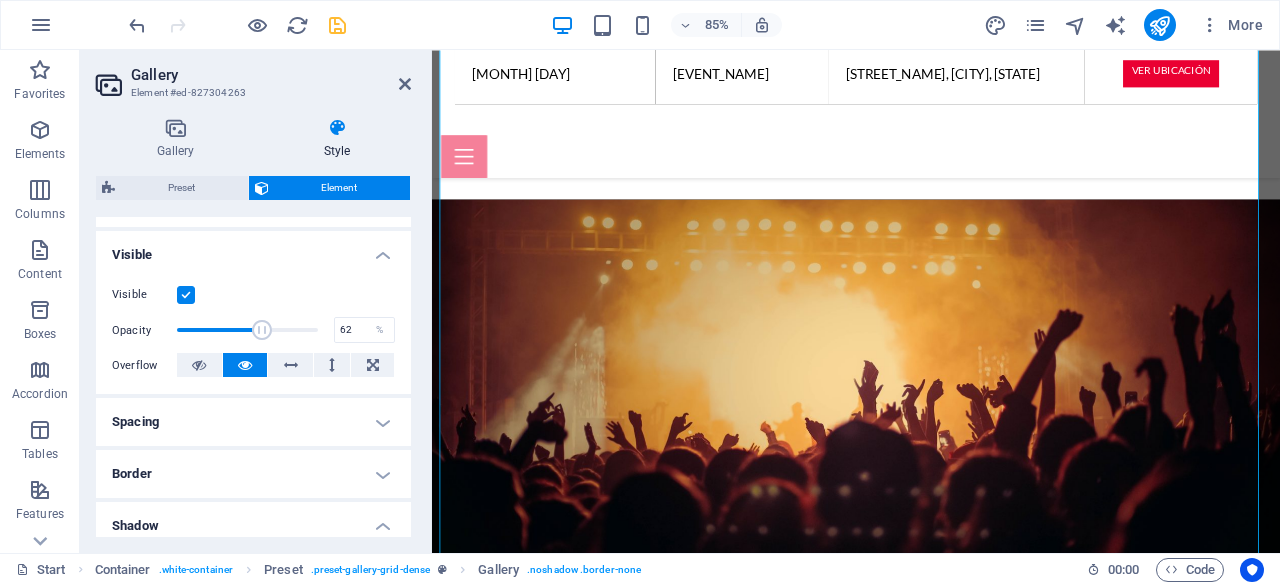 drag, startPoint x: 246, startPoint y: 333, endPoint x: 262, endPoint y: 333, distance: 16 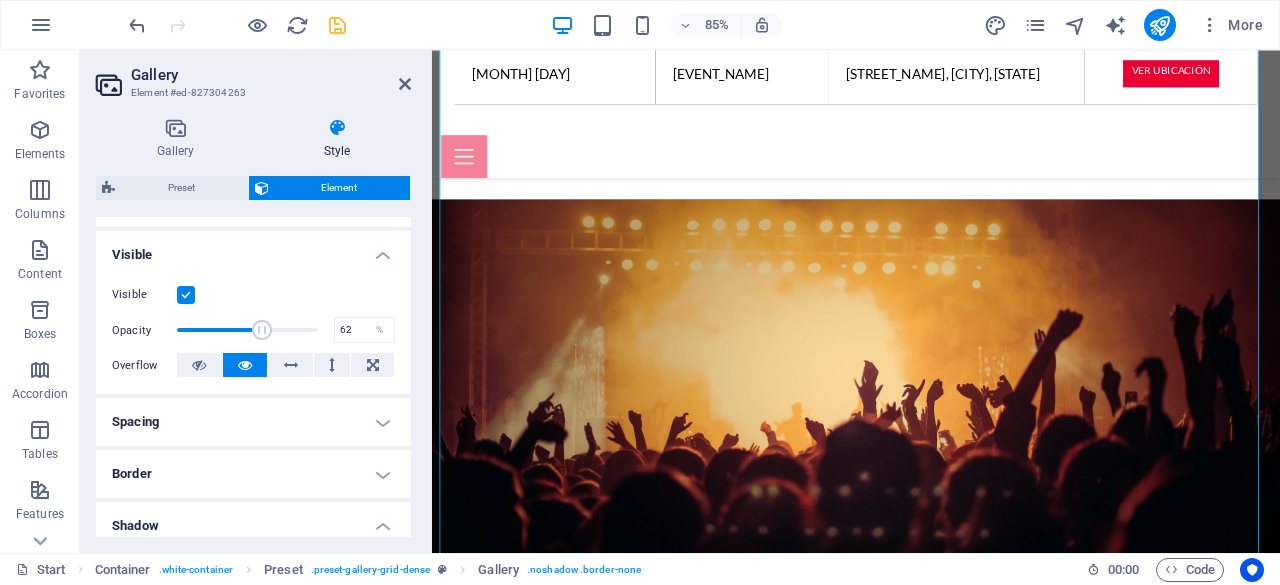 click at bounding box center [262, 330] 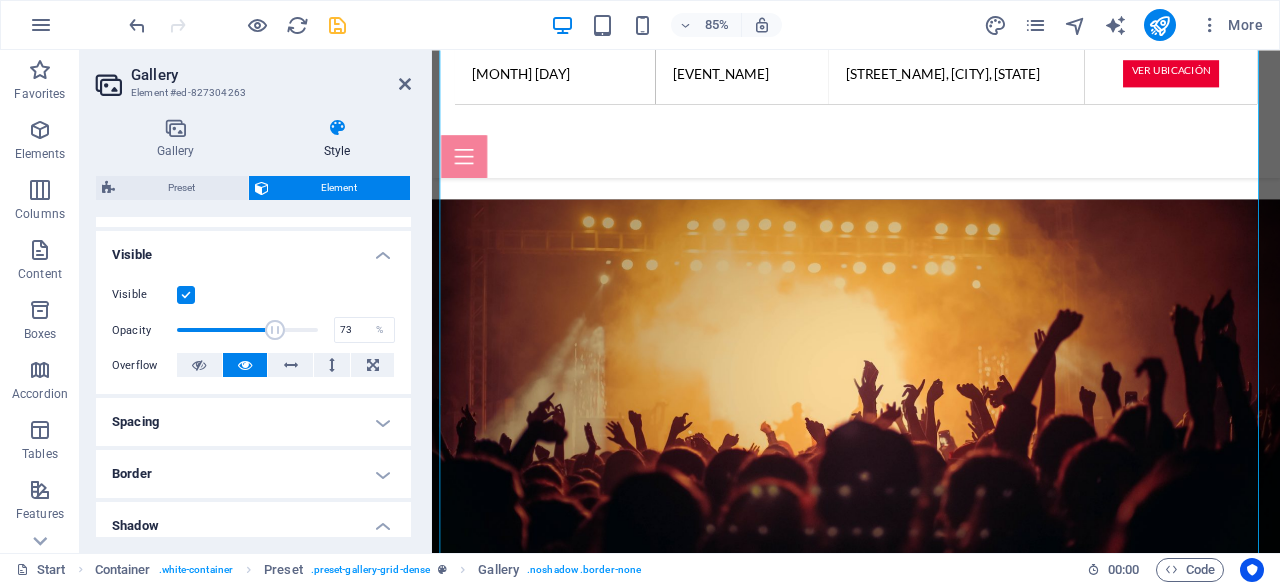 drag, startPoint x: 262, startPoint y: 333, endPoint x: 277, endPoint y: 333, distance: 15 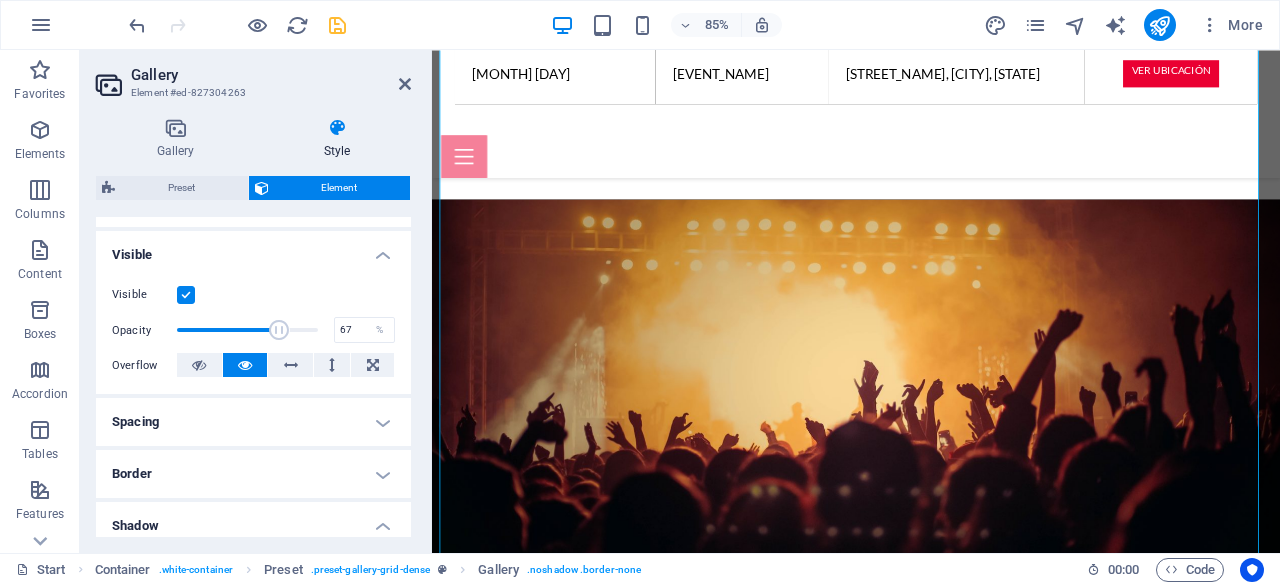 click at bounding box center [280, 330] 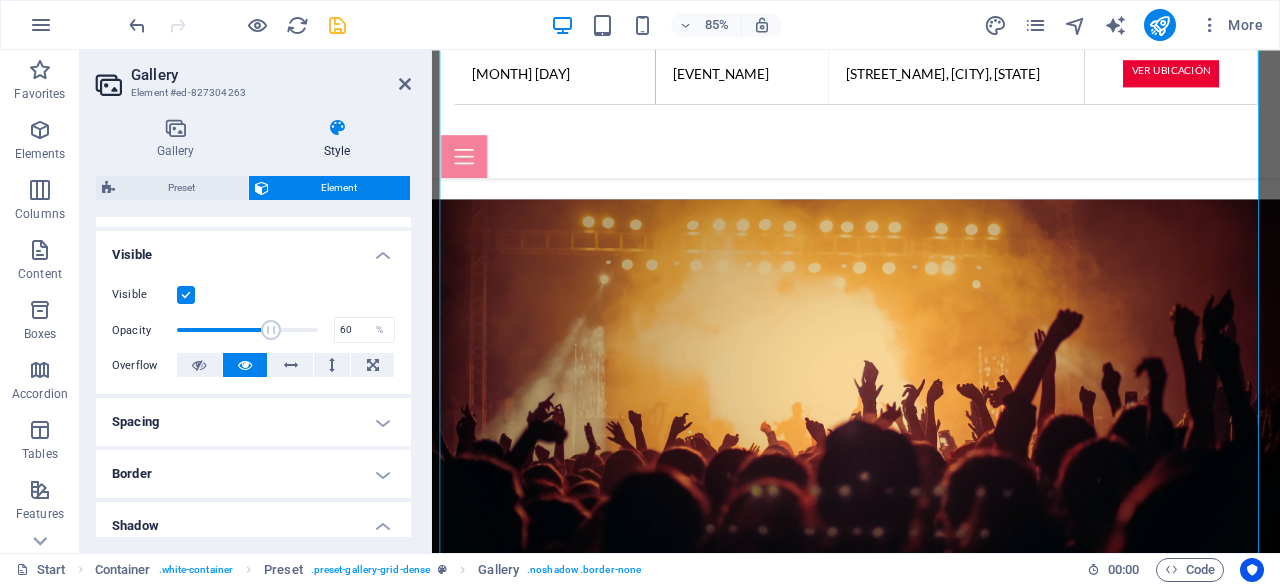 type on "59" 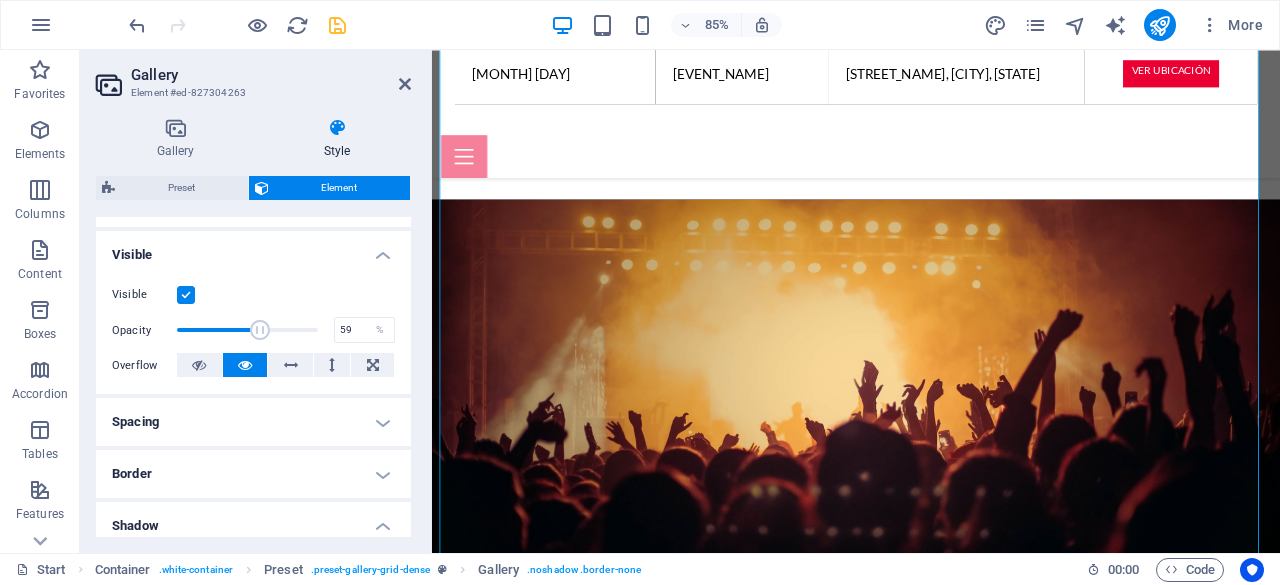 drag, startPoint x: 269, startPoint y: 328, endPoint x: 258, endPoint y: 327, distance: 11.045361 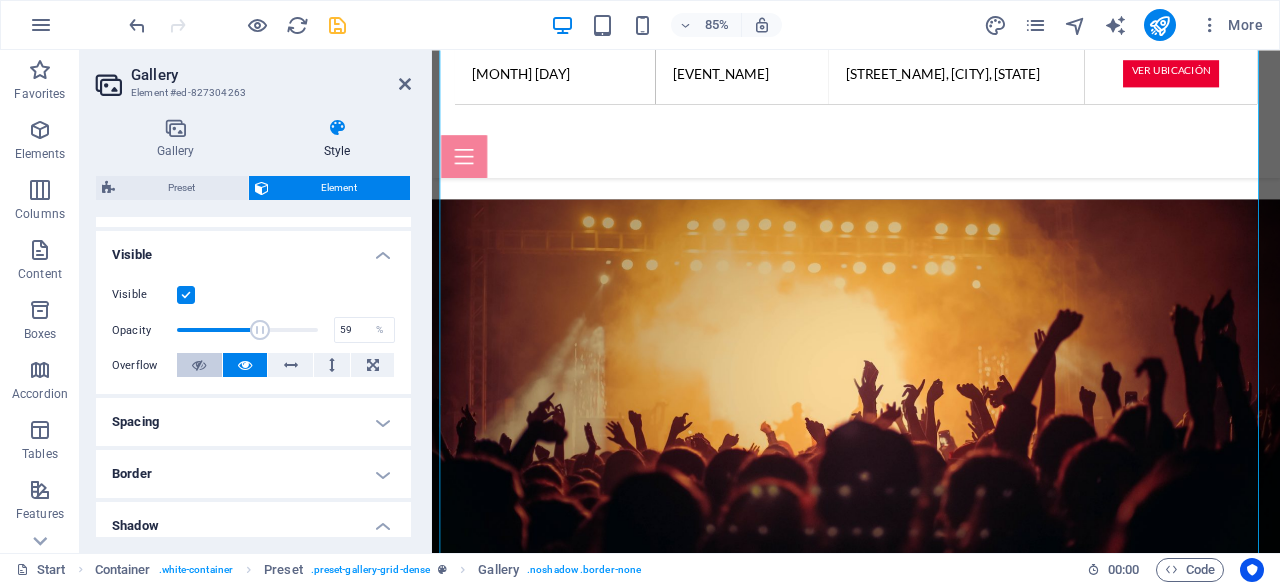 click at bounding box center (199, 365) 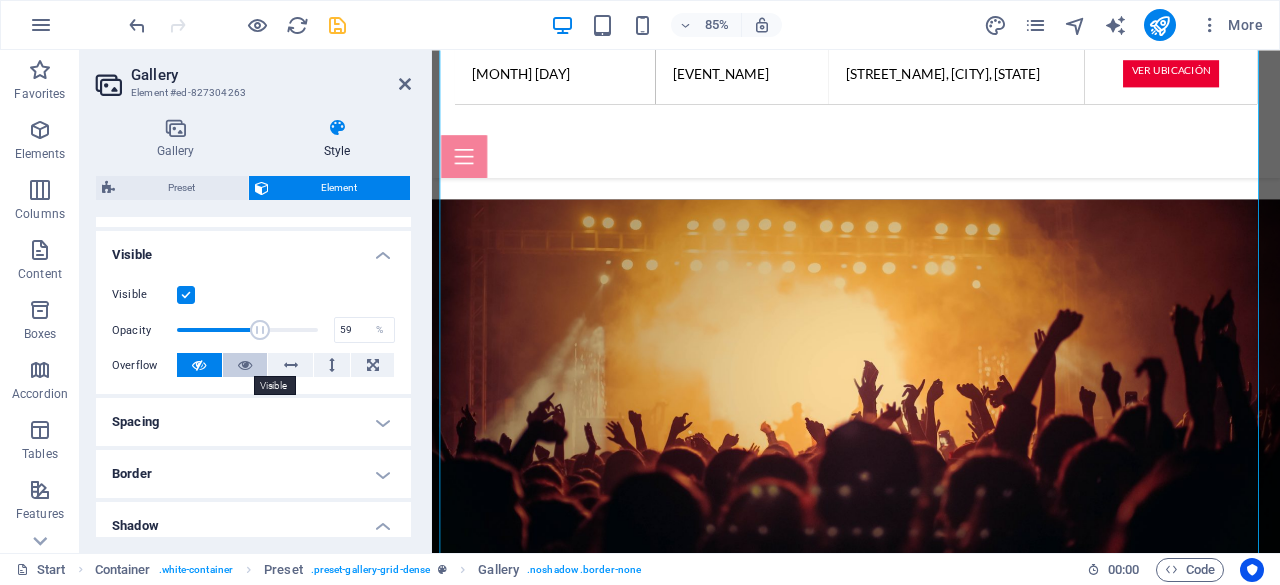 click at bounding box center (245, 365) 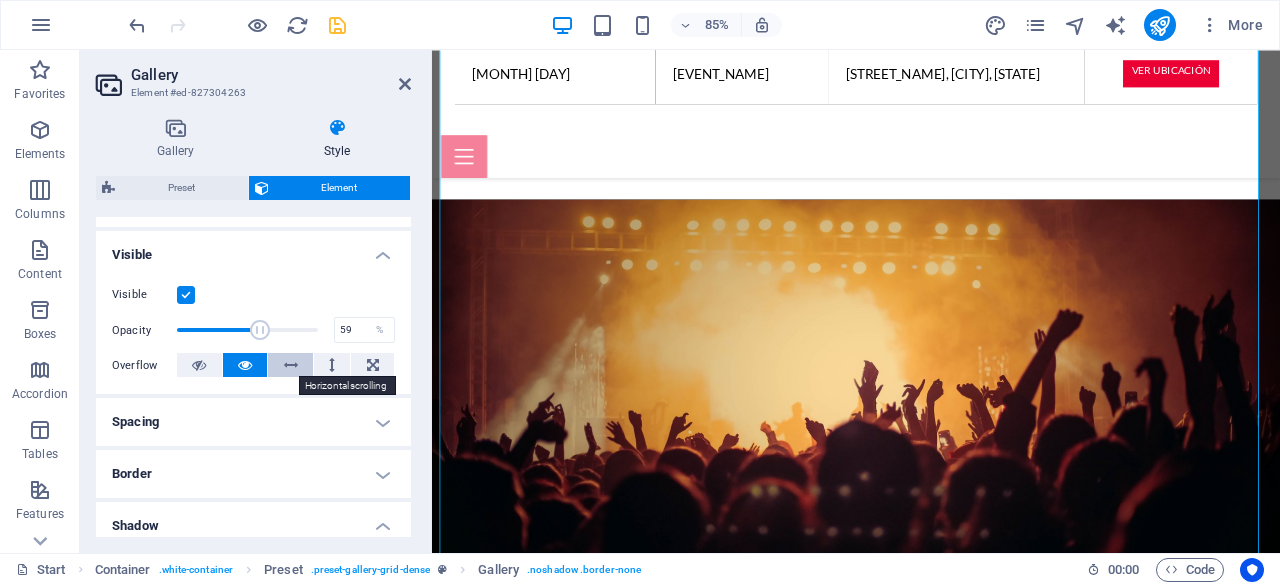 click at bounding box center (291, 365) 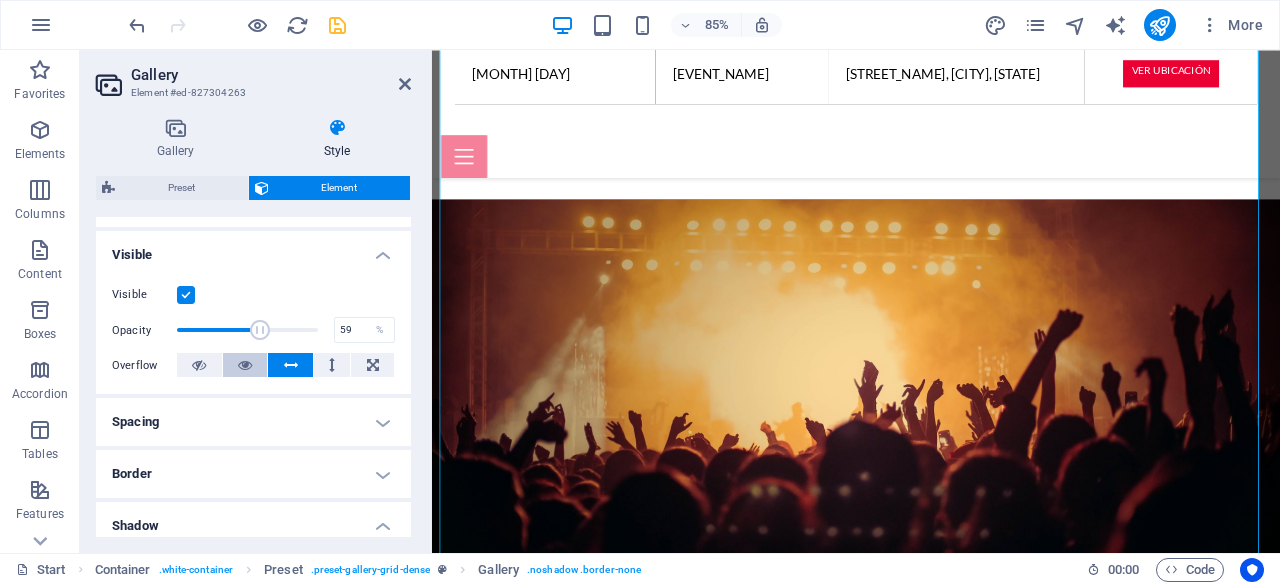 click at bounding box center (245, 365) 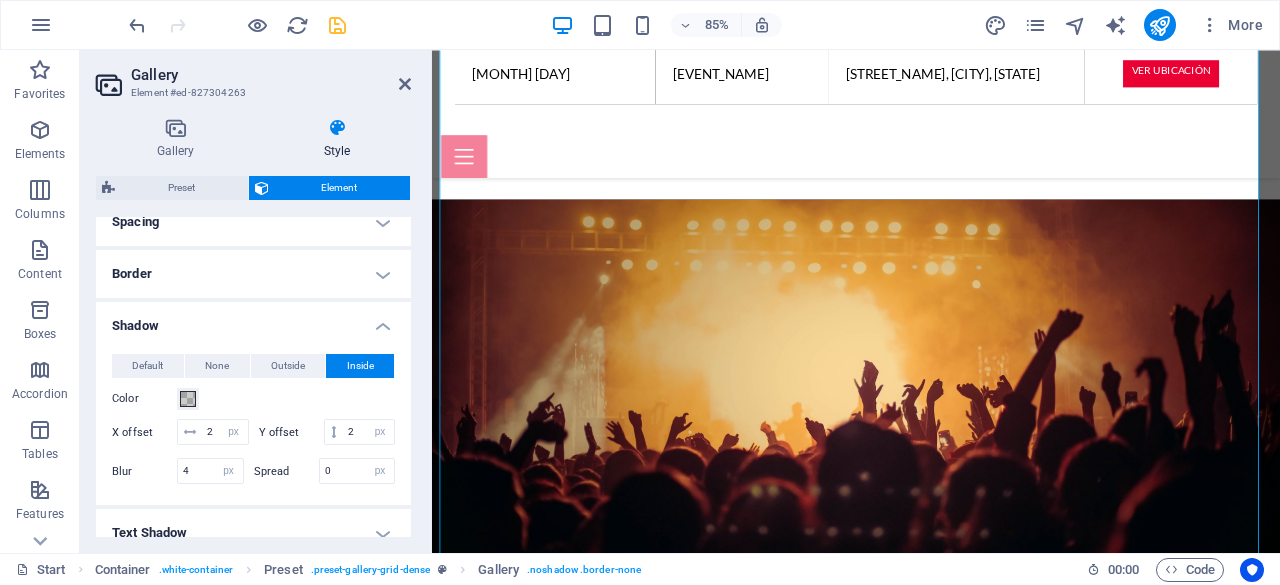 scroll, scrollTop: 500, scrollLeft: 0, axis: vertical 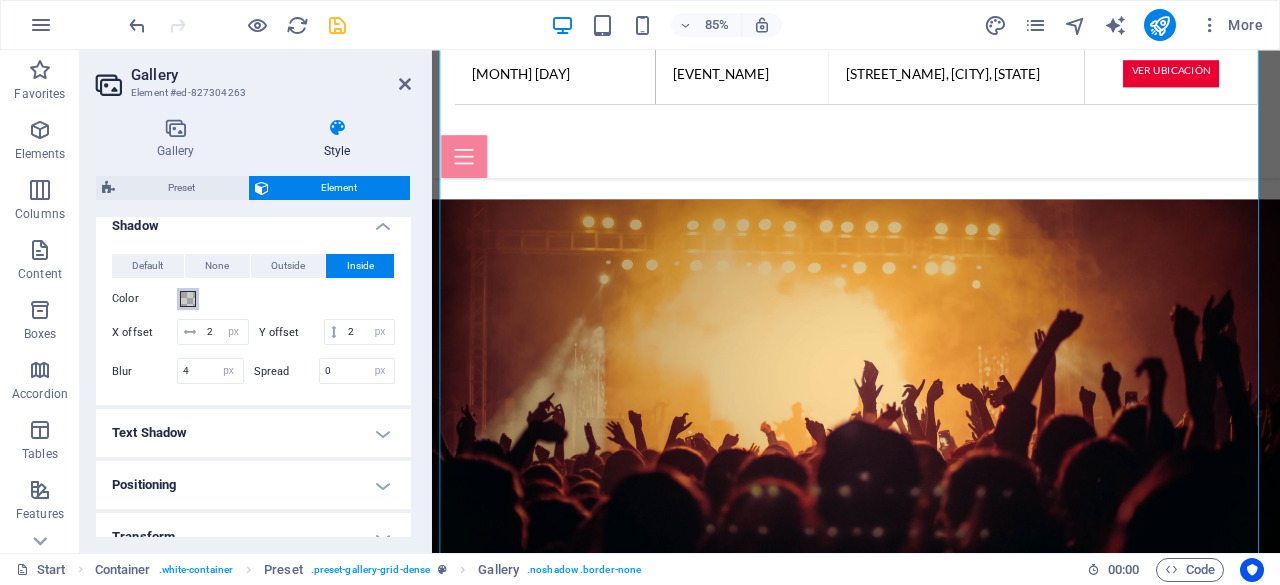 click at bounding box center [188, 299] 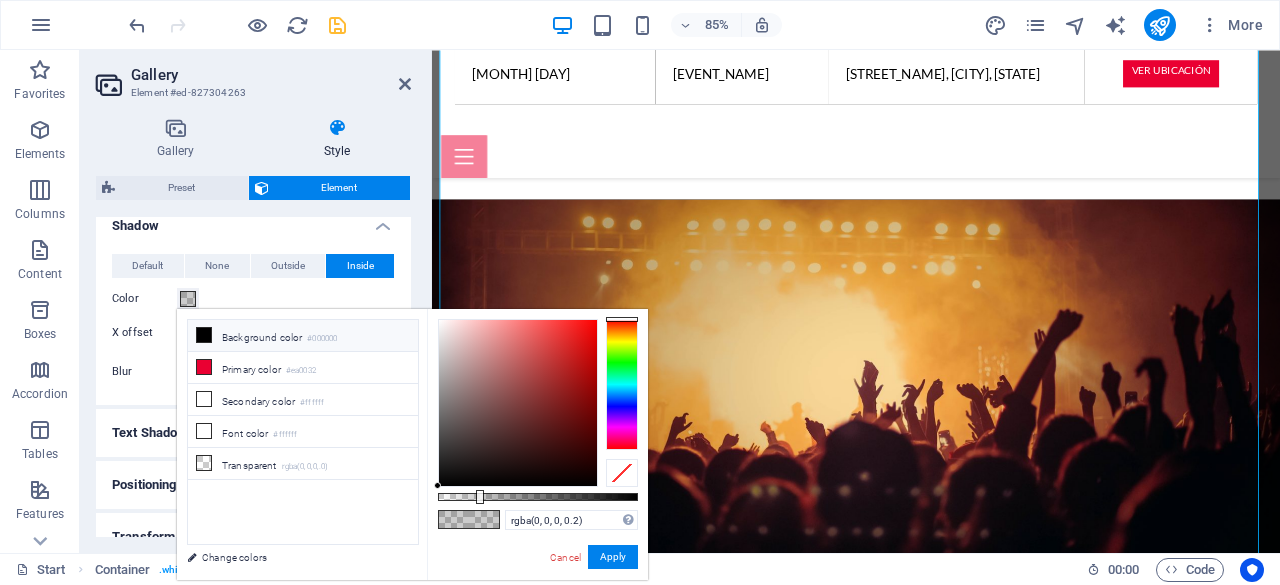 click on "Background color
#000000" at bounding box center [303, 336] 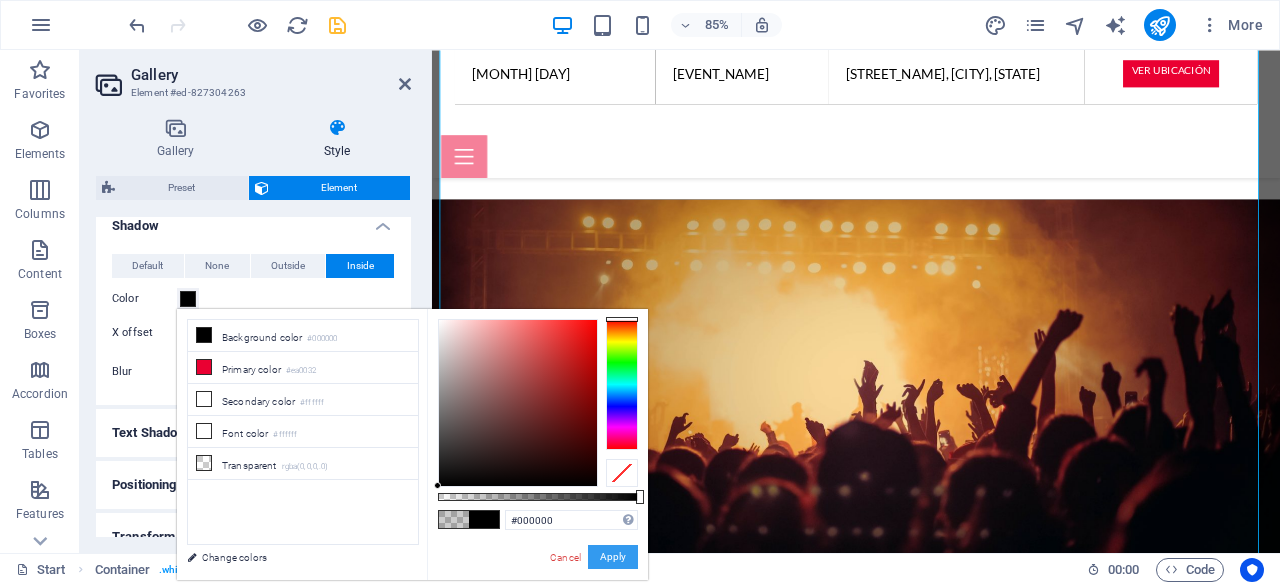 click on "Apply" at bounding box center (613, 557) 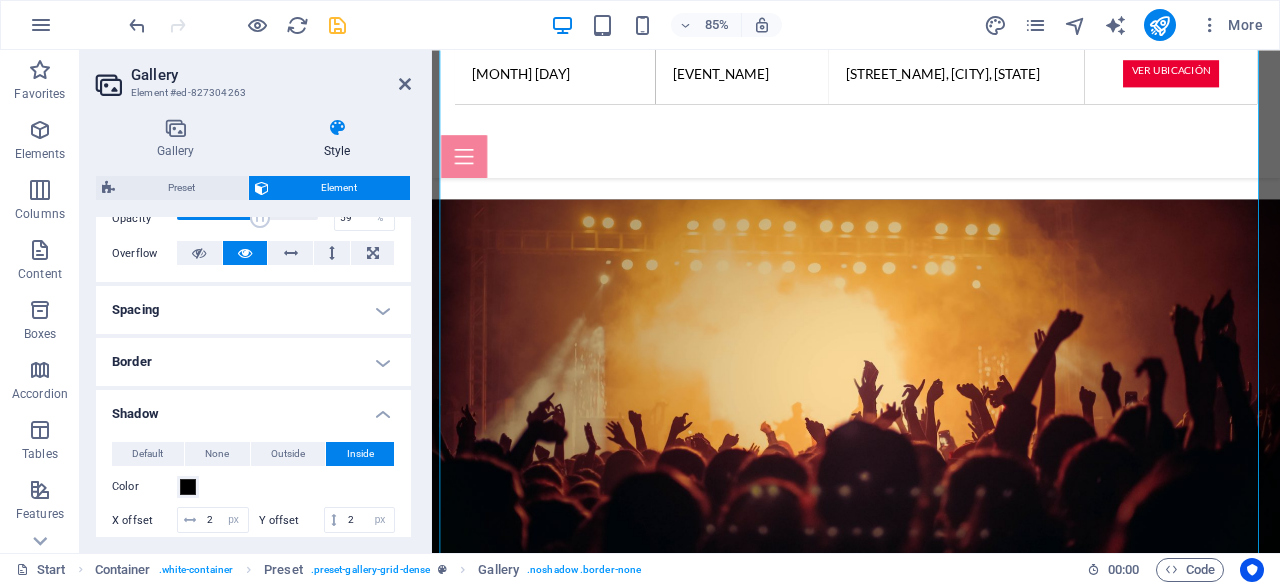 scroll, scrollTop: 200, scrollLeft: 0, axis: vertical 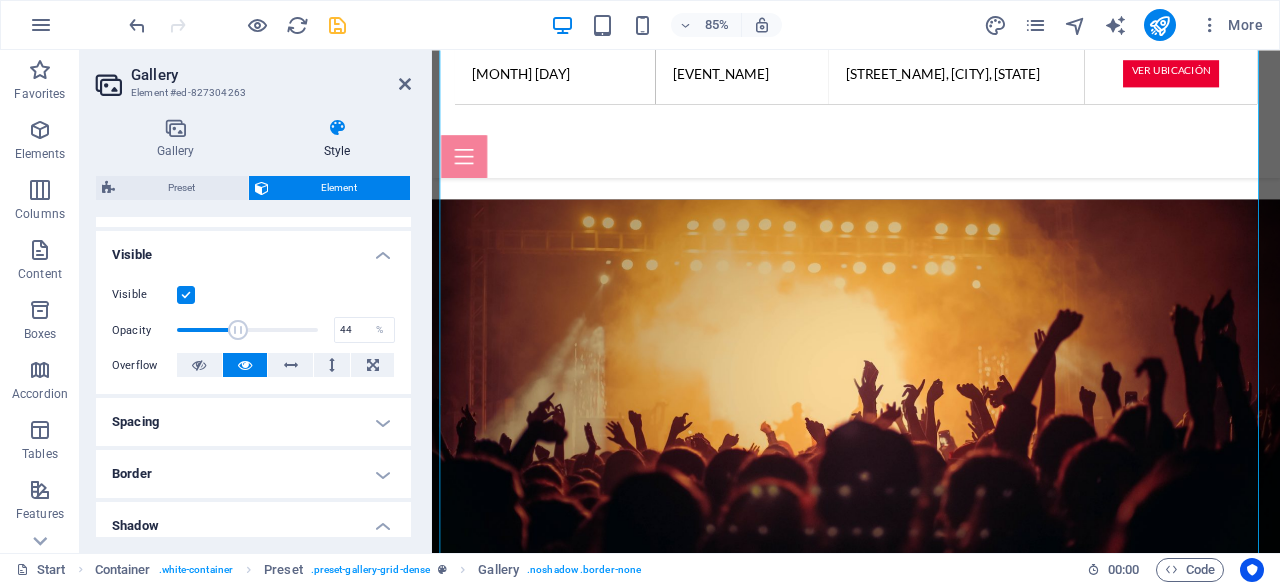 drag, startPoint x: 249, startPoint y: 325, endPoint x: 237, endPoint y: 324, distance: 12.0415945 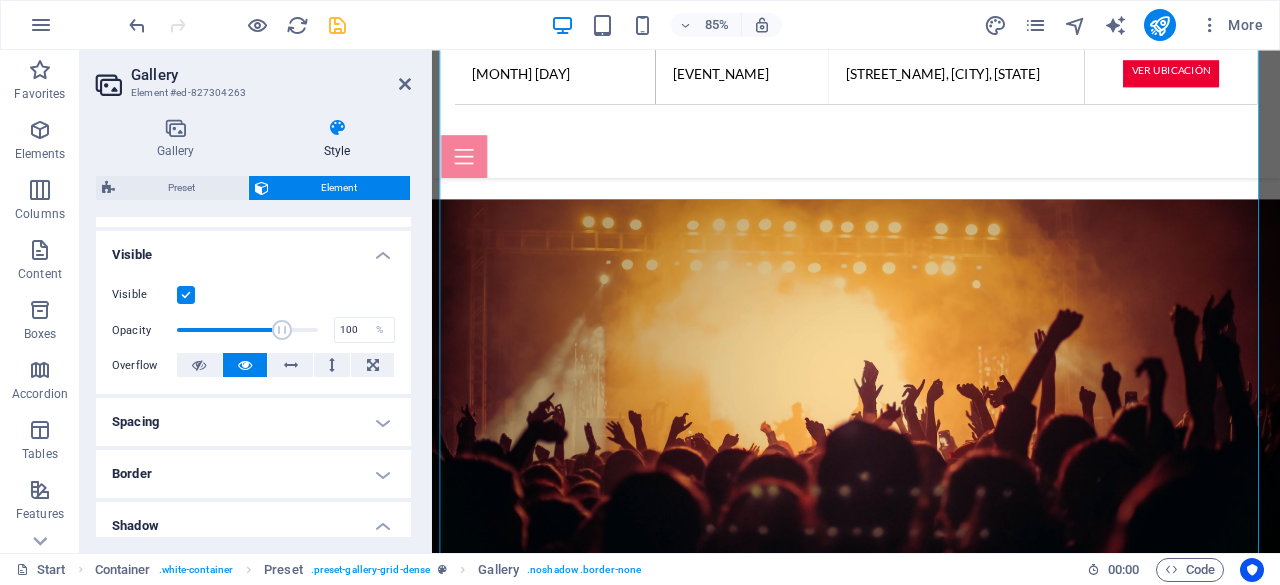 drag, startPoint x: 237, startPoint y: 324, endPoint x: 322, endPoint y: 332, distance: 85.37564 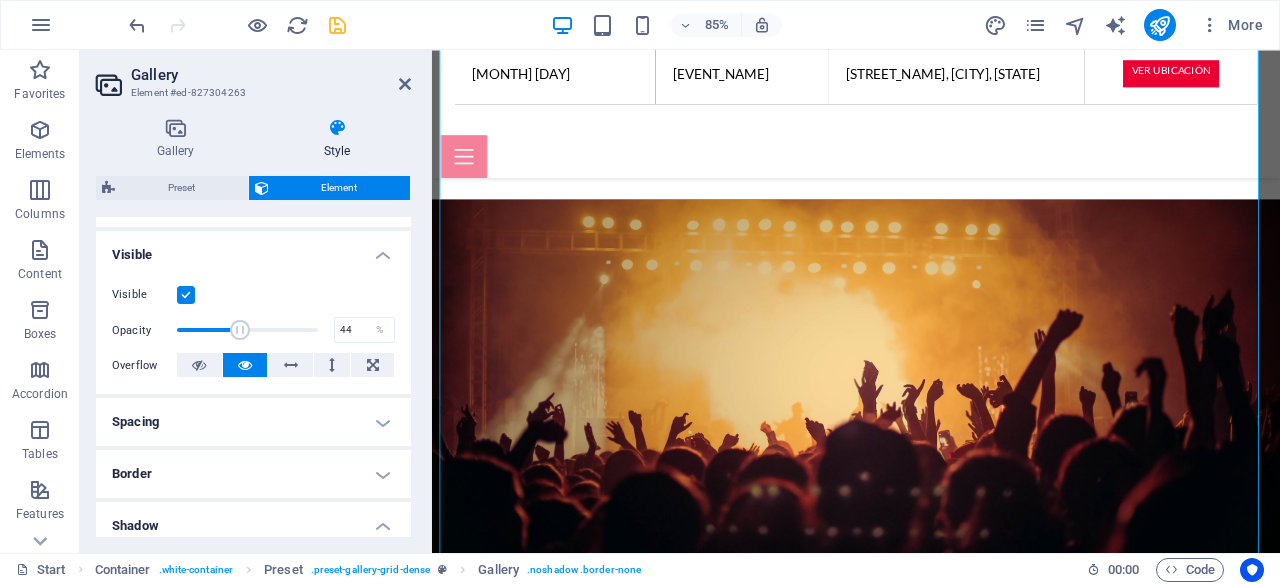 drag, startPoint x: 308, startPoint y: 329, endPoint x: 236, endPoint y: 321, distance: 72.443085 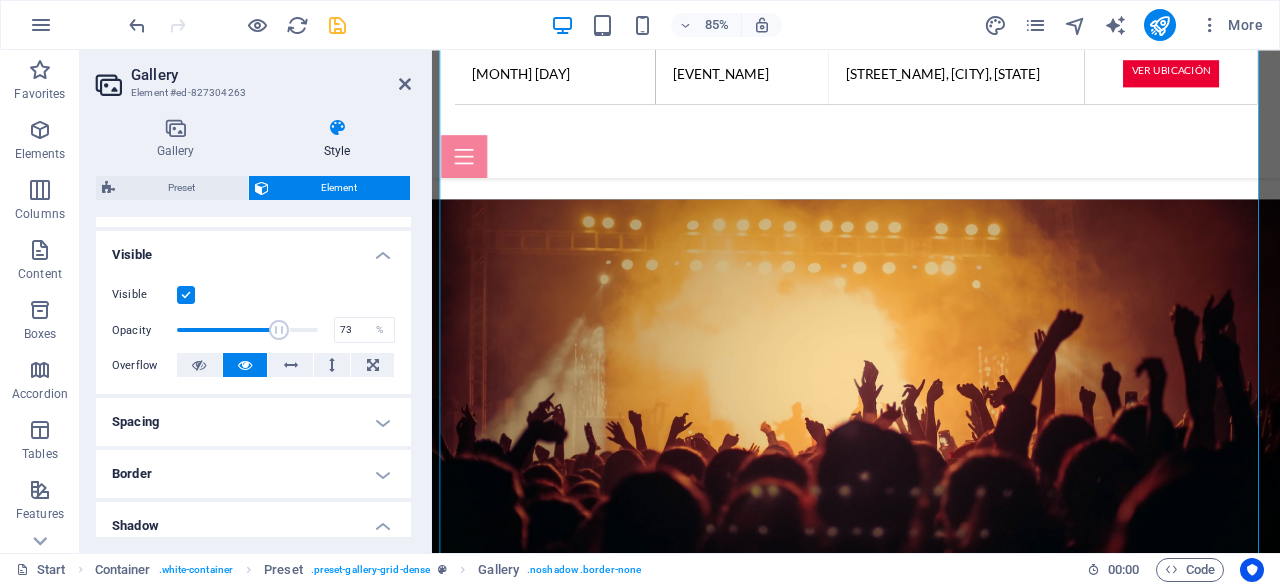 drag, startPoint x: 248, startPoint y: 327, endPoint x: 277, endPoint y: 333, distance: 29.614185 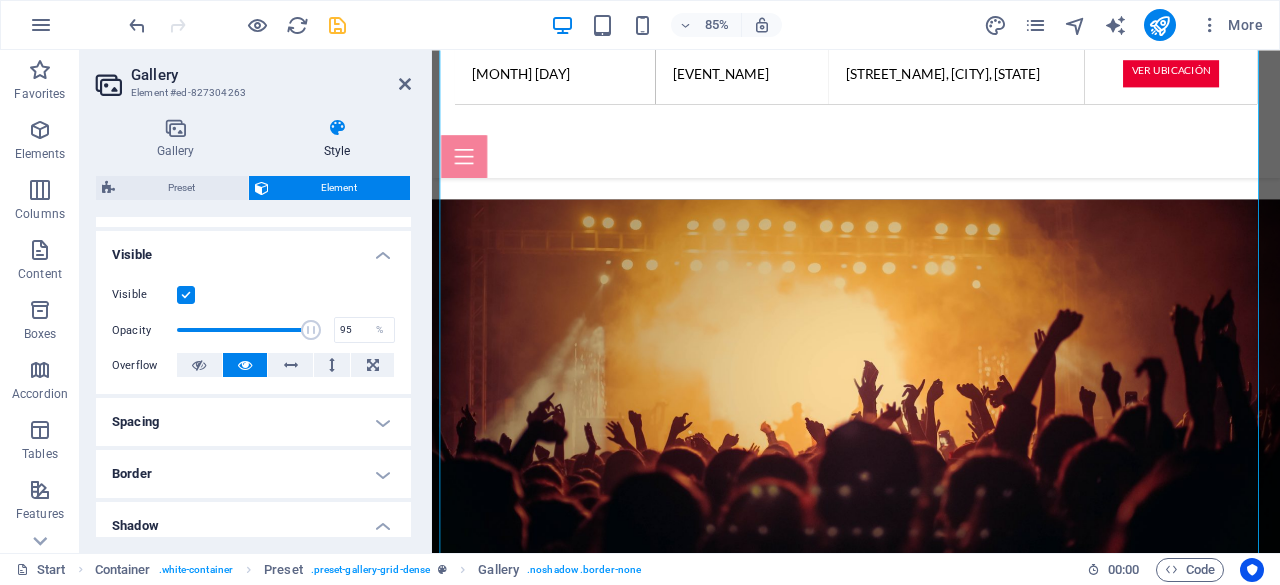 drag, startPoint x: 277, startPoint y: 333, endPoint x: 307, endPoint y: 340, distance: 30.805843 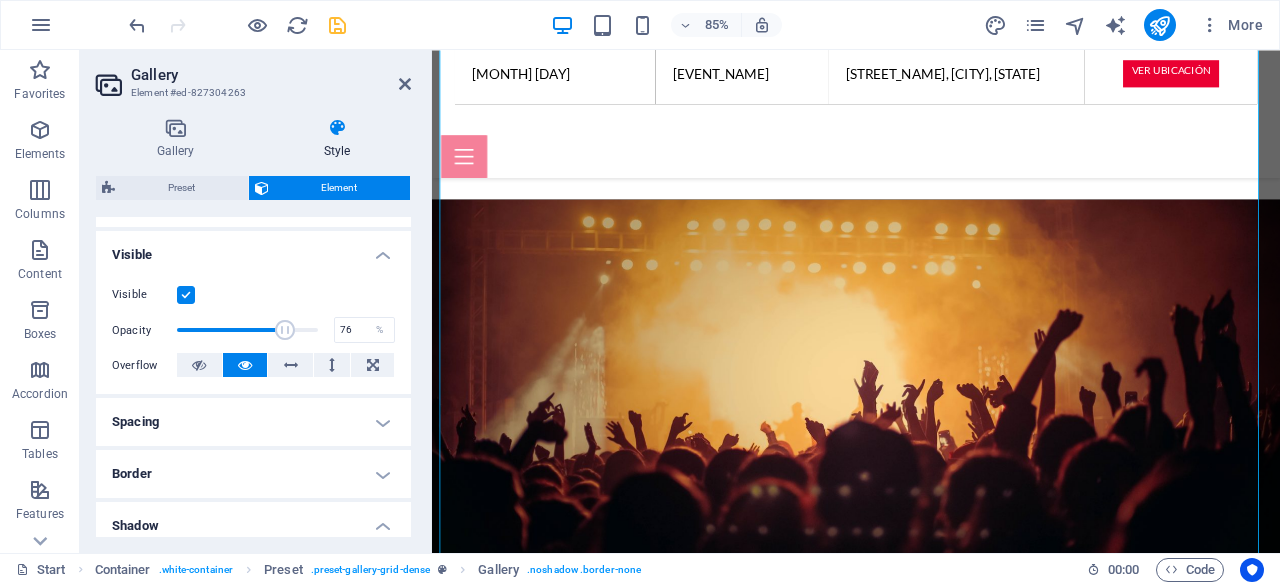 drag, startPoint x: 304, startPoint y: 335, endPoint x: 281, endPoint y: 331, distance: 23.345236 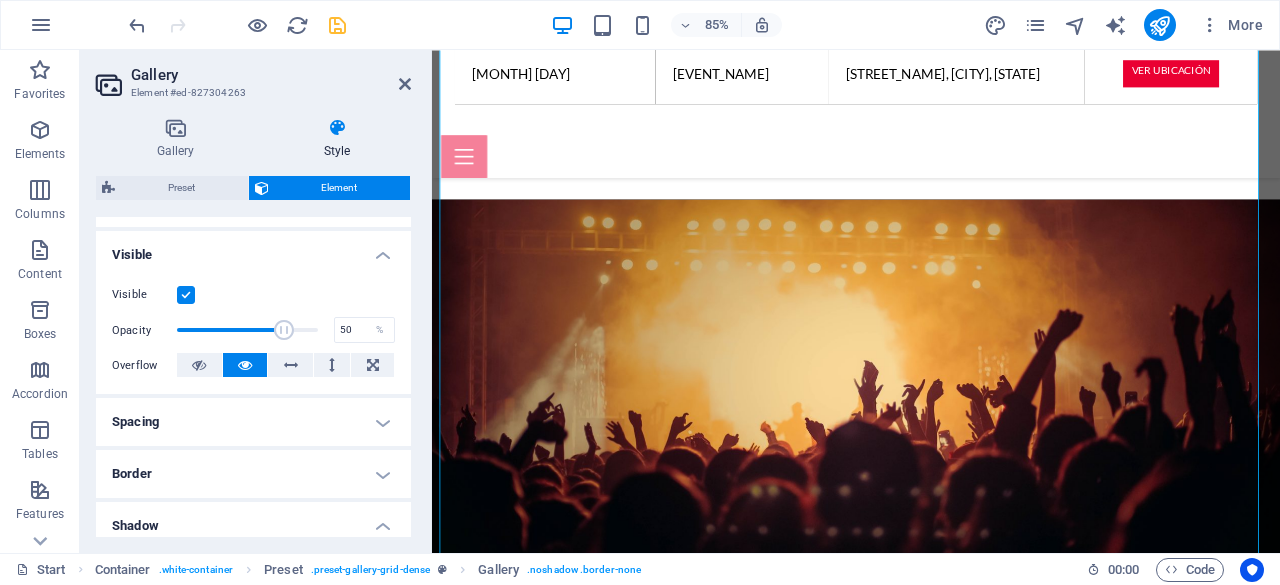 type on "49" 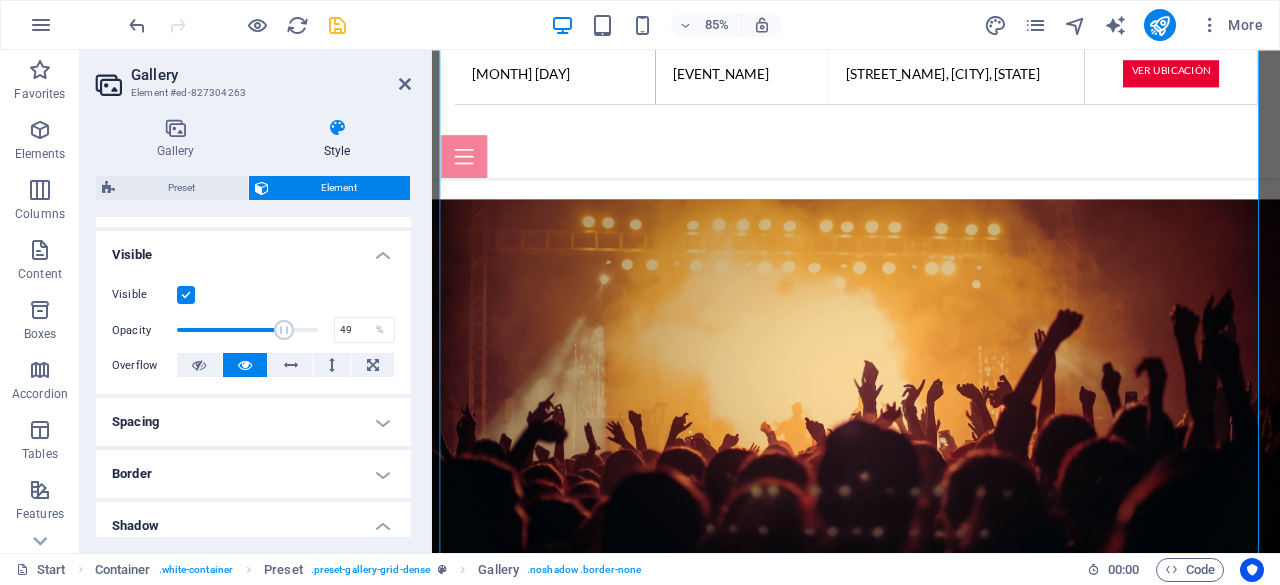click at bounding box center [284, 330] 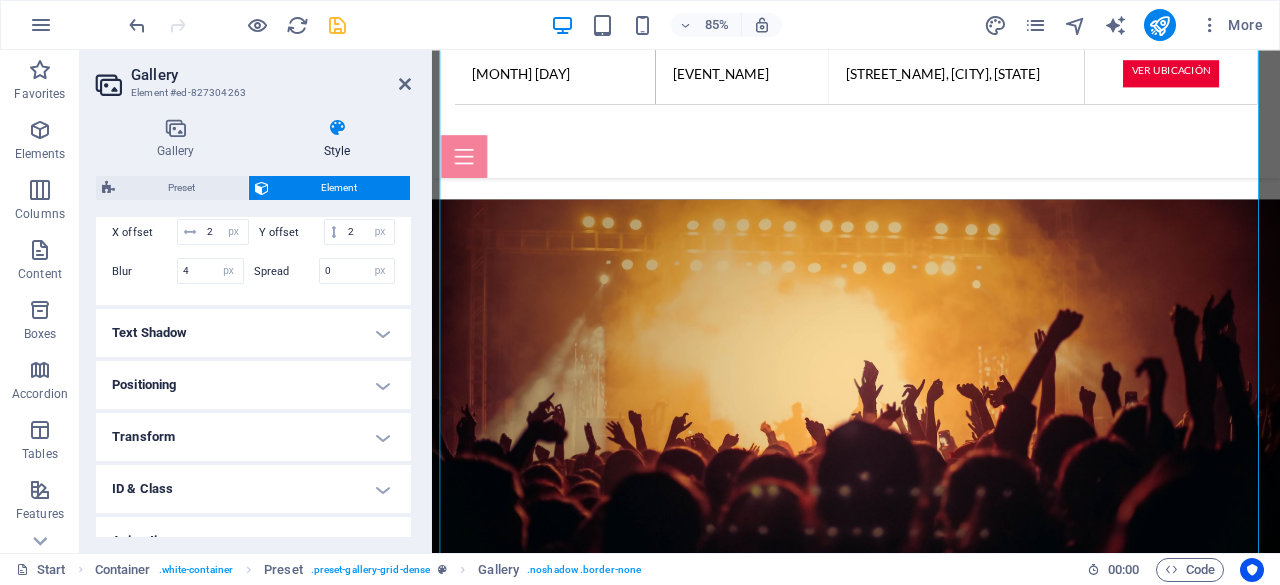 scroll, scrollTop: 703, scrollLeft: 0, axis: vertical 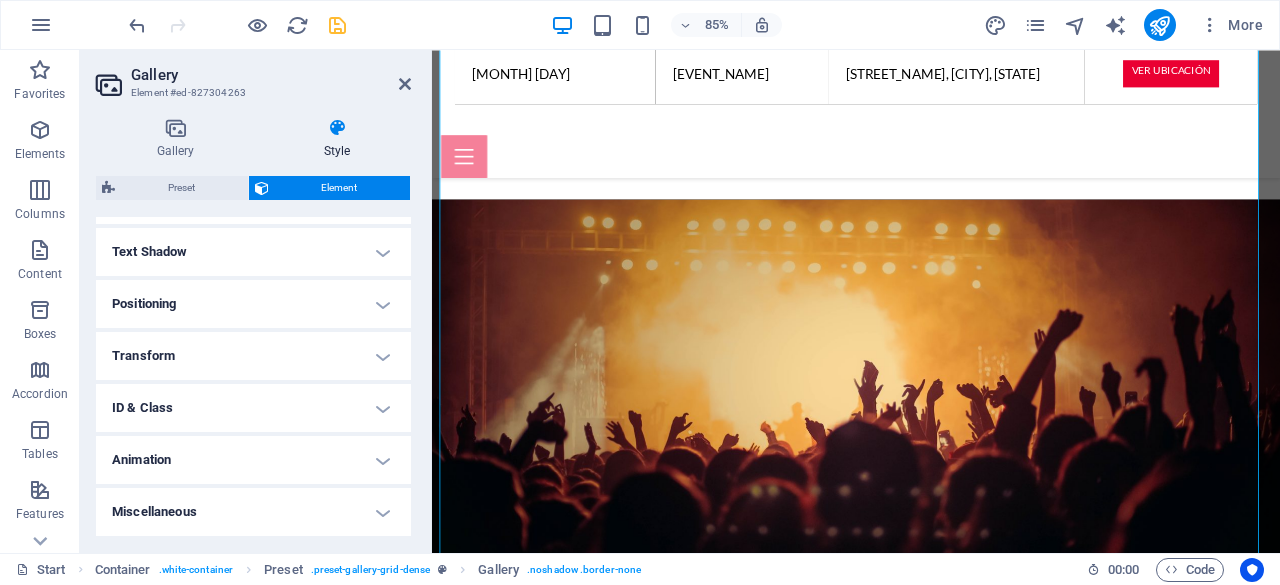 click on "Animation" at bounding box center (253, 460) 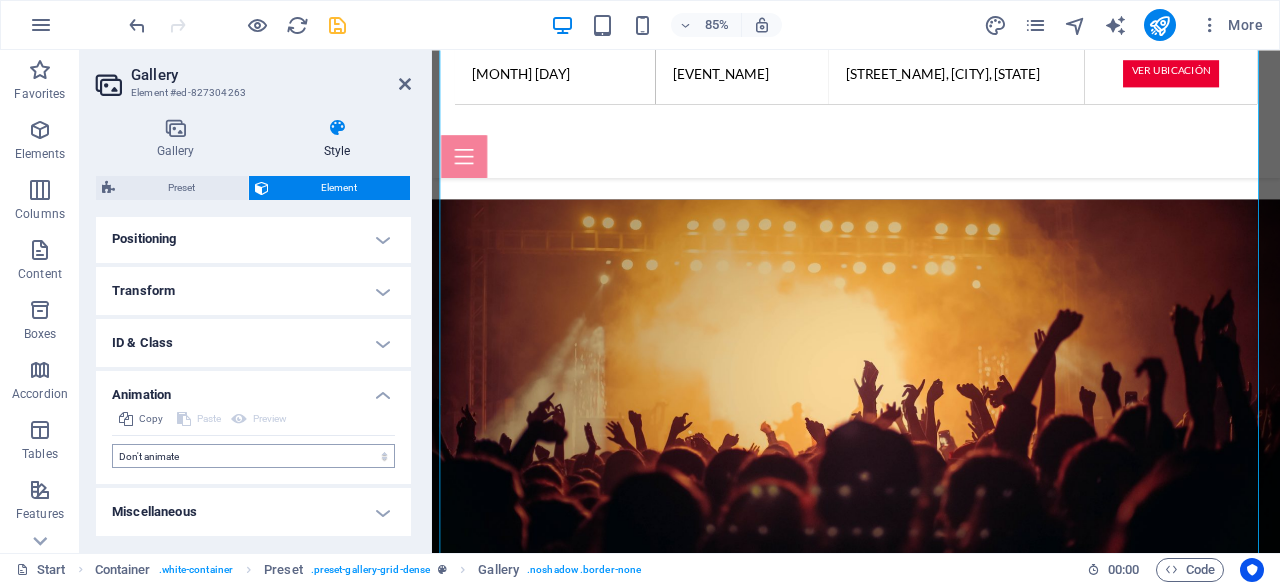 scroll, scrollTop: 768, scrollLeft: 0, axis: vertical 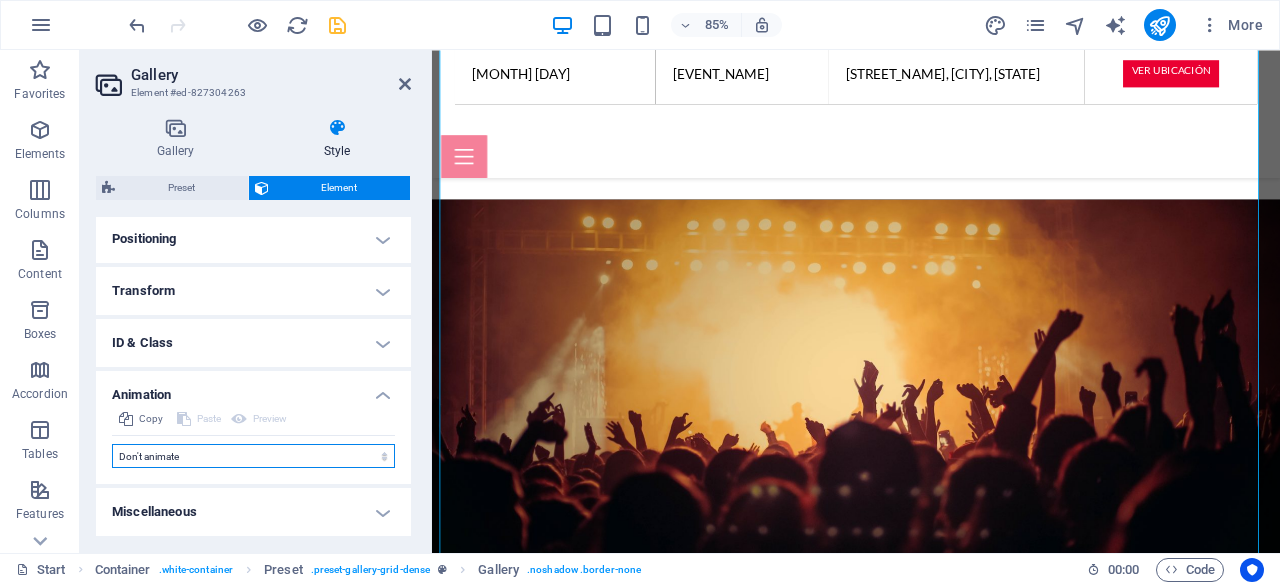 click on "Don't animate Show / Hide Slide up/down Zoom in/out Slide left to right Slide right to left Slide top to bottom Slide bottom to top Pulse Blink Open as overlay" at bounding box center [253, 456] 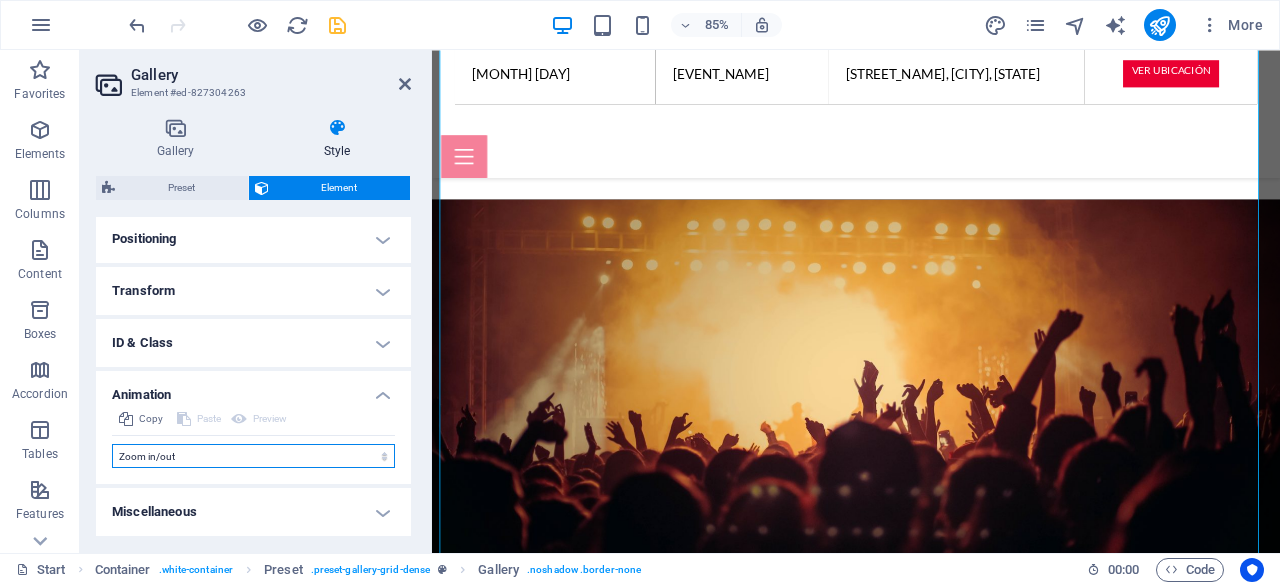 click on "Don't animate Show / Hide Slide up/down Zoom in/out Slide left to right Slide right to left Slide top to bottom Slide bottom to top Pulse Blink Open as overlay" at bounding box center [253, 456] 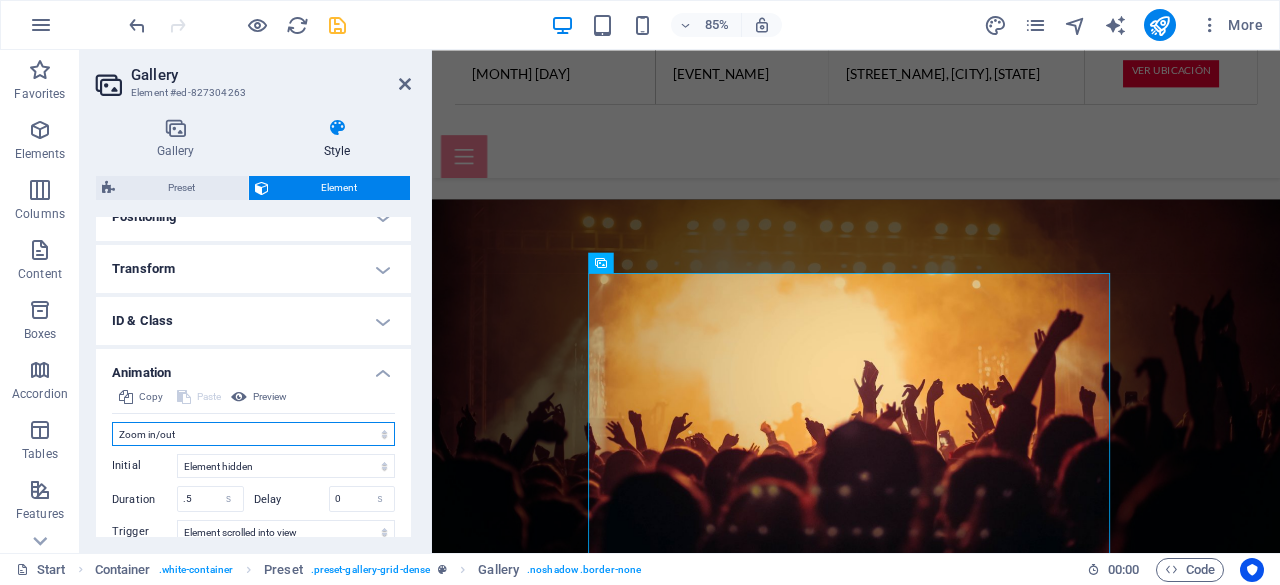 click on "Don't animate Show / Hide Slide up/down Zoom in/out Slide left to right Slide right to left Slide top to bottom Slide bottom to top Pulse Blink Open as overlay" at bounding box center [253, 434] 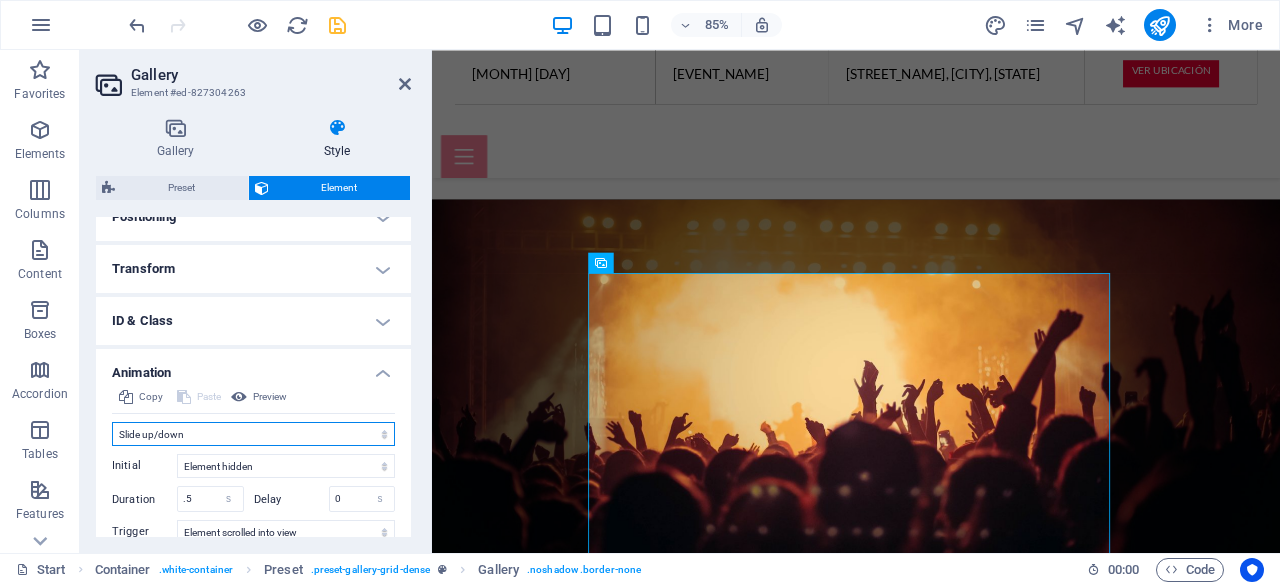 click on "Don't animate Show / Hide Slide up/down Zoom in/out Slide left to right Slide right to left Slide top to bottom Slide bottom to top Pulse Blink Open as overlay" at bounding box center [253, 434] 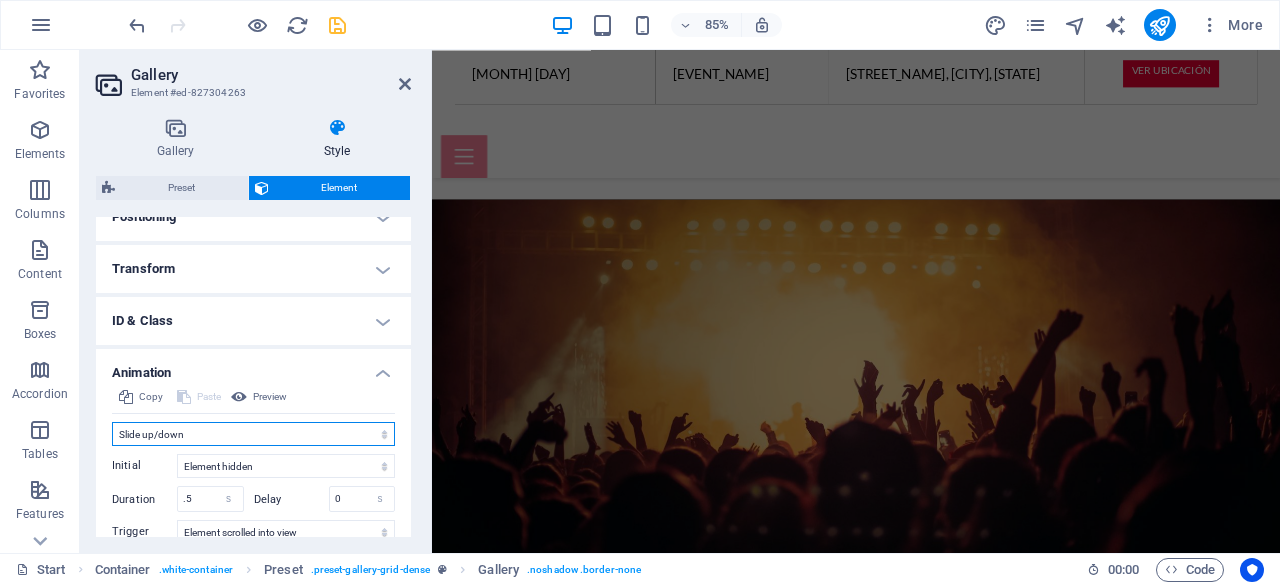 click on "Don't animate Show / Hide Slide up/down Zoom in/out Slide left to right Slide right to left Slide top to bottom Slide bottom to top Pulse Blink Open as overlay" at bounding box center [253, 434] 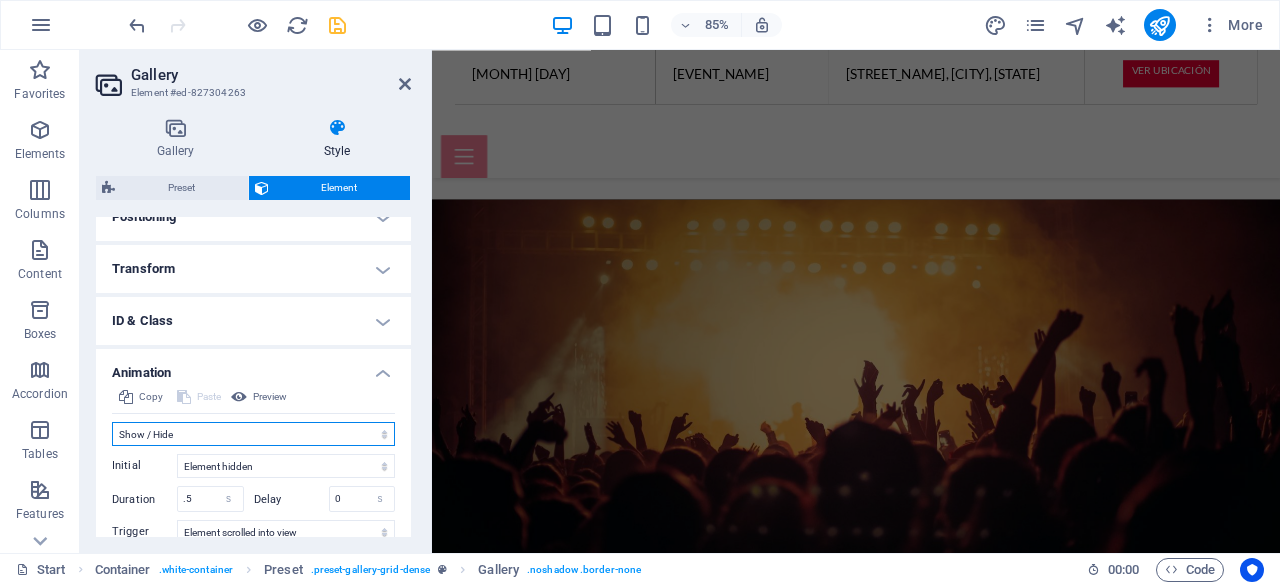 click on "Don't animate Show / Hide Slide up/down Zoom in/out Slide left to right Slide right to left Slide top to bottom Slide bottom to top Pulse Blink Open as overlay" at bounding box center [253, 434] 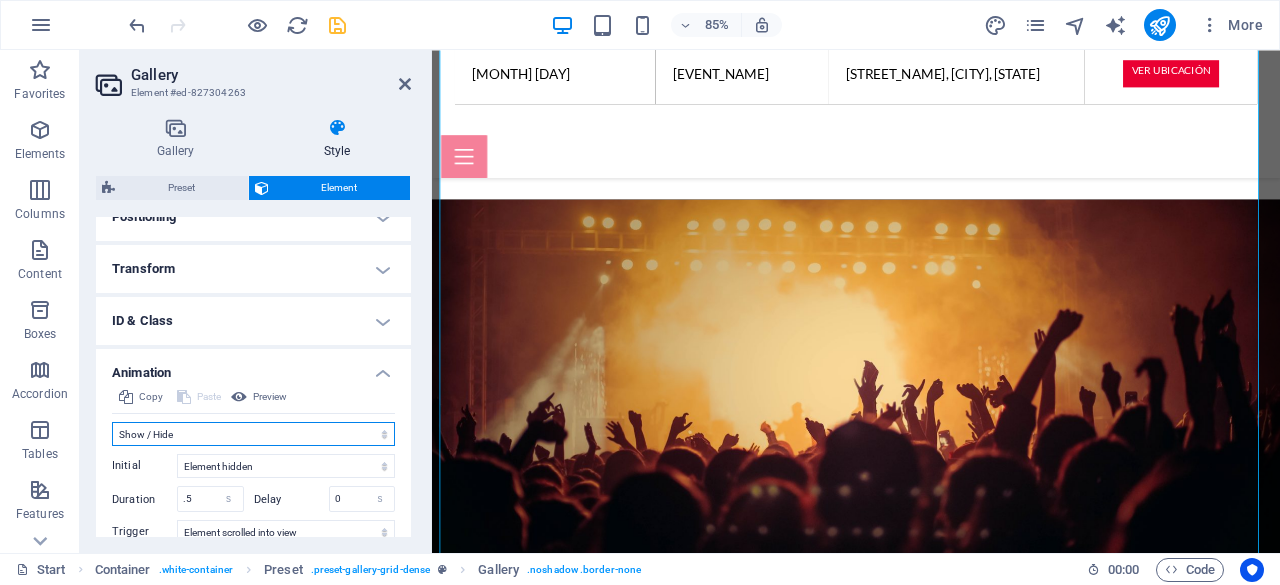 click on "Don't animate Show / Hide Slide up/down Zoom in/out Slide left to right Slide right to left Slide top to bottom Slide bottom to top Pulse Blink Open as overlay" at bounding box center (253, 434) 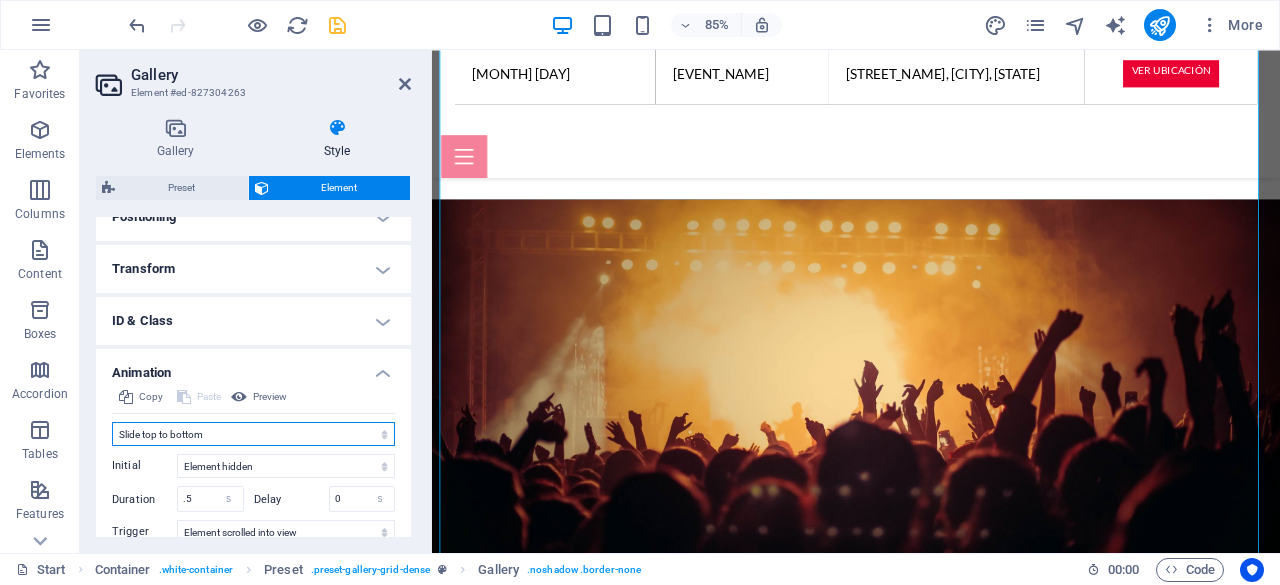 click on "Don't animate Show / Hide Slide up/down Zoom in/out Slide left to right Slide right to left Slide top to bottom Slide bottom to top Pulse Blink Open as overlay" at bounding box center [253, 434] 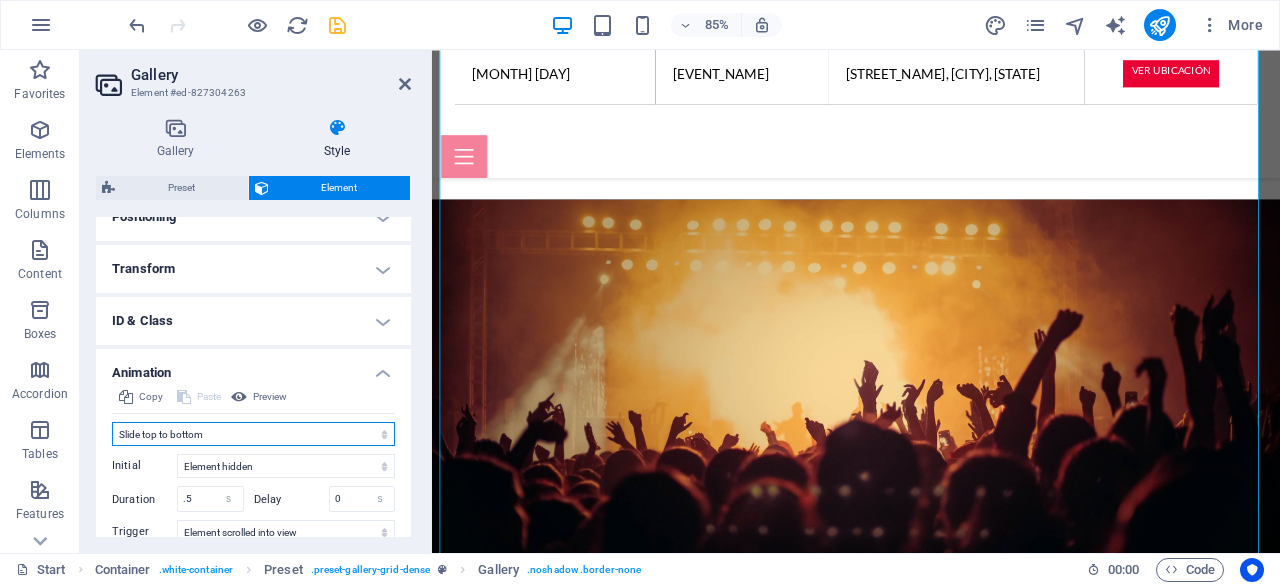 click on "Don't animate Show / Hide Slide up/down Zoom in/out Slide left to right Slide right to left Slide top to bottom Slide bottom to top Pulse Blink Open as overlay" at bounding box center [253, 434] 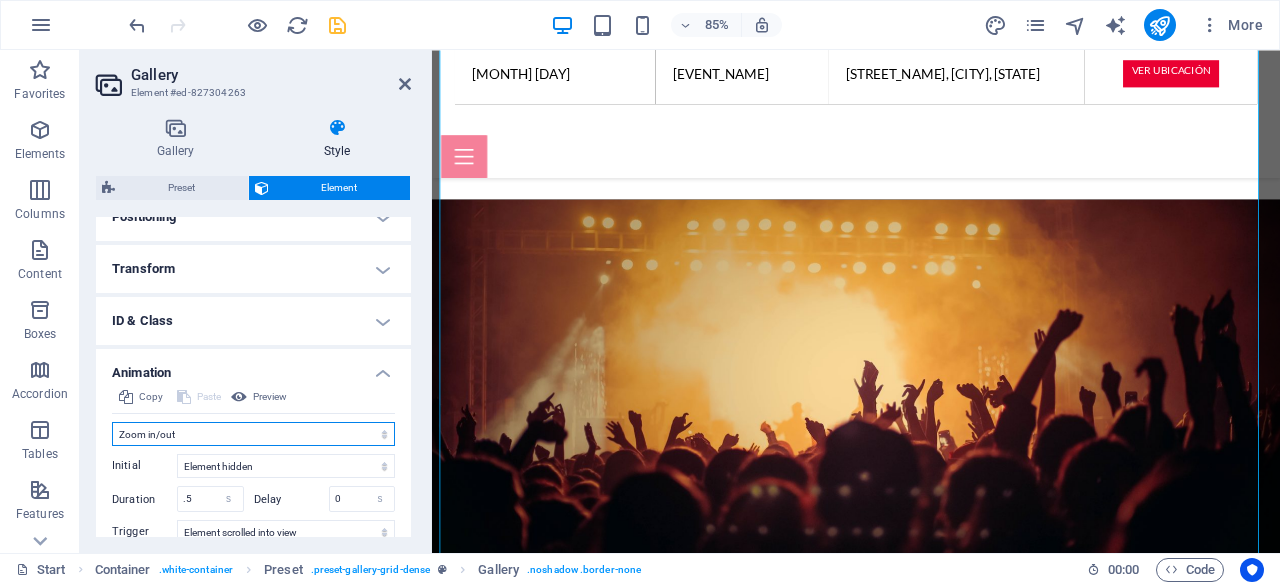 click on "Don't animate Show / Hide Slide up/down Zoom in/out Slide left to right Slide right to left Slide top to bottom Slide bottom to top Pulse Blink Open as overlay" at bounding box center (253, 434) 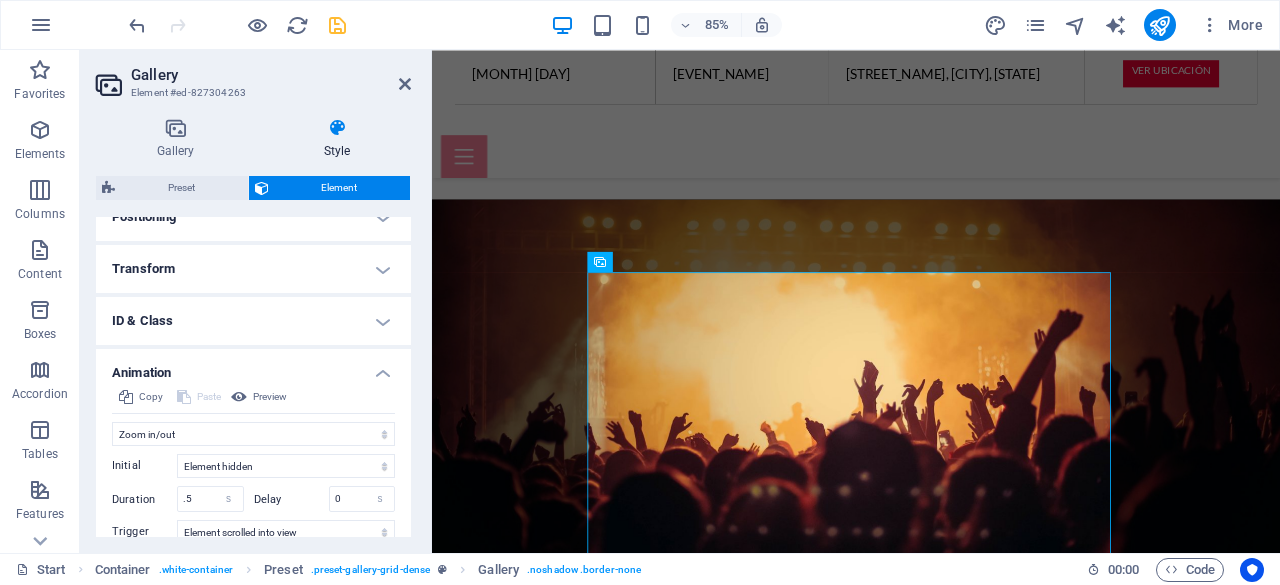 click at bounding box center [337, 25] 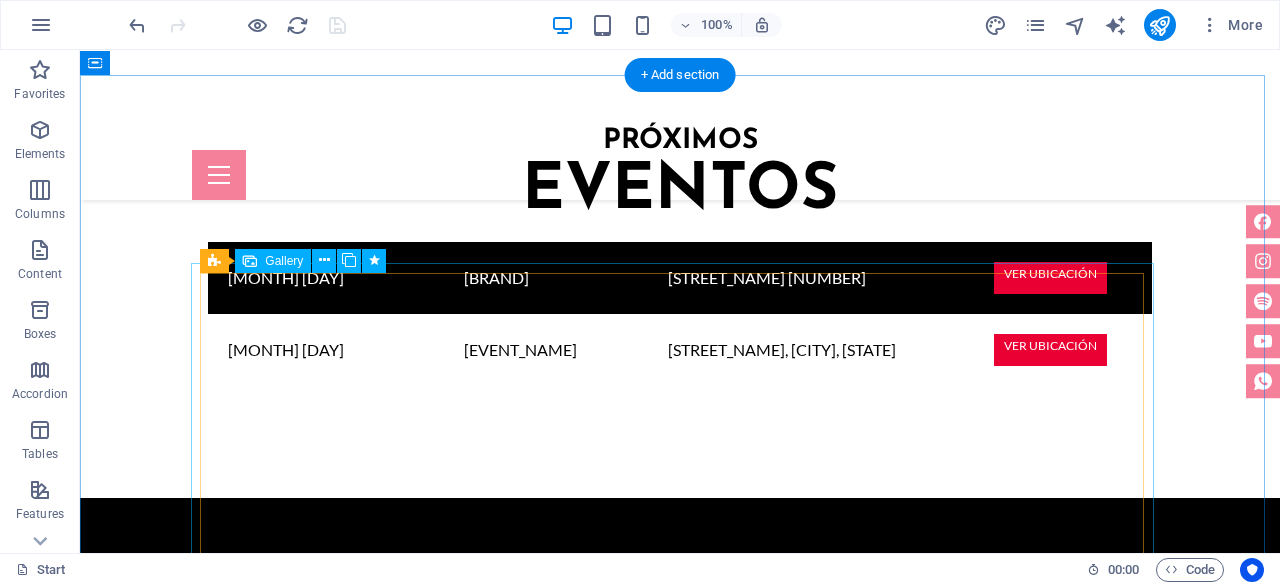 click at bounding box center (439, 3824) 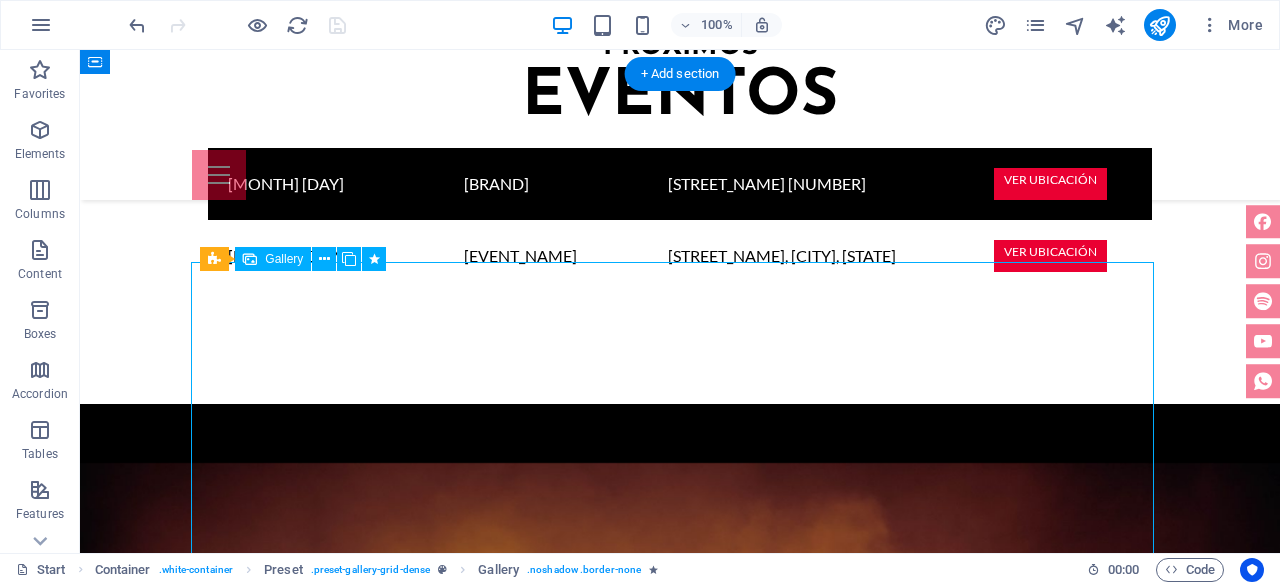 scroll, scrollTop: 3539, scrollLeft: 0, axis: vertical 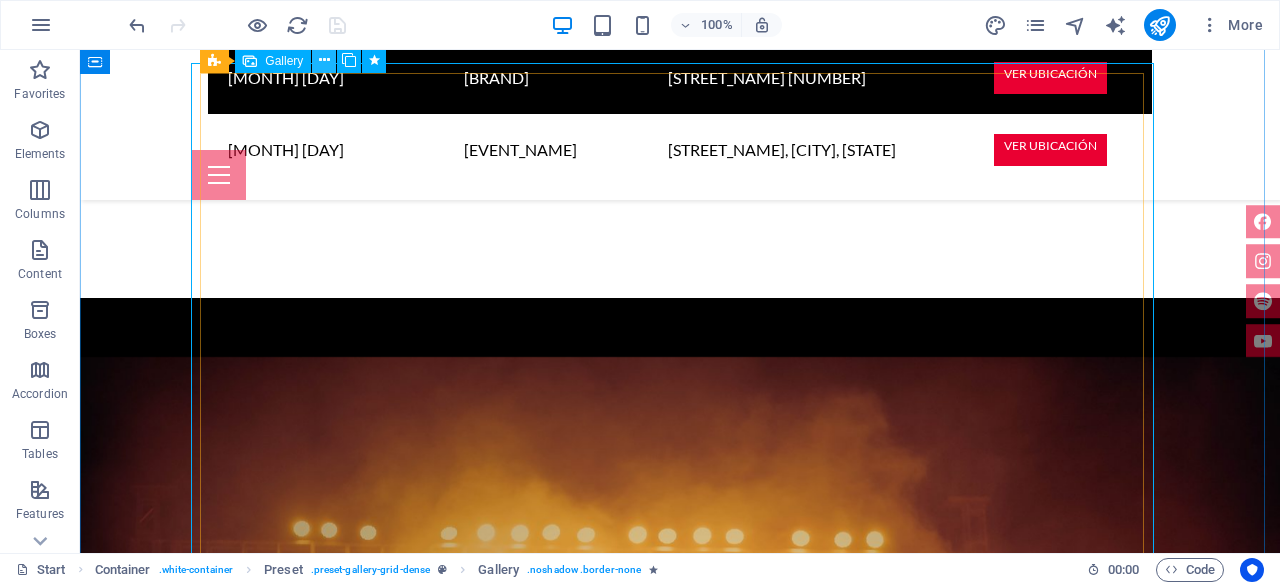 click at bounding box center [324, 60] 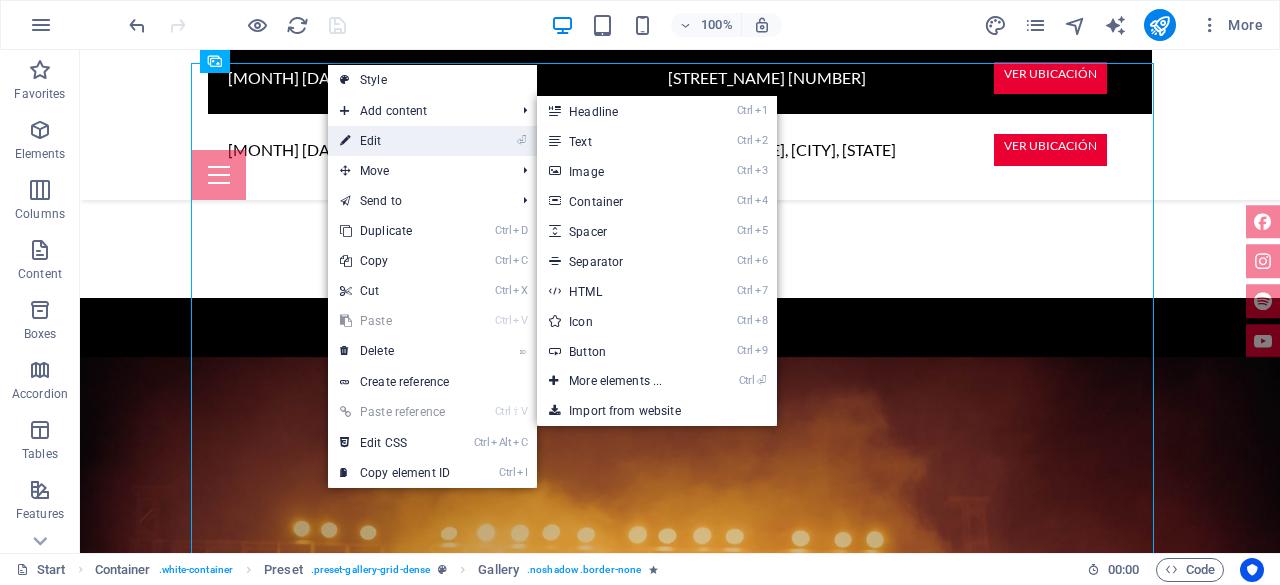 click on "⏎  Edit" at bounding box center (395, 141) 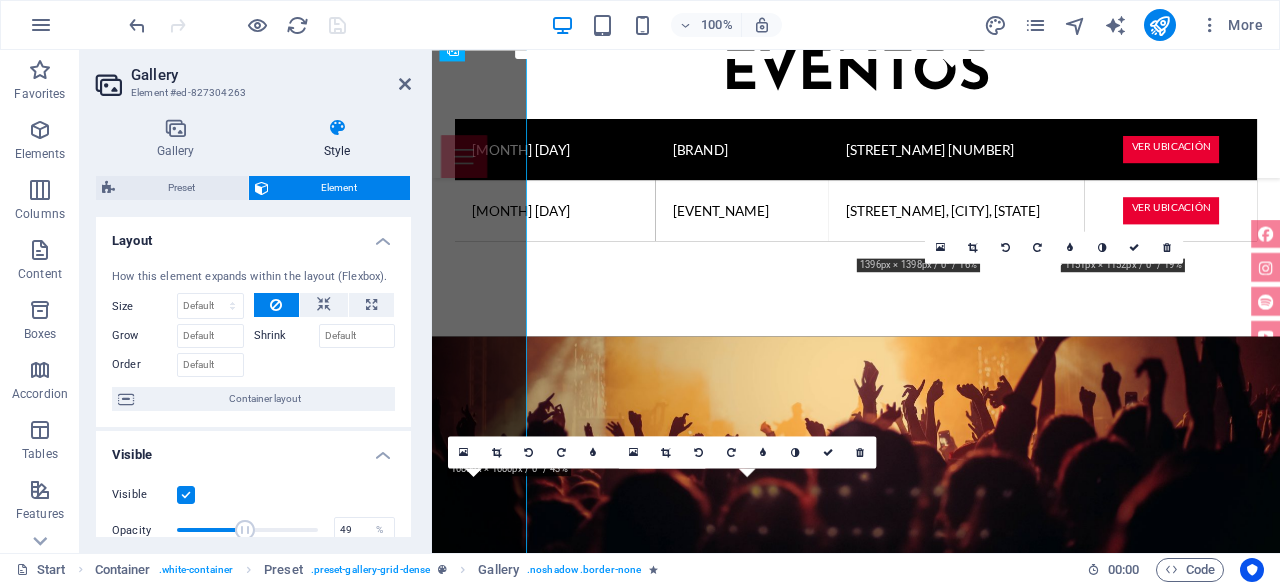 scroll, scrollTop: 3600, scrollLeft: 0, axis: vertical 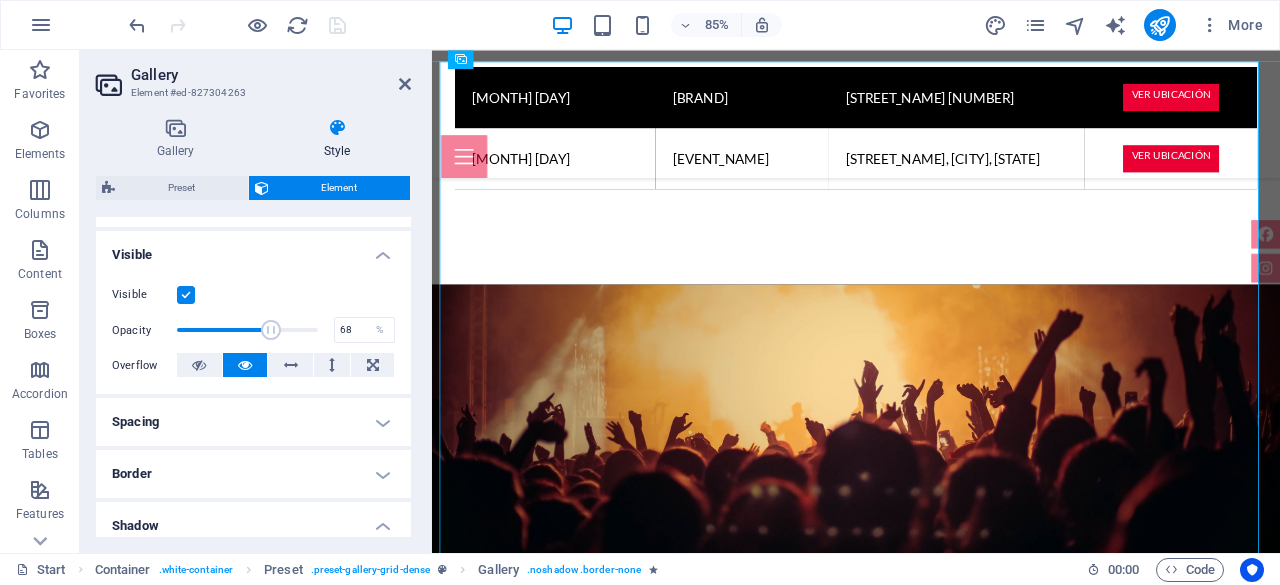 drag, startPoint x: 245, startPoint y: 324, endPoint x: 270, endPoint y: 327, distance: 25.179358 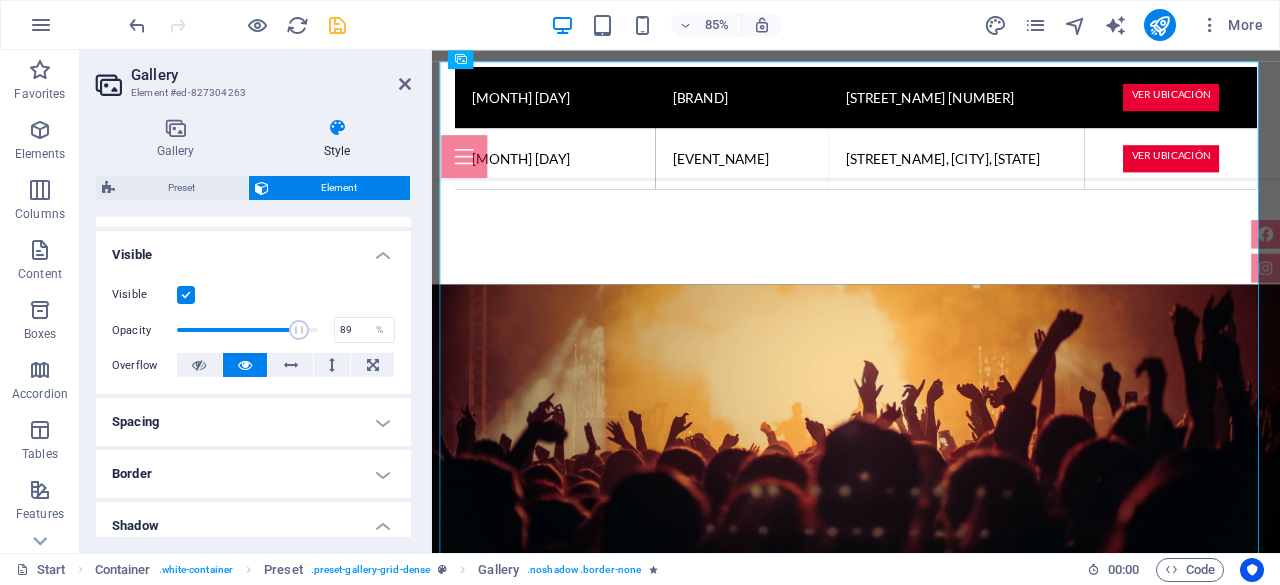 drag, startPoint x: 270, startPoint y: 327, endPoint x: 300, endPoint y: 329, distance: 30.066593 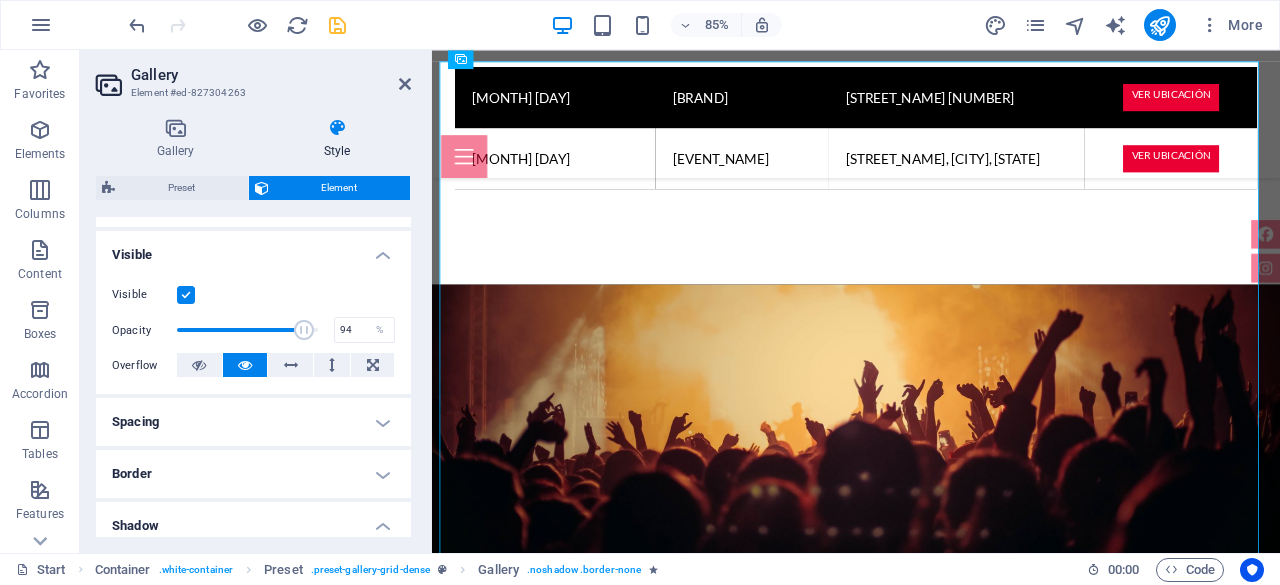 type on "100" 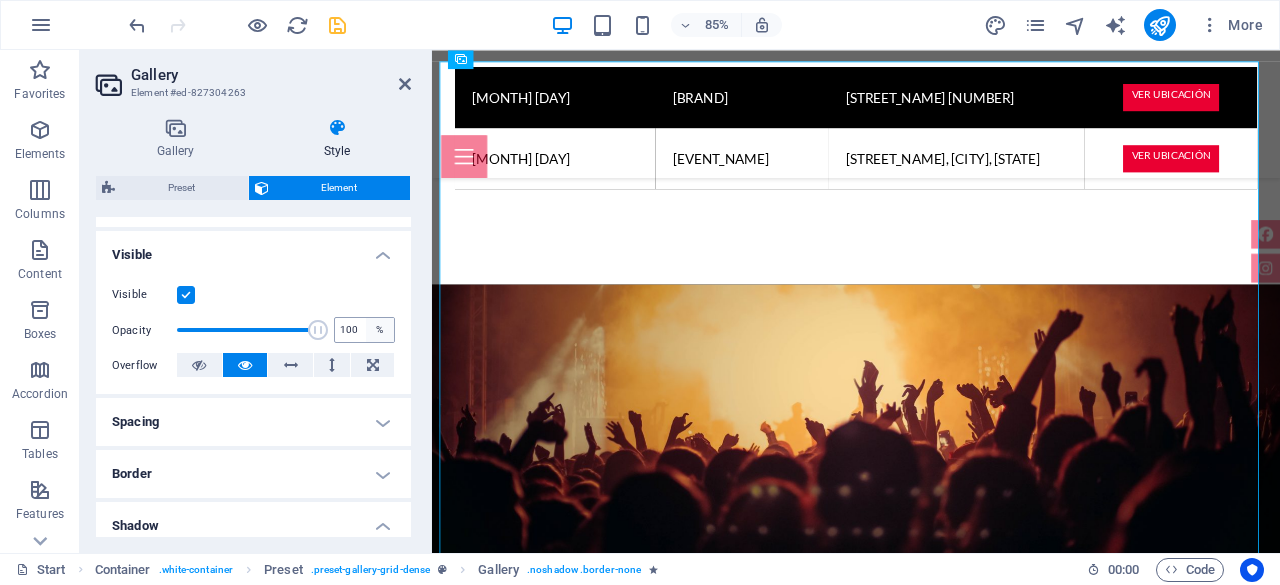 drag, startPoint x: 329, startPoint y: 327, endPoint x: 374, endPoint y: 331, distance: 45.17743 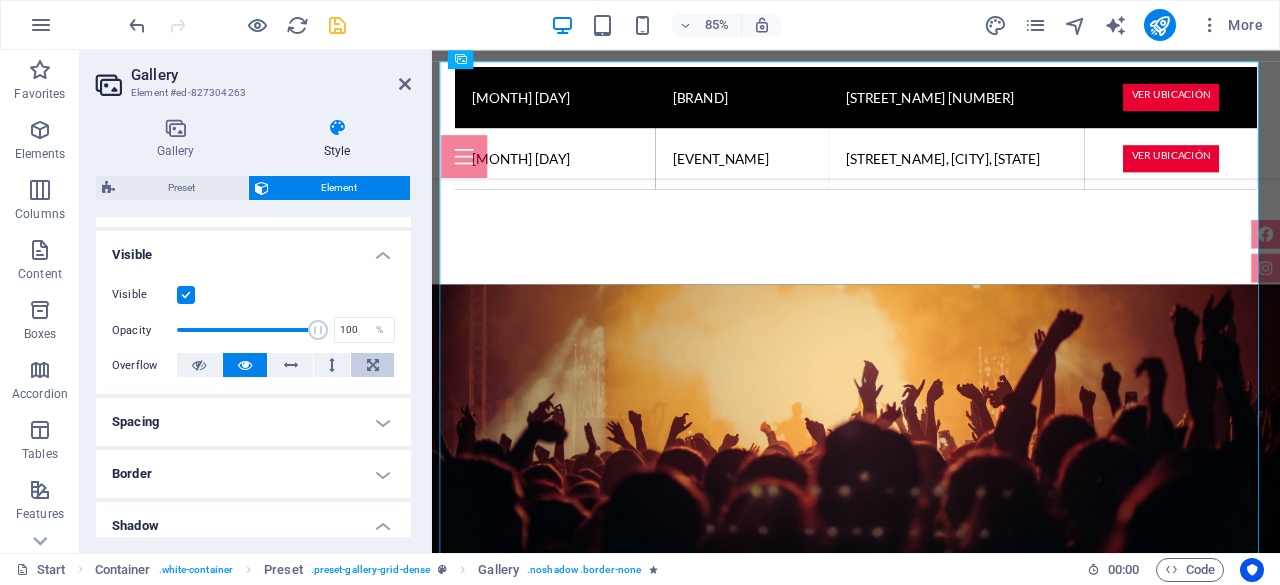 click at bounding box center [373, 365] 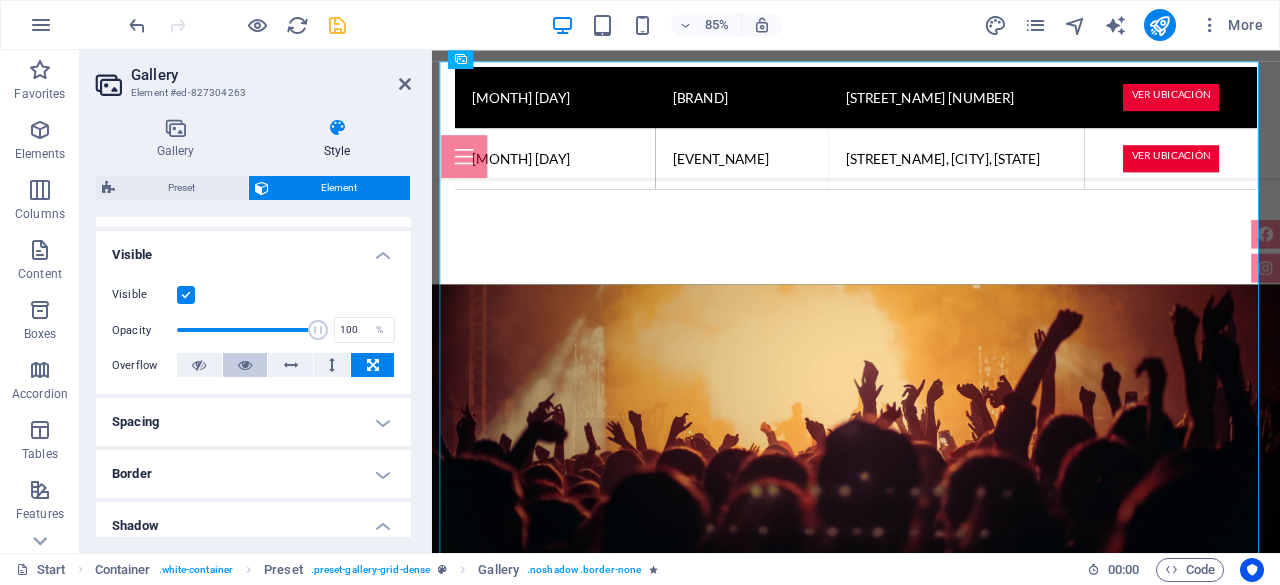 click at bounding box center [245, 365] 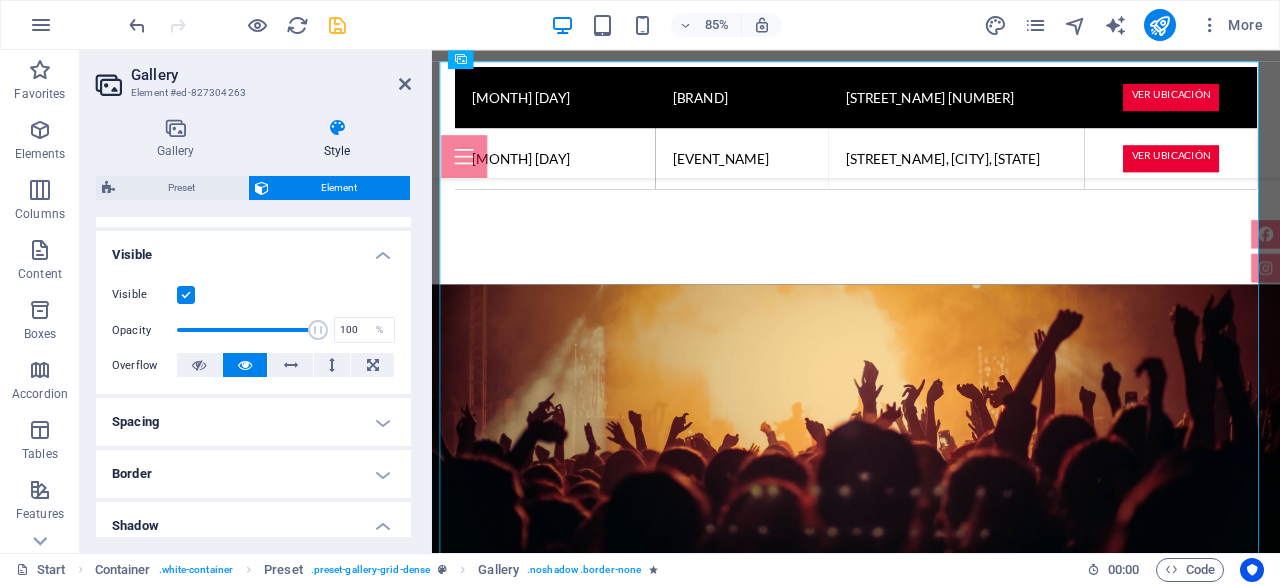 click at bounding box center [186, 295] 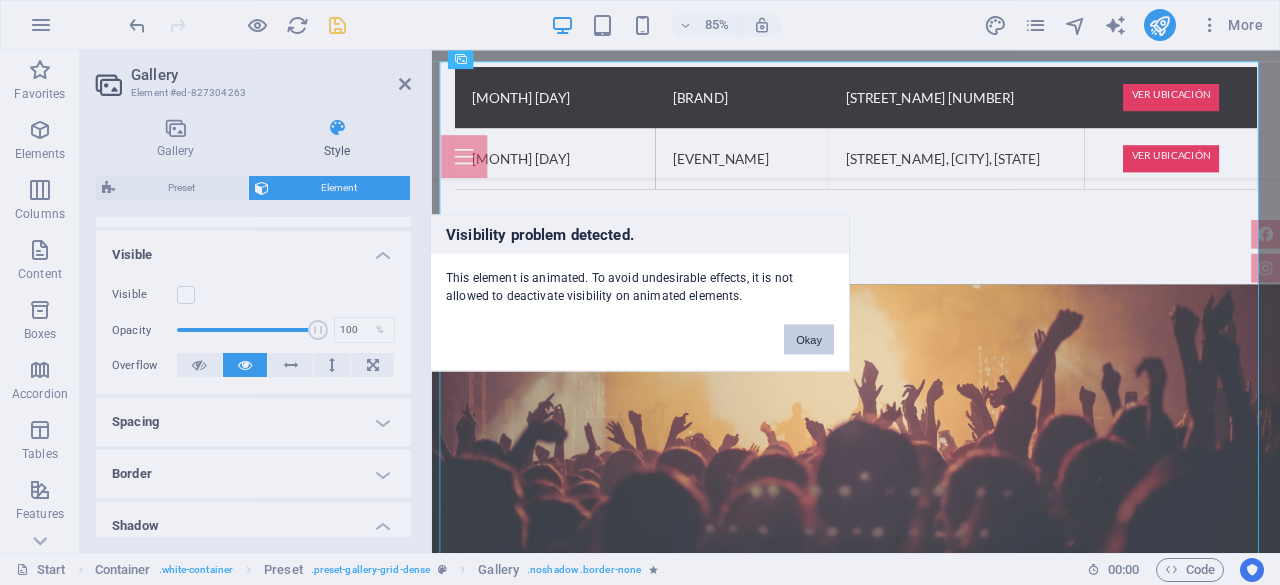click on "Okay" at bounding box center (809, 339) 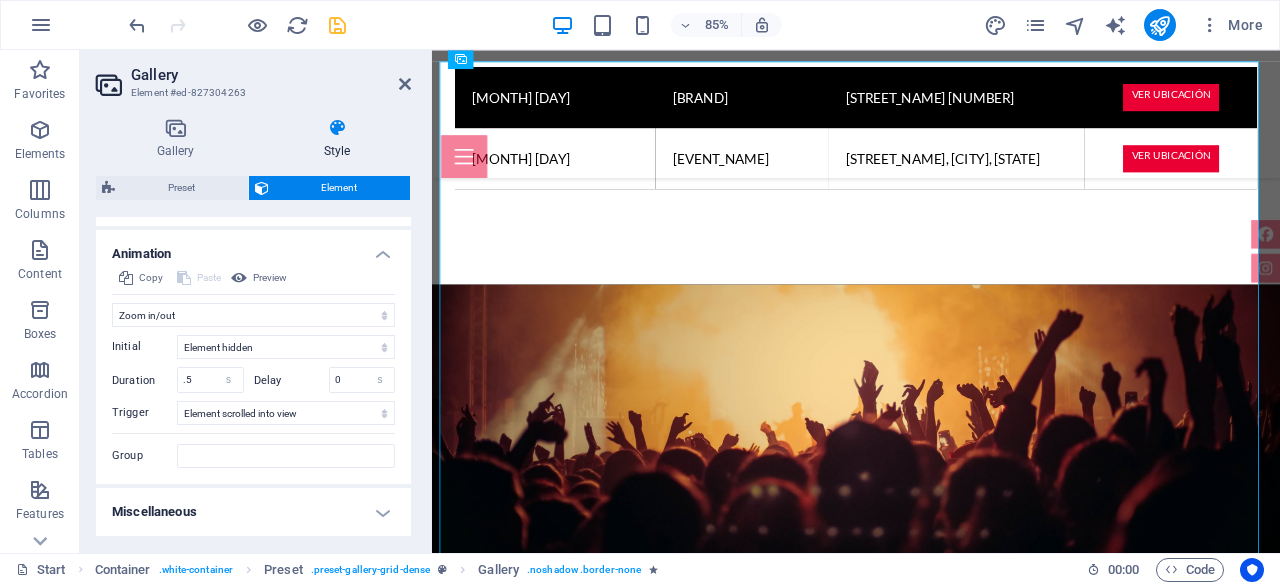scroll, scrollTop: 908, scrollLeft: 0, axis: vertical 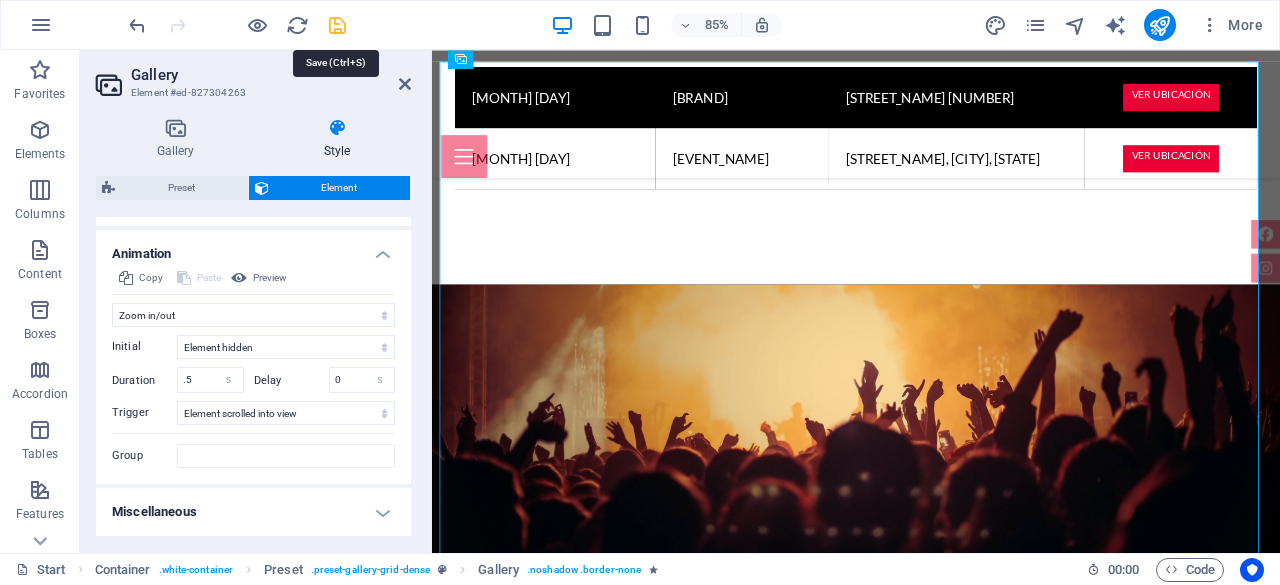 click at bounding box center (337, 25) 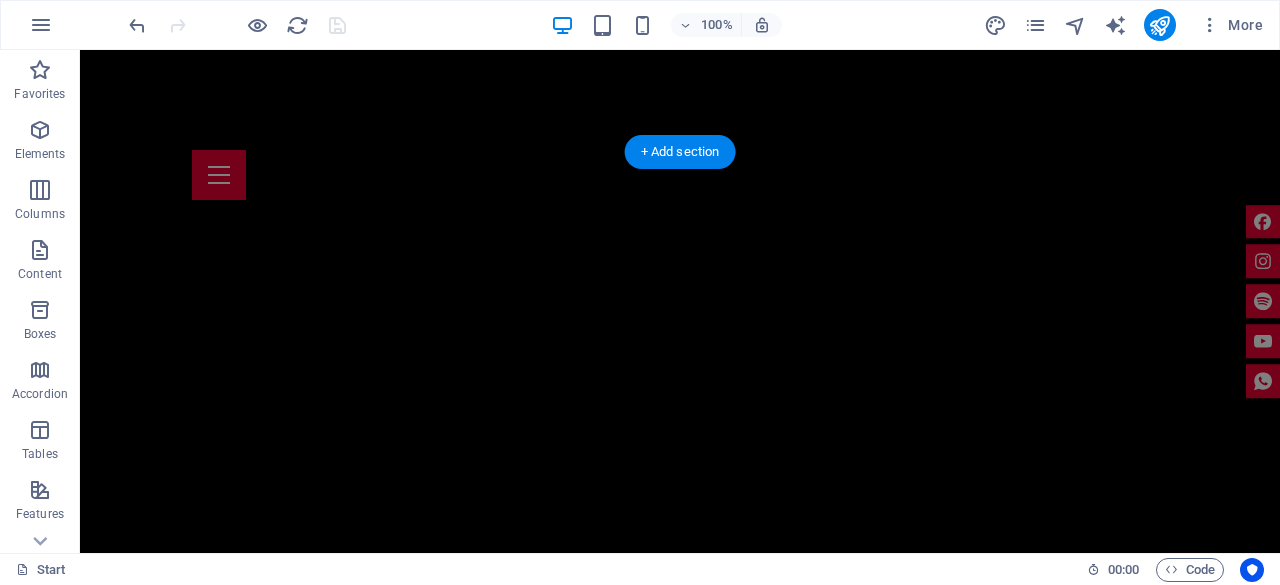 scroll, scrollTop: 400, scrollLeft: 0, axis: vertical 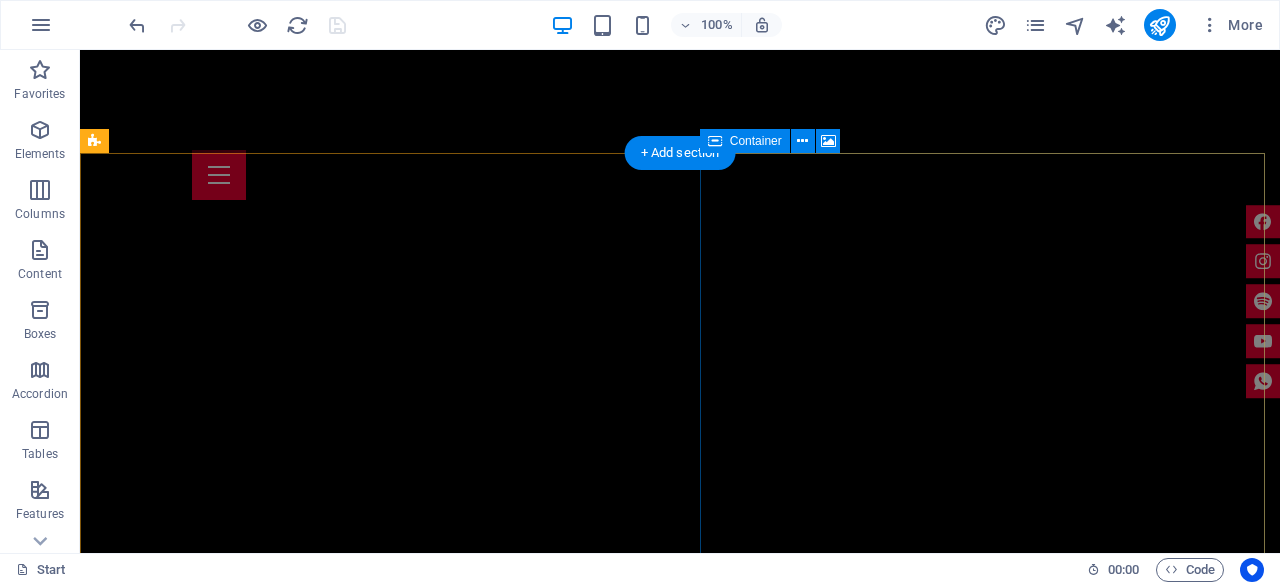 click on "Add elements" at bounding box center (621, 2111) 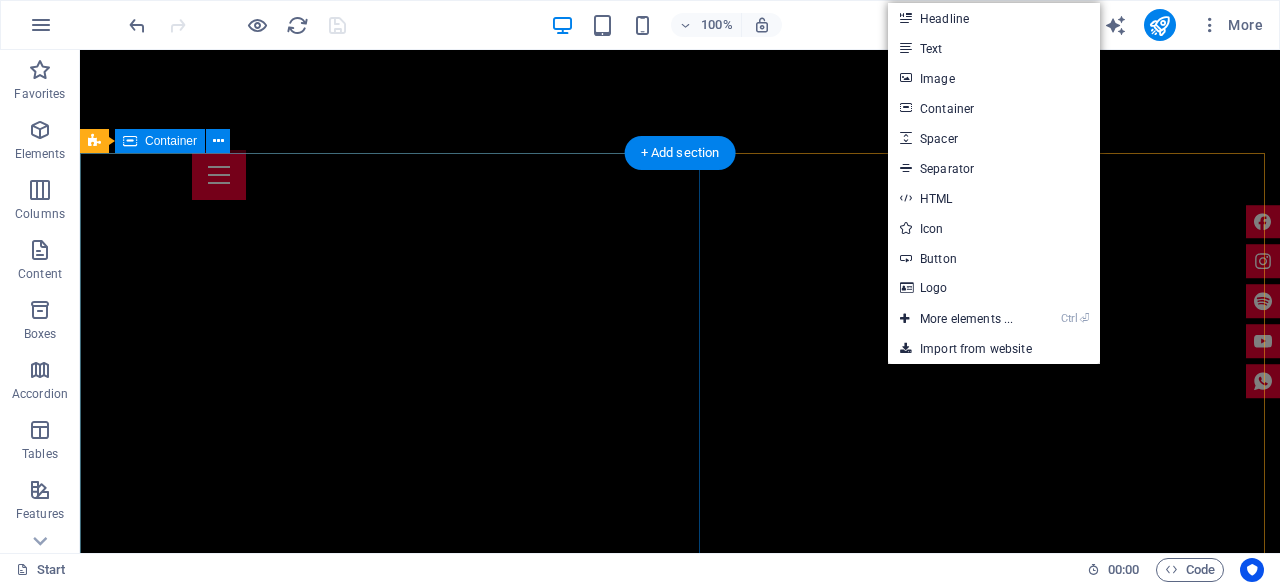 click on "grupo encrucijada Somos un grupo musical apasionado por el estilo country clásico y contemporáneo, somos más que una banda: somos una experiencia en vivo que conecta emociones, memorias y paisajes sonoros del viejo oeste con la calidez  del alma regia. Con guitarras acústicas, banjos, armónicas y un ritmo que invita a bailar, Encrucijada Country te lleva por un viaje musical que cruza fronteras. Nuestro repertorio incluye desde clásicos de Johnny Cash y Alan Jackson hasta composiciones originales que cuentan historias de caminos, decisiones y libertad. contáctanos" at bounding box center (680, 1207) 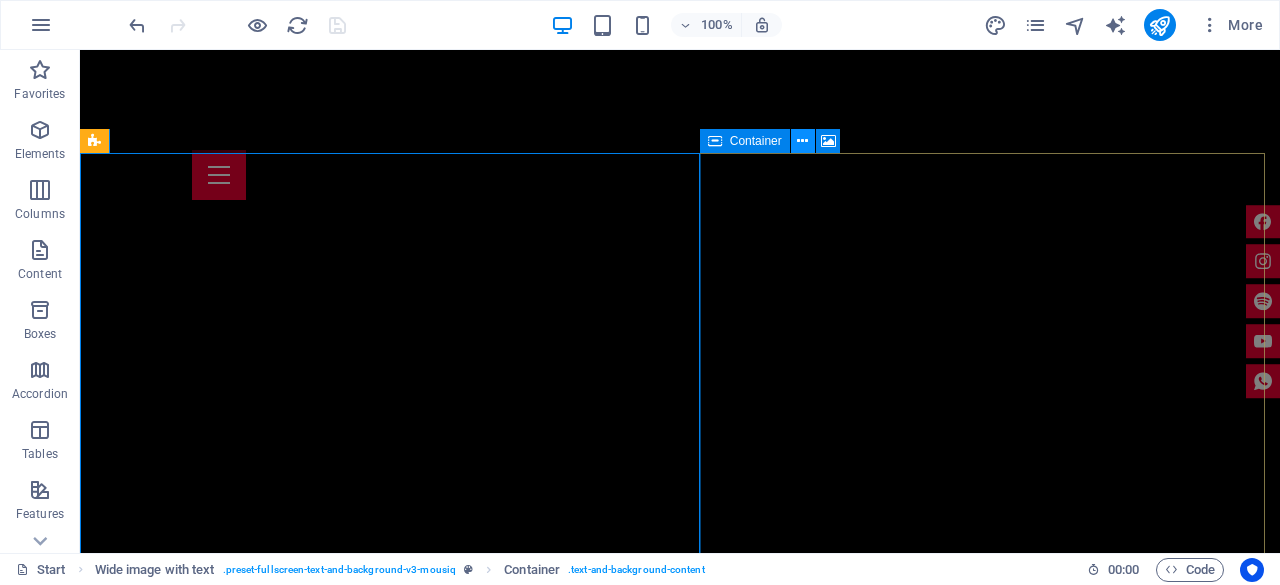click at bounding box center (802, 141) 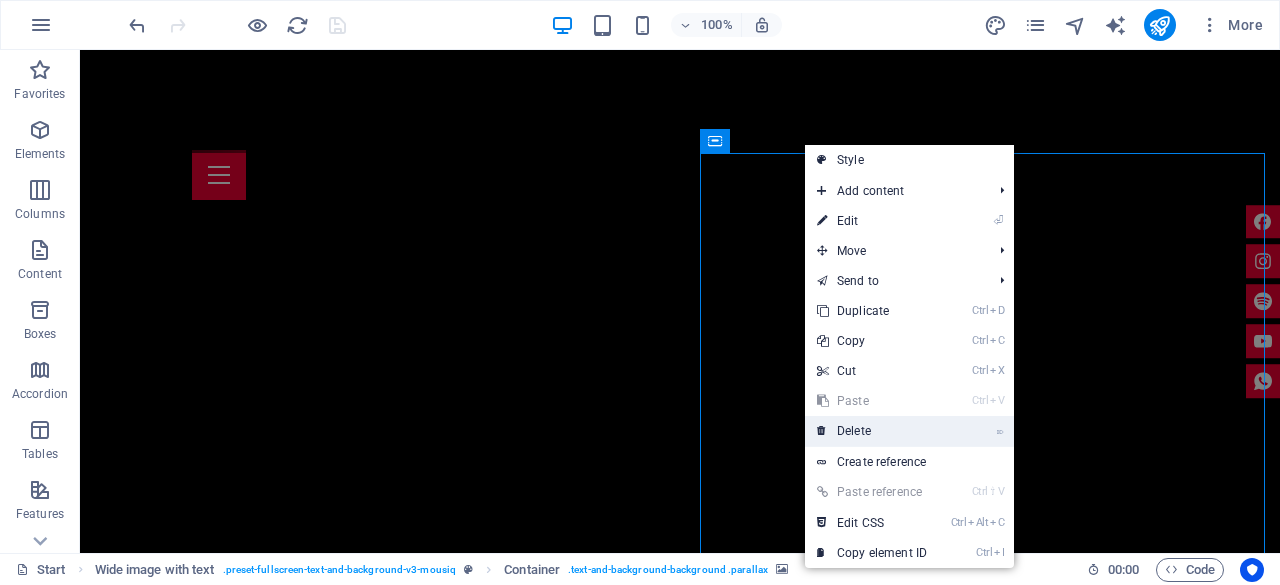 click on "⌦  Delete" at bounding box center (872, 431) 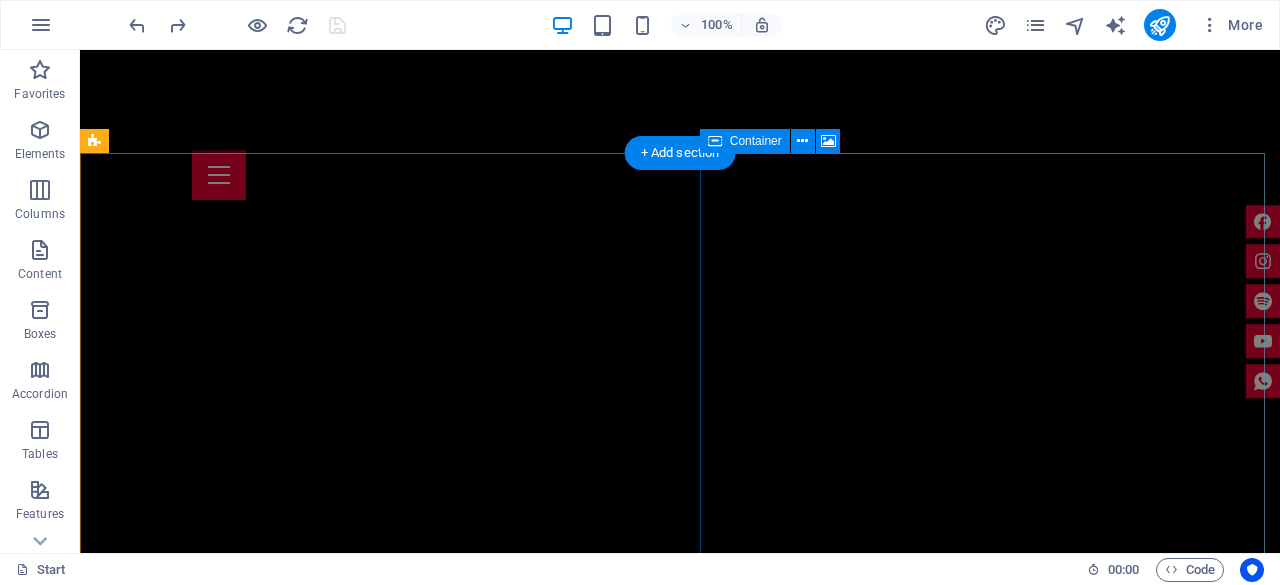 click on "Drop content here or  Add elements  Paste clipboard" at bounding box center (680, 2081) 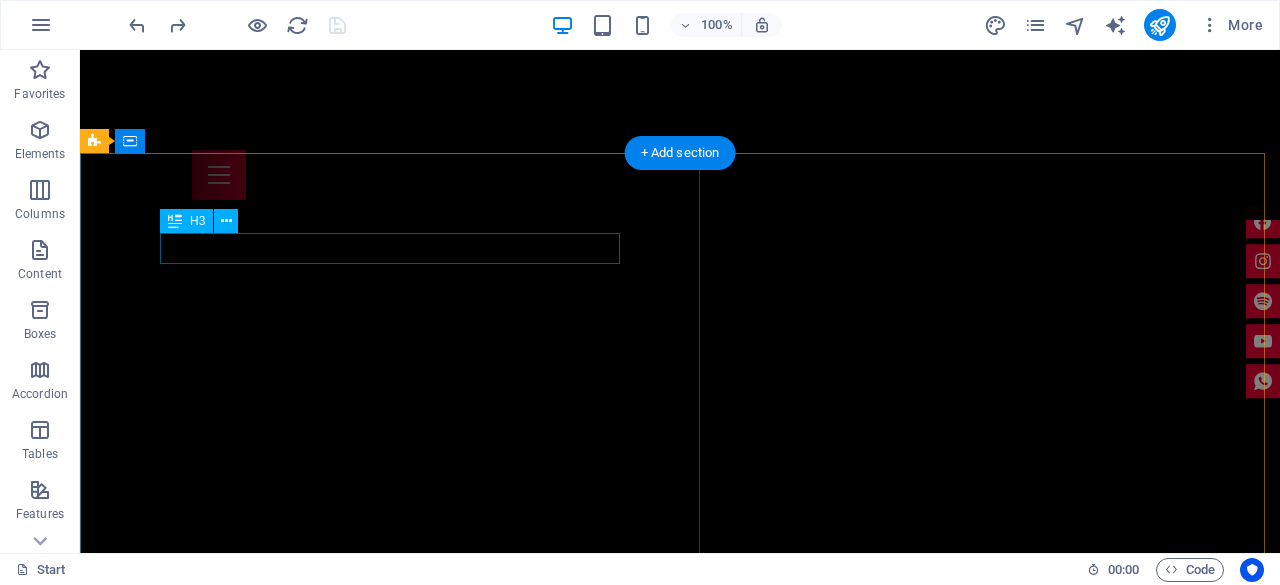 scroll, scrollTop: 400, scrollLeft: 0, axis: vertical 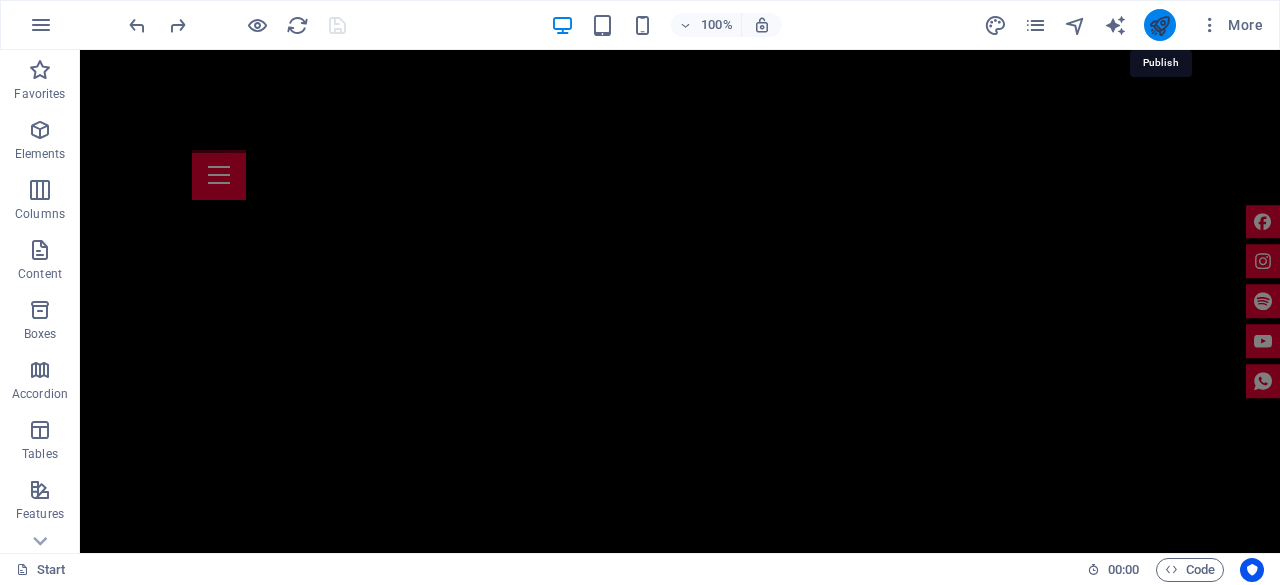 click at bounding box center (1159, 25) 